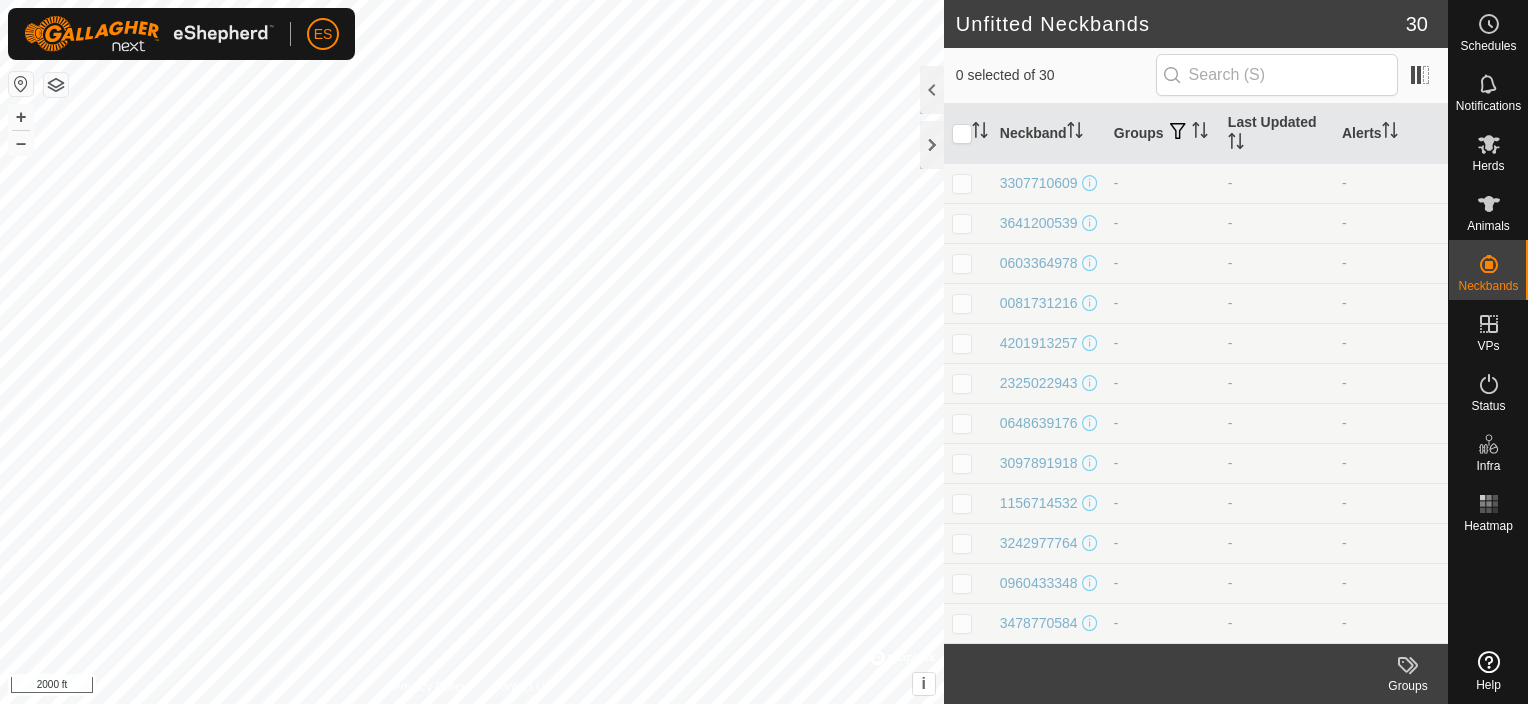 scroll, scrollTop: 0, scrollLeft: 0, axis: both 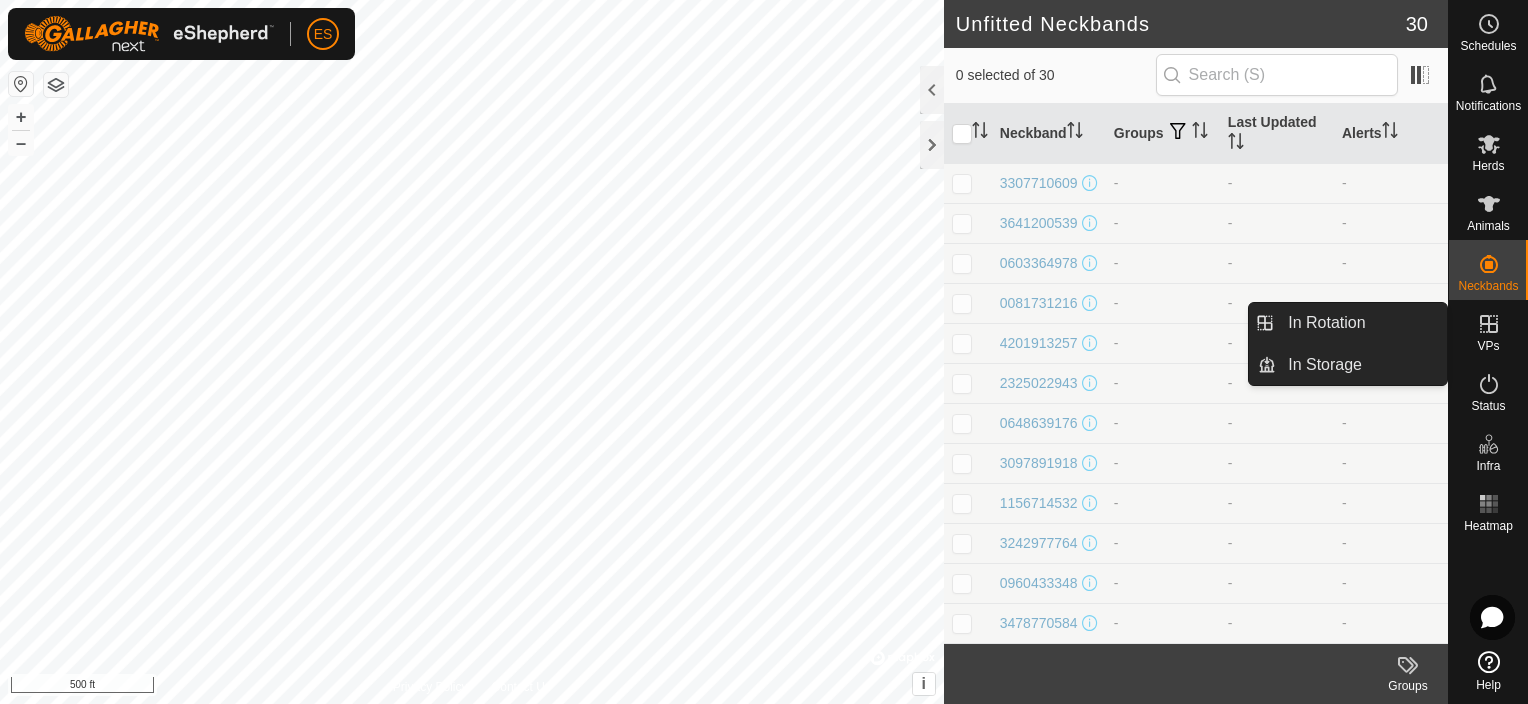 click 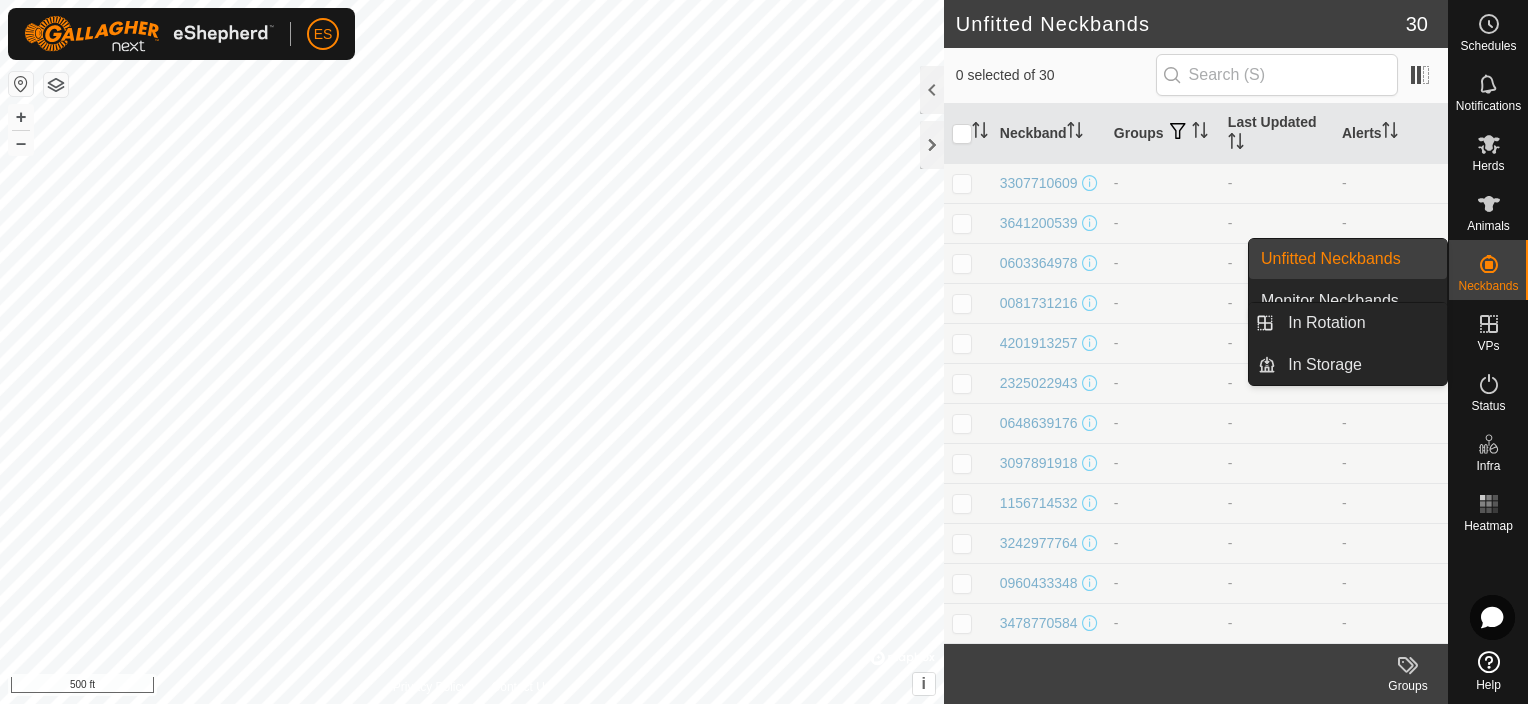 click on "VPs" at bounding box center [1488, 330] 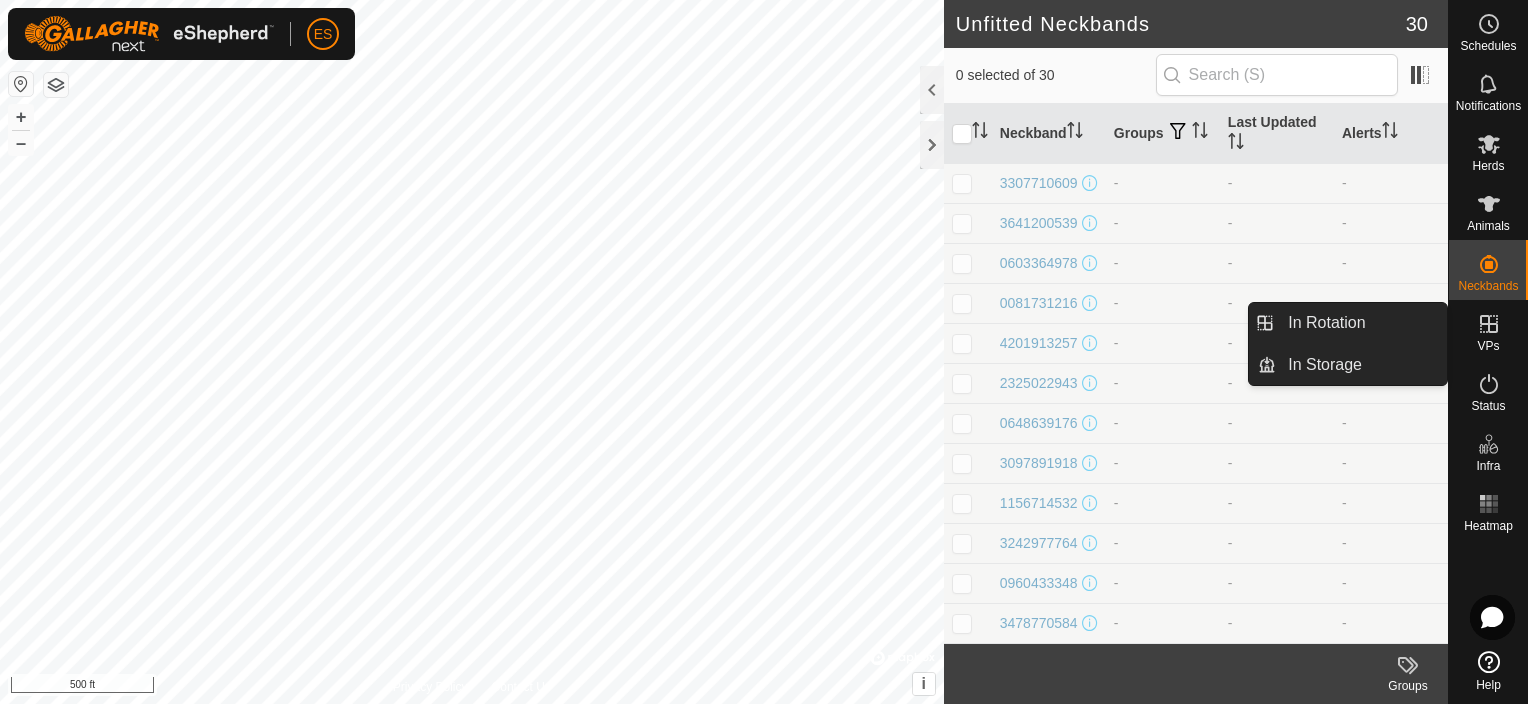 click 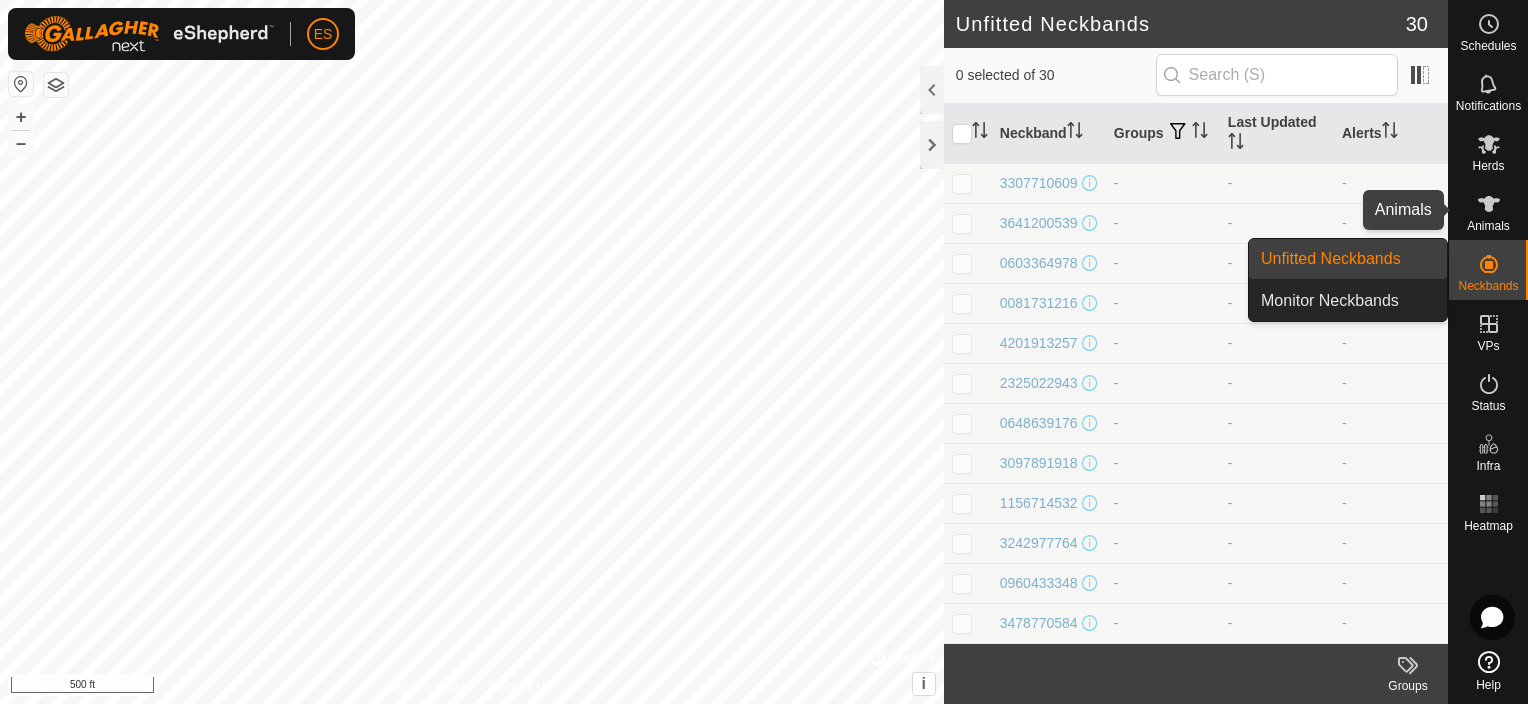 click 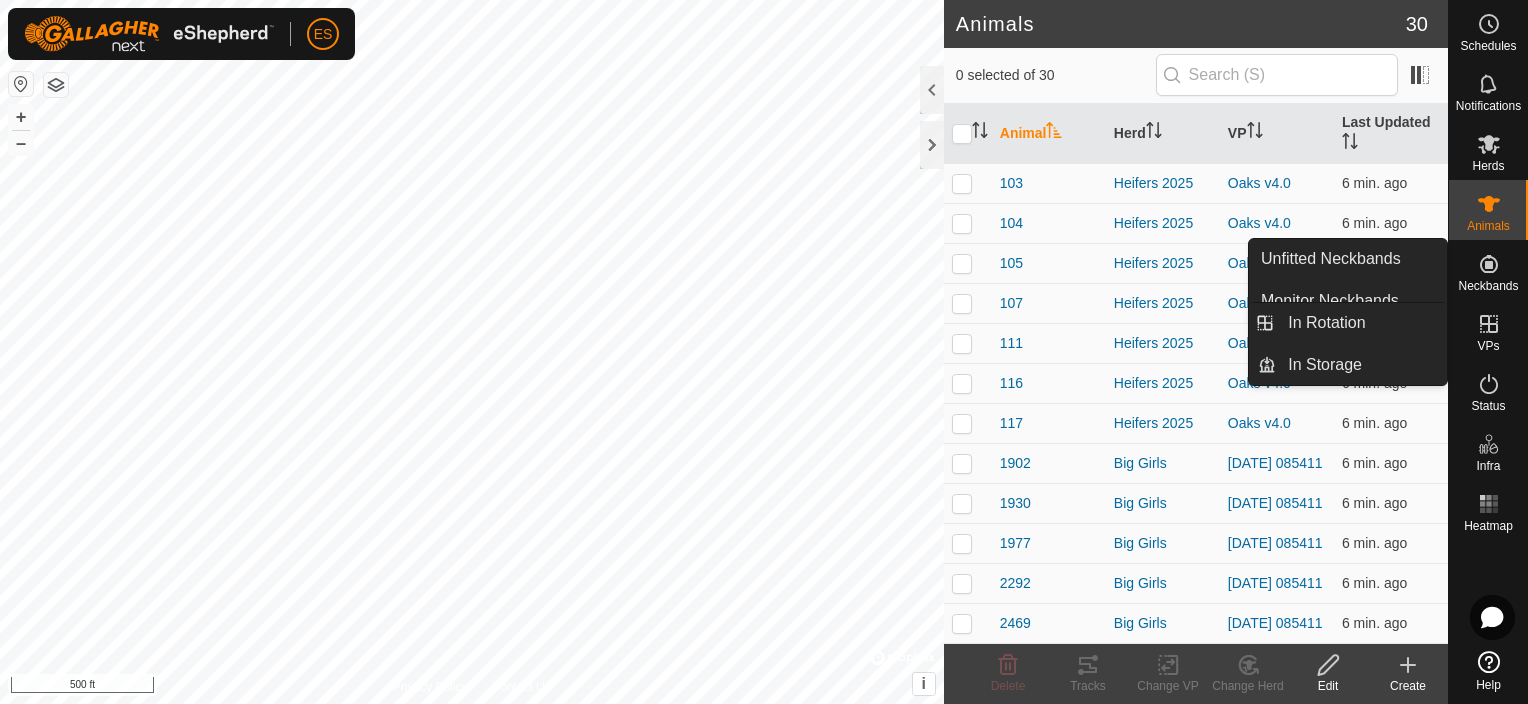 click 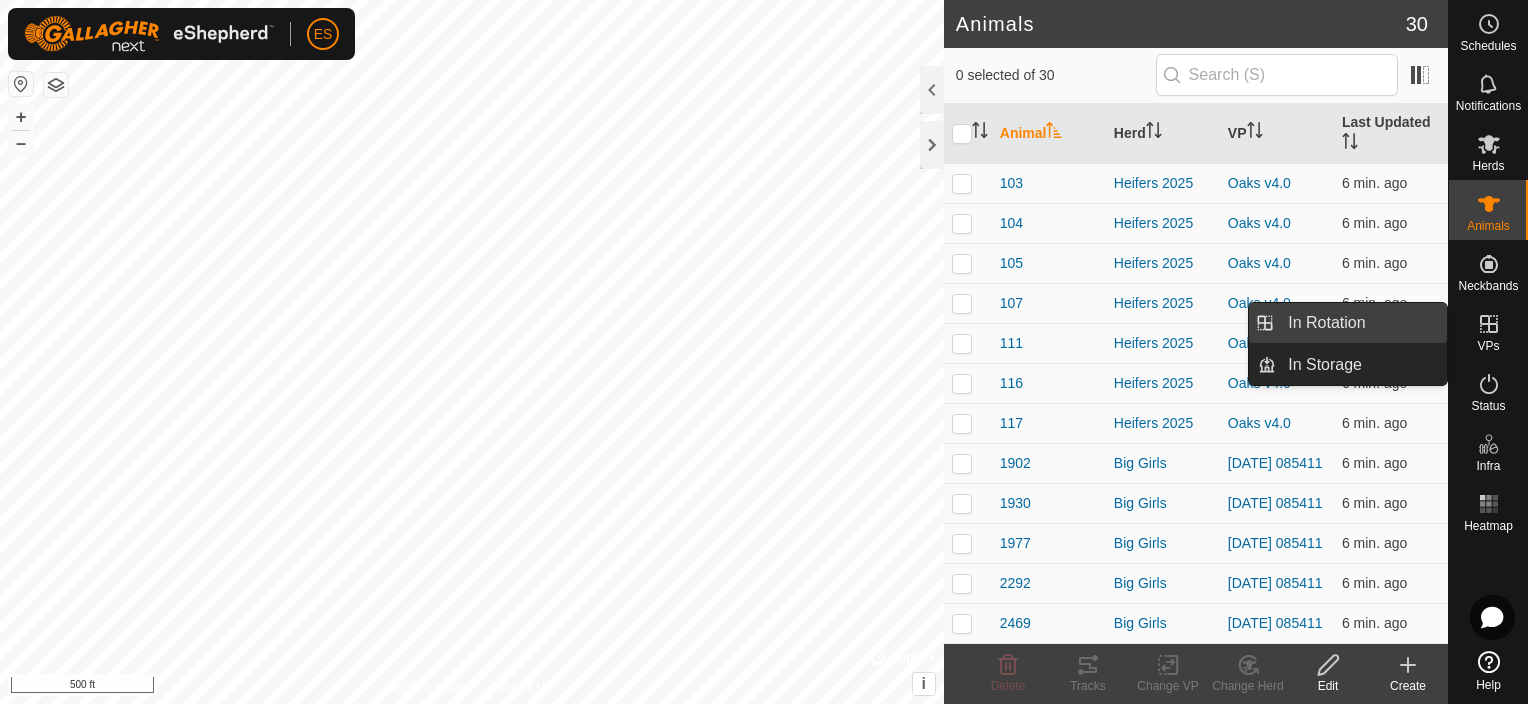 click on "In Rotation" at bounding box center (1361, 323) 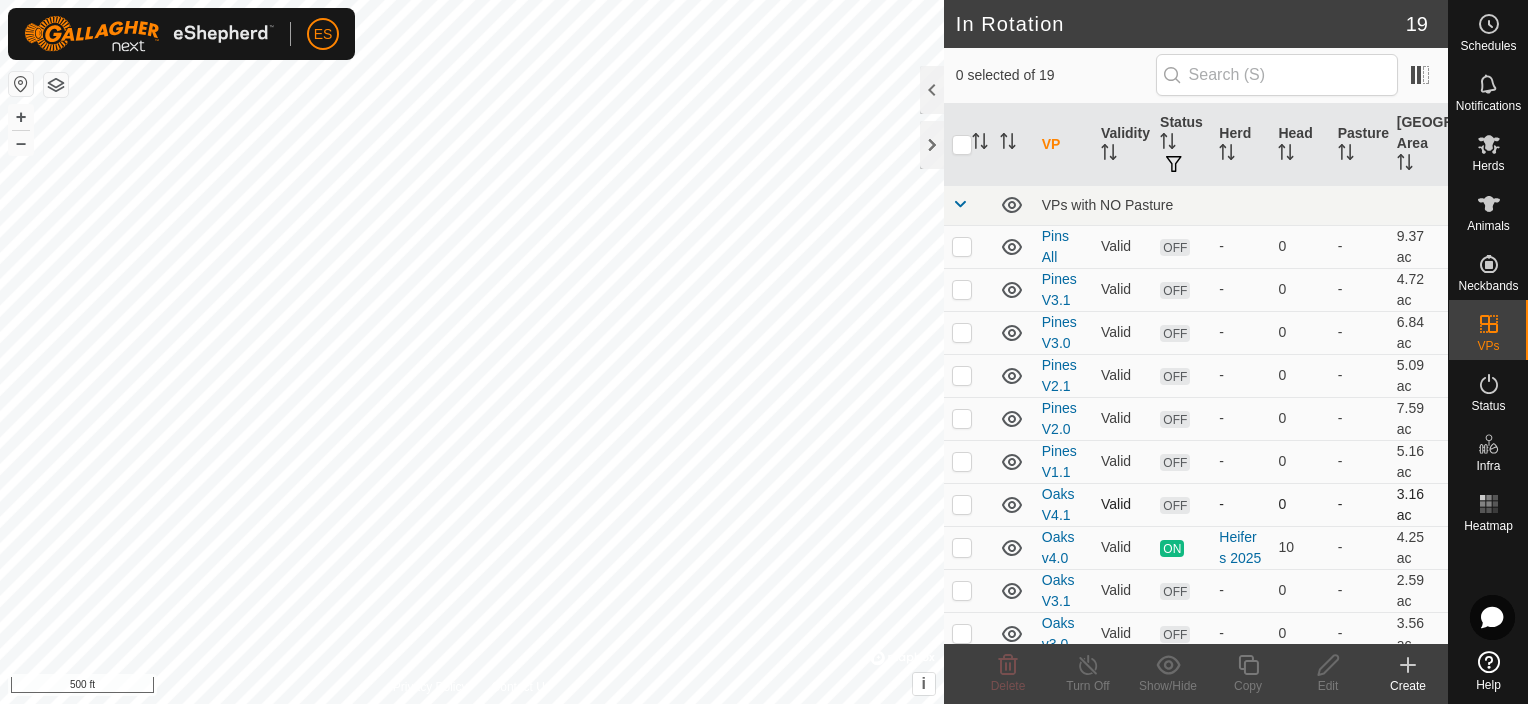 click 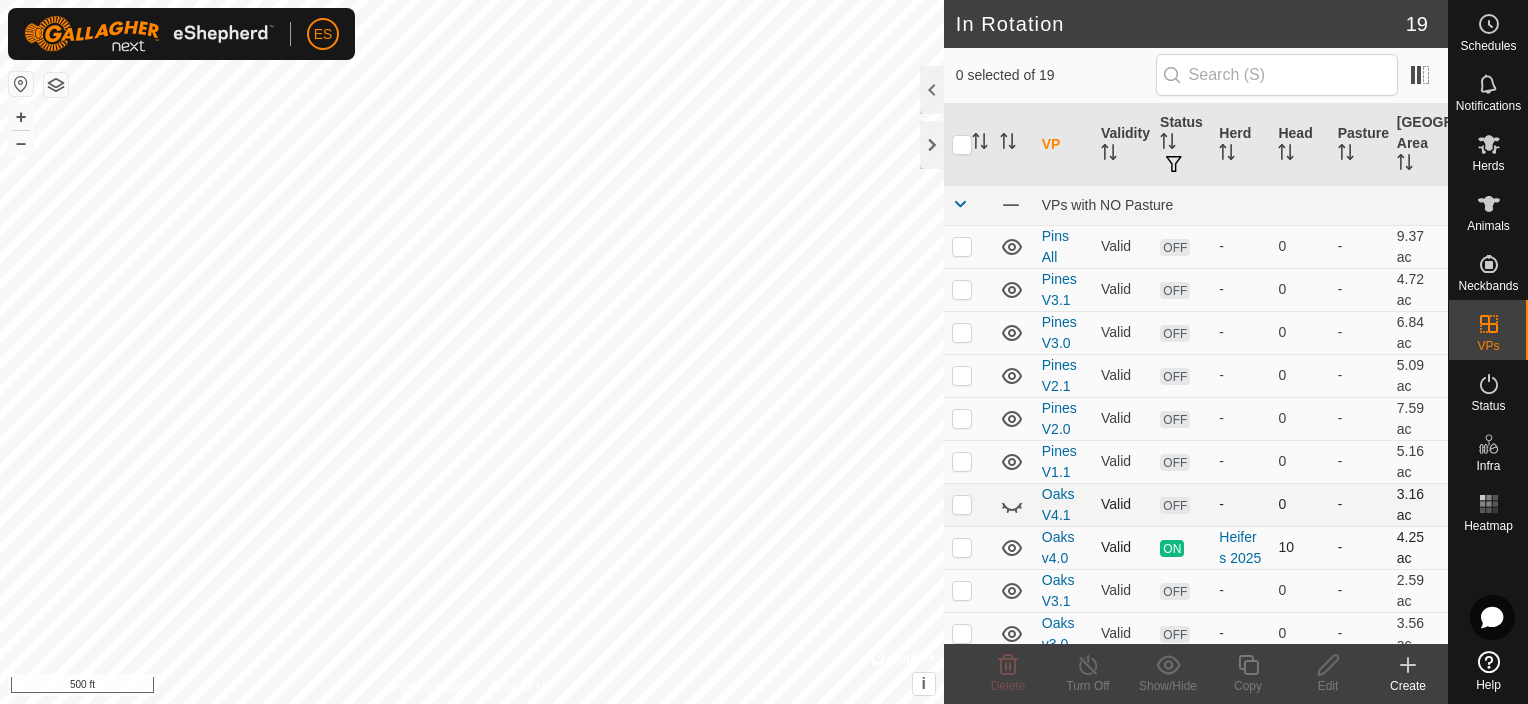 click 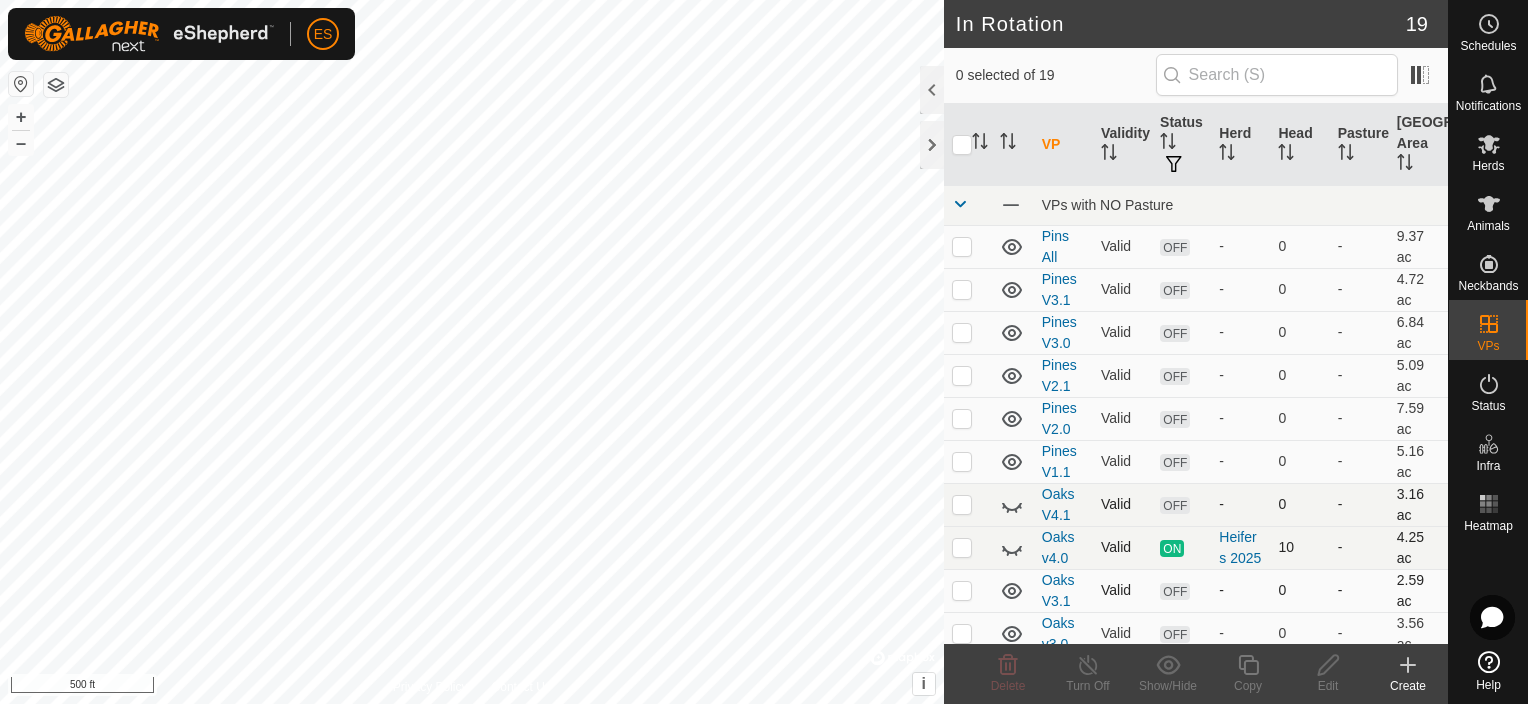 click 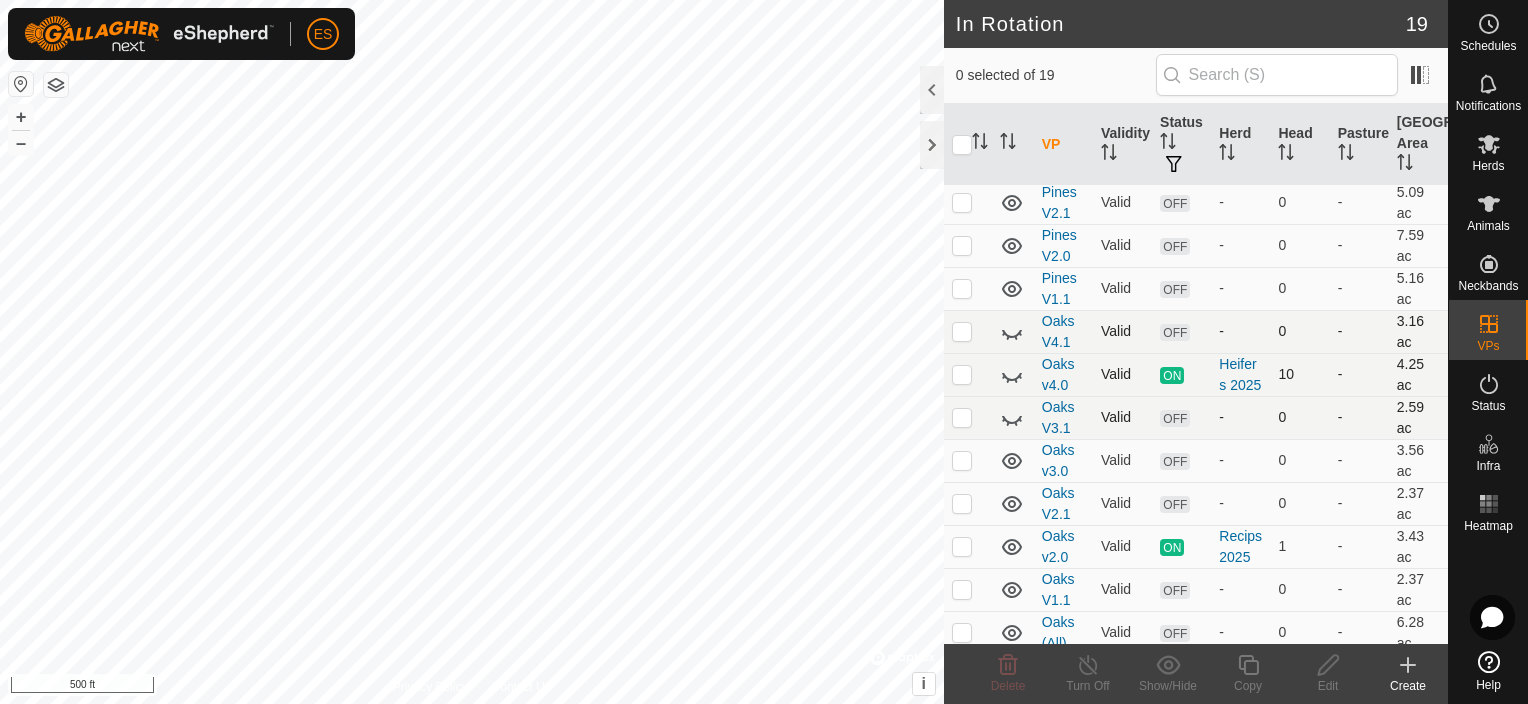 scroll, scrollTop: 200, scrollLeft: 0, axis: vertical 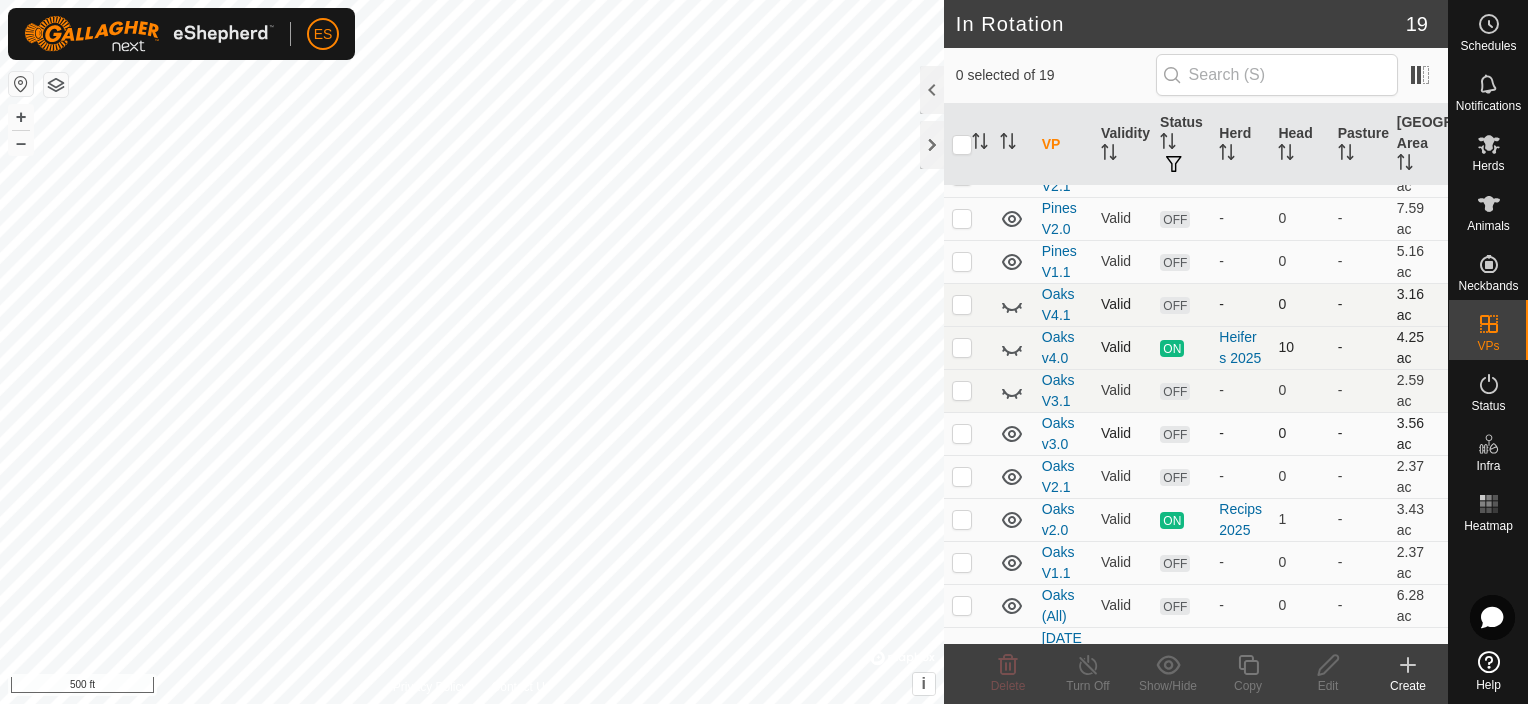 click 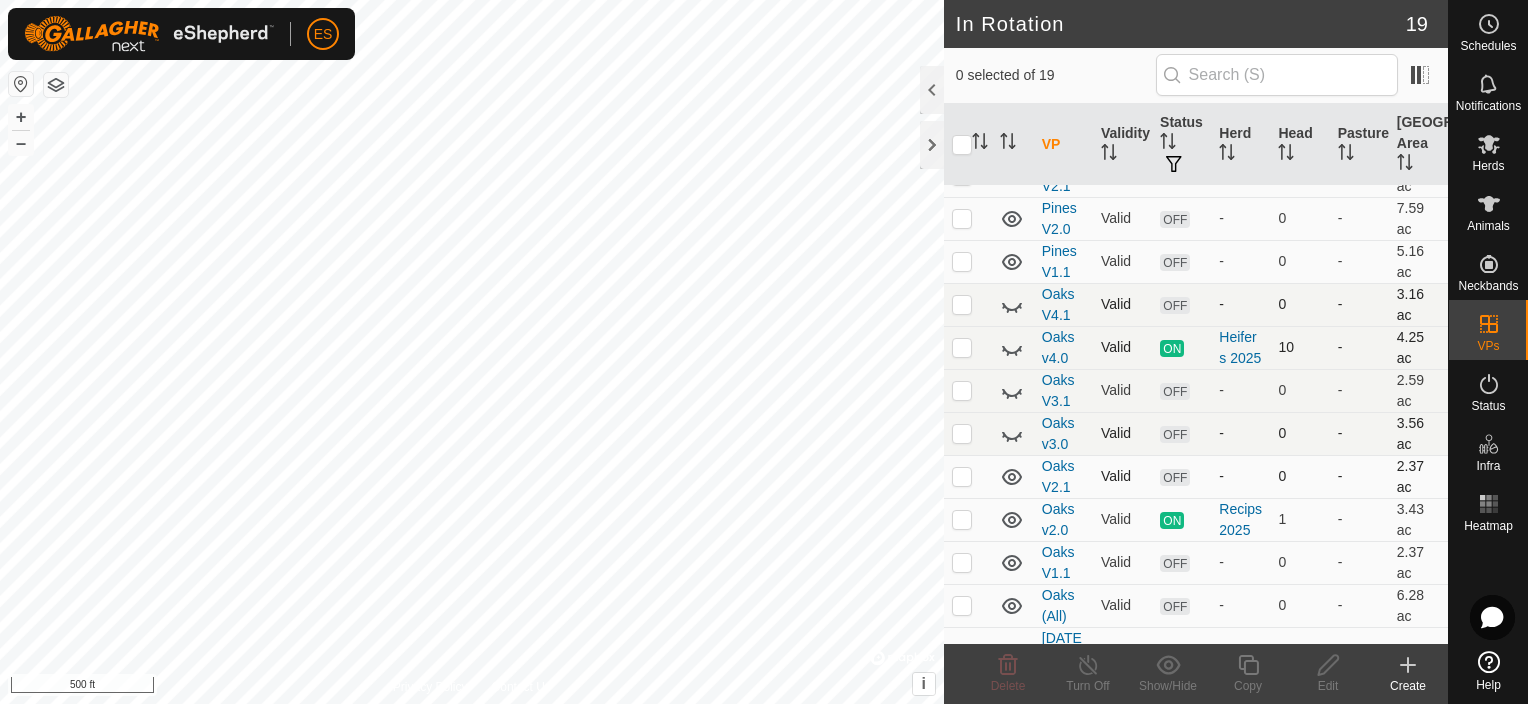 click 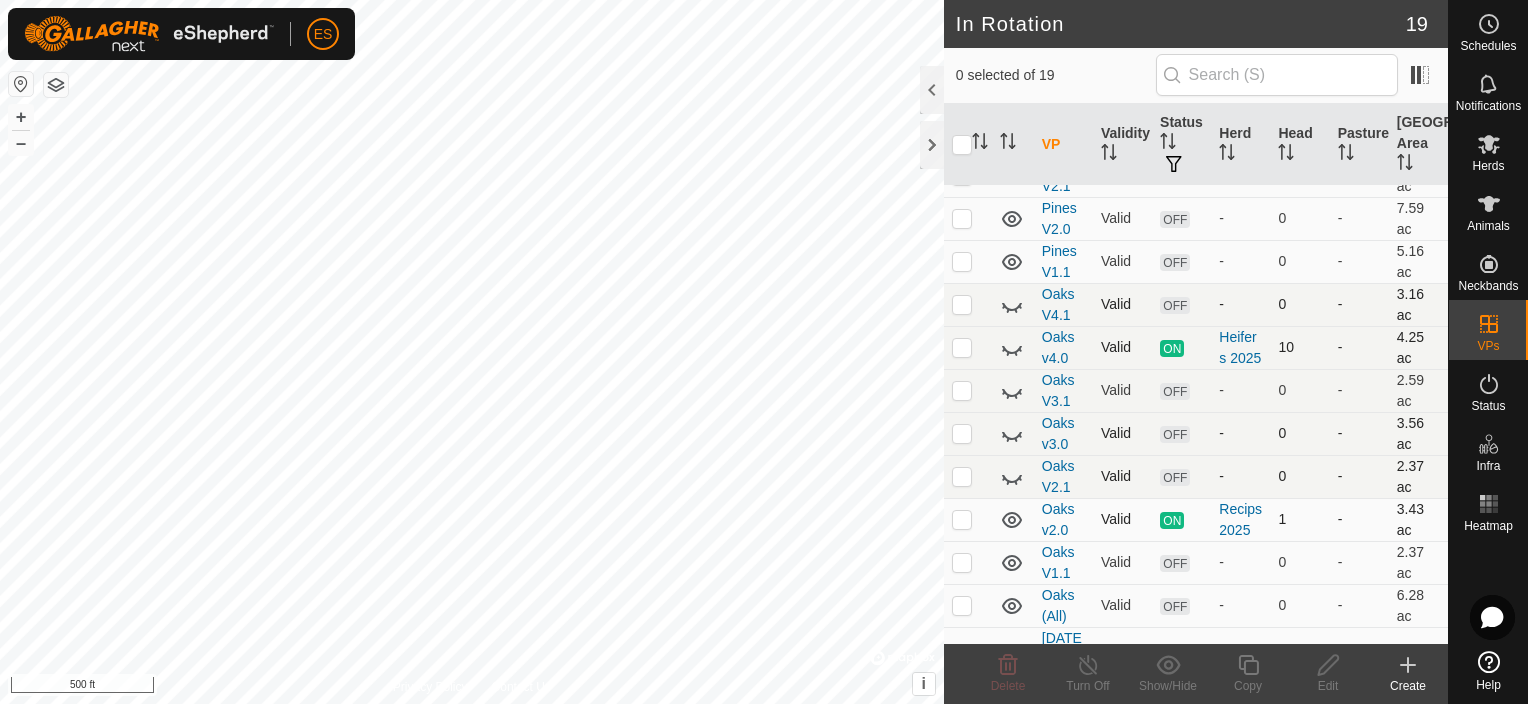 click 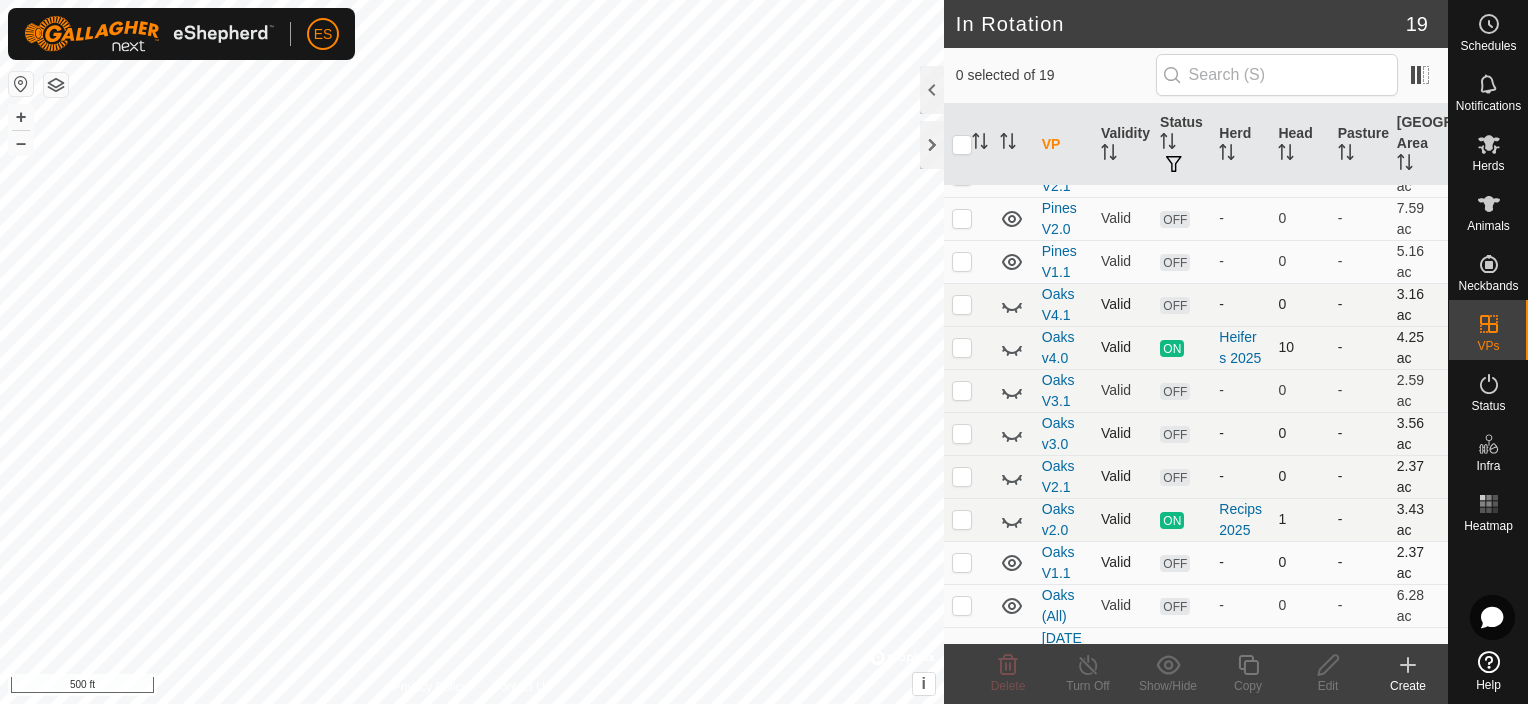 click 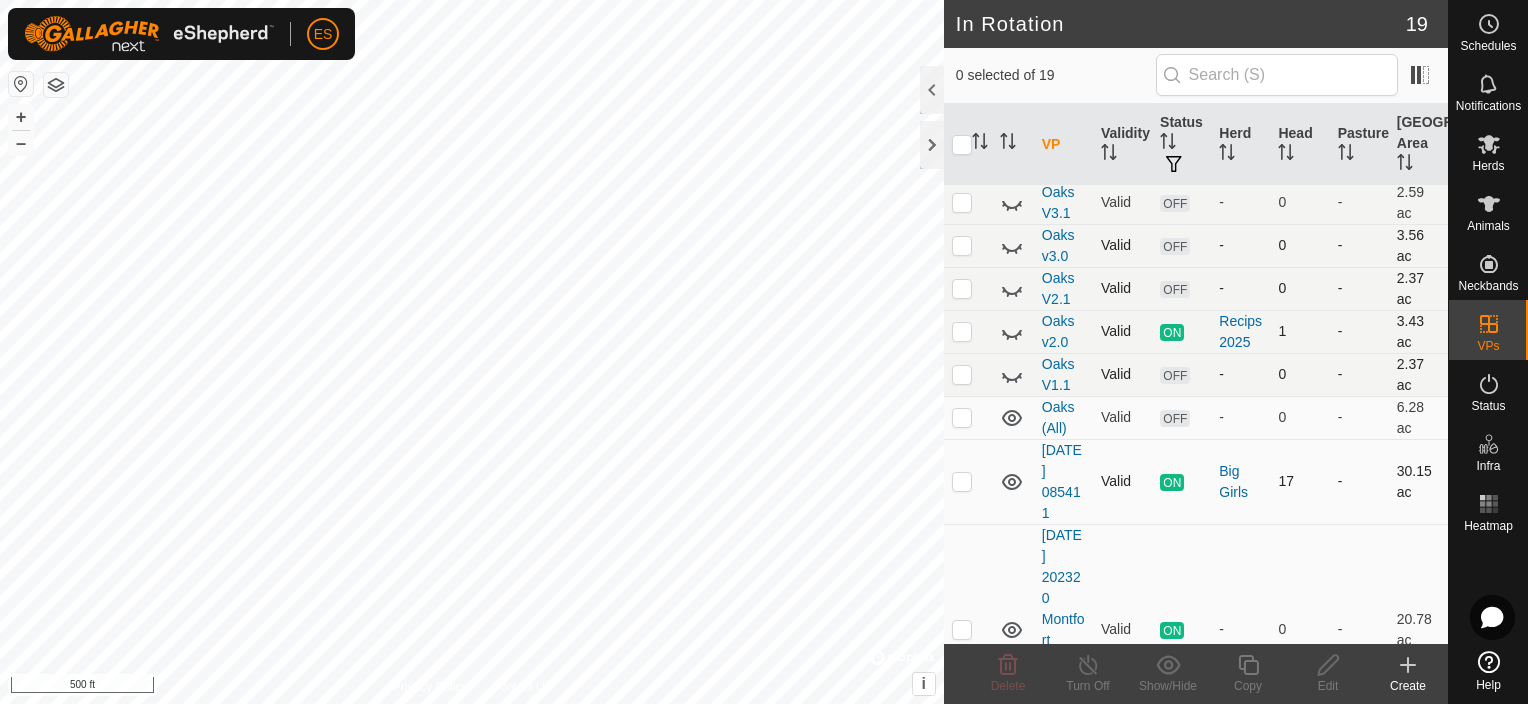 scroll, scrollTop: 400, scrollLeft: 0, axis: vertical 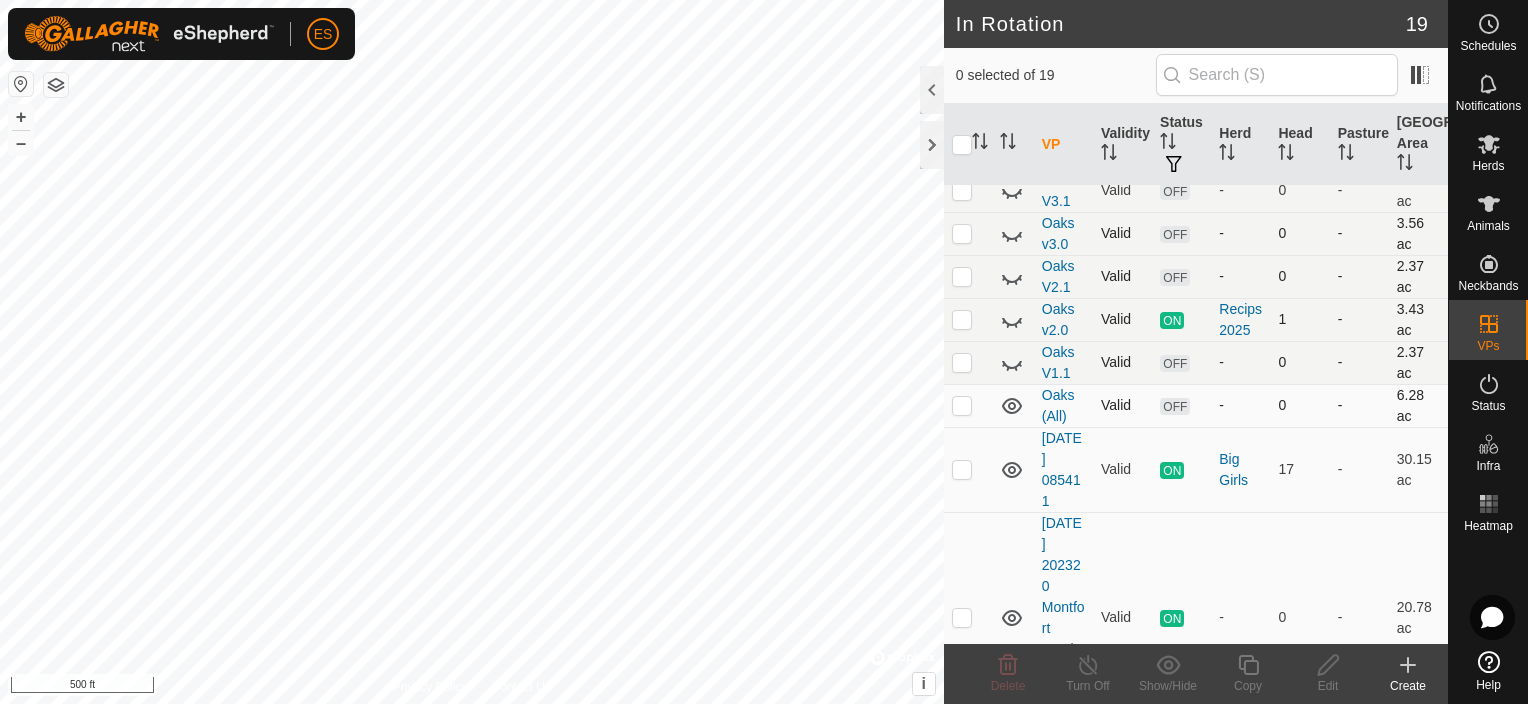 click 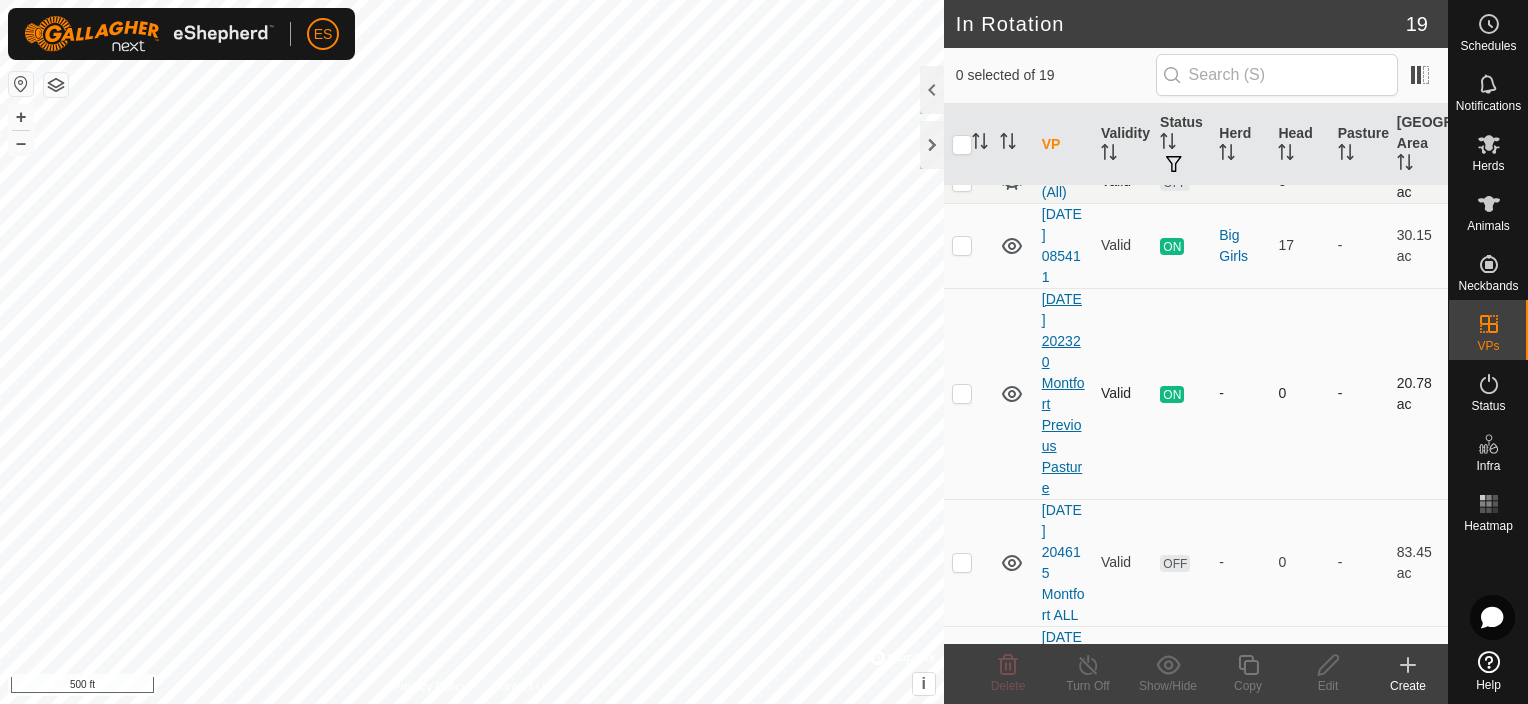 scroll, scrollTop: 600, scrollLeft: 0, axis: vertical 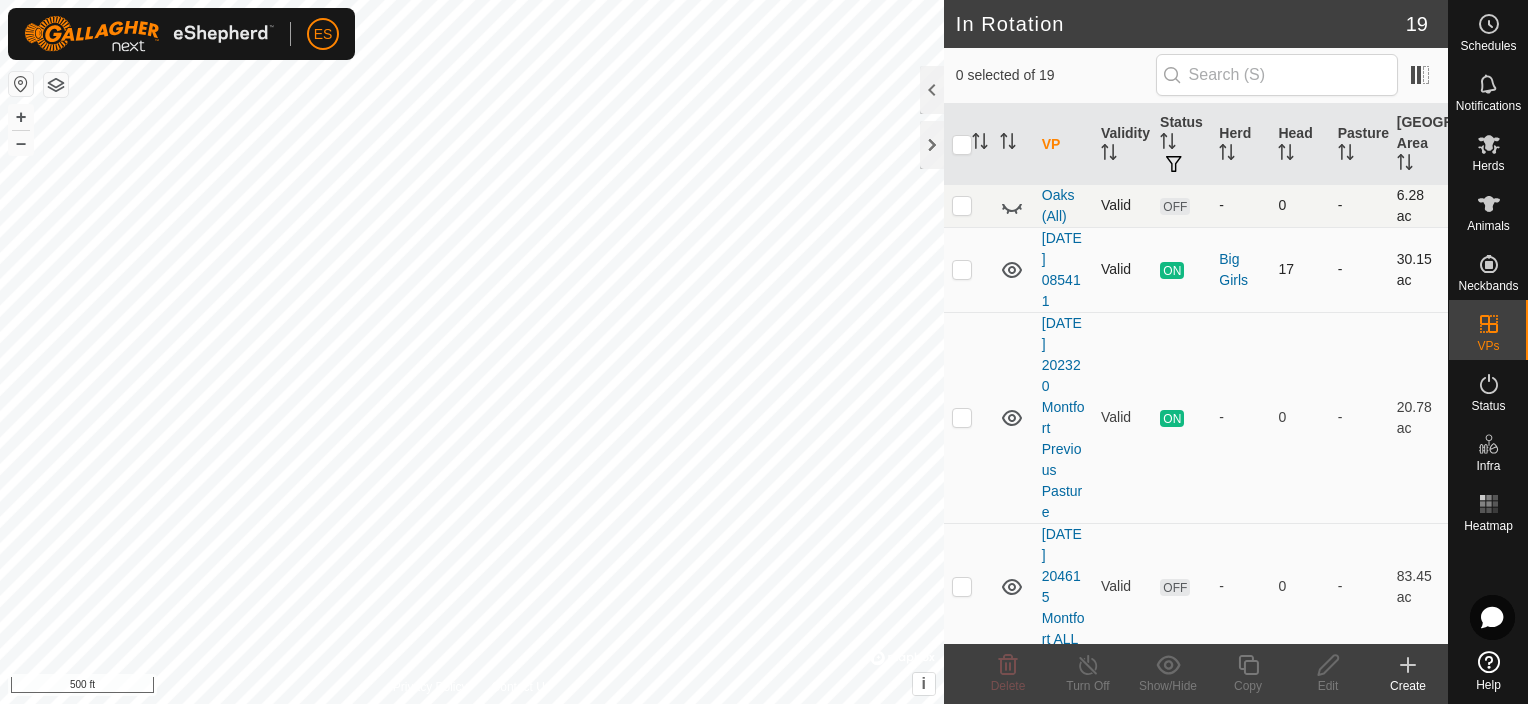 click 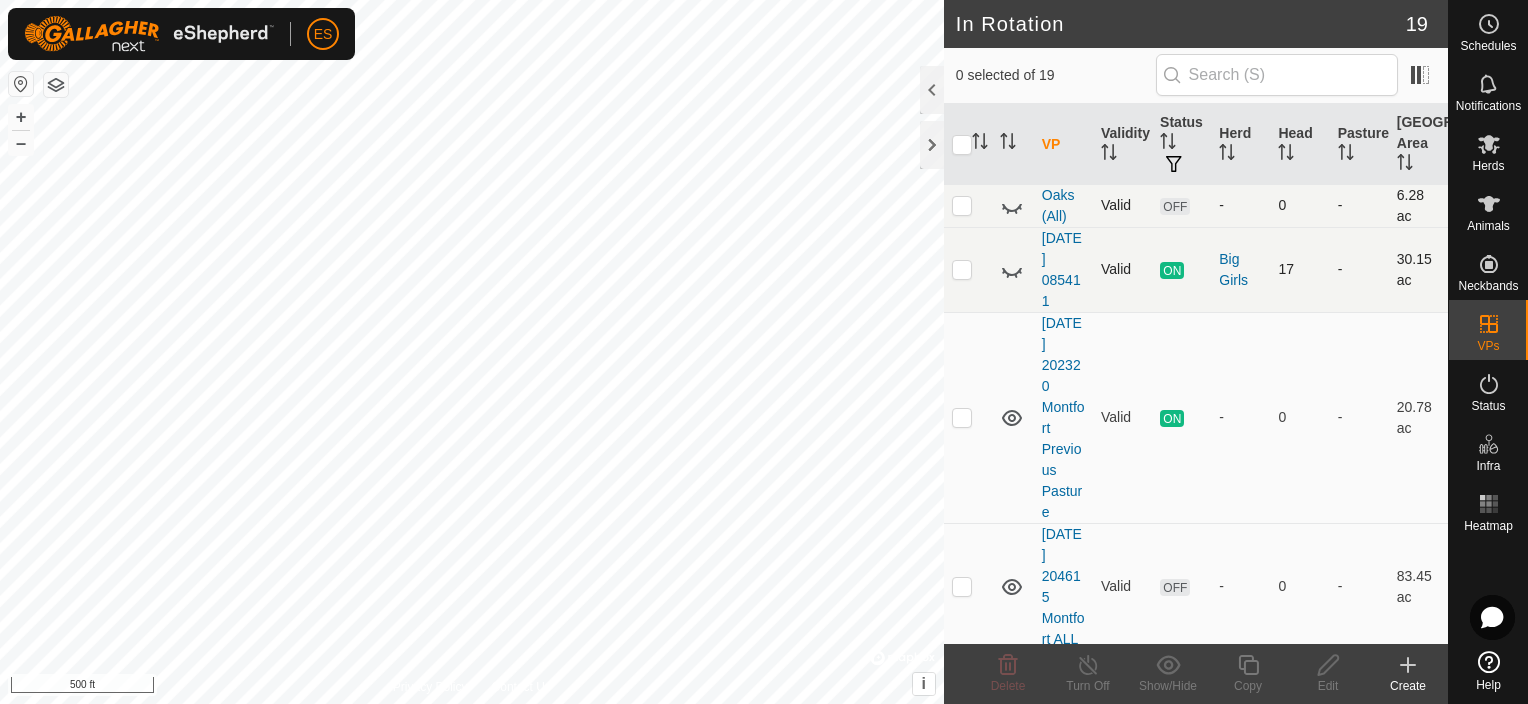 click 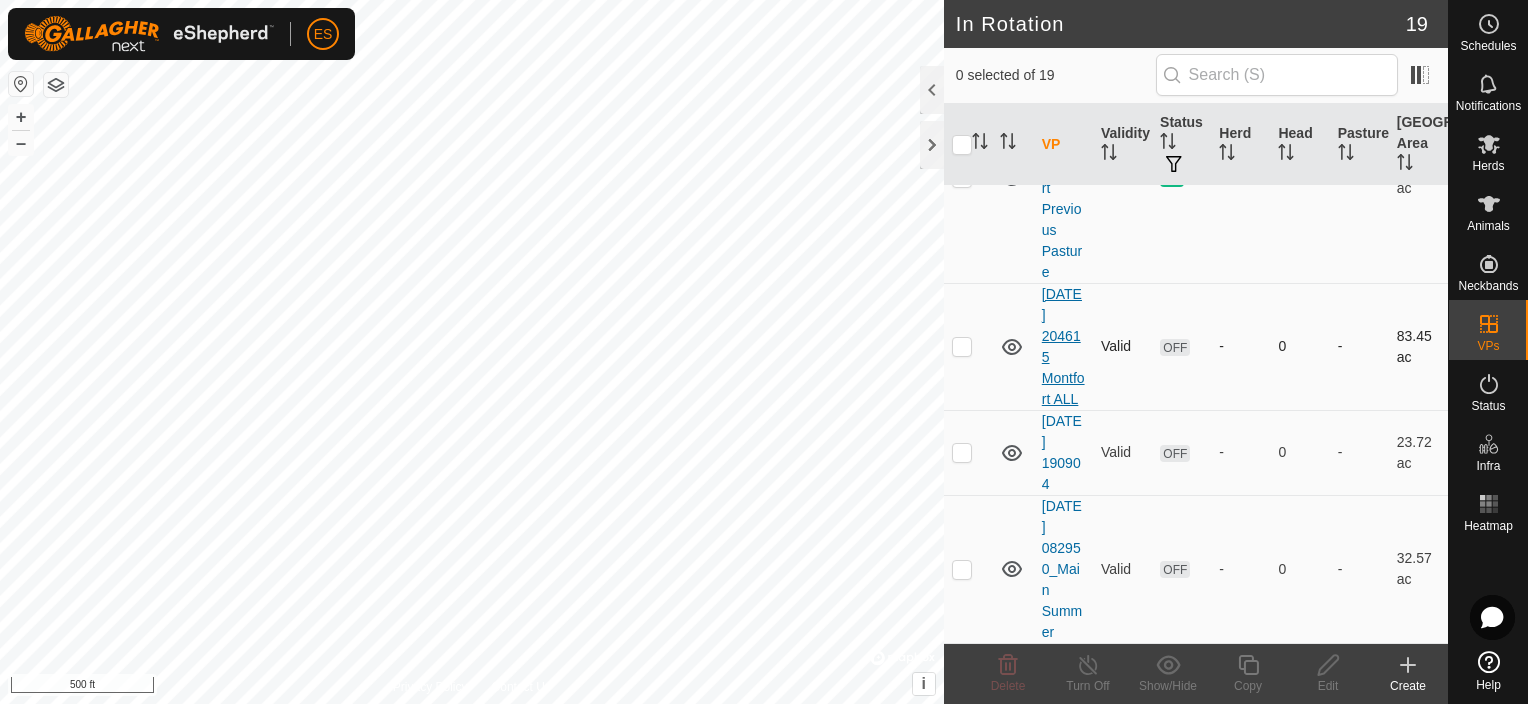 scroll, scrollTop: 898, scrollLeft: 0, axis: vertical 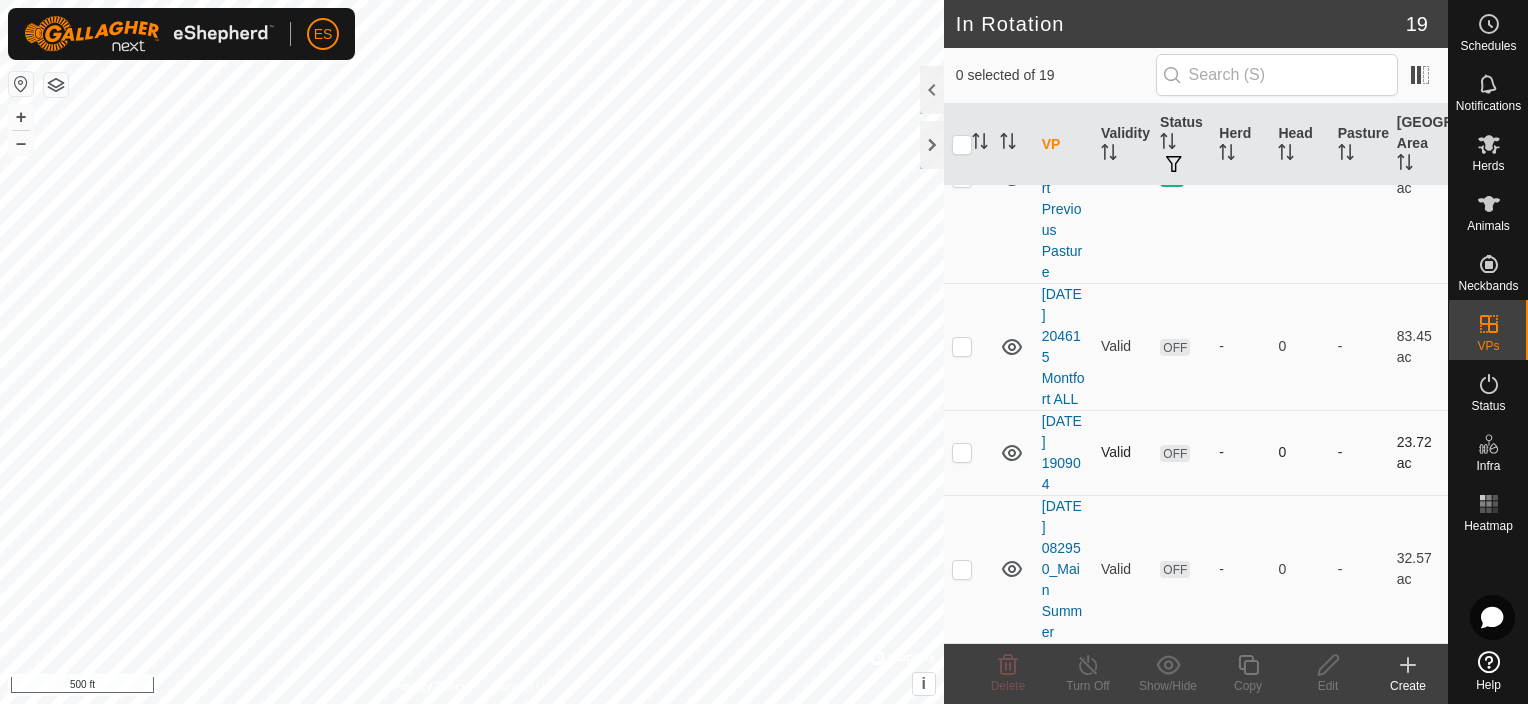 click 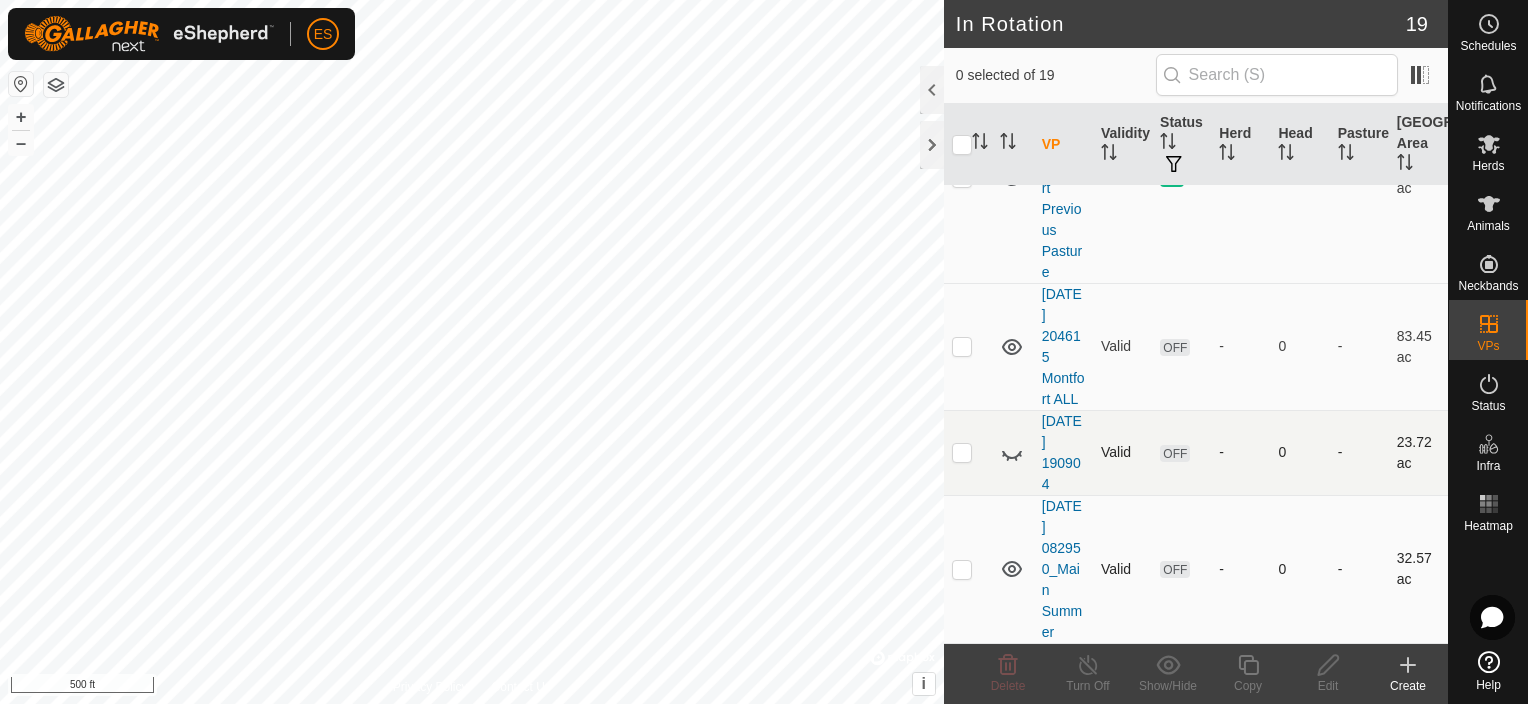 click 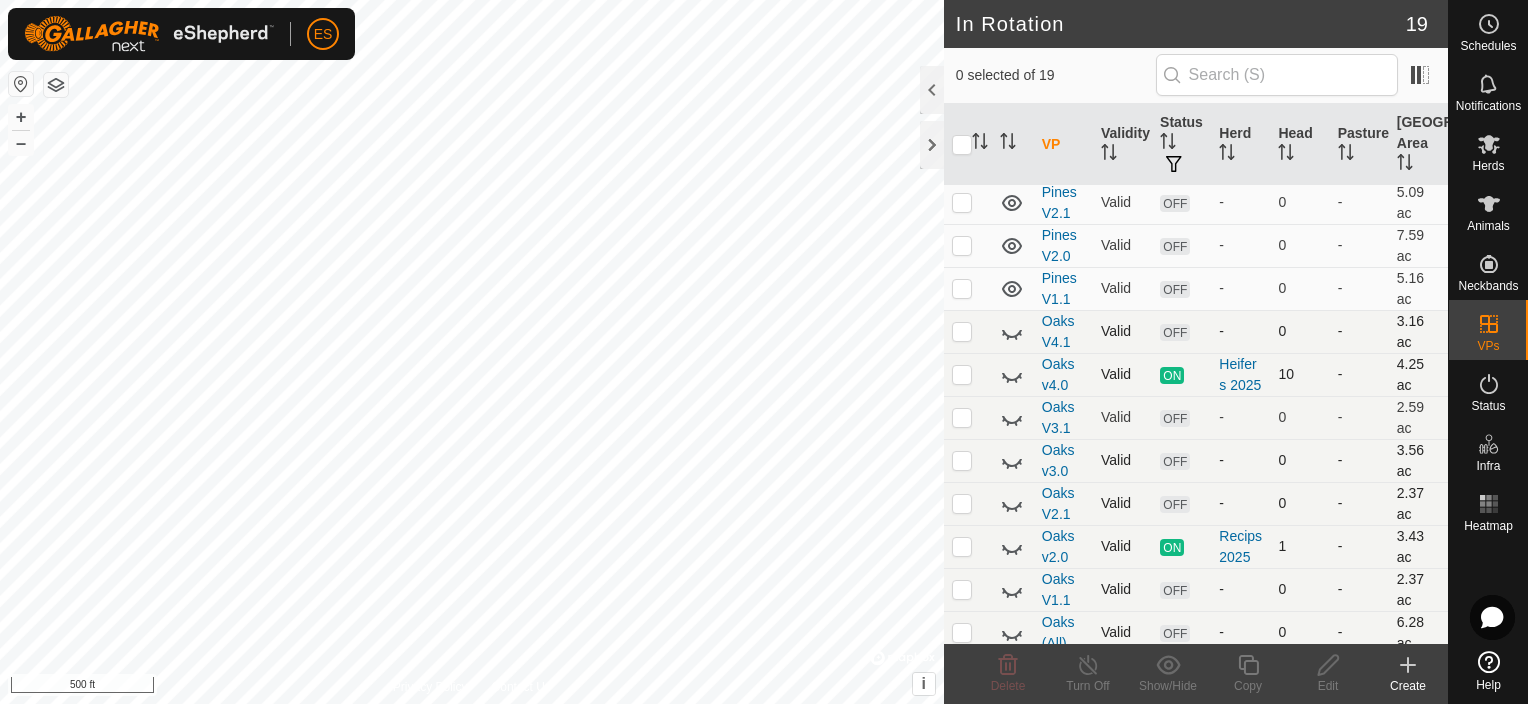 scroll, scrollTop: 0, scrollLeft: 0, axis: both 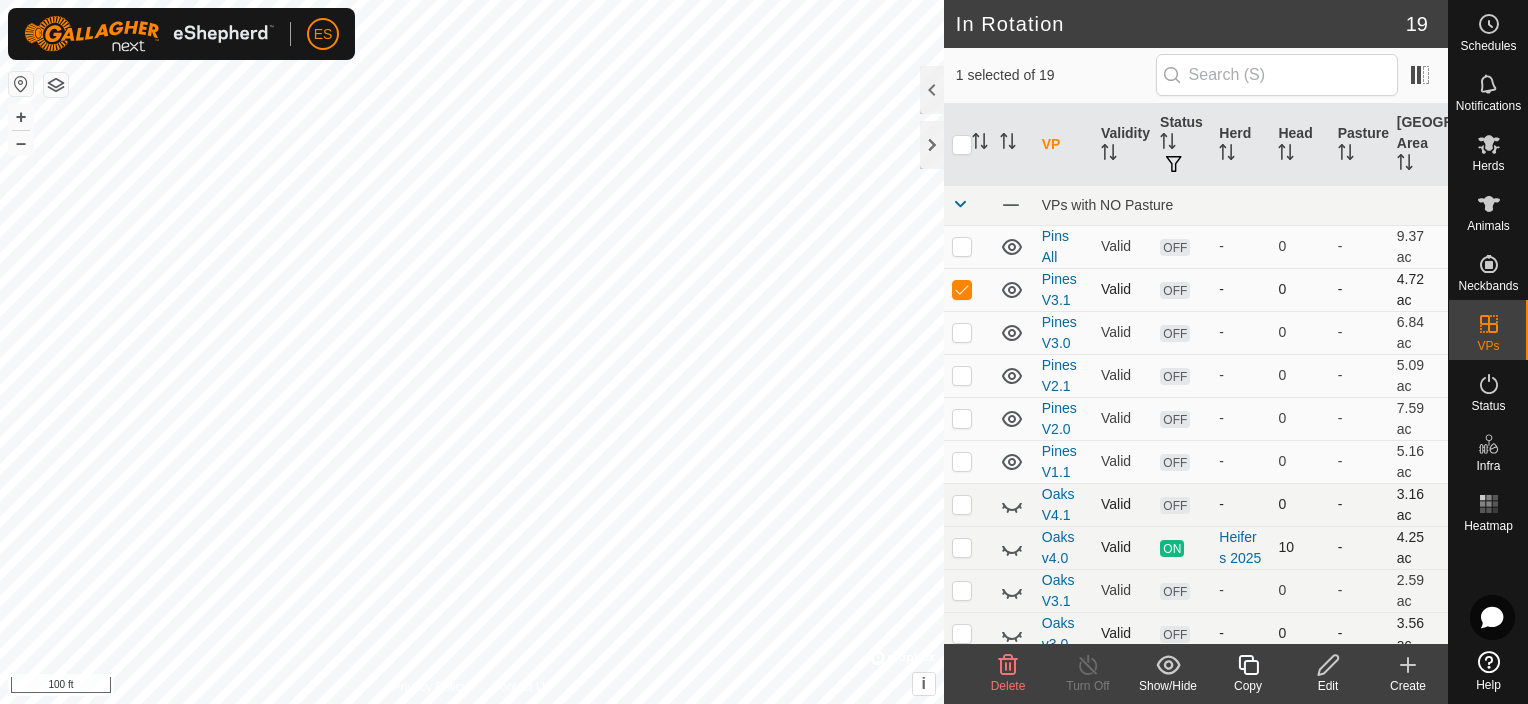click at bounding box center [962, 289] 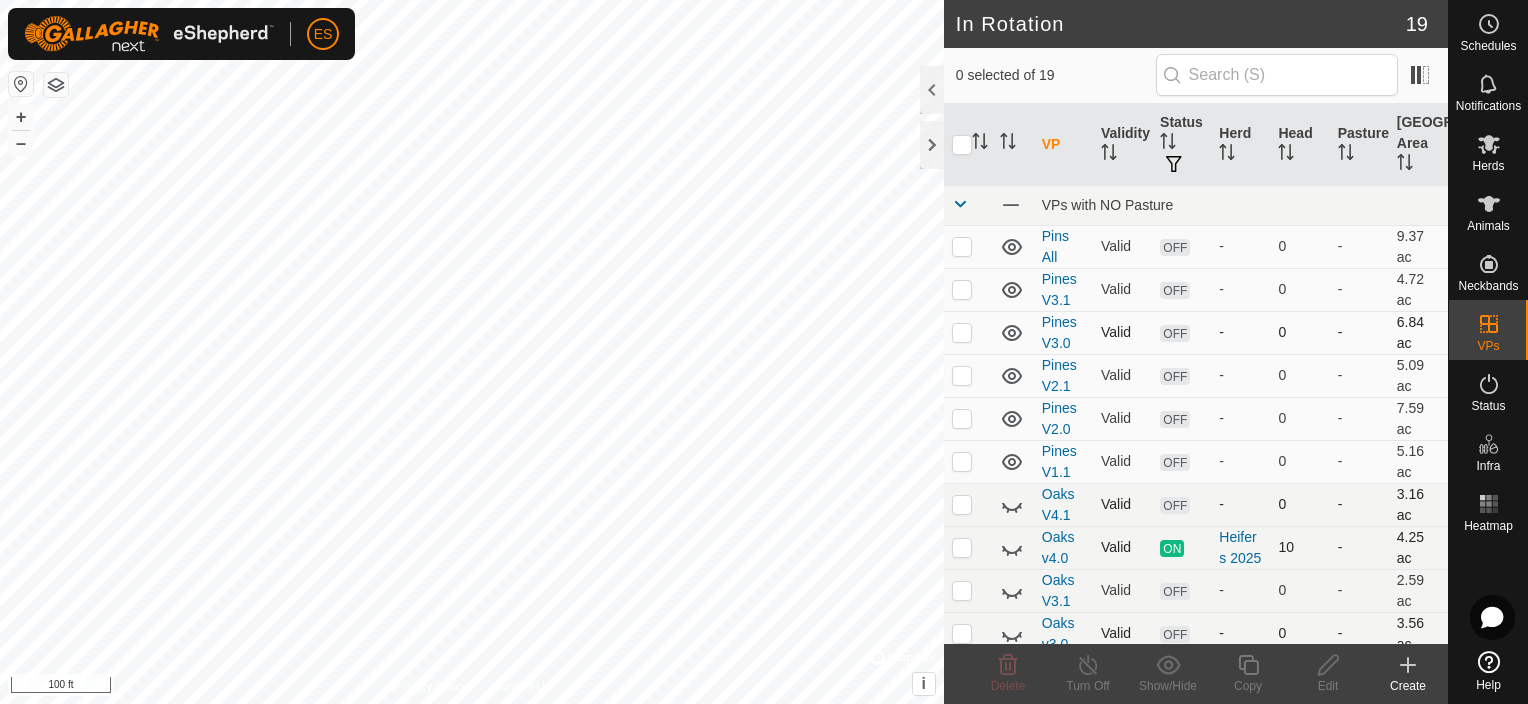 click at bounding box center [962, 332] 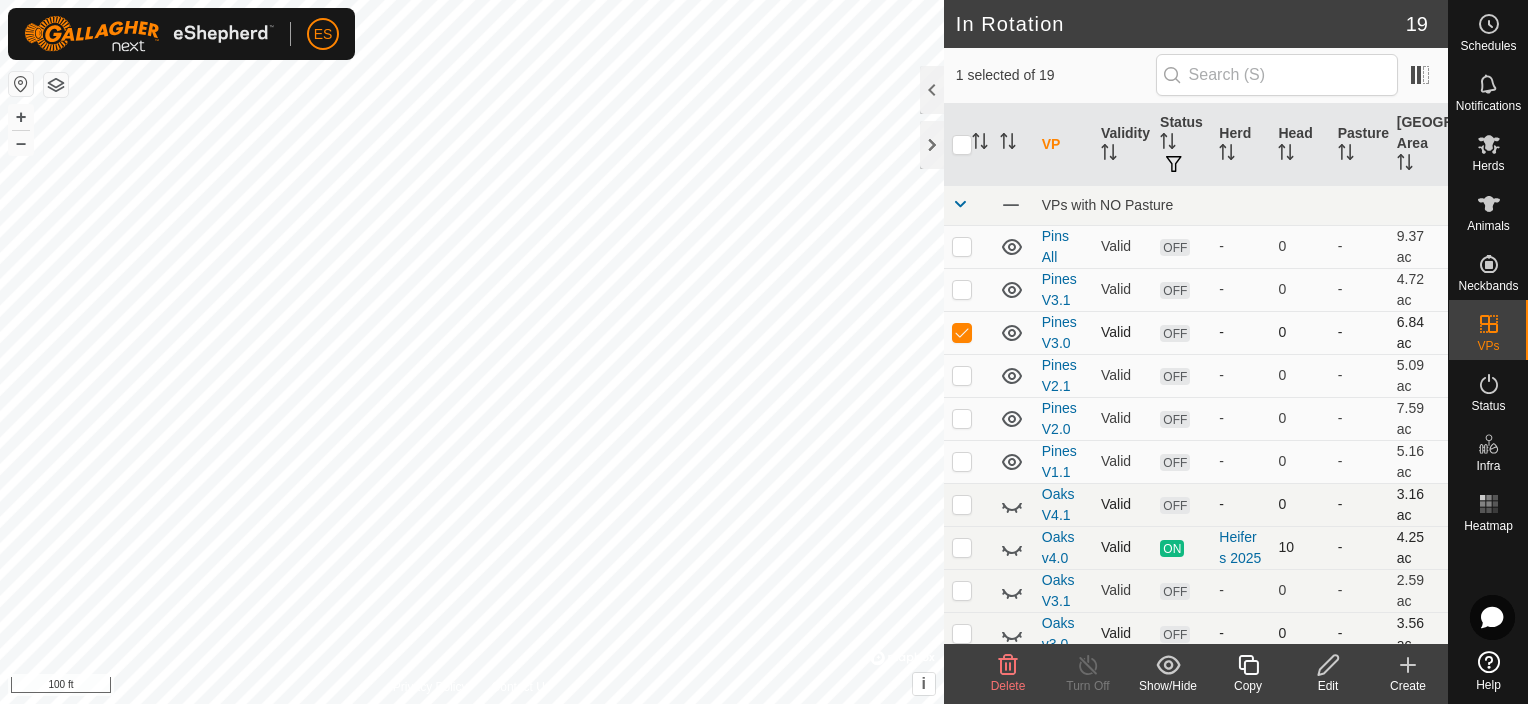 click at bounding box center [962, 332] 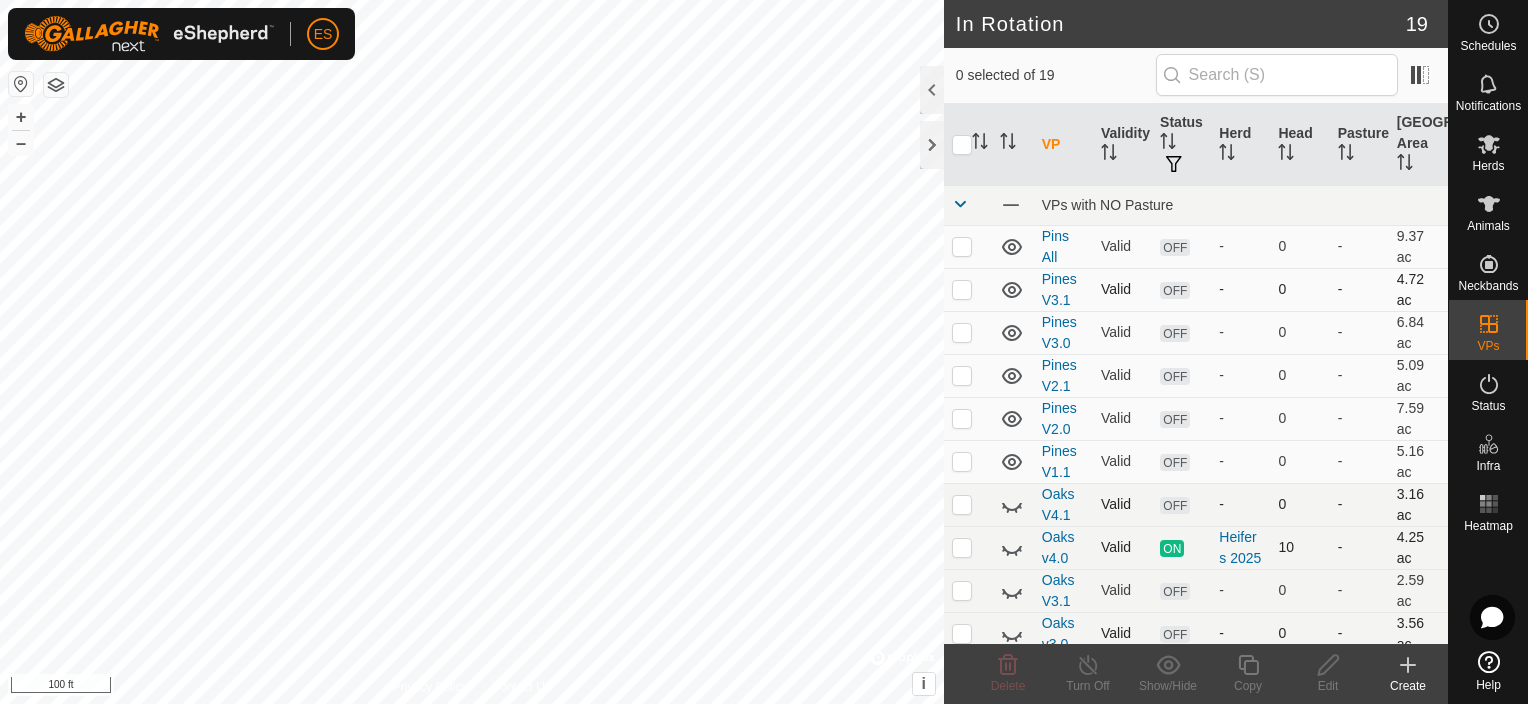 click at bounding box center [962, 289] 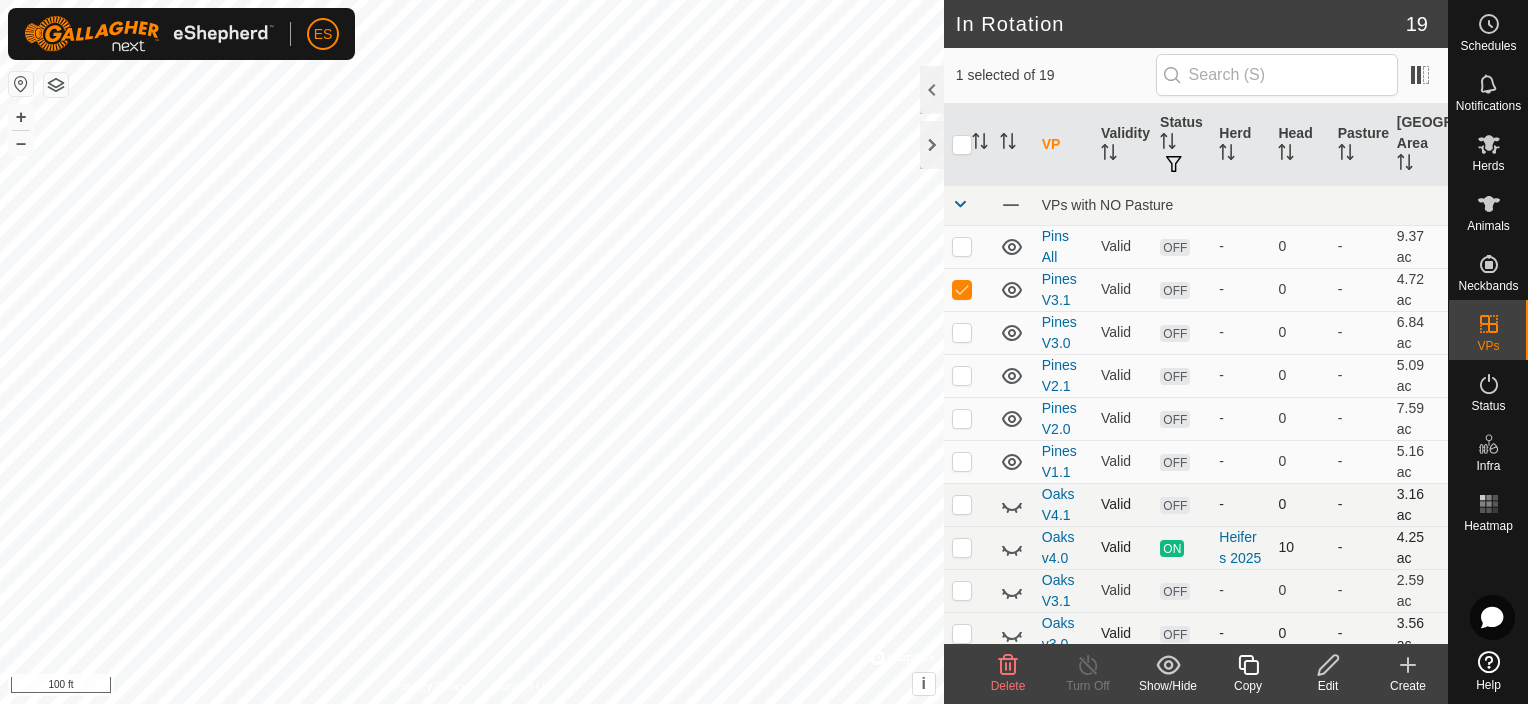 click 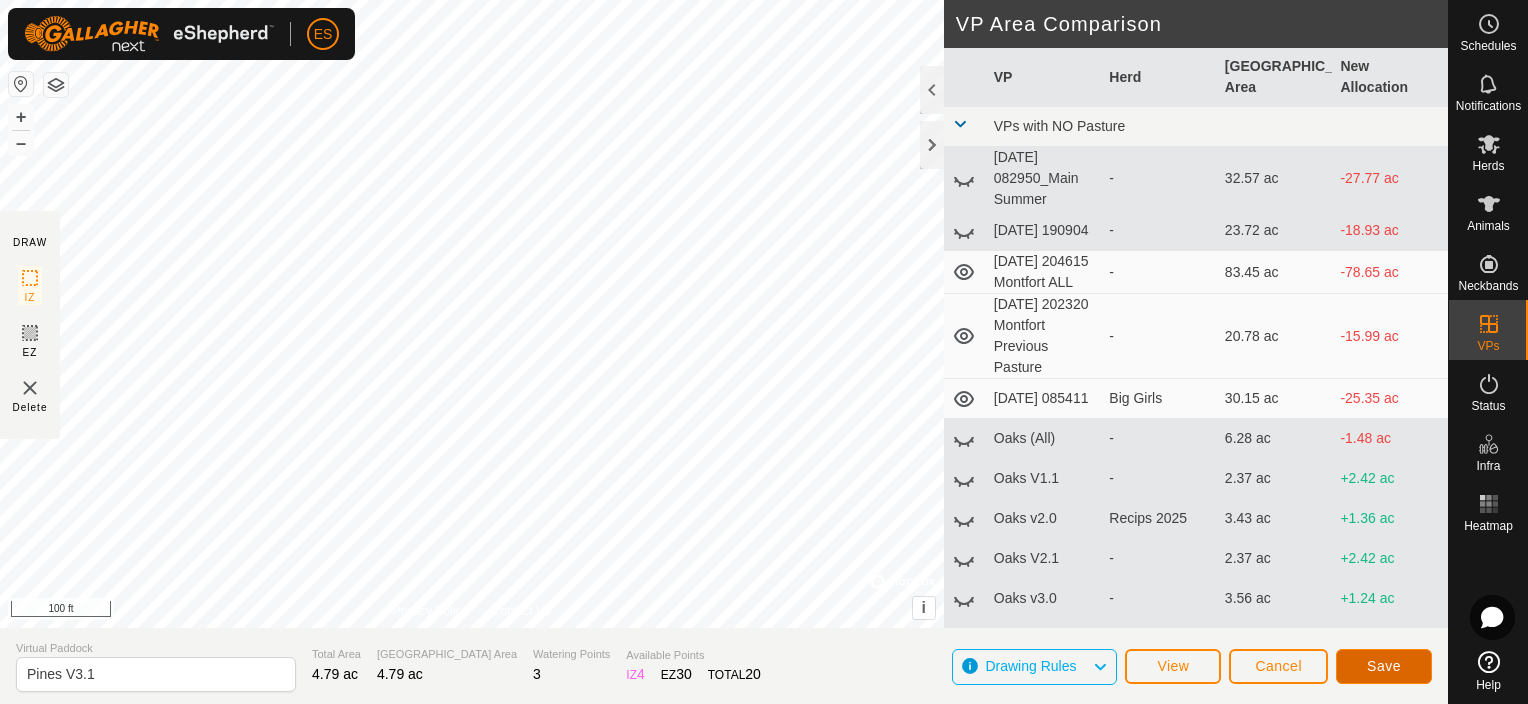 click on "Save" 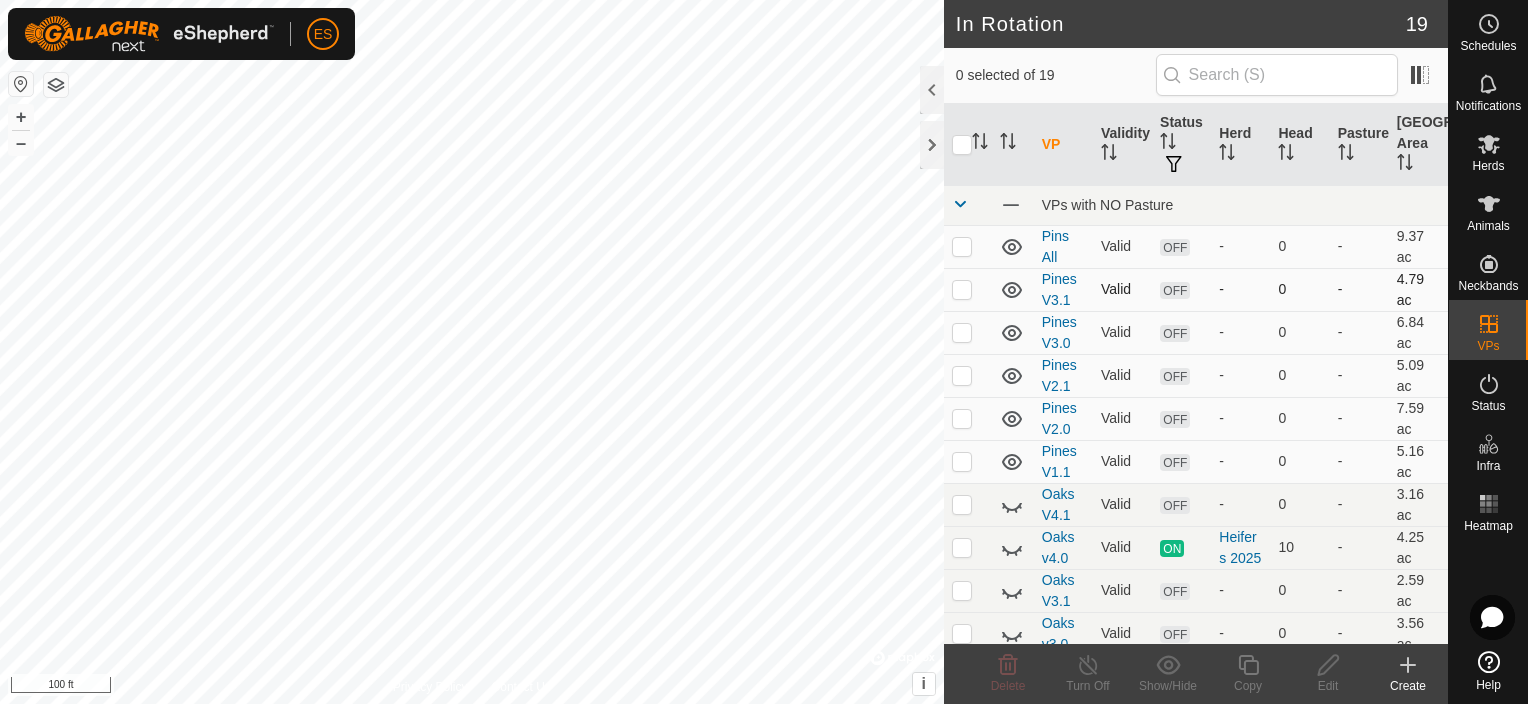 click at bounding box center (962, 289) 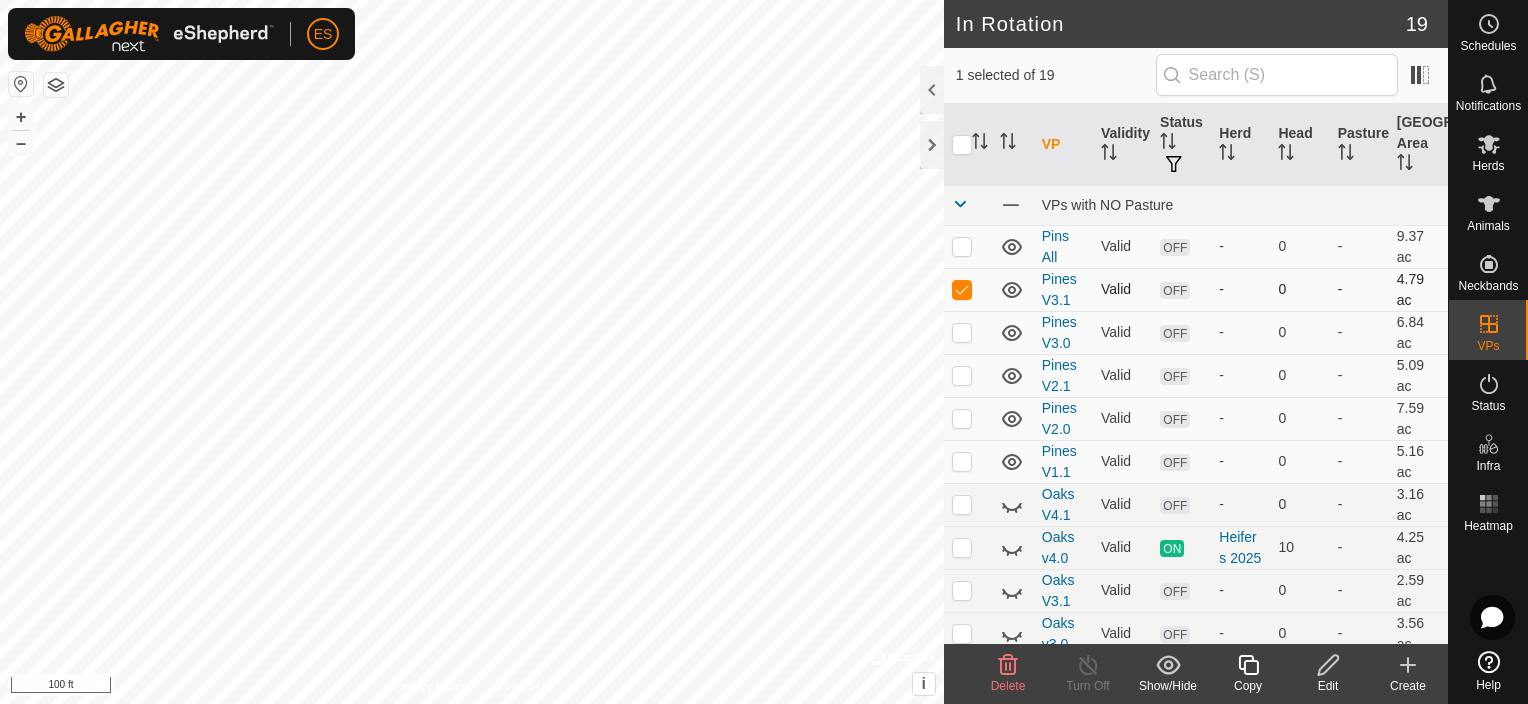 click at bounding box center [962, 289] 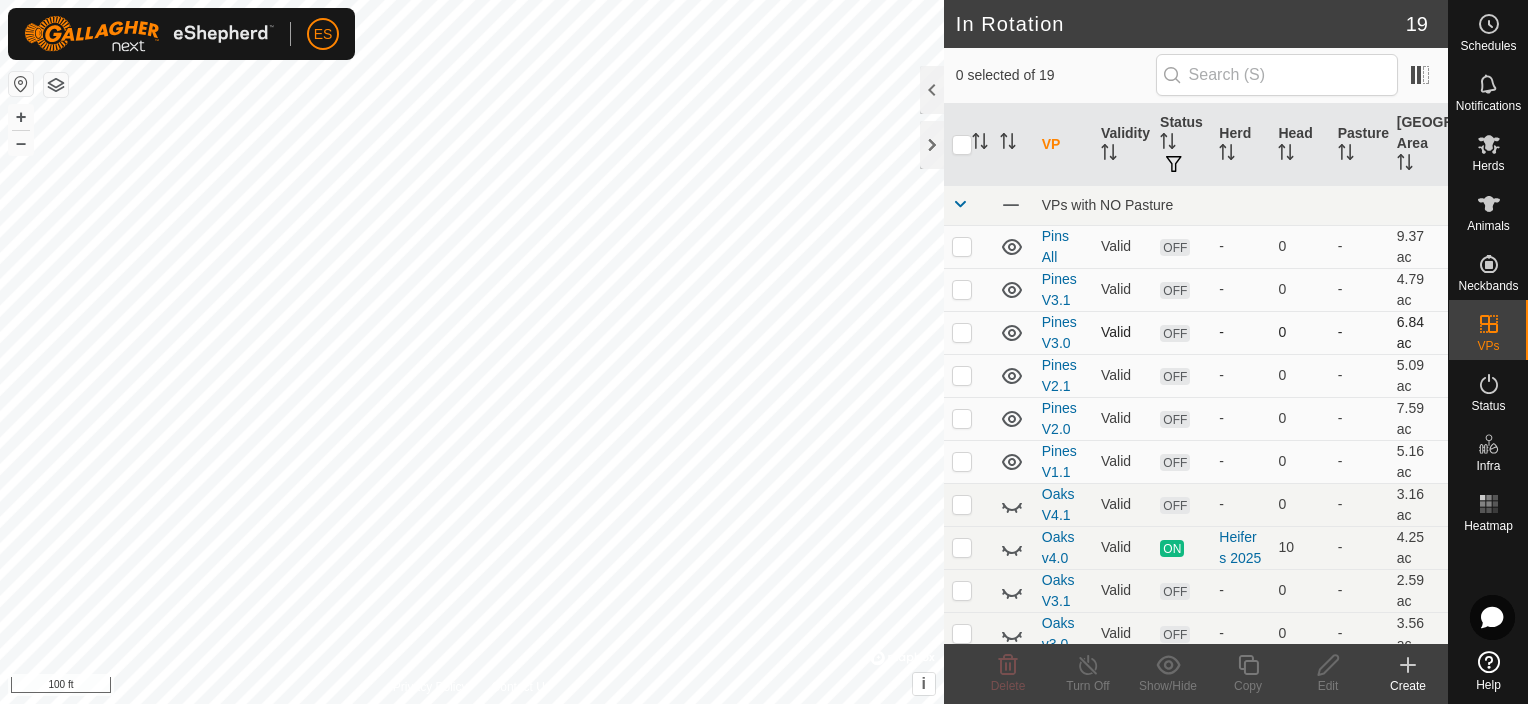 click at bounding box center [962, 332] 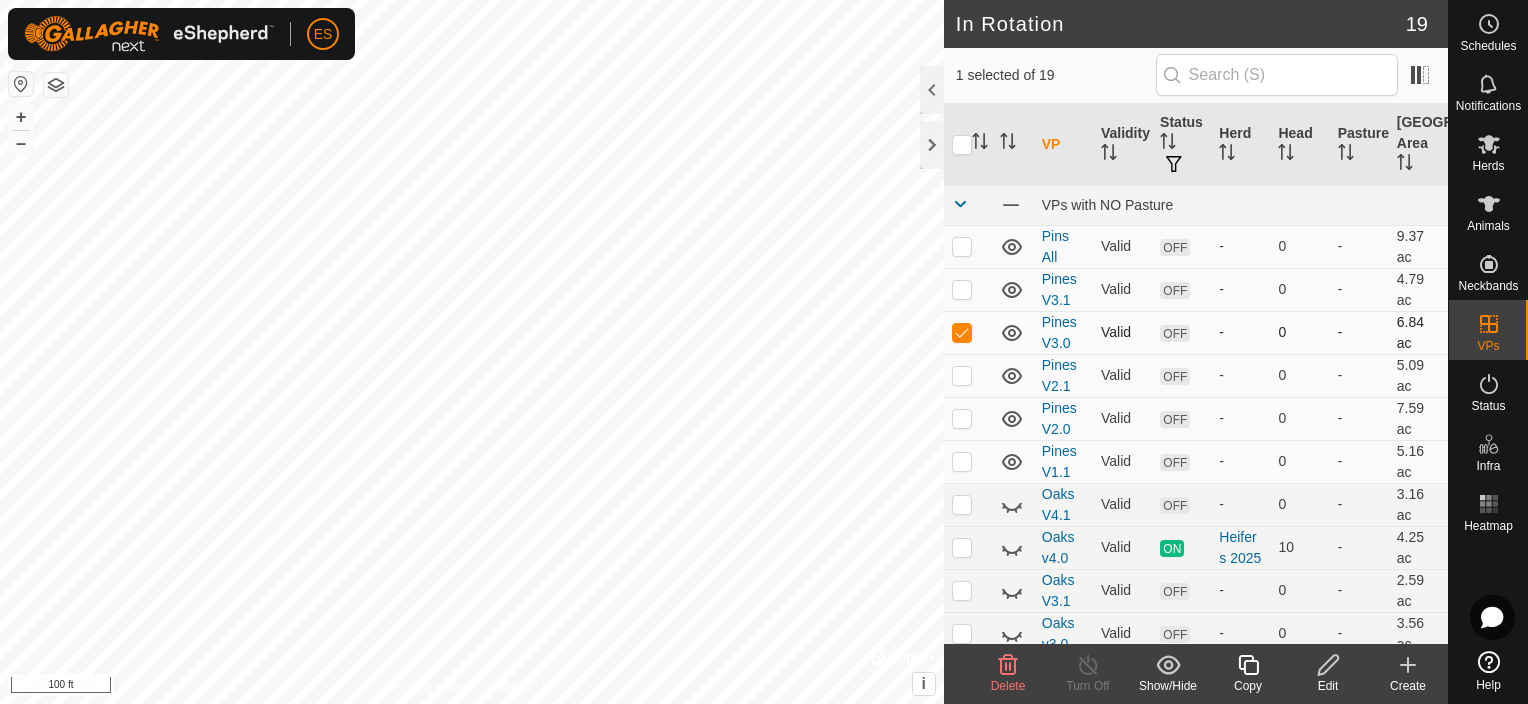 checkbox on "true" 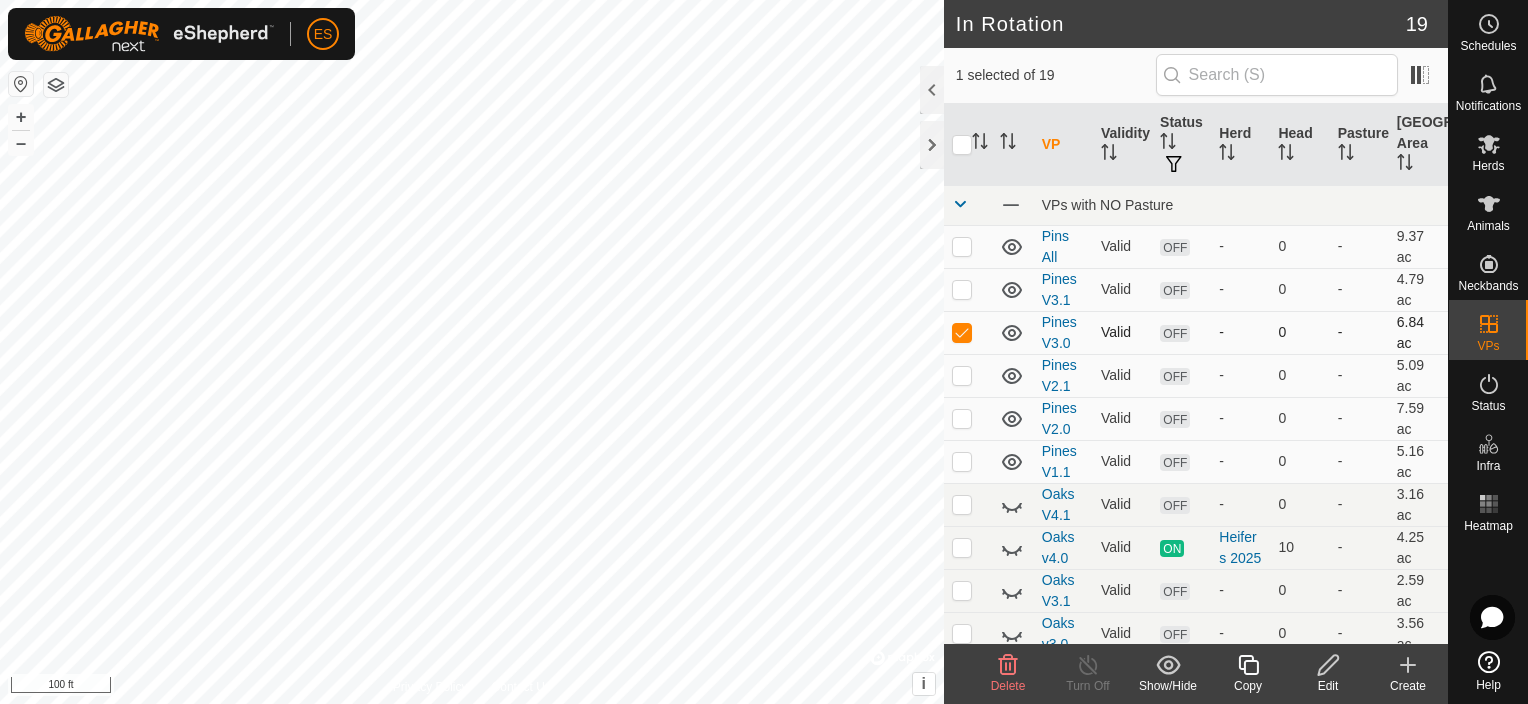 checkbox on "false" 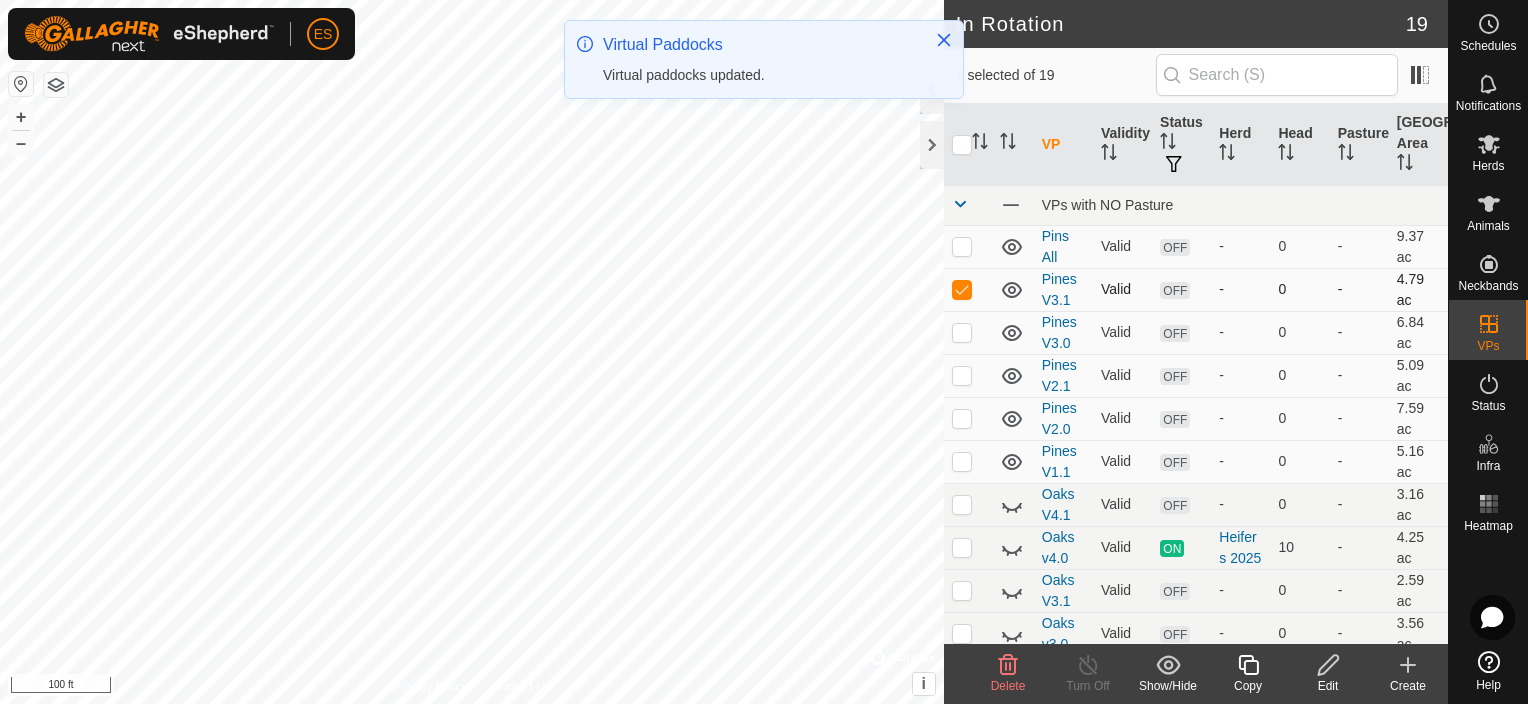 click at bounding box center (962, 289) 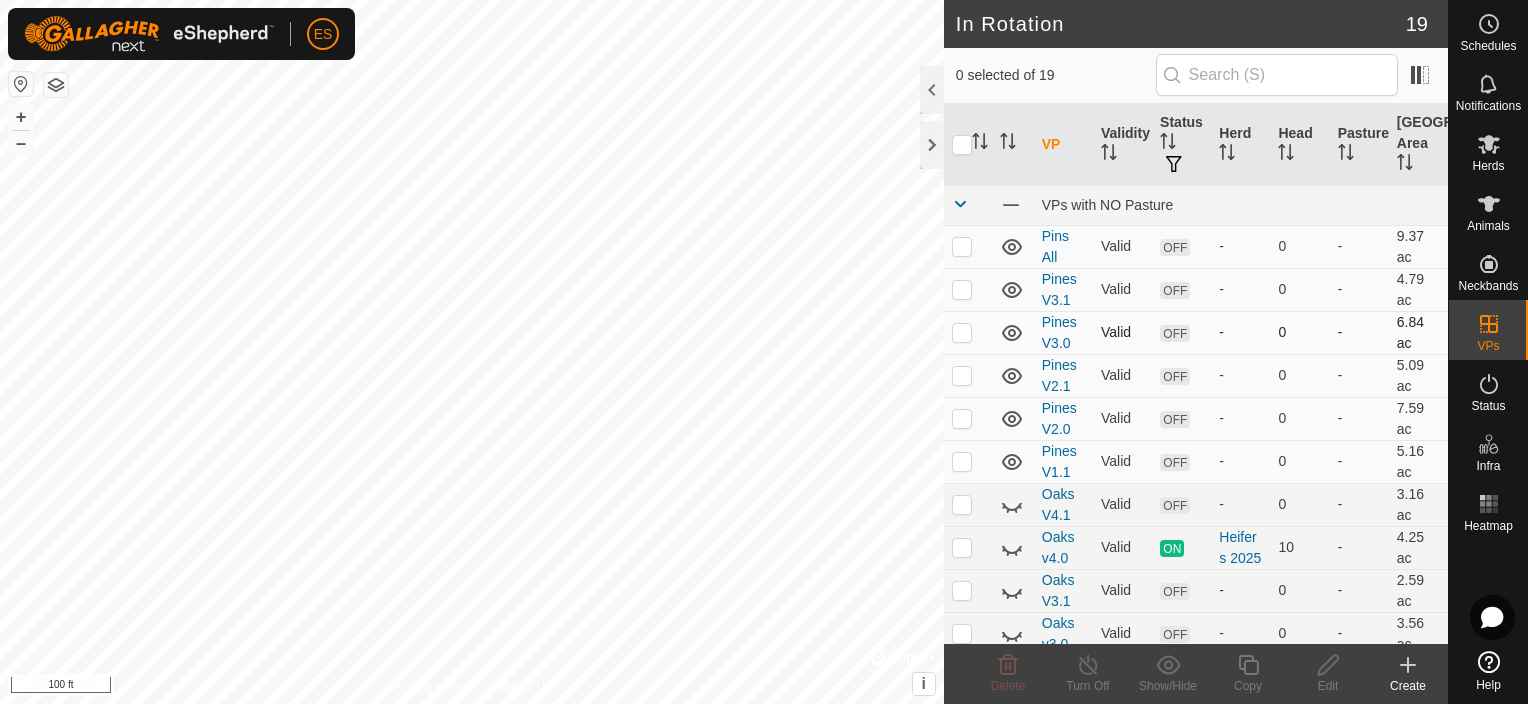click at bounding box center [962, 332] 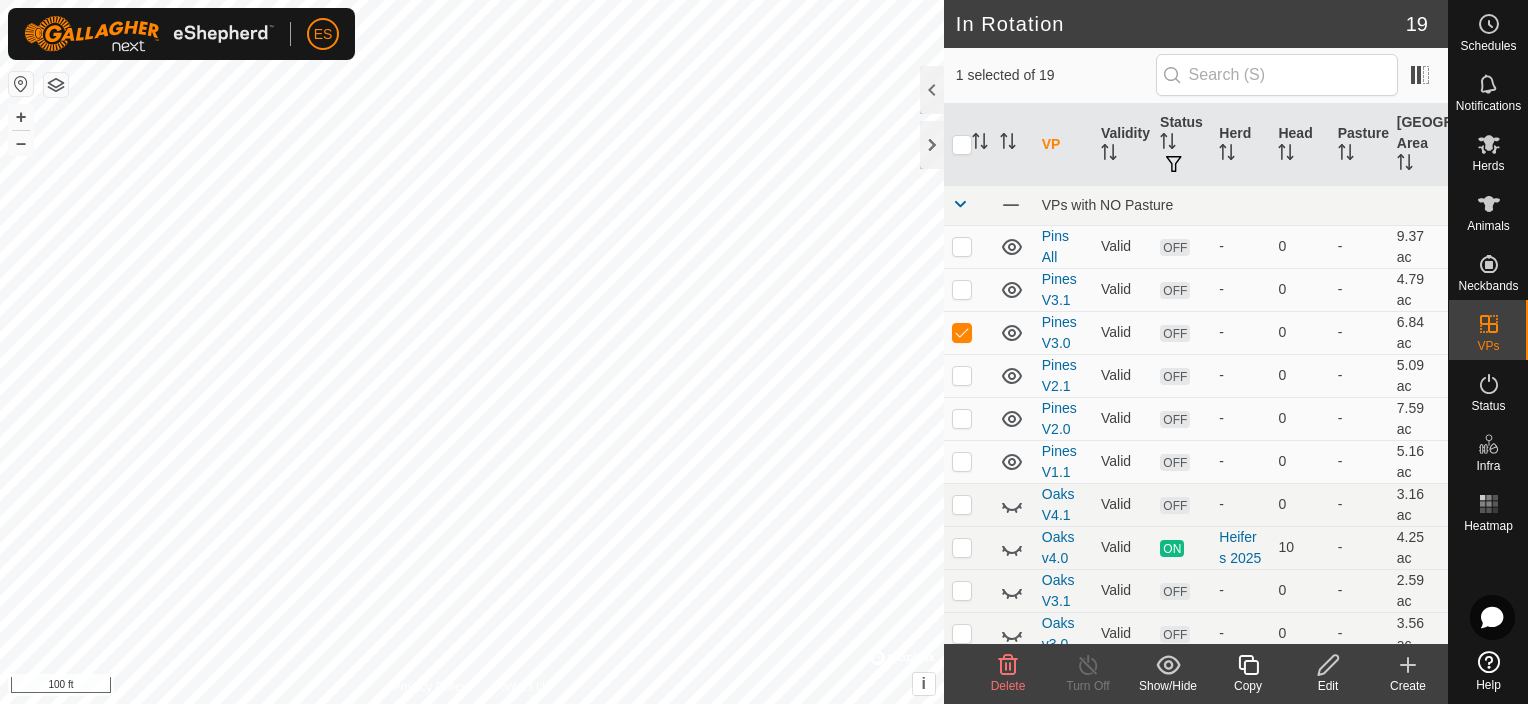 click 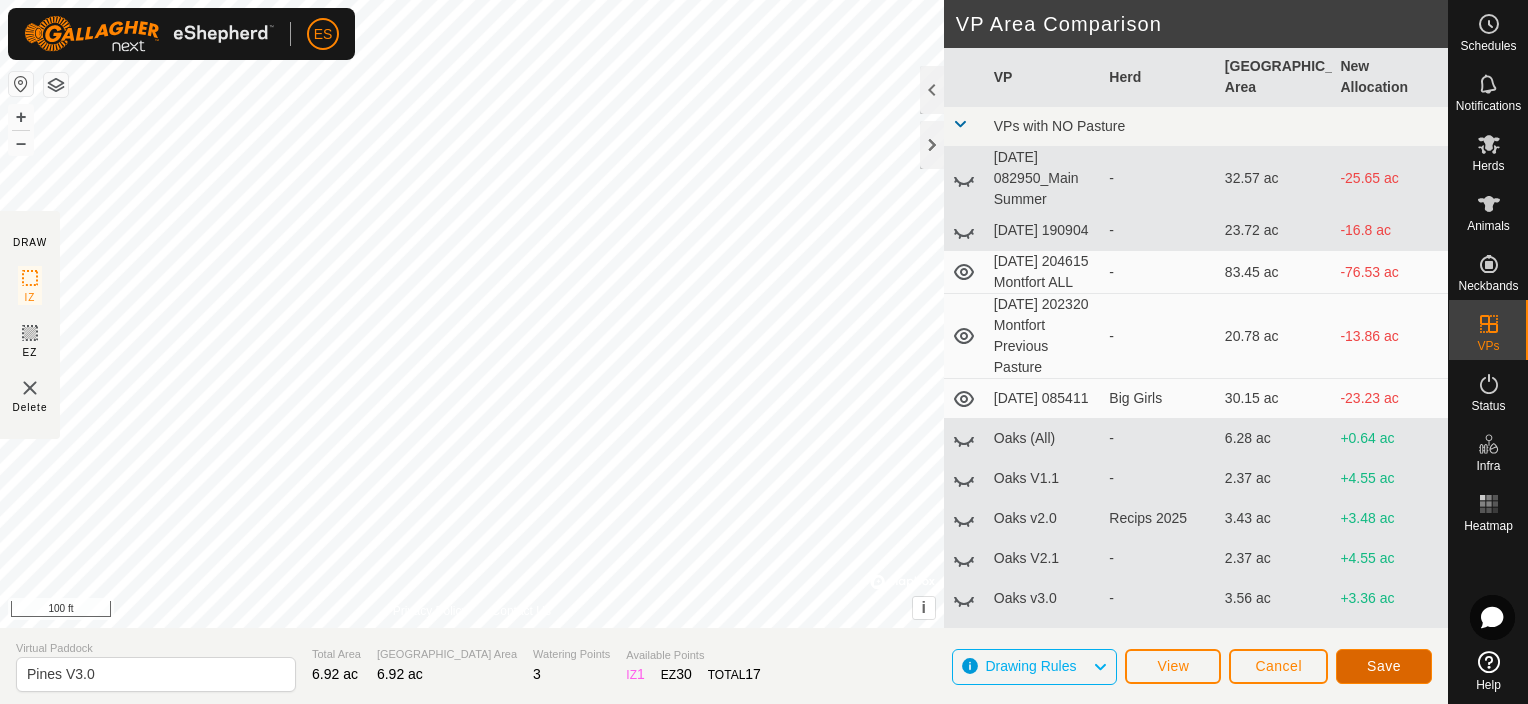 click on "Save" 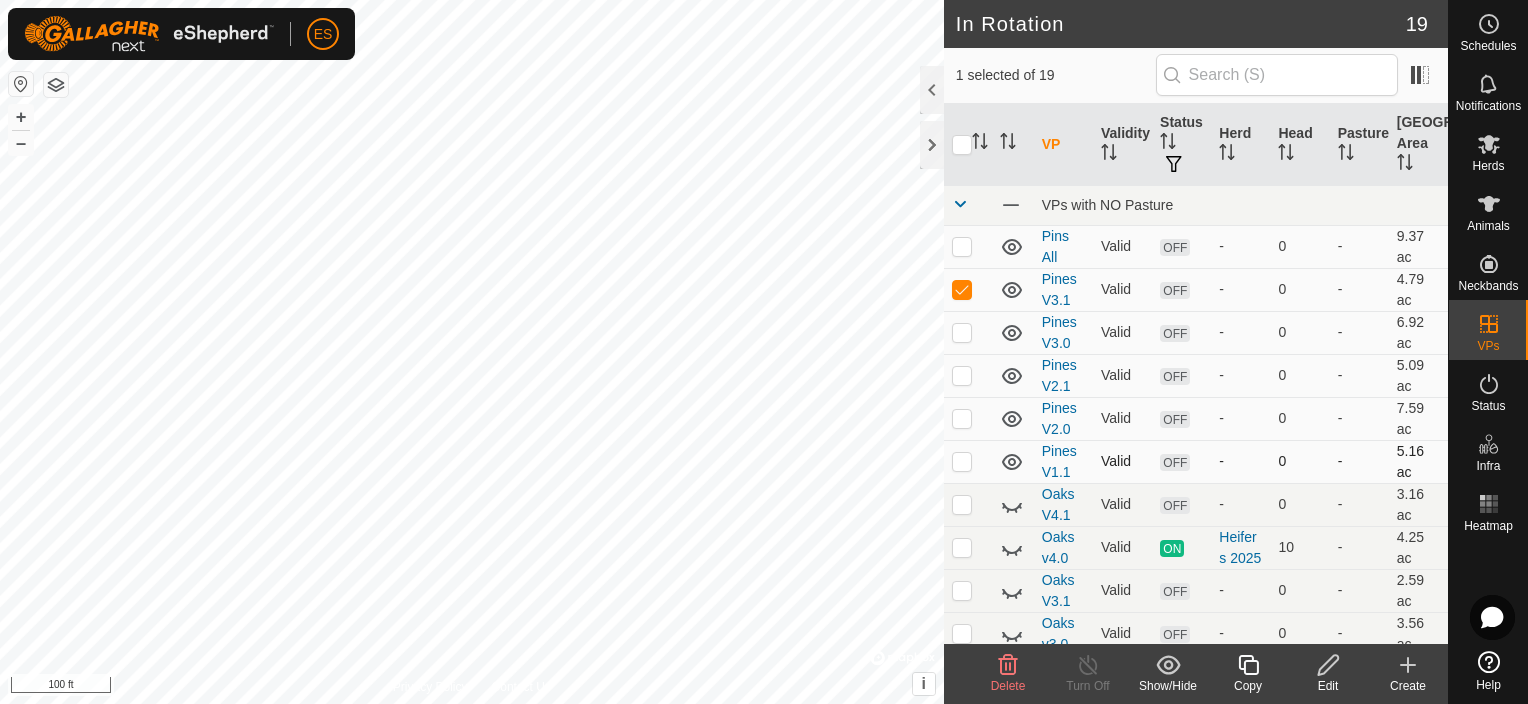 checkbox on "false" 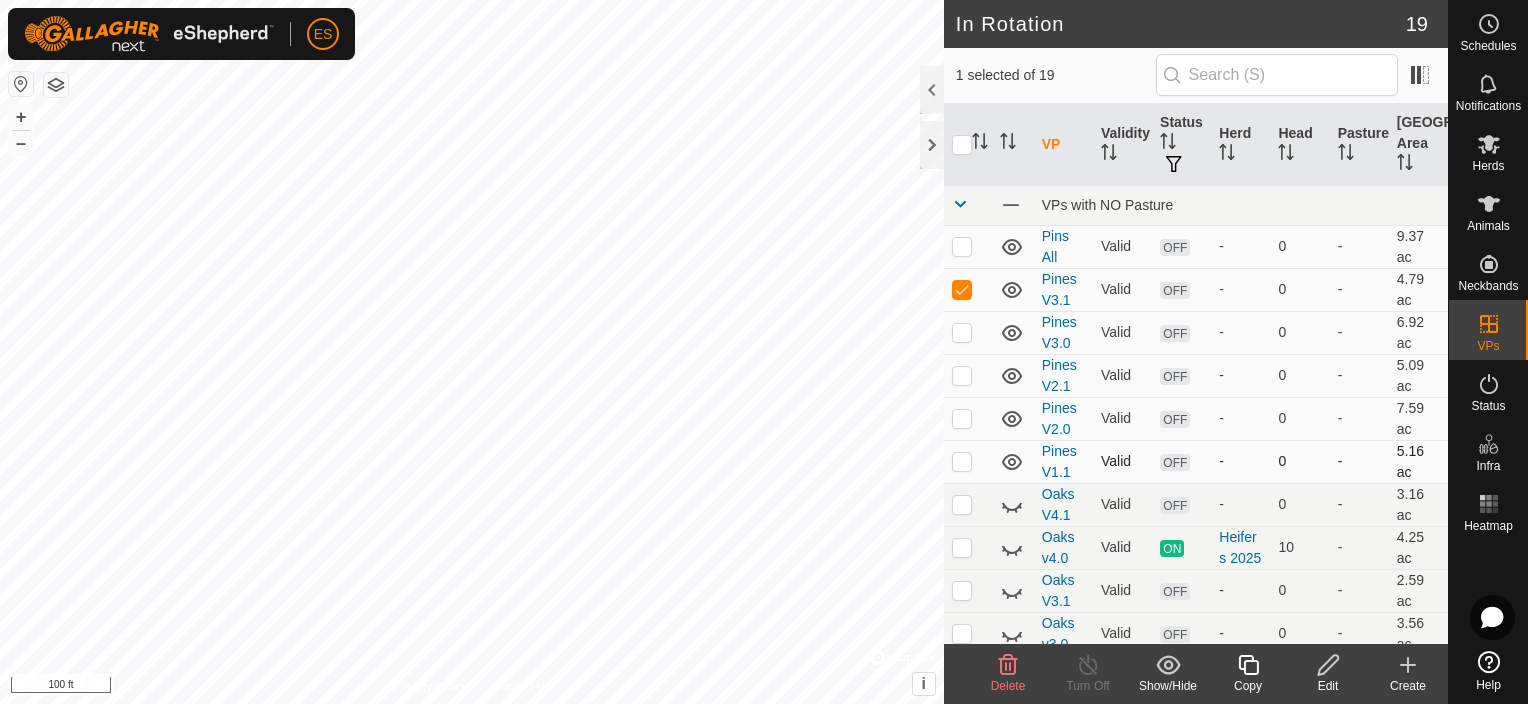 checkbox on "true" 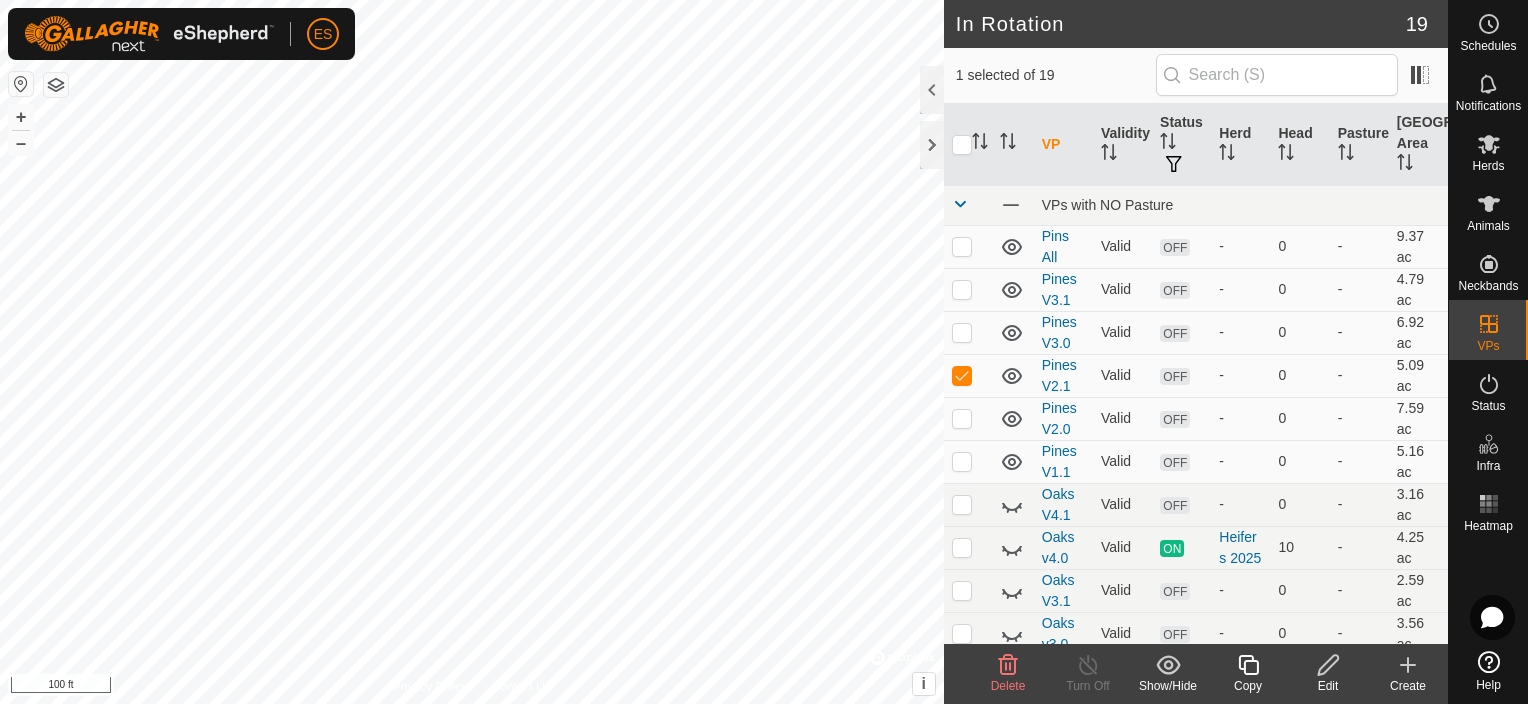 click 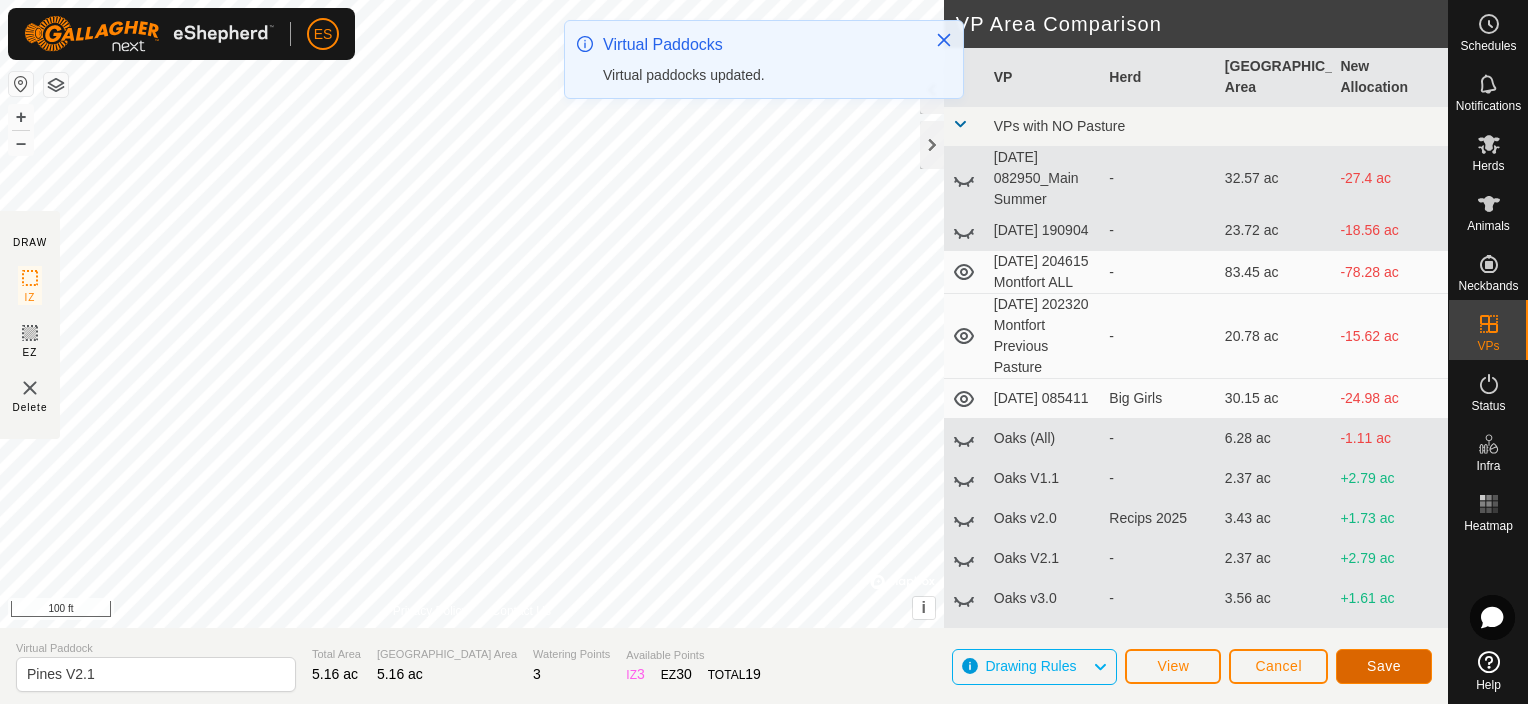 click on "Save" 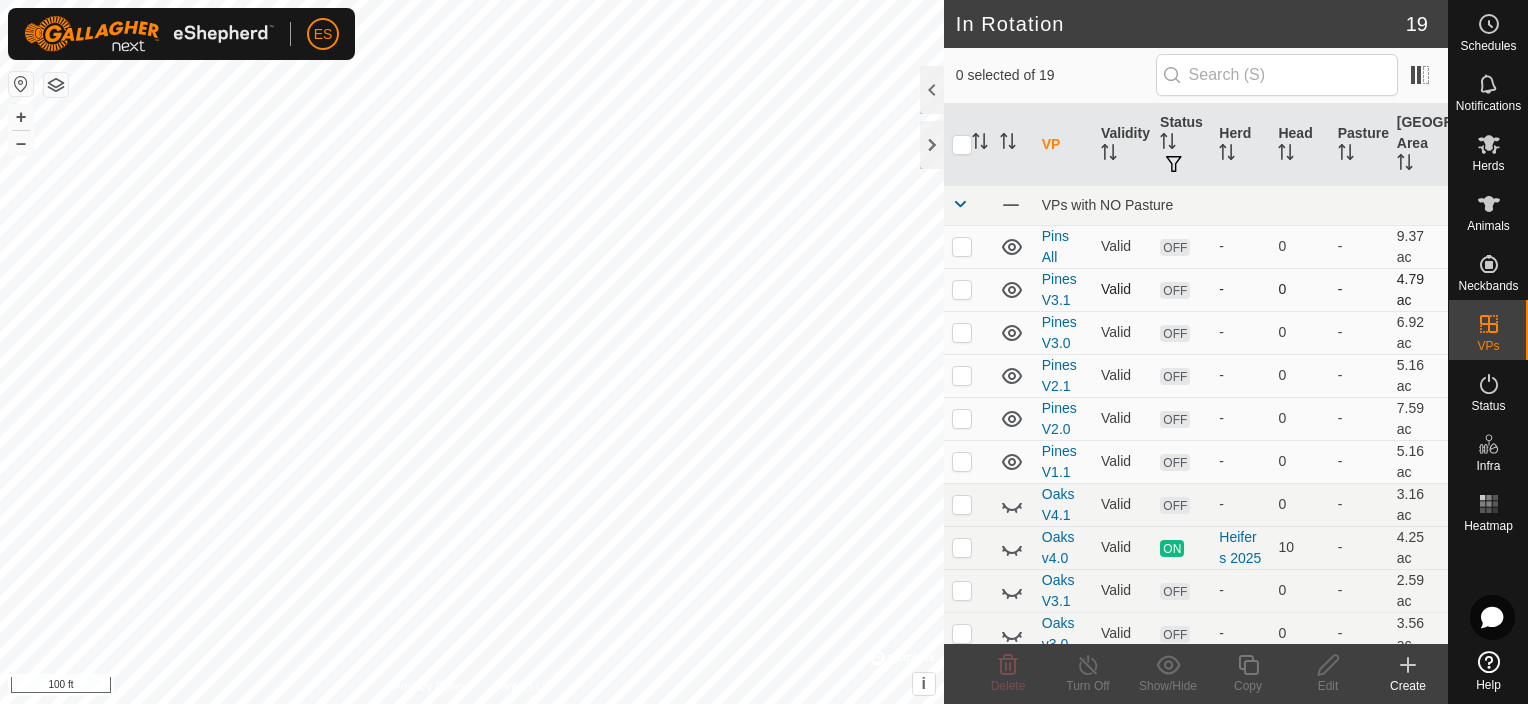 click at bounding box center (962, 289) 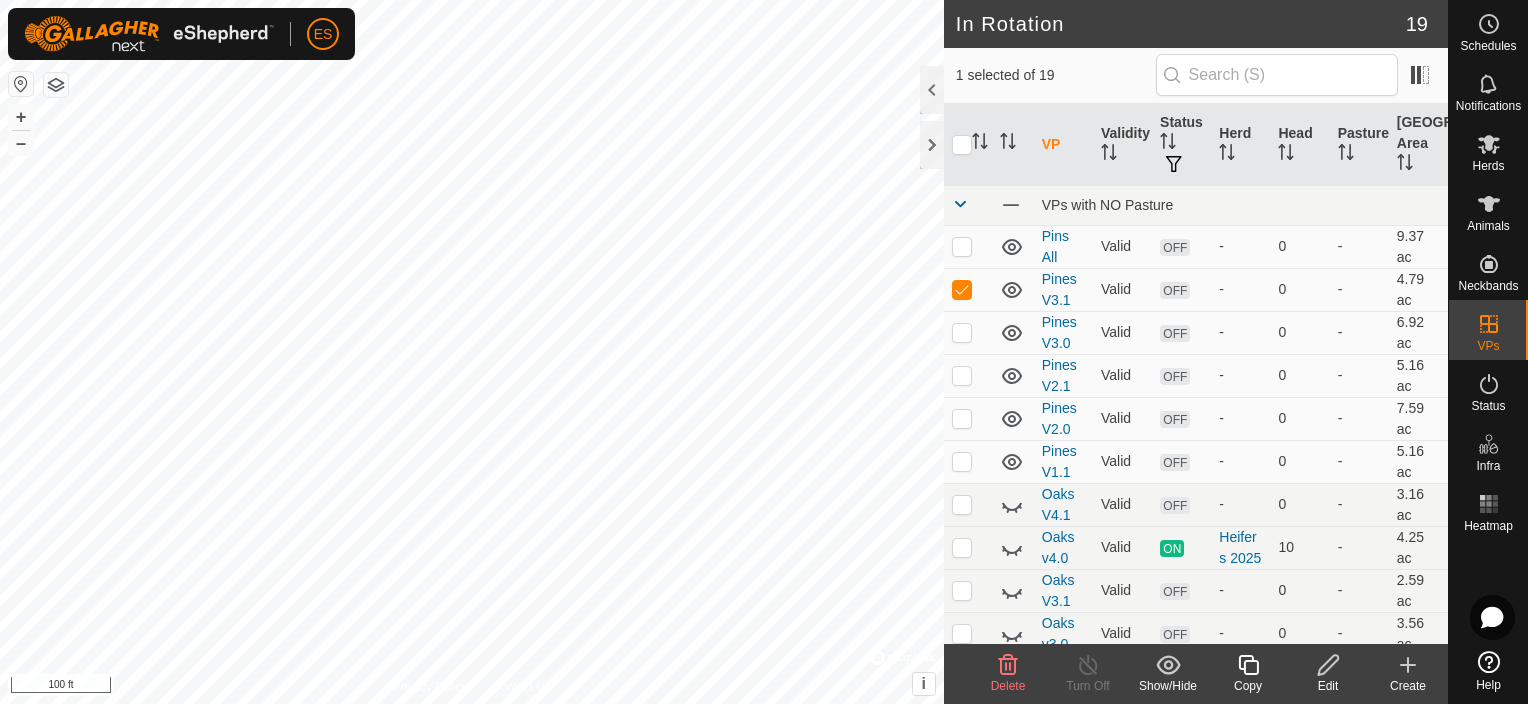 click 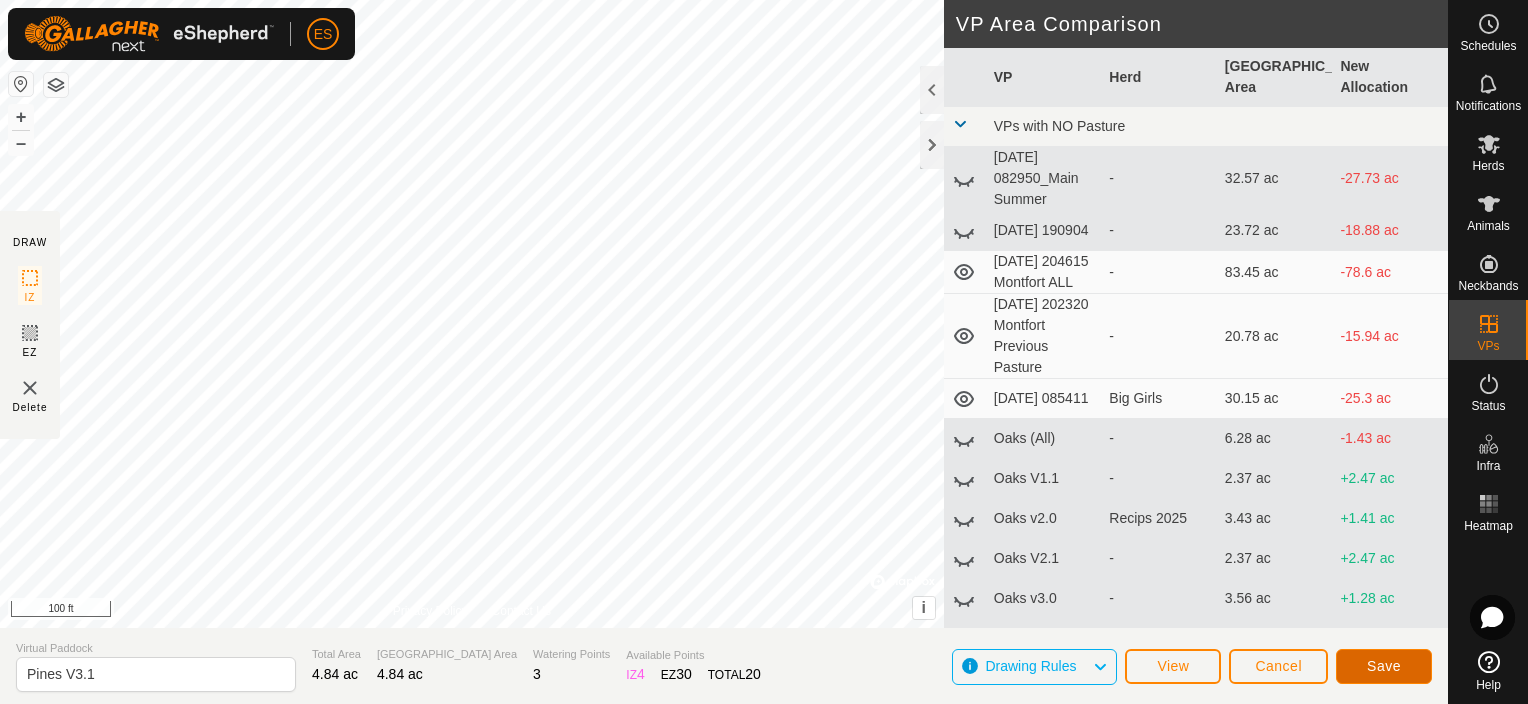 click on "Save" 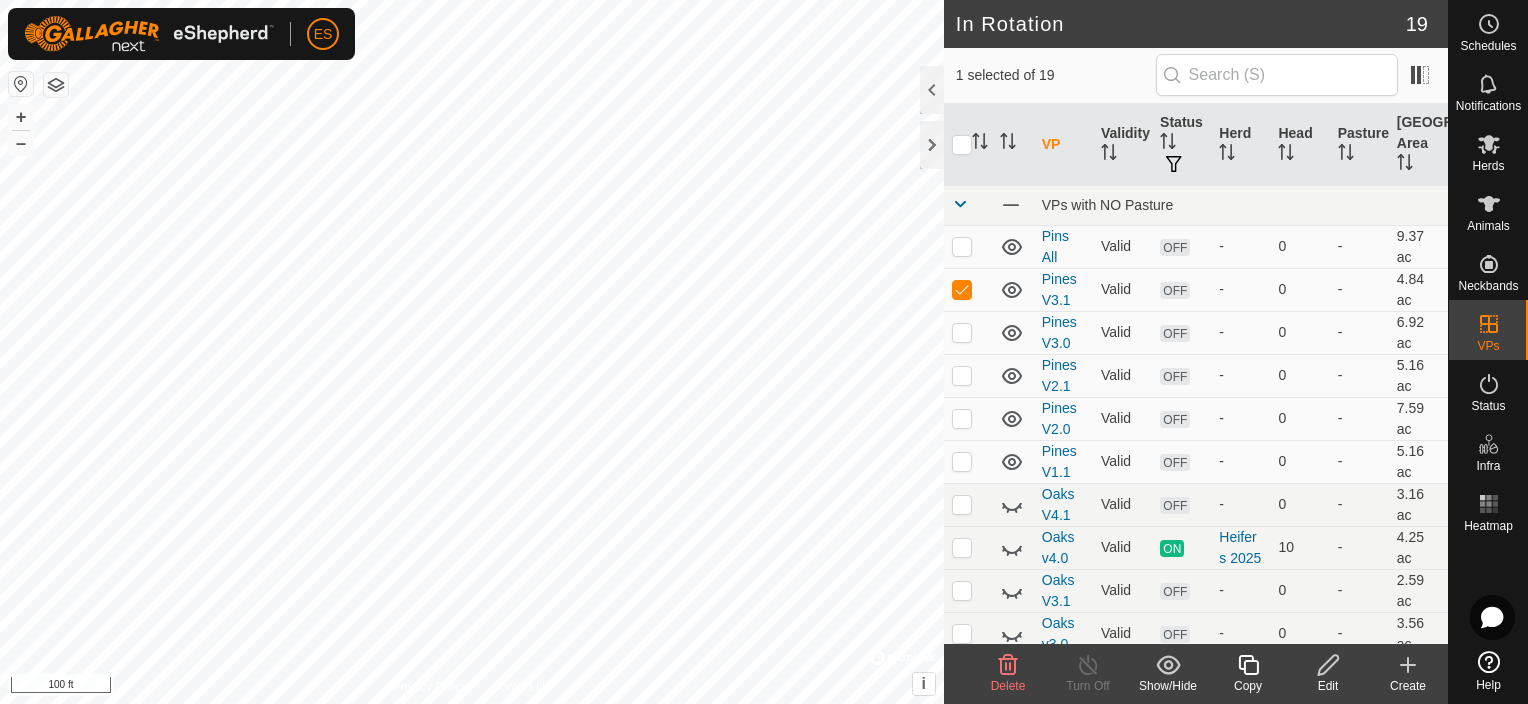 checkbox on "false" 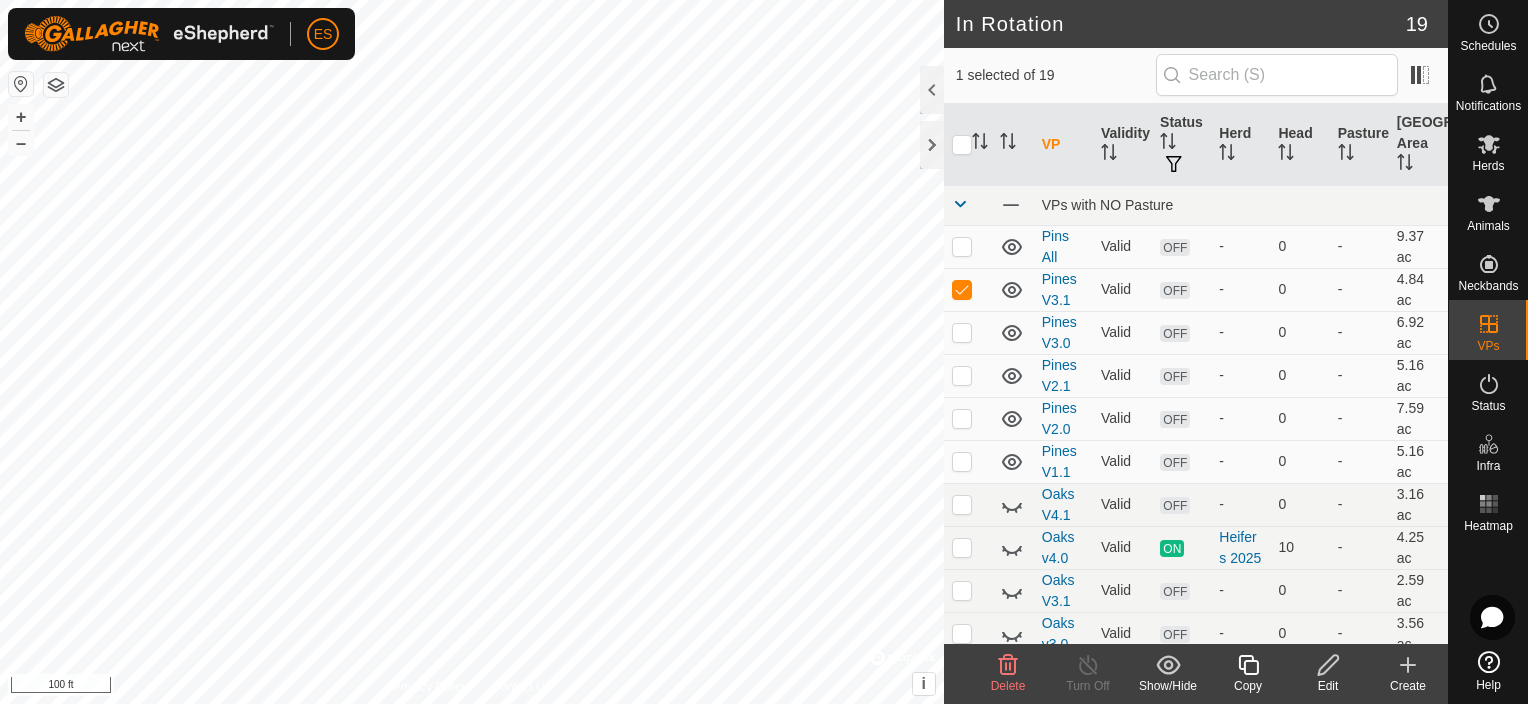 checkbox on "true" 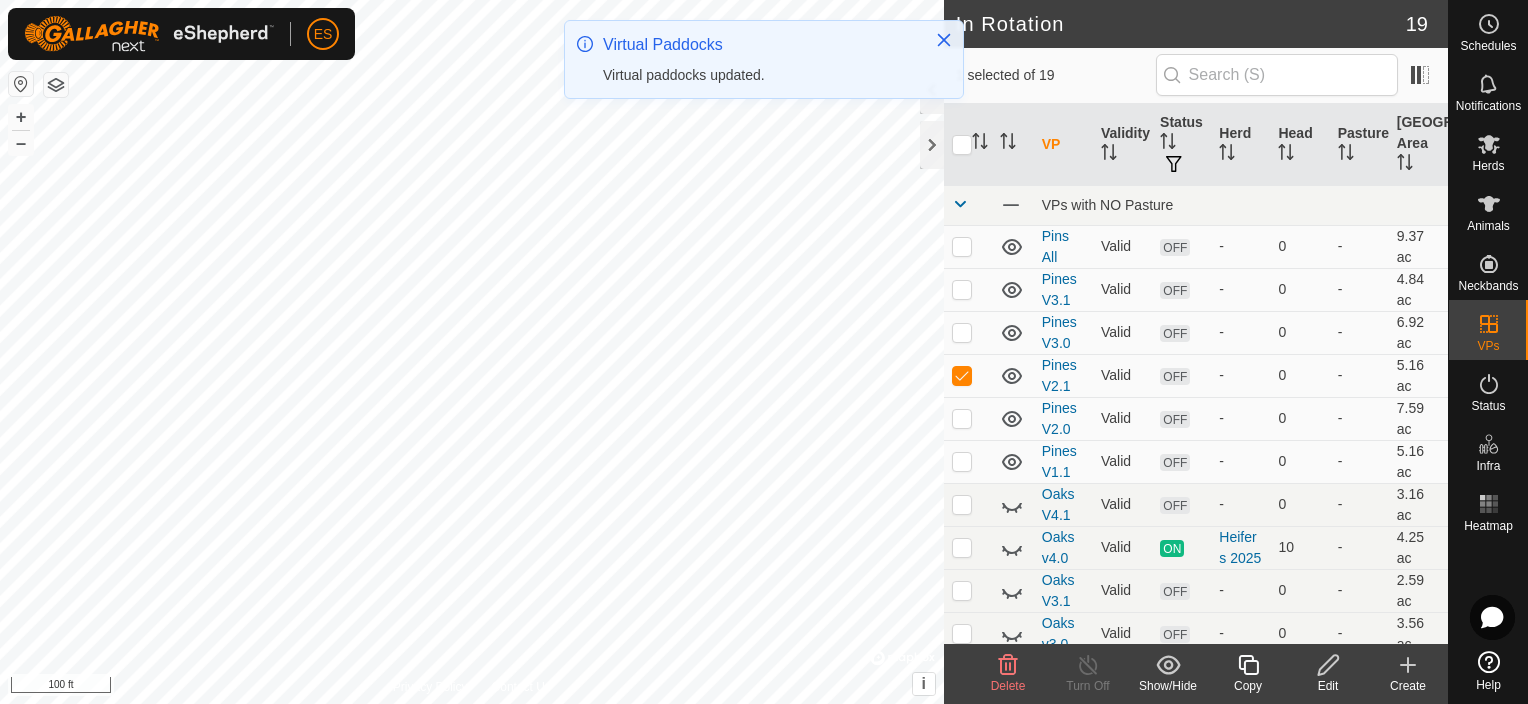 click 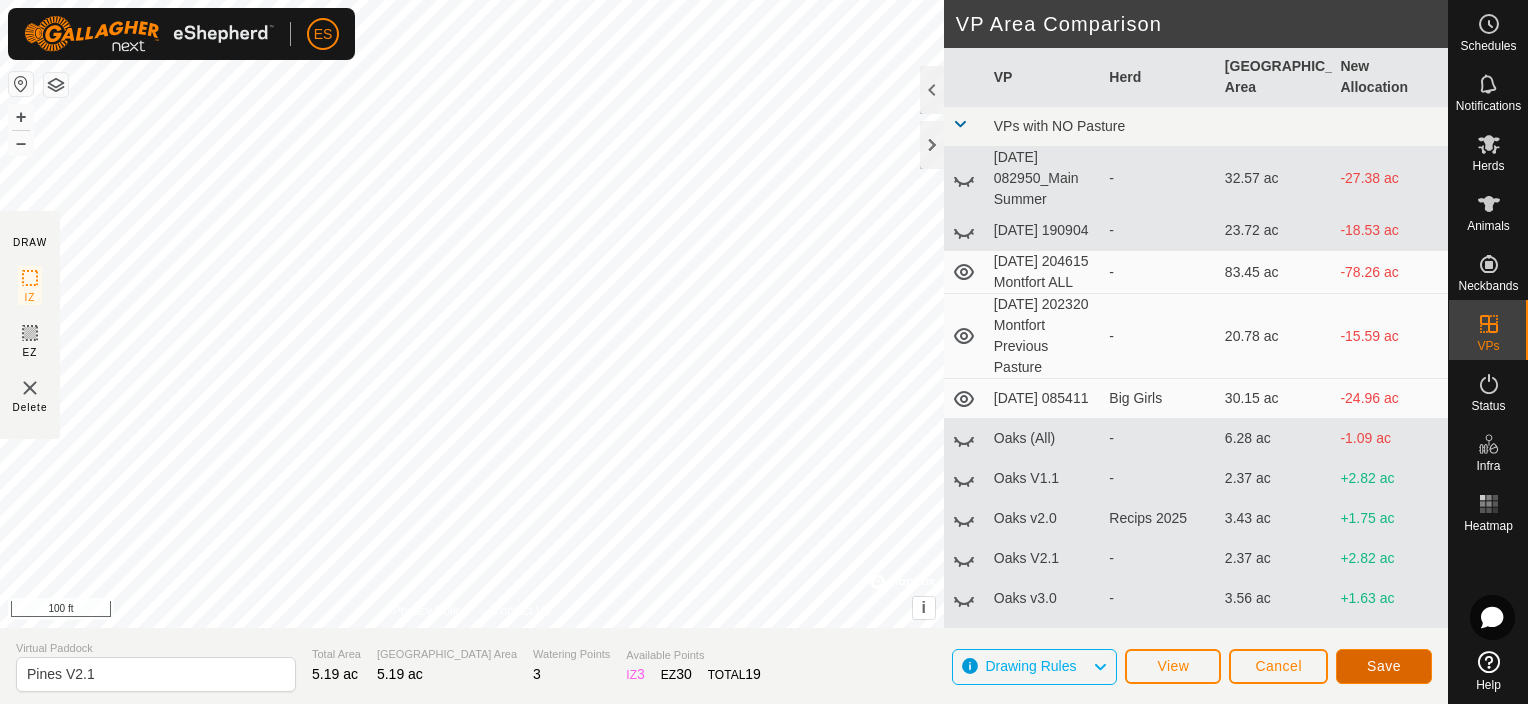 click on "Save" 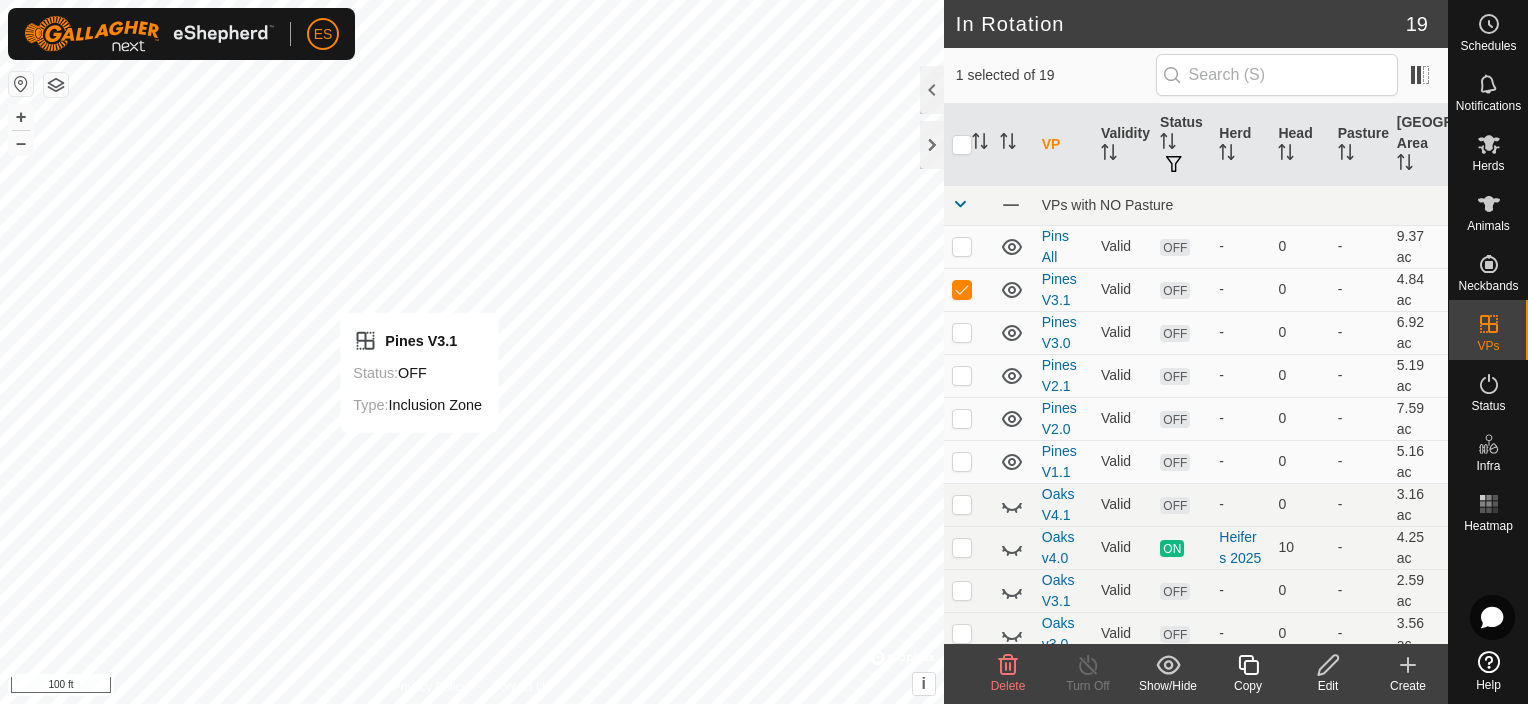 checkbox on "false" 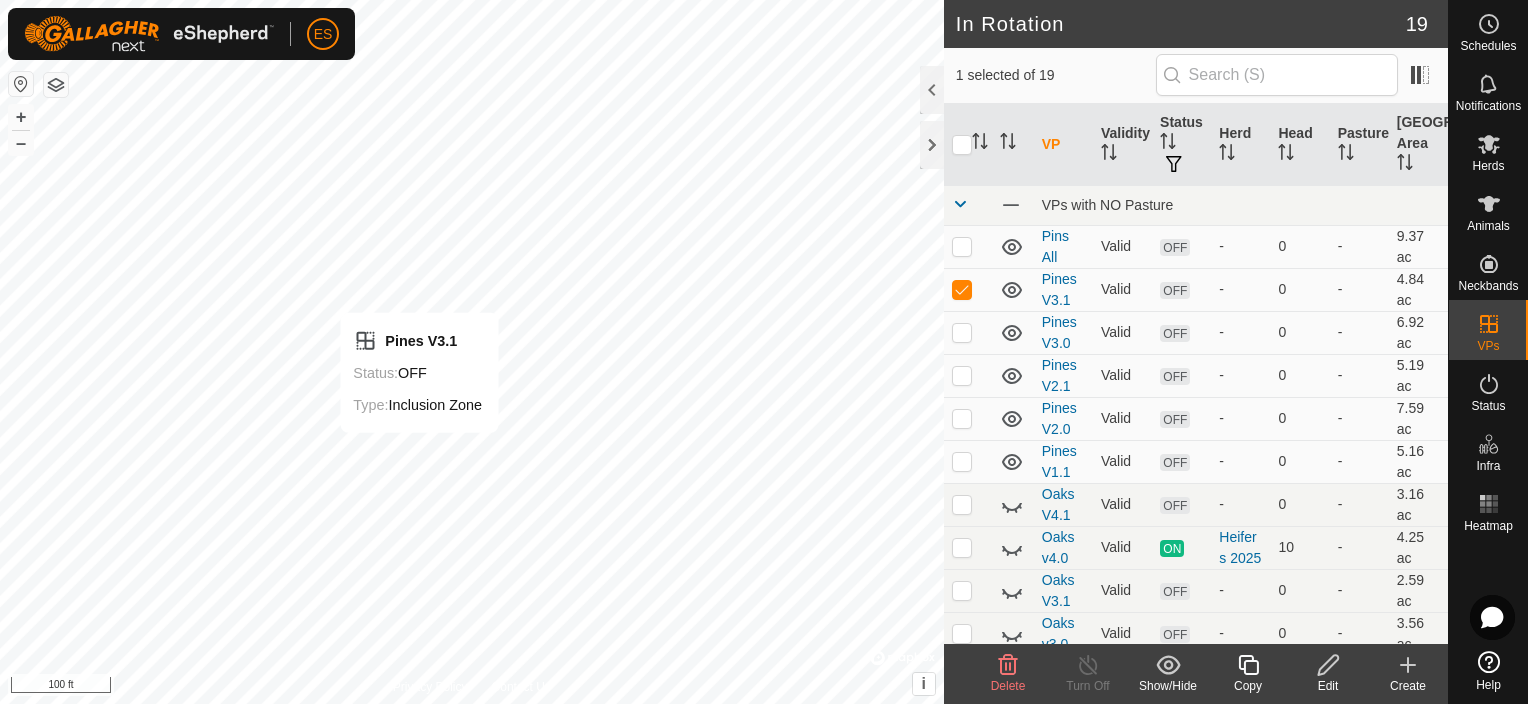 checkbox on "true" 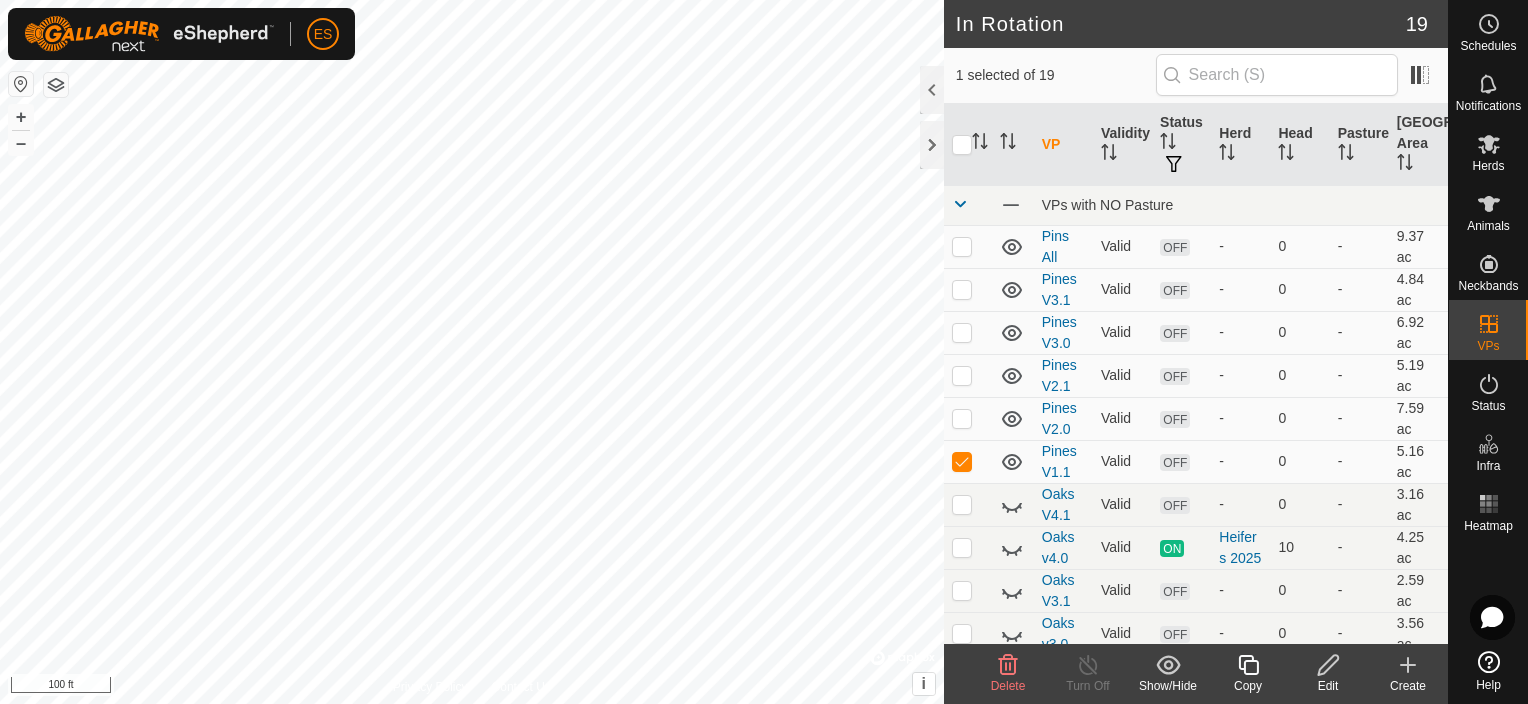 checkbox on "true" 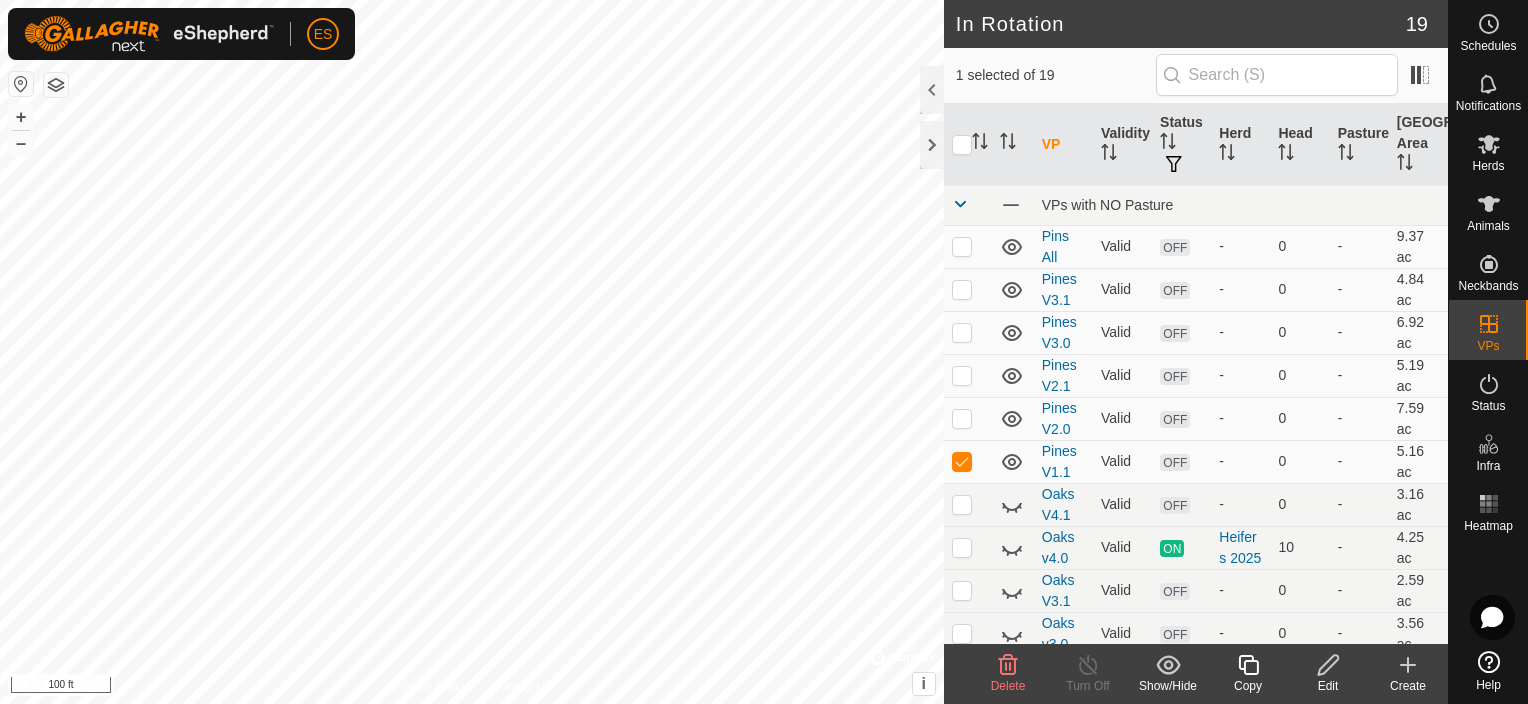 checkbox on "false" 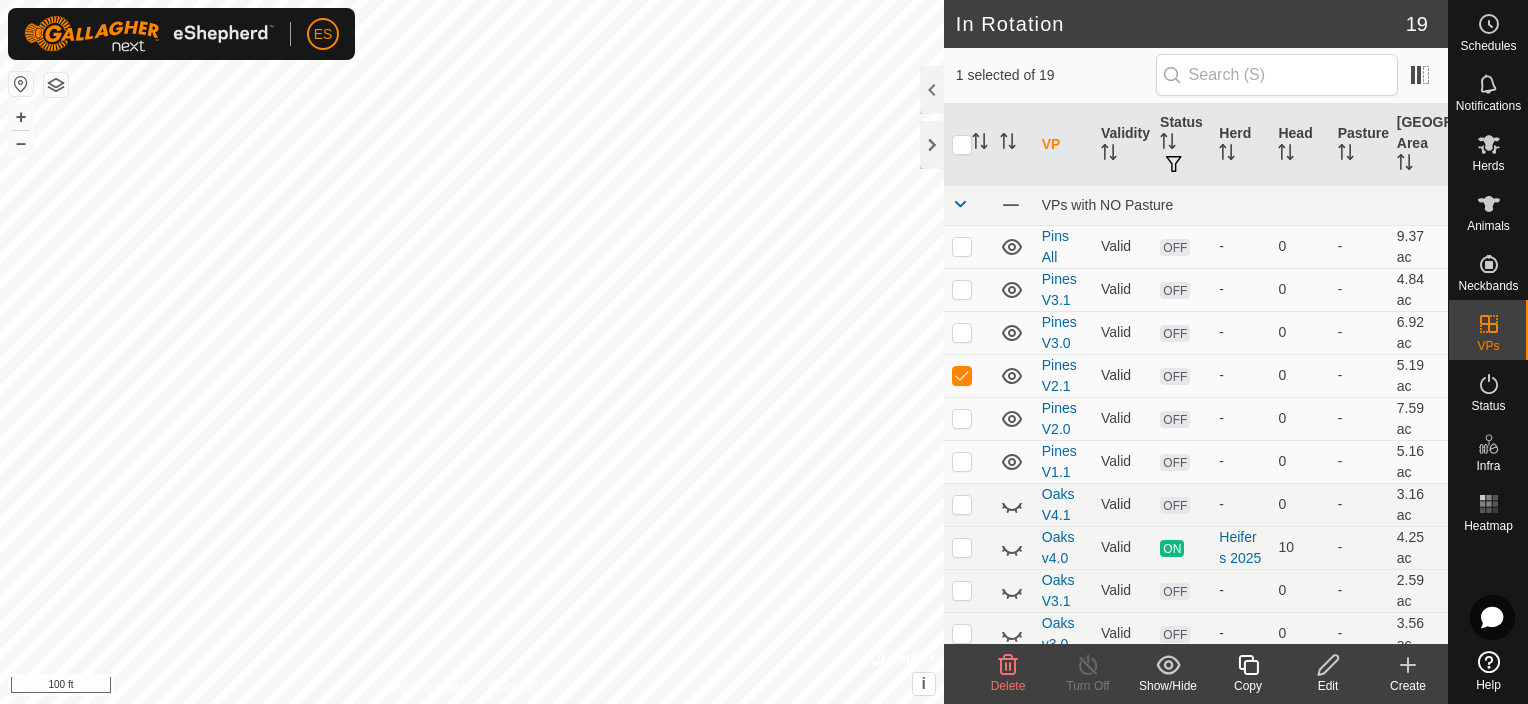 checkbox on "true" 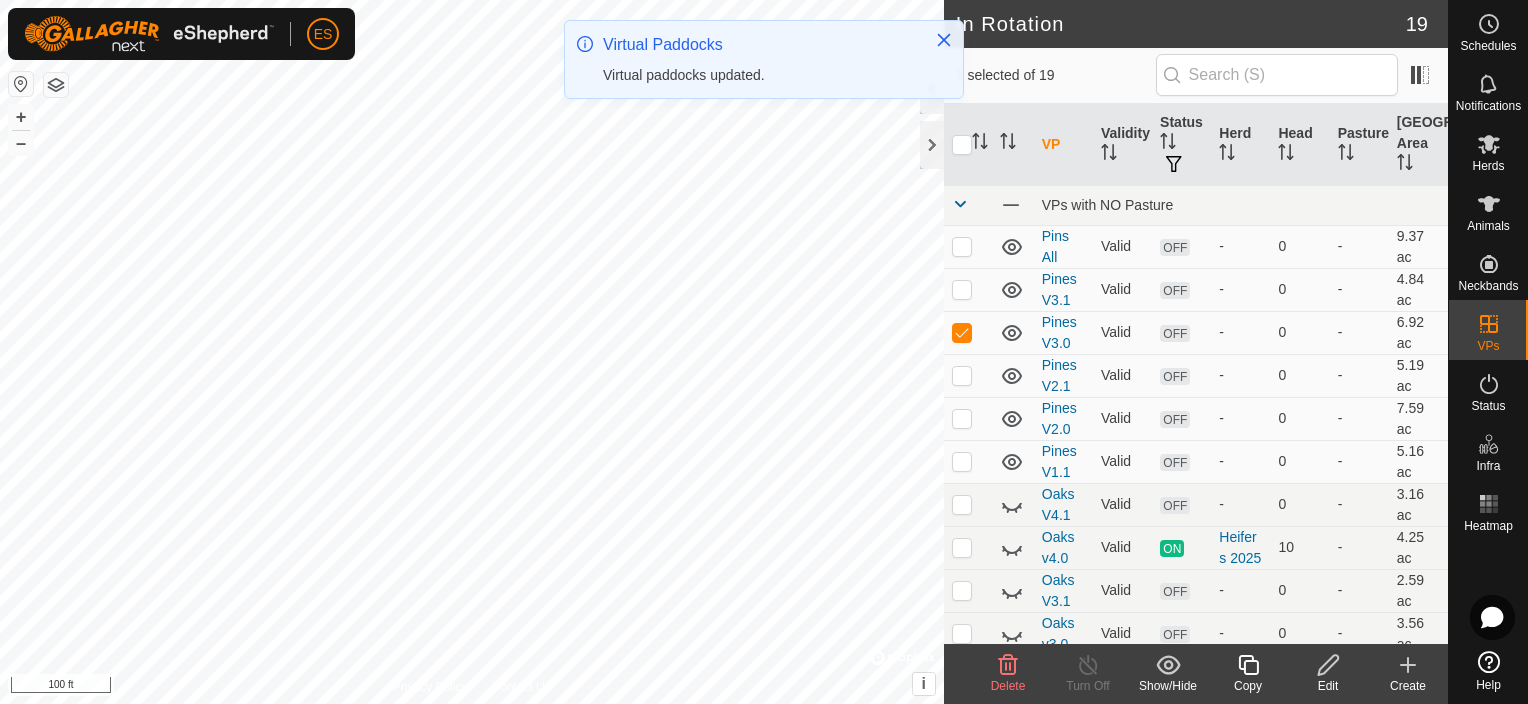 click 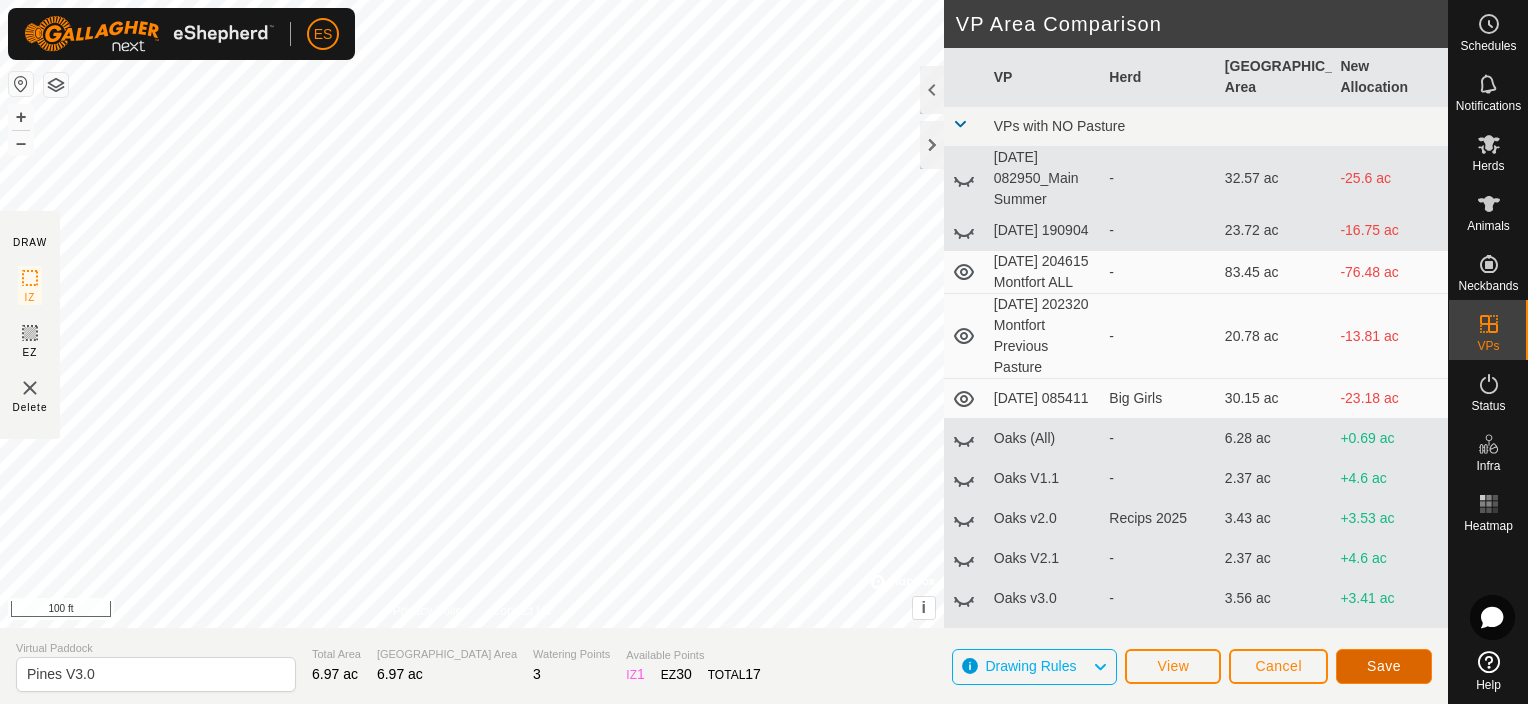 click on "Save" 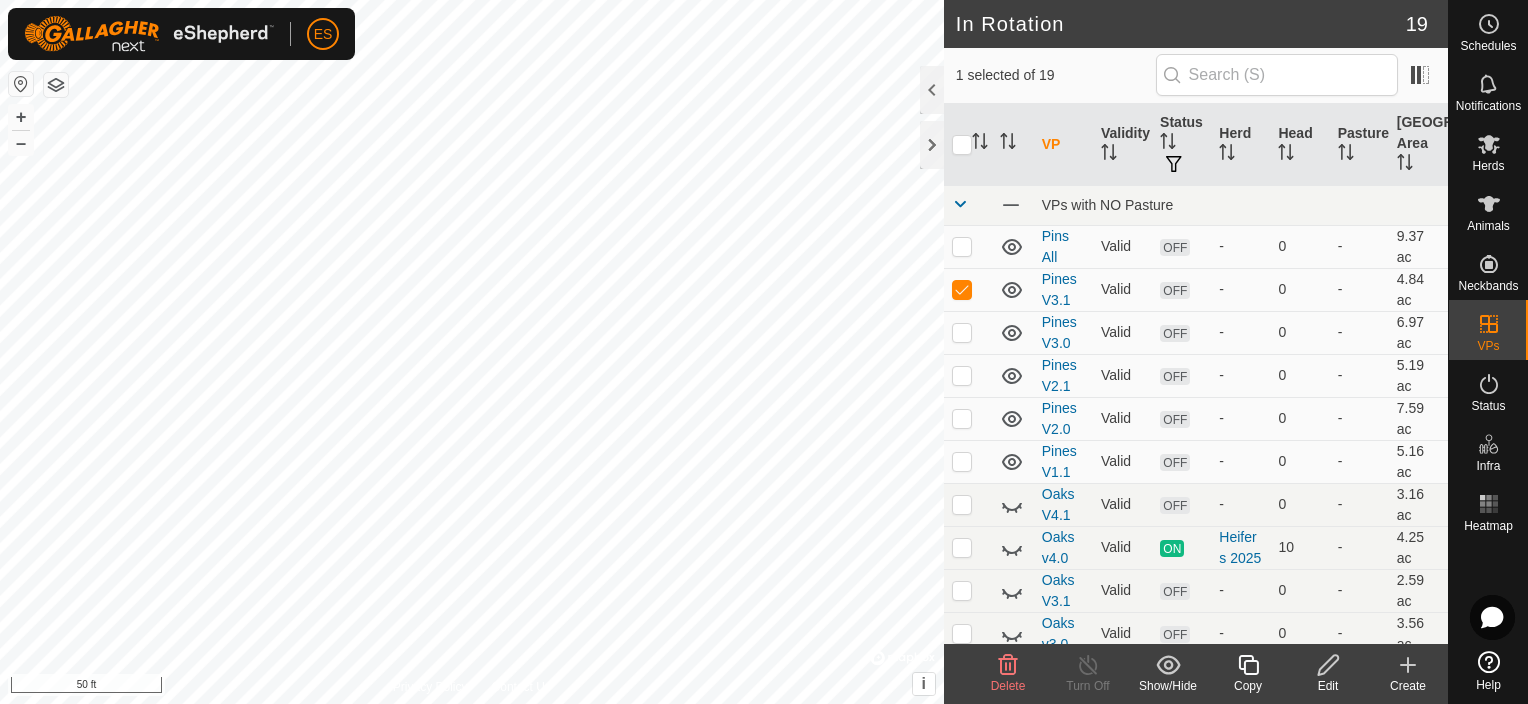 checkbox on "true" 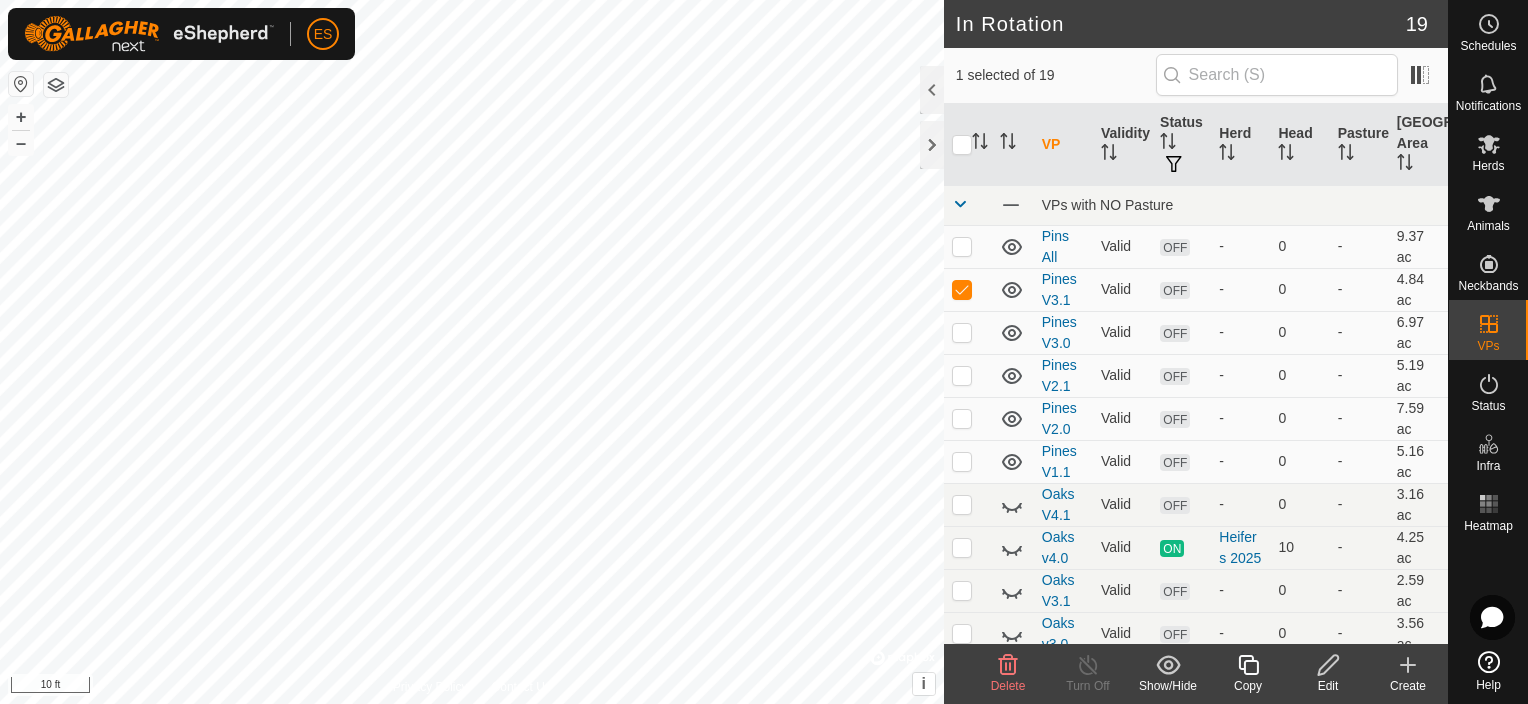 click 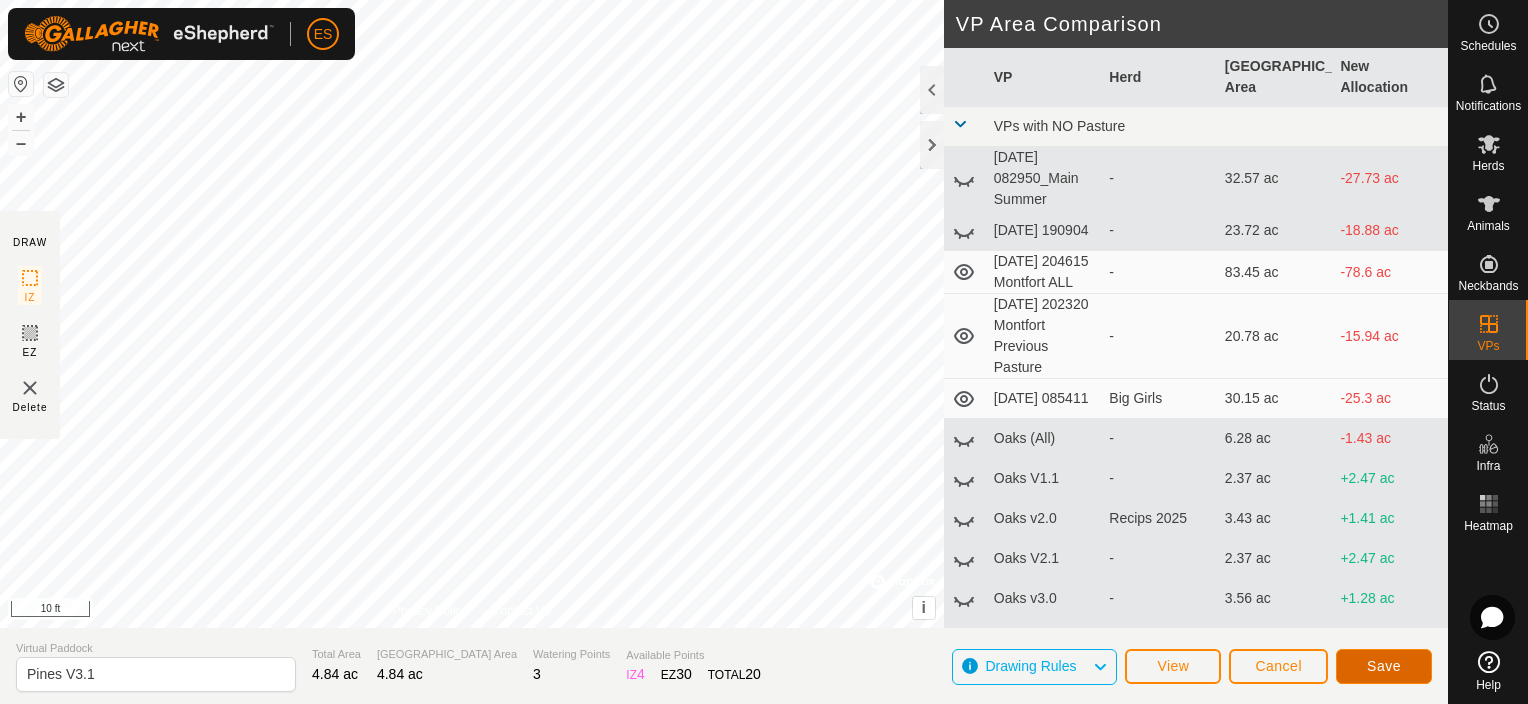 click on "Save" 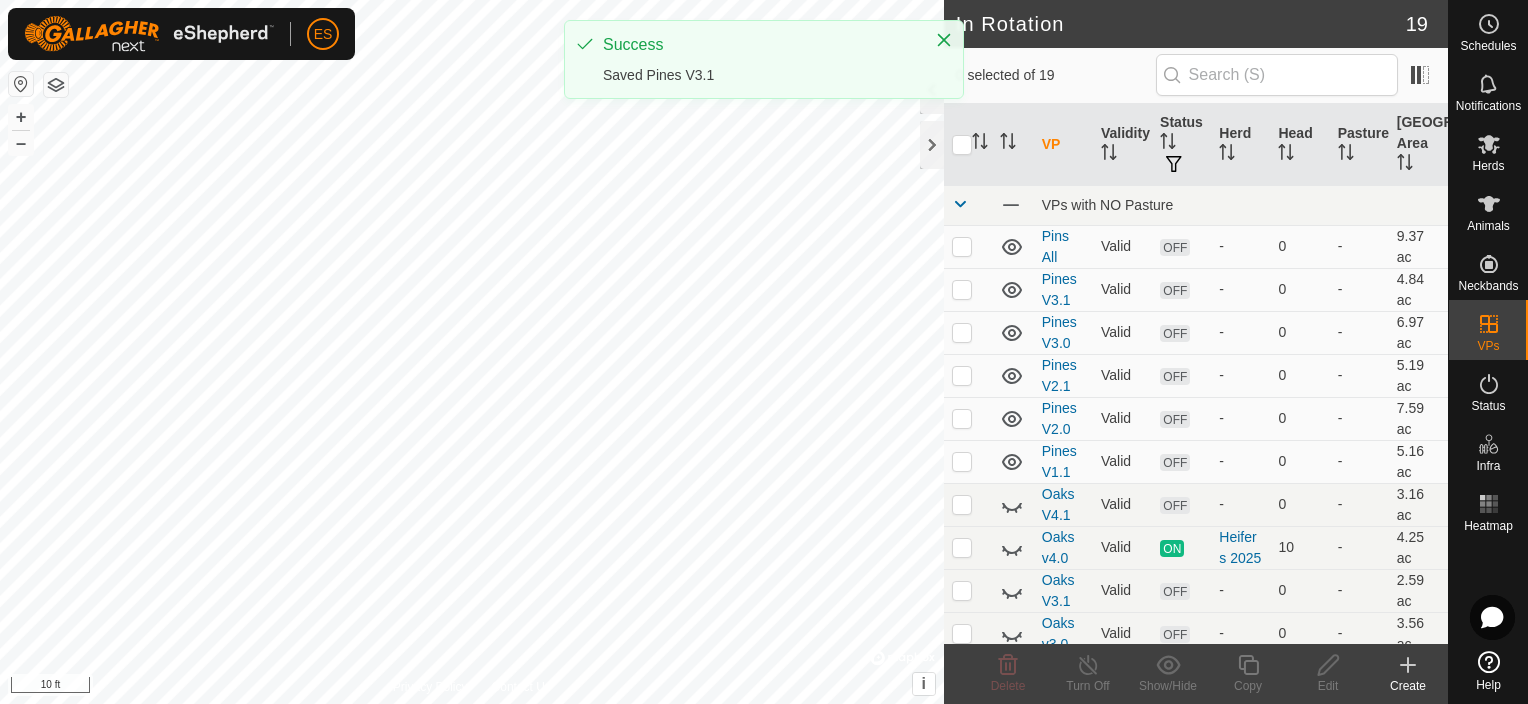 checkbox on "true" 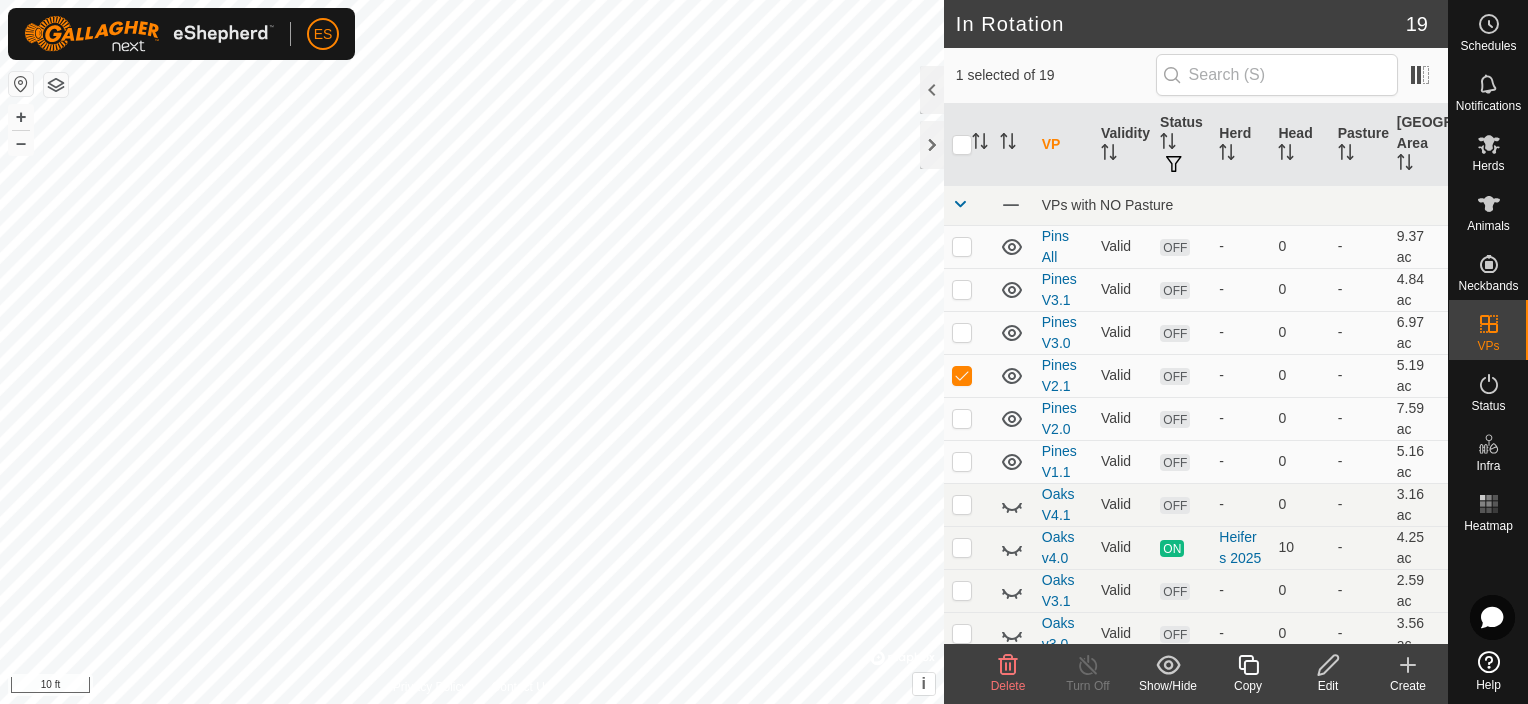 click 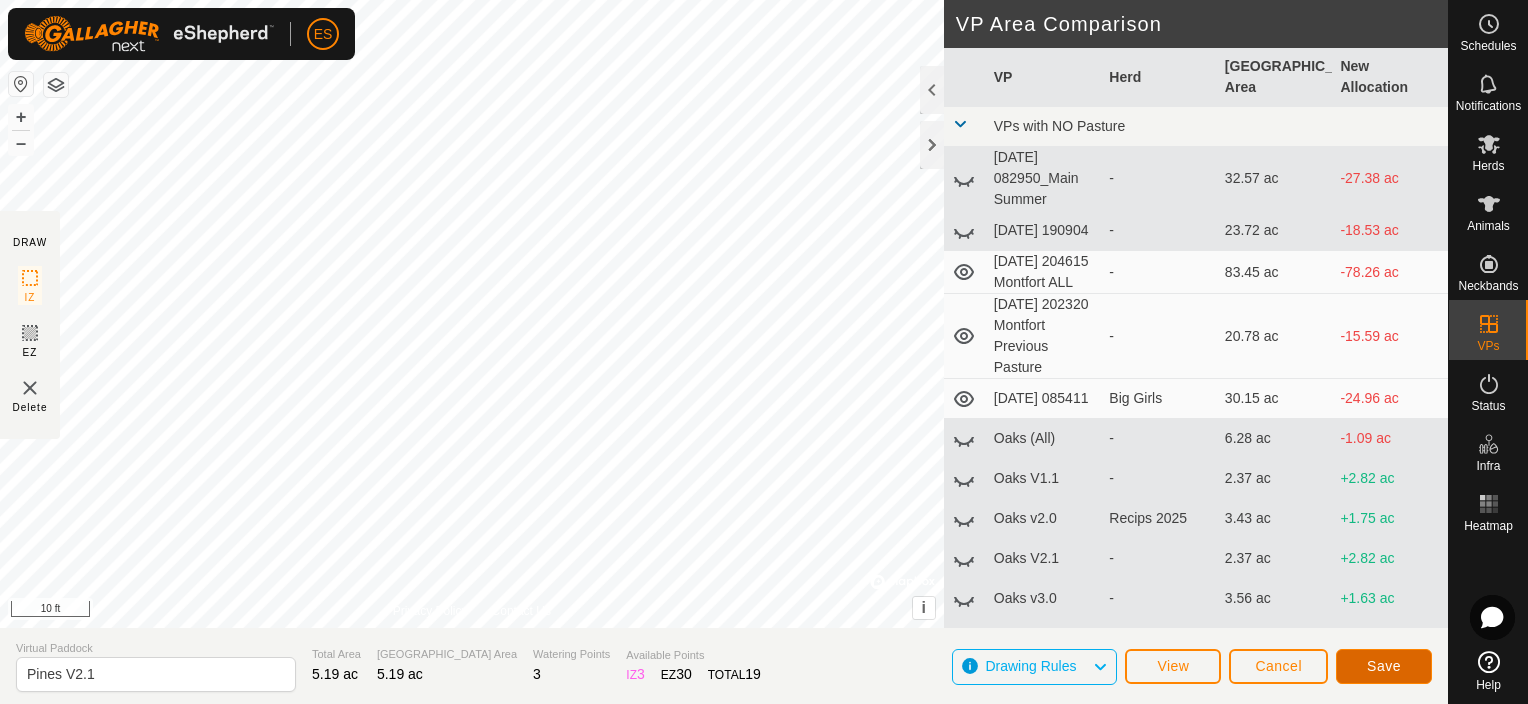 click on "Save" 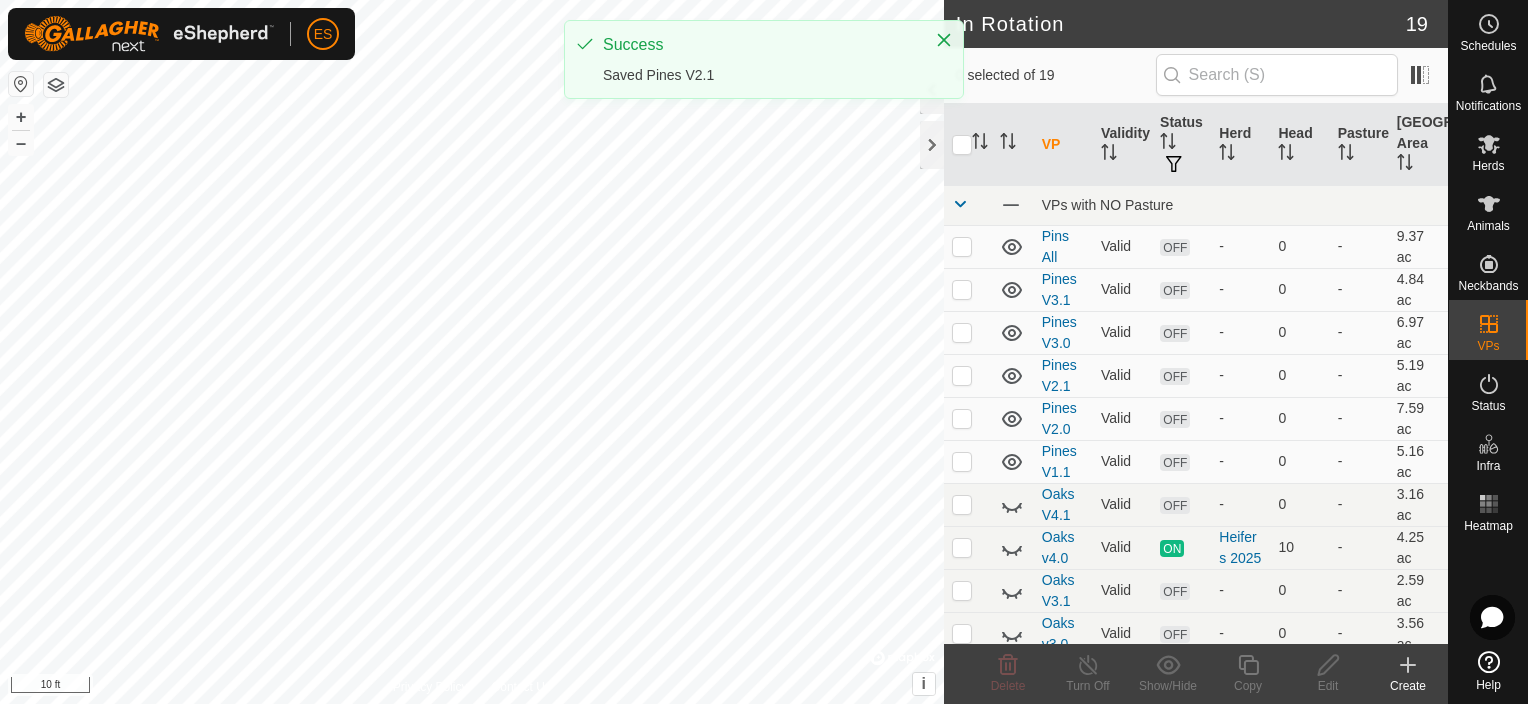 checkbox on "true" 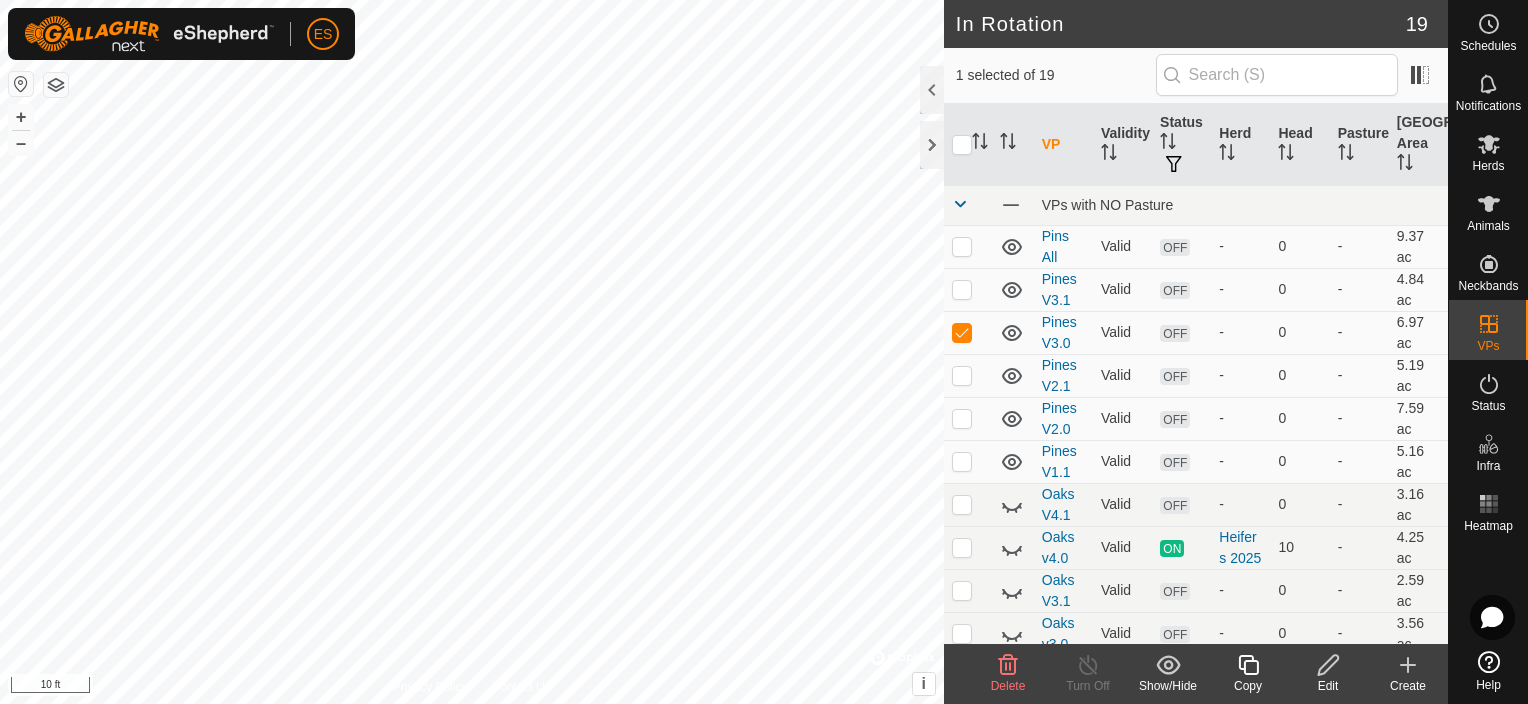 click on "Edit" 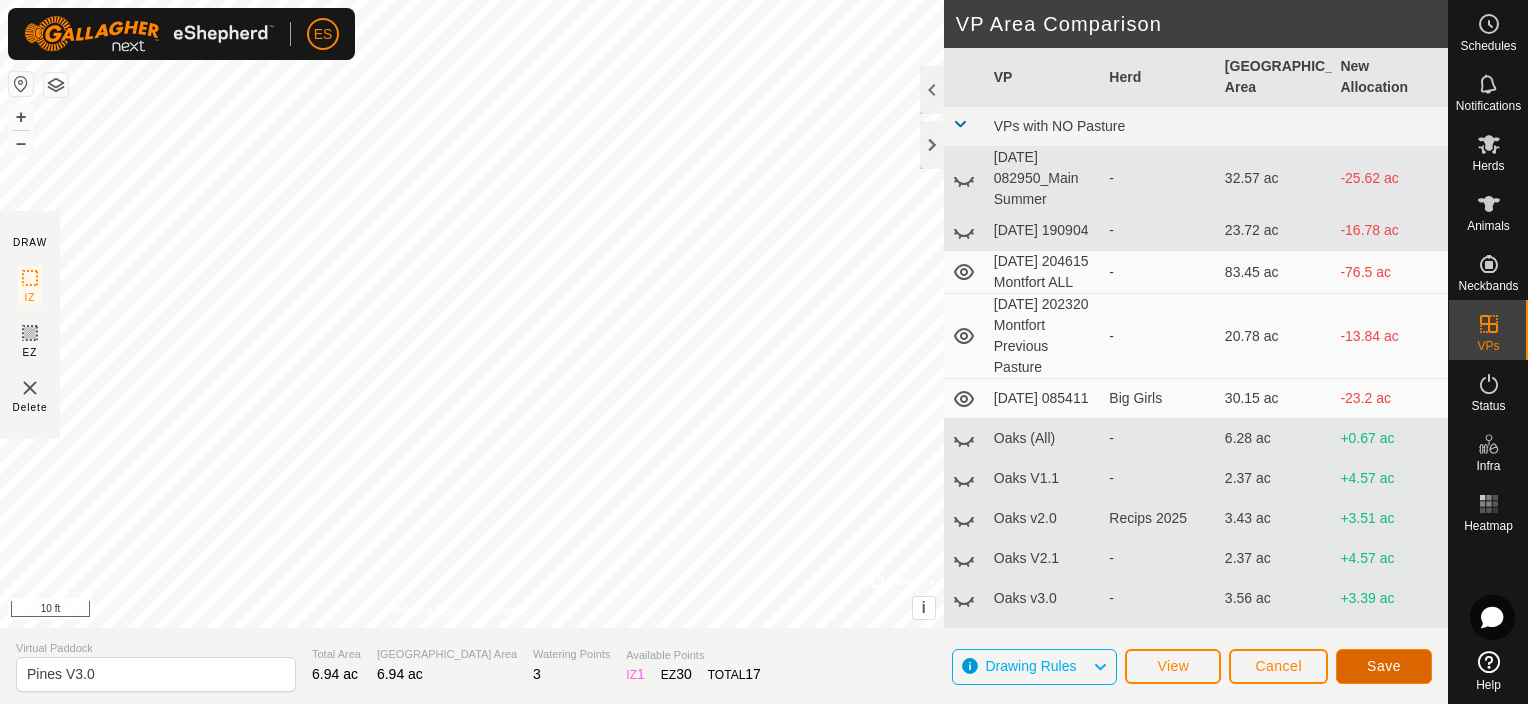 click on "Save" 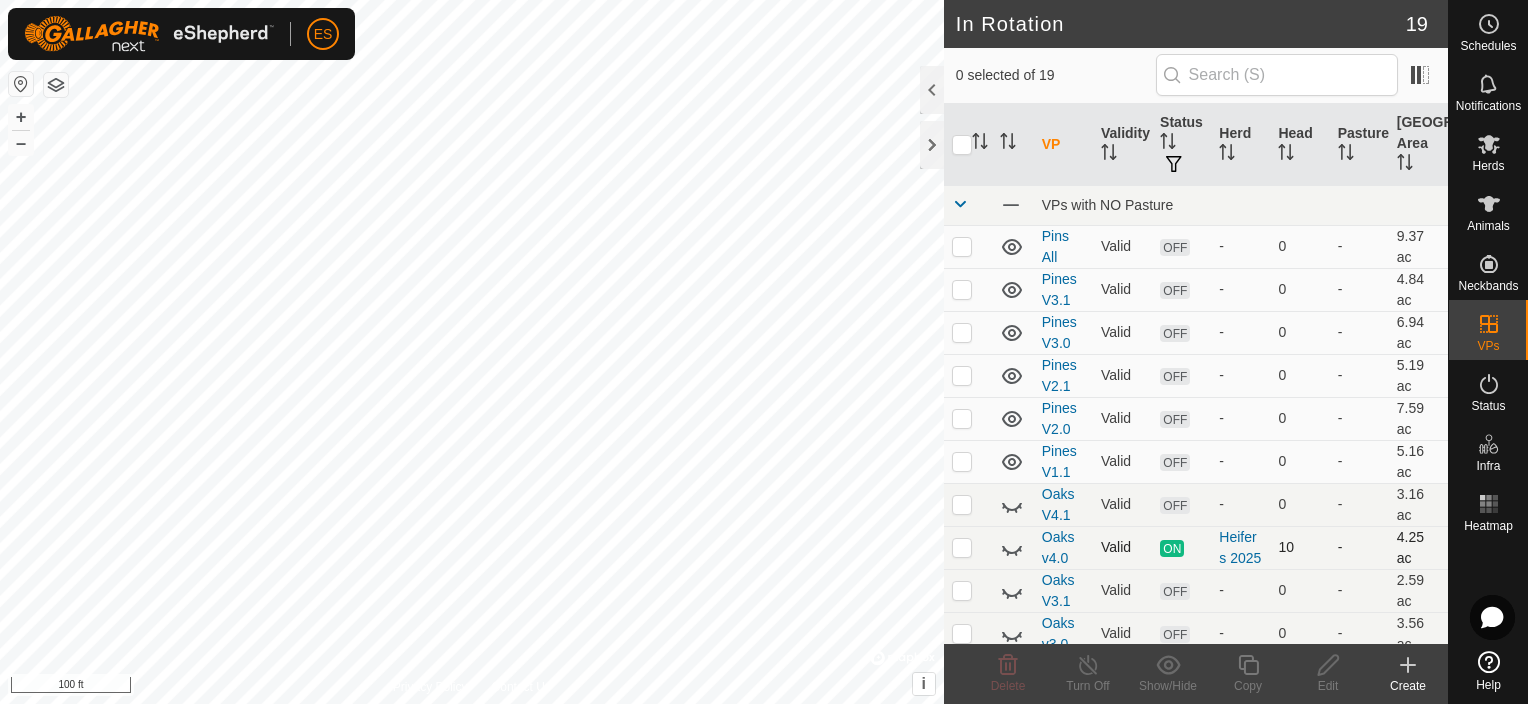 click 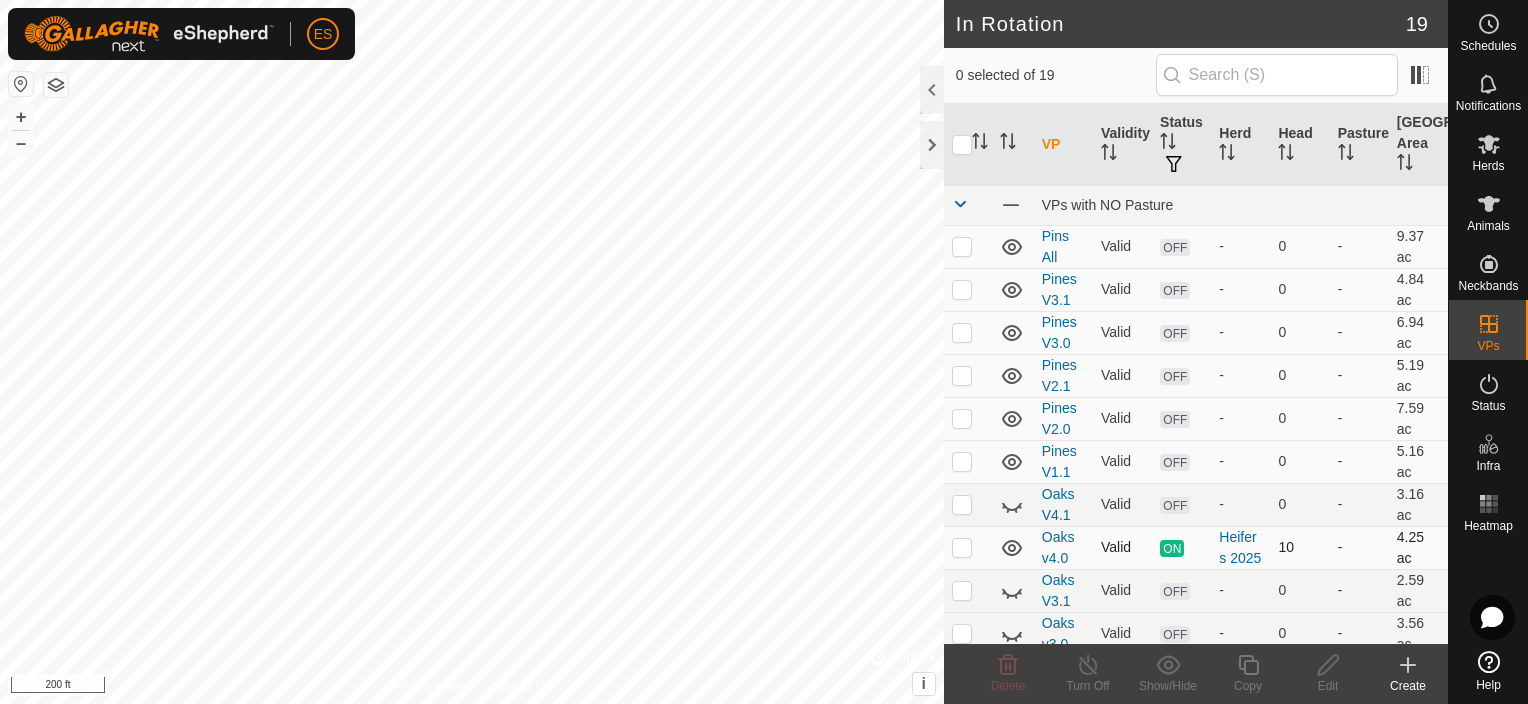 click at bounding box center (962, 547) 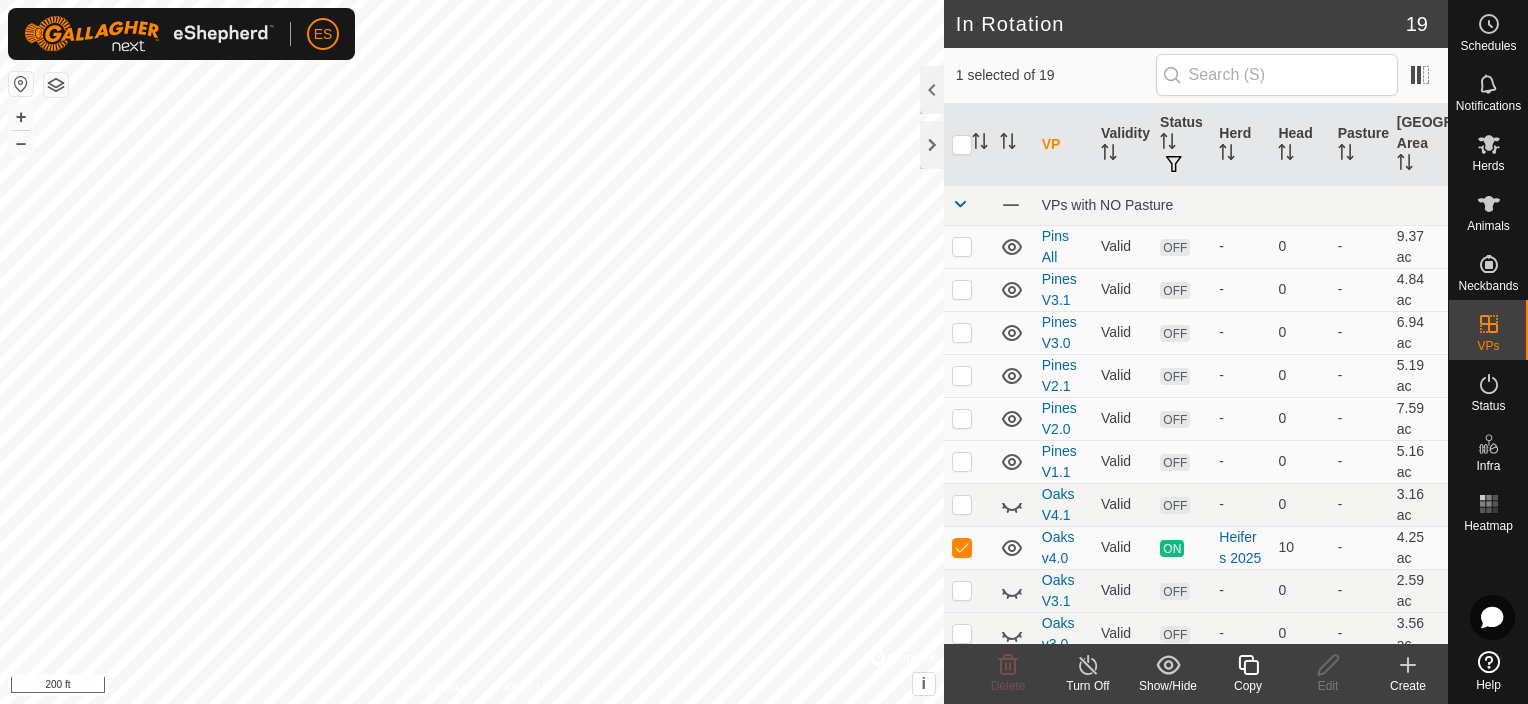 click 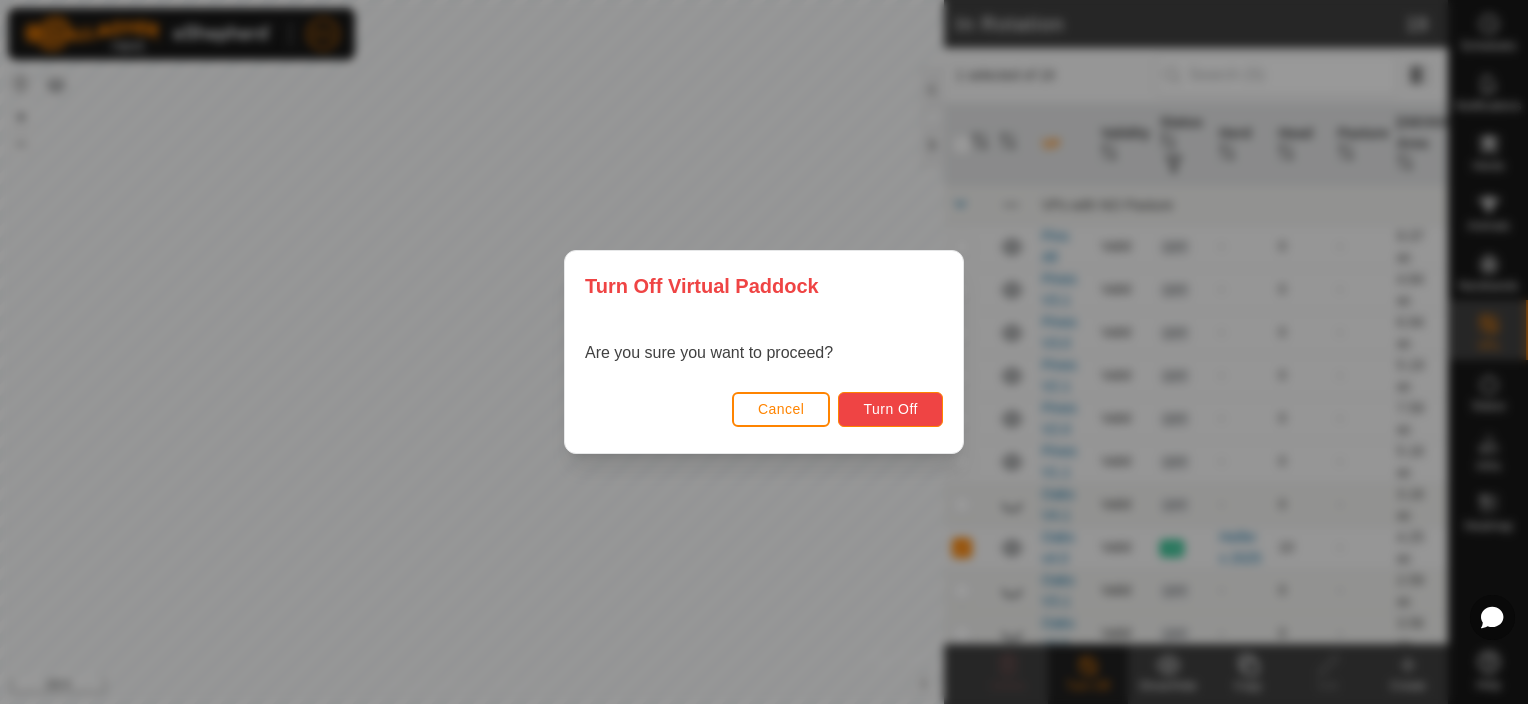 click on "Turn Off" at bounding box center [890, 409] 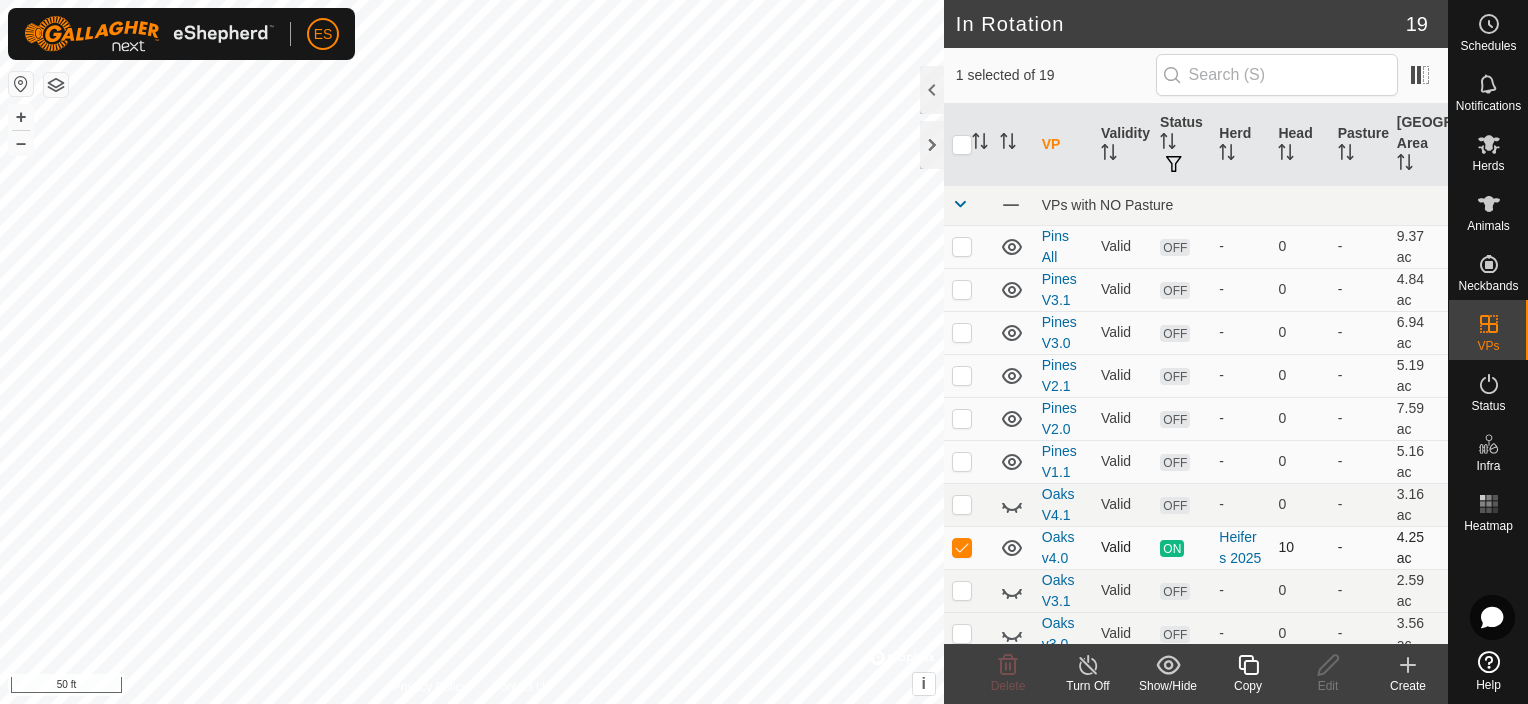 click at bounding box center [962, 547] 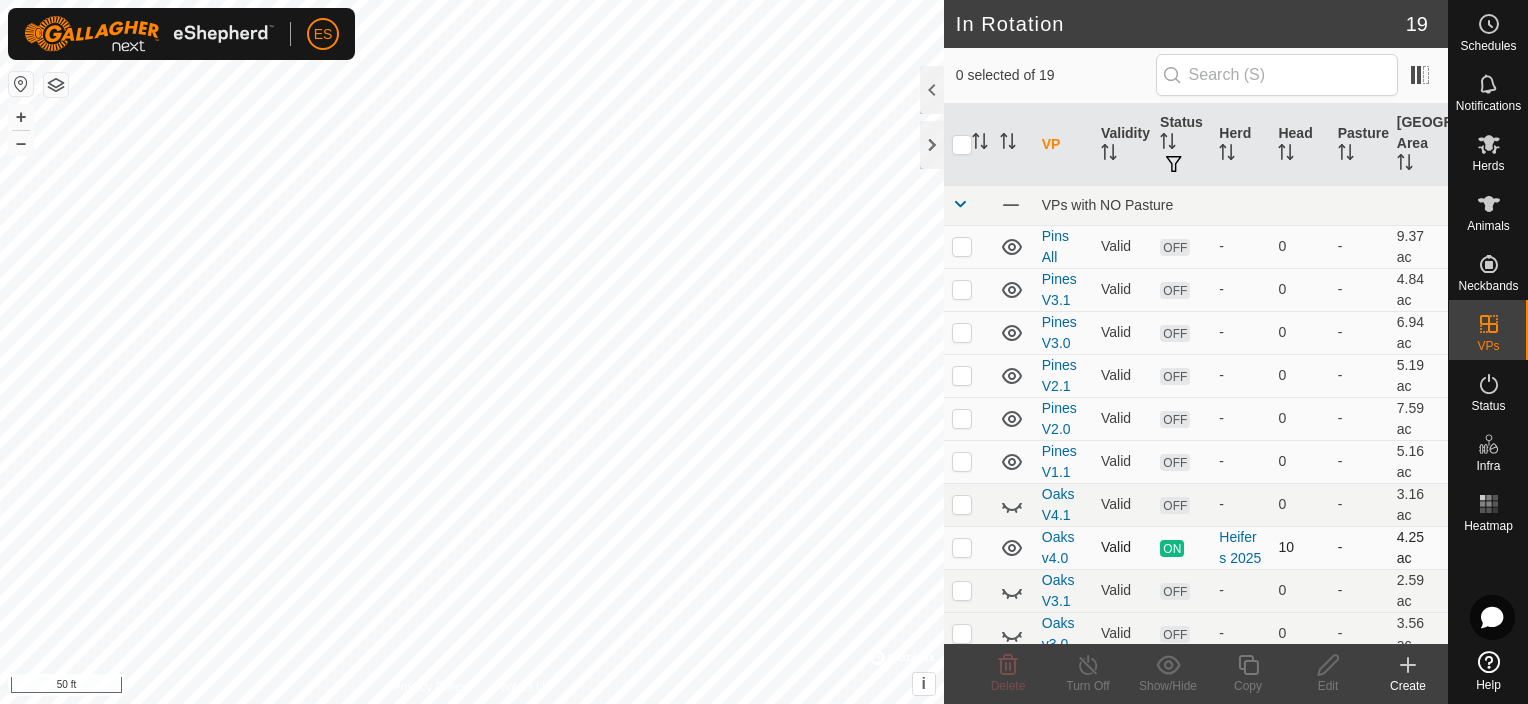 click 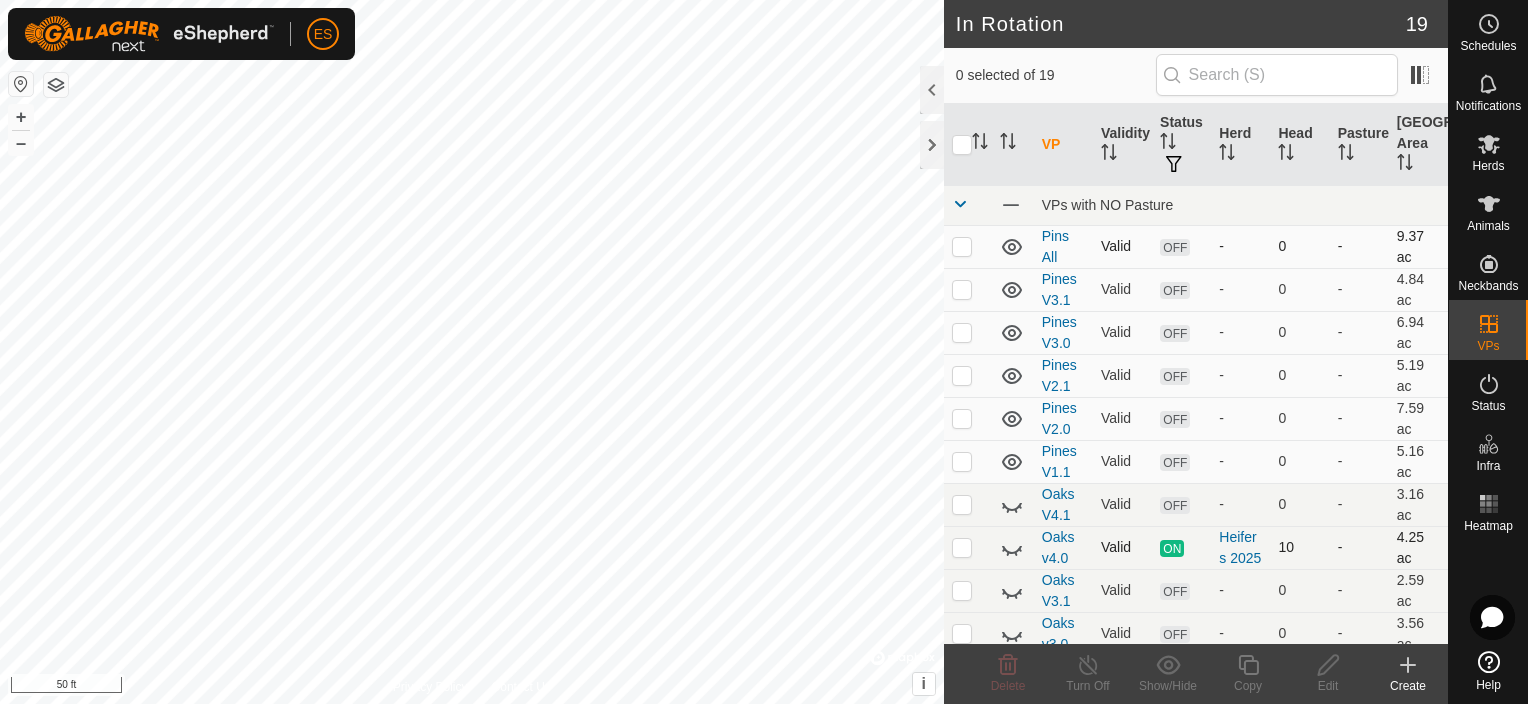 click at bounding box center [962, 246] 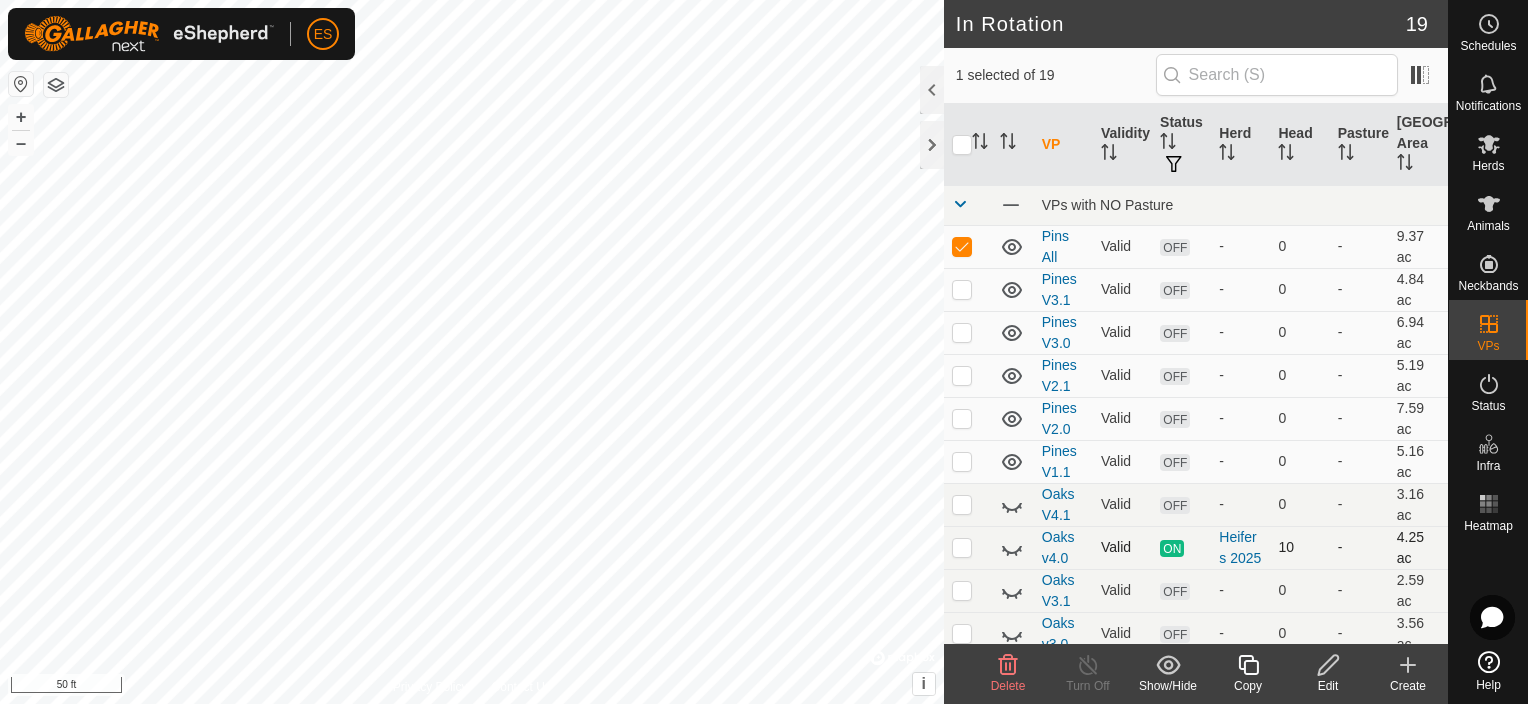 click 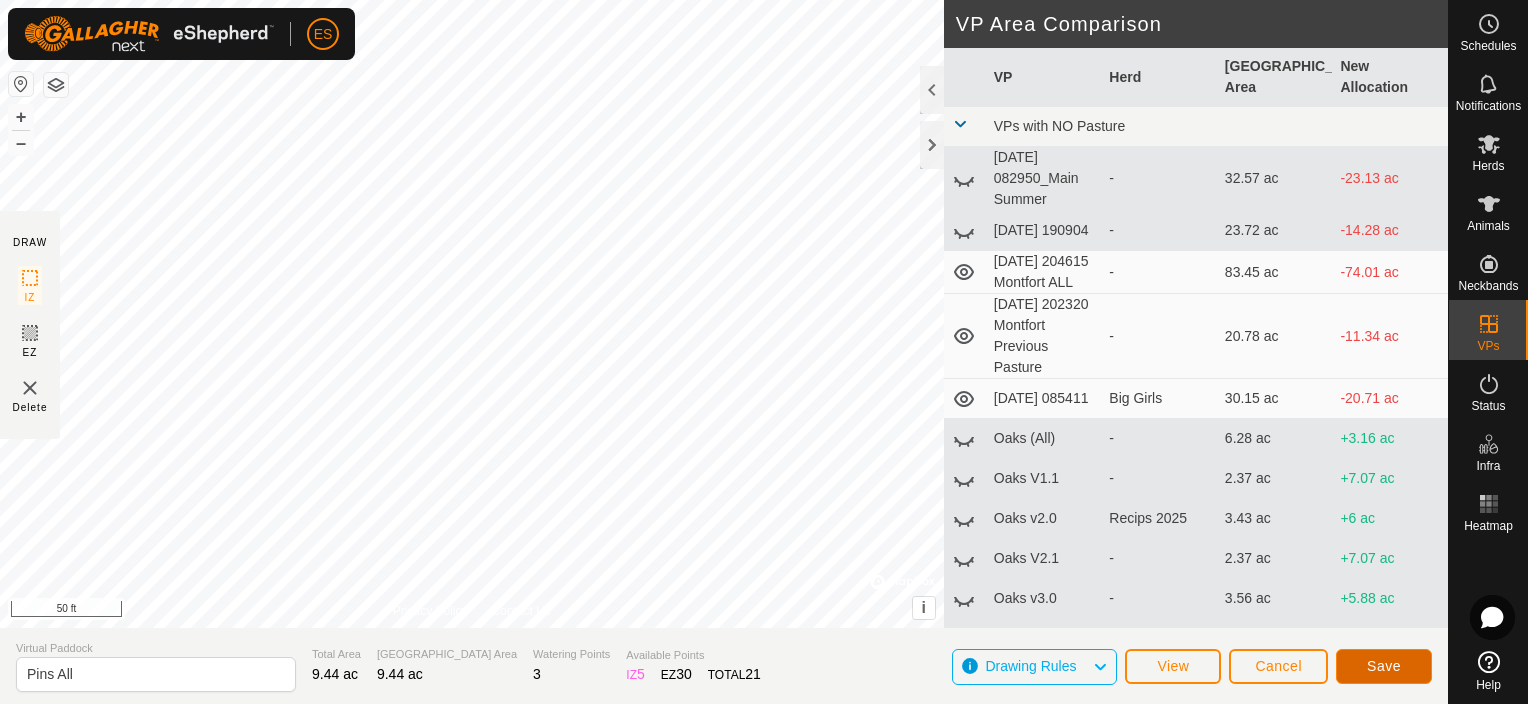 click on "Save" 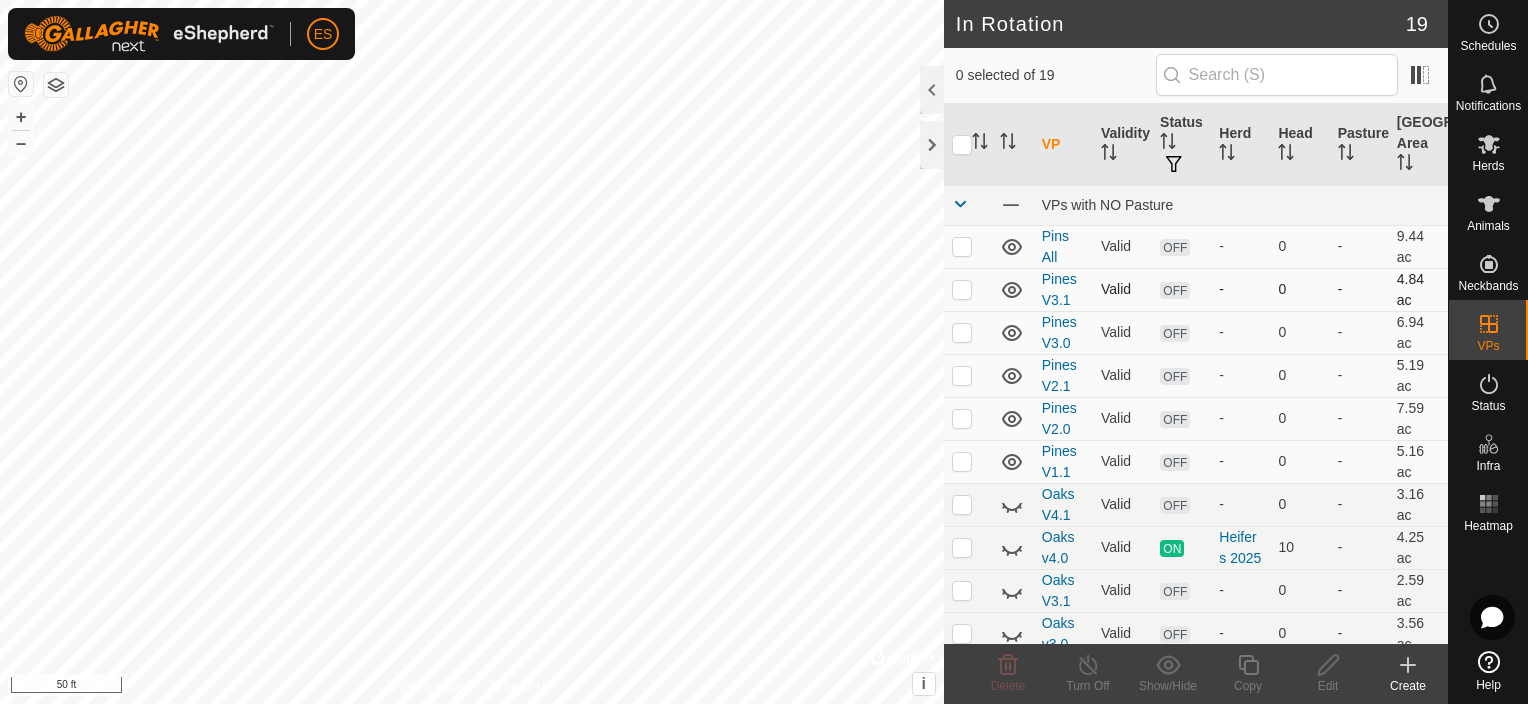click at bounding box center (962, 289) 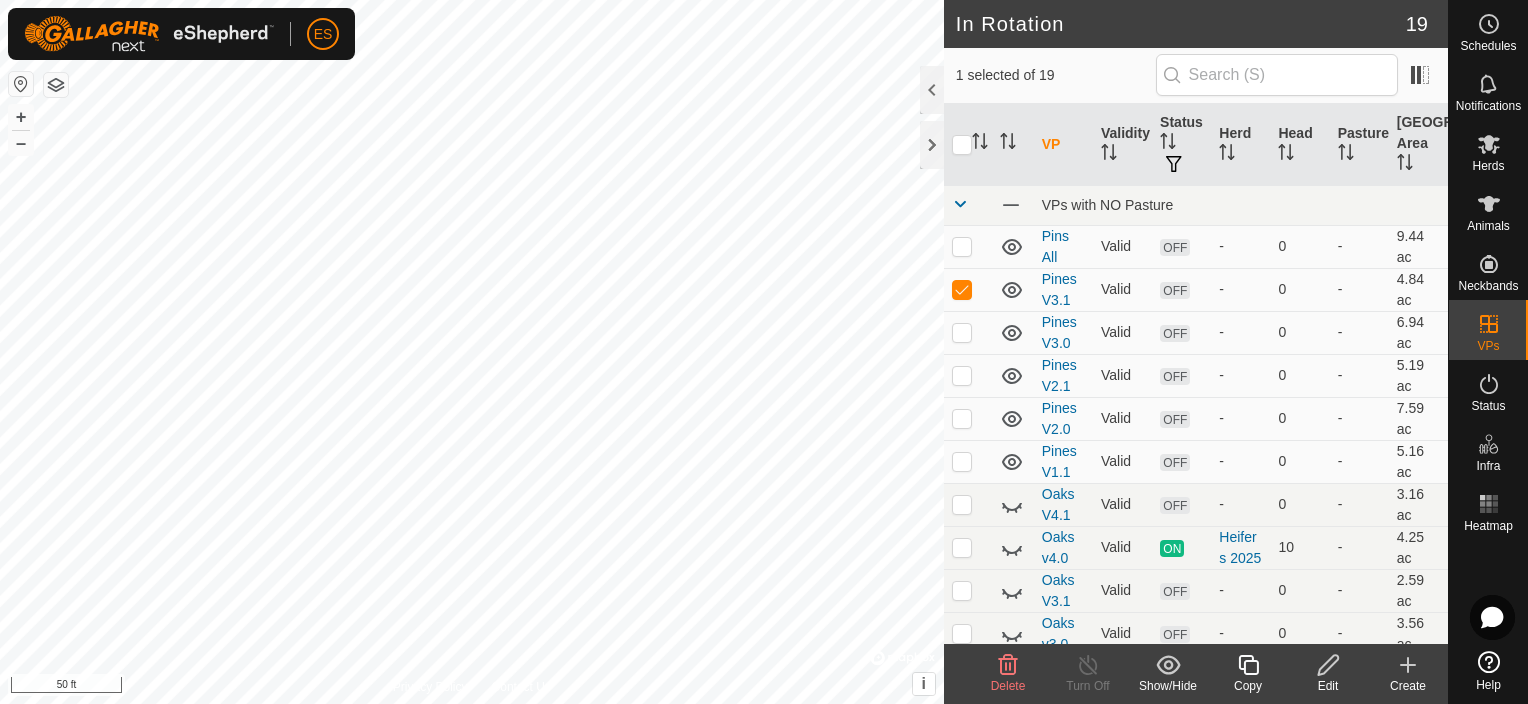 click 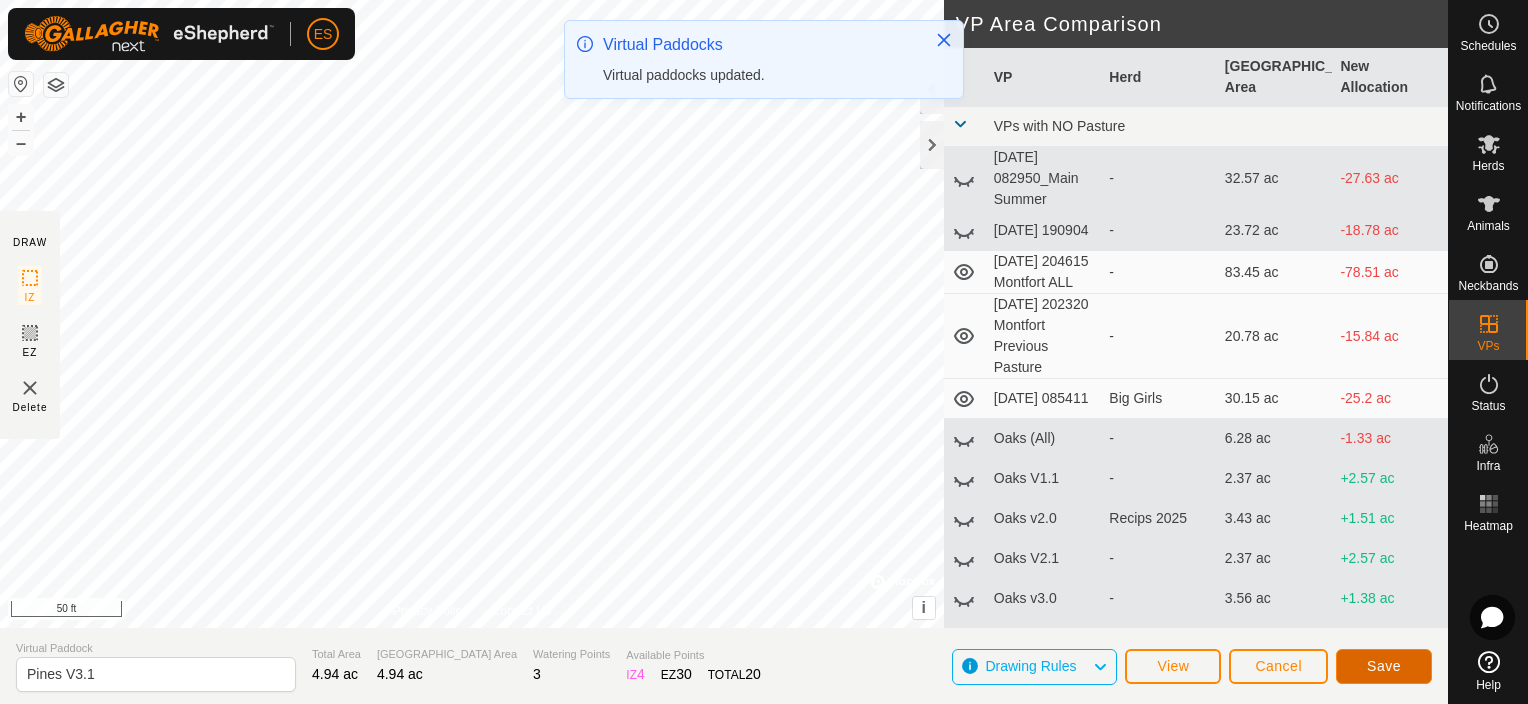 click on "Save" 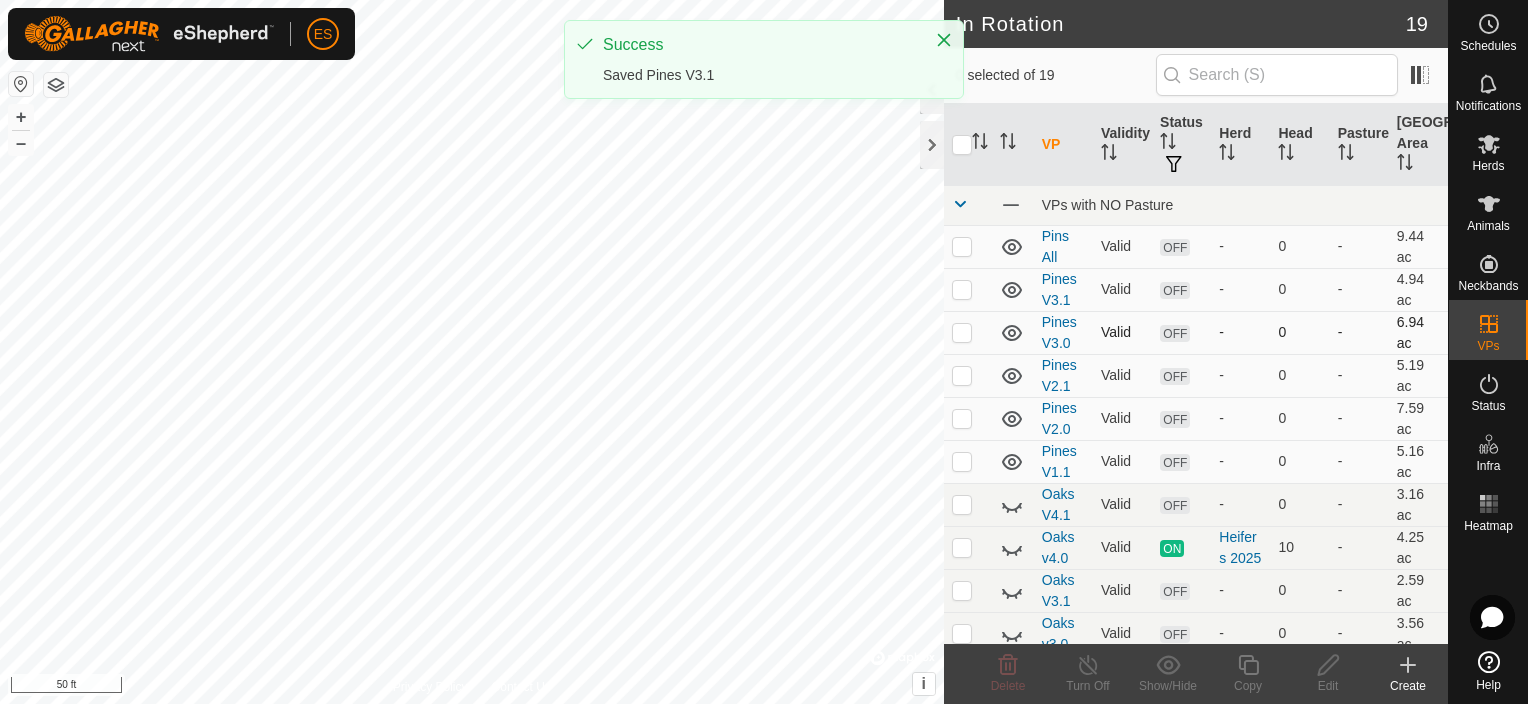 click at bounding box center [962, 332] 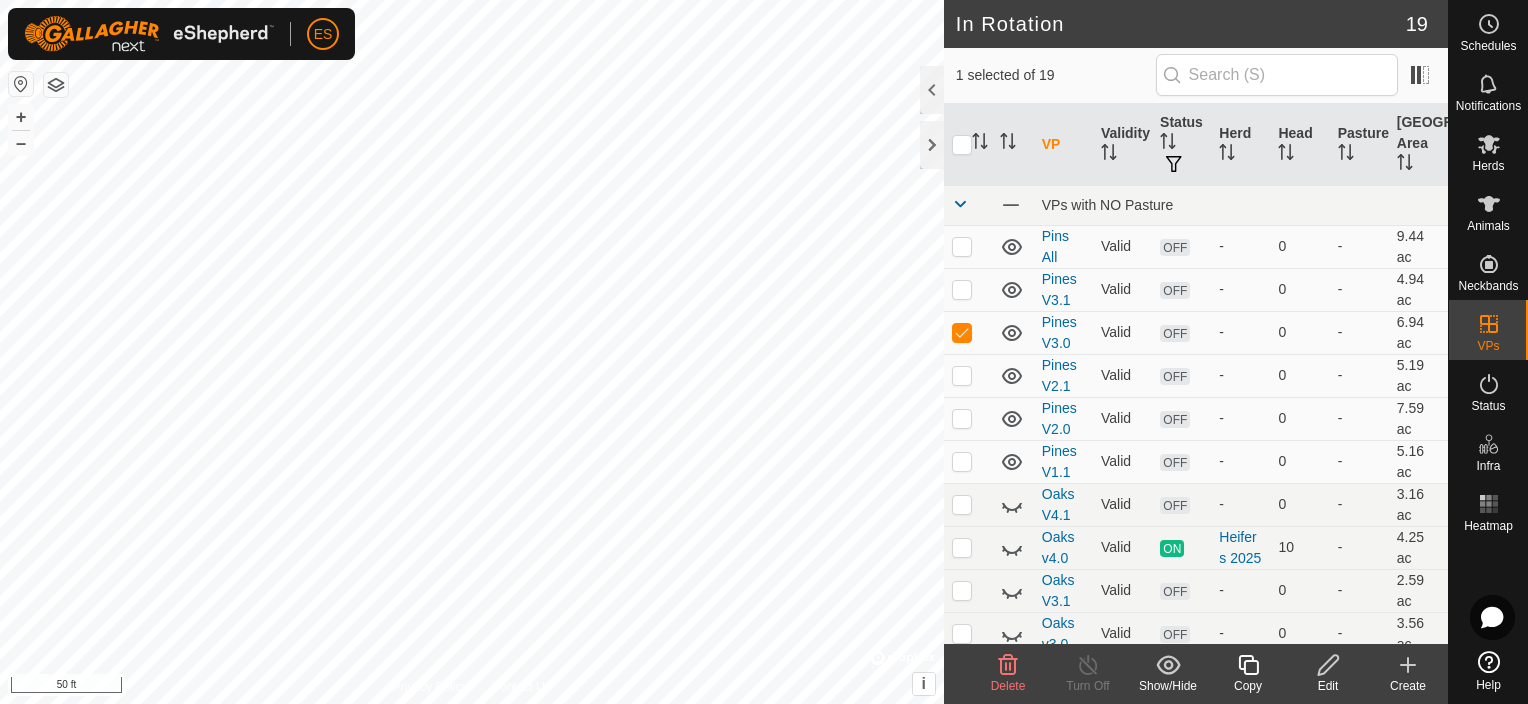 click 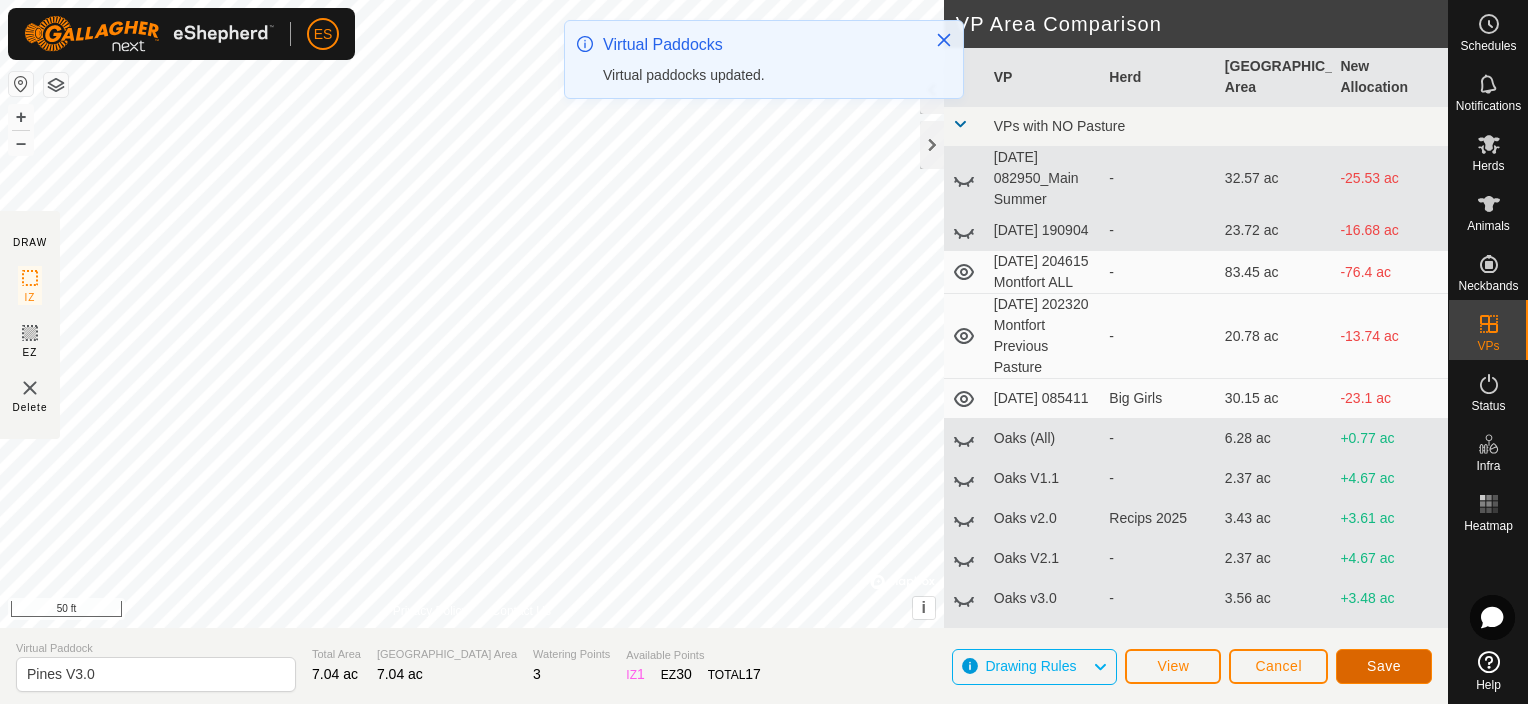 click on "Save" 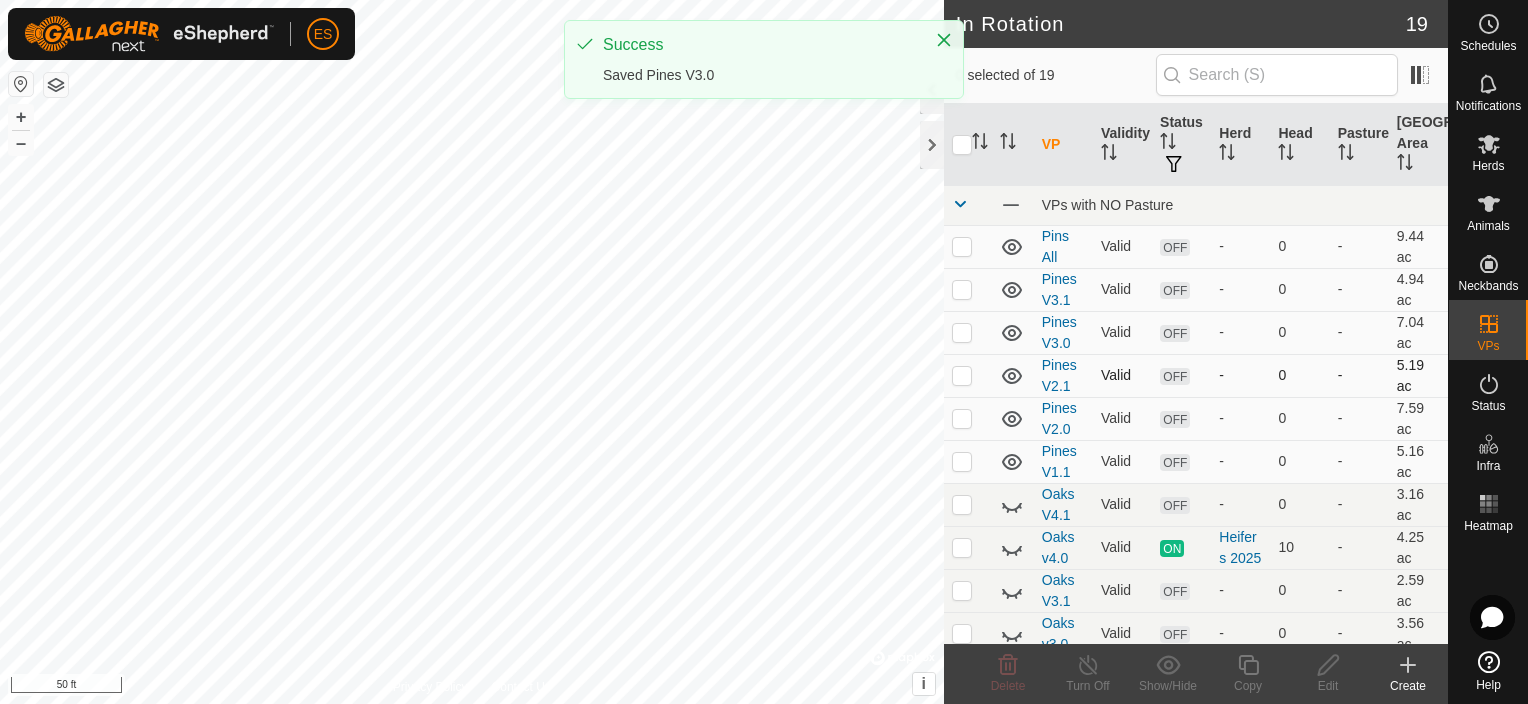 click at bounding box center [962, 375] 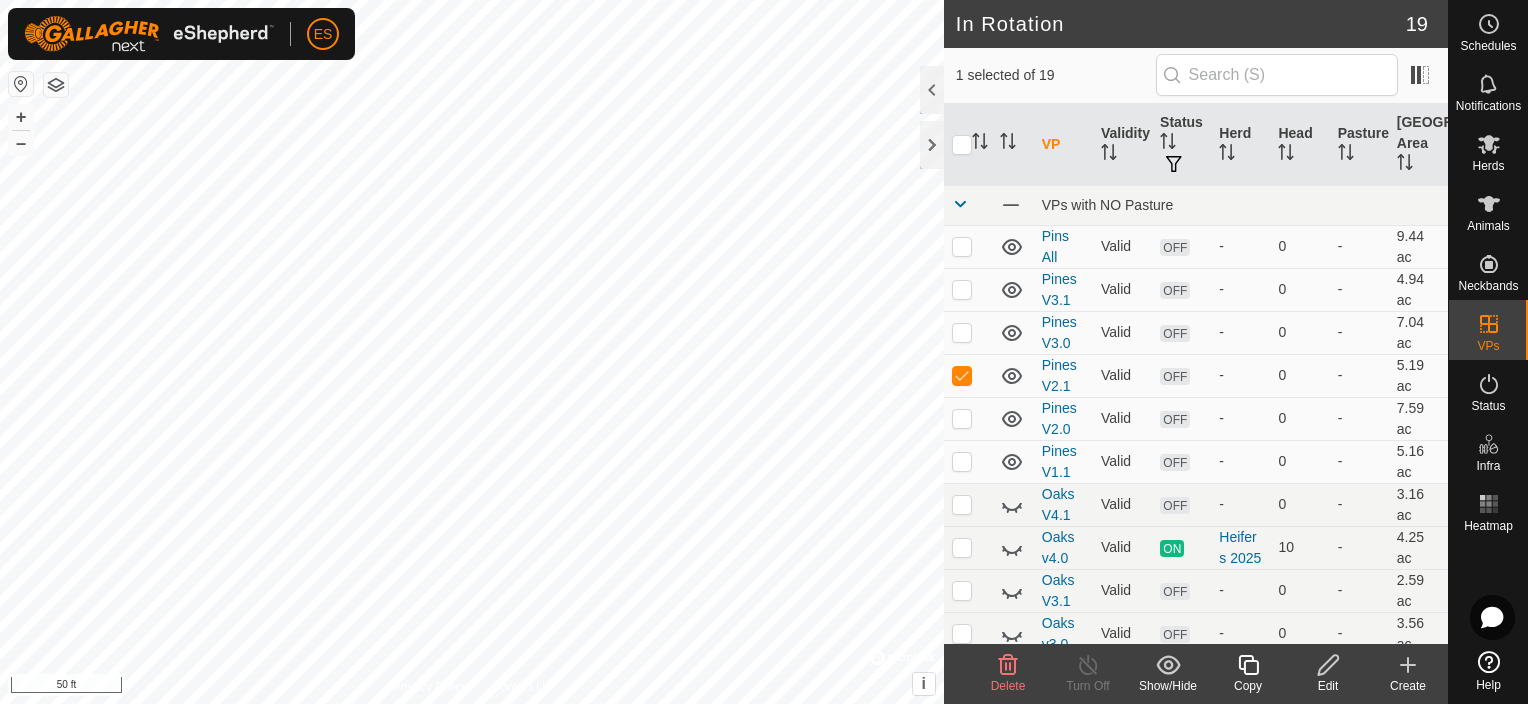 click 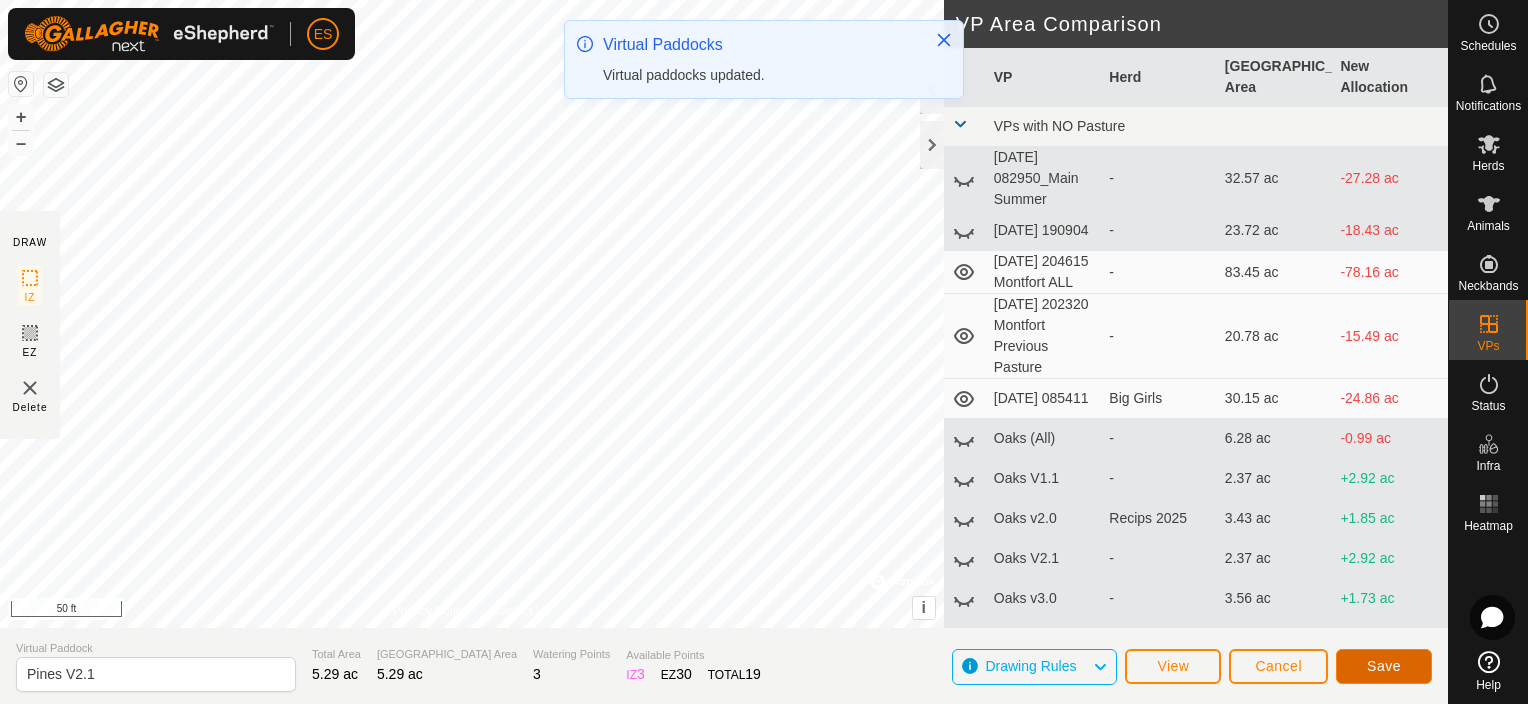 click on "Save" 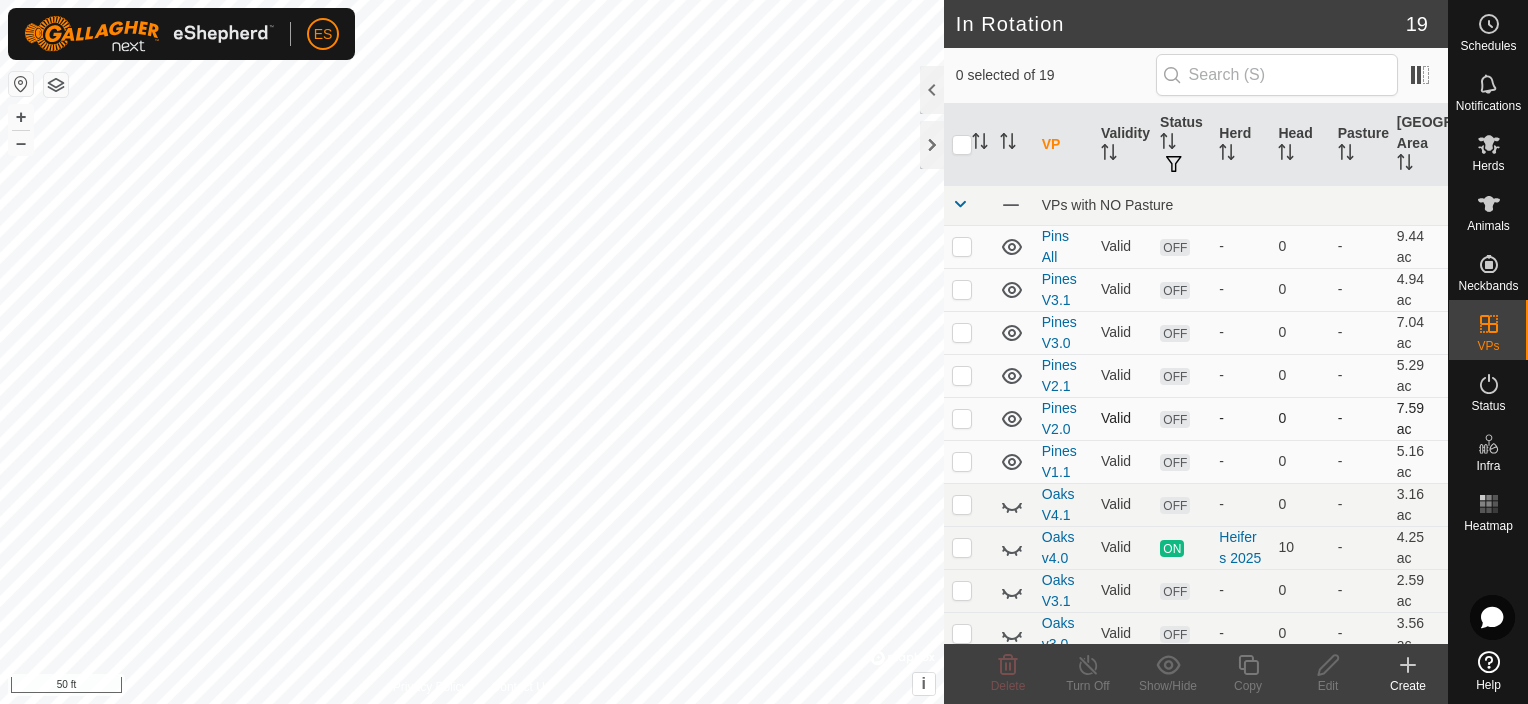 click at bounding box center (962, 418) 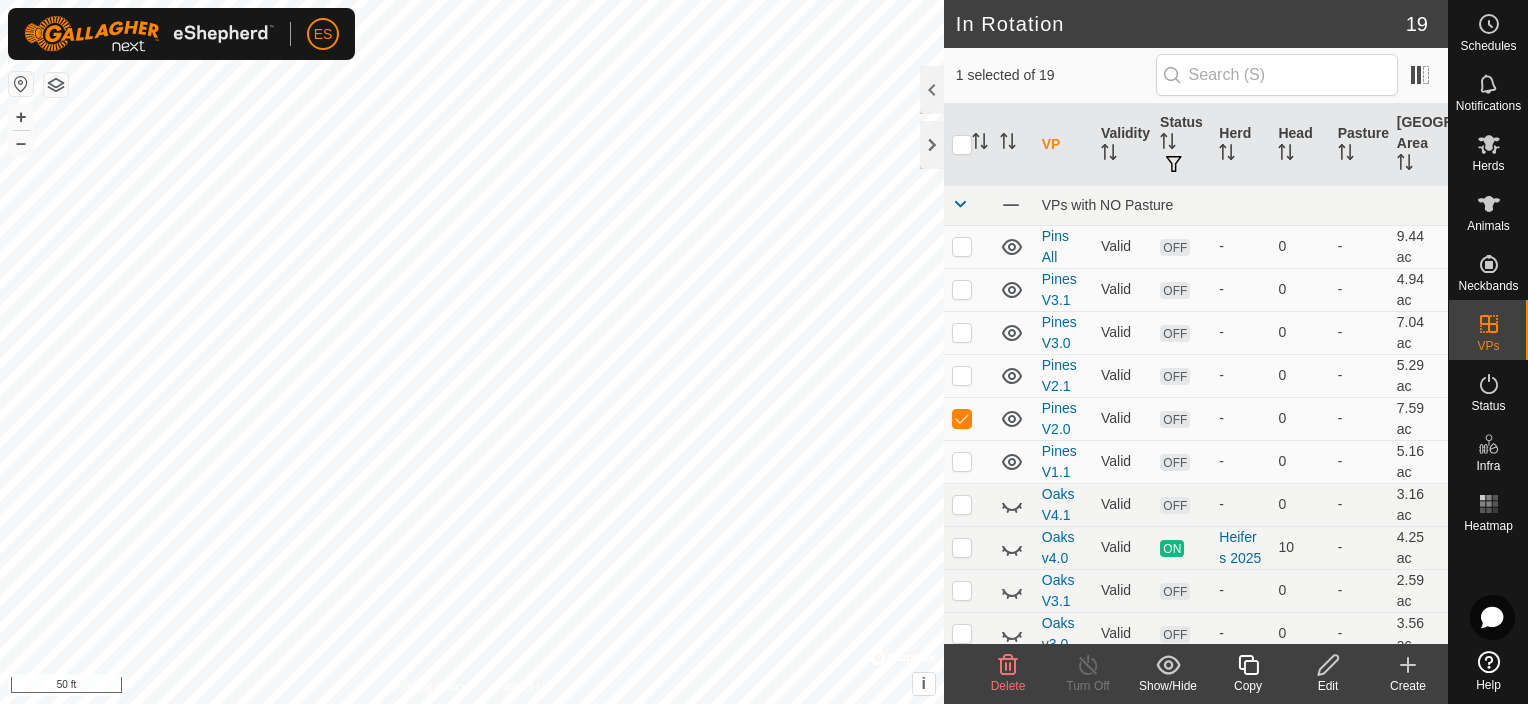 click 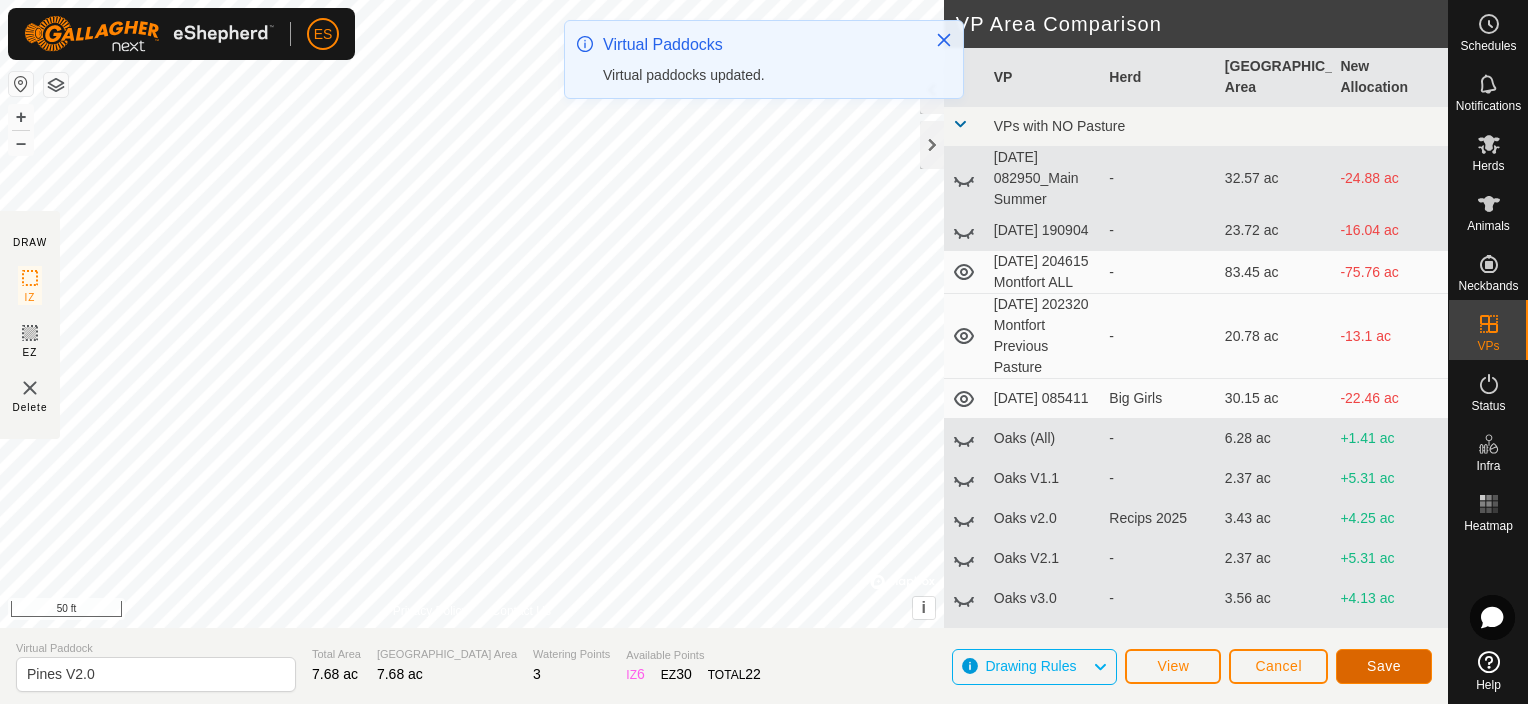 click on "Save" 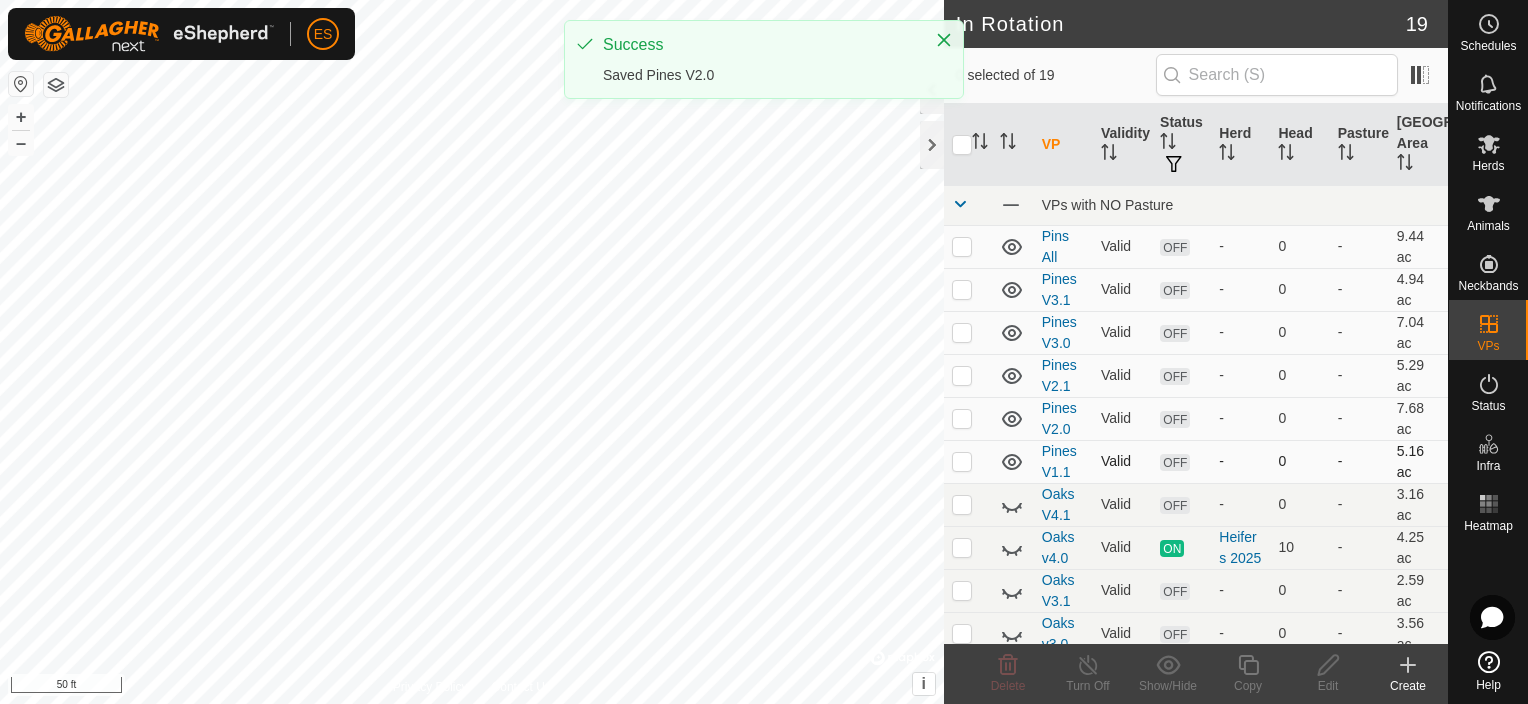 click at bounding box center [962, 461] 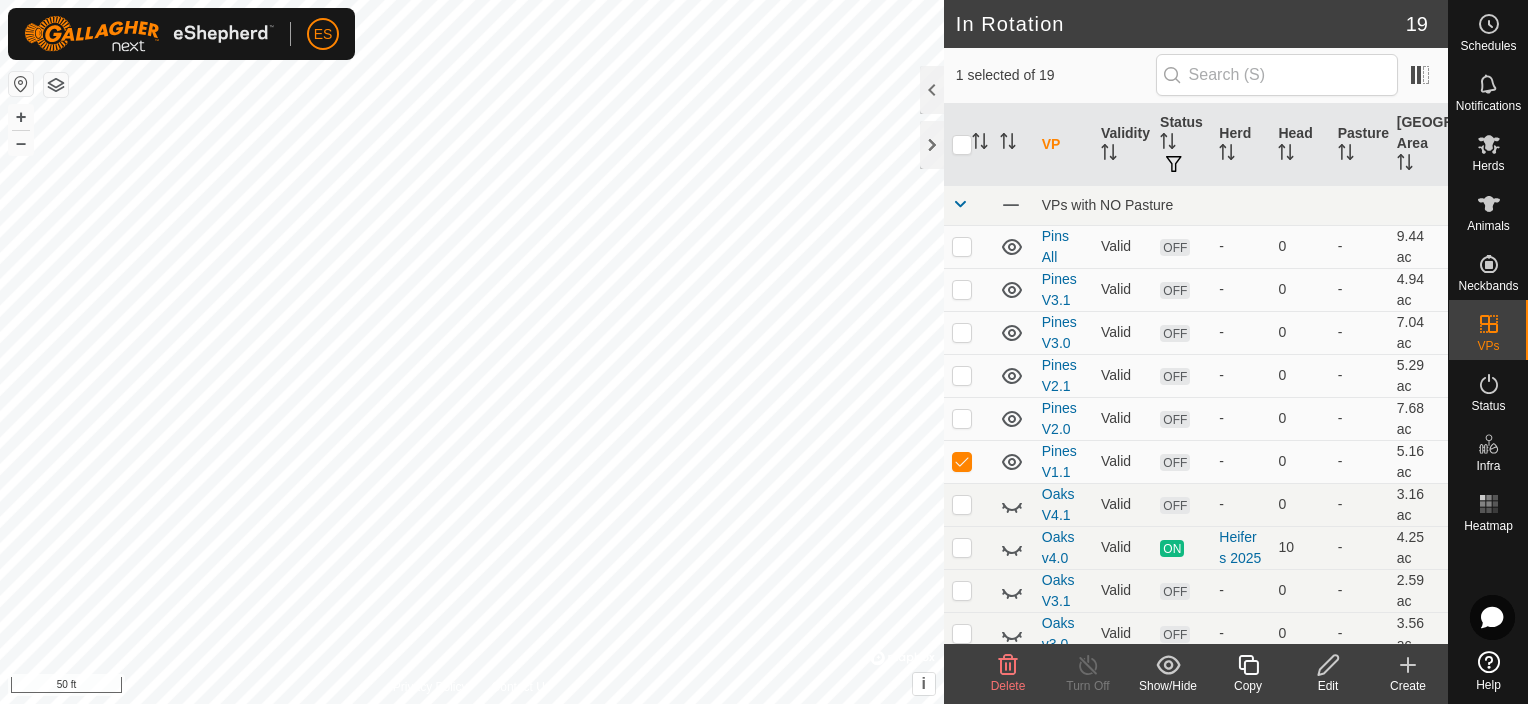click 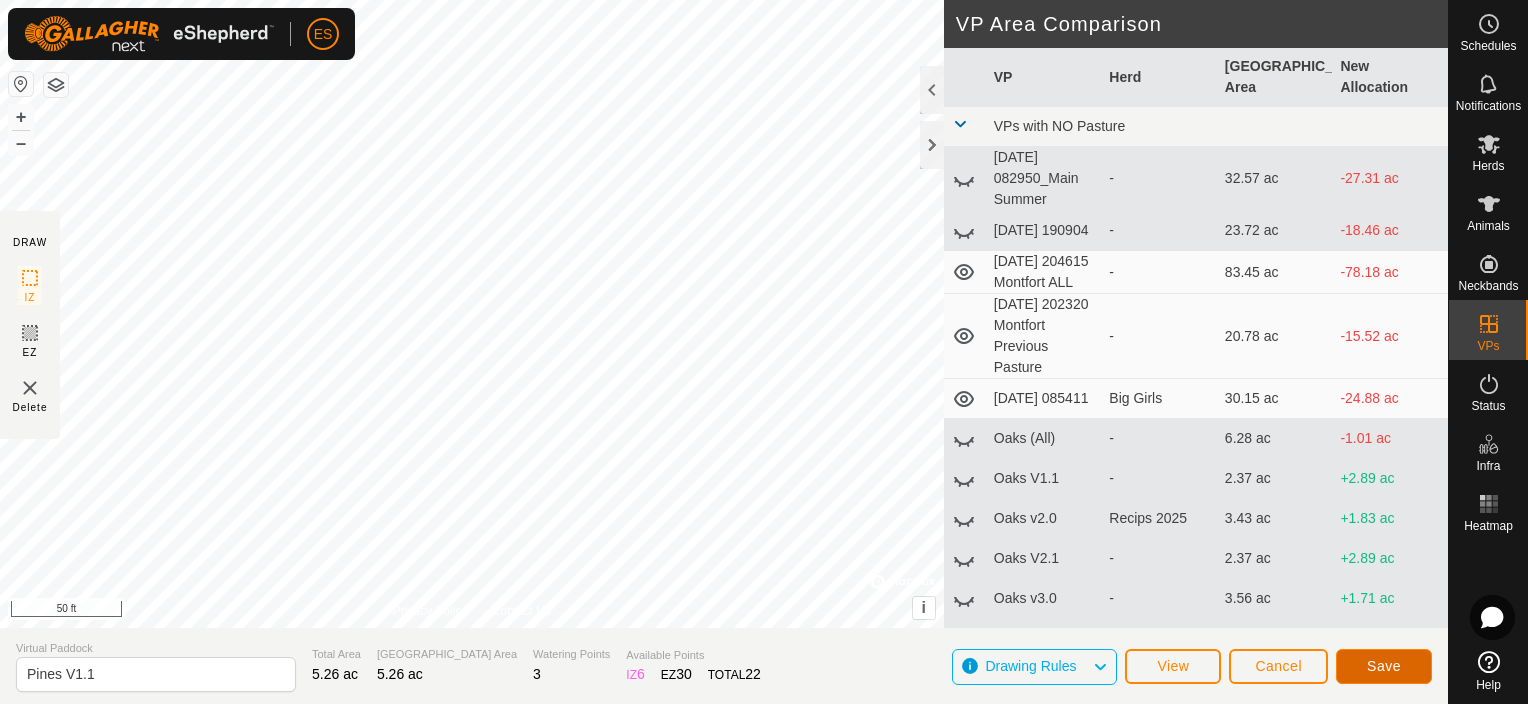click on "Save" 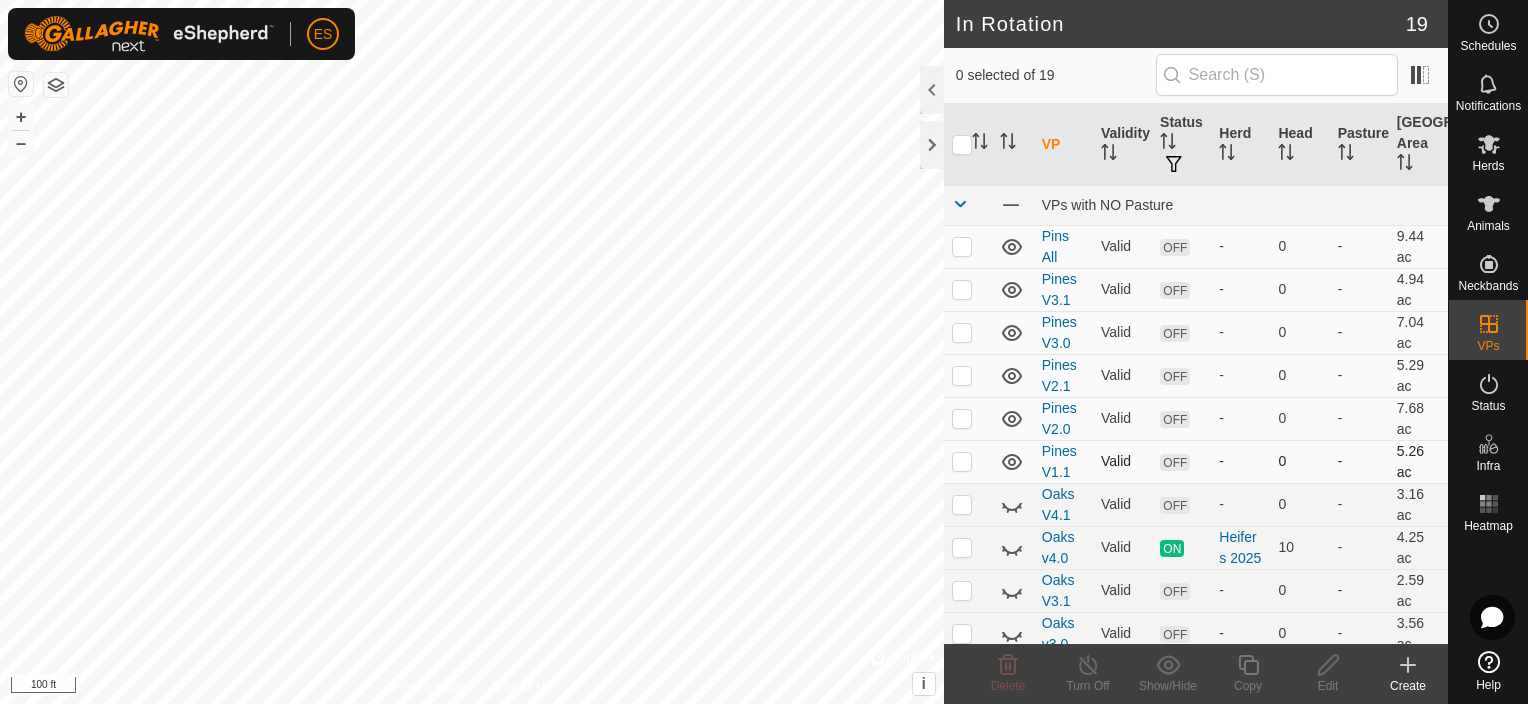 click at bounding box center (962, 461) 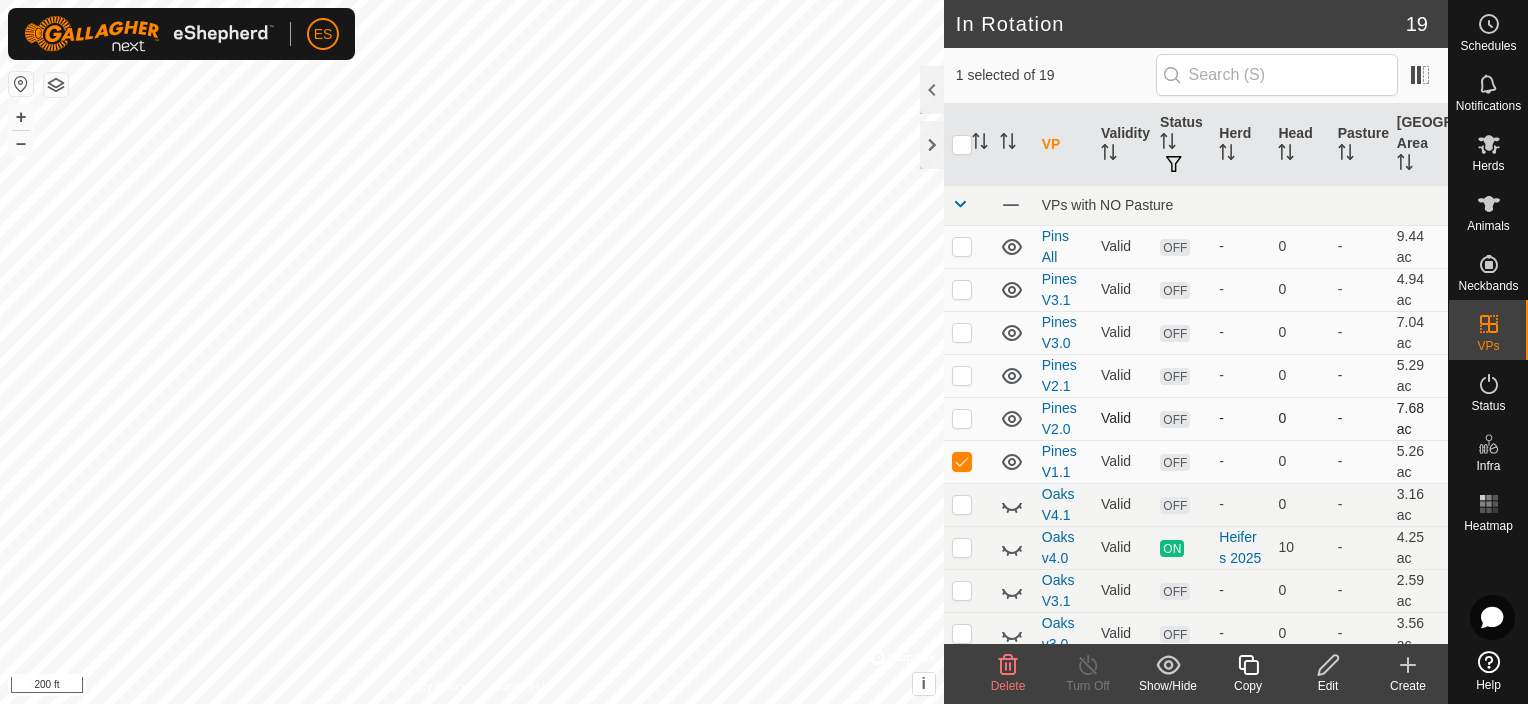 click at bounding box center [962, 418] 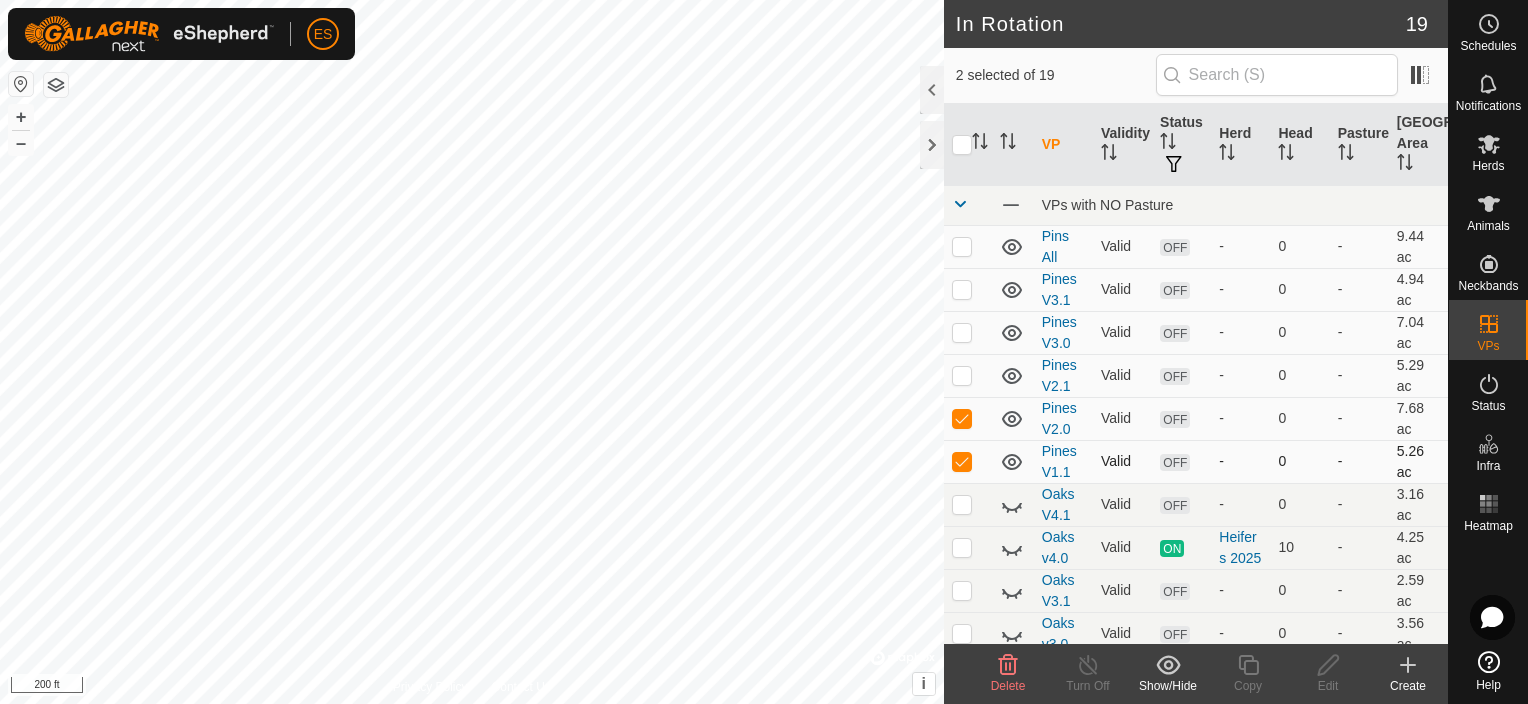 click at bounding box center [962, 461] 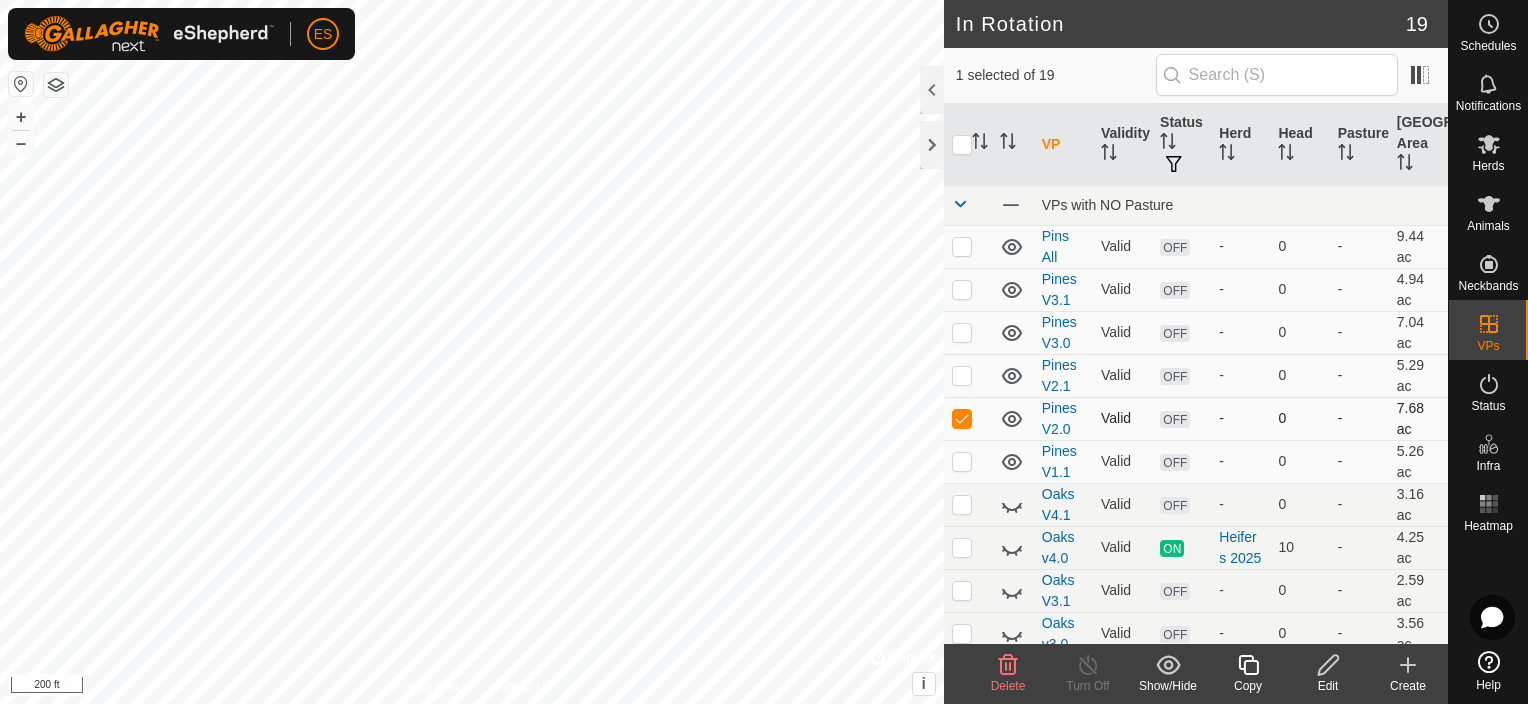 click at bounding box center (962, 418) 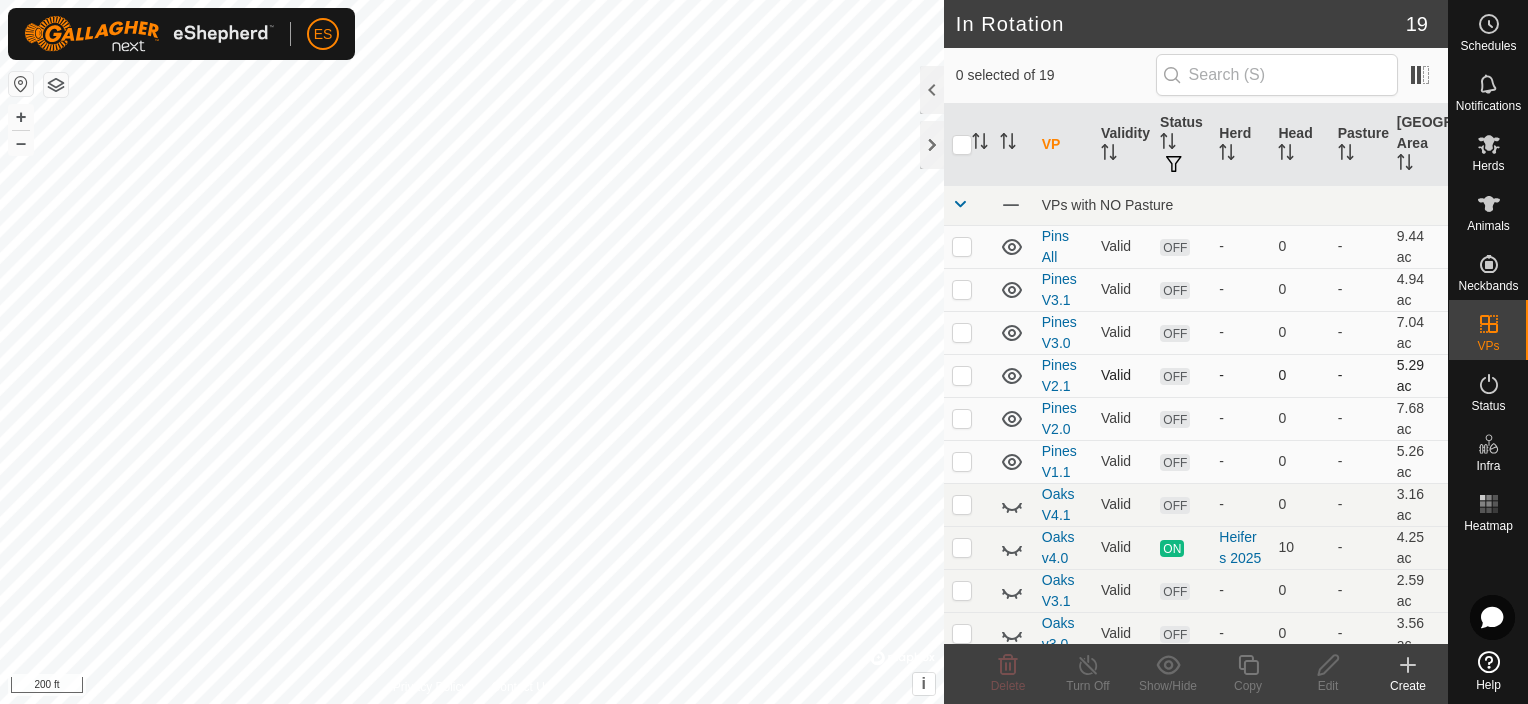 click at bounding box center (962, 375) 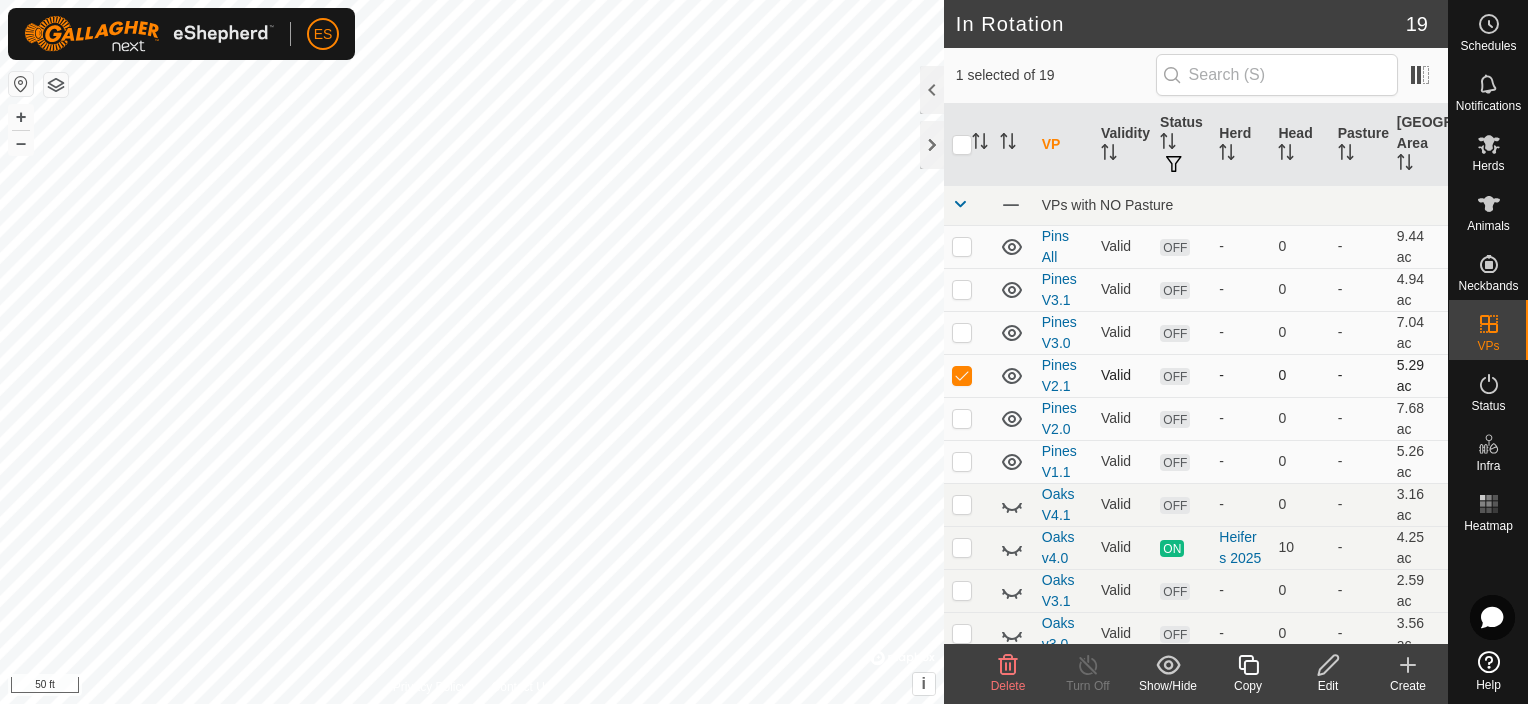 click at bounding box center [962, 375] 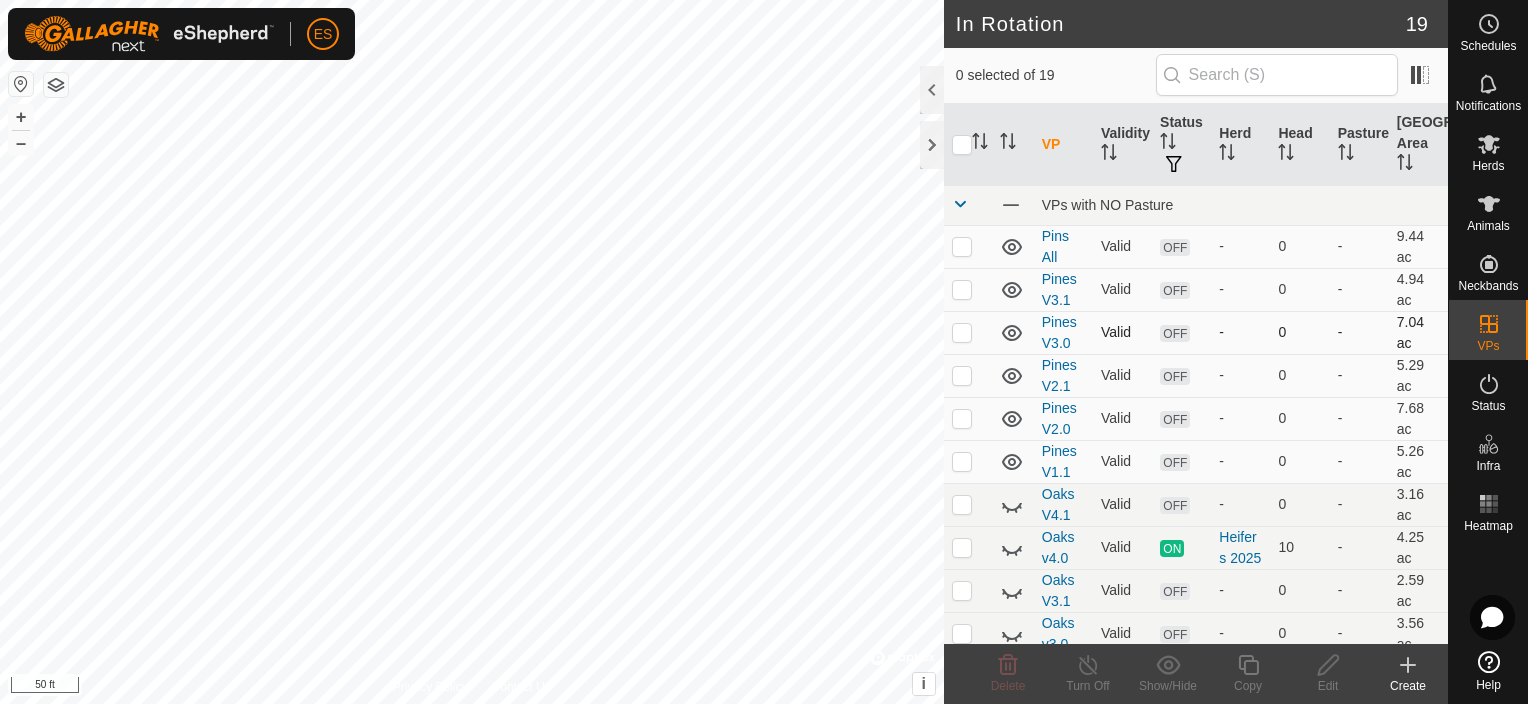 click at bounding box center (968, 332) 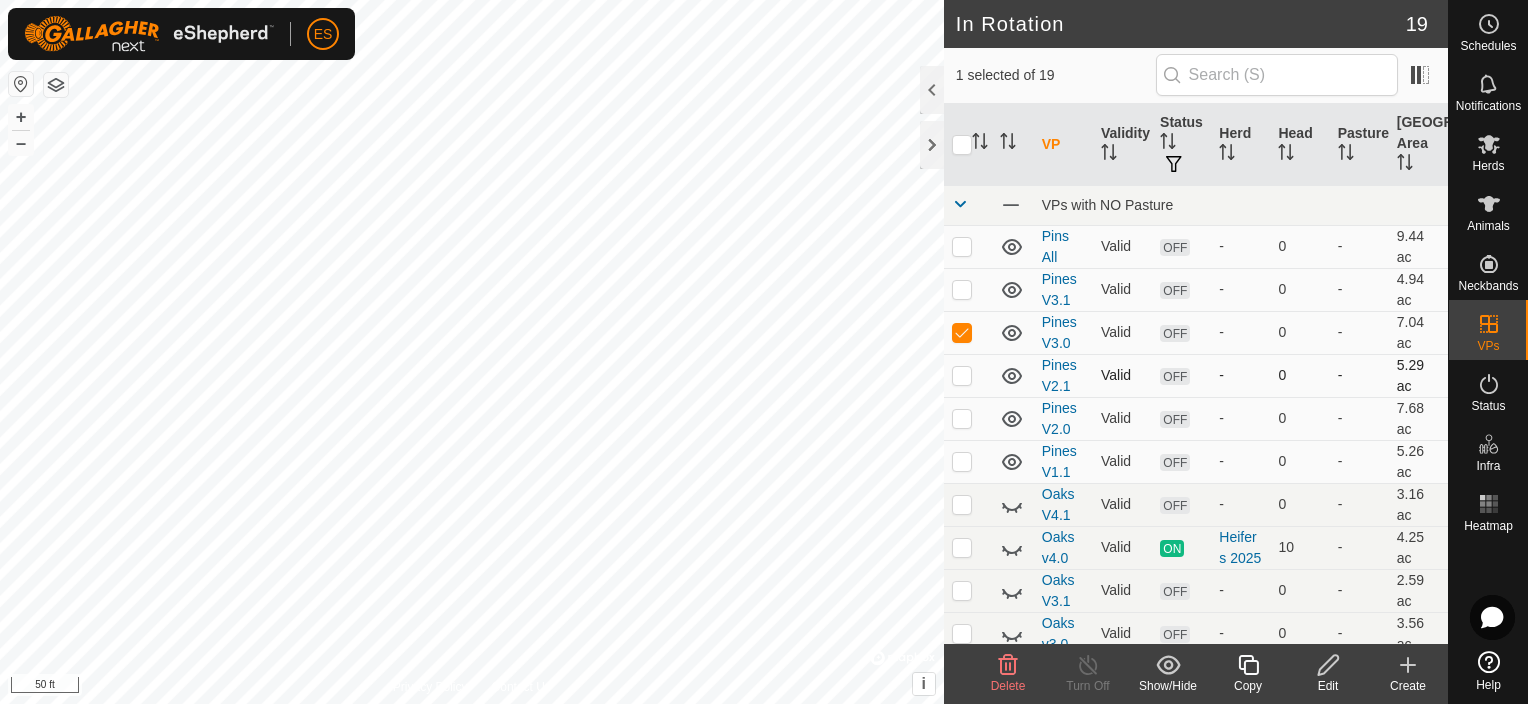 click at bounding box center (962, 375) 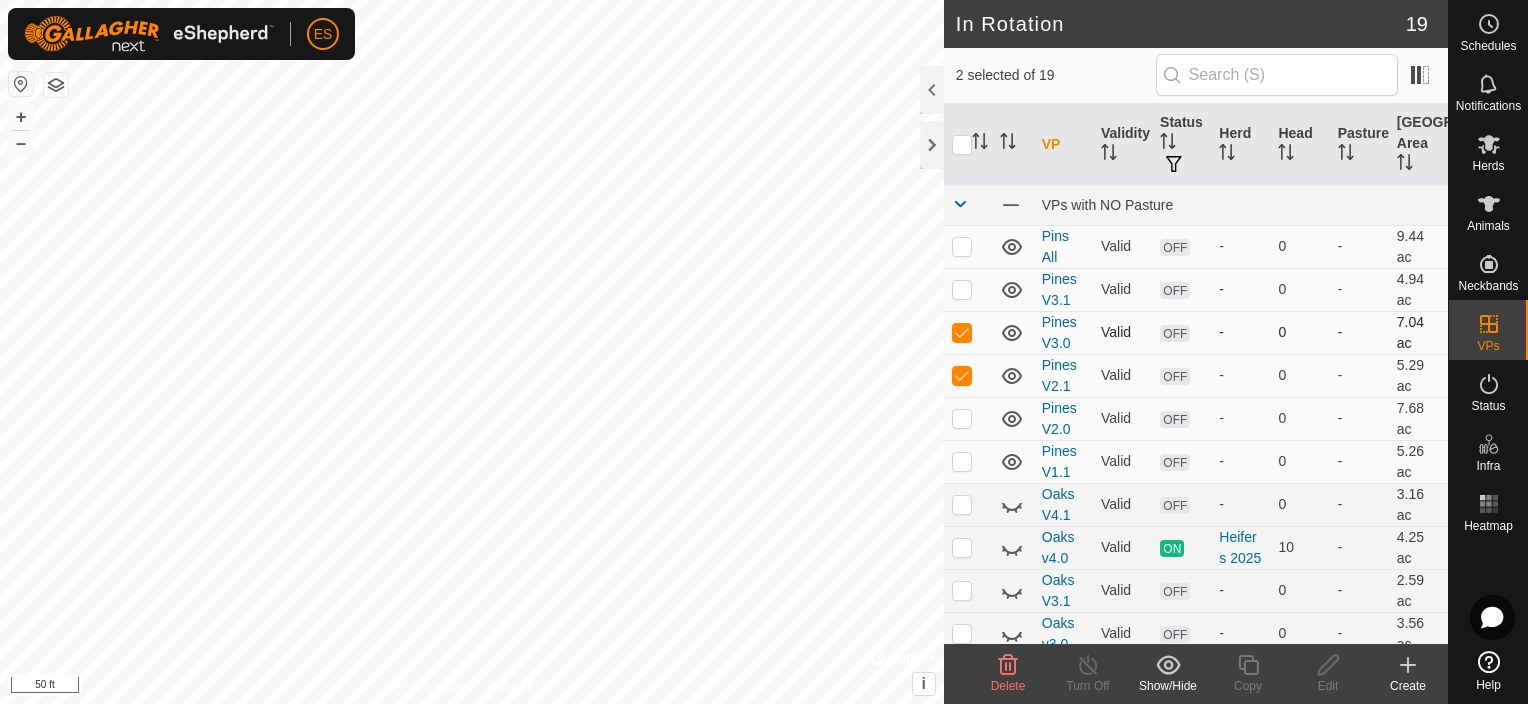 click at bounding box center [962, 332] 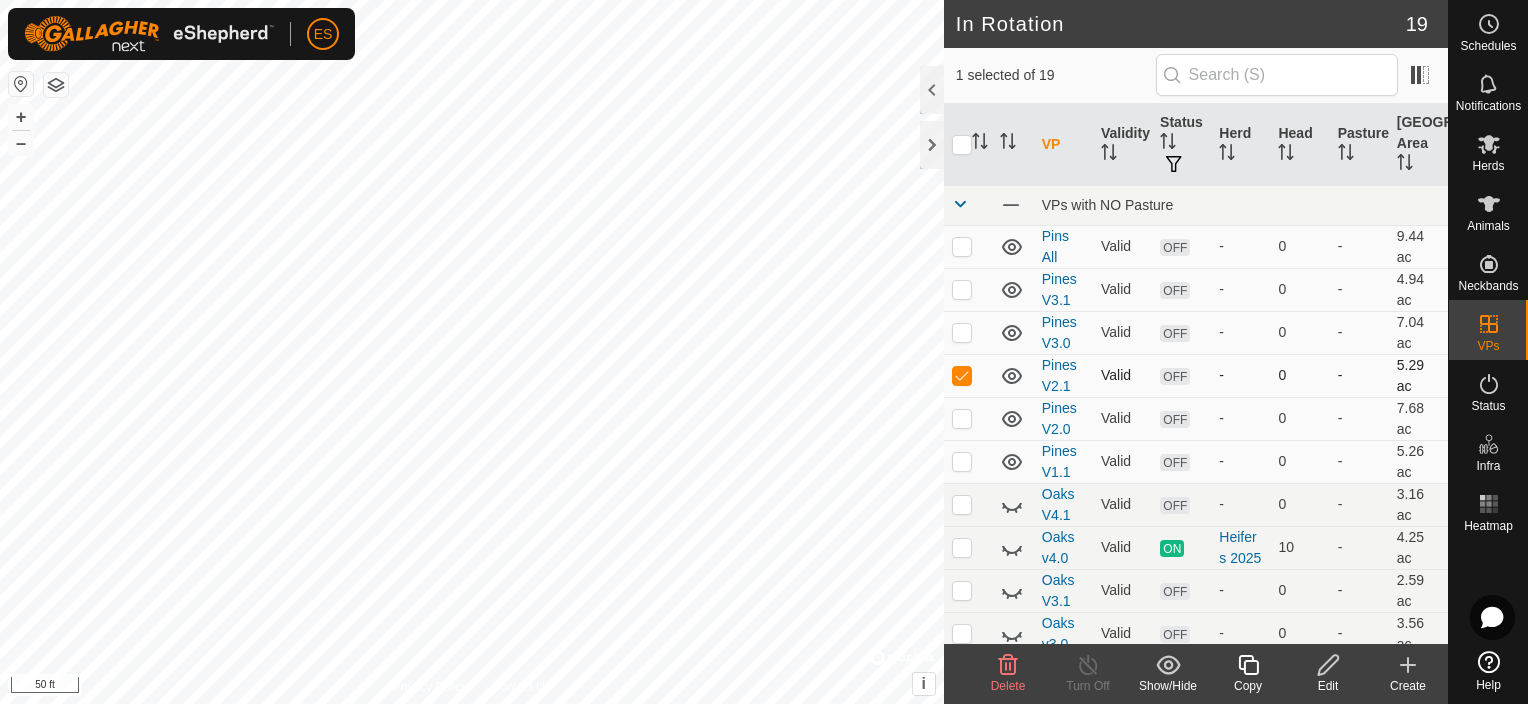 click at bounding box center [962, 375] 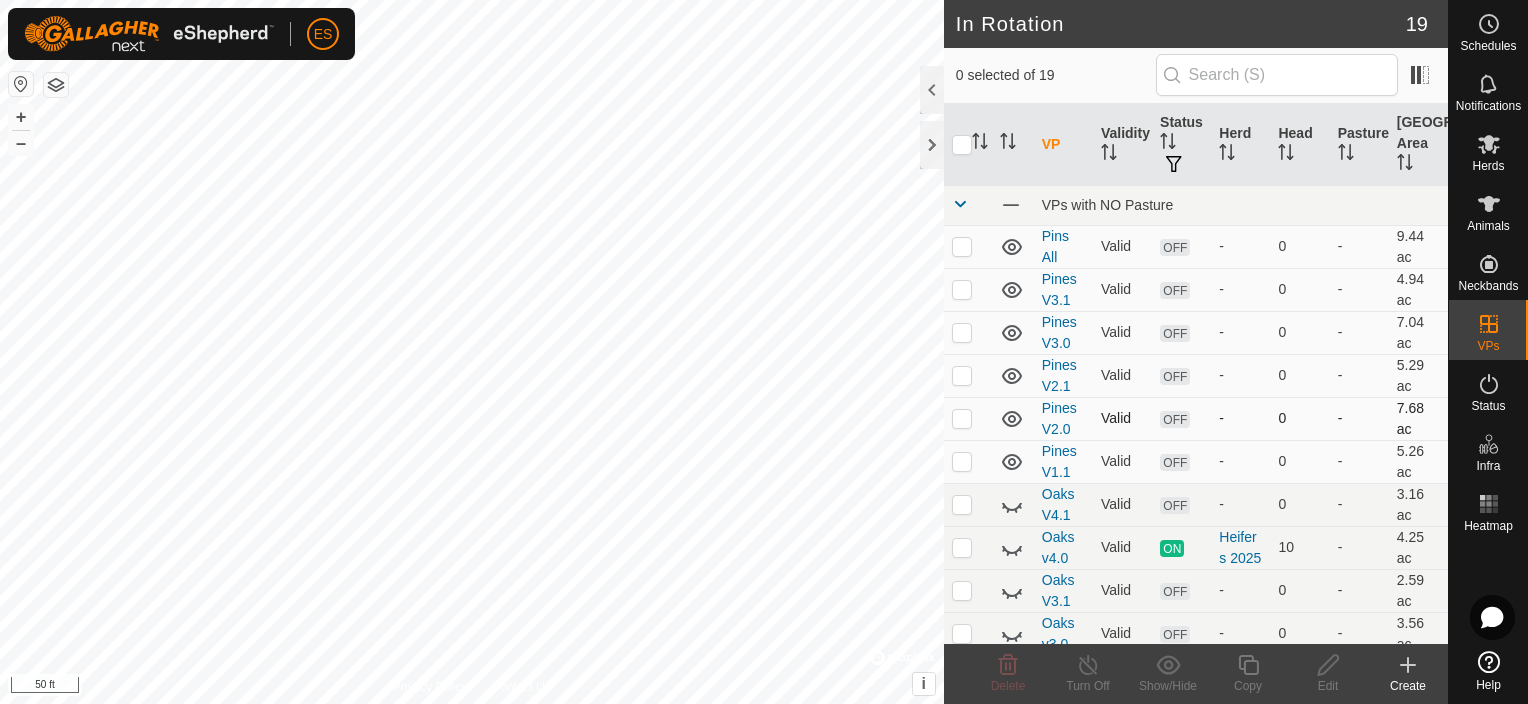 click at bounding box center (962, 418) 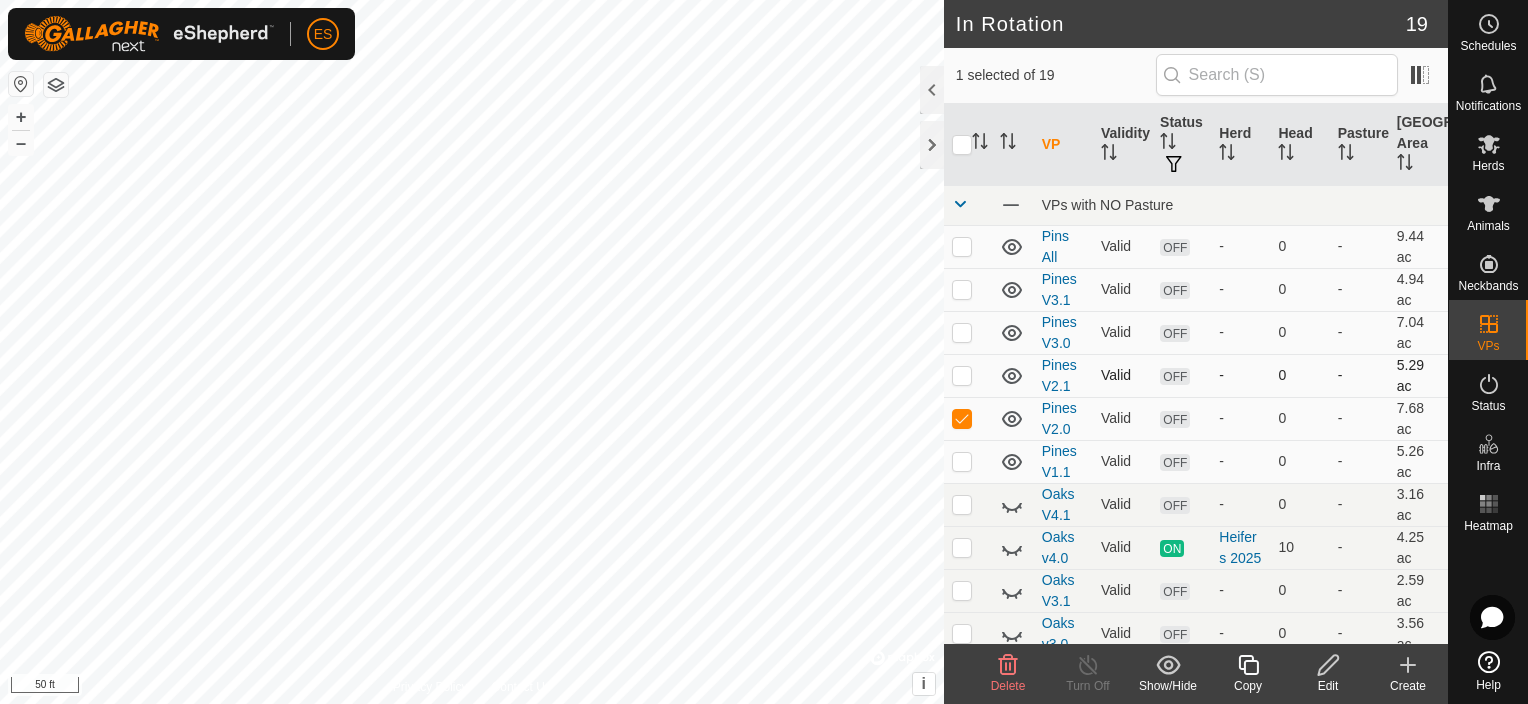 click at bounding box center [962, 375] 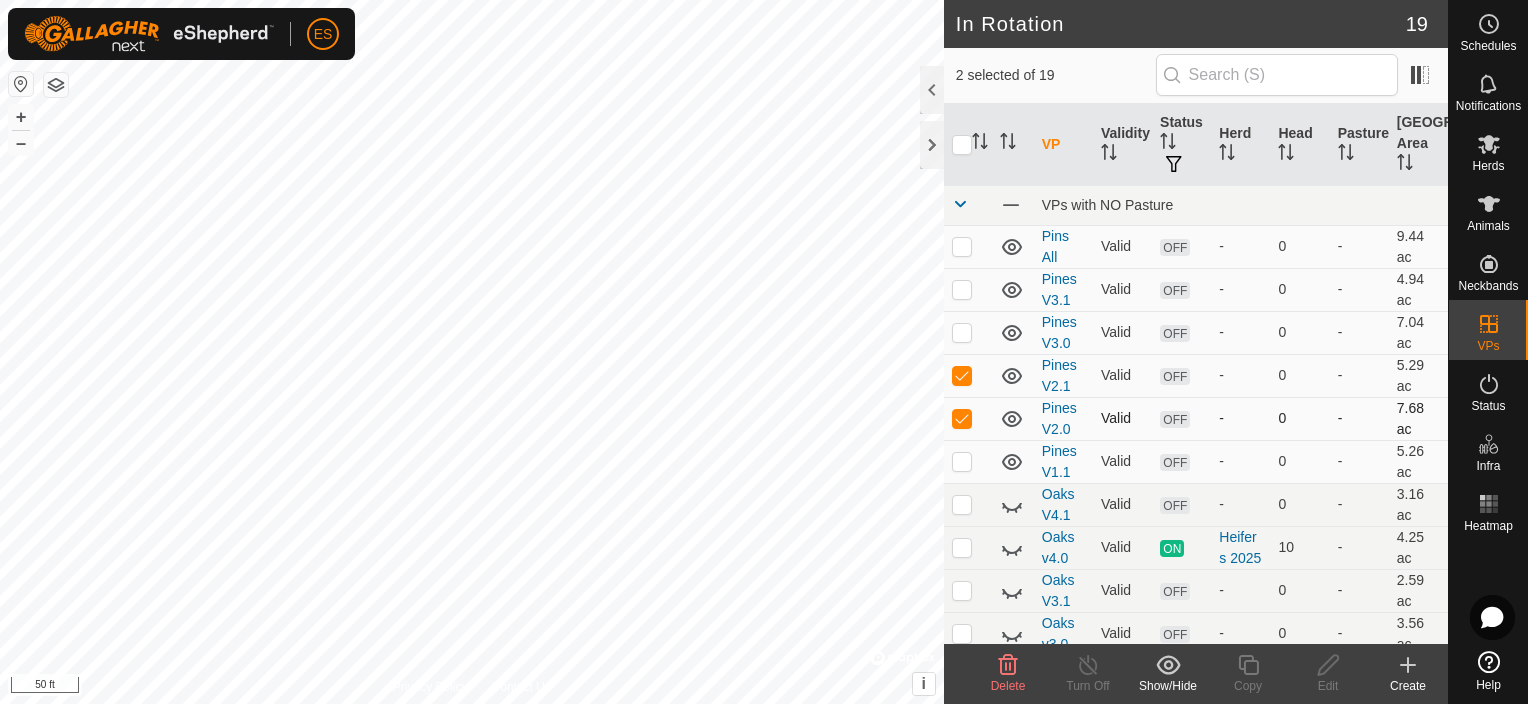 click at bounding box center (962, 418) 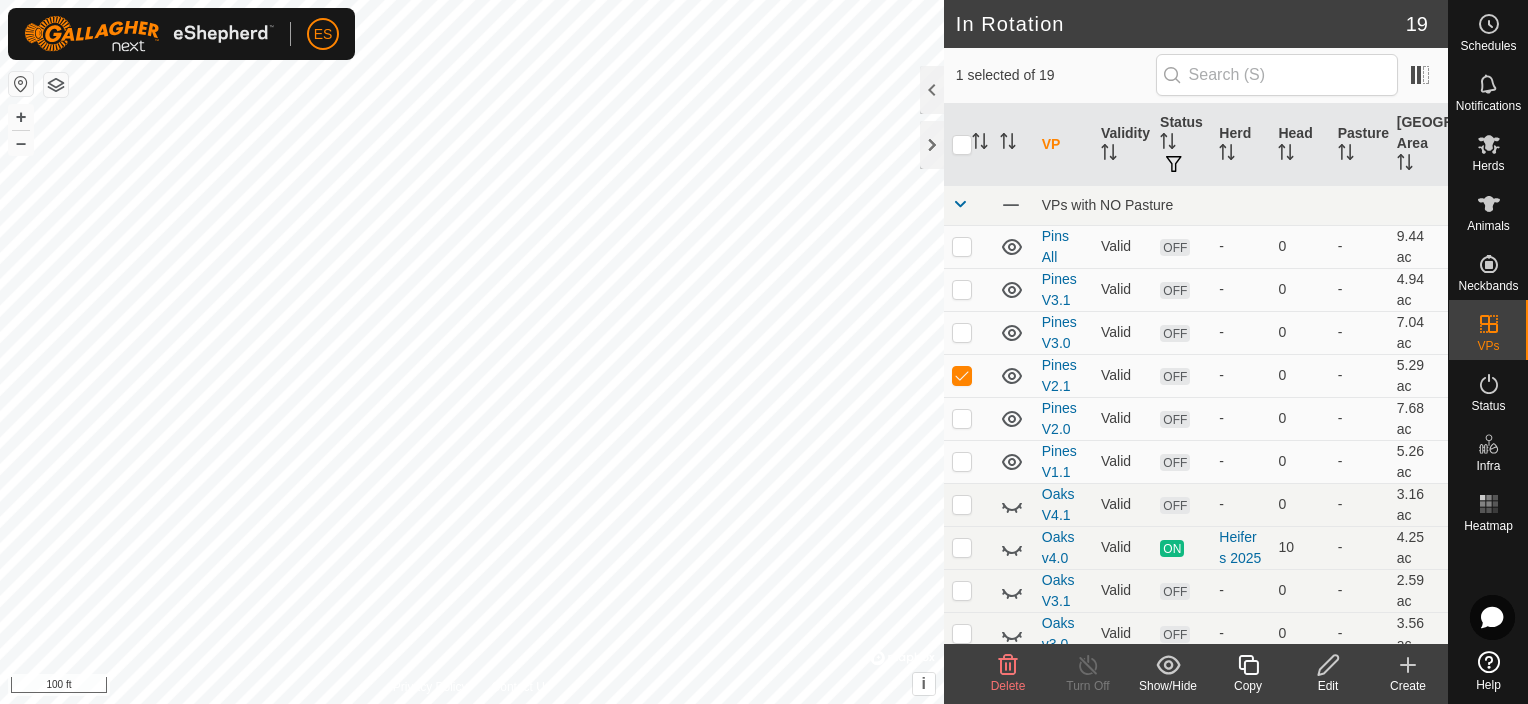 click 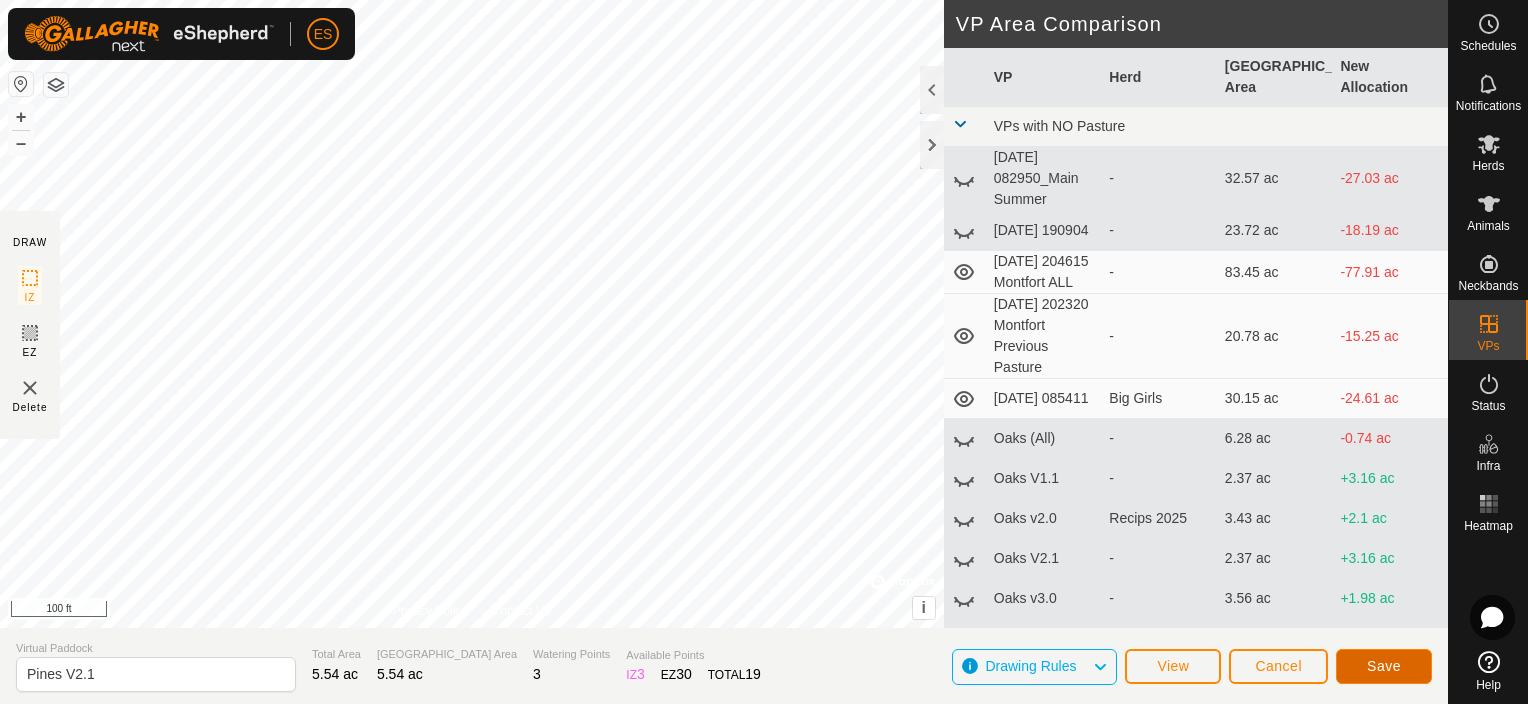 click on "Save" 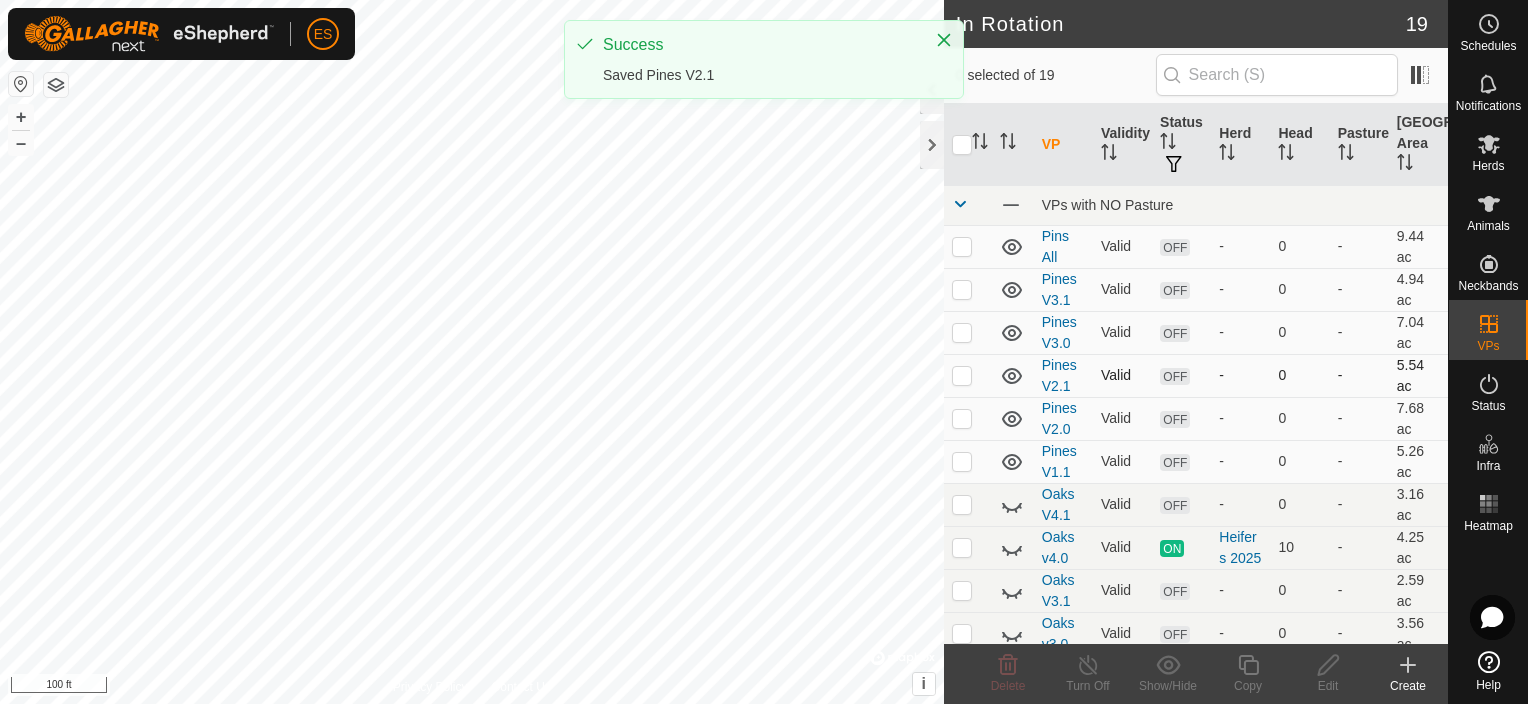 click at bounding box center [962, 375] 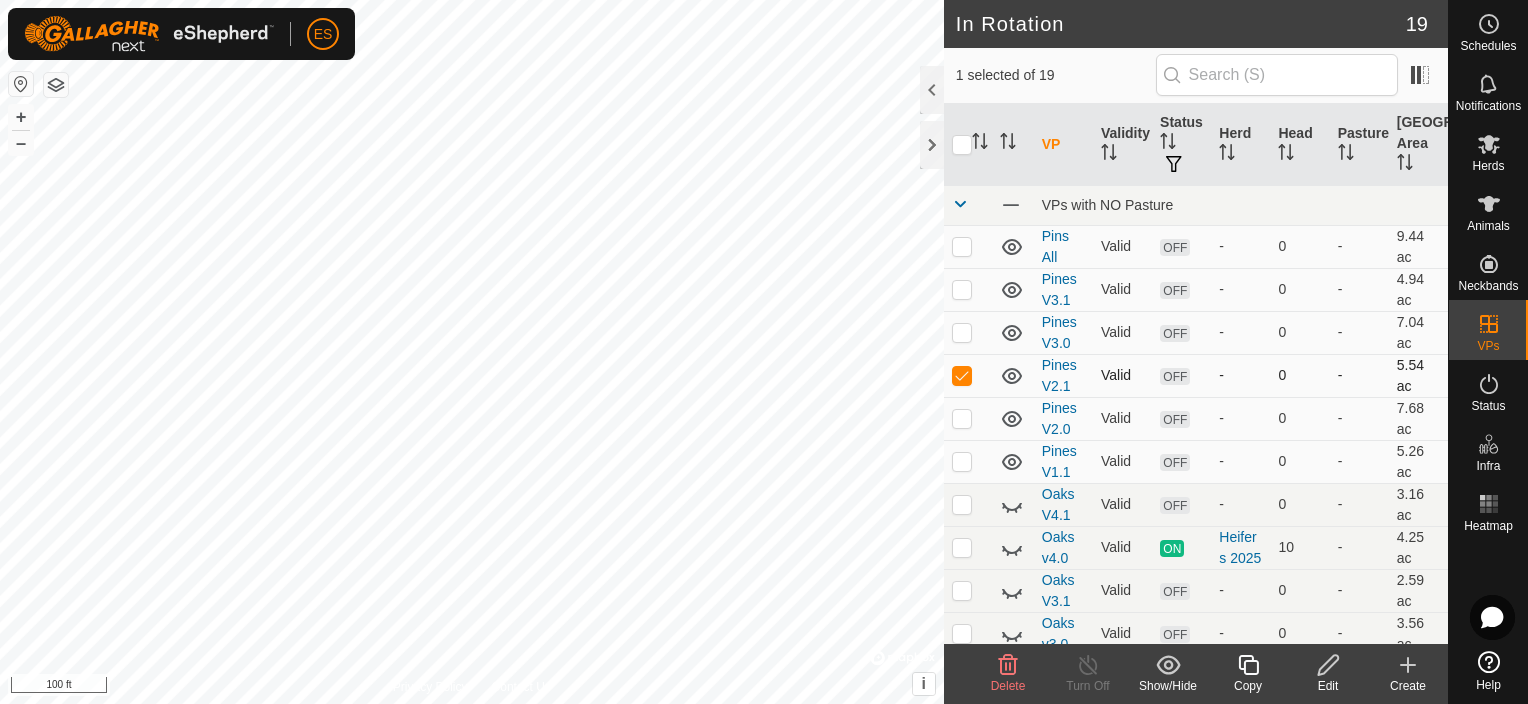 click at bounding box center (962, 375) 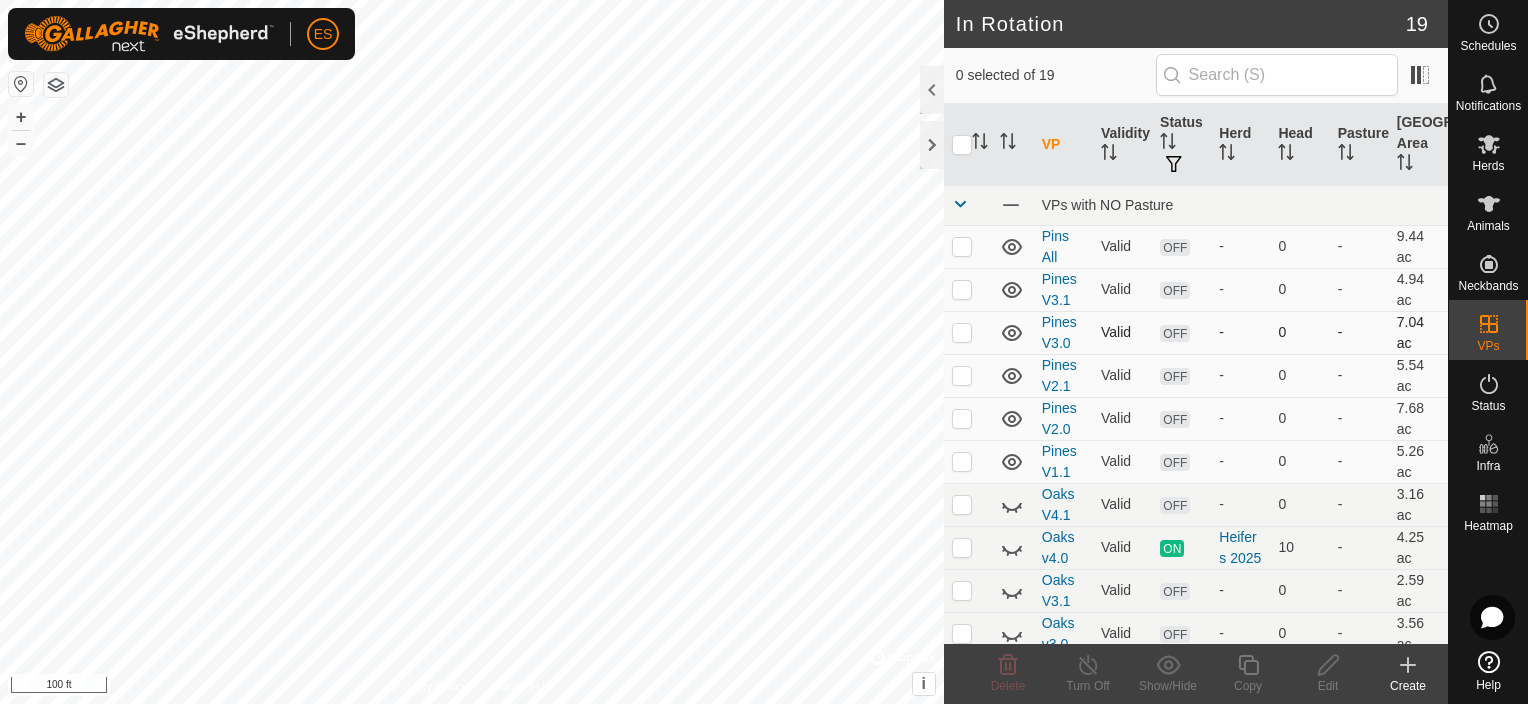click at bounding box center (962, 332) 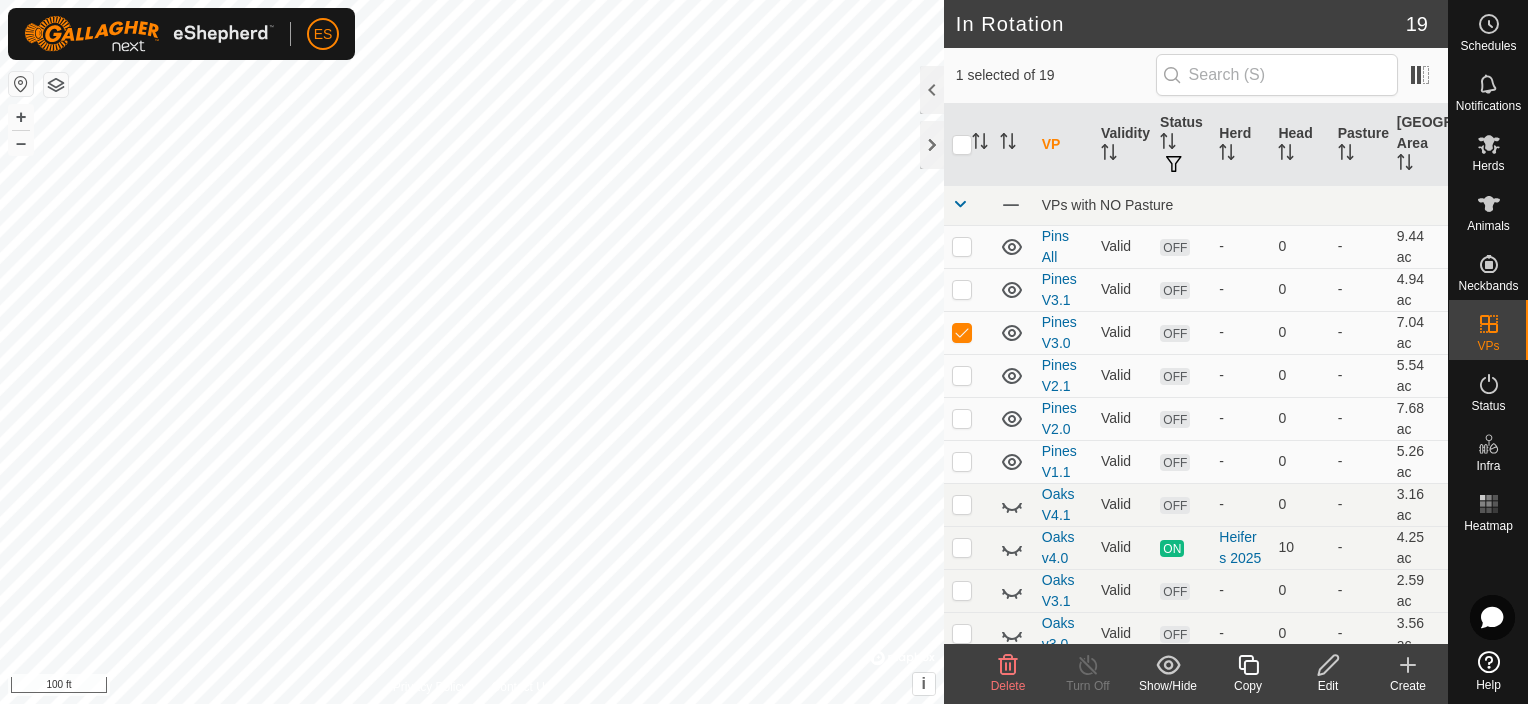 click 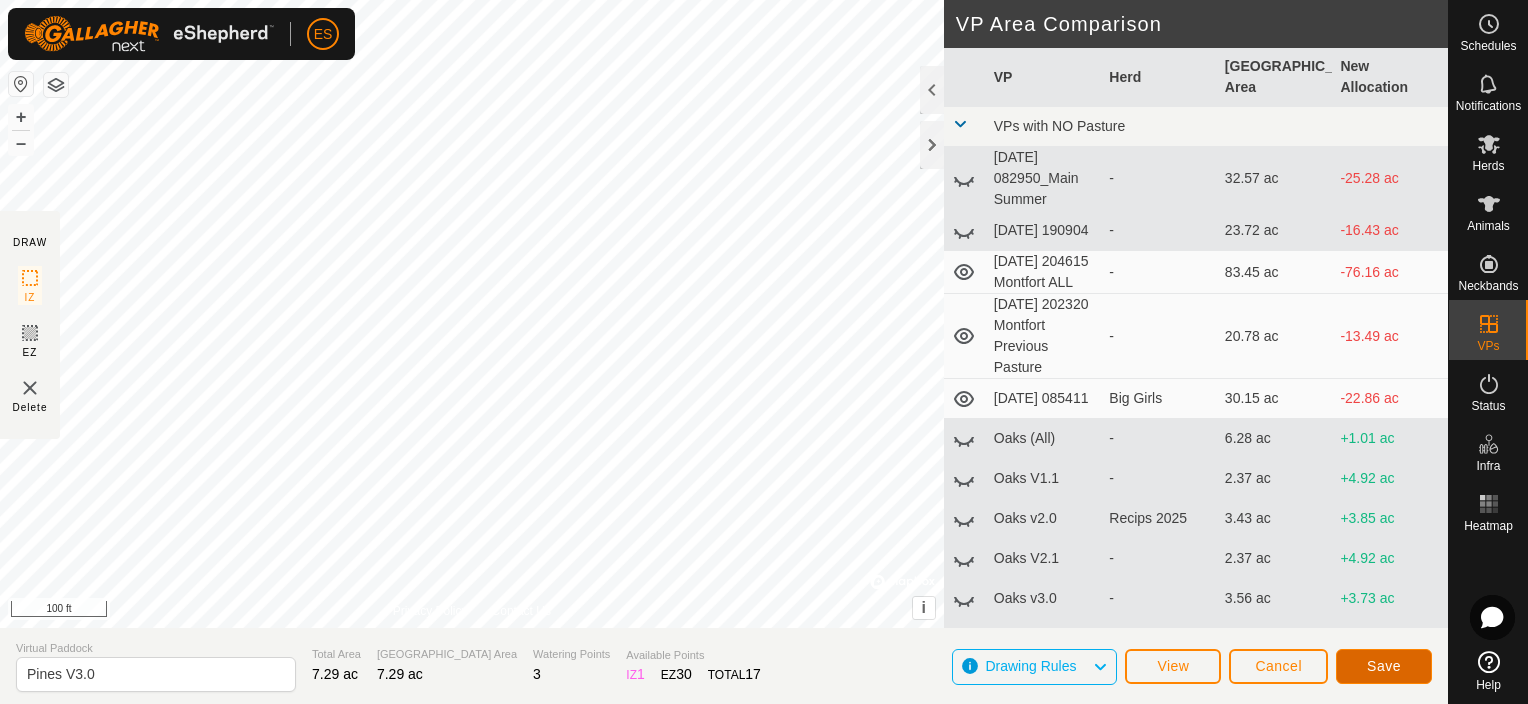 click on "Save" 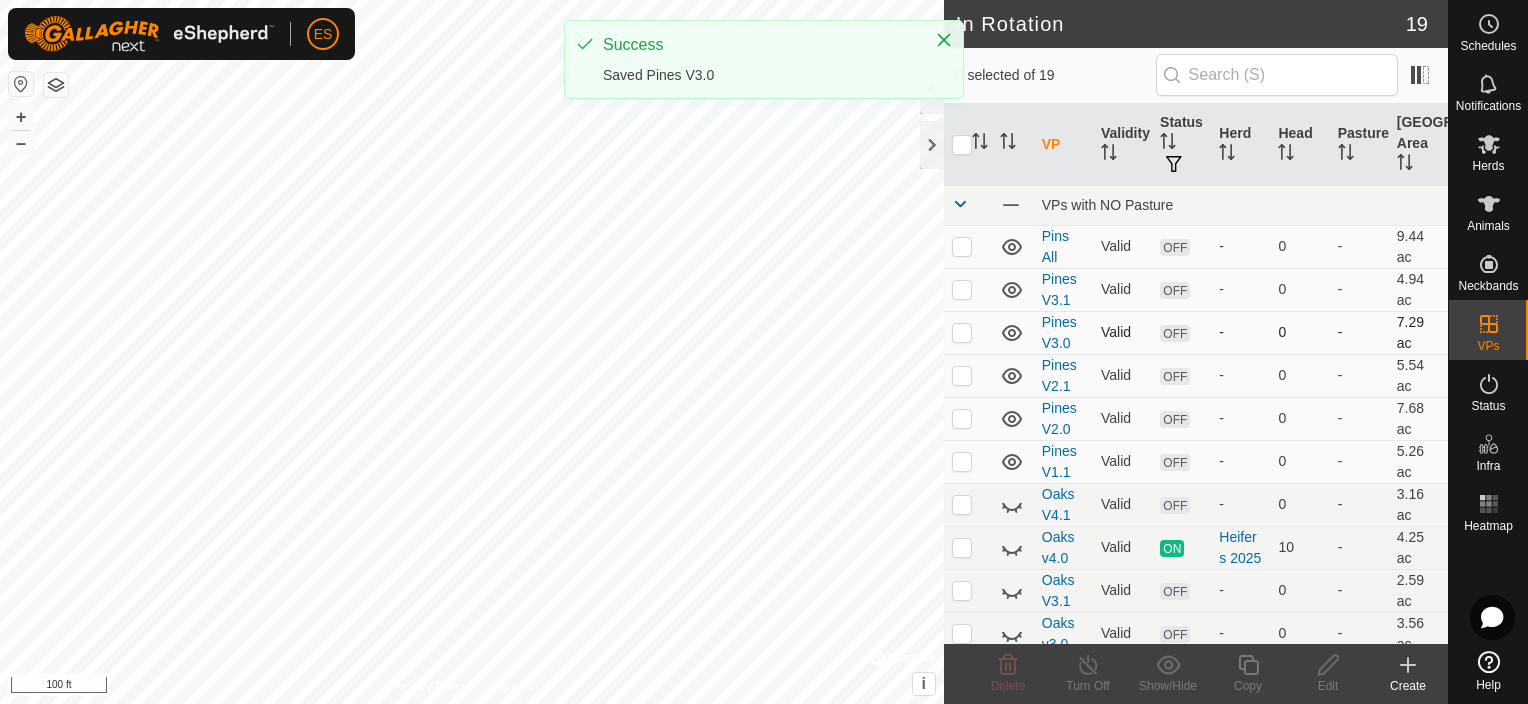click at bounding box center [962, 332] 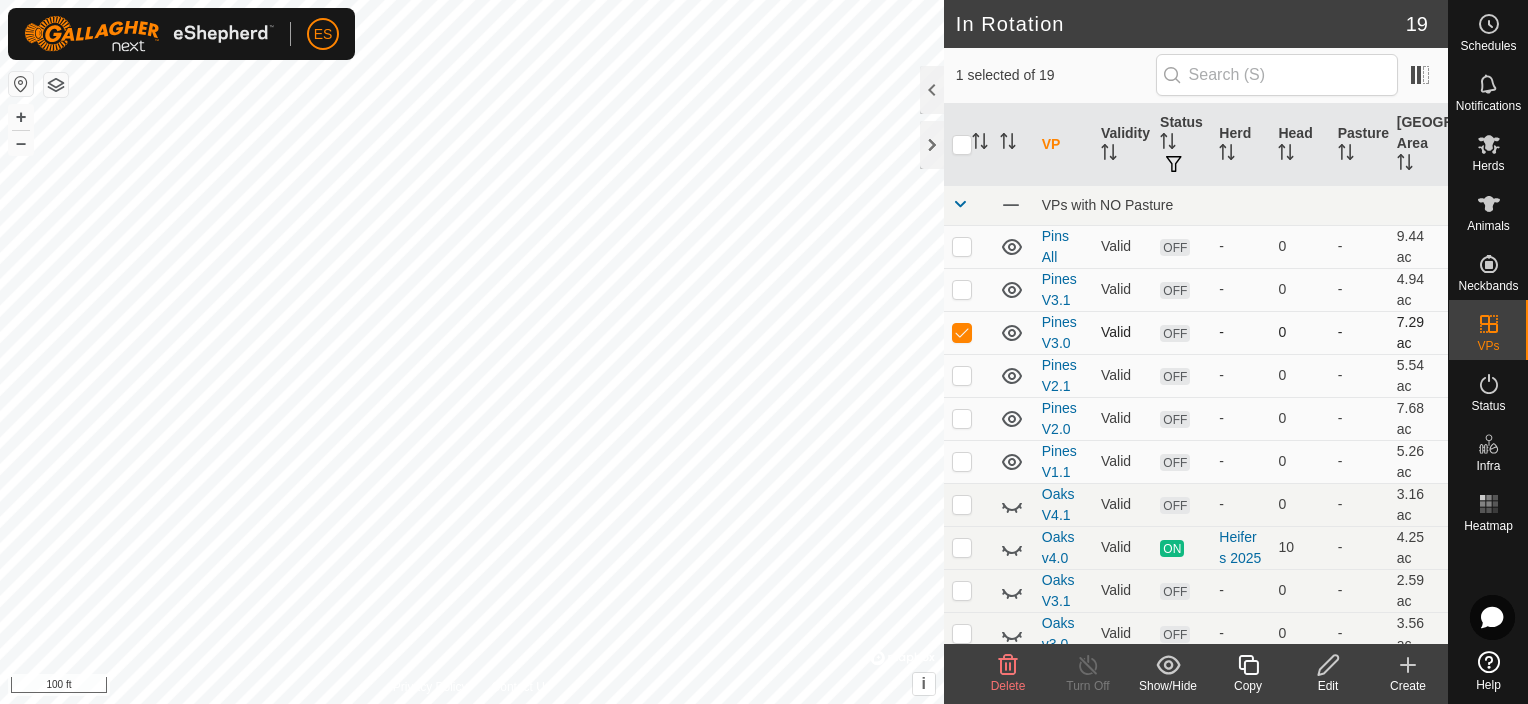 click at bounding box center [962, 332] 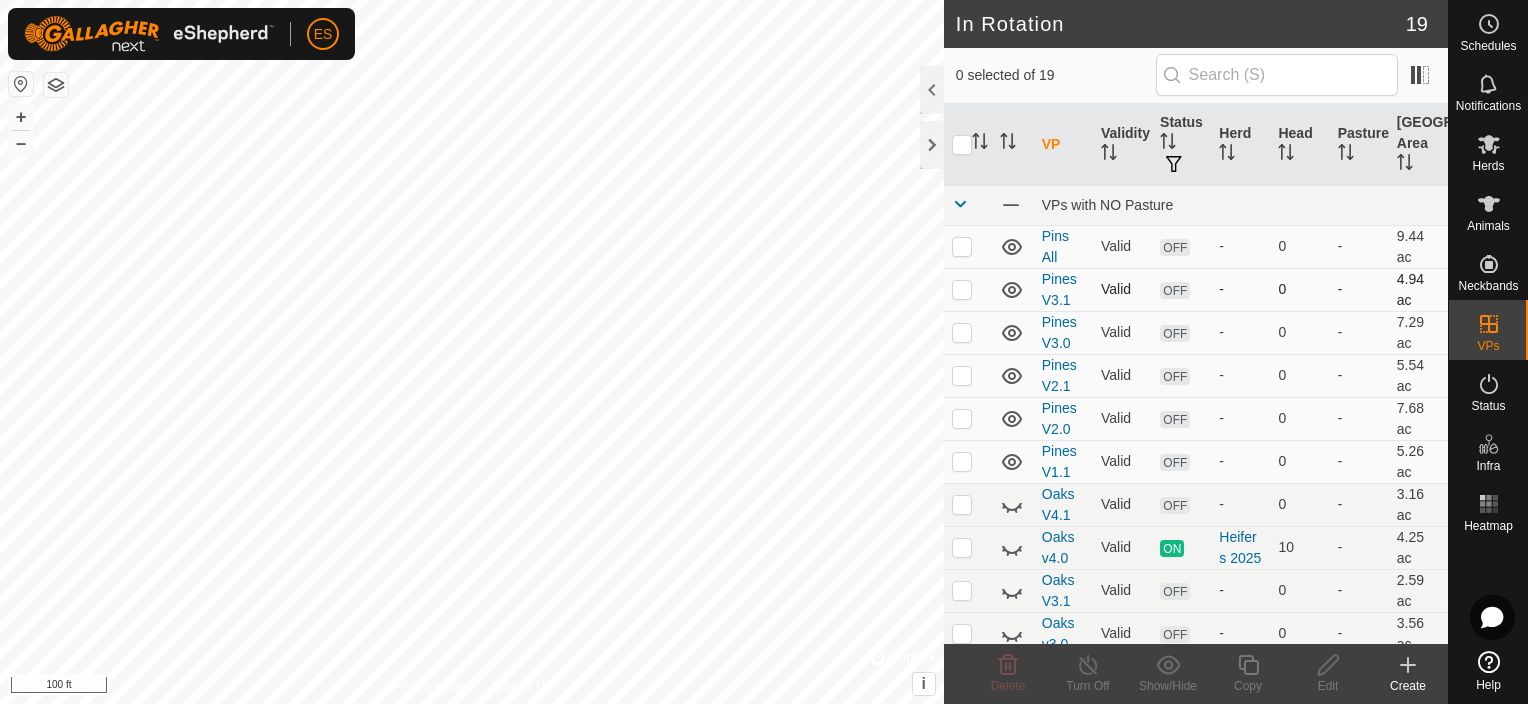click at bounding box center (962, 289) 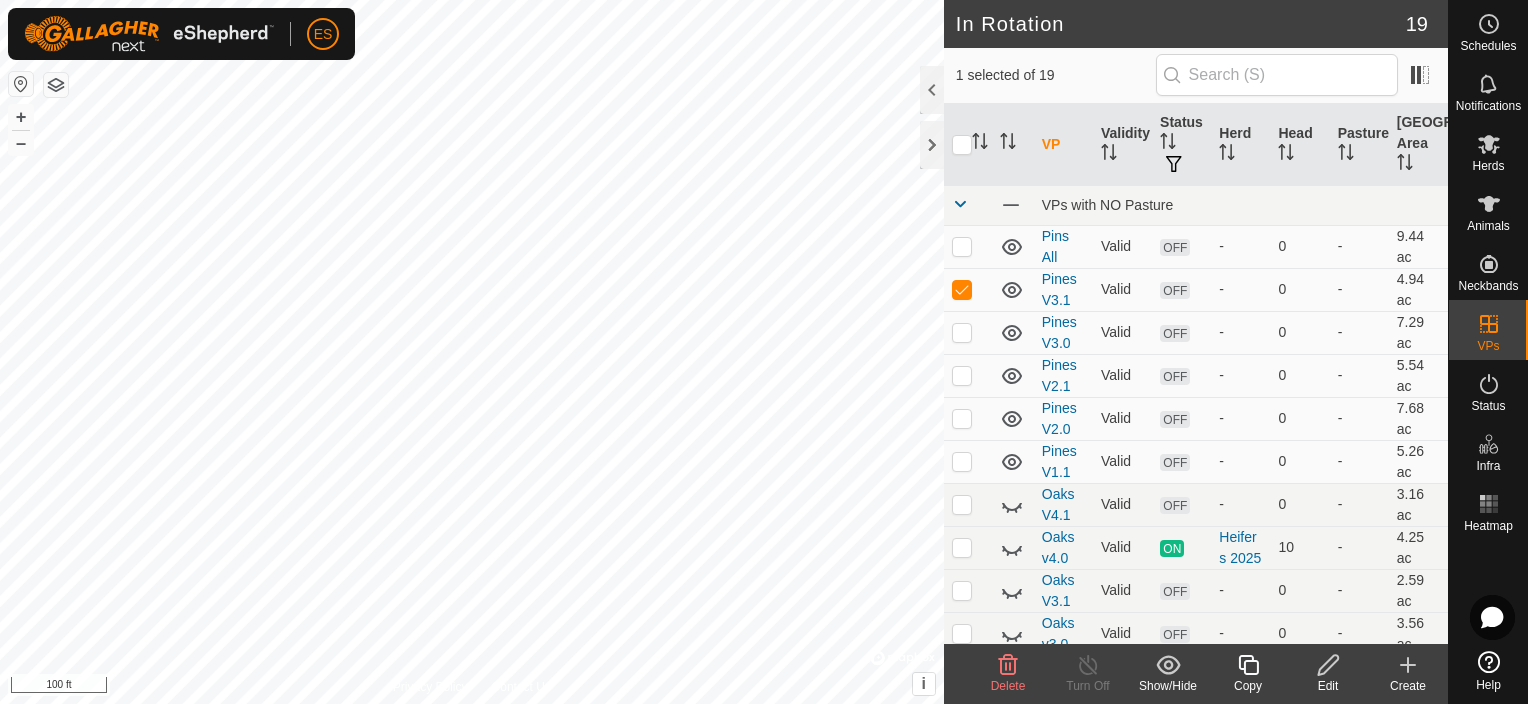 click 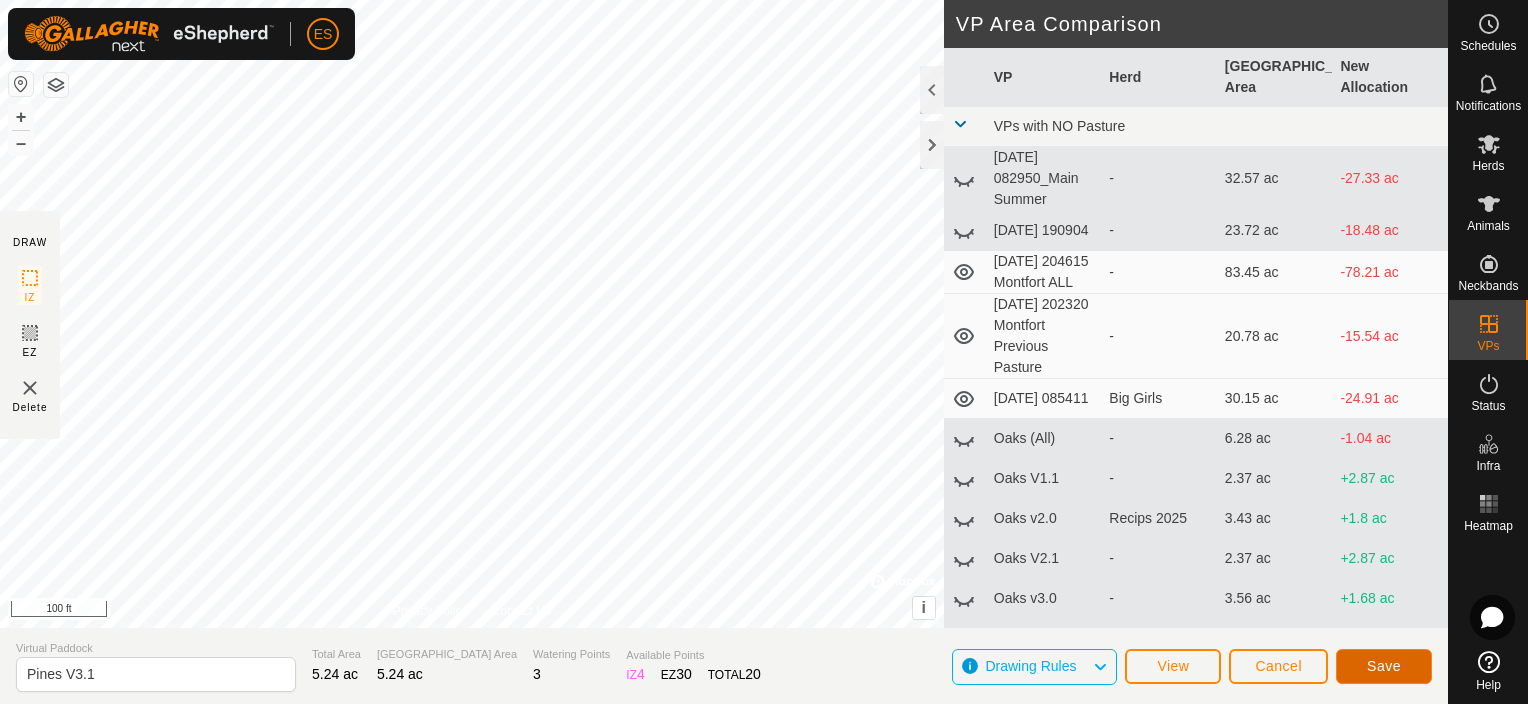 click on "Save" 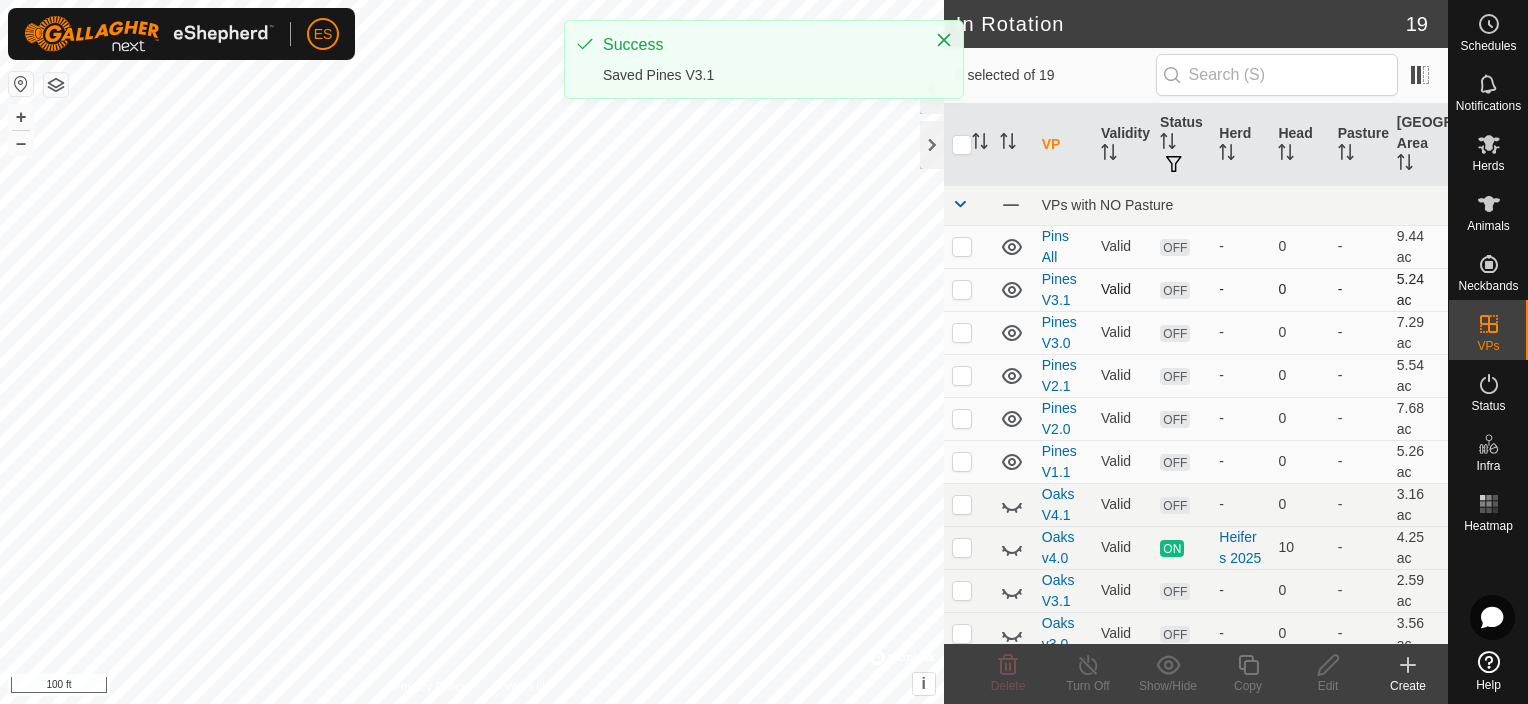 click at bounding box center (962, 289) 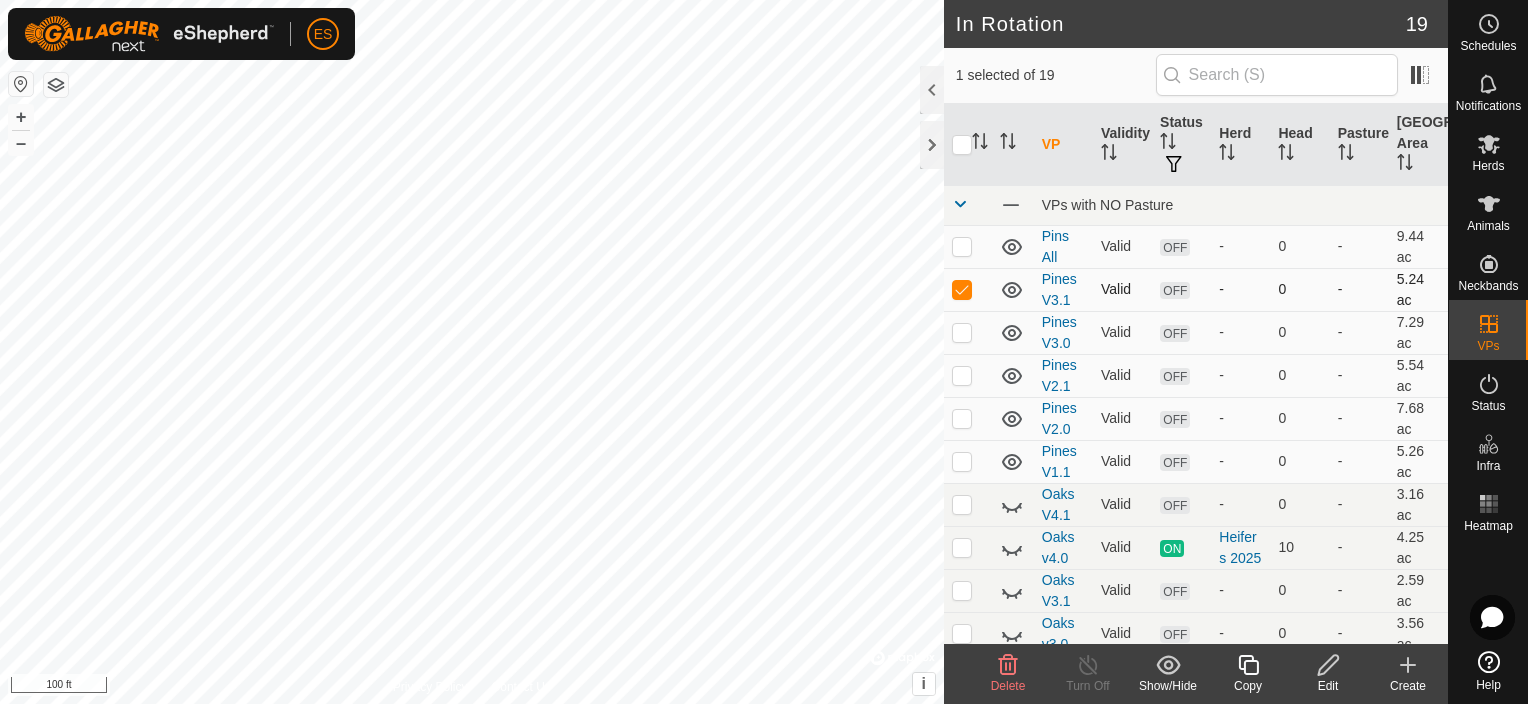 click at bounding box center [962, 289] 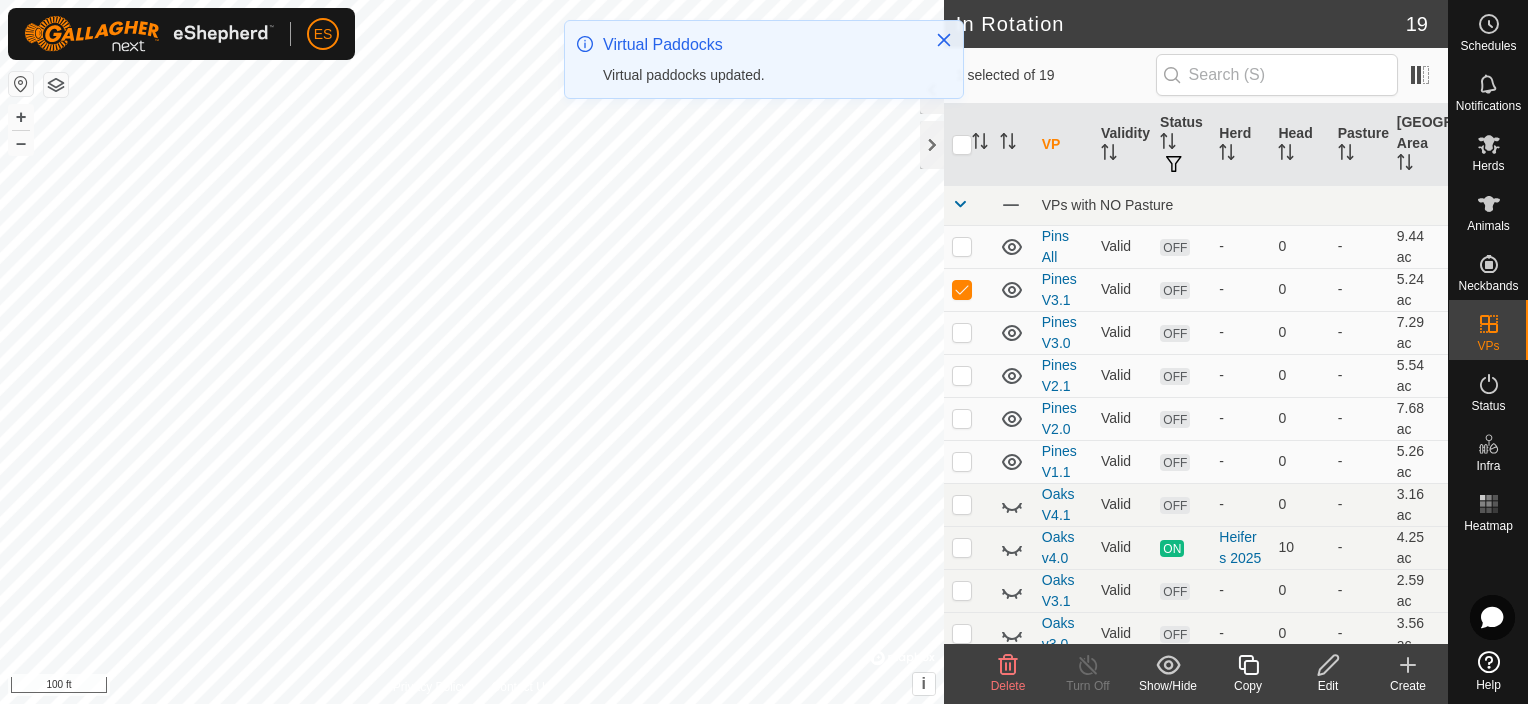 checkbox on "false" 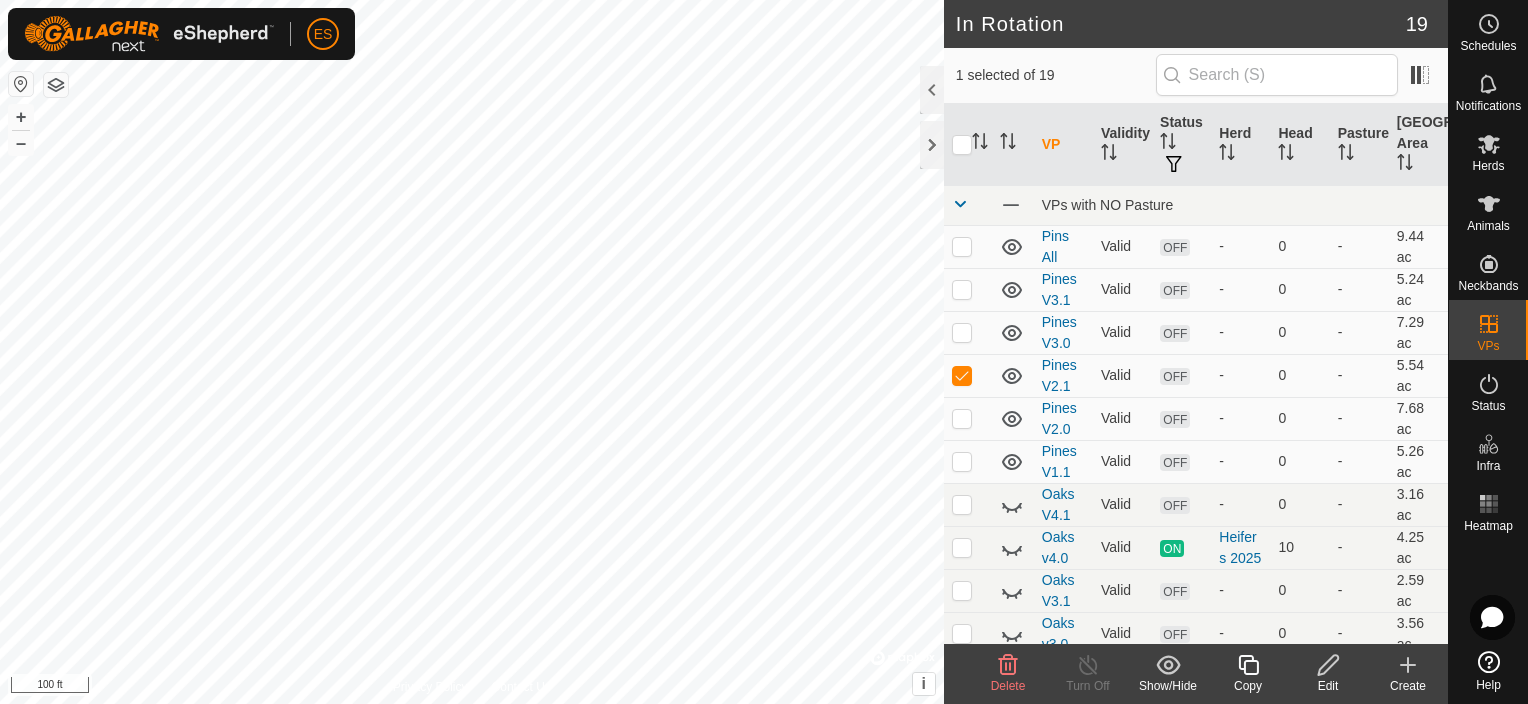 checkbox on "false" 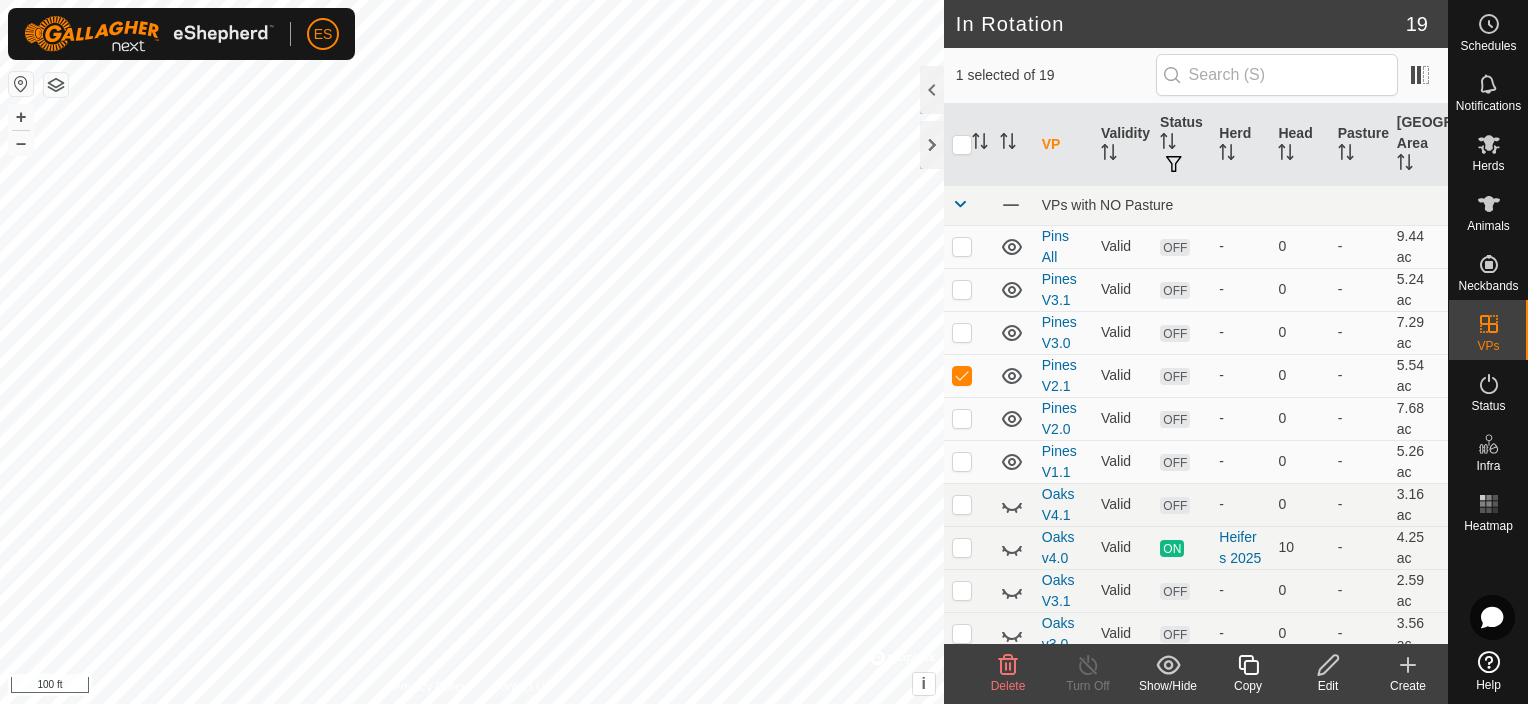 checkbox on "true" 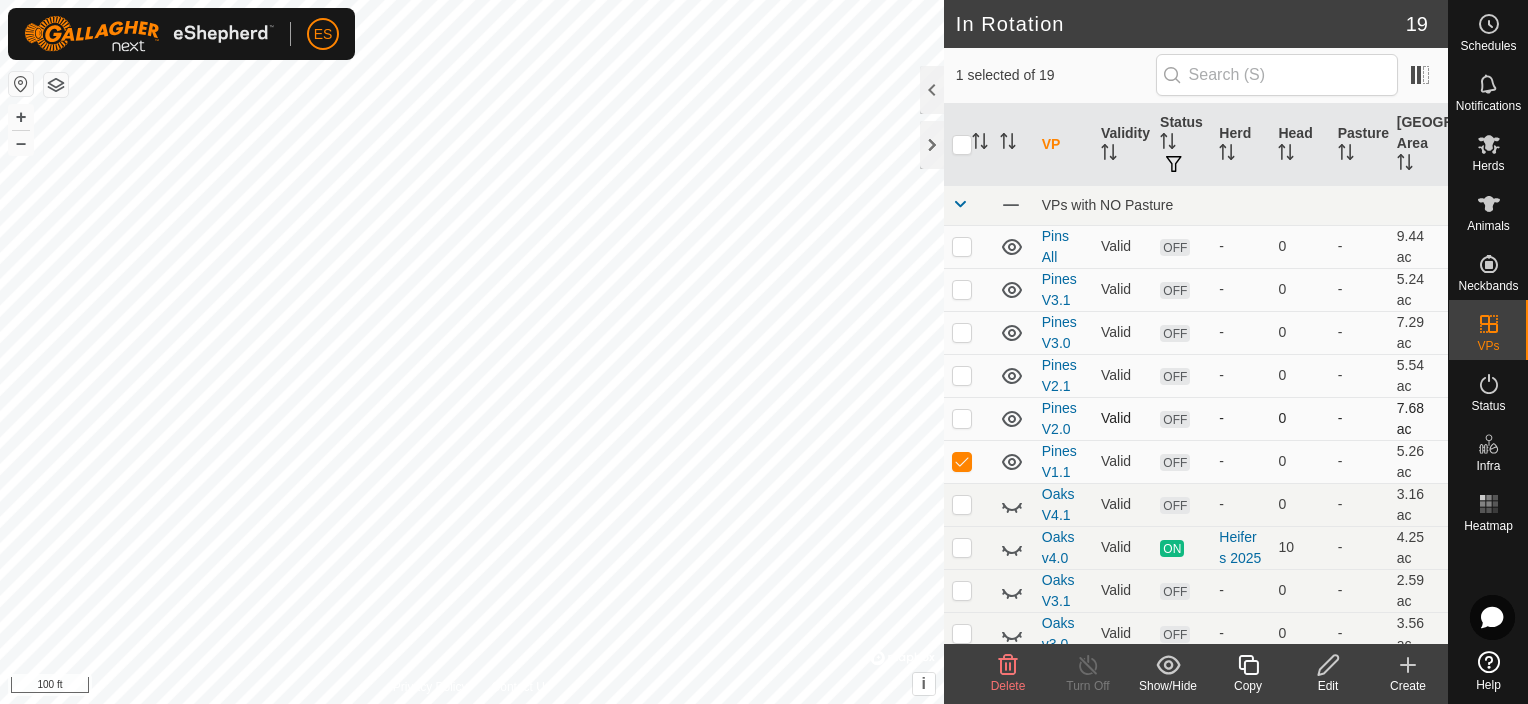 drag, startPoint x: 955, startPoint y: 296, endPoint x: 960, endPoint y: 416, distance: 120.10412 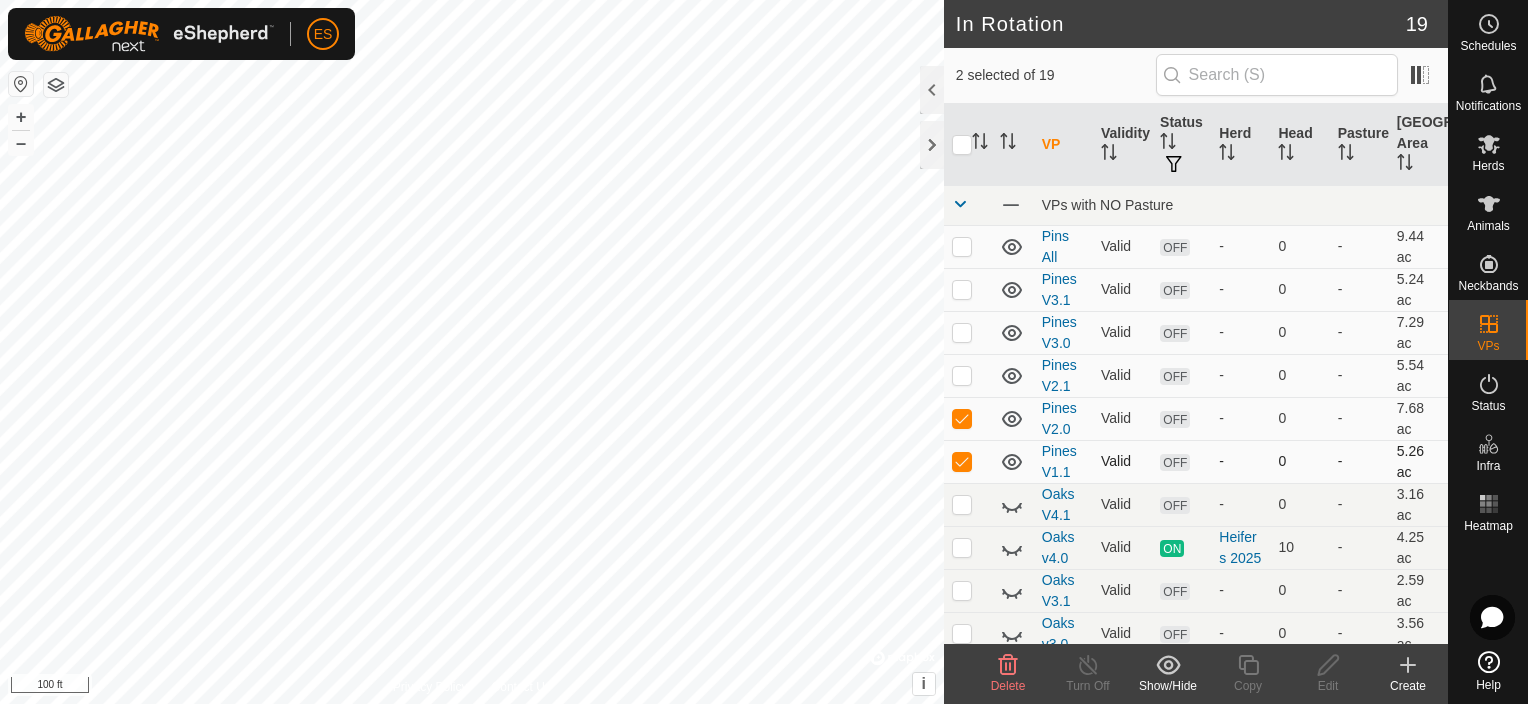 click at bounding box center (962, 461) 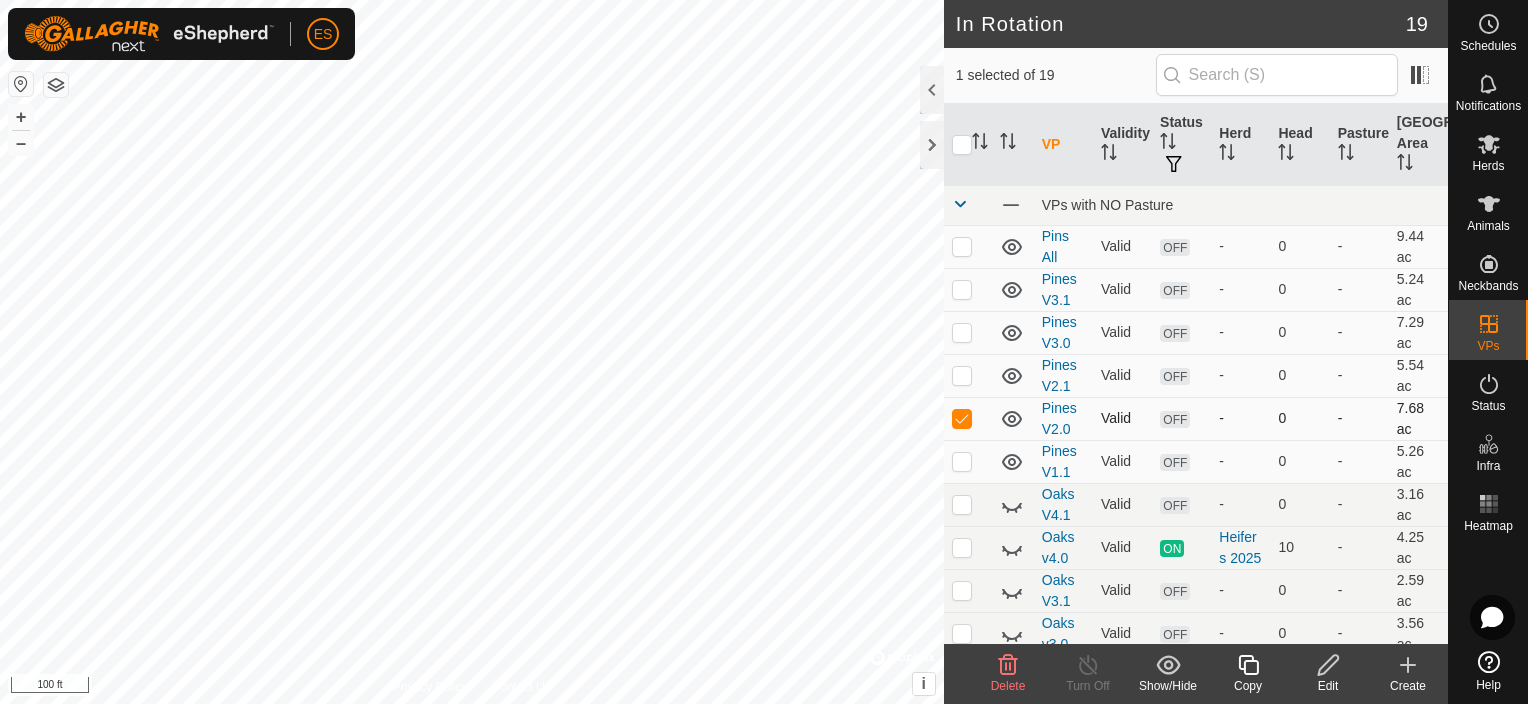 click at bounding box center [962, 418] 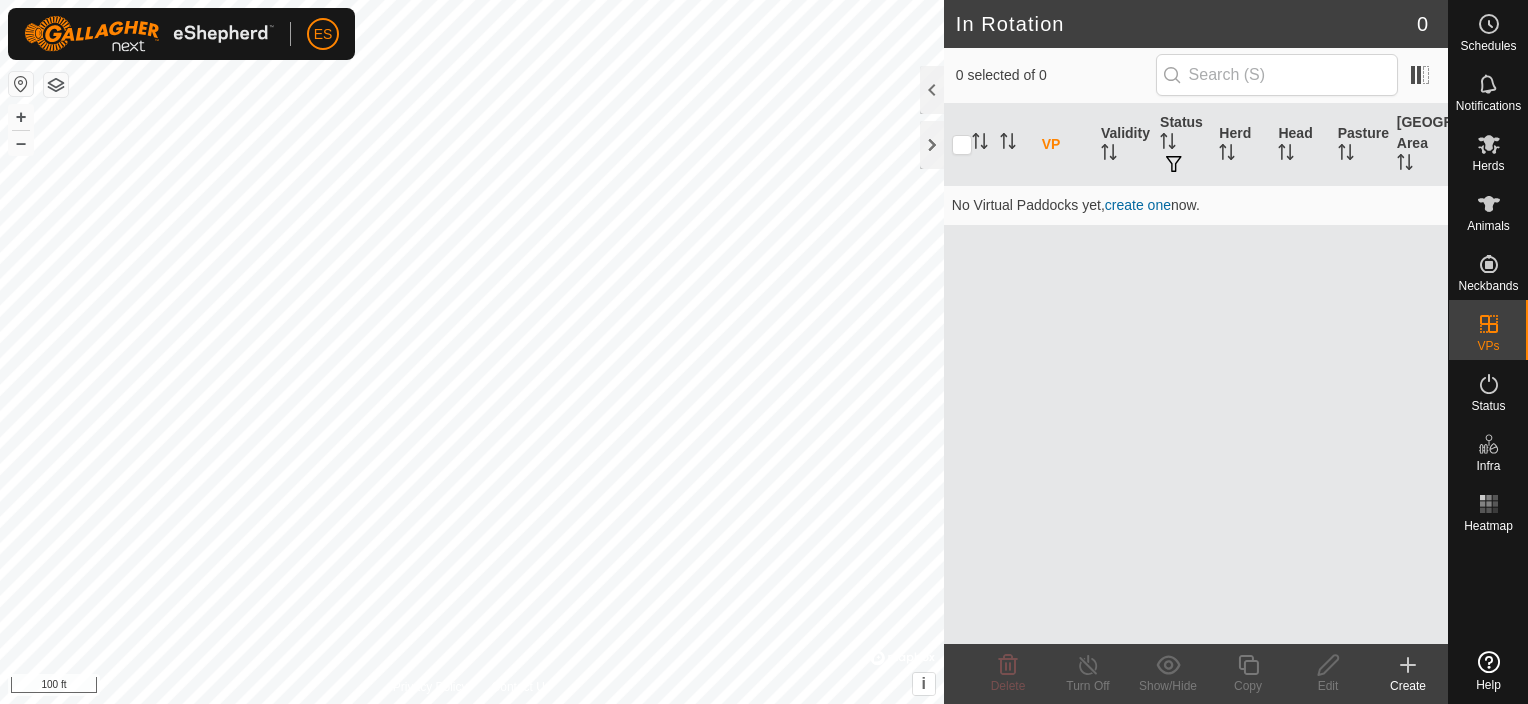 scroll, scrollTop: 0, scrollLeft: 0, axis: both 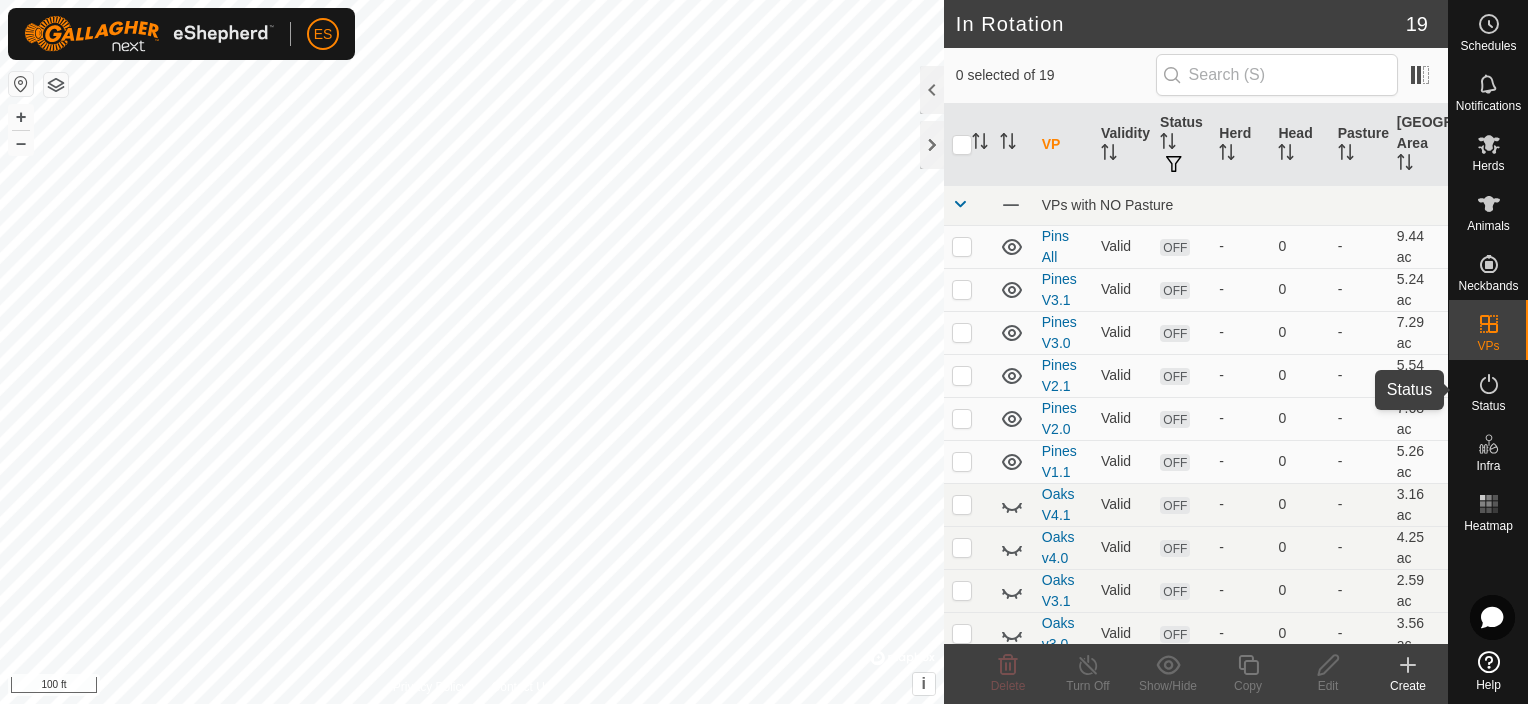 click 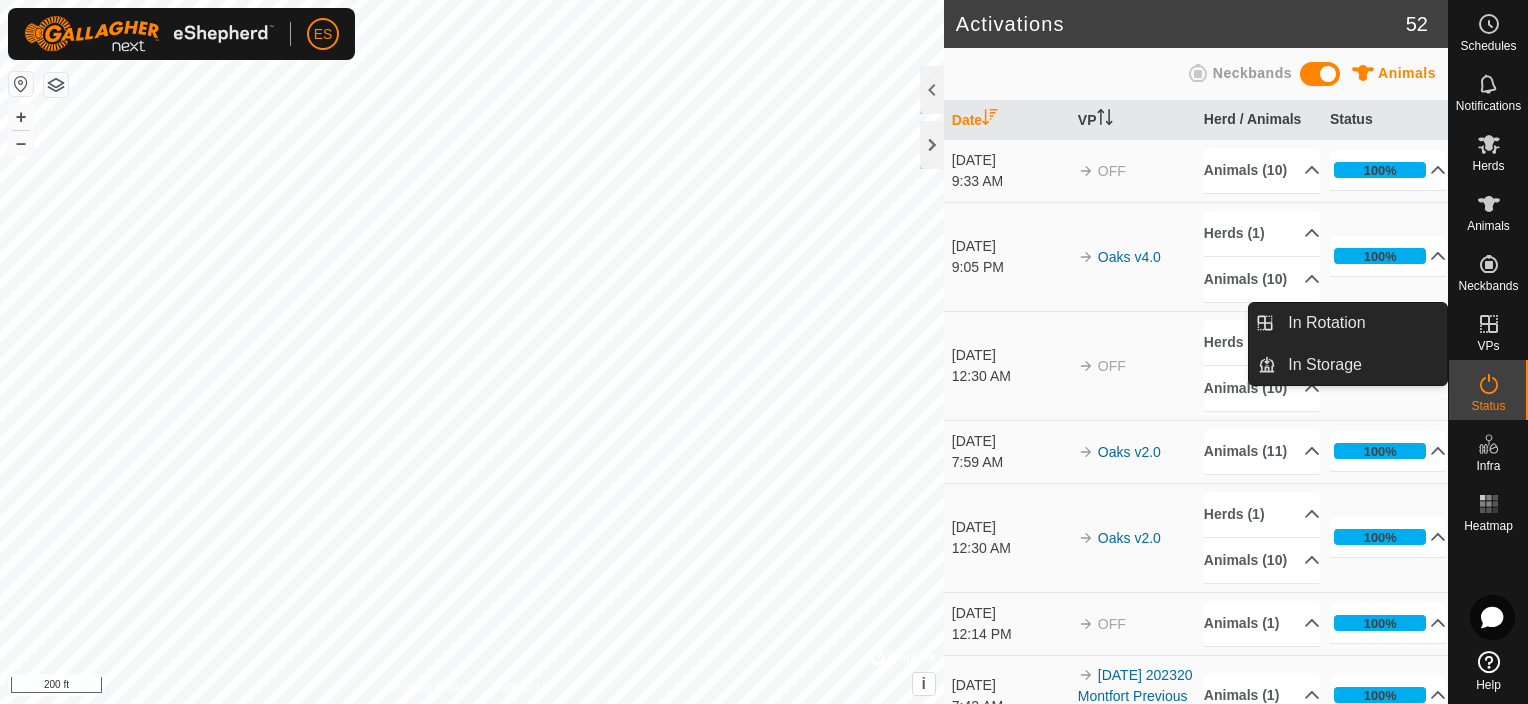 click on "VPs" at bounding box center [1488, 346] 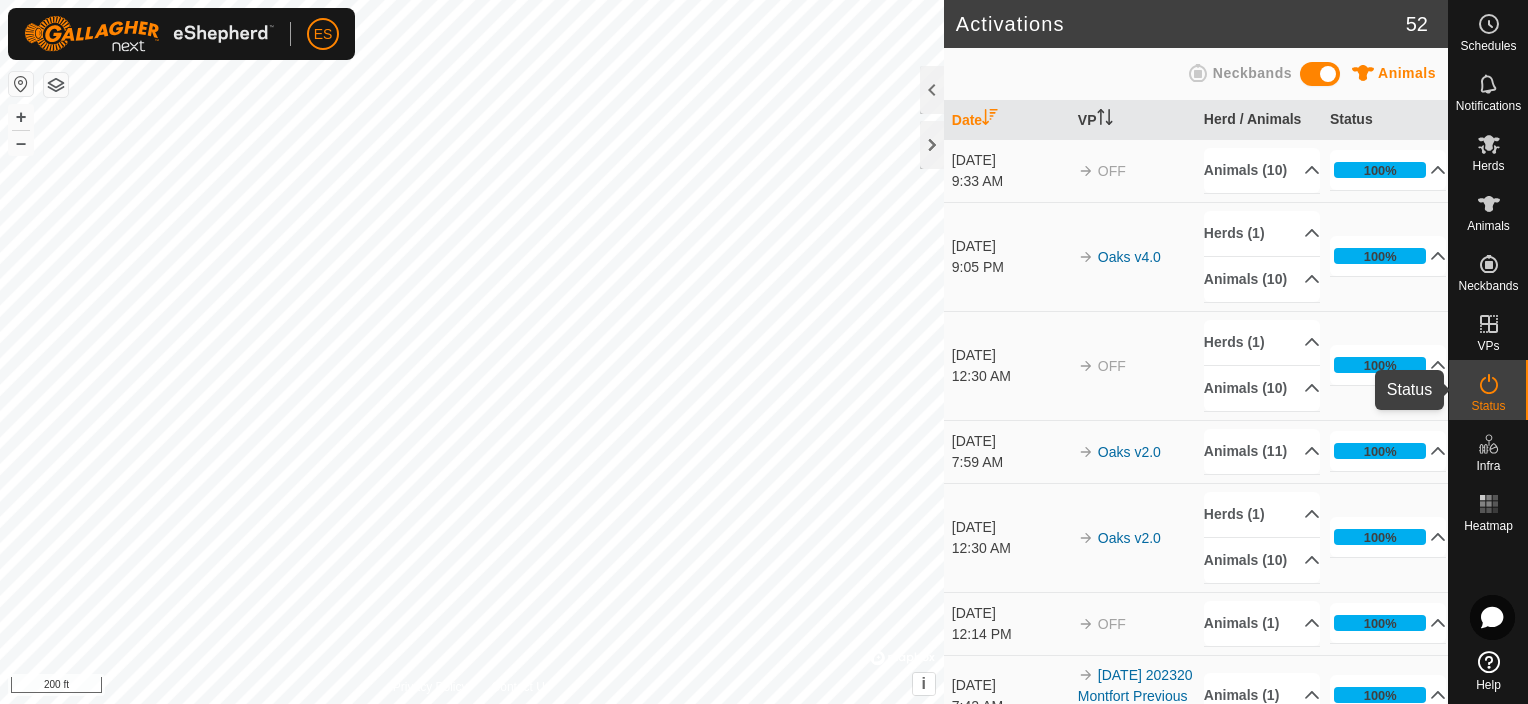 click at bounding box center (1489, 384) 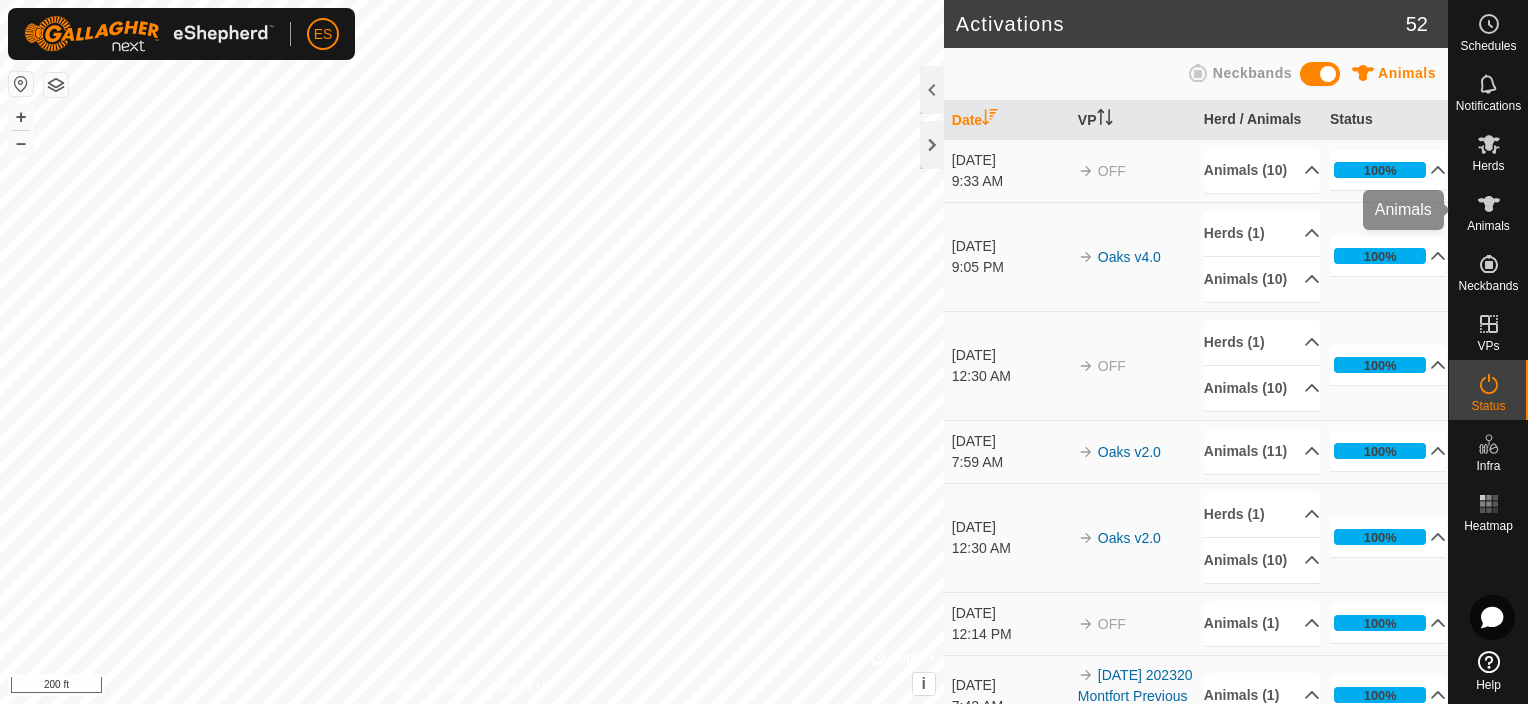 click 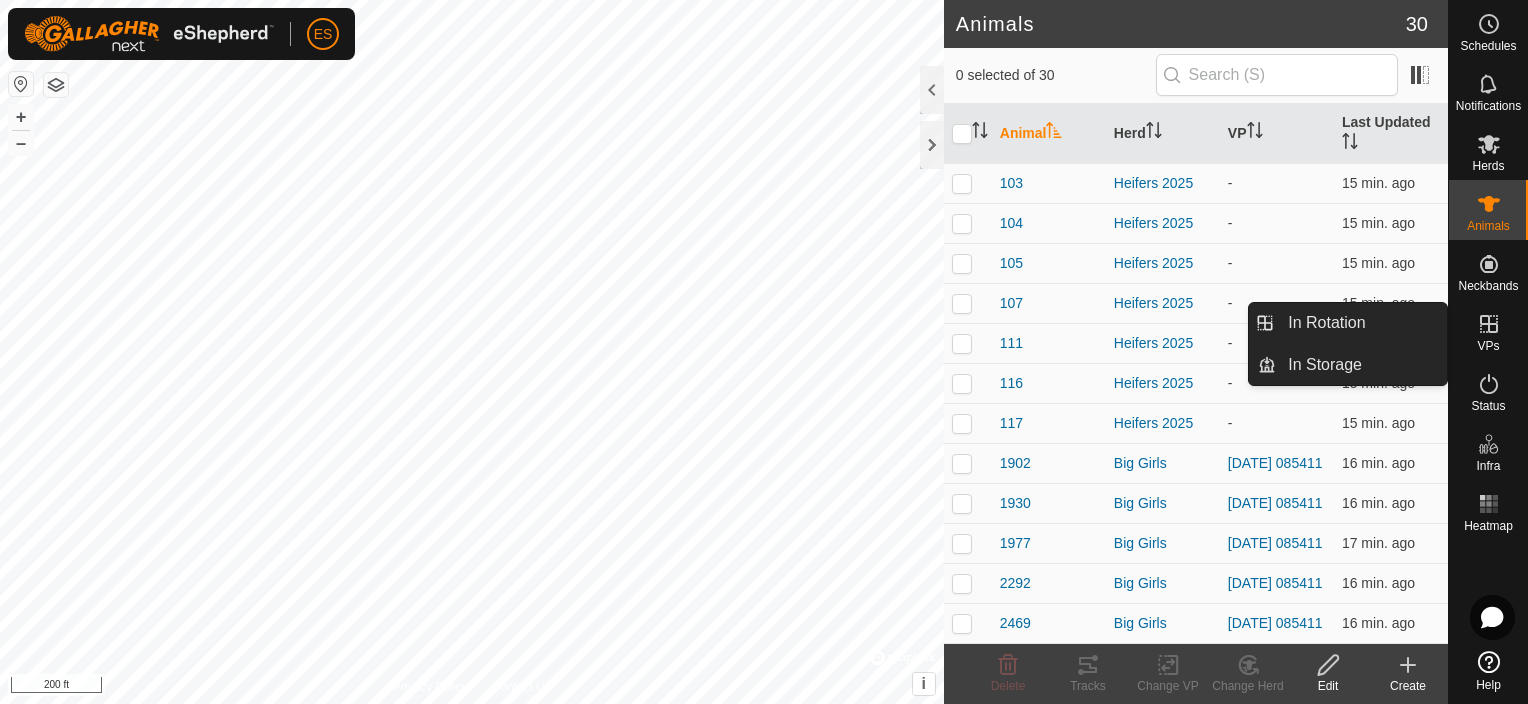 click at bounding box center (1489, 324) 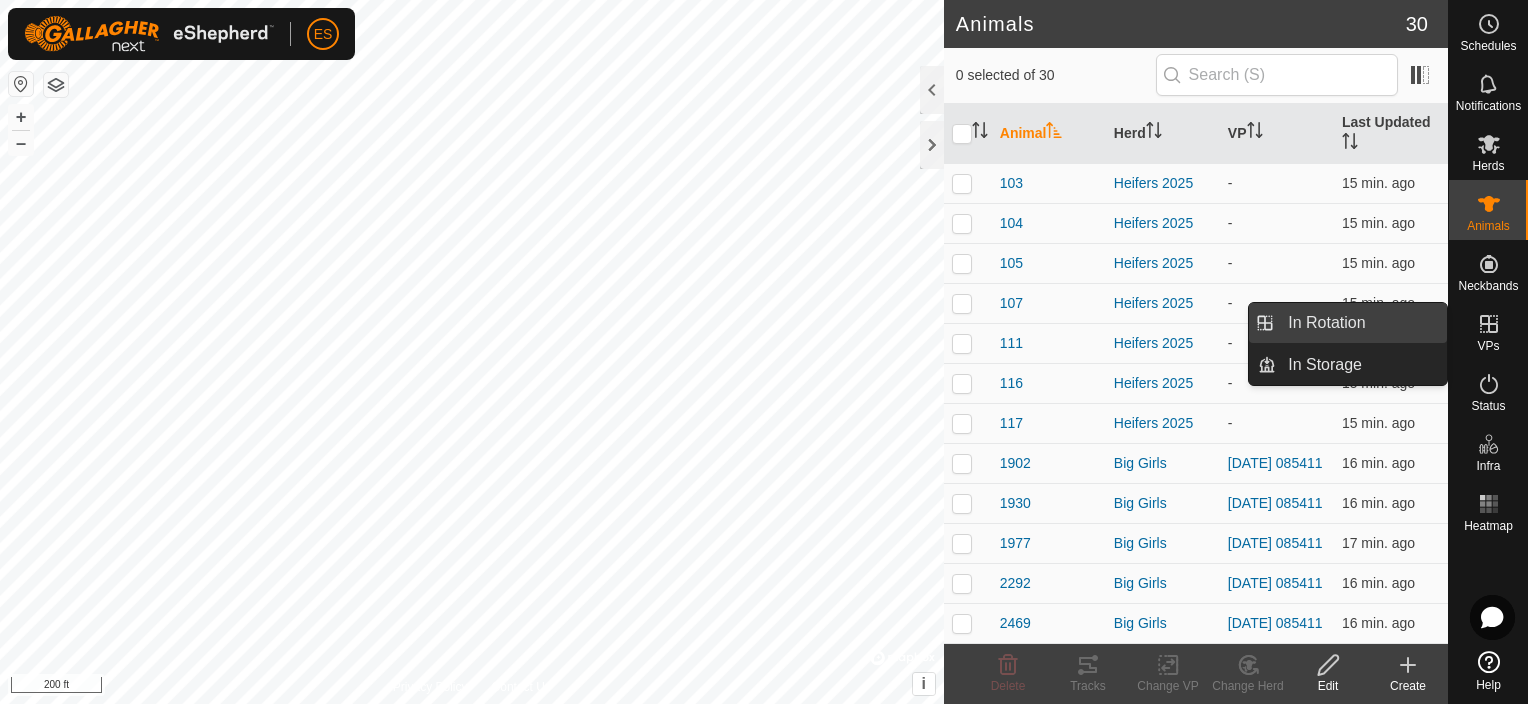 click on "In Rotation" at bounding box center (1361, 323) 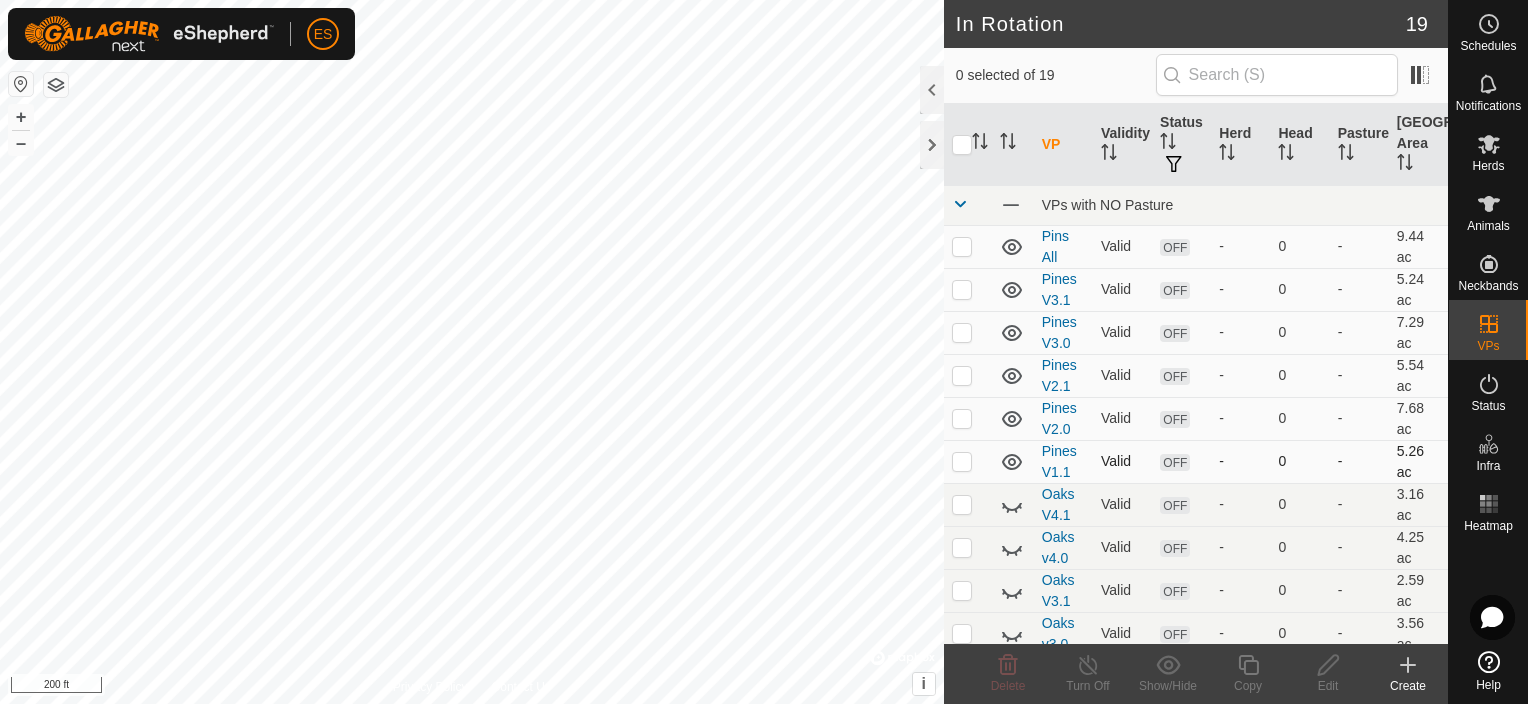 click at bounding box center [962, 461] 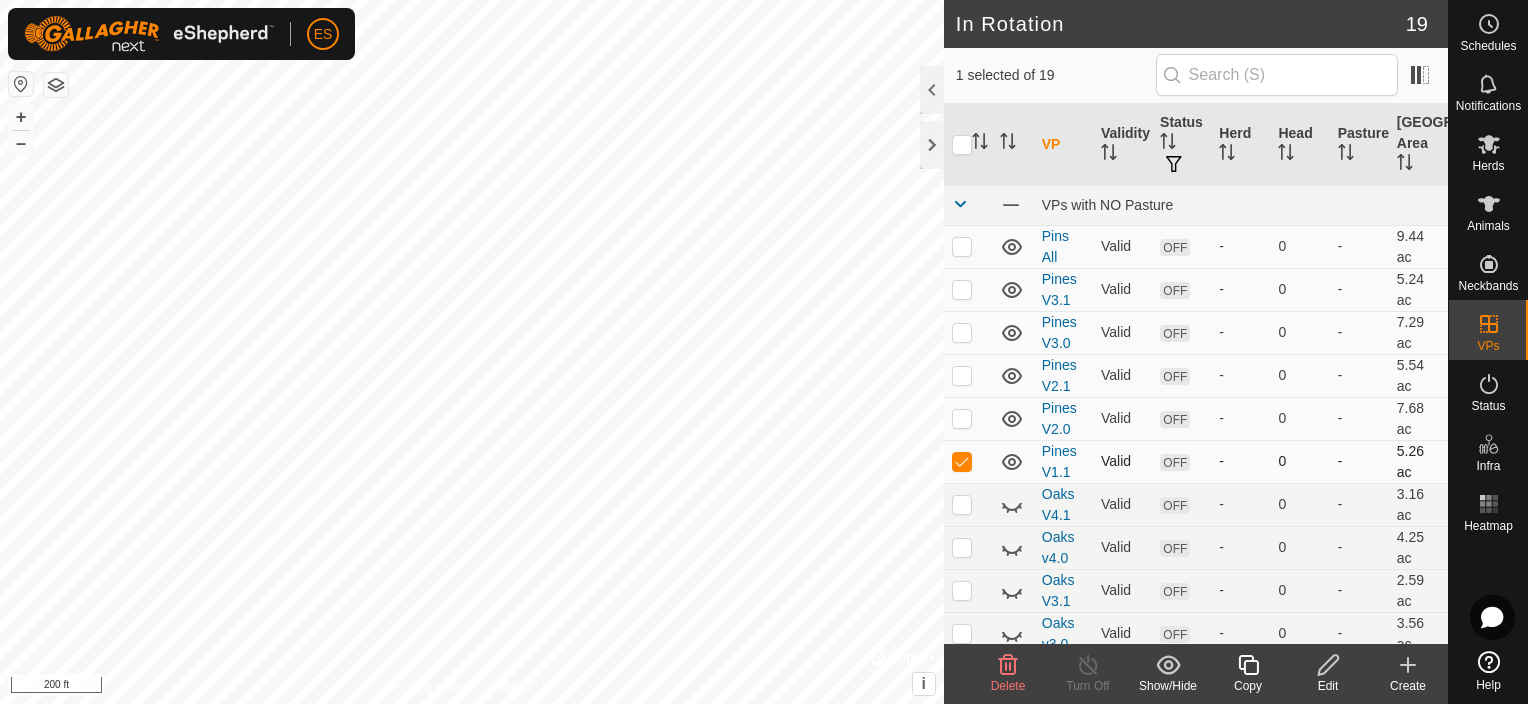click at bounding box center [962, 461] 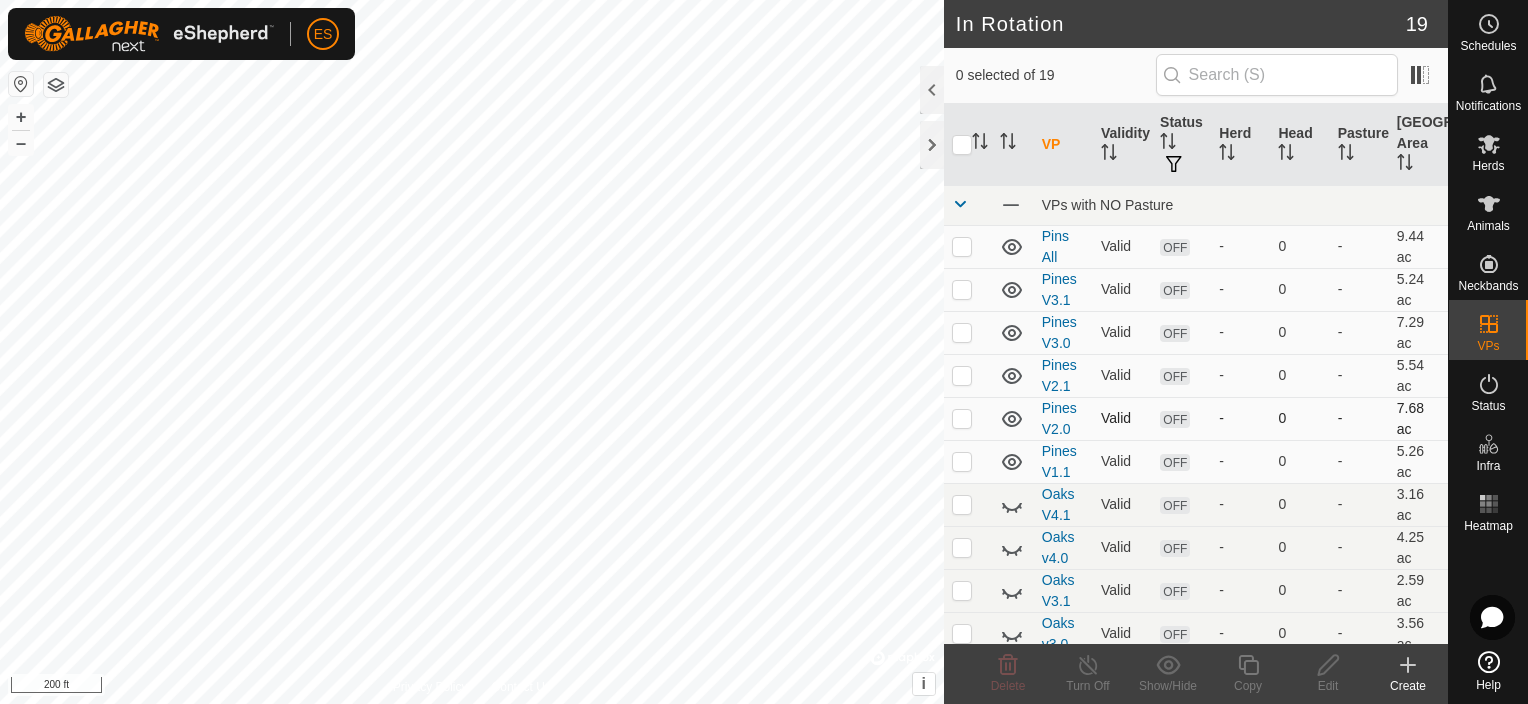 click at bounding box center (962, 418) 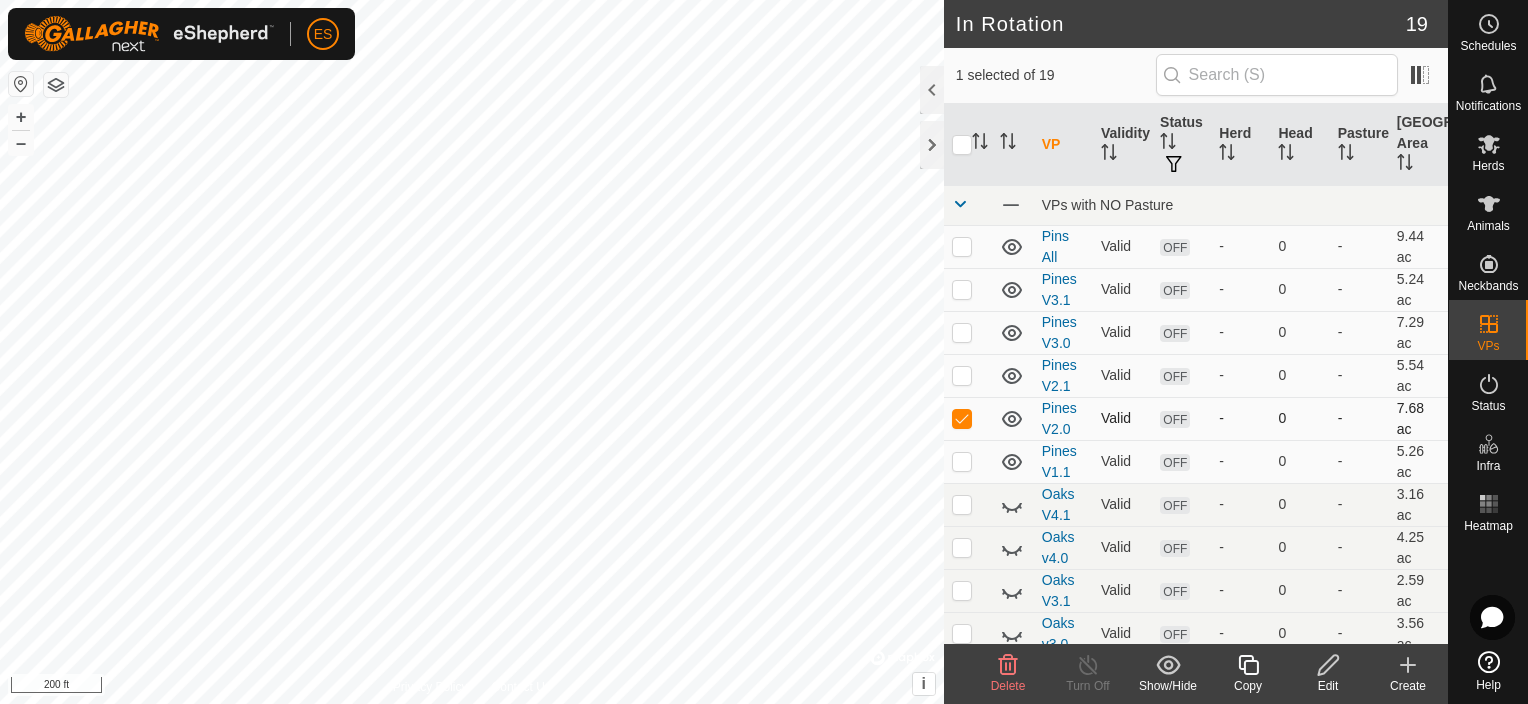 click at bounding box center [962, 418] 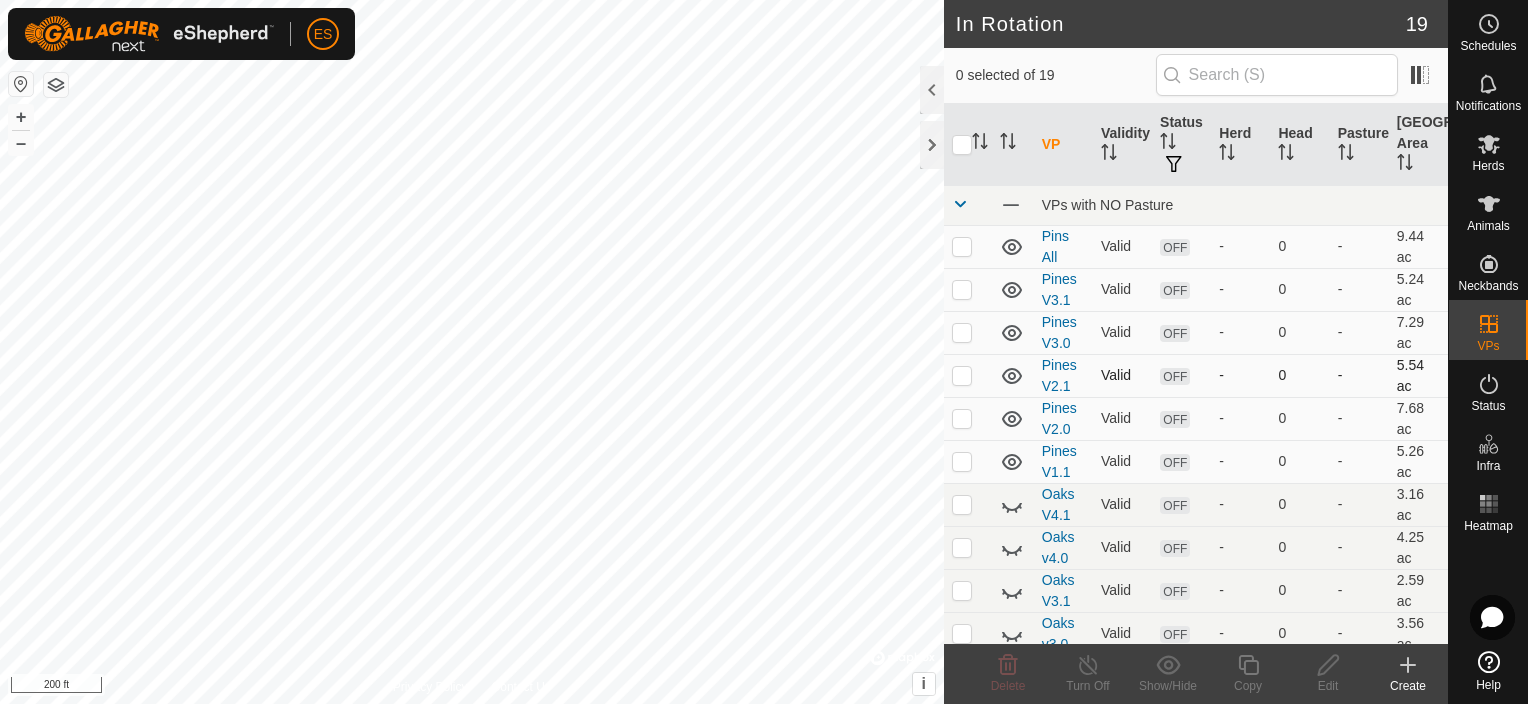 click at bounding box center (962, 375) 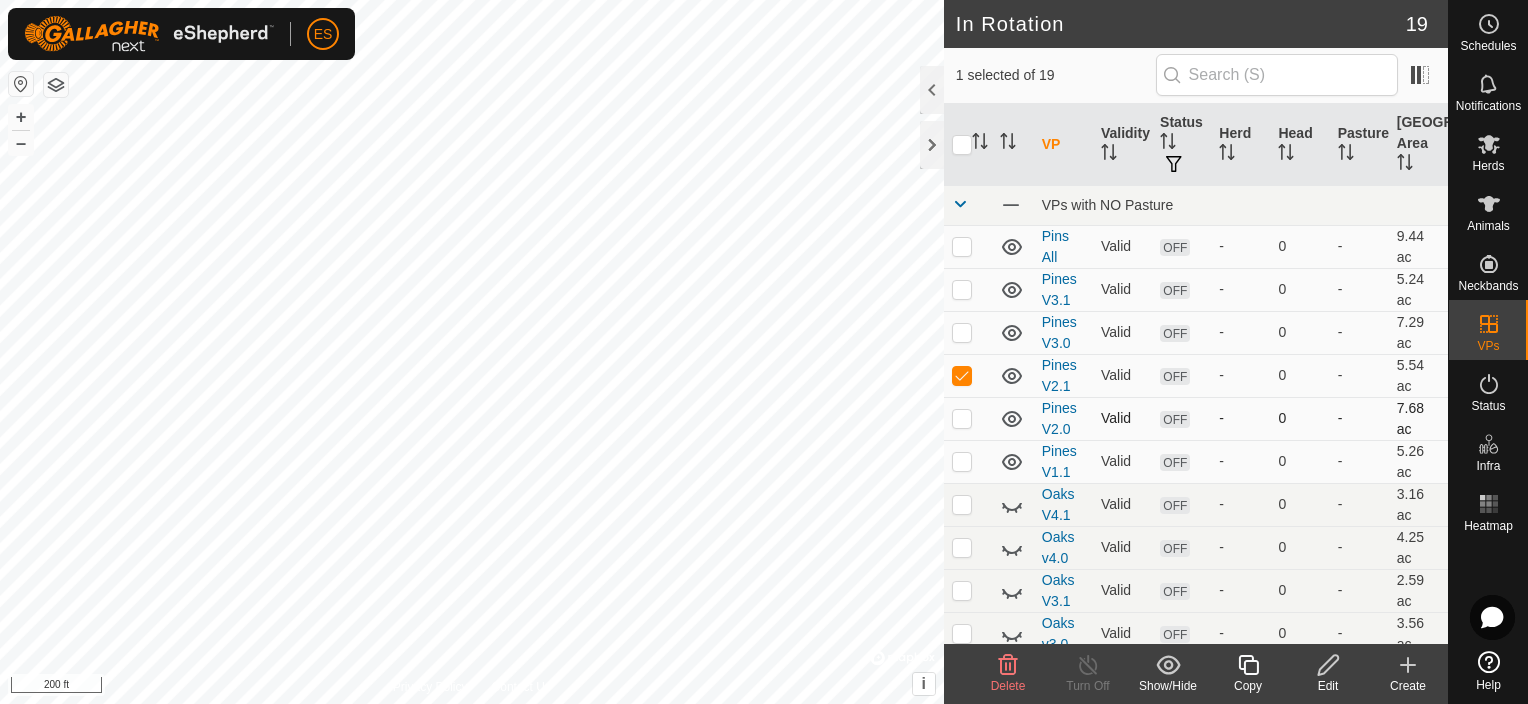 click at bounding box center [962, 418] 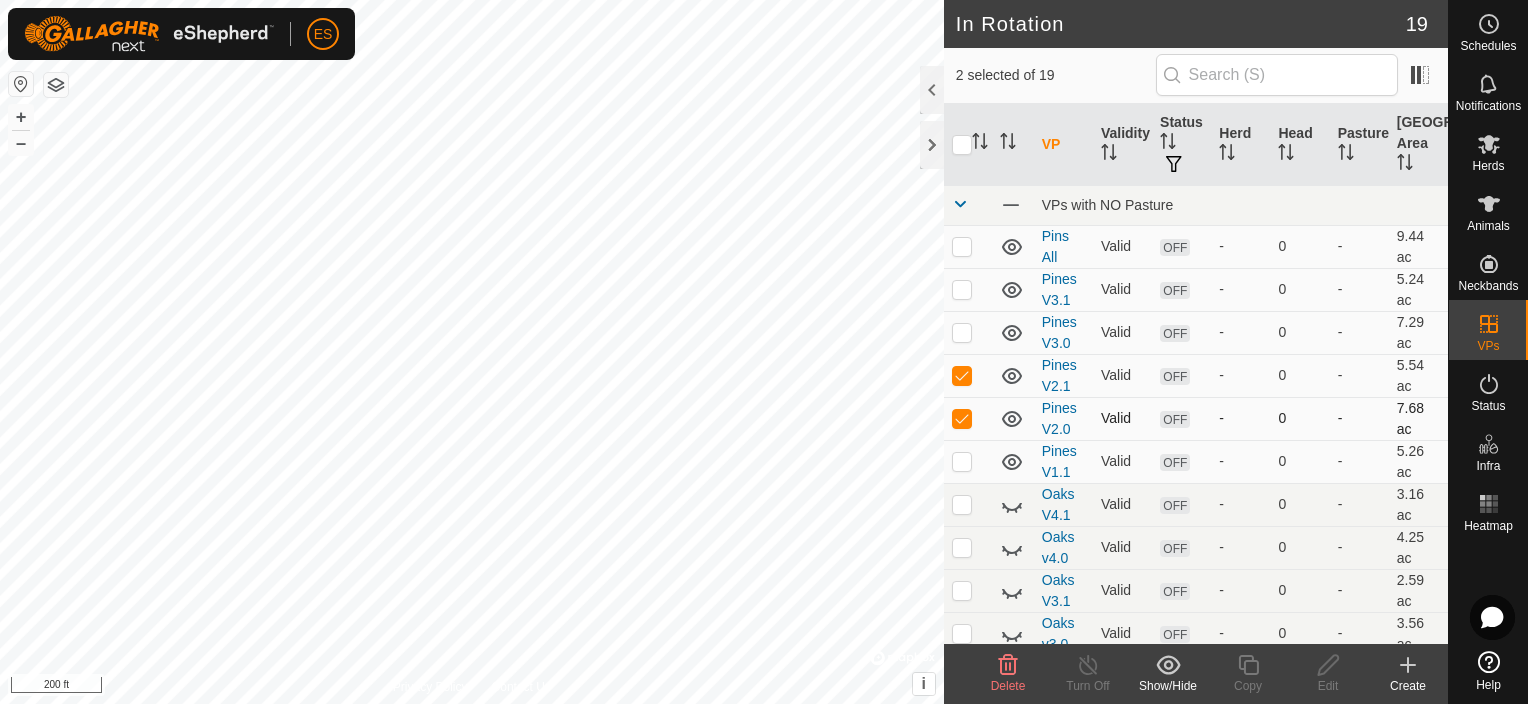 click at bounding box center (962, 418) 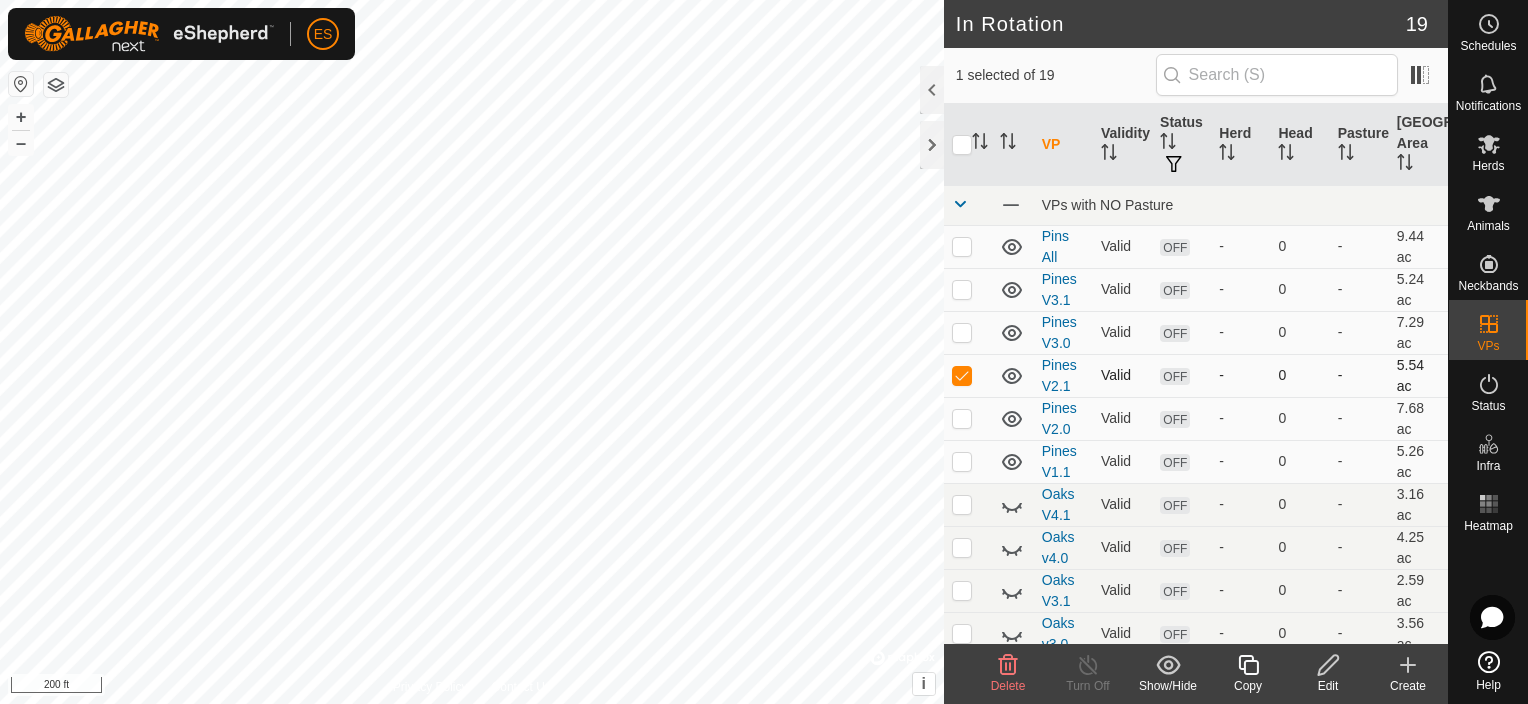 click at bounding box center (962, 375) 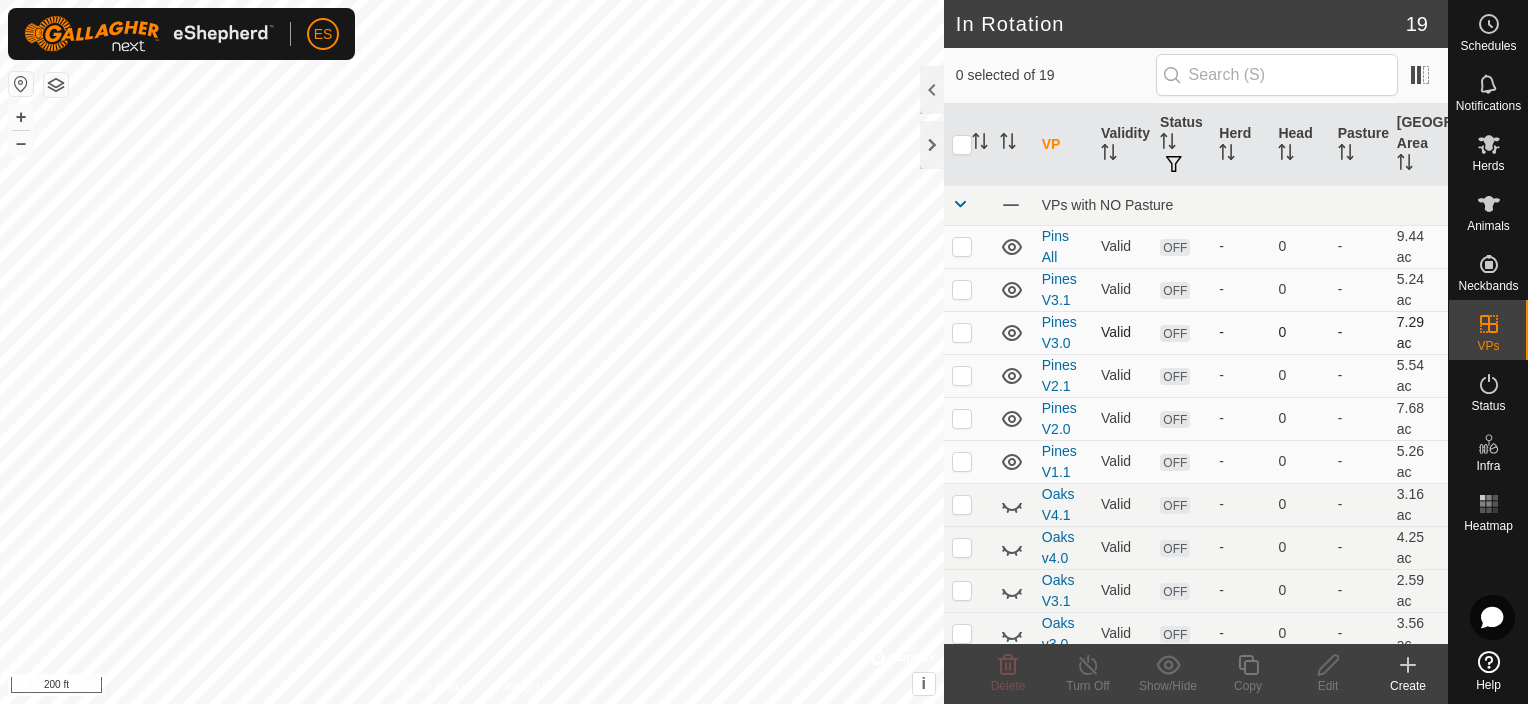 click at bounding box center [962, 332] 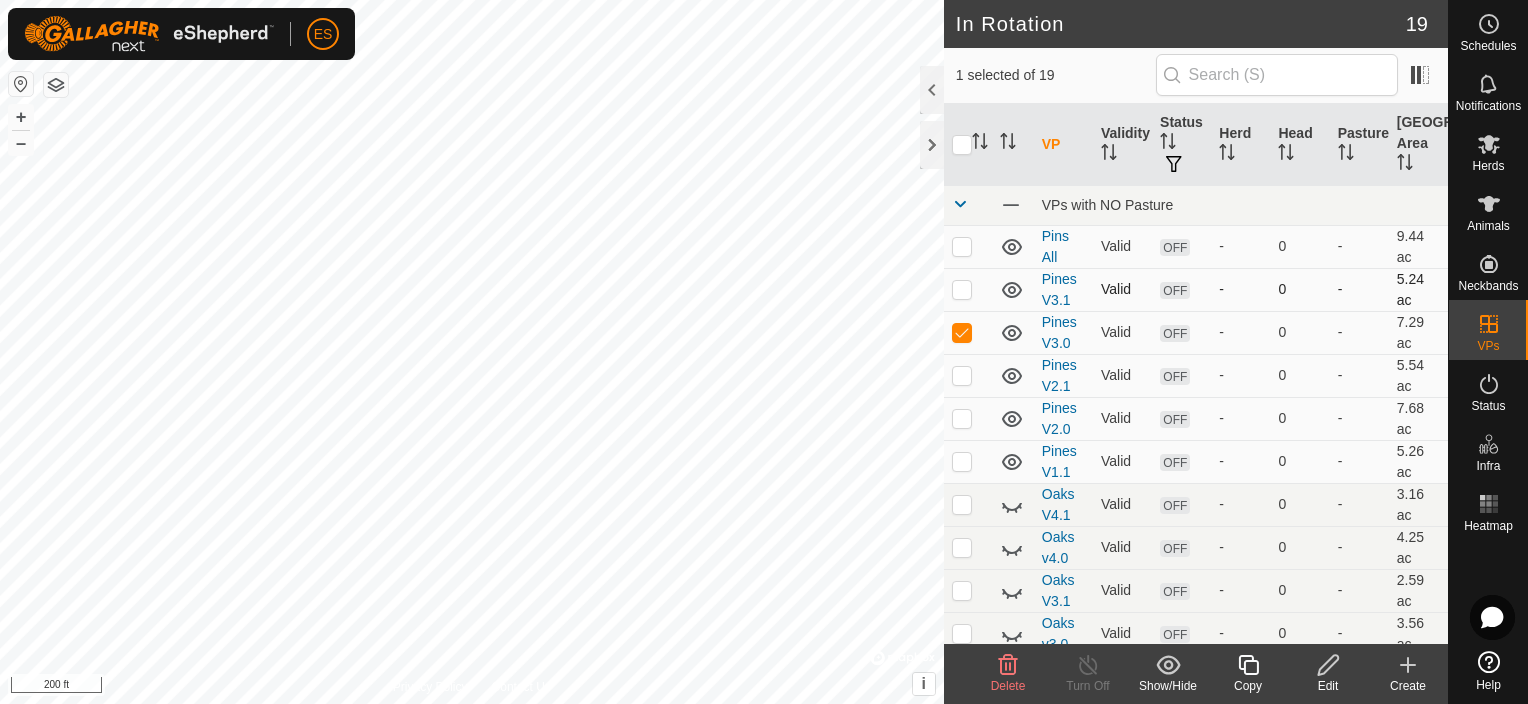click at bounding box center [962, 289] 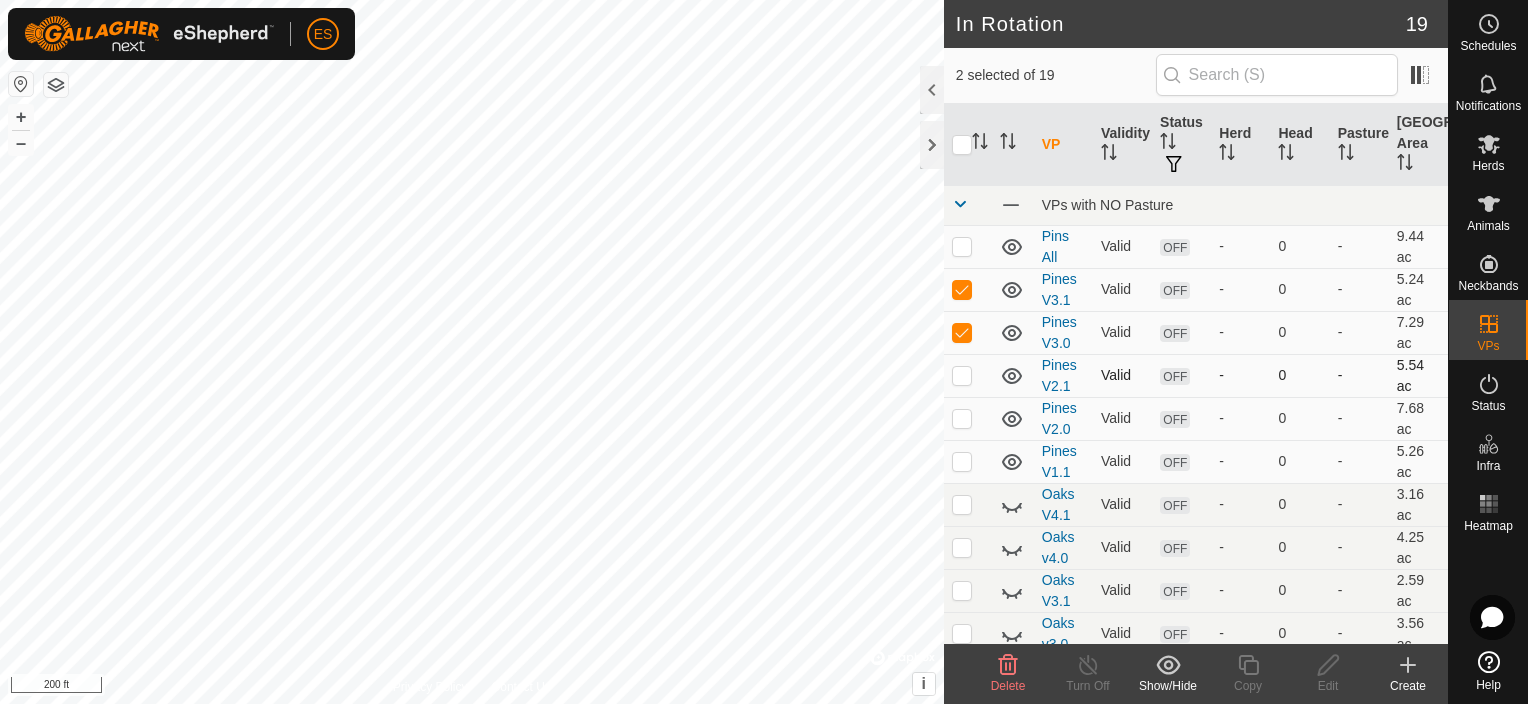 click at bounding box center [962, 375] 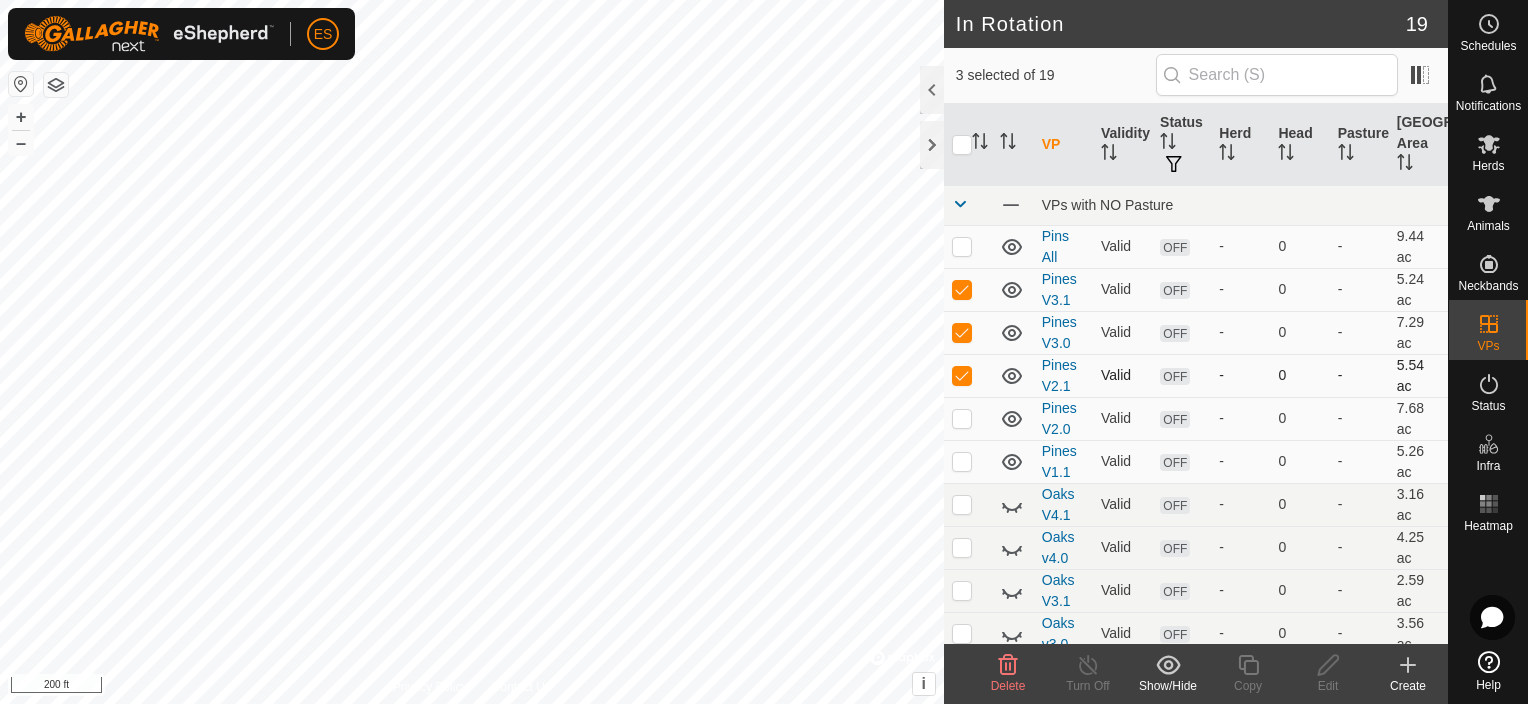 click at bounding box center [962, 375] 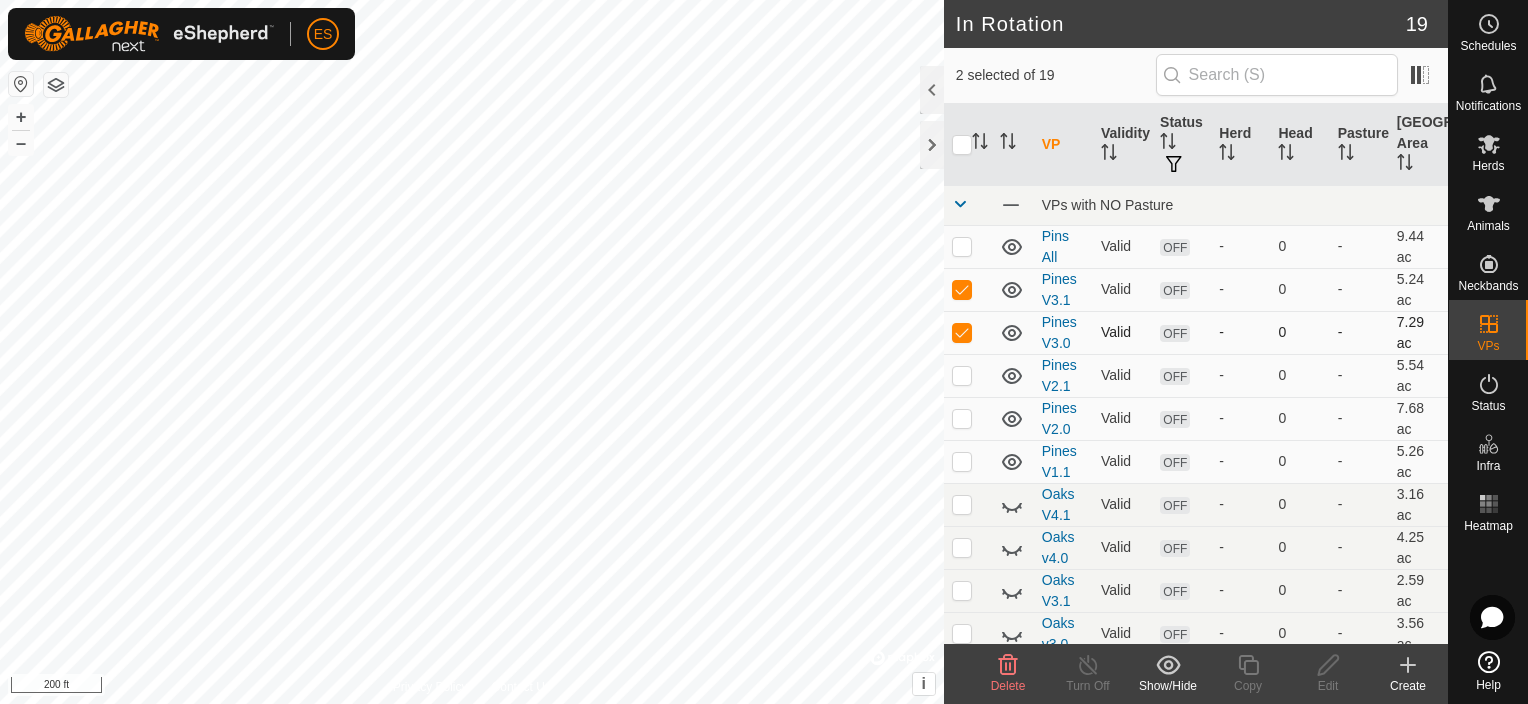 click at bounding box center [962, 332] 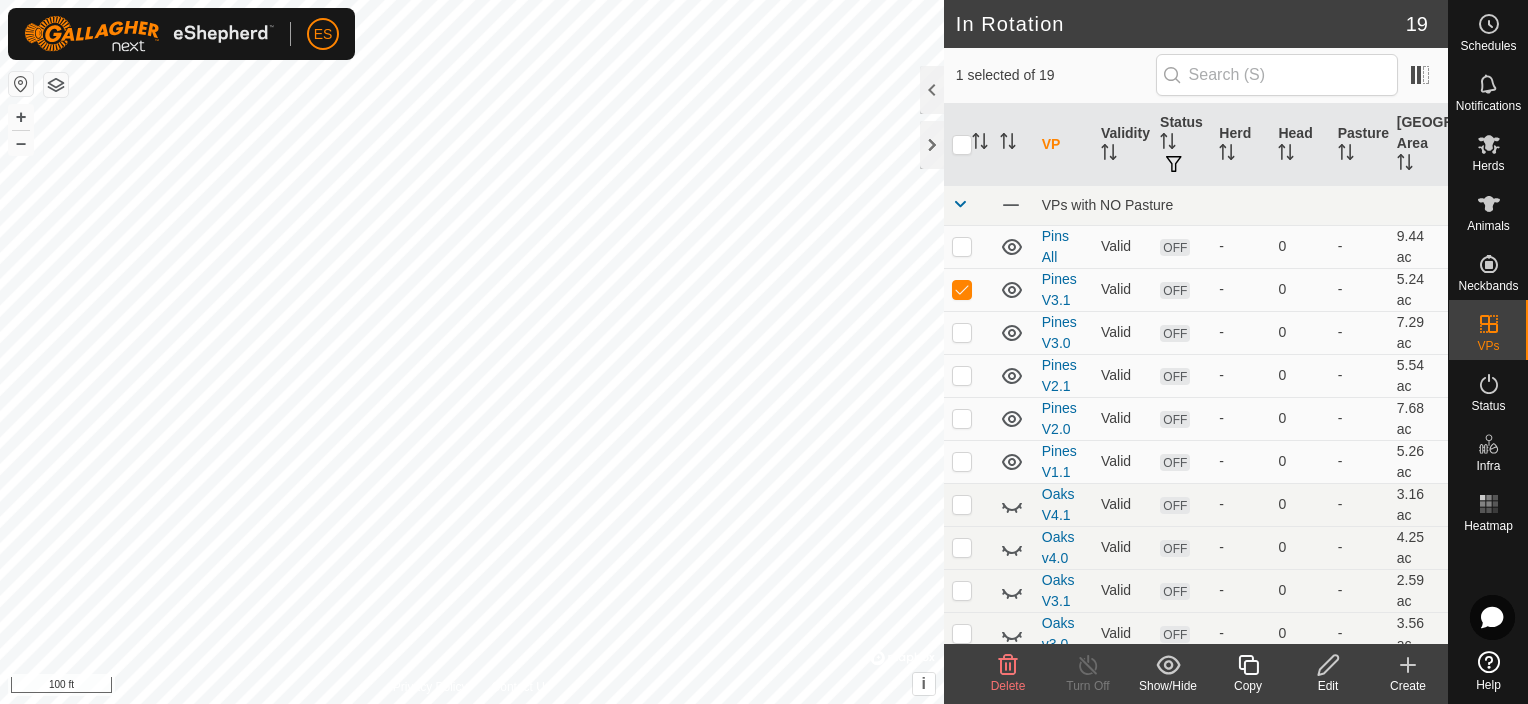click 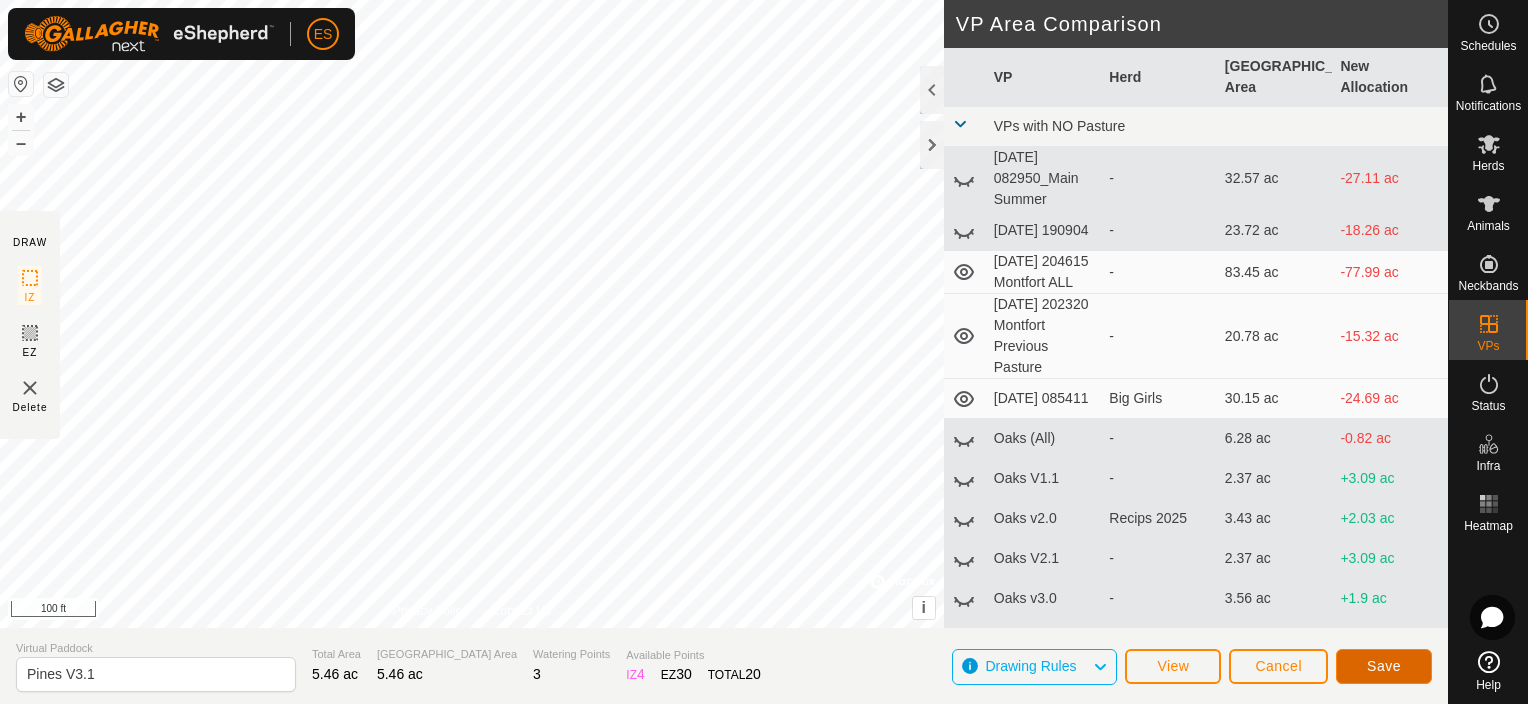 click on "Save" 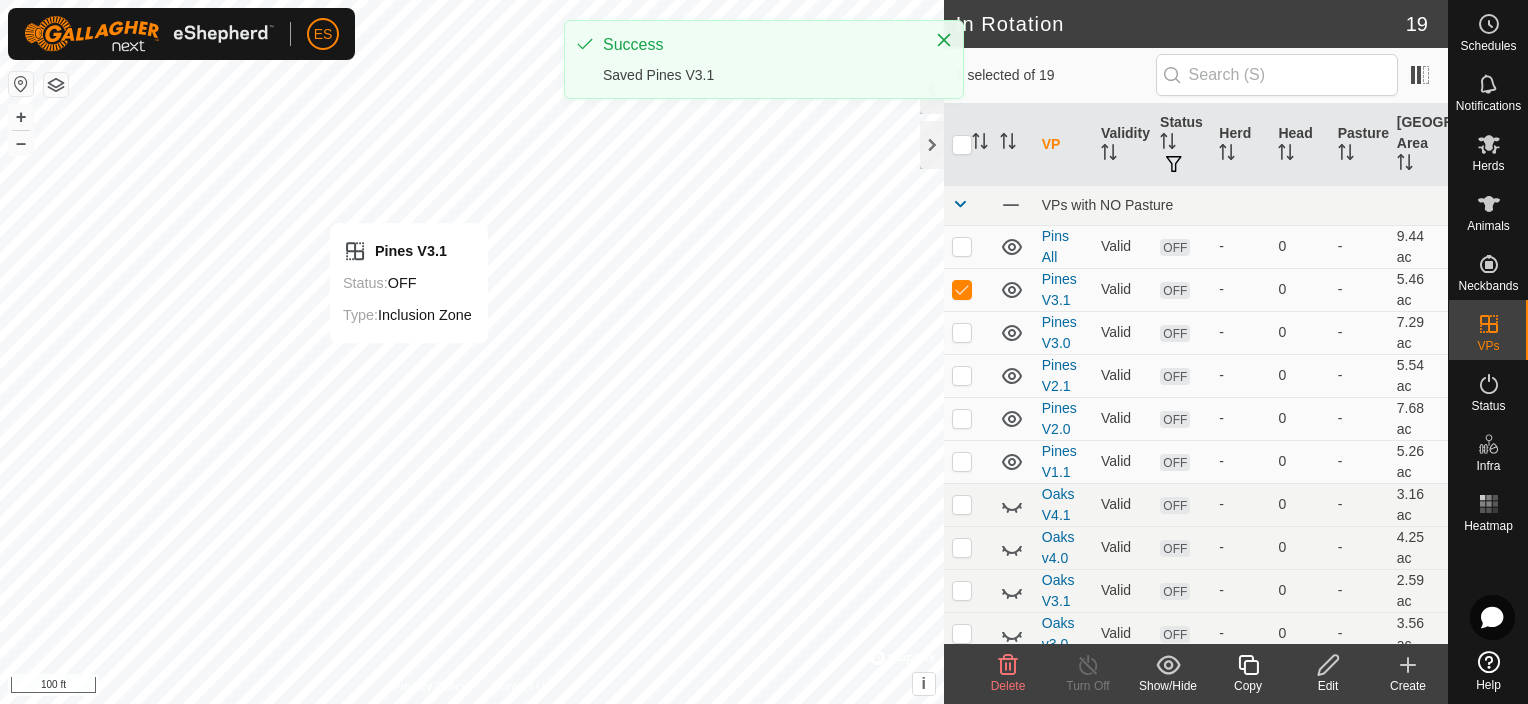 checkbox on "false" 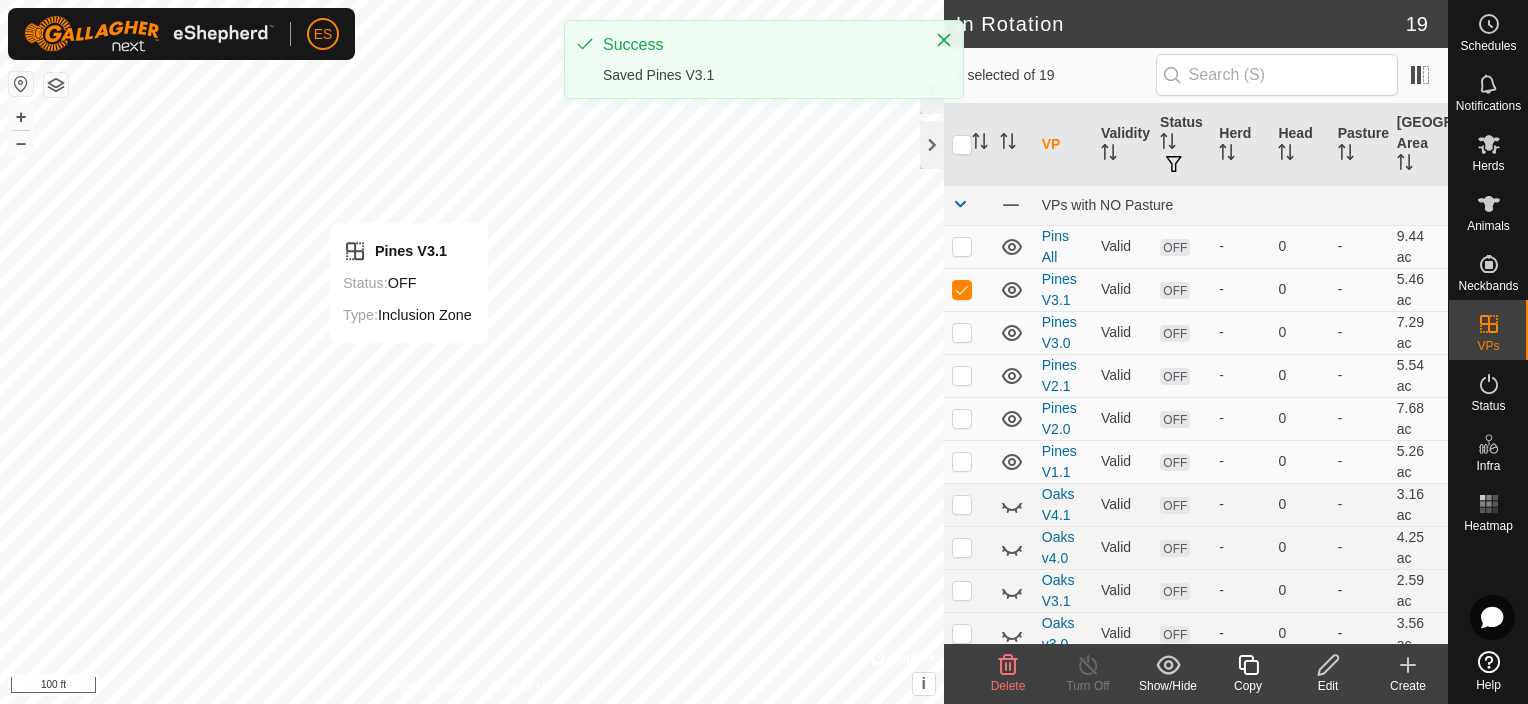 checkbox on "true" 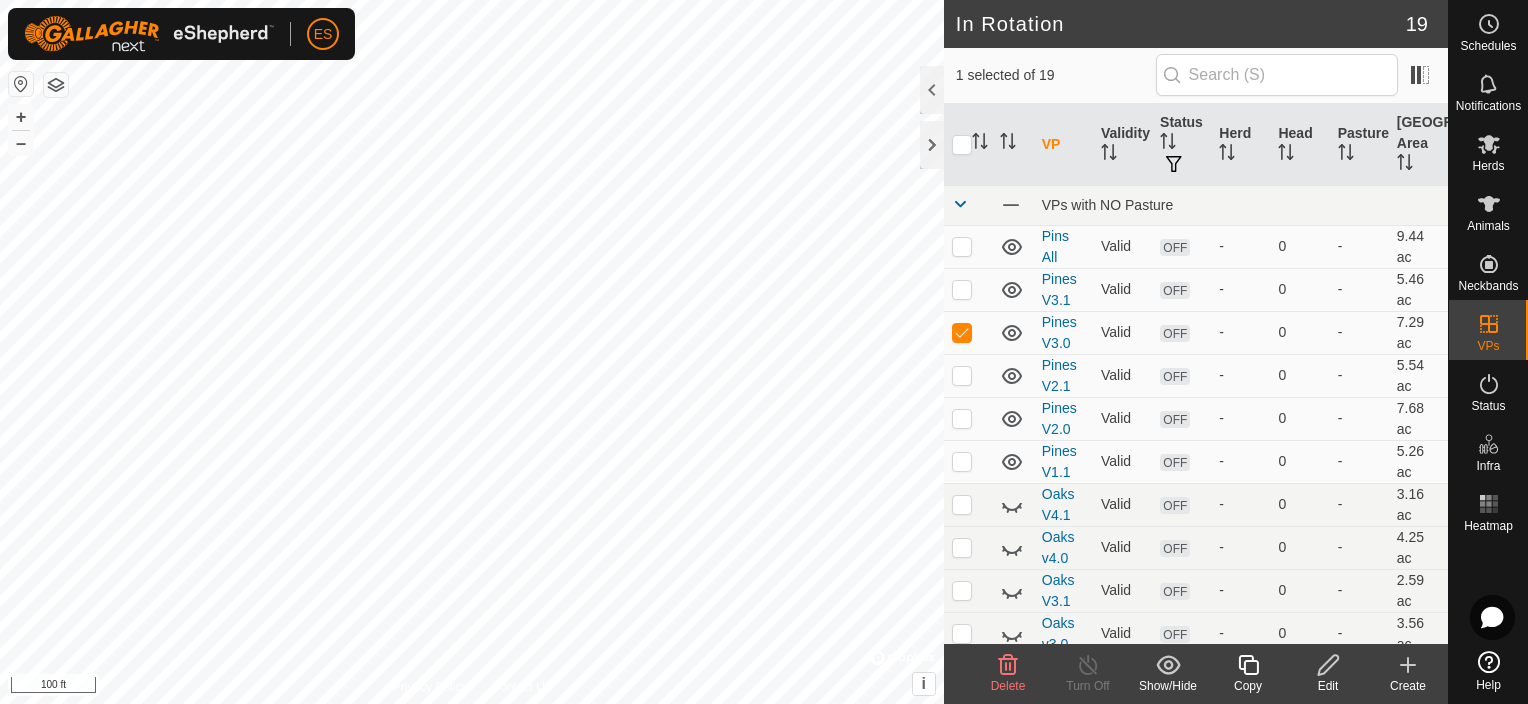 click on "Edit" 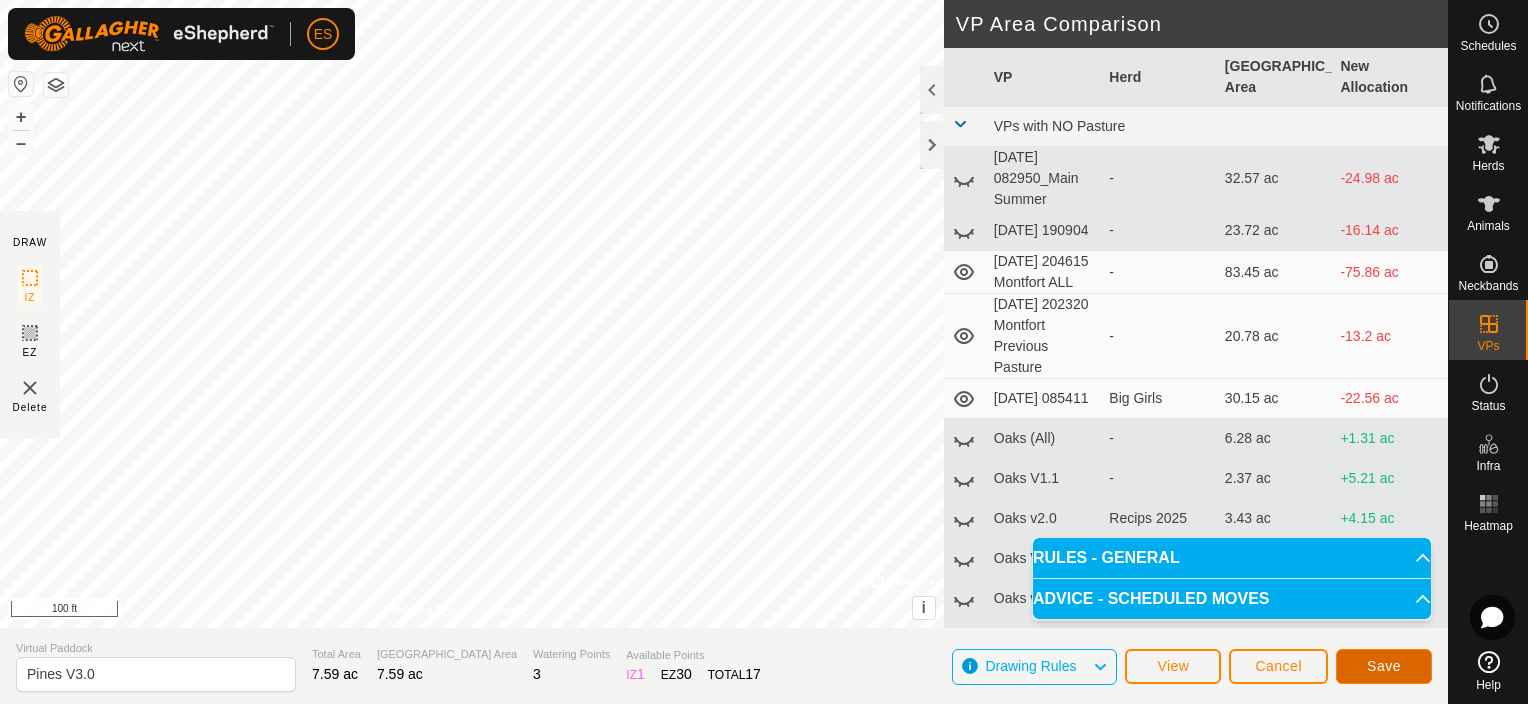 click on "Save" 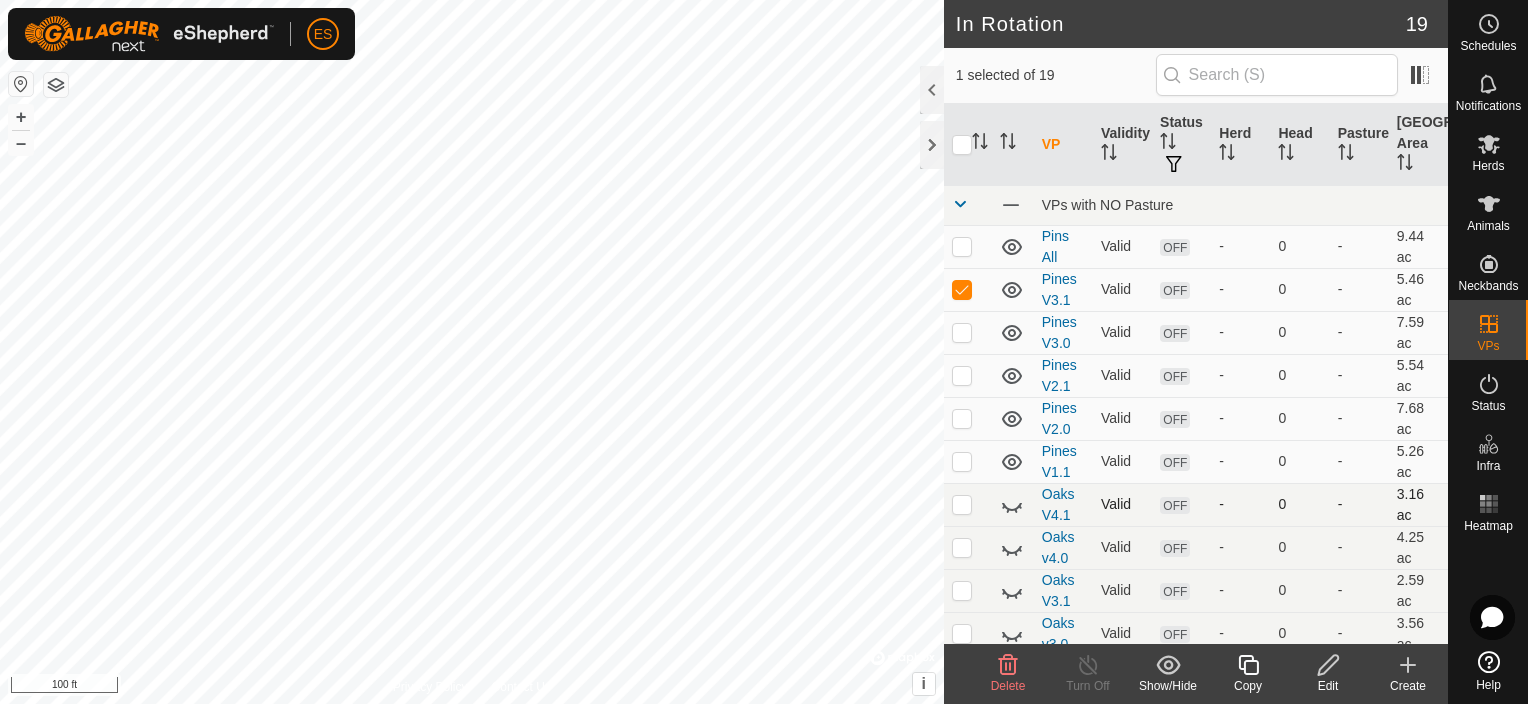 checkbox on "false" 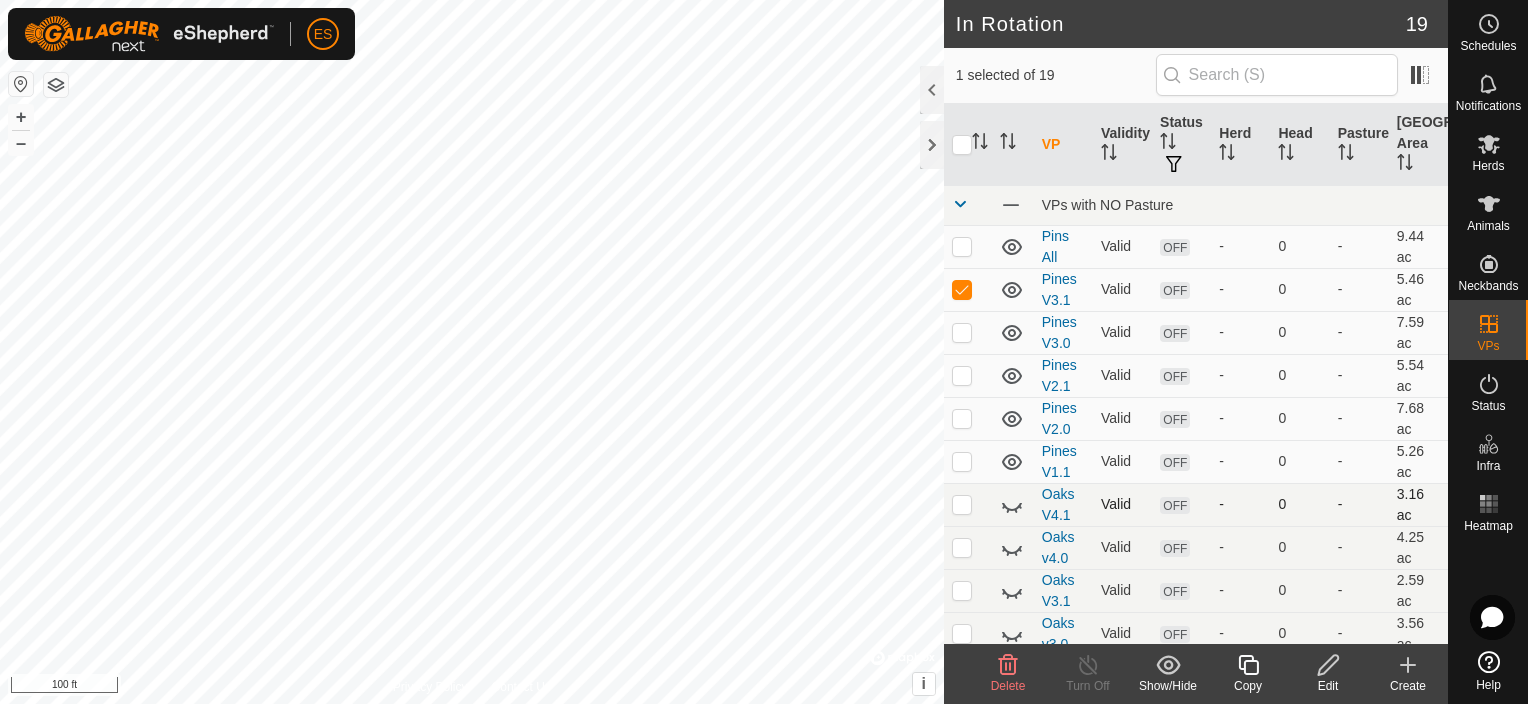 checkbox on "true" 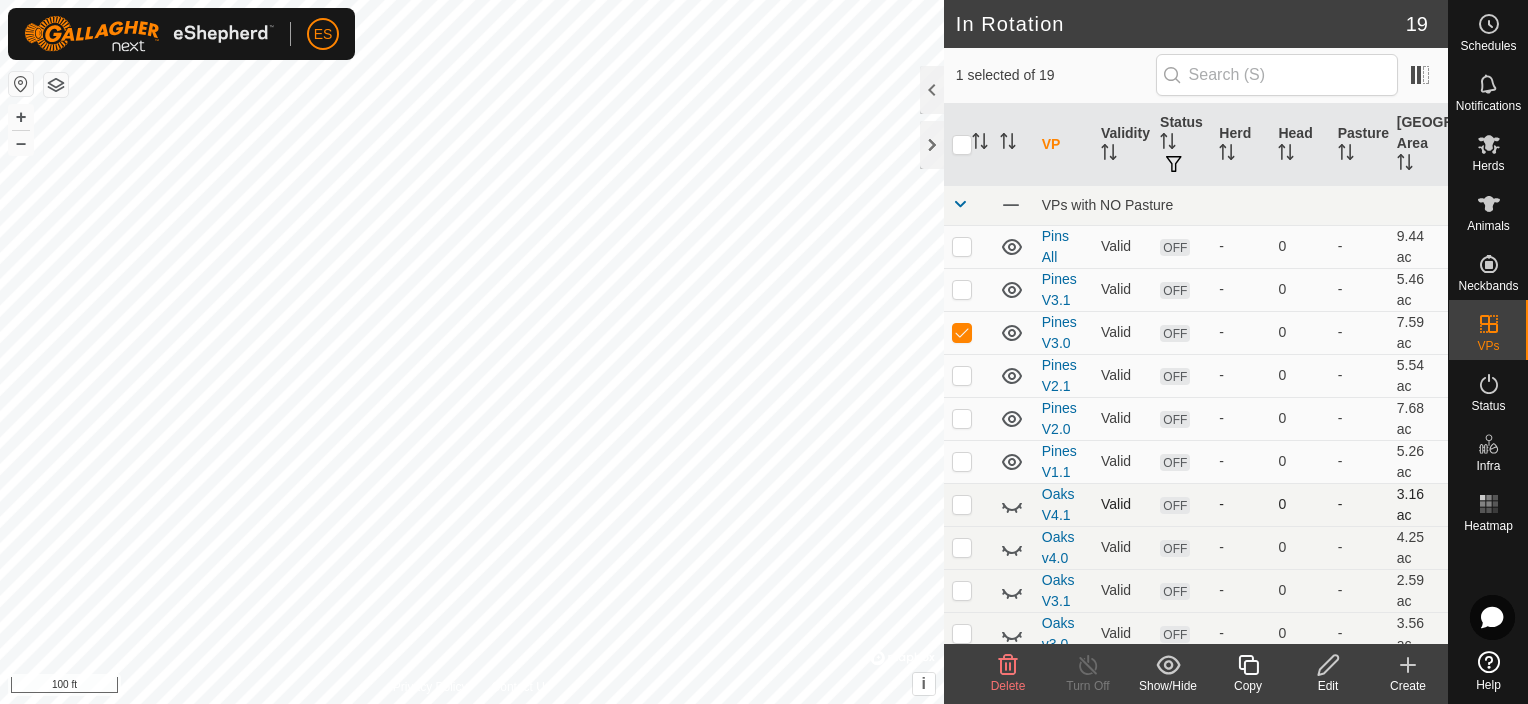 checkbox on "true" 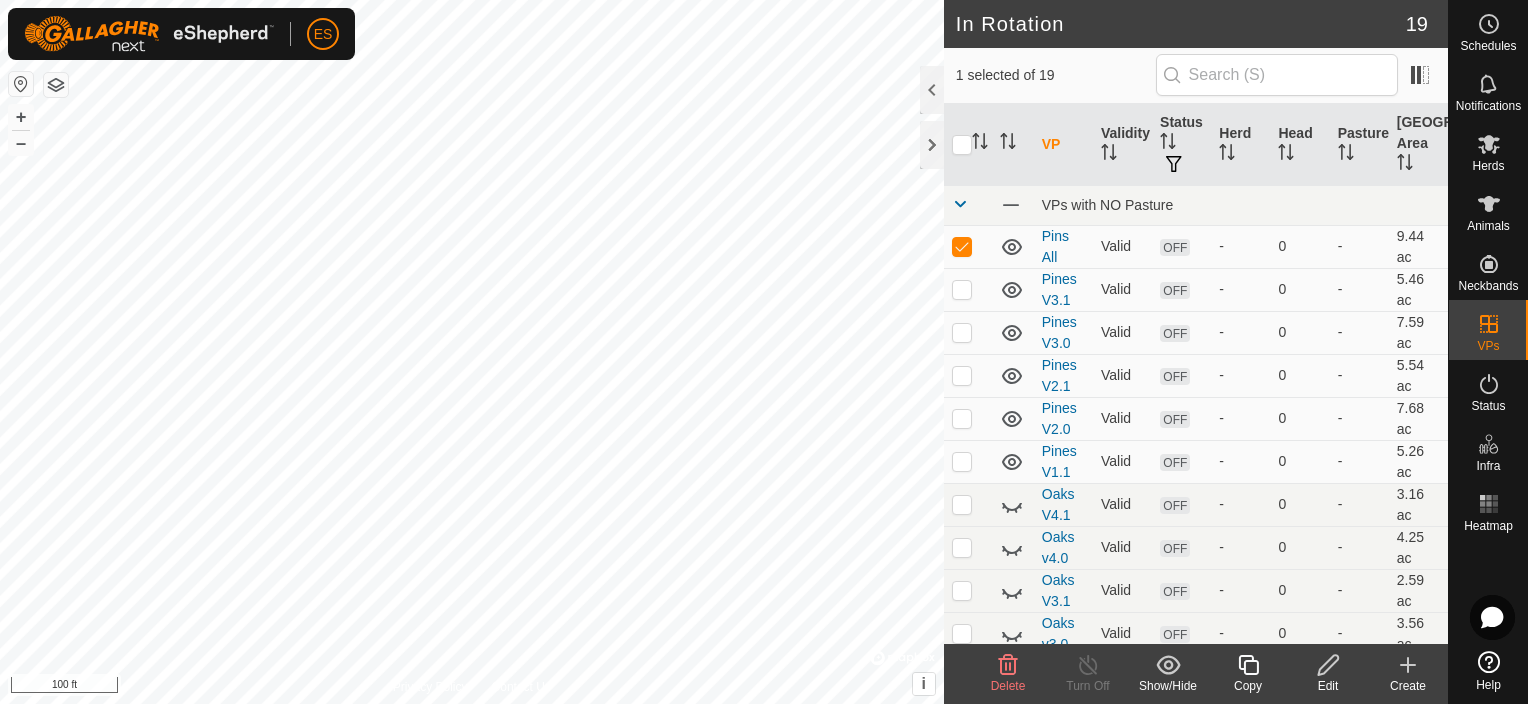 click 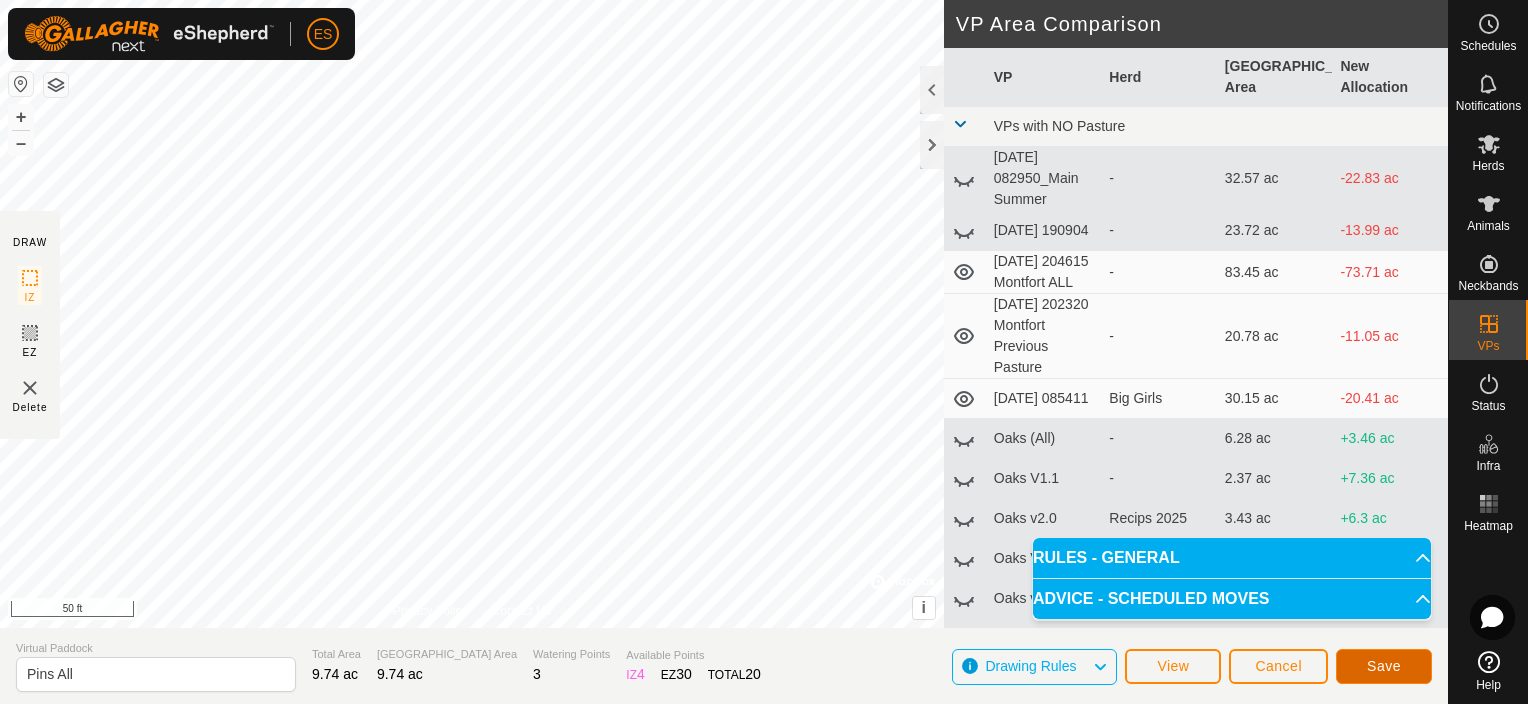 click on "Save" 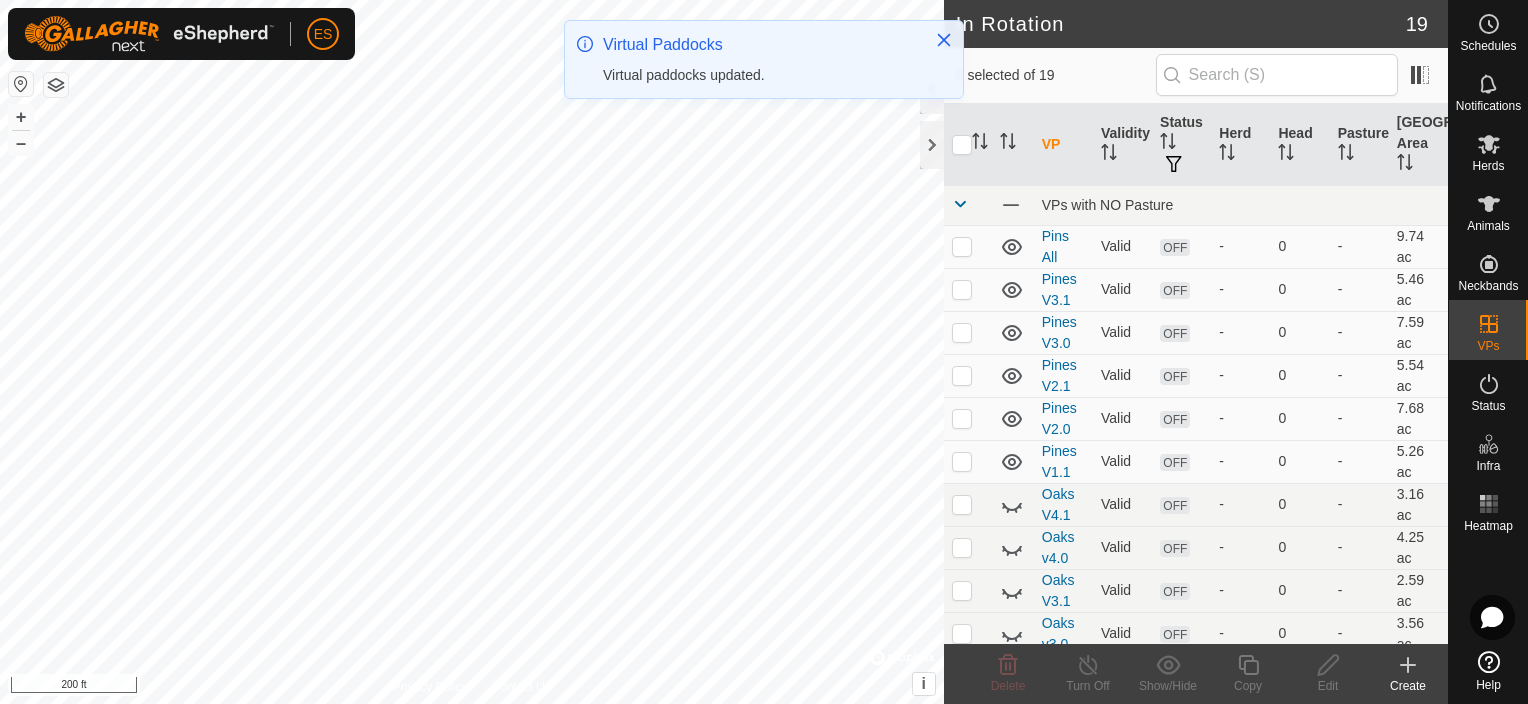 click at bounding box center [962, 461] 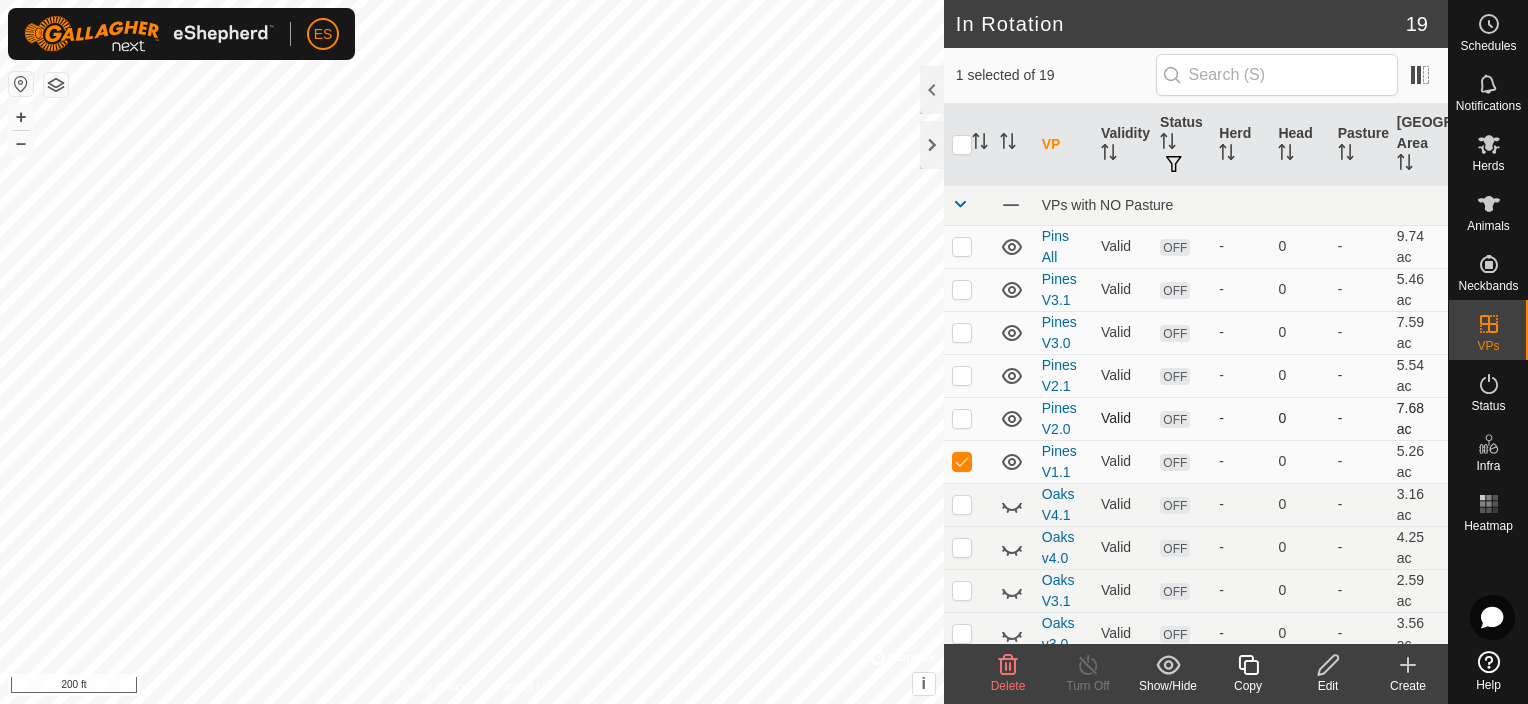 click at bounding box center (962, 418) 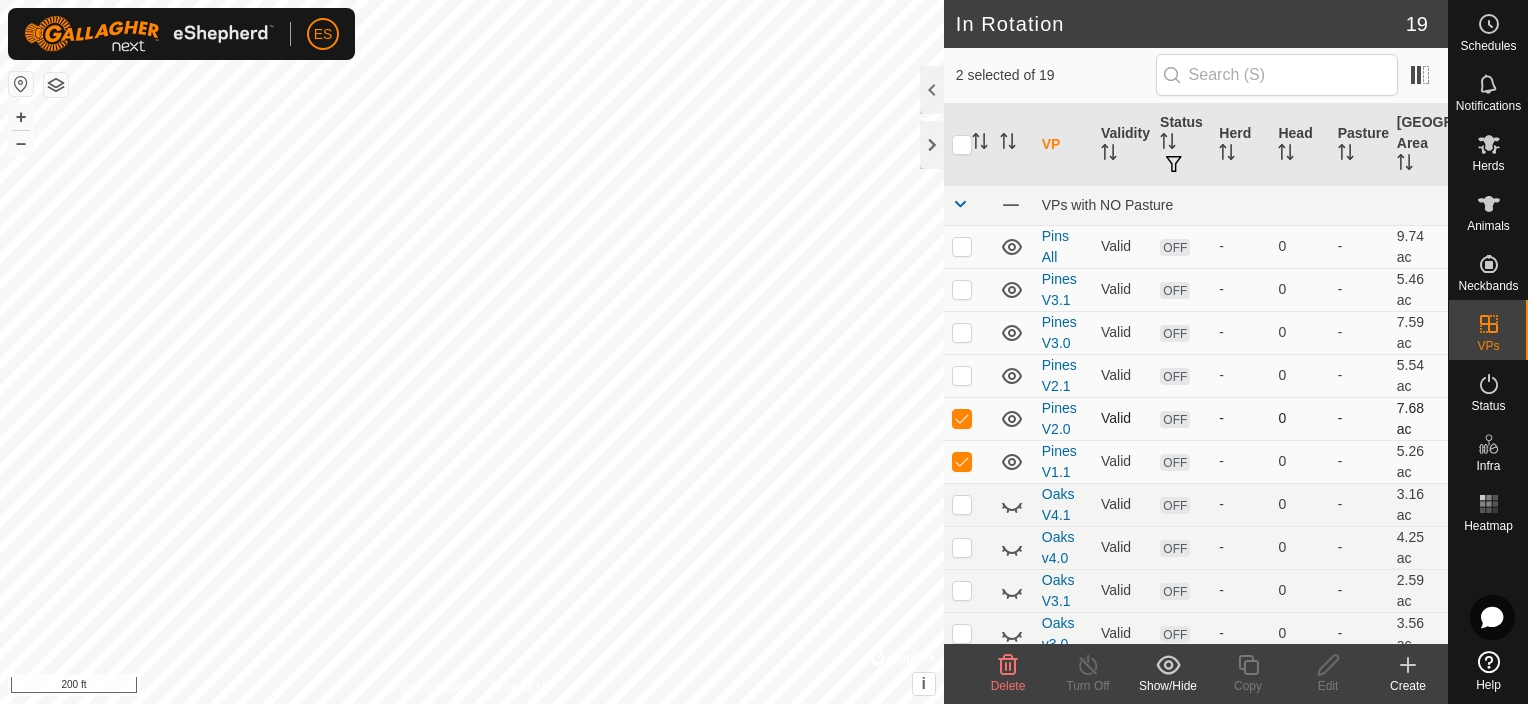 click at bounding box center [962, 418] 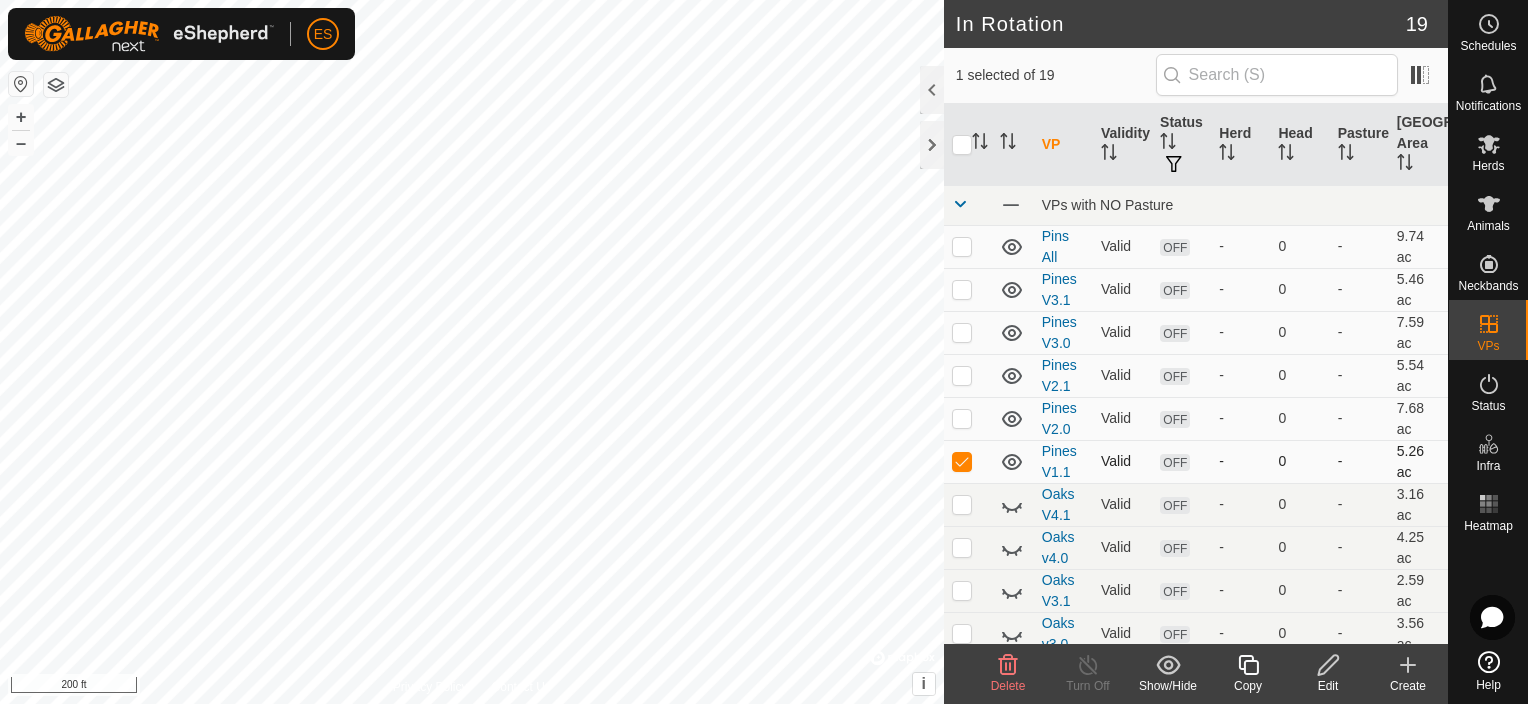 click at bounding box center (968, 461) 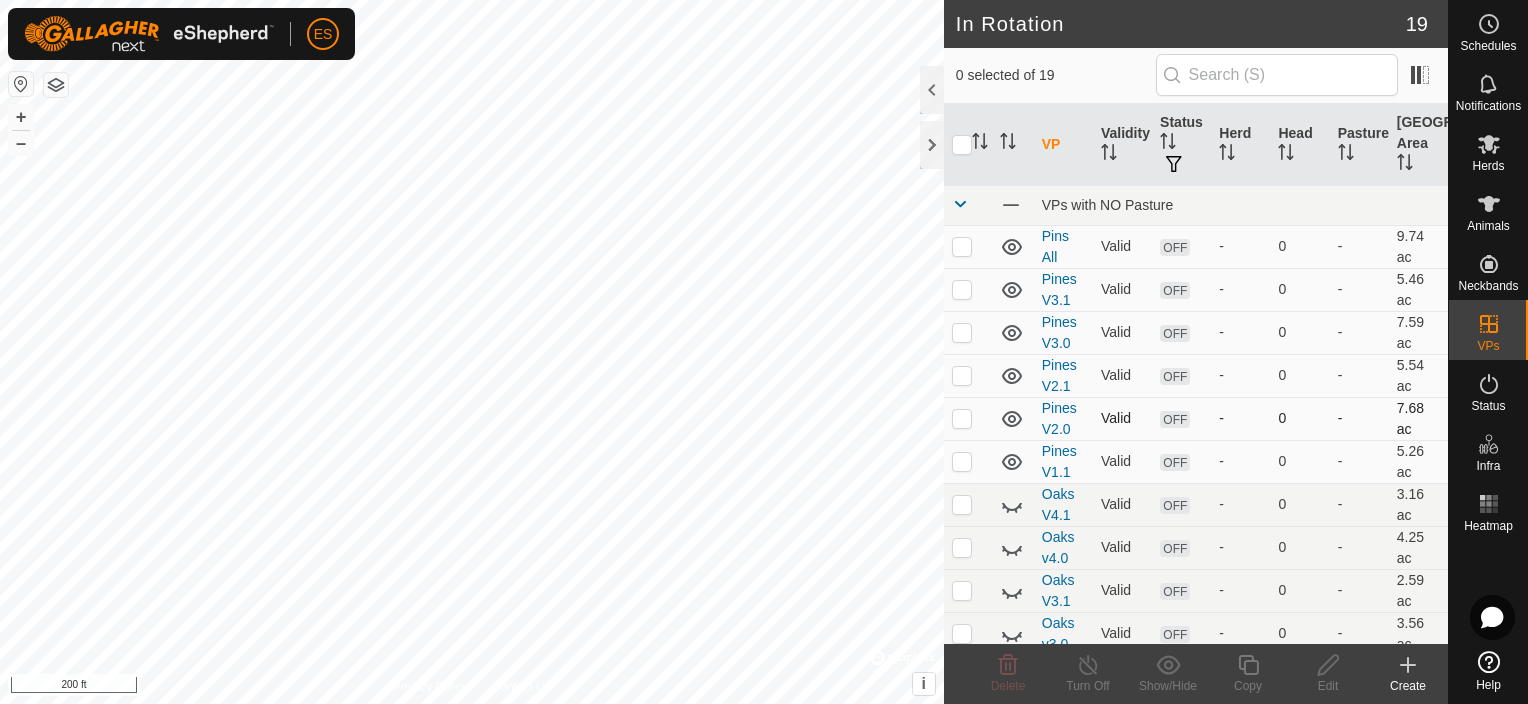 click at bounding box center [962, 418] 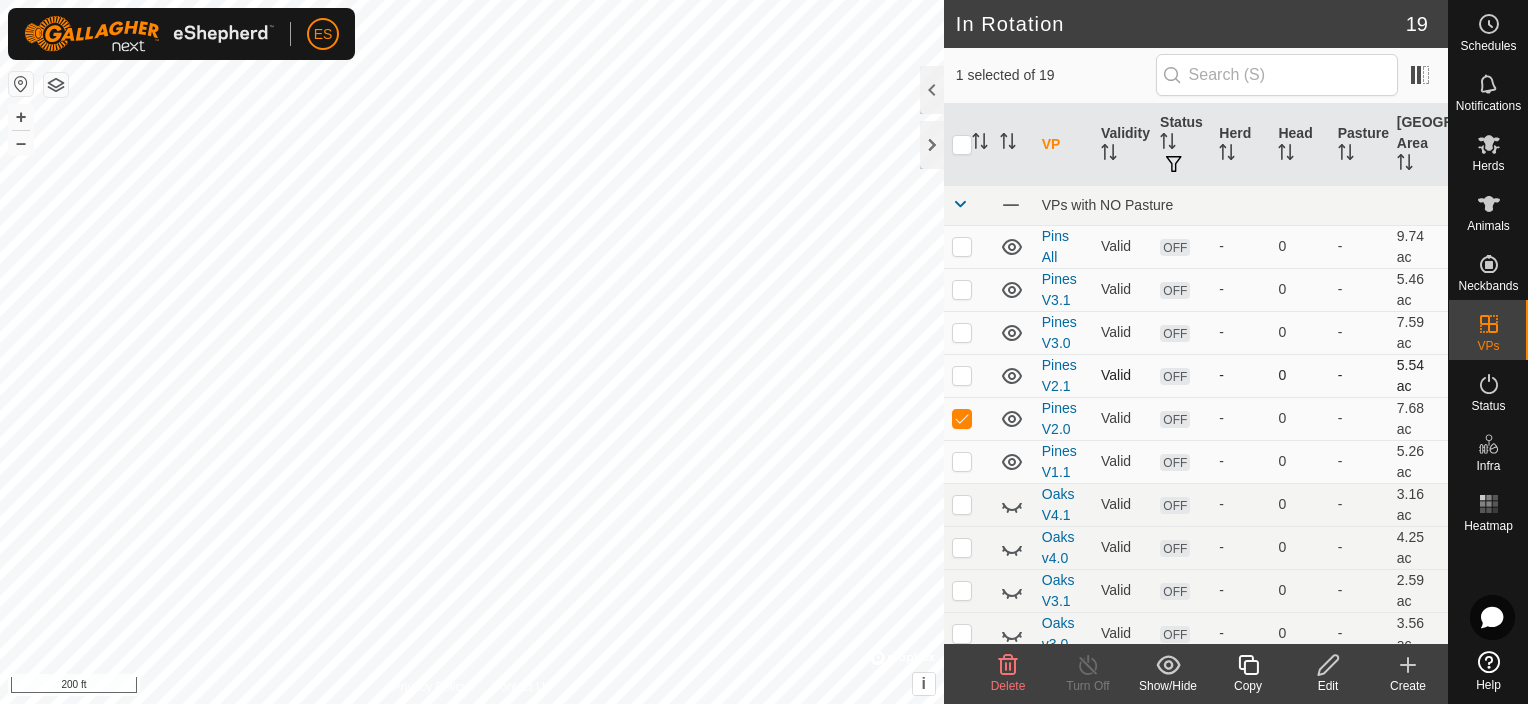click at bounding box center (962, 375) 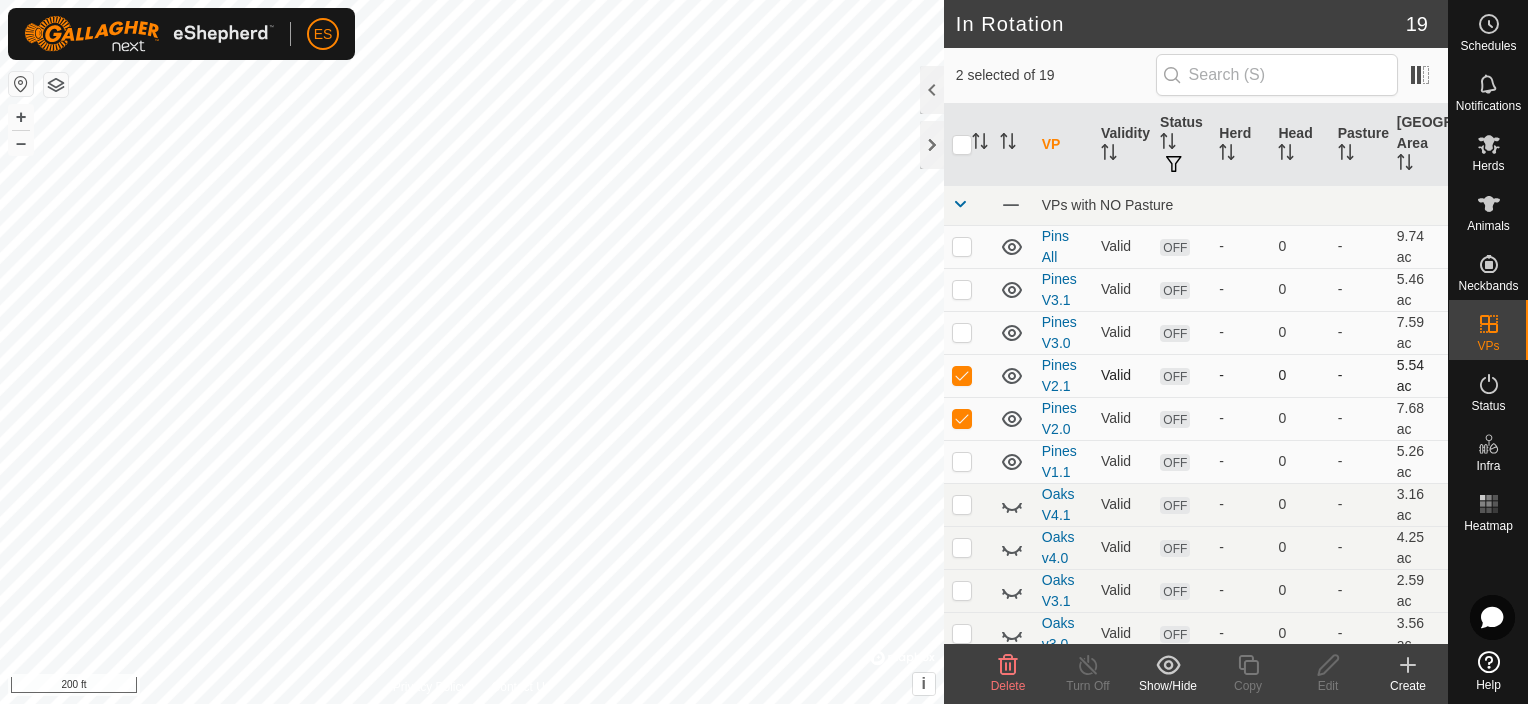 click at bounding box center (962, 375) 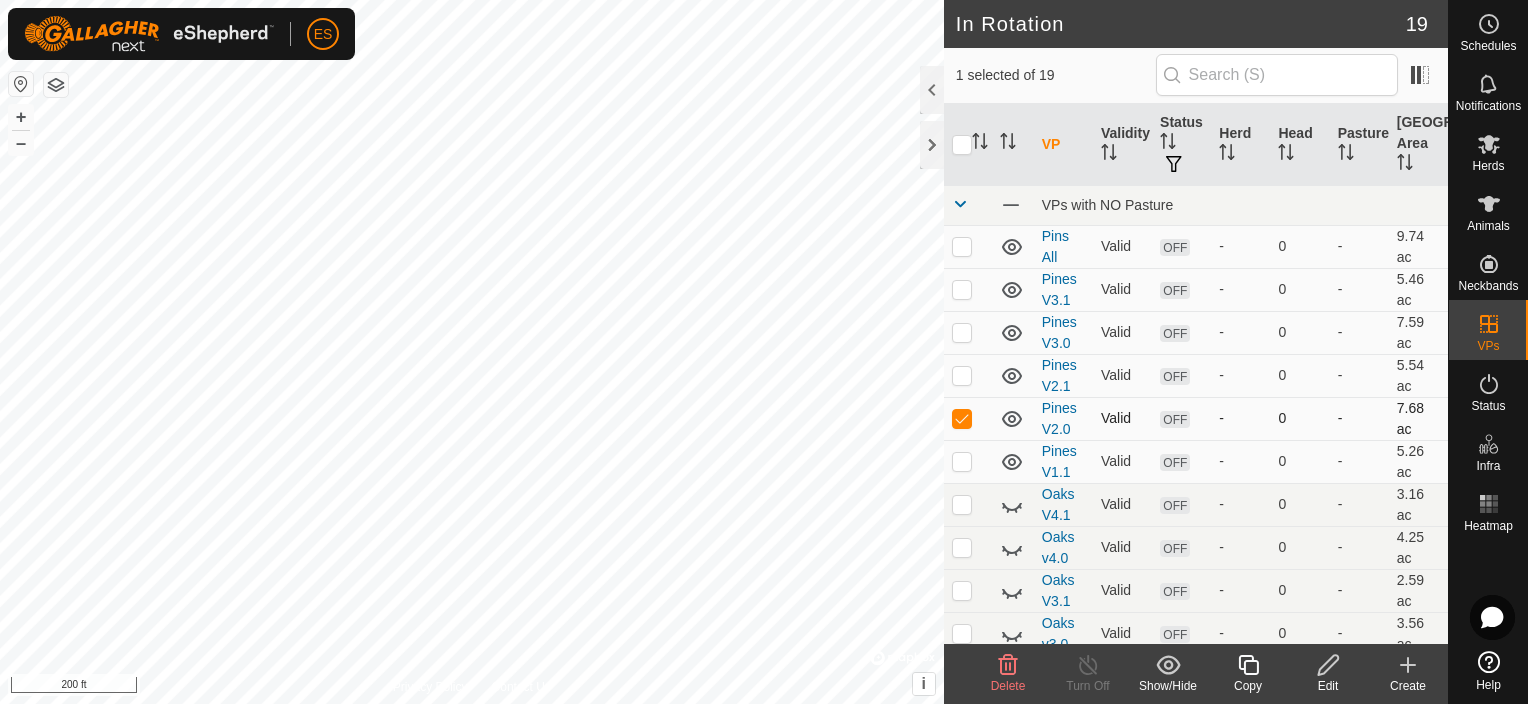 click at bounding box center (962, 418) 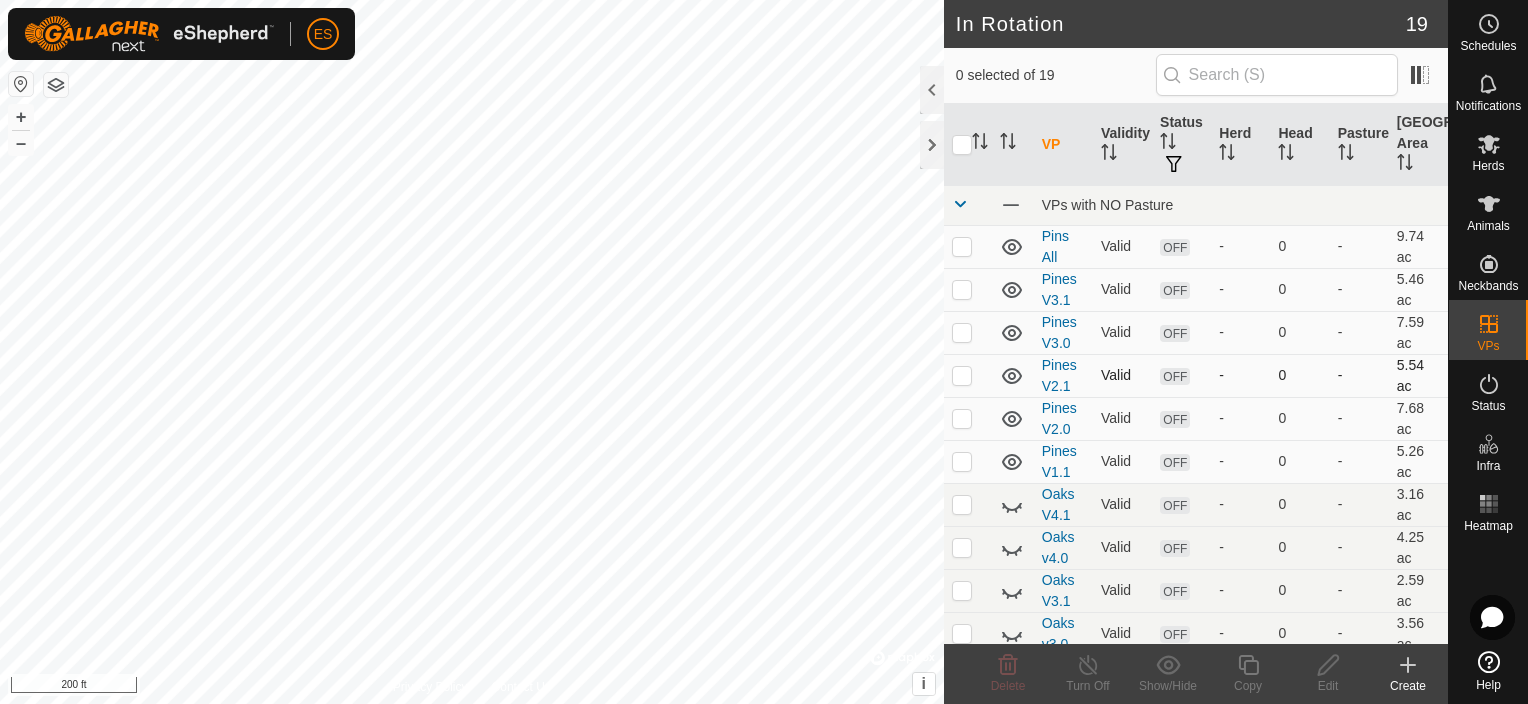 click at bounding box center (962, 375) 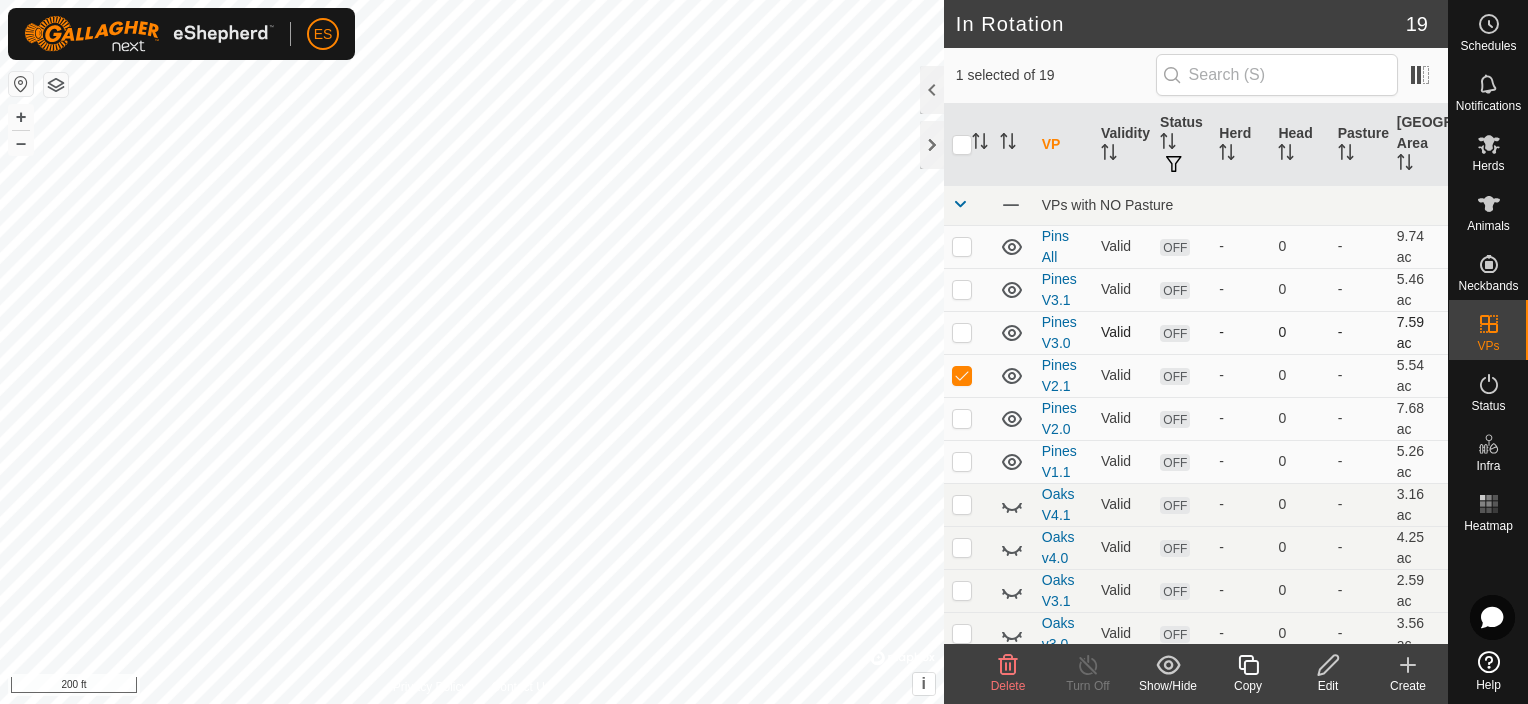 click at bounding box center [962, 332] 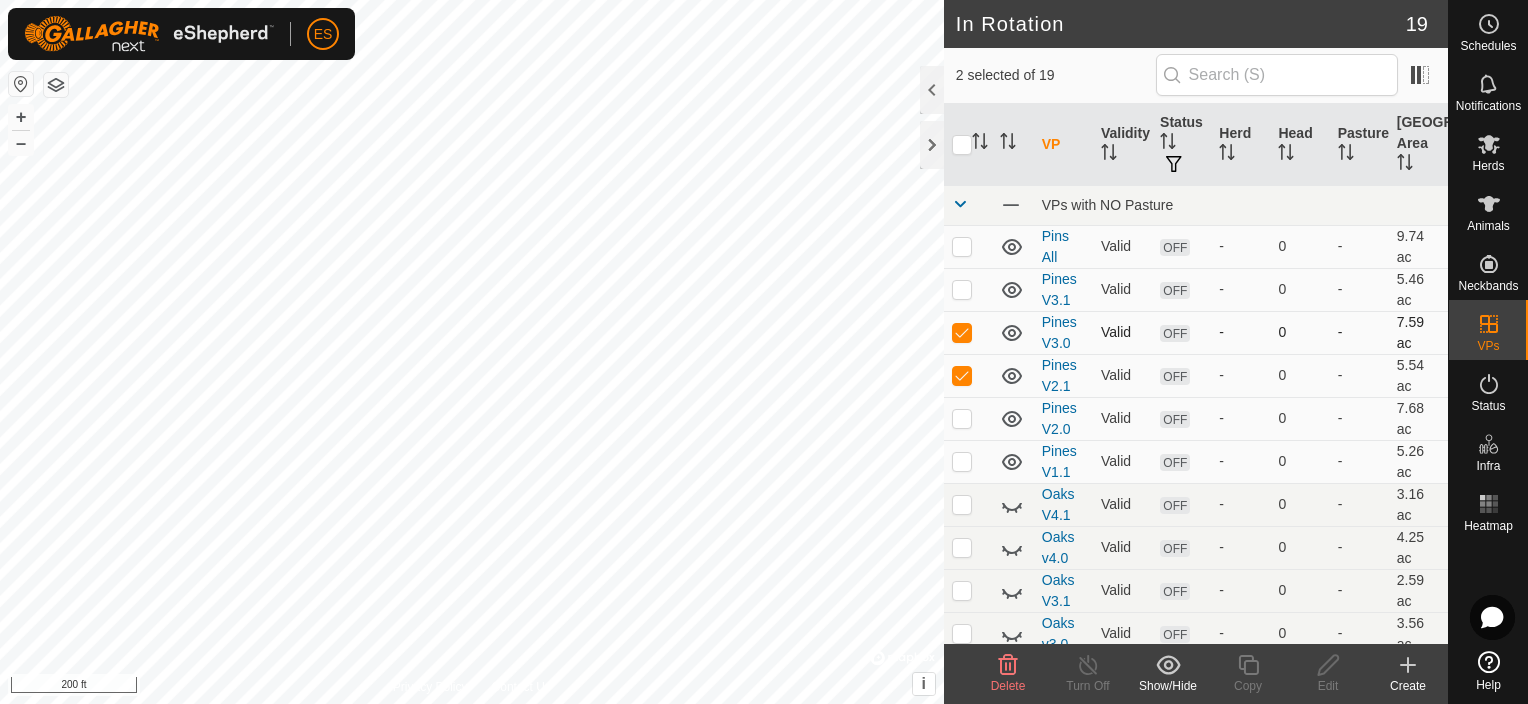 click at bounding box center (962, 332) 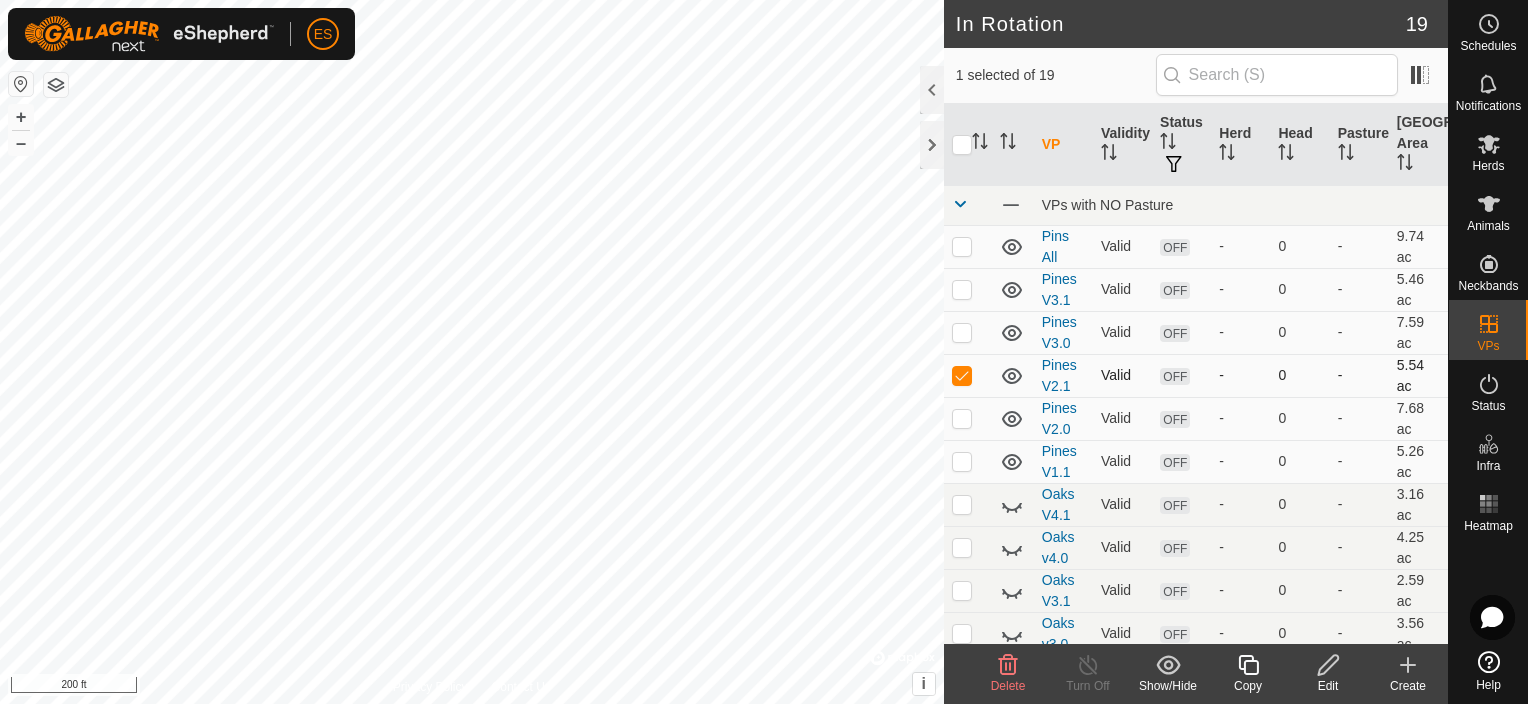 click at bounding box center (962, 375) 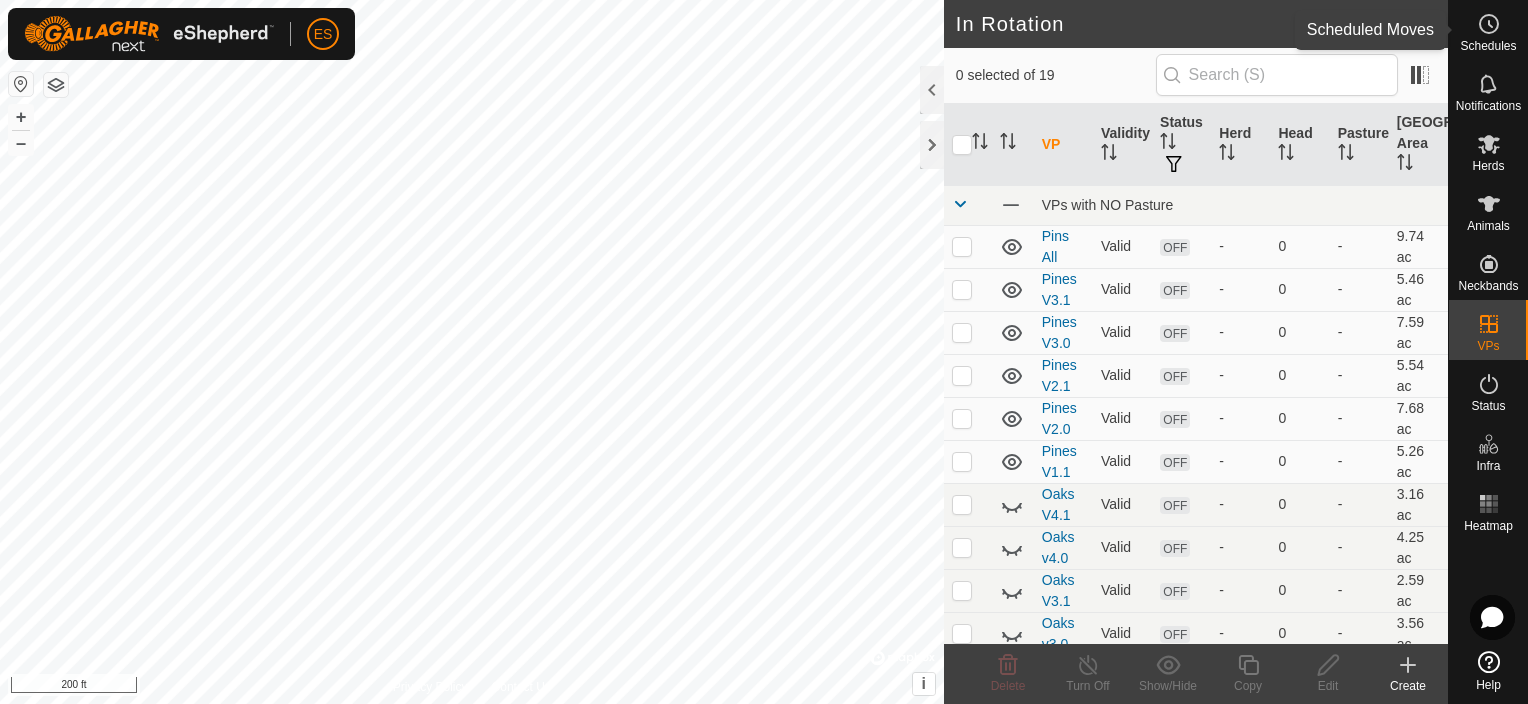 click at bounding box center [1489, 24] 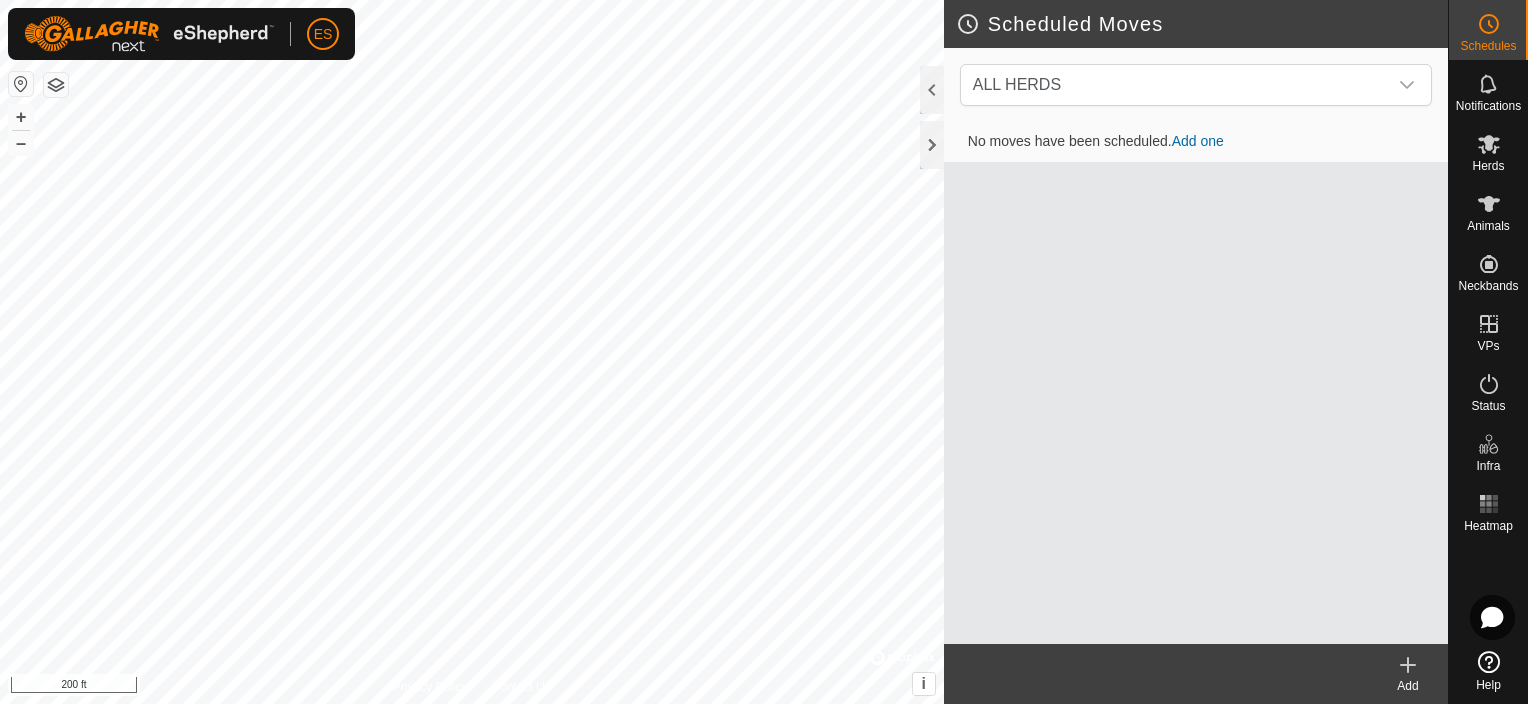 click on "Add one" at bounding box center (1198, 141) 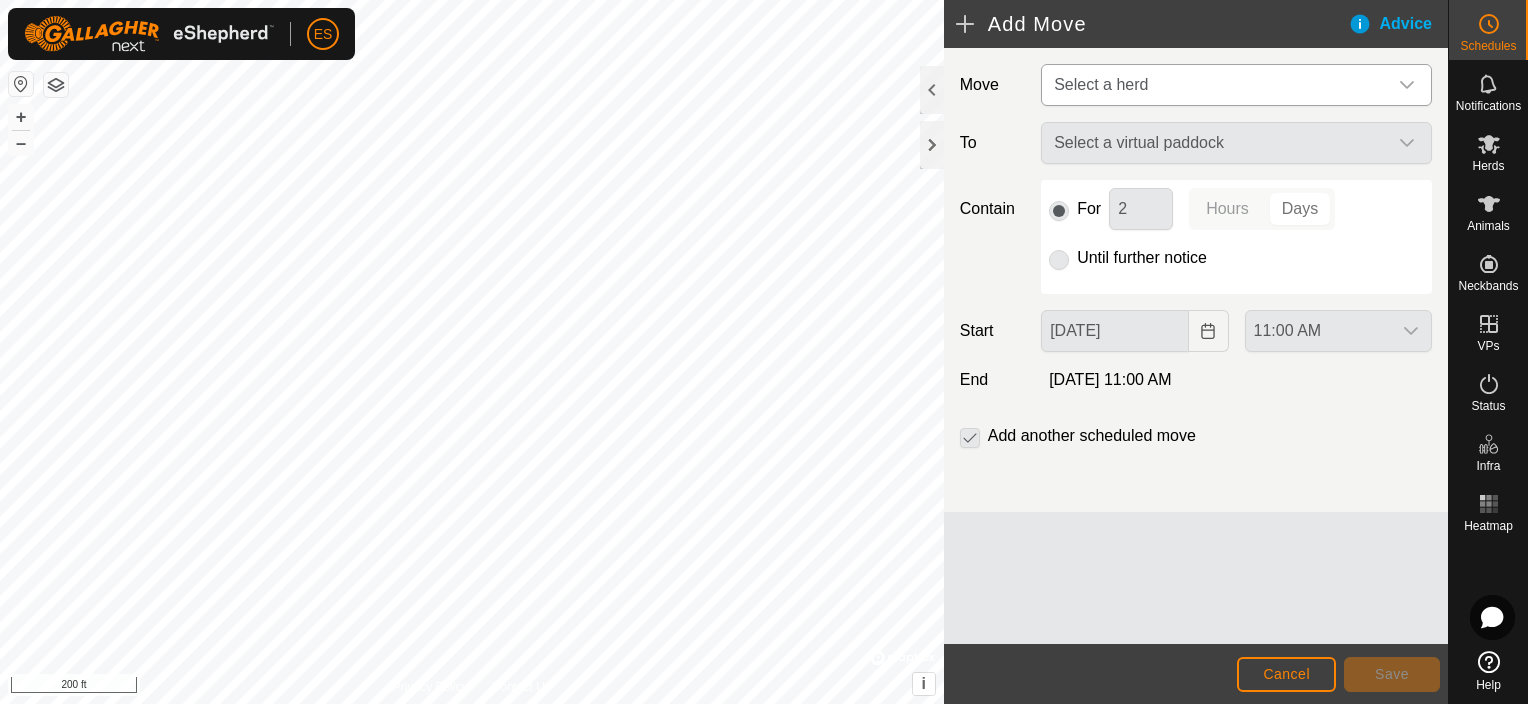 click 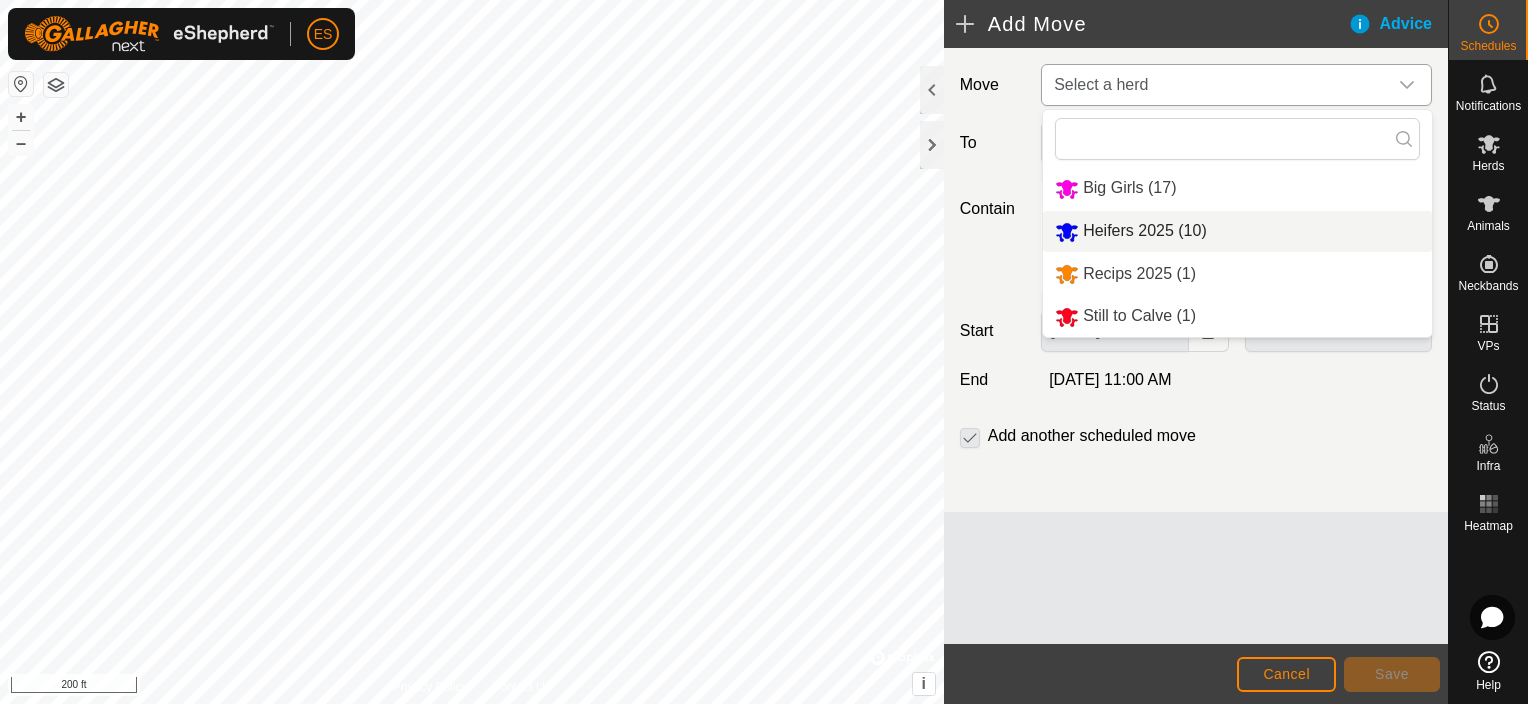 click on "Heifers 2025 (10)" at bounding box center (1237, 231) 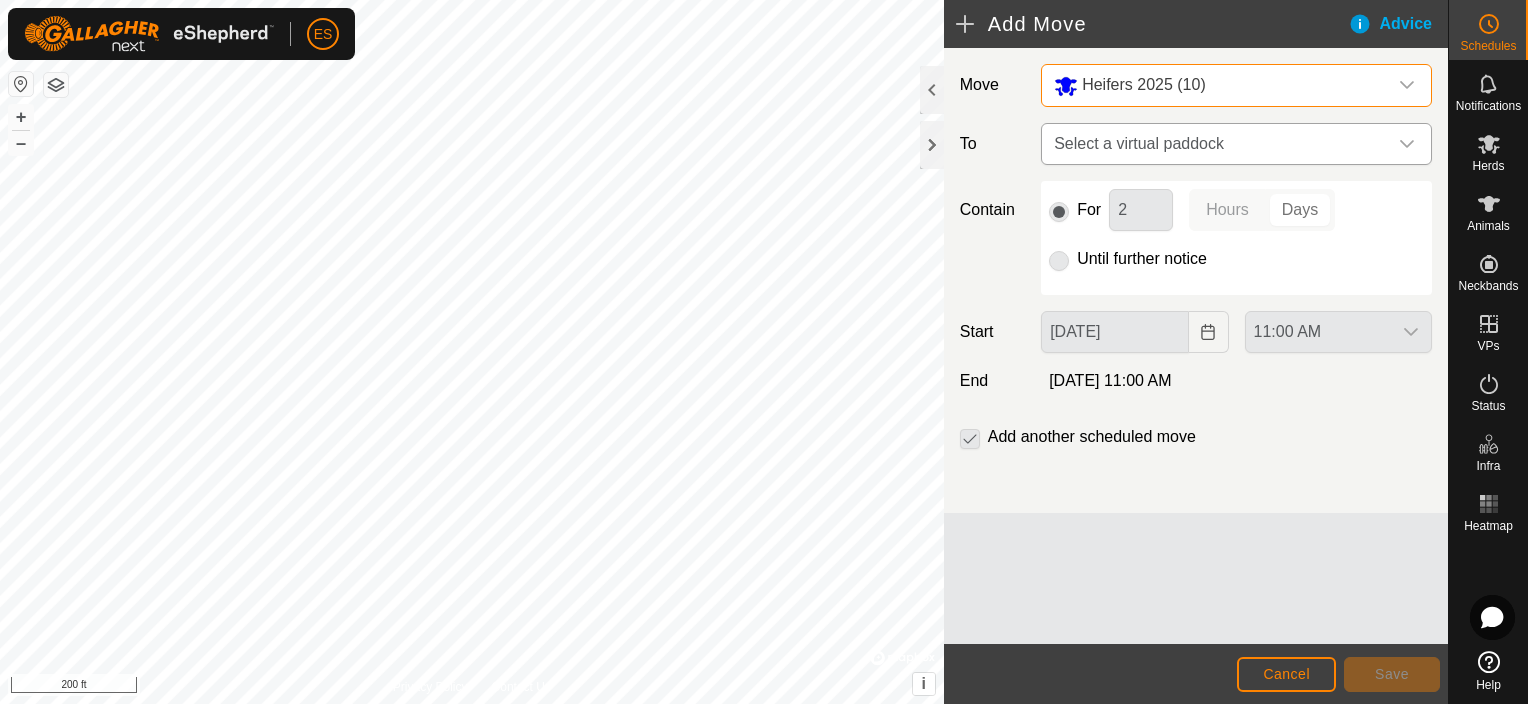 click 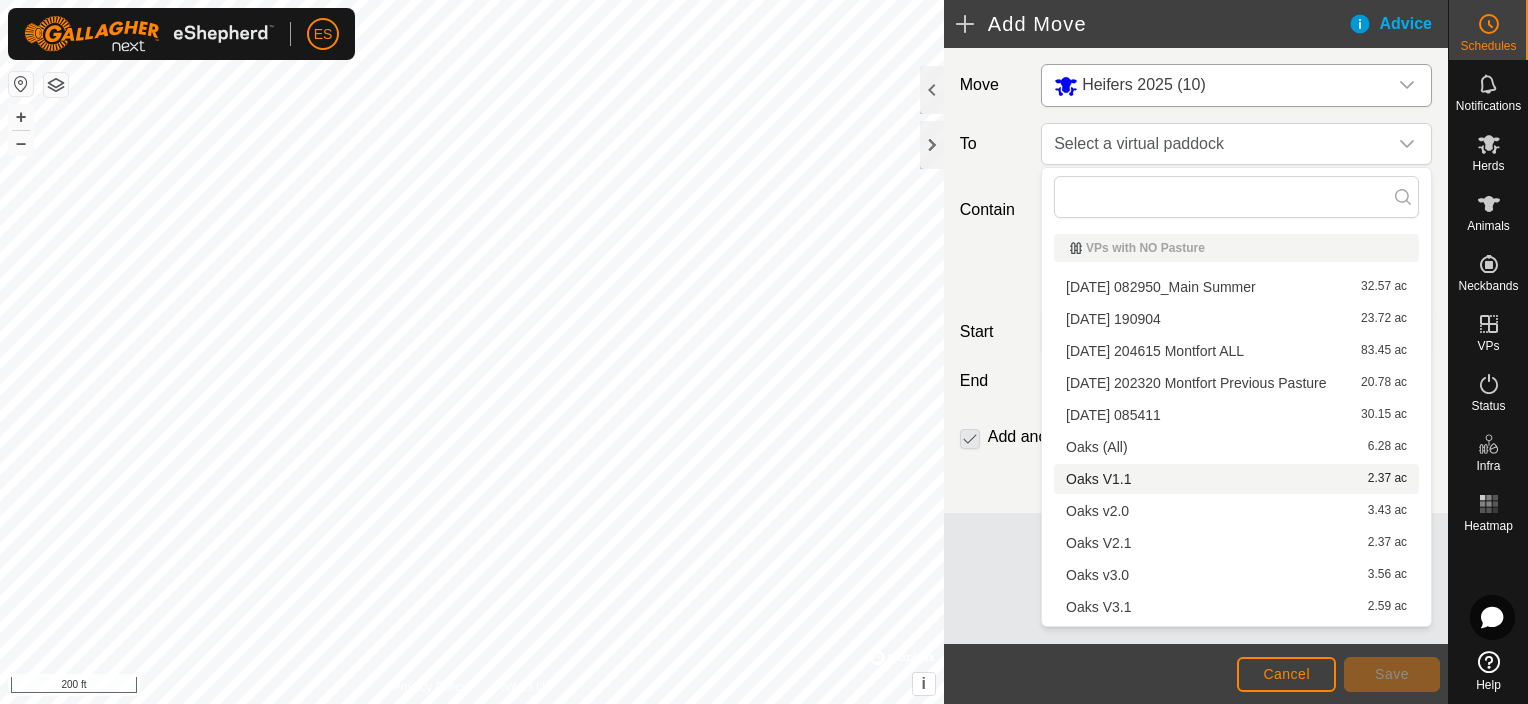 click on "Oaks V1.1  2.37 ac" at bounding box center [1236, 479] 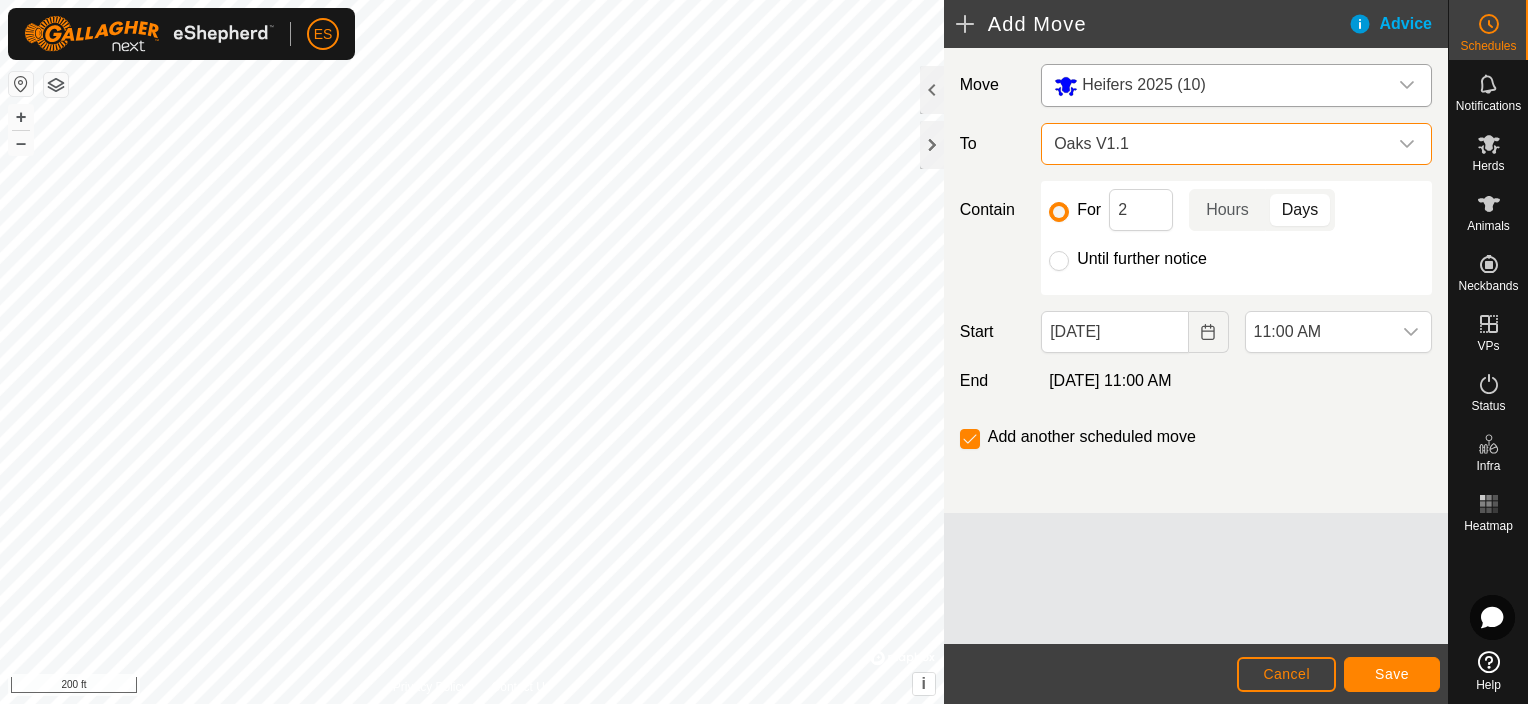click 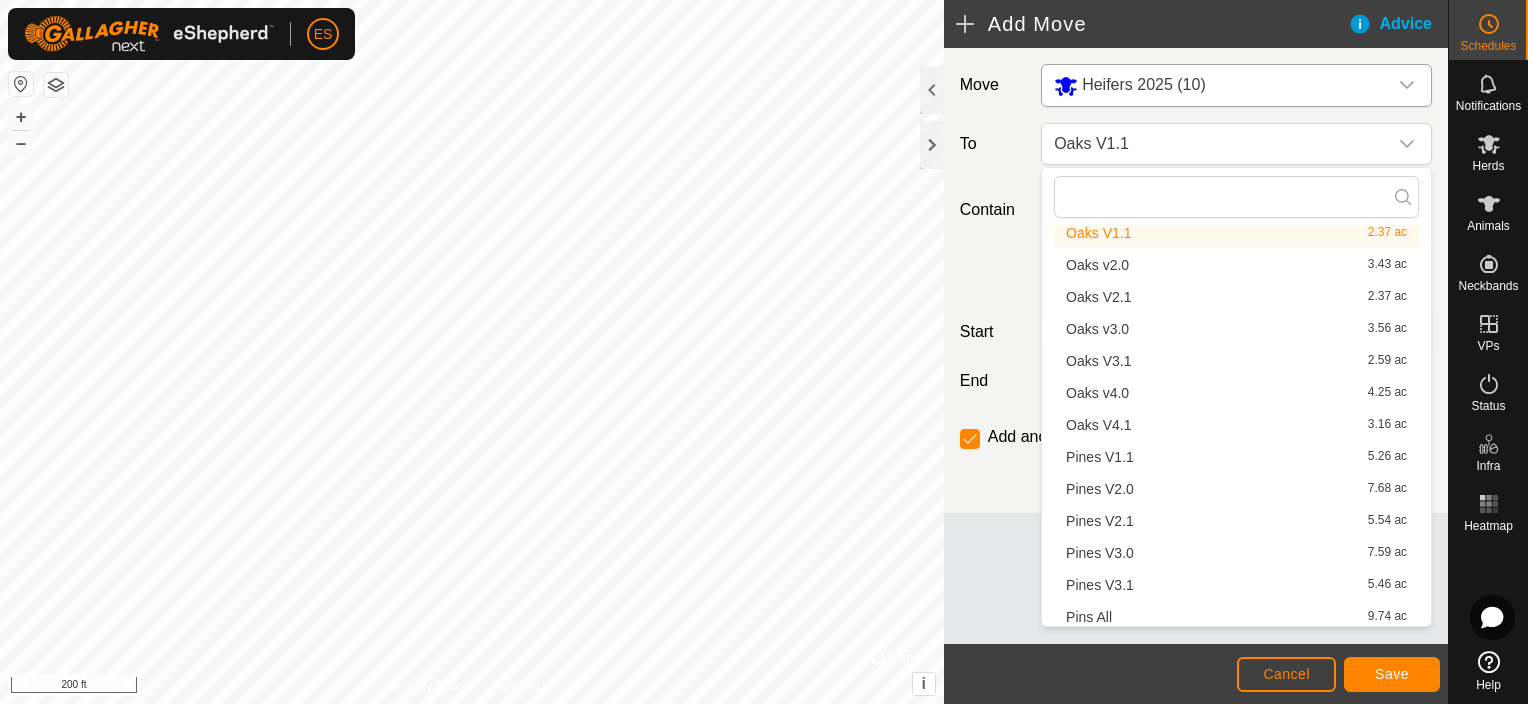 scroll, scrollTop: 252, scrollLeft: 0, axis: vertical 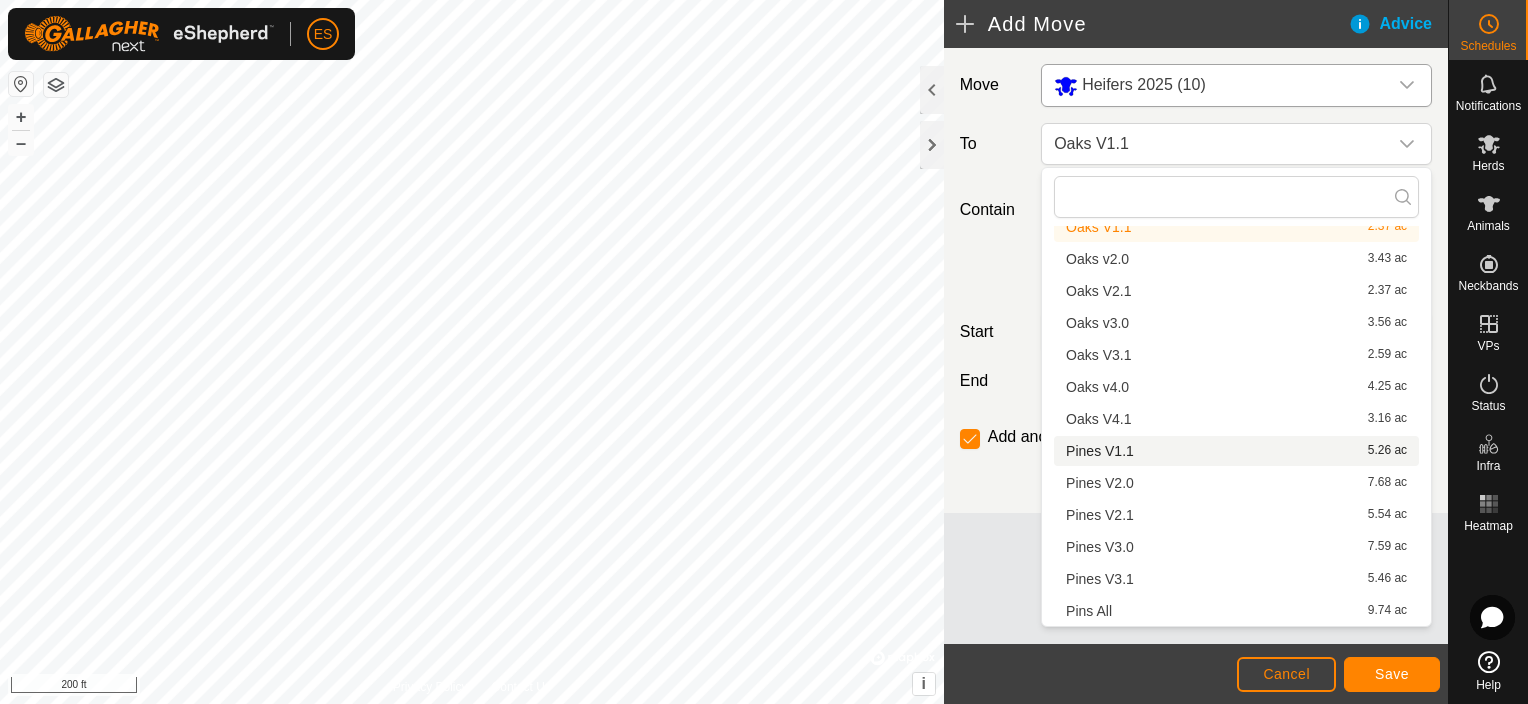 click on "Pines V1.1  5.26 ac" at bounding box center [1236, 451] 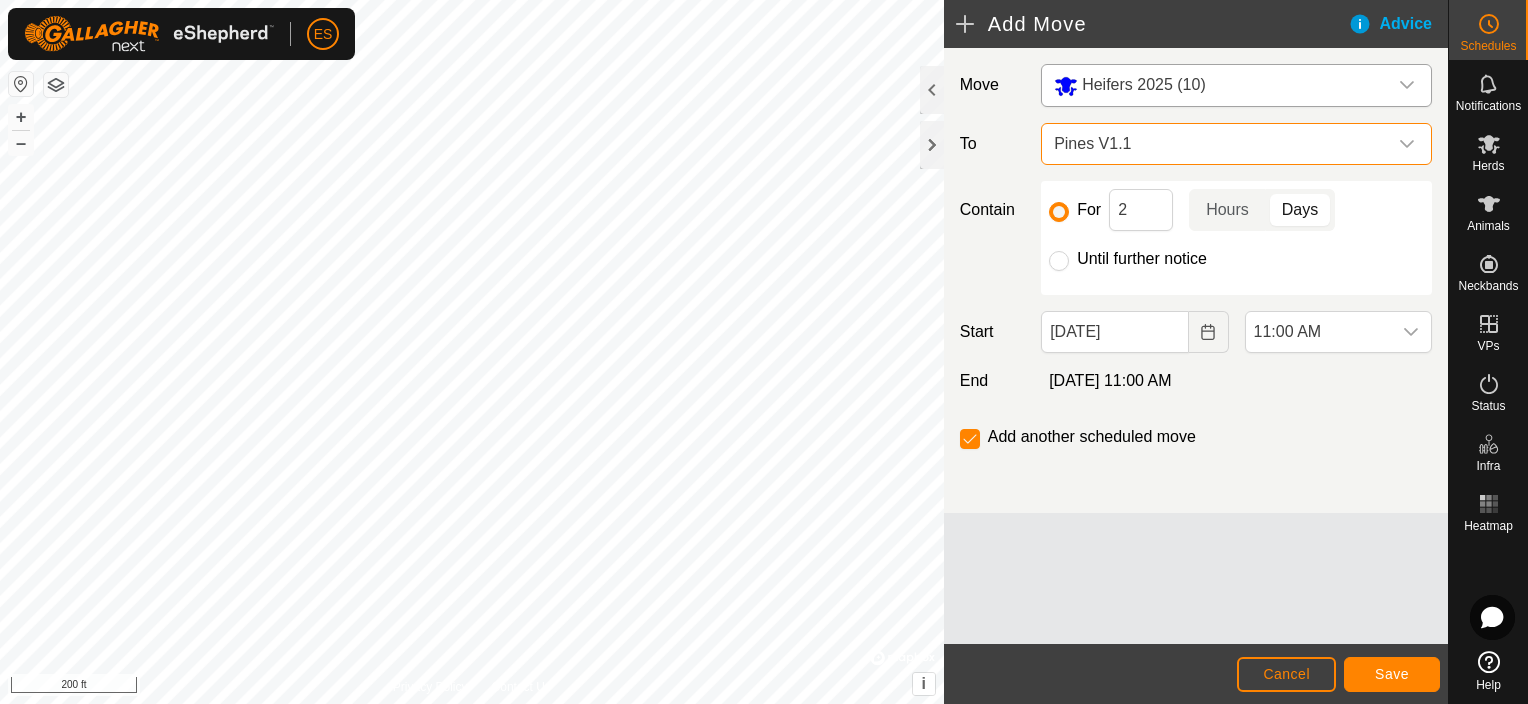 scroll, scrollTop: 238, scrollLeft: 0, axis: vertical 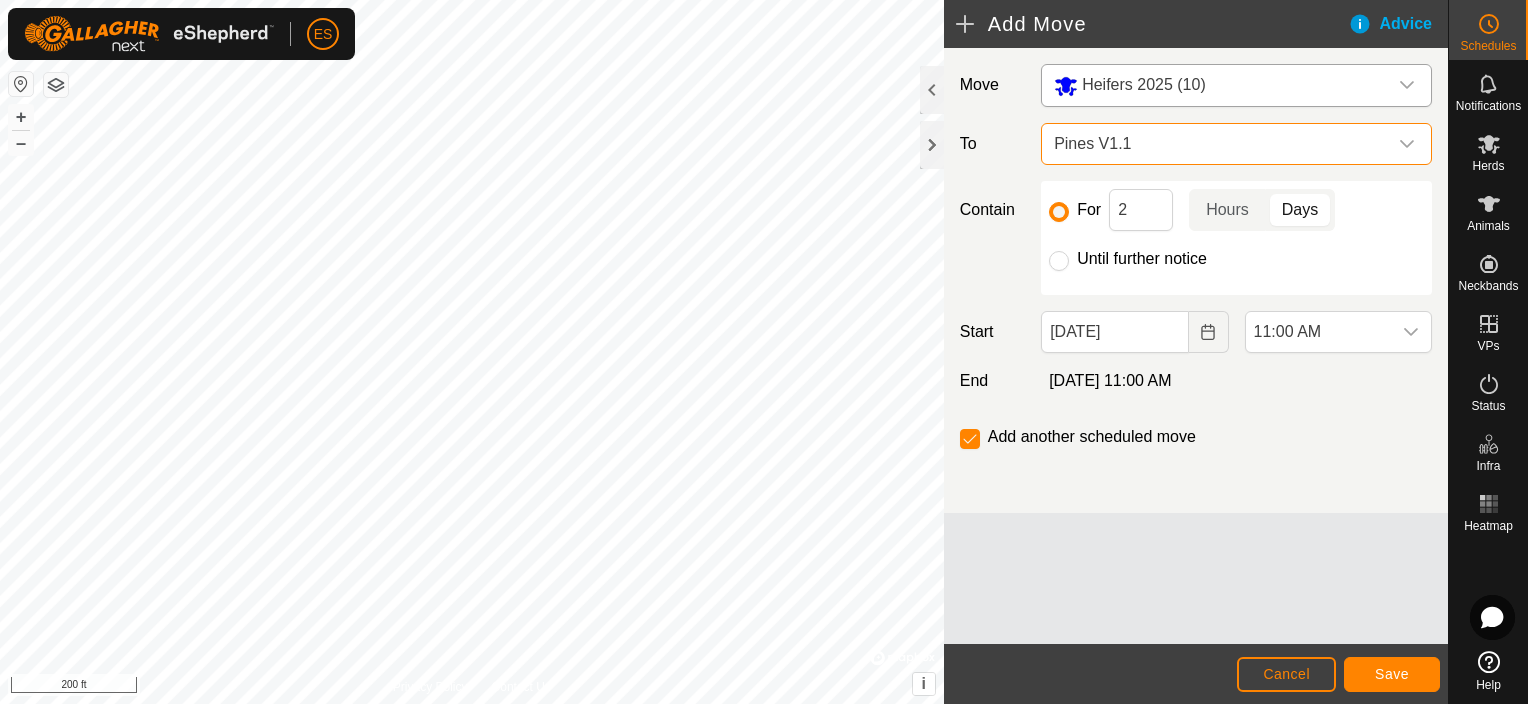 click 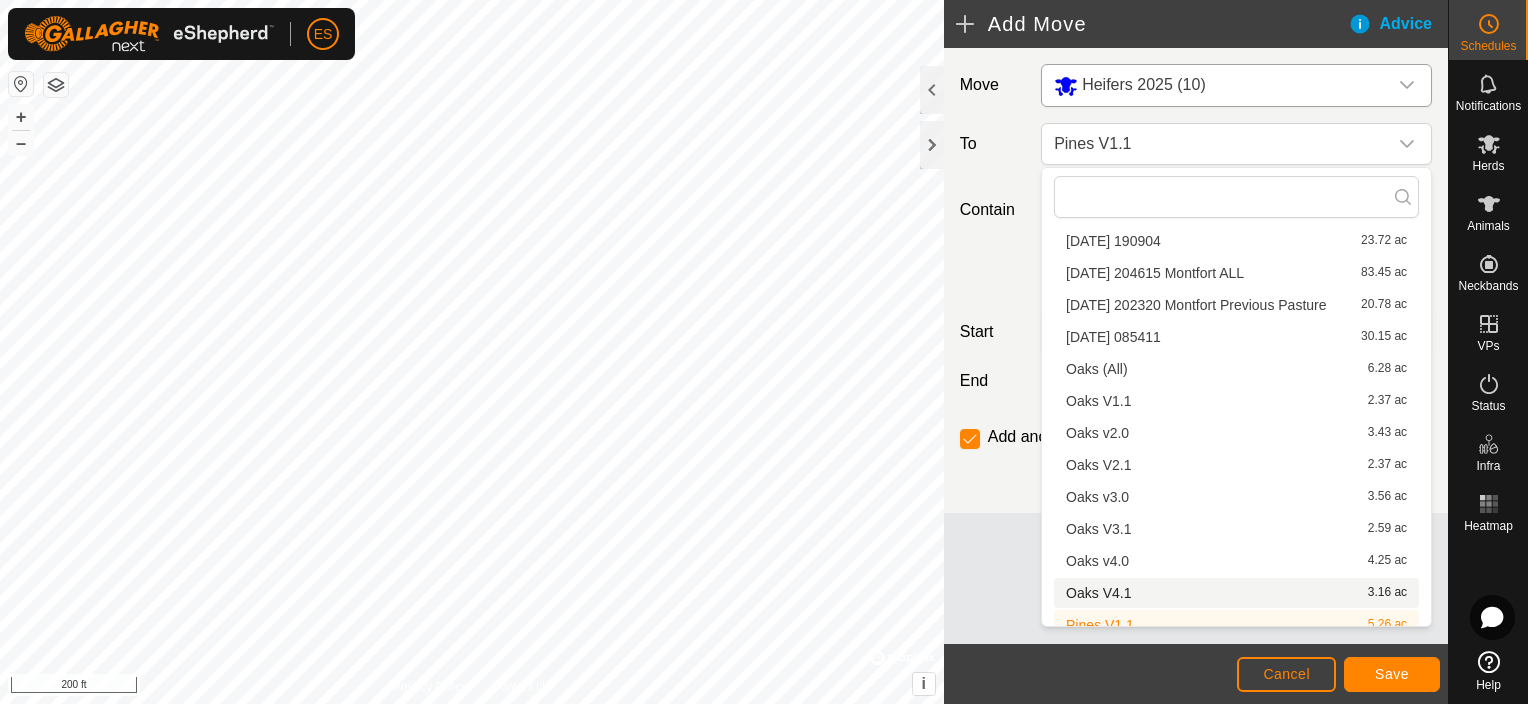 scroll, scrollTop: 92, scrollLeft: 0, axis: vertical 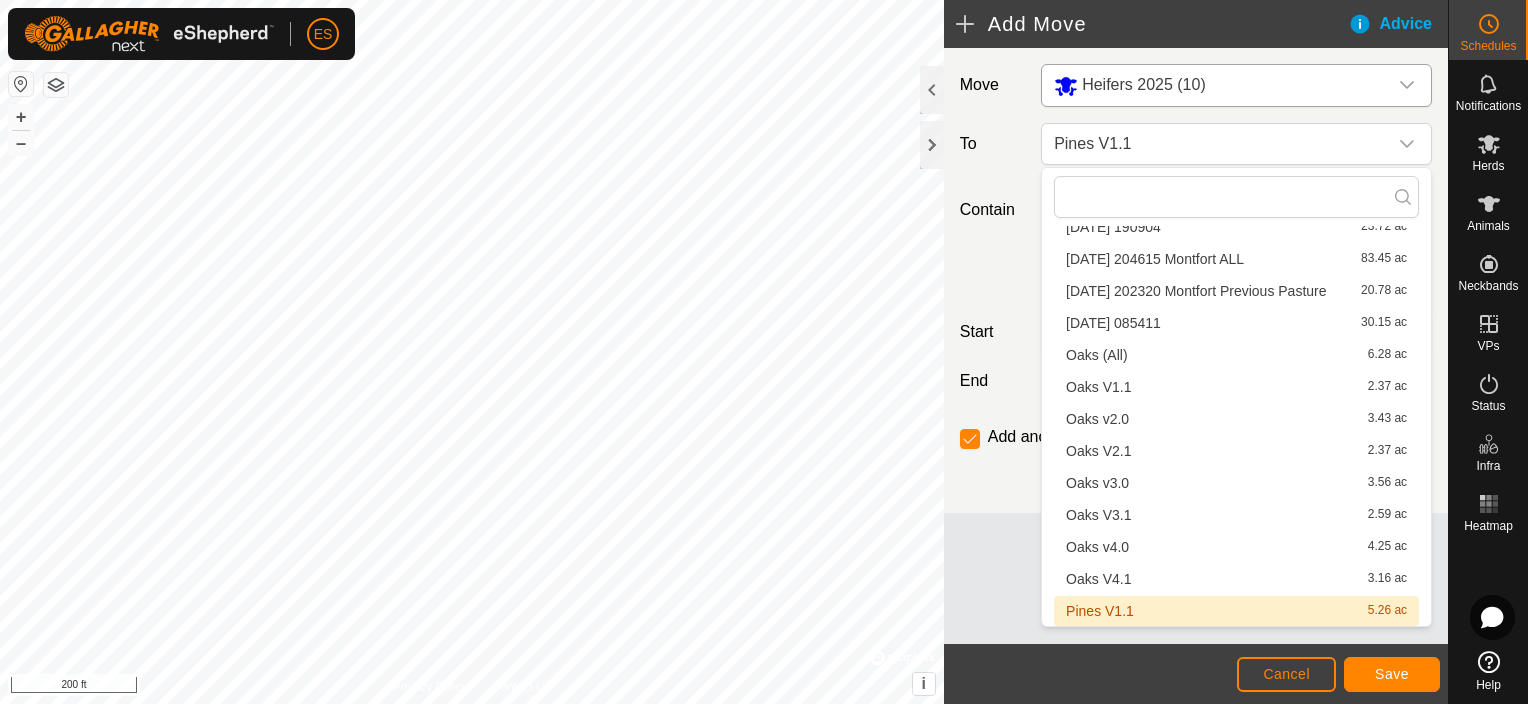click on "Pines V1.1  5.26 ac" at bounding box center (1236, 611) 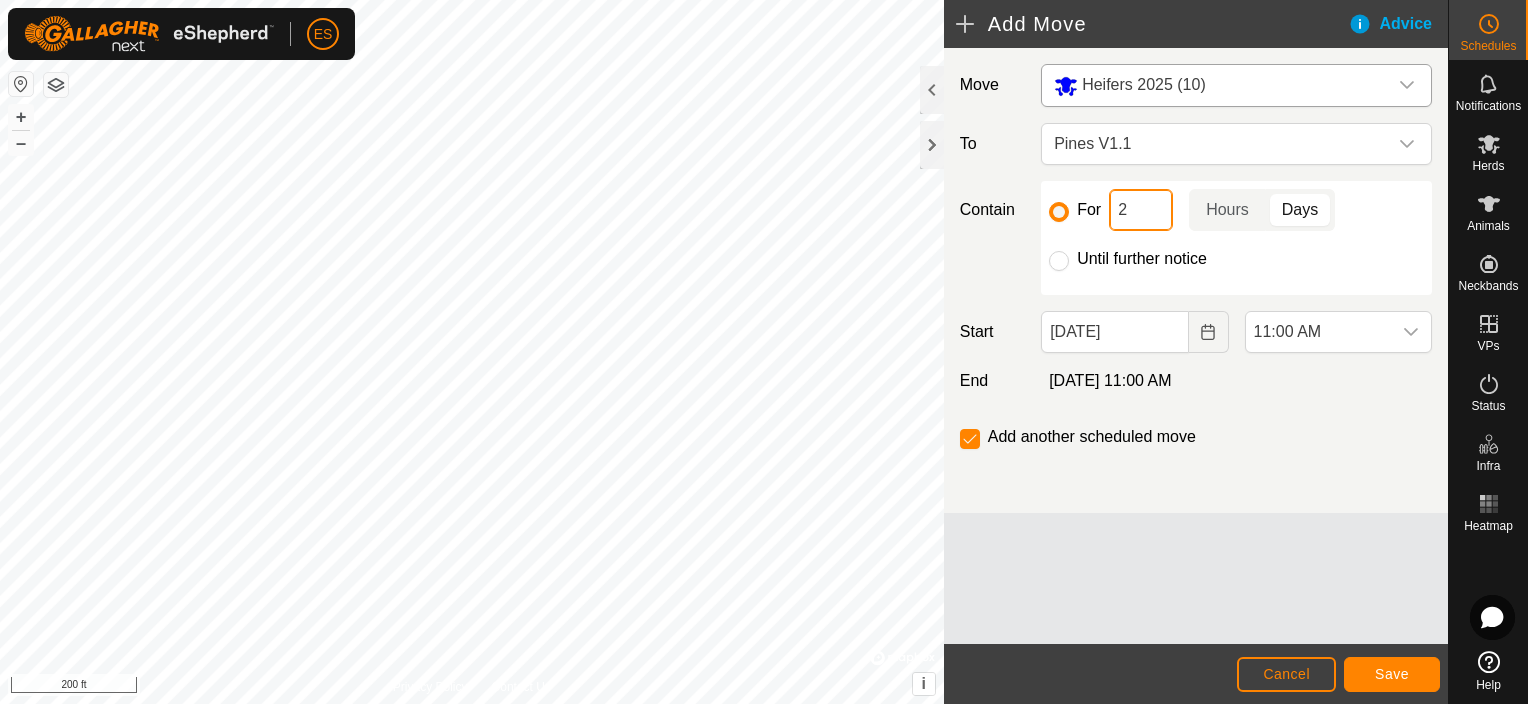 drag, startPoint x: 1124, startPoint y: 207, endPoint x: 1091, endPoint y: 208, distance: 33.01515 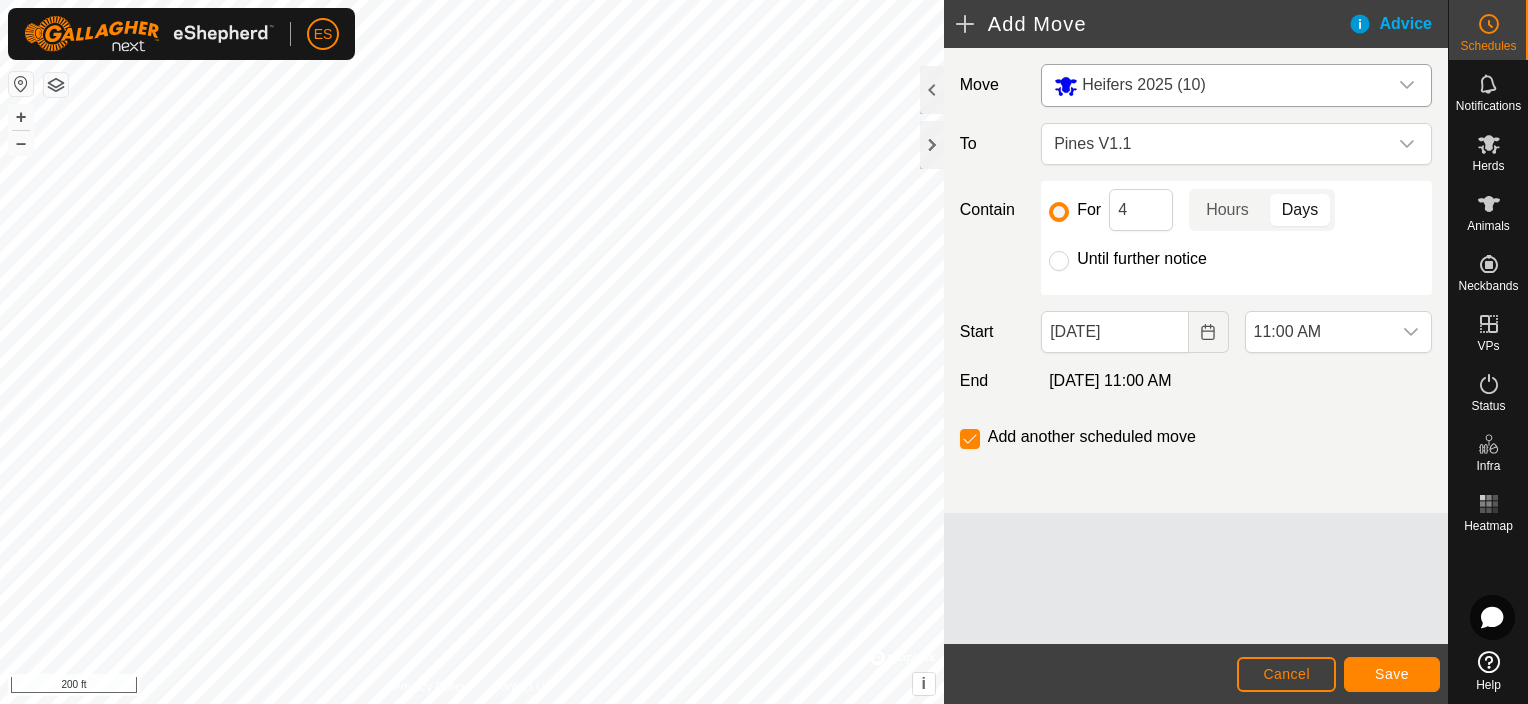 click on "Until further notice" 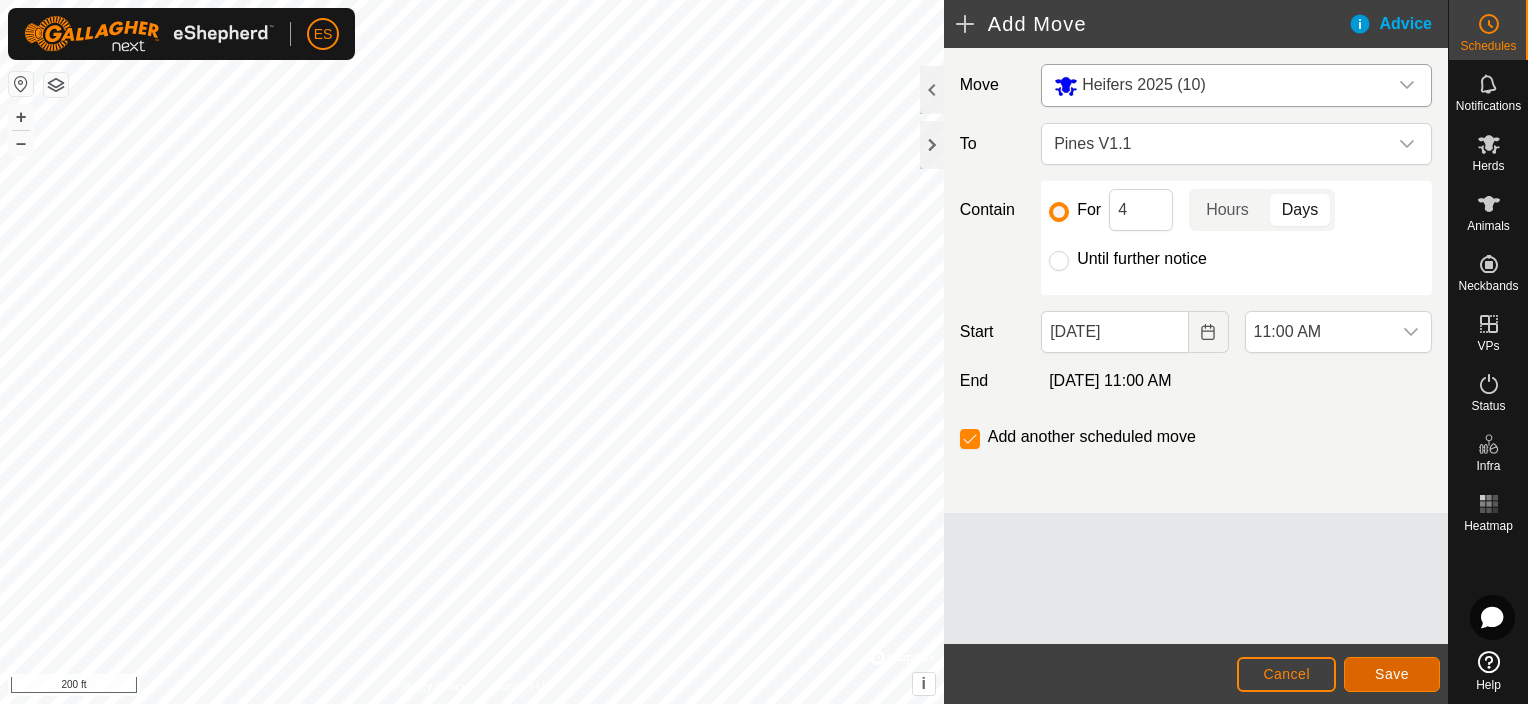 click on "Save" 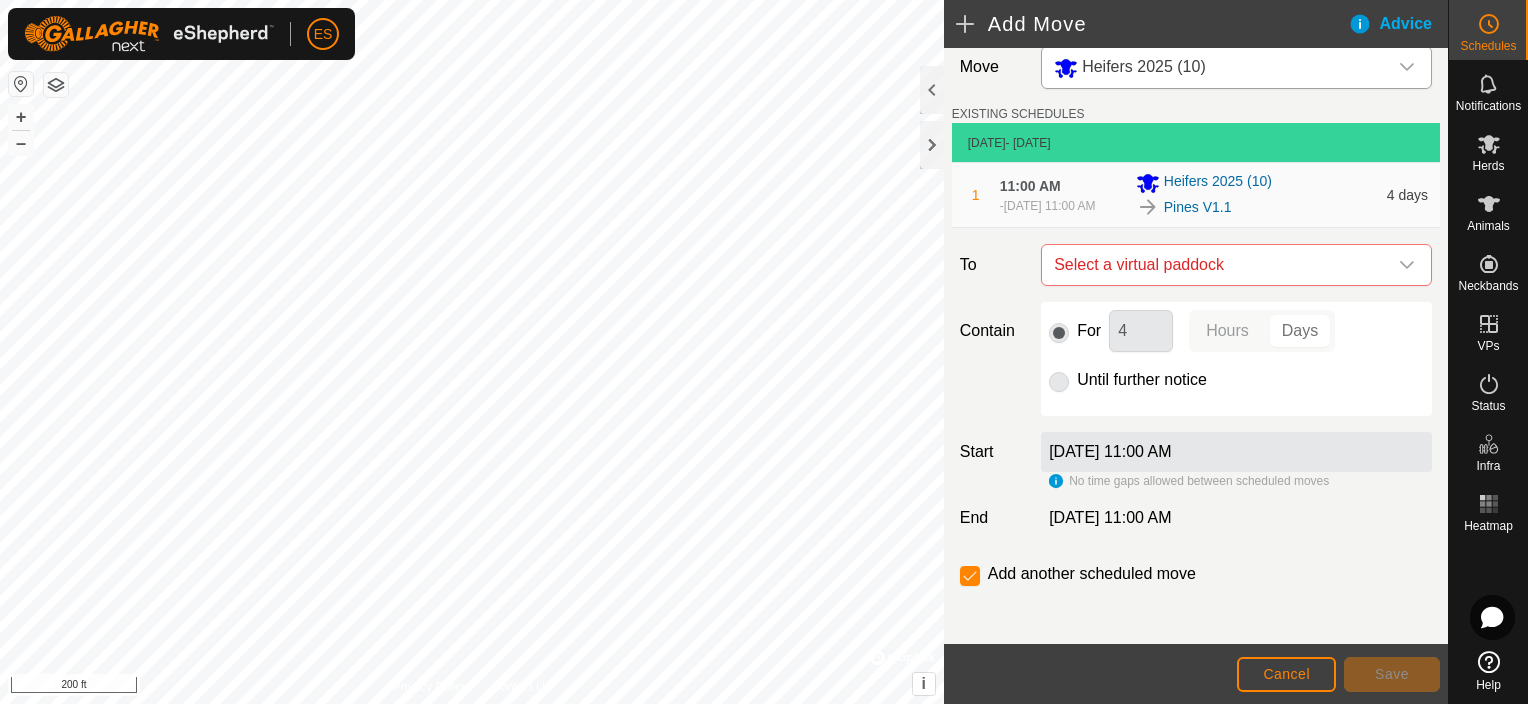 scroll, scrollTop: 32, scrollLeft: 0, axis: vertical 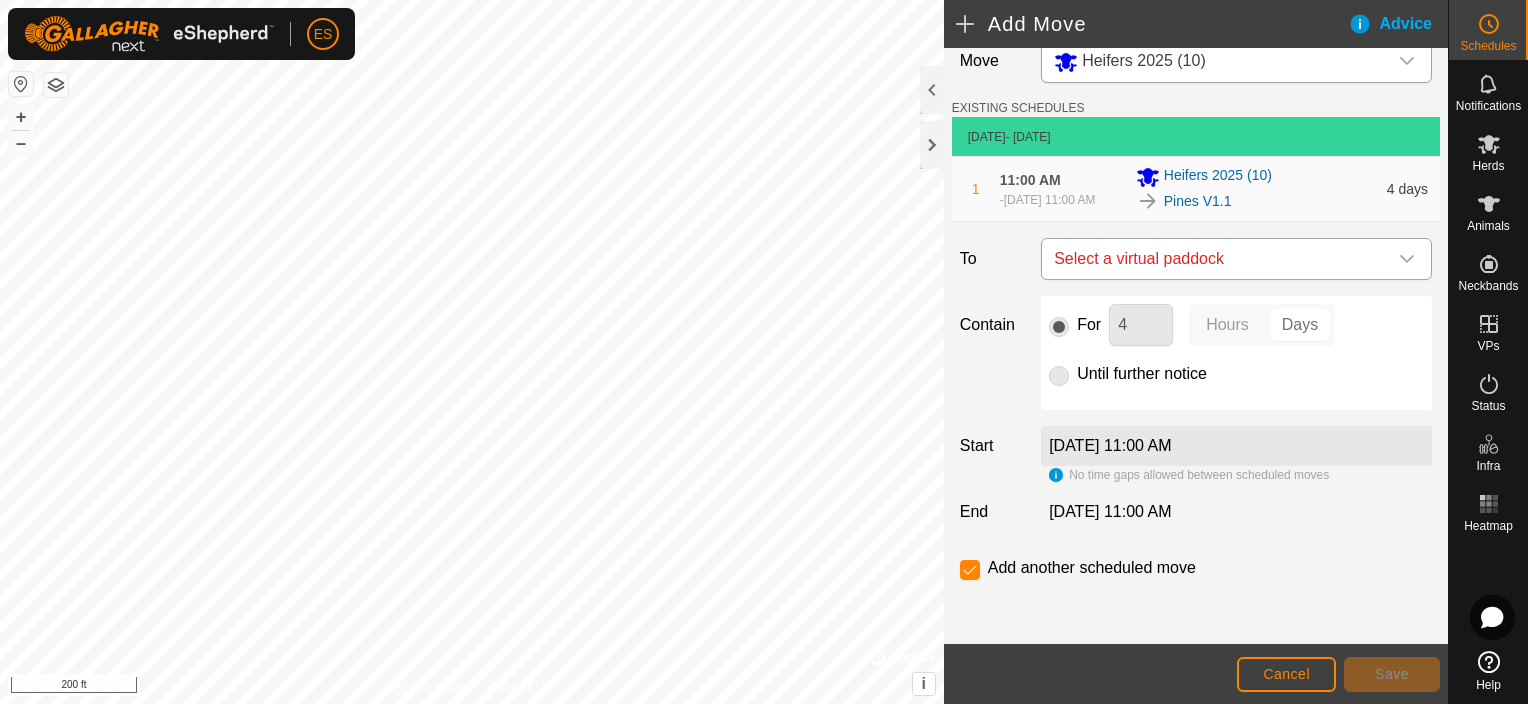 click 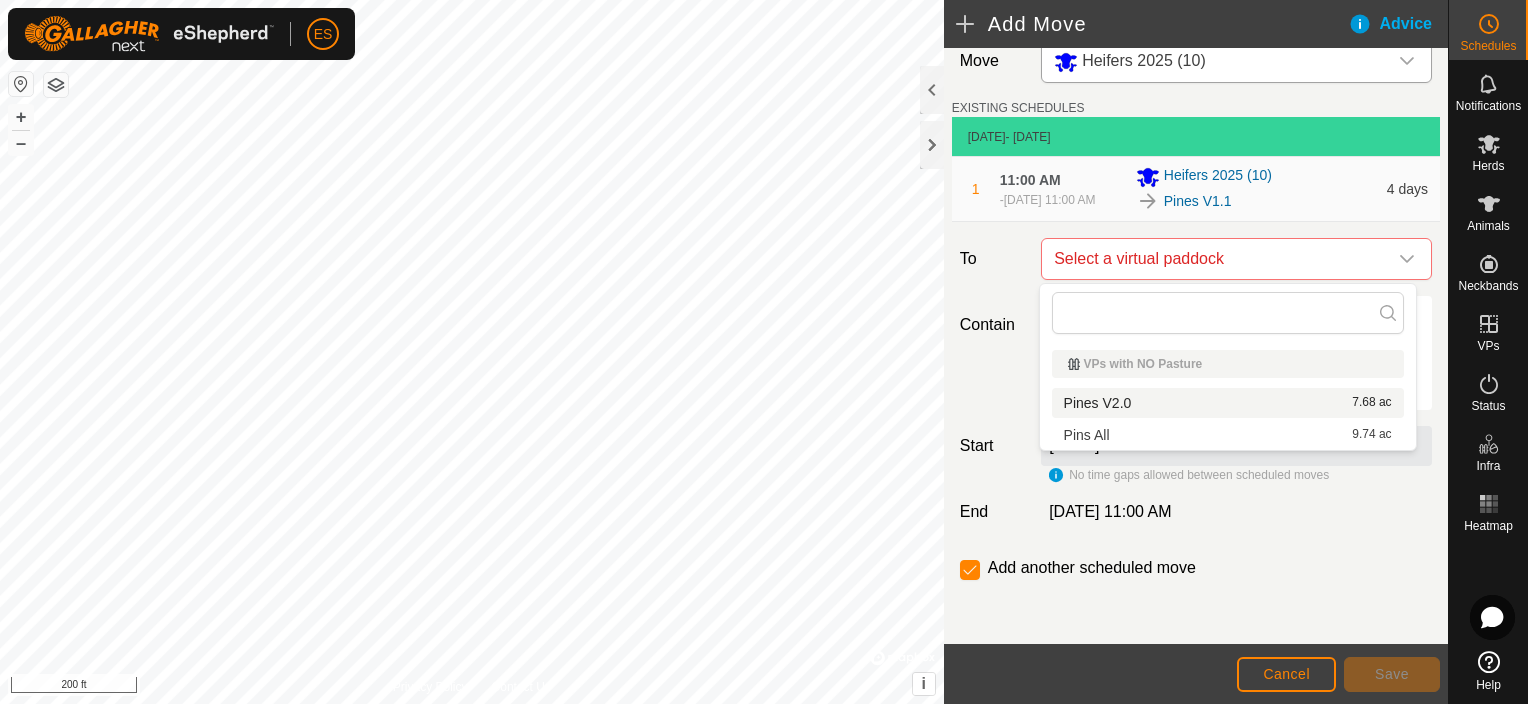 click on "Pines V2.0  7.68 ac" at bounding box center (1228, 403) 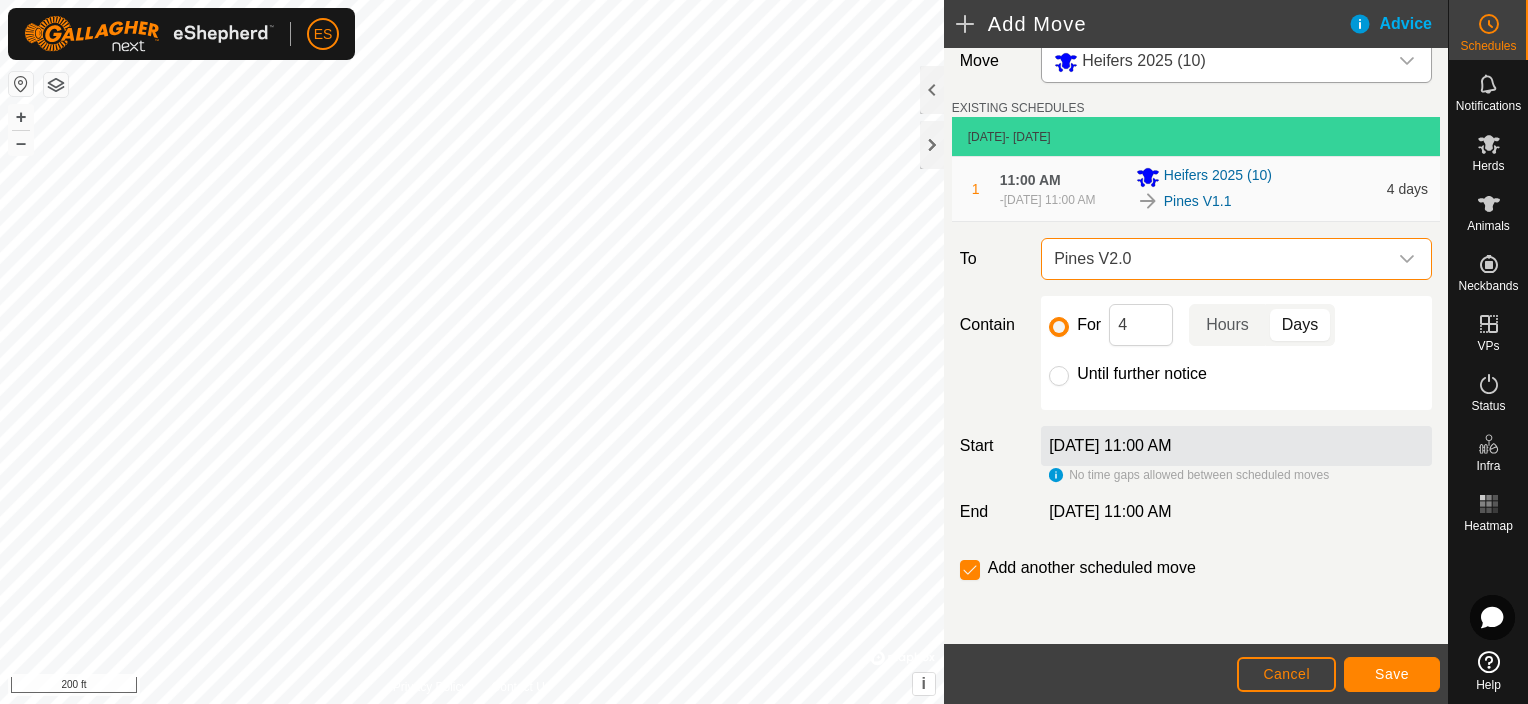 click at bounding box center (1407, 259) 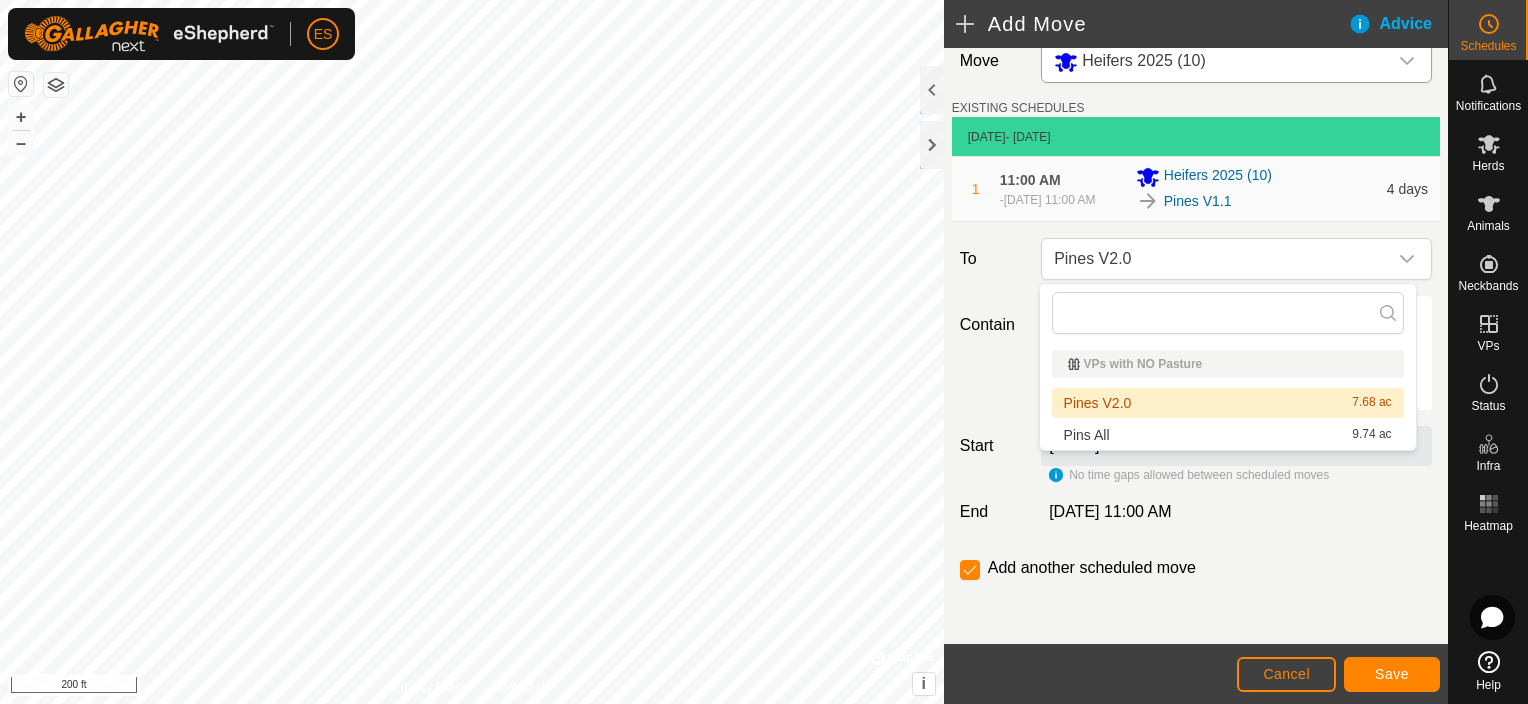 click on "Pines V2.0  7.68 ac" at bounding box center (1228, 403) 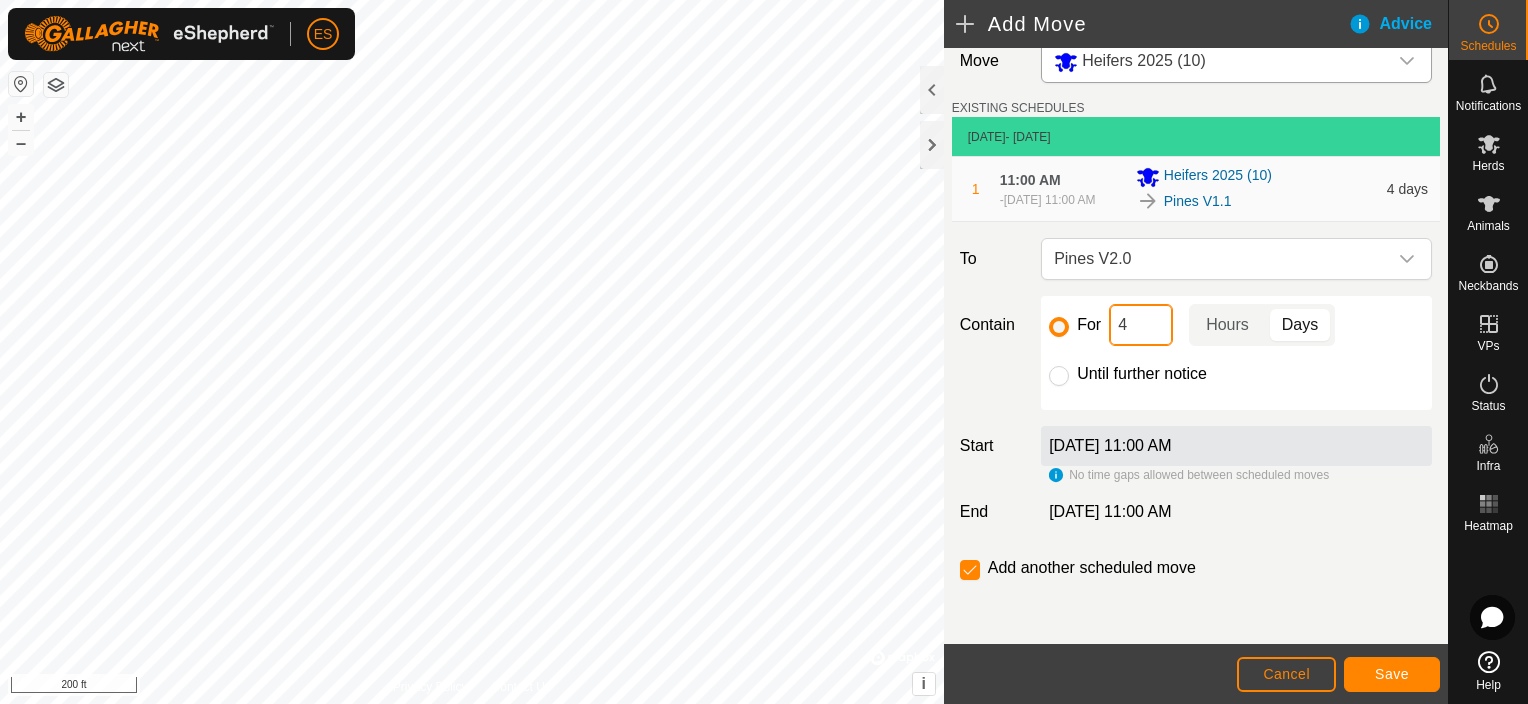 drag, startPoint x: 1128, startPoint y: 323, endPoint x: 1116, endPoint y: 324, distance: 12.0415945 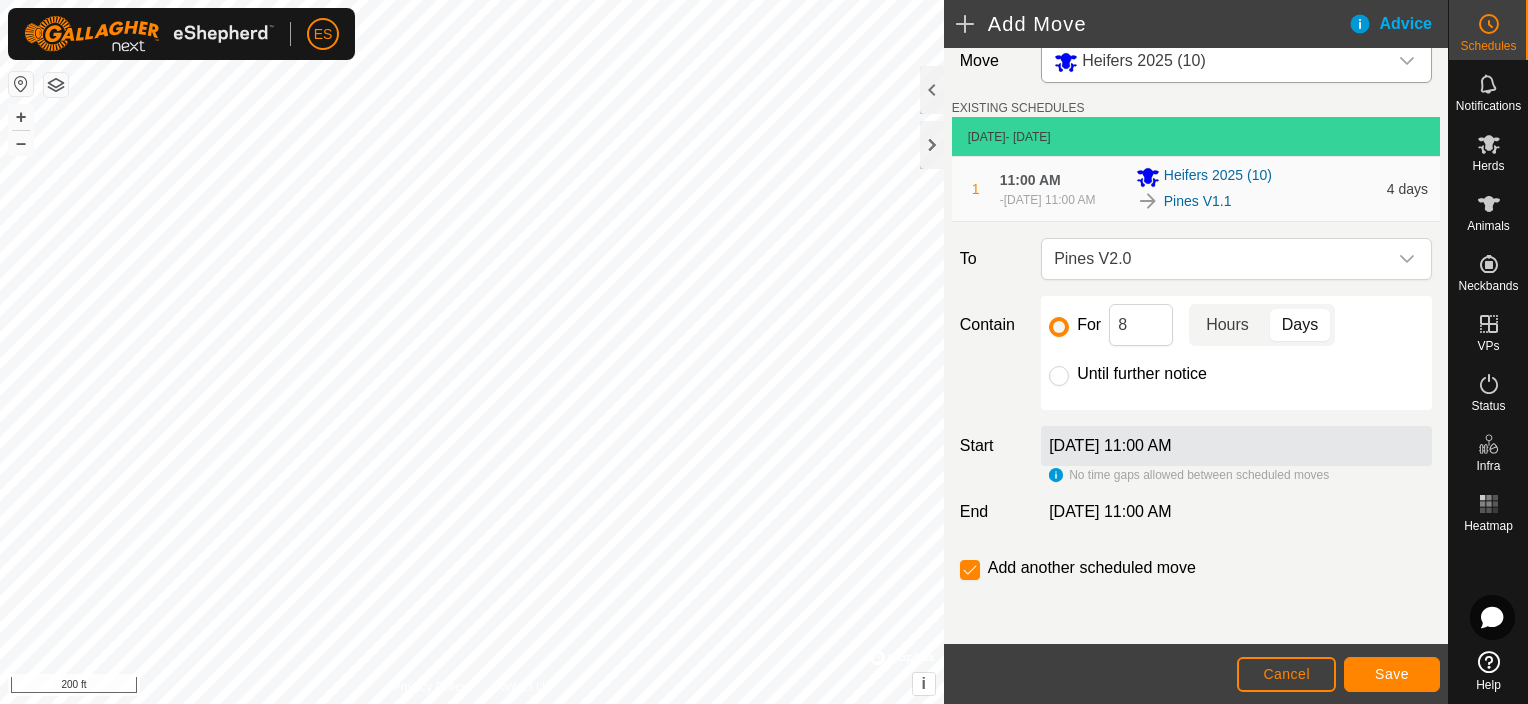 click on "Hours" 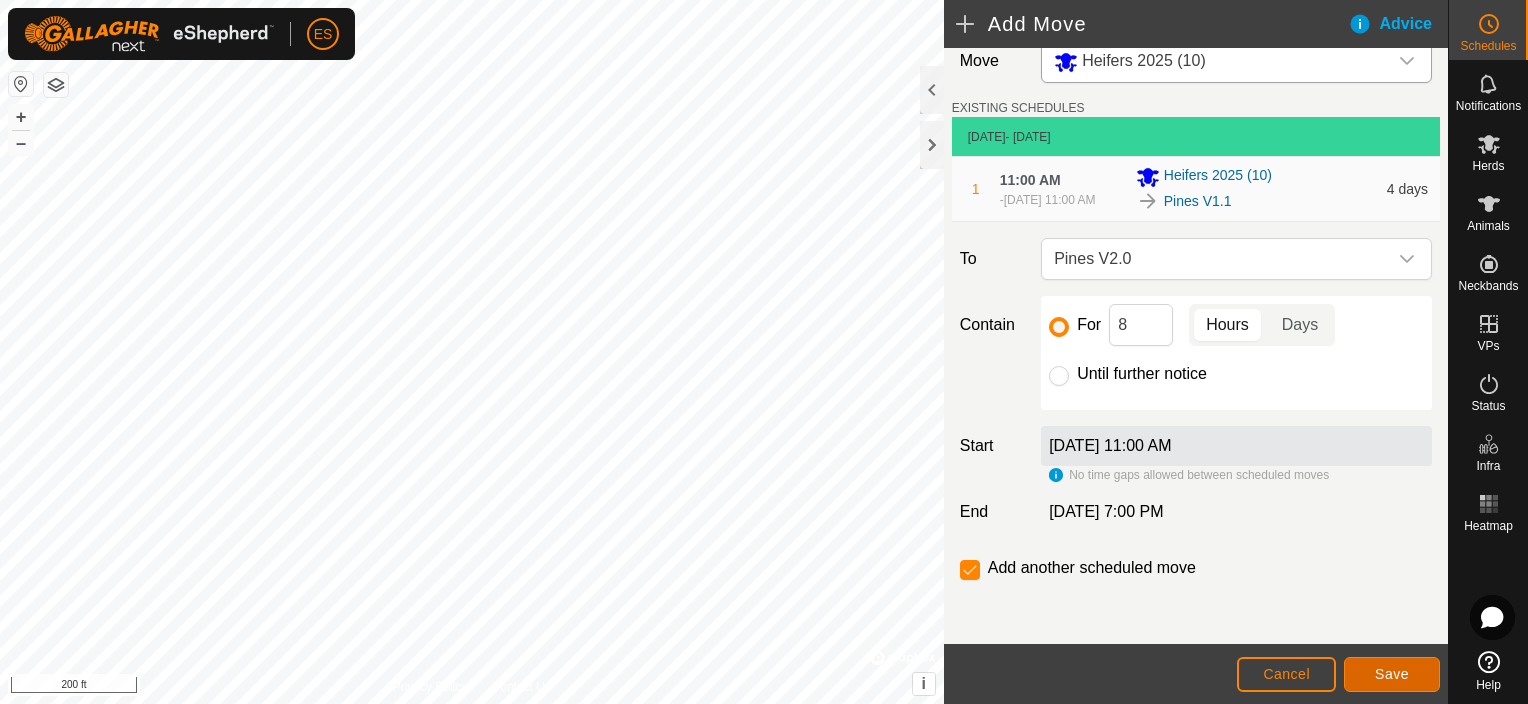 click on "Save" 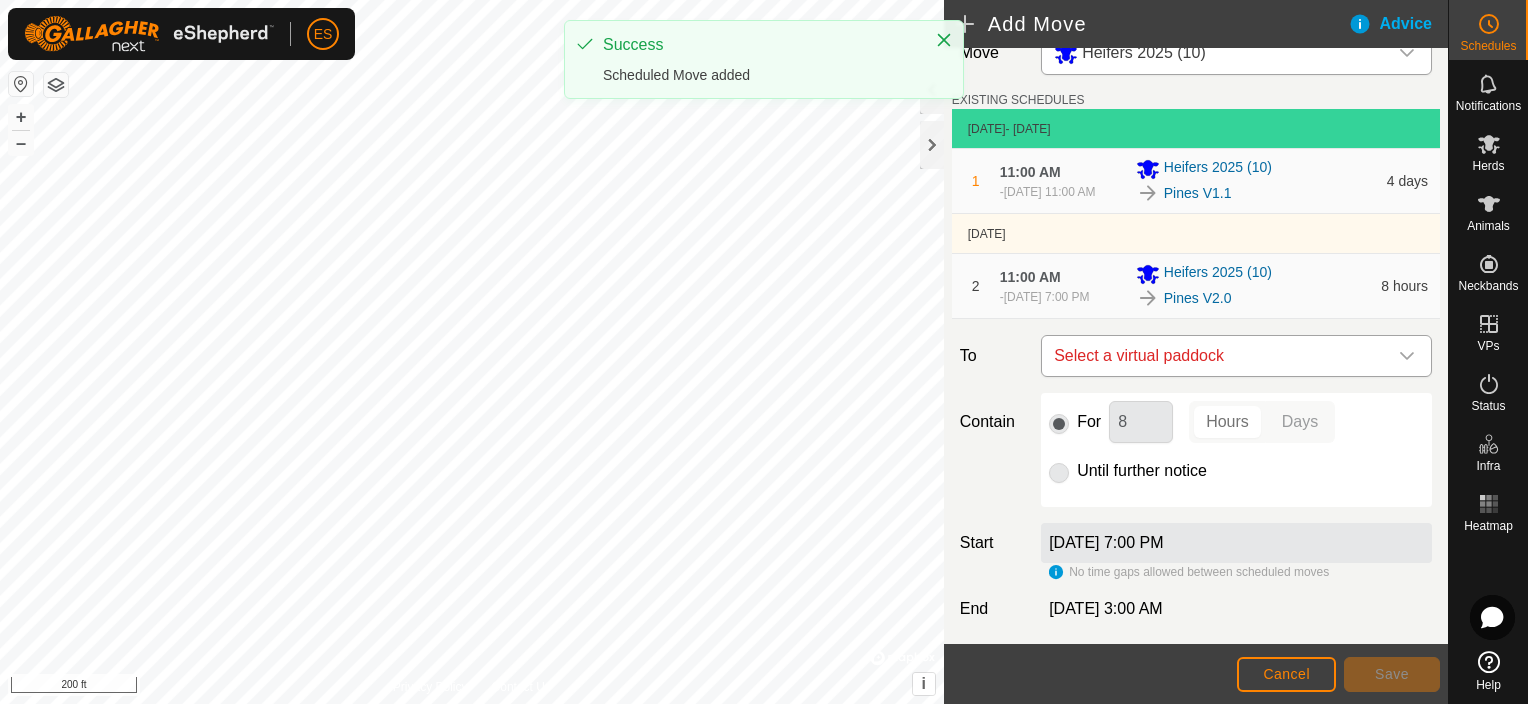 click 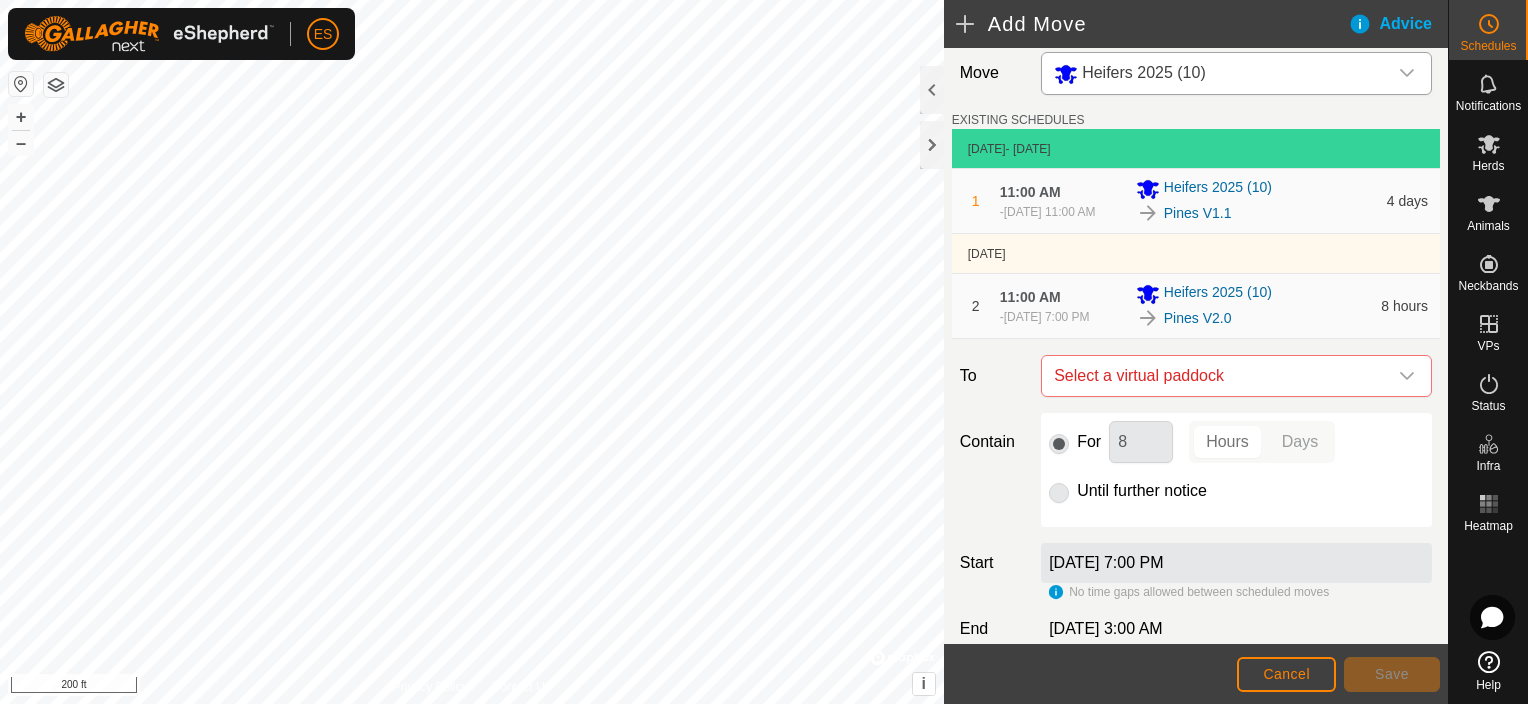 scroll, scrollTop: 0, scrollLeft: 0, axis: both 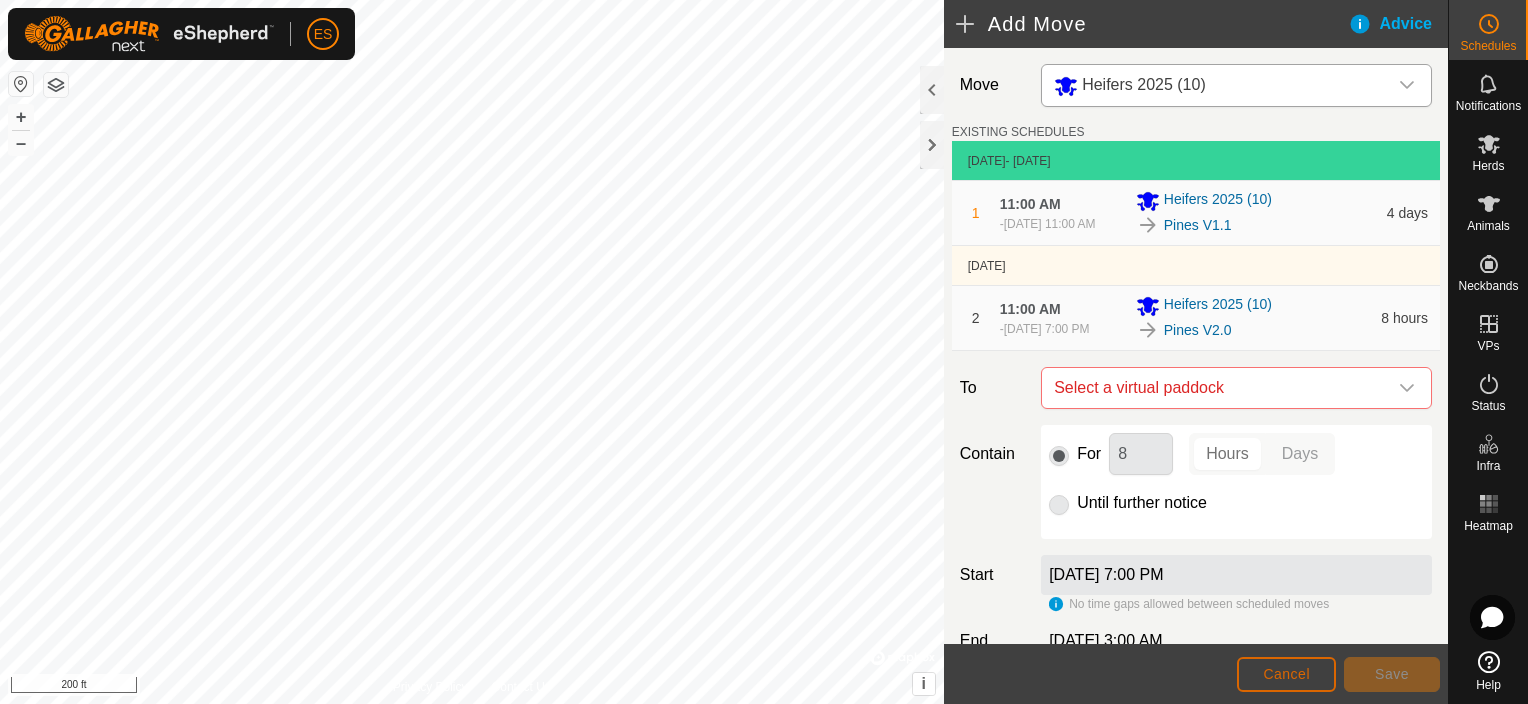 click on "Cancel" 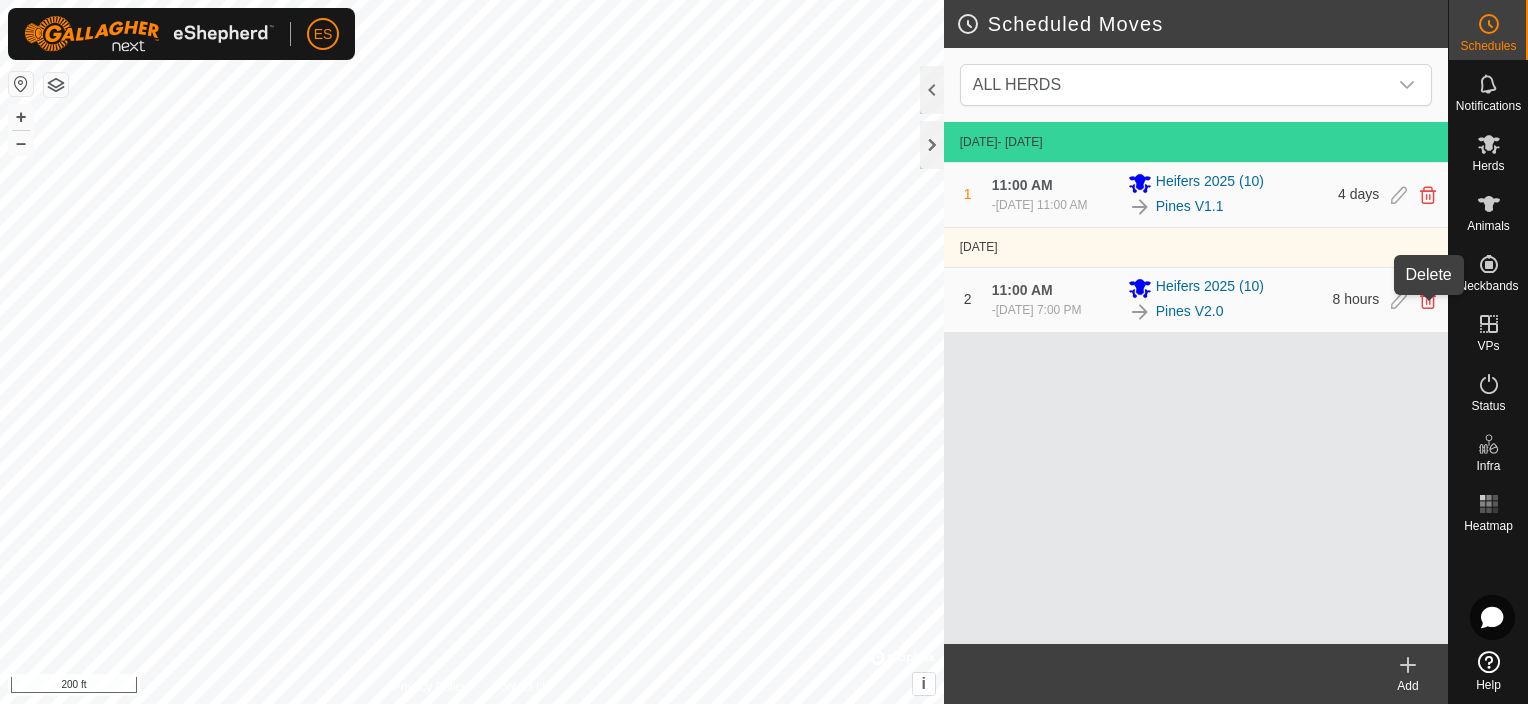 click at bounding box center [1428, 300] 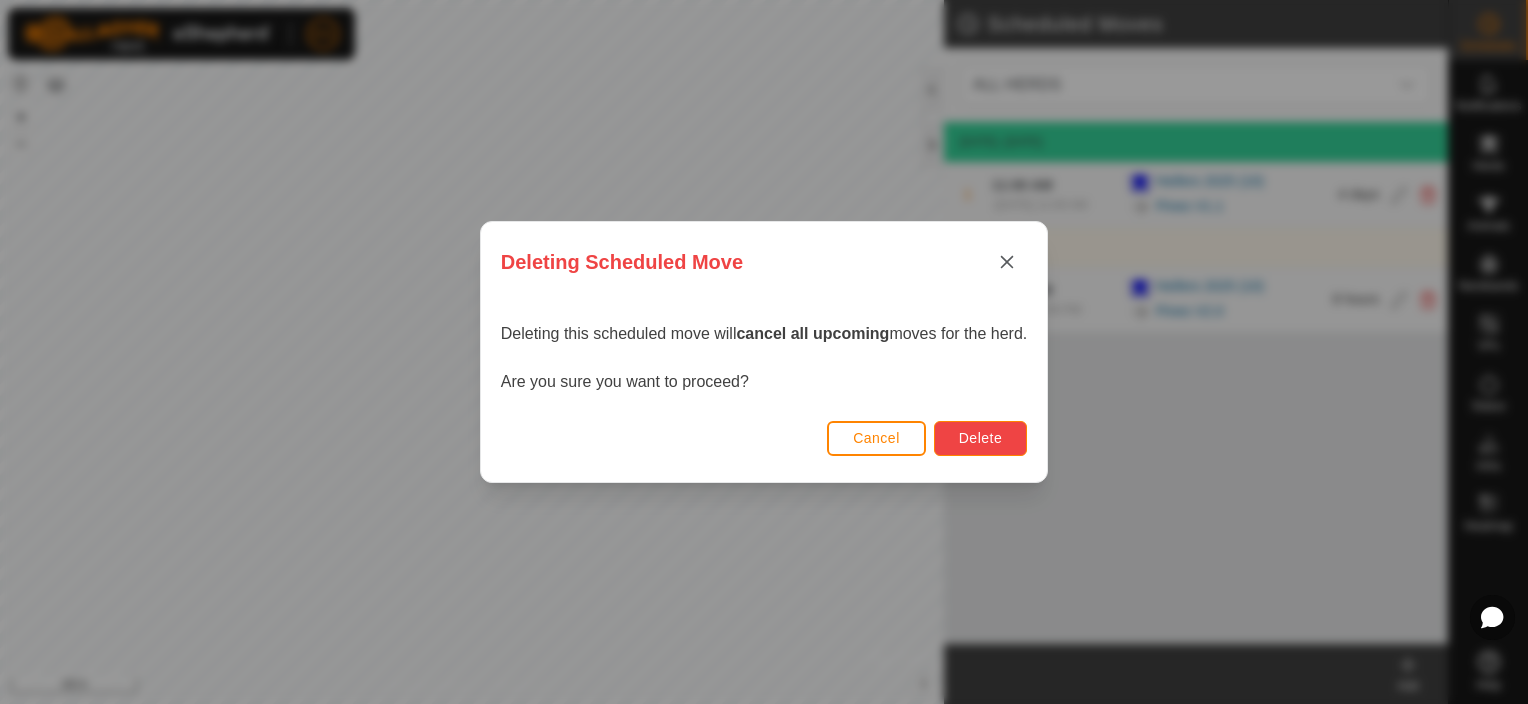 click on "Delete" at bounding box center (980, 438) 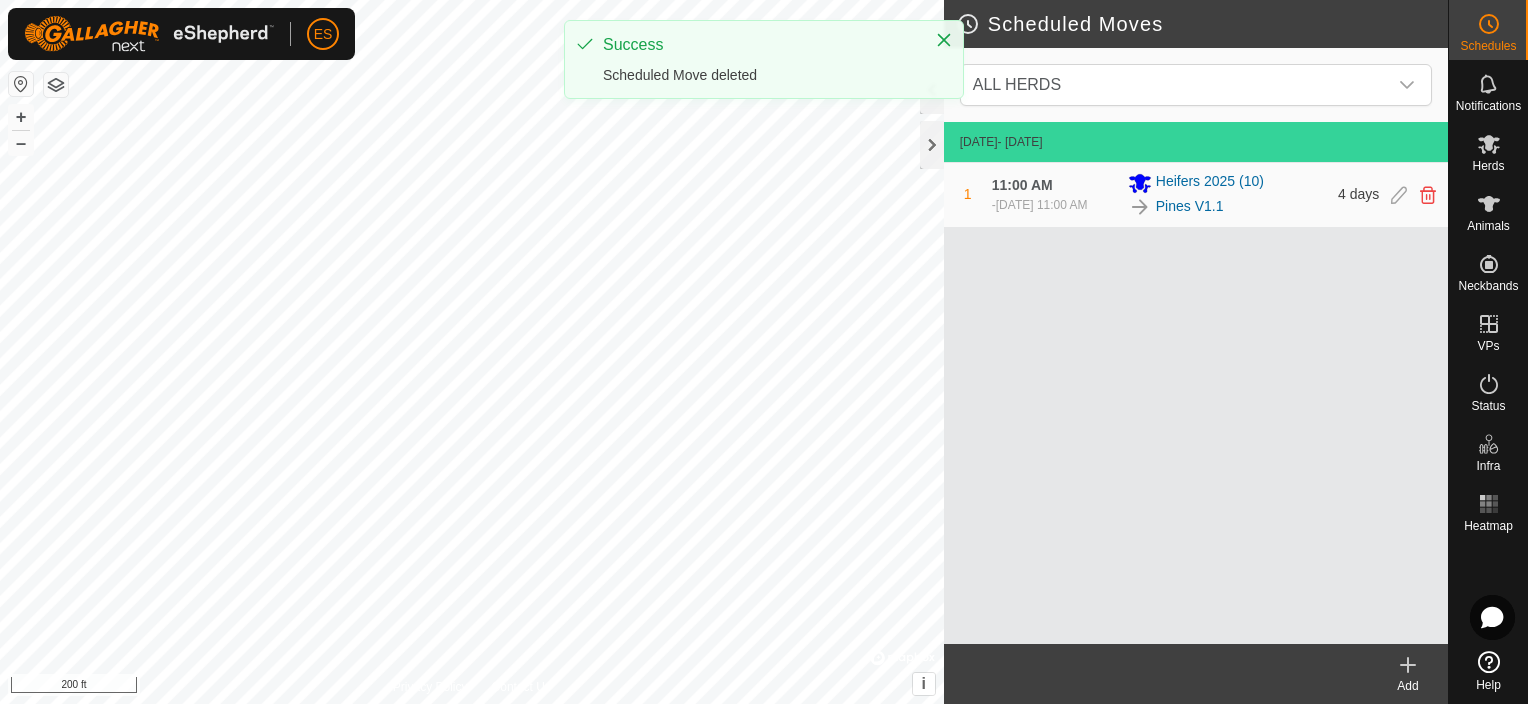click on "[DATE] 11:00 AM" at bounding box center (1042, 205) 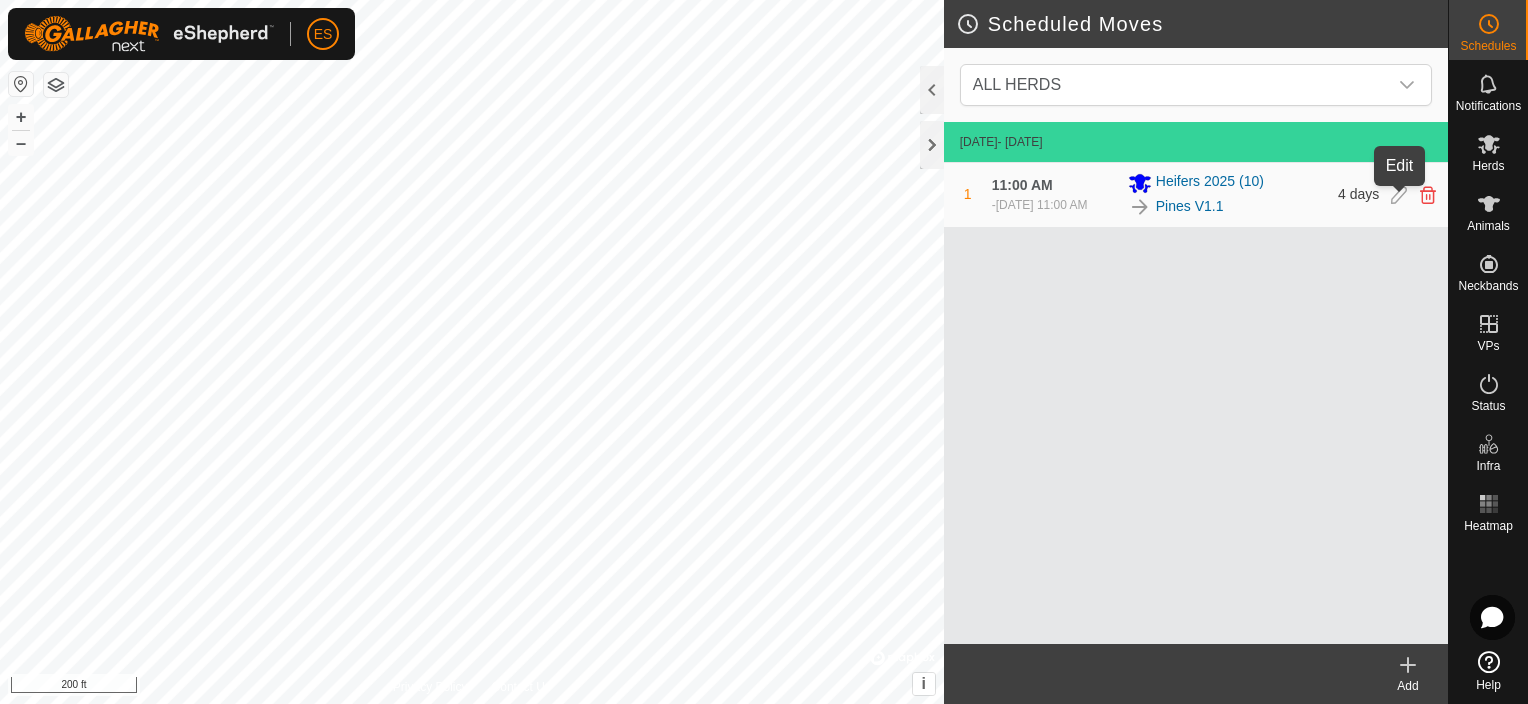 click at bounding box center [1399, 195] 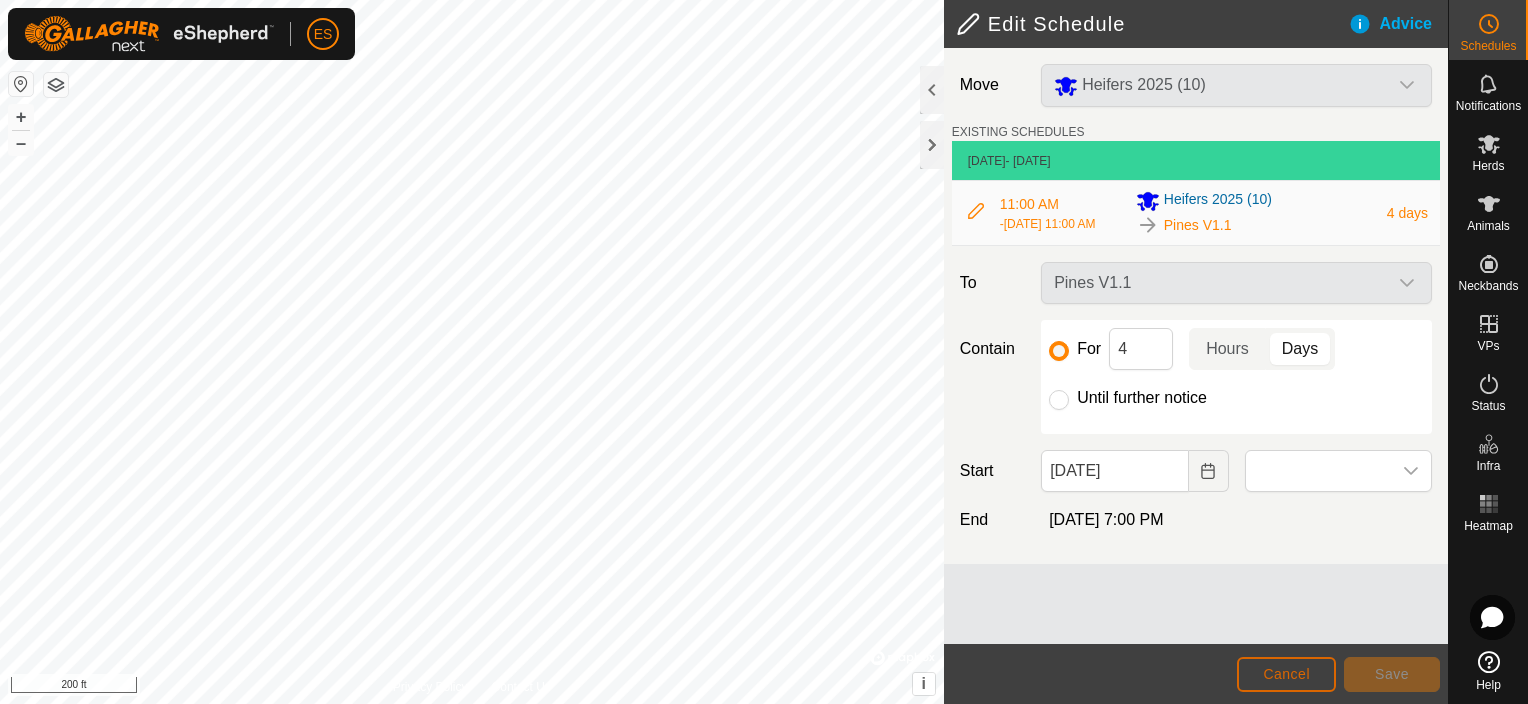 click on "Cancel" 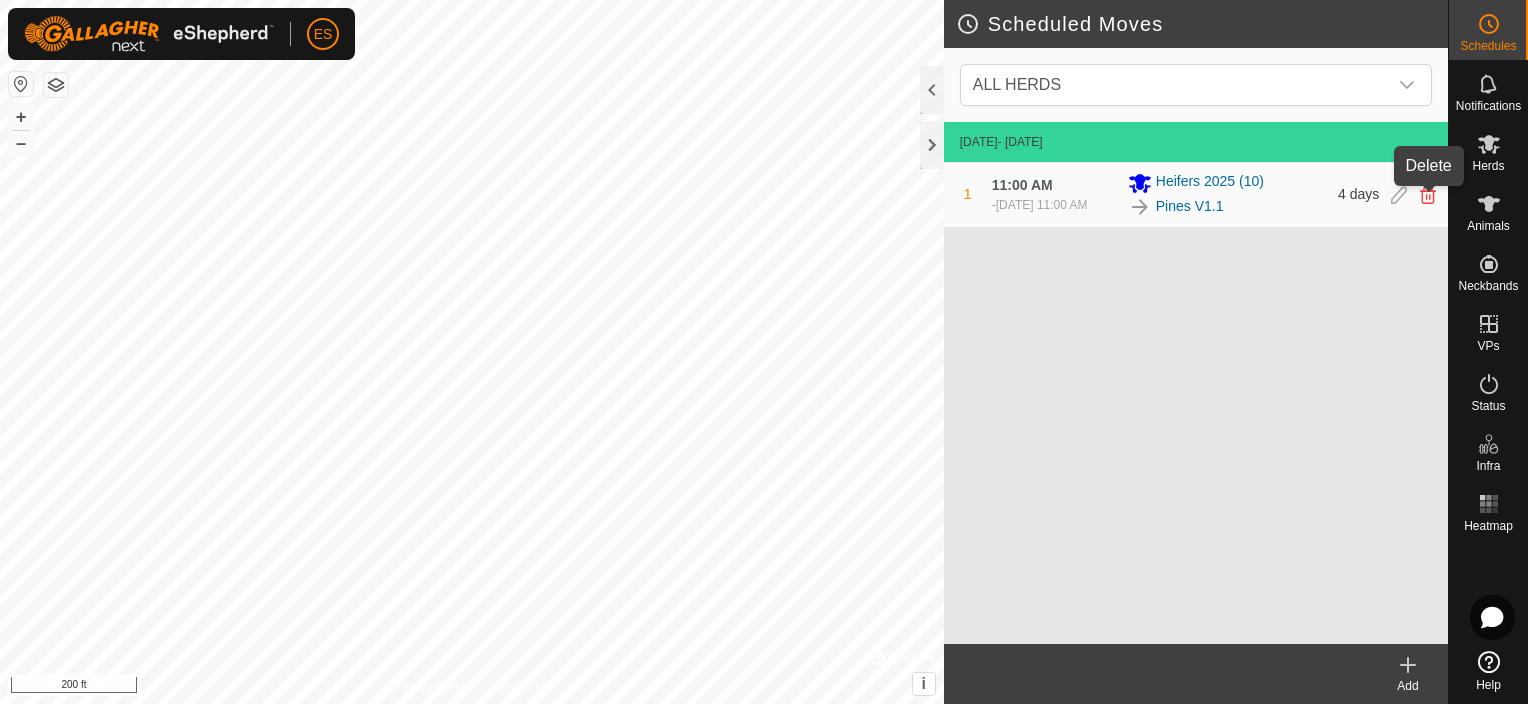 click at bounding box center [1428, 195] 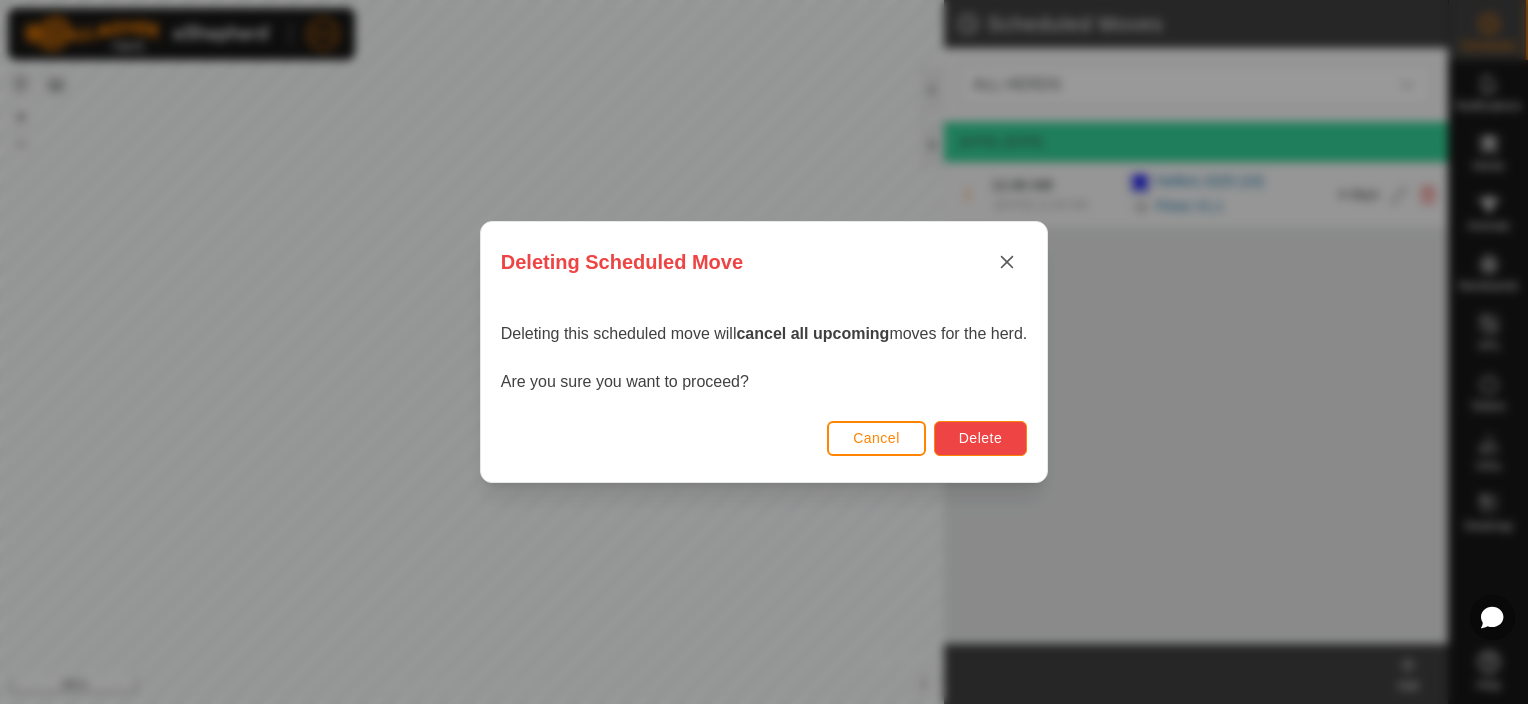 click on "Delete" at bounding box center [980, 438] 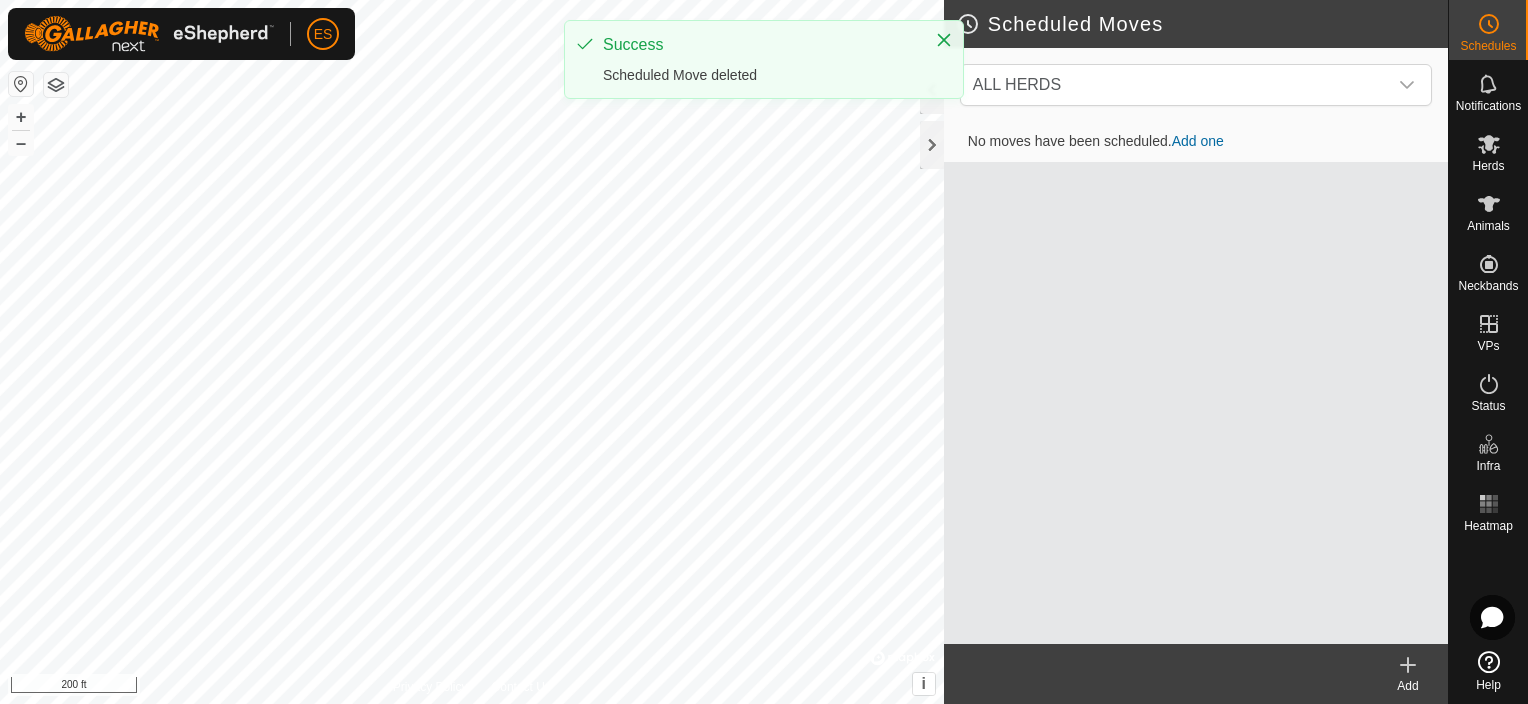 click on "Add one" at bounding box center [1198, 141] 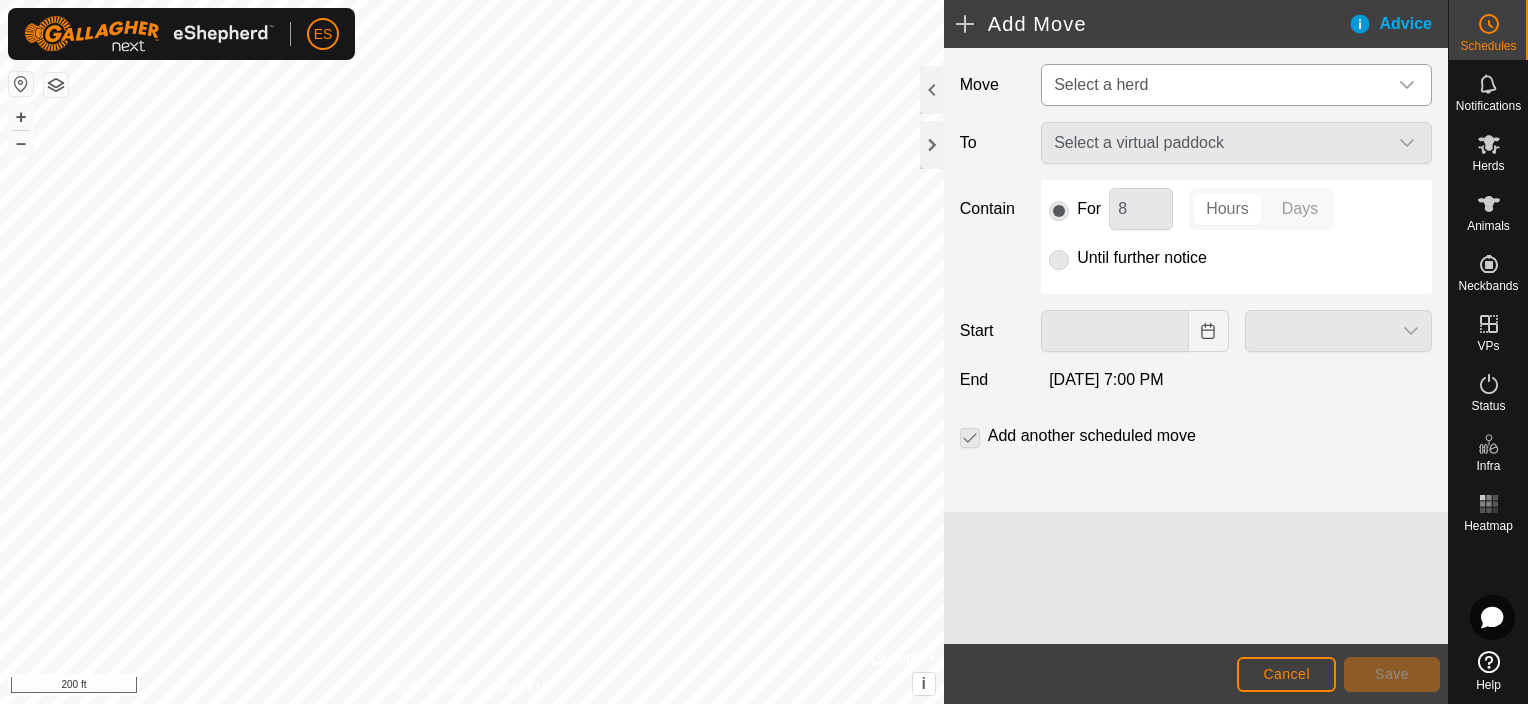 click on "Select a herd" at bounding box center (1216, 85) 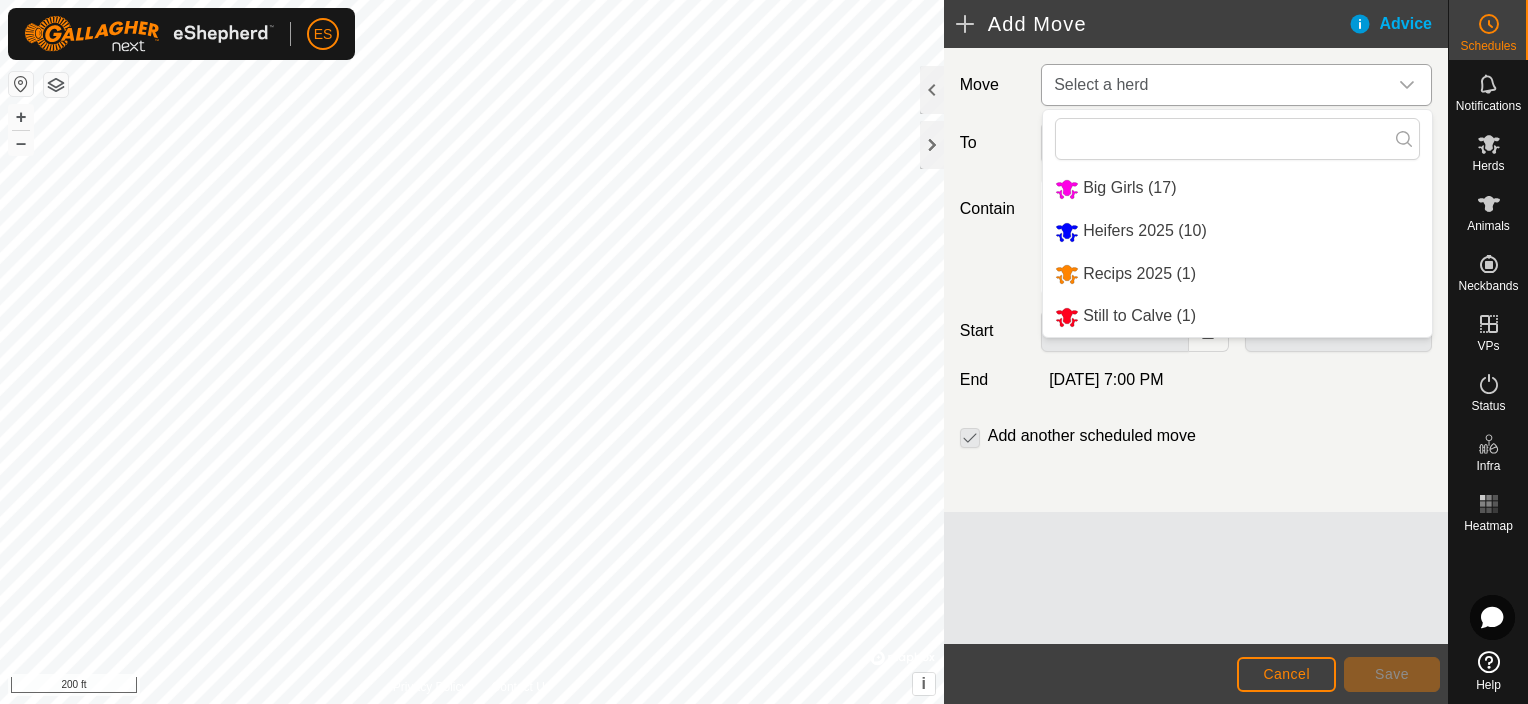 click on "Heifers 2025 (10)" at bounding box center (1237, 231) 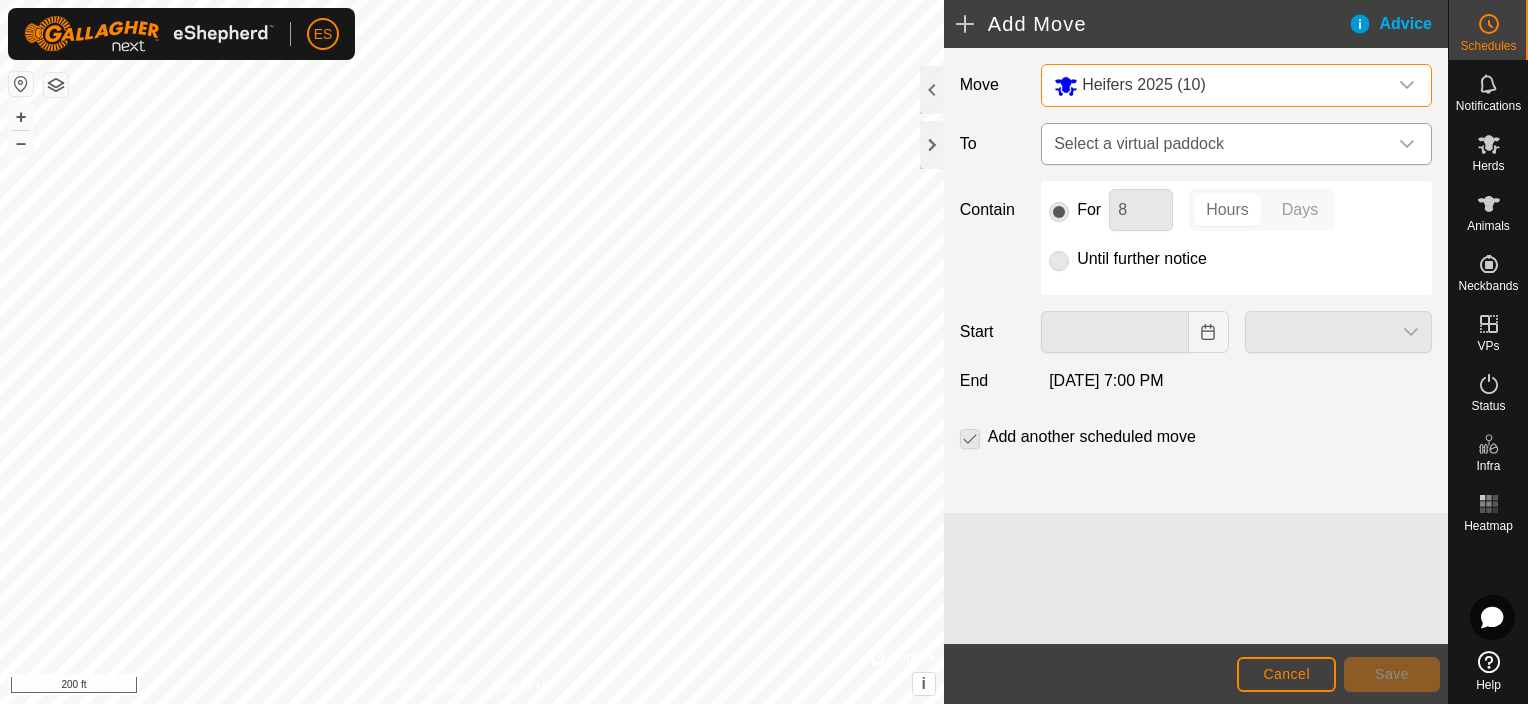 click on "Select a virtual paddock" at bounding box center [1216, 144] 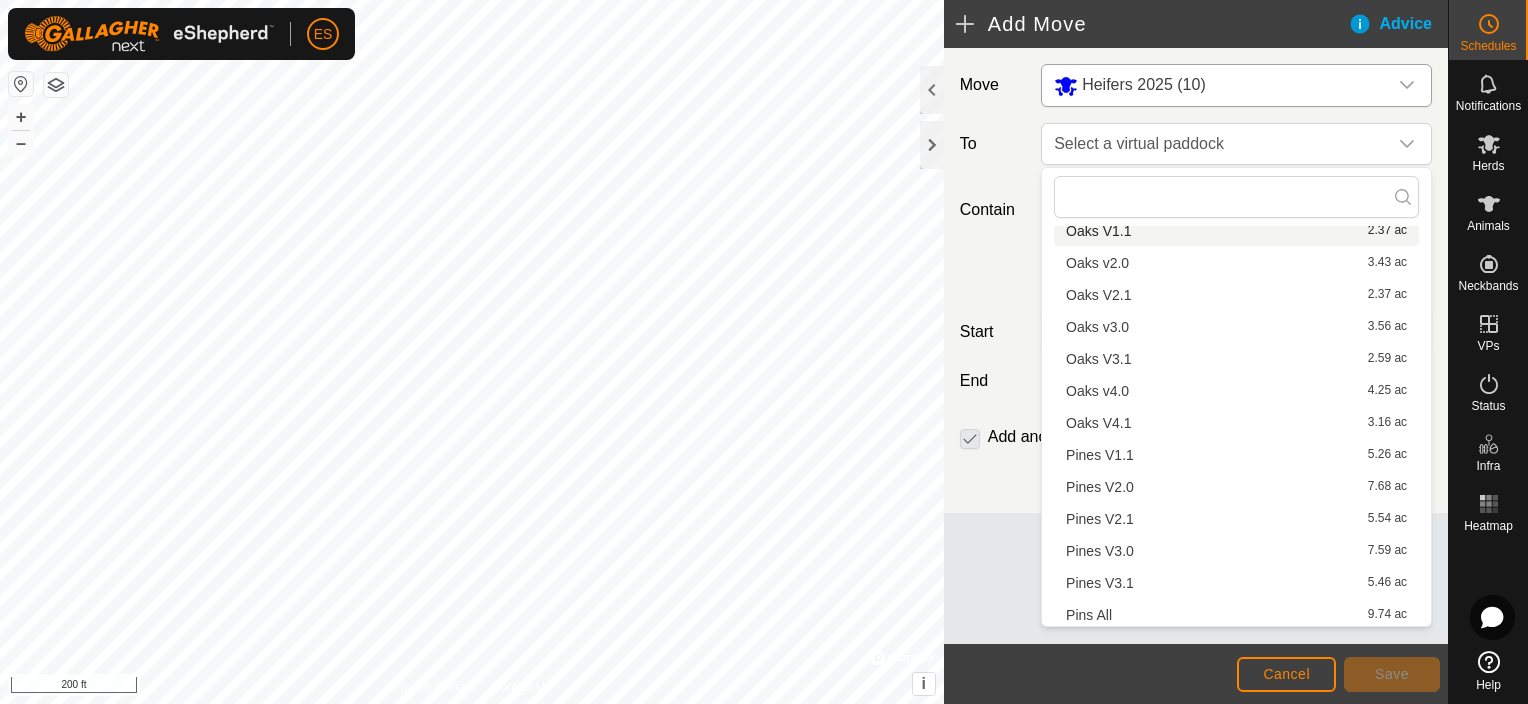 scroll, scrollTop: 252, scrollLeft: 0, axis: vertical 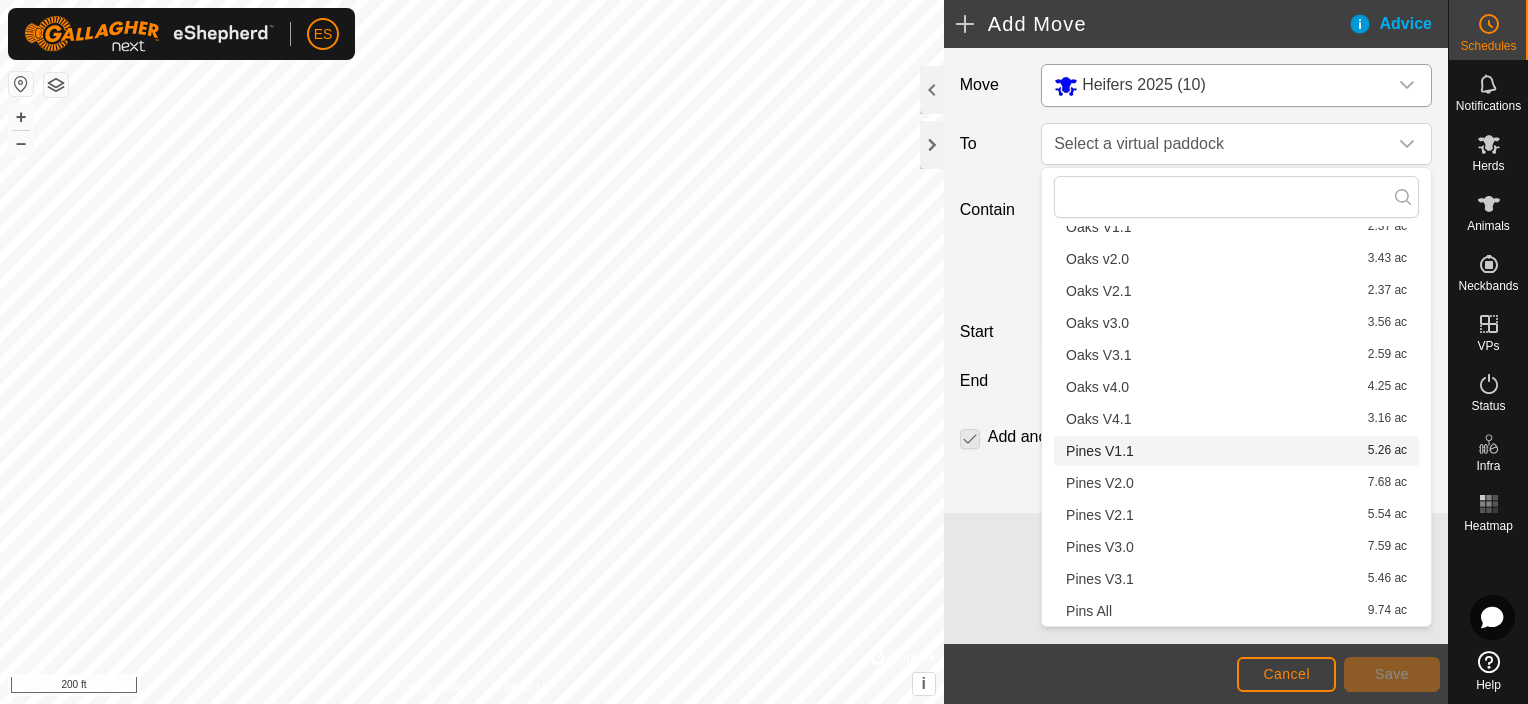 click on "Pines V1.1  5.26 ac" at bounding box center [1236, 451] 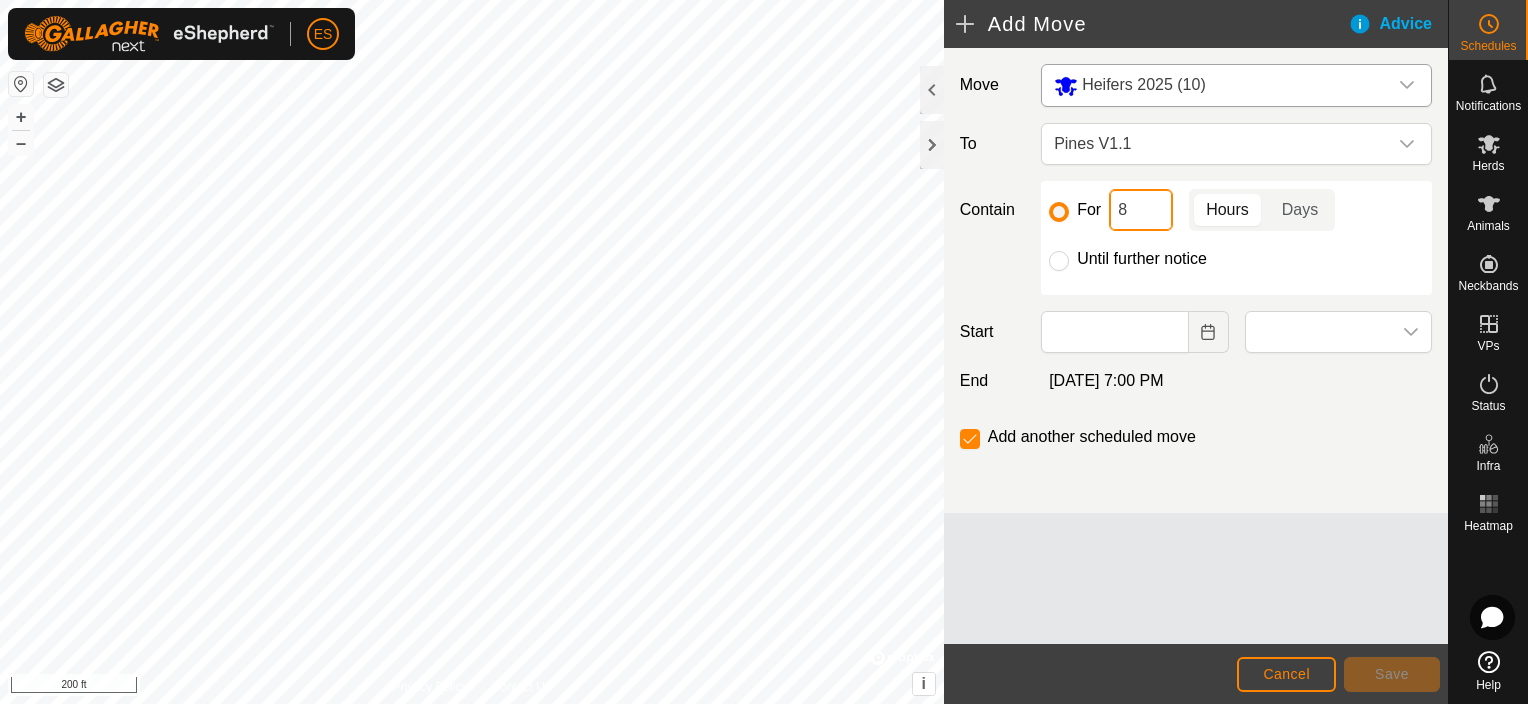 drag, startPoint x: 1133, startPoint y: 207, endPoint x: 1108, endPoint y: 209, distance: 25.079872 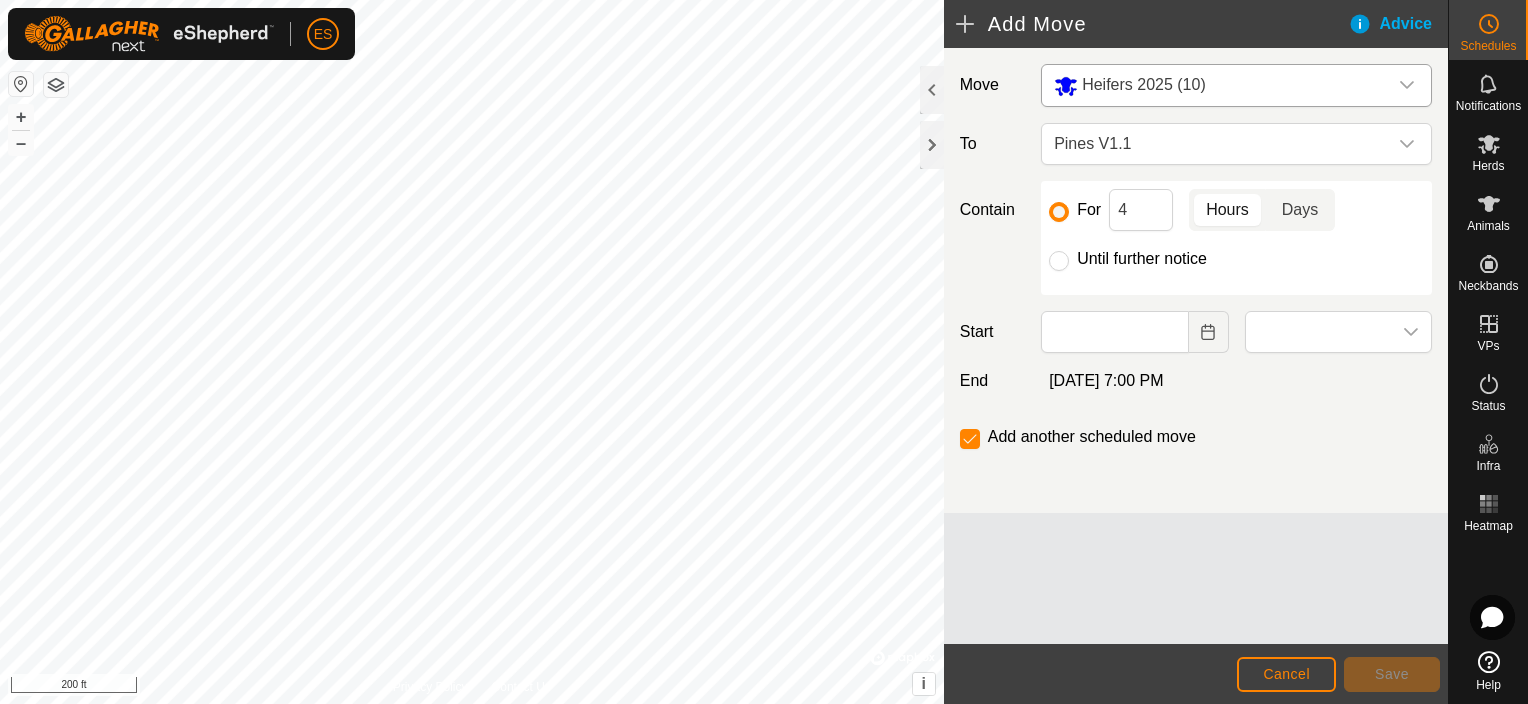 click on "Days" 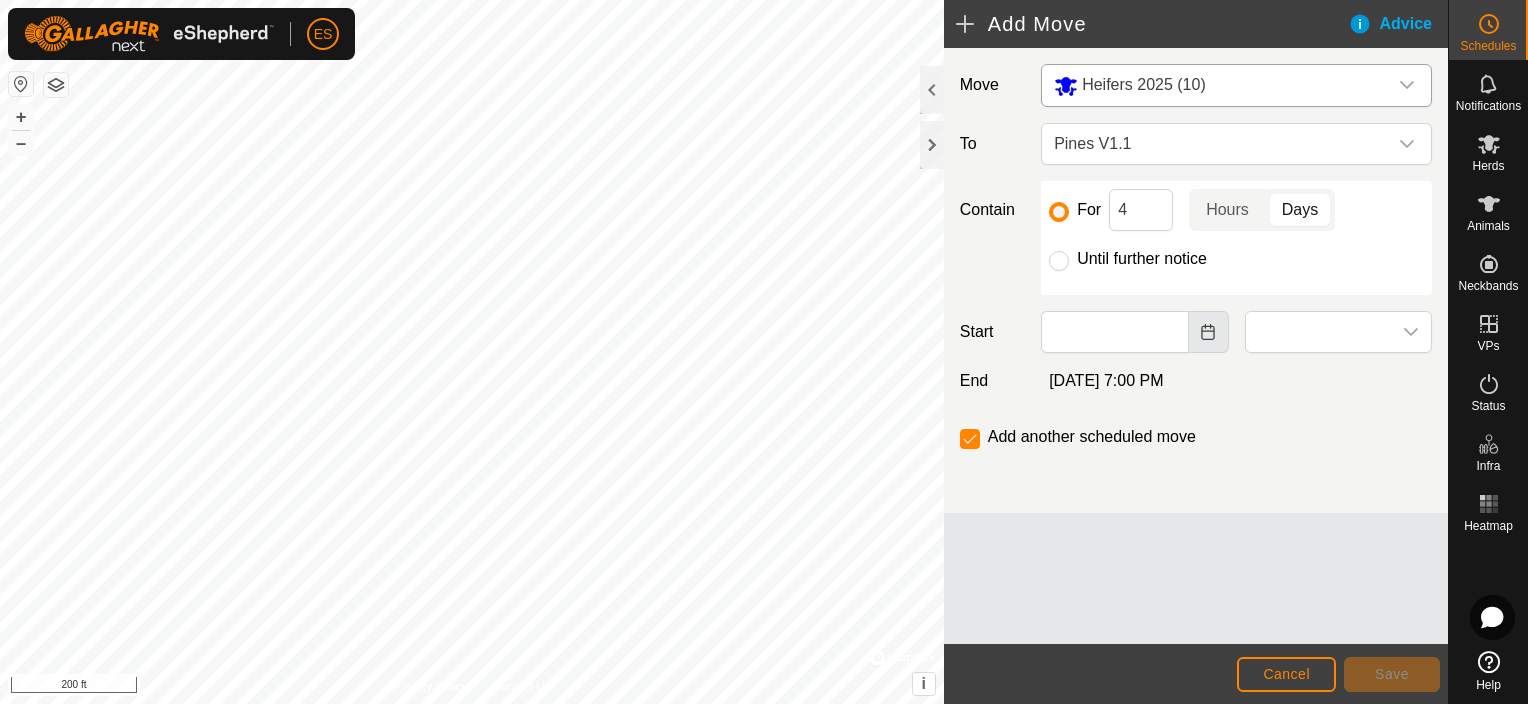 click 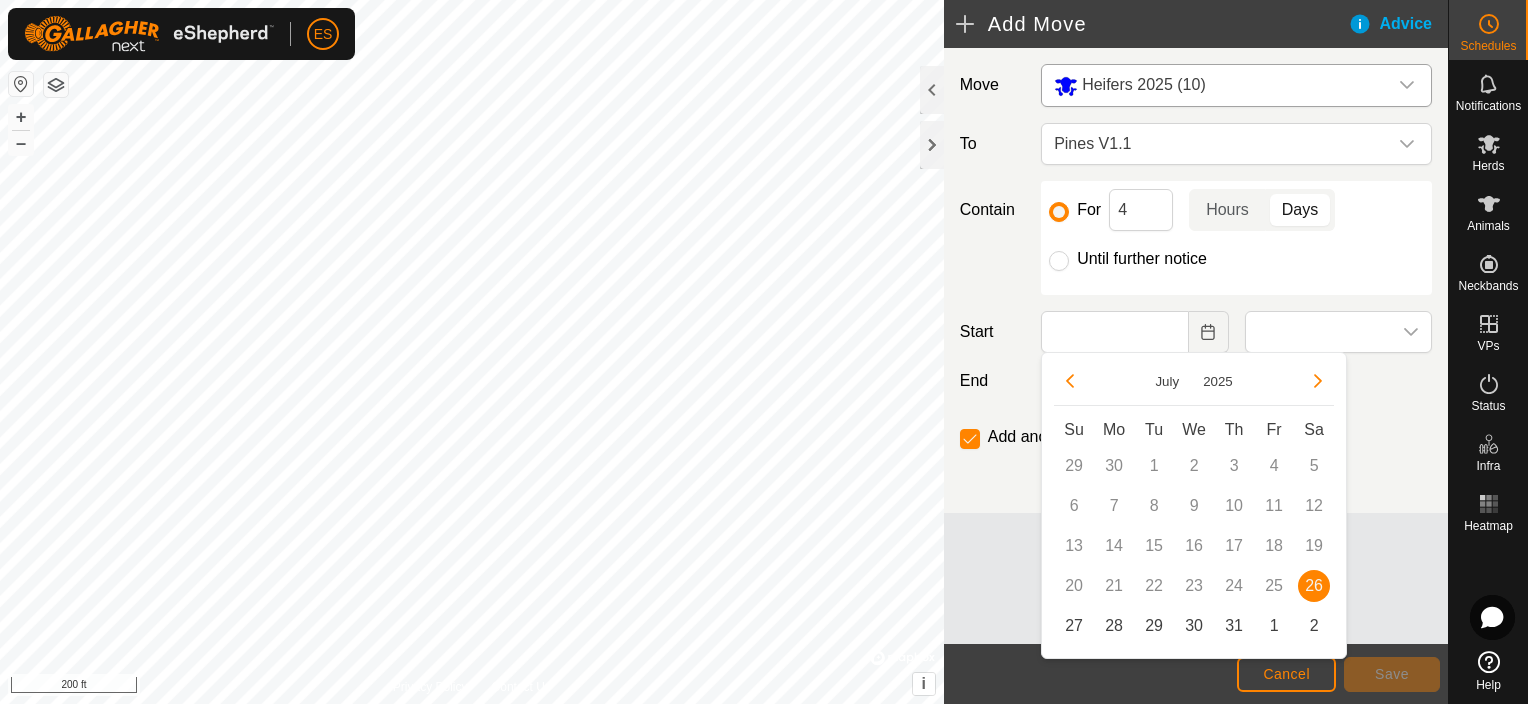 click on "26" at bounding box center [1314, 586] 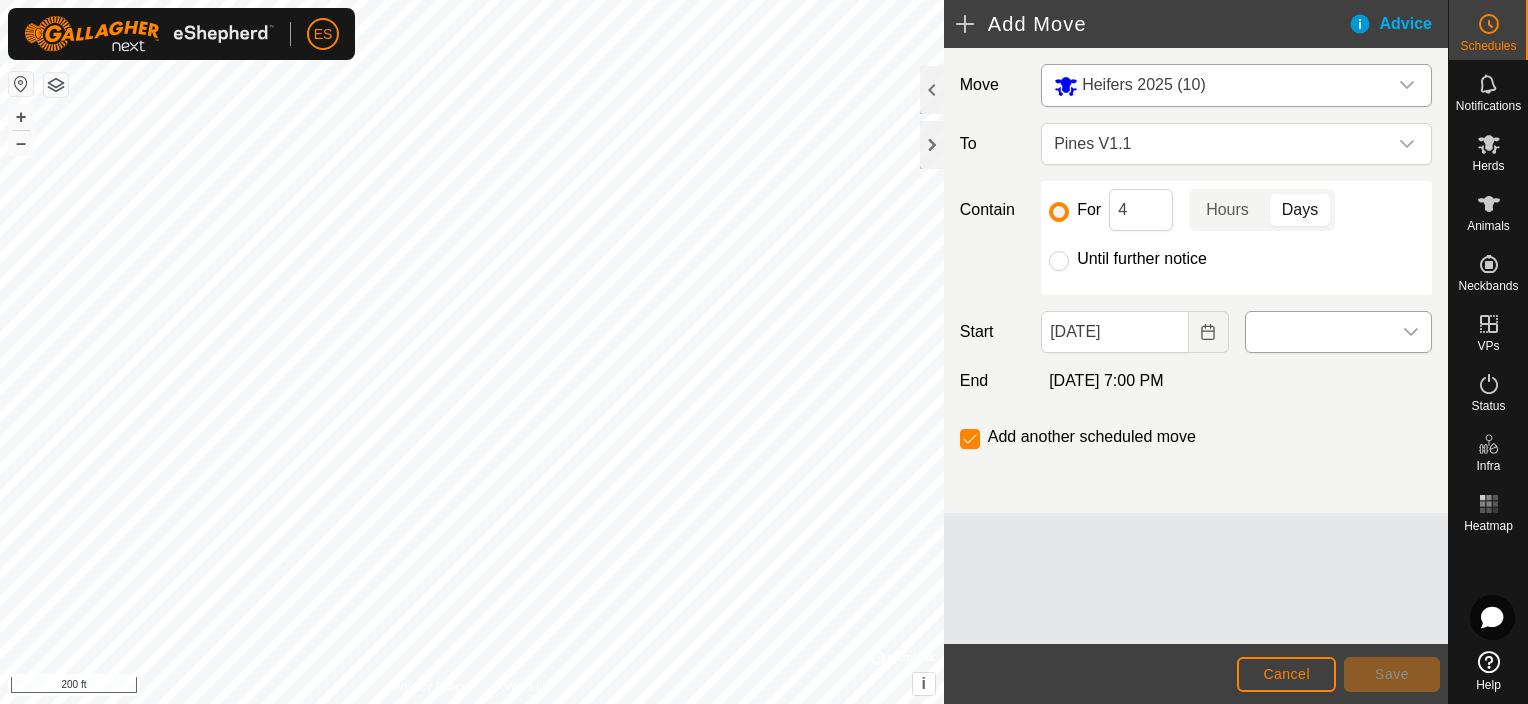 click 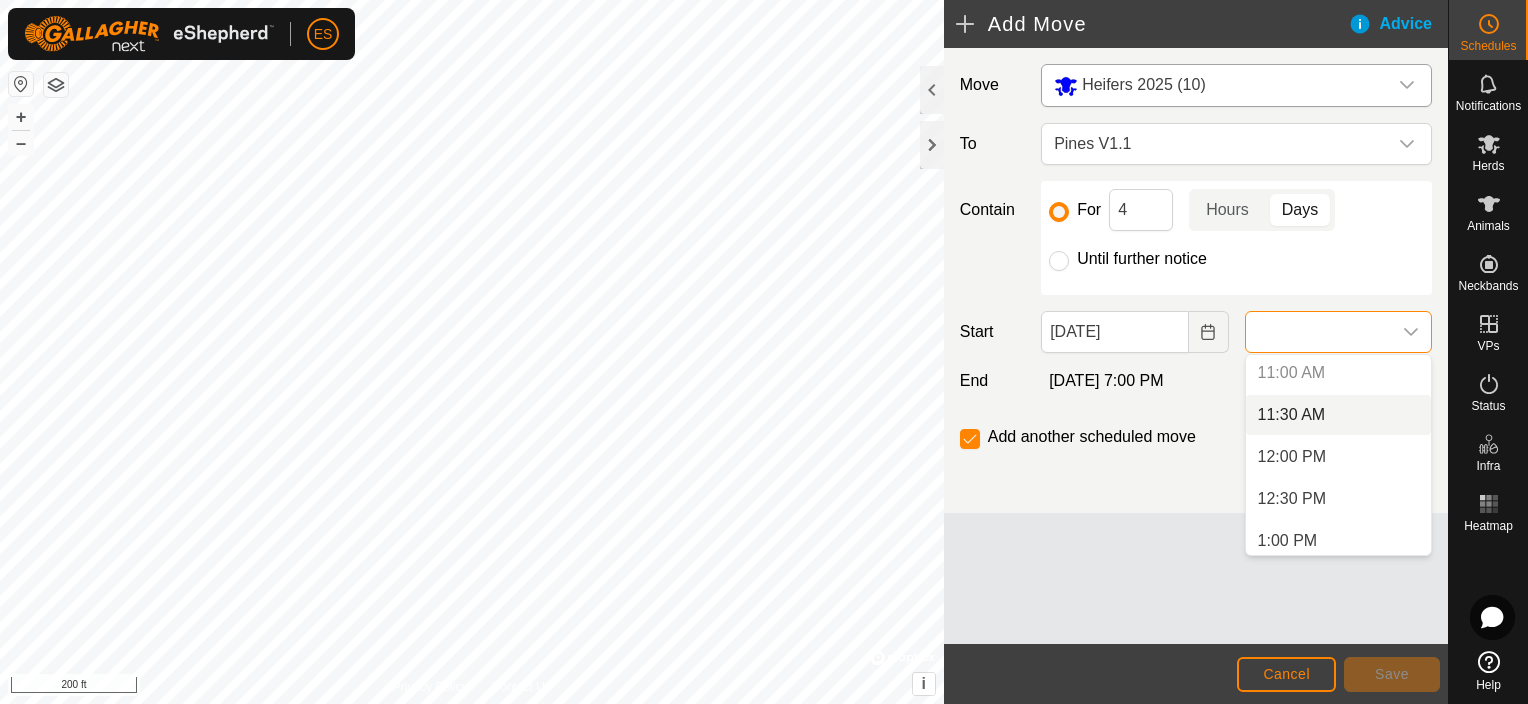 scroll, scrollTop: 924, scrollLeft: 0, axis: vertical 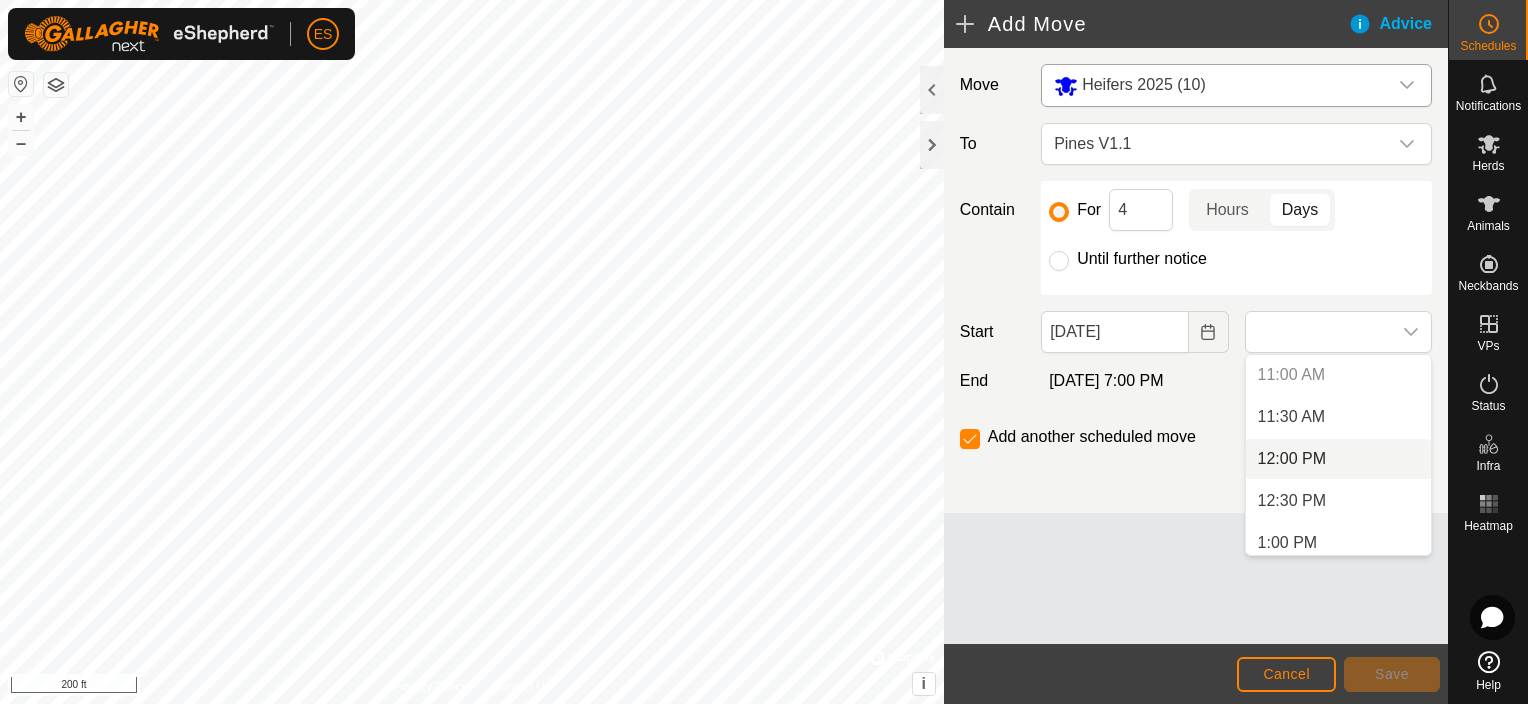 click on "12:00 PM" at bounding box center (1338, 459) 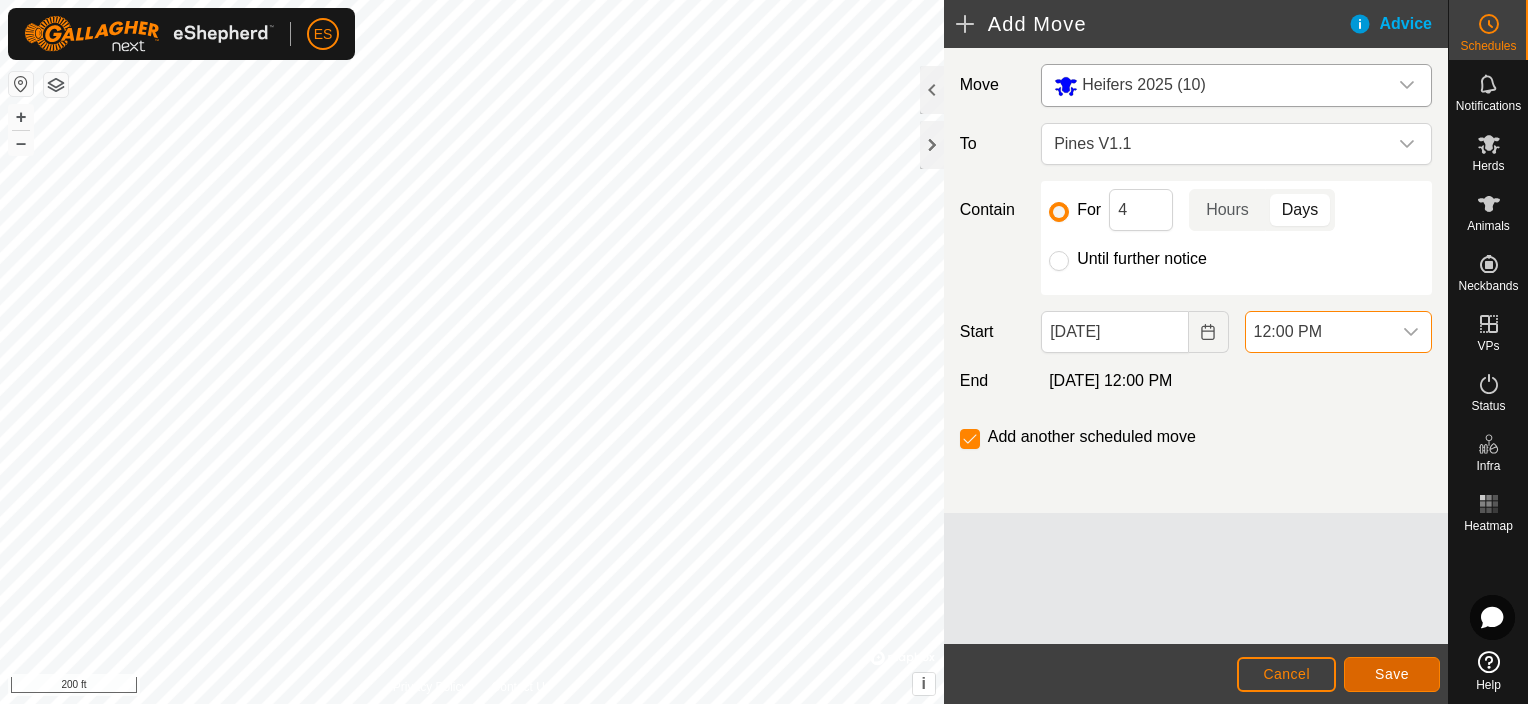 click on "Save" 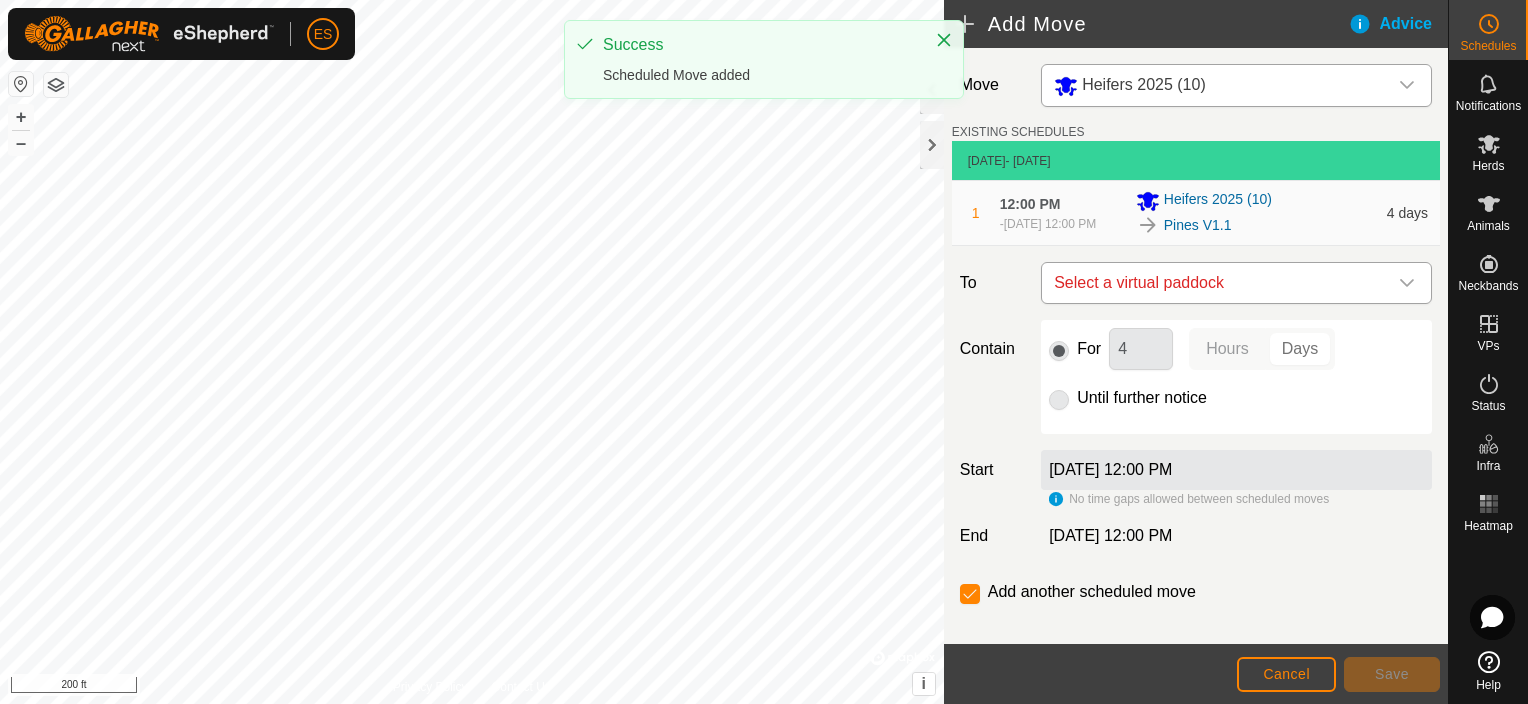 click at bounding box center (1407, 283) 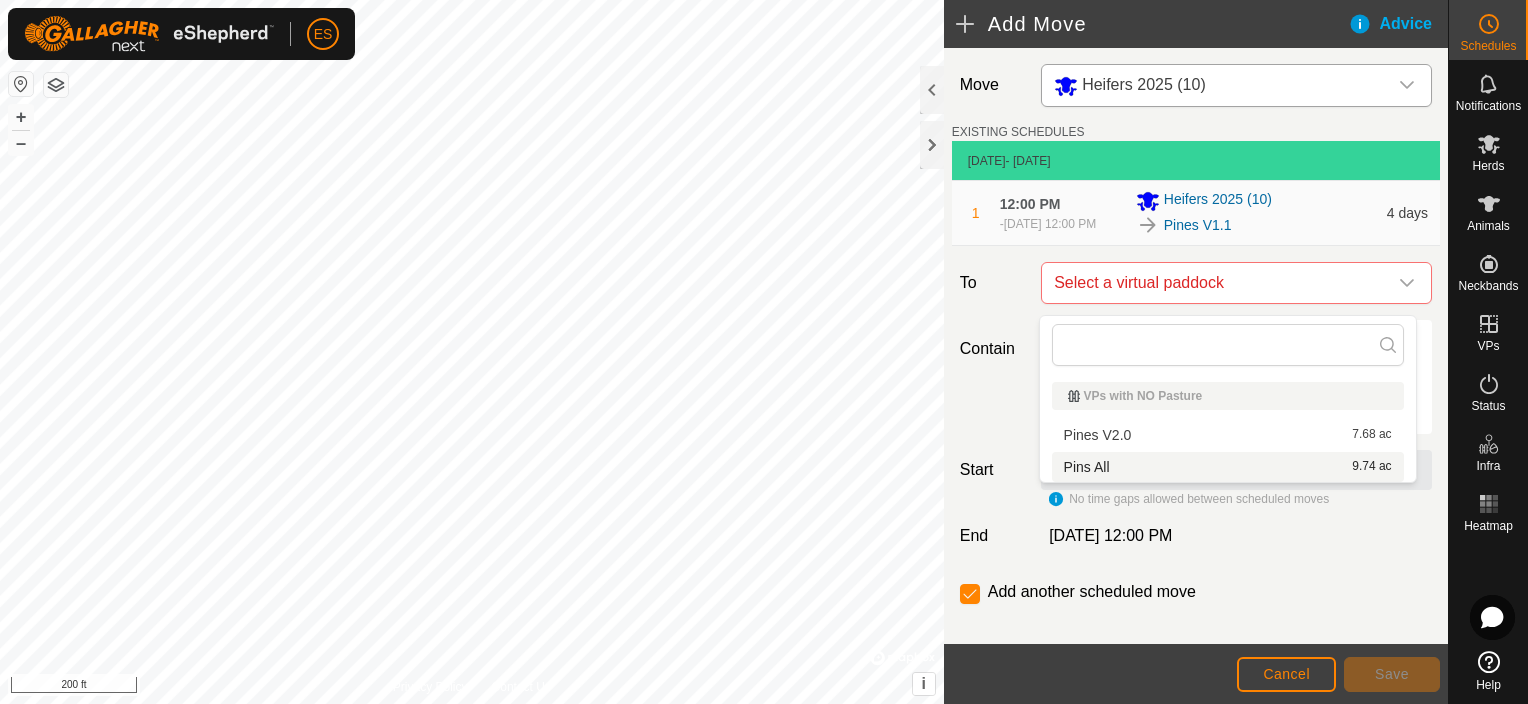 click on "Pins All  9.74 ac" at bounding box center [1228, 467] 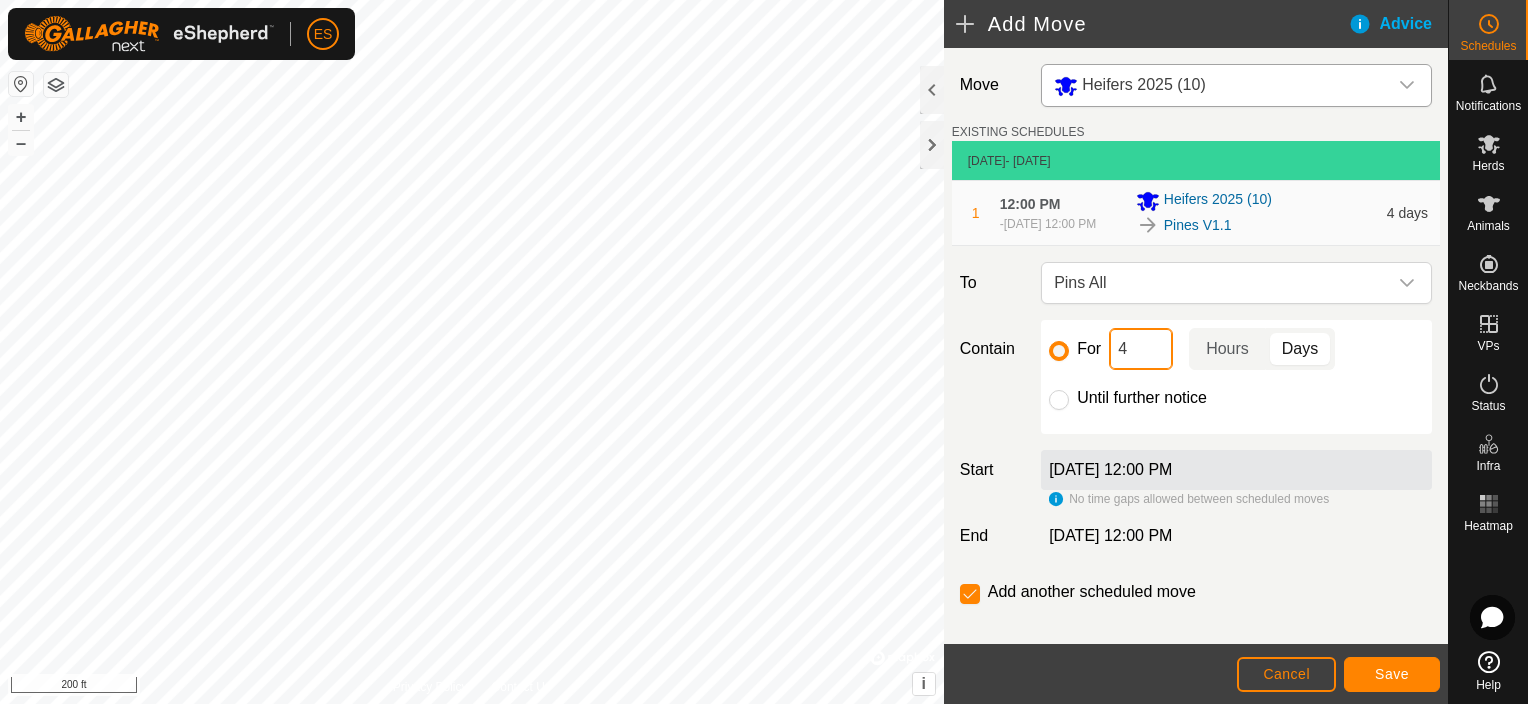 drag, startPoint x: 1128, startPoint y: 353, endPoint x: 1104, endPoint y: 356, distance: 24.186773 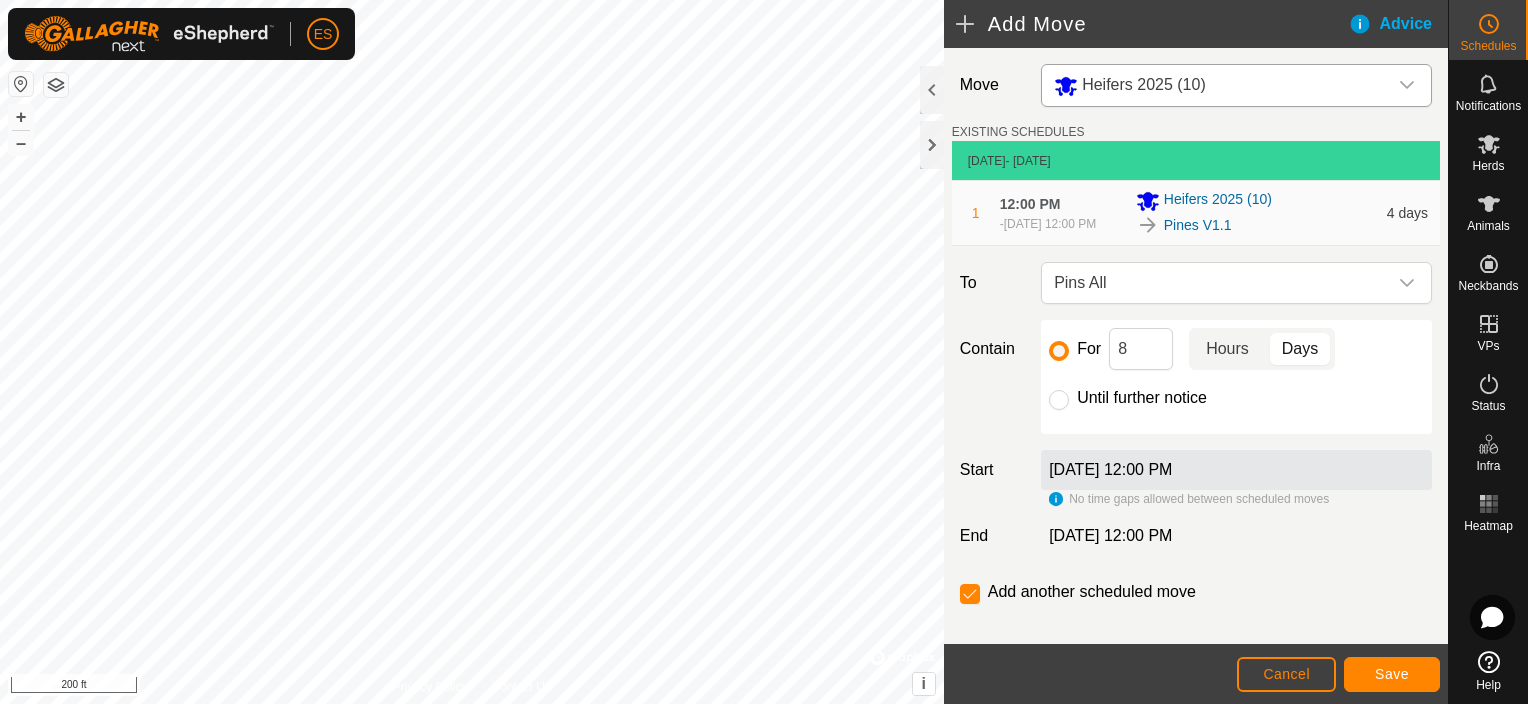 click on "Hours" 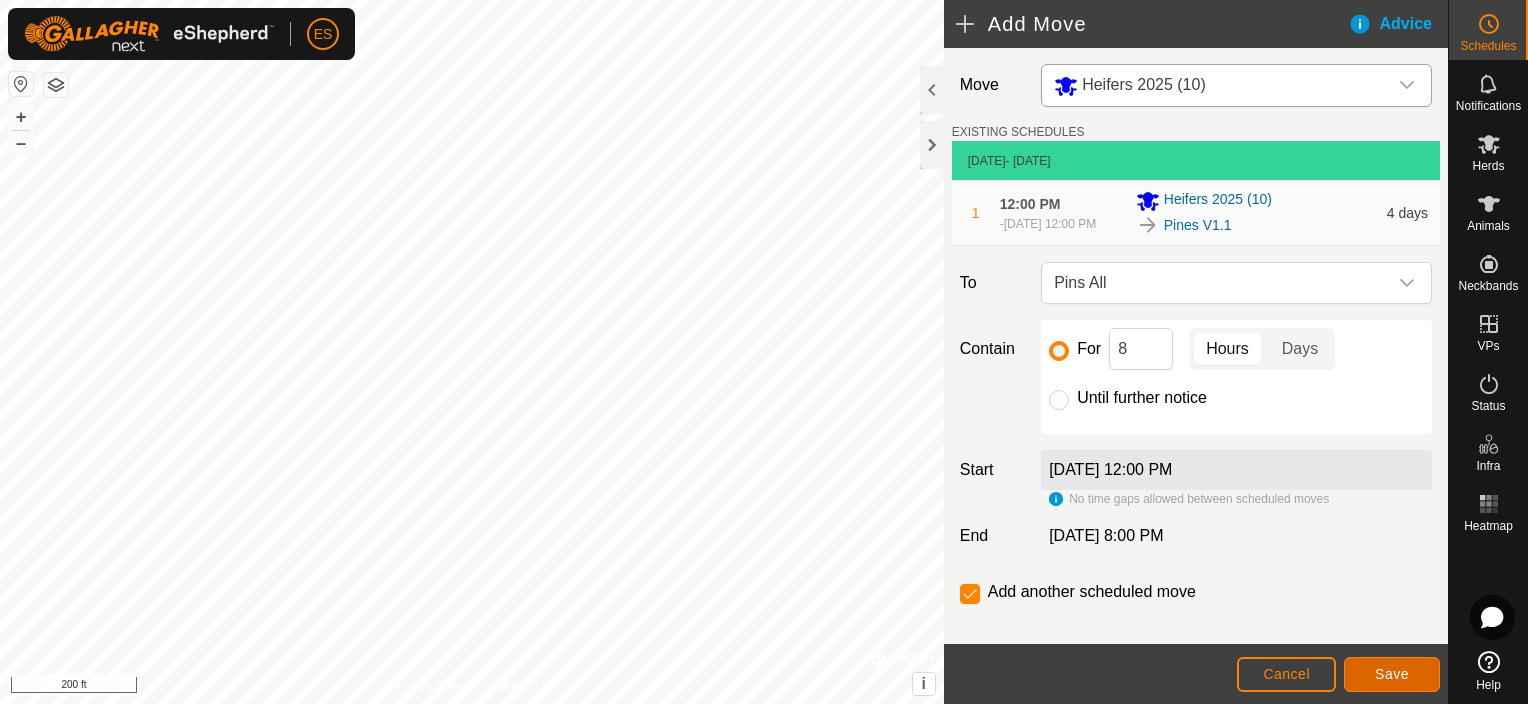 click on "Save" 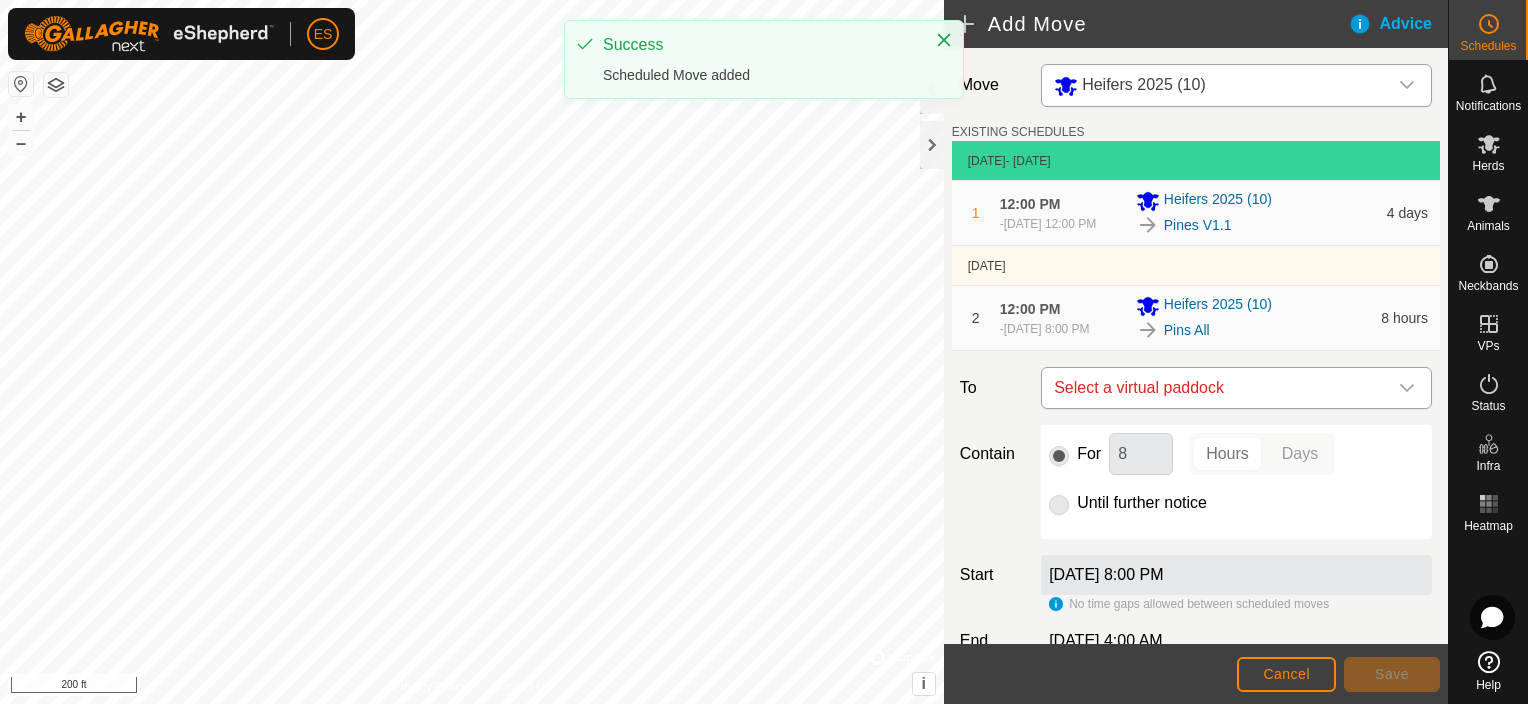 click 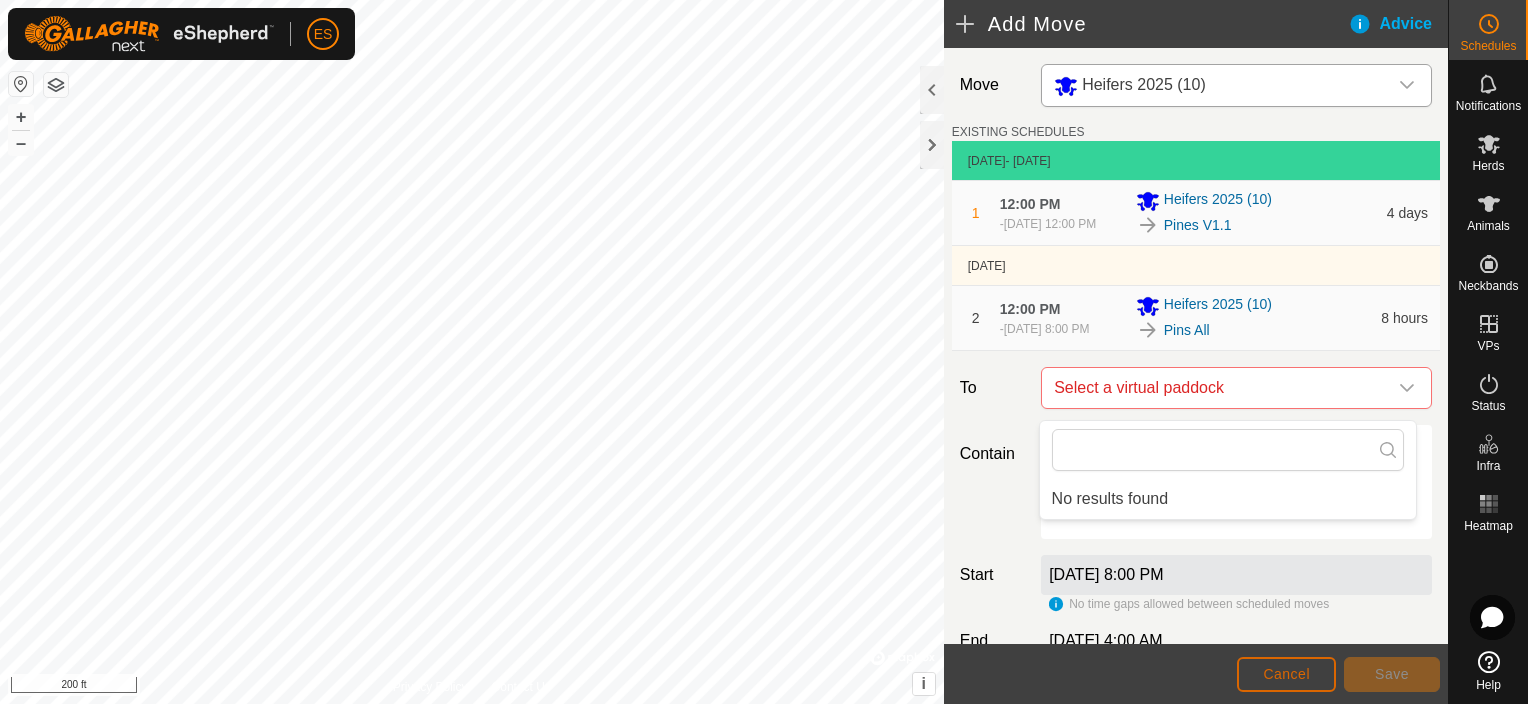 click on "Cancel" 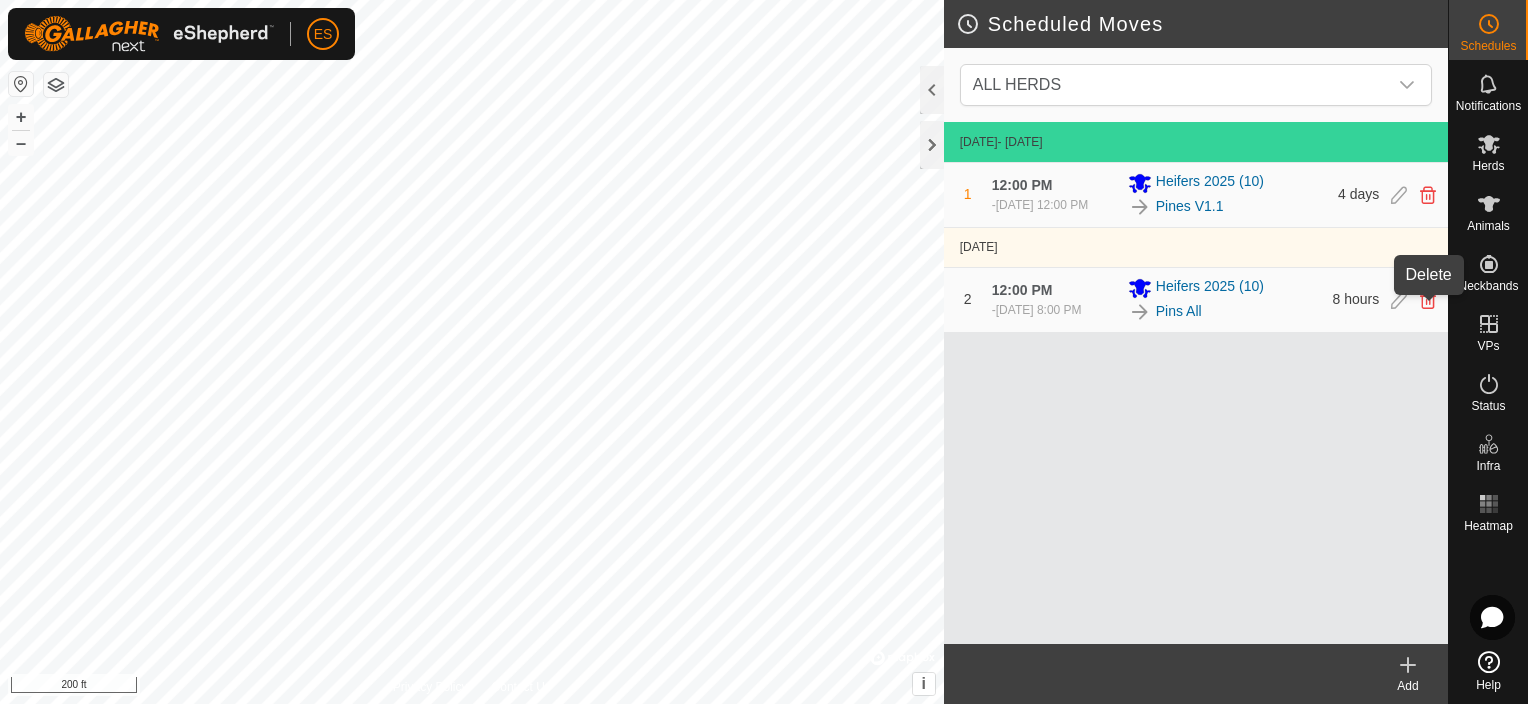 click at bounding box center (1428, 300) 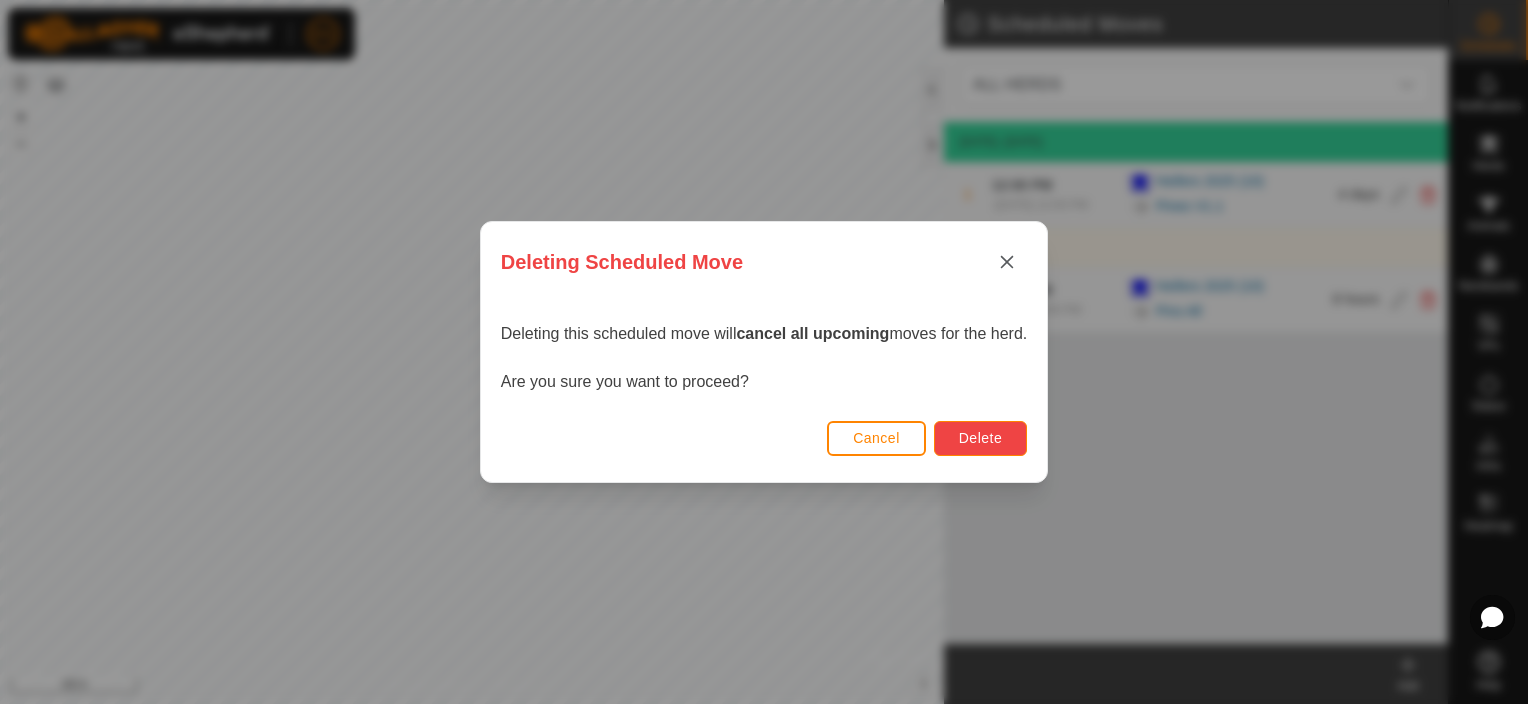click on "Delete" at bounding box center [980, 438] 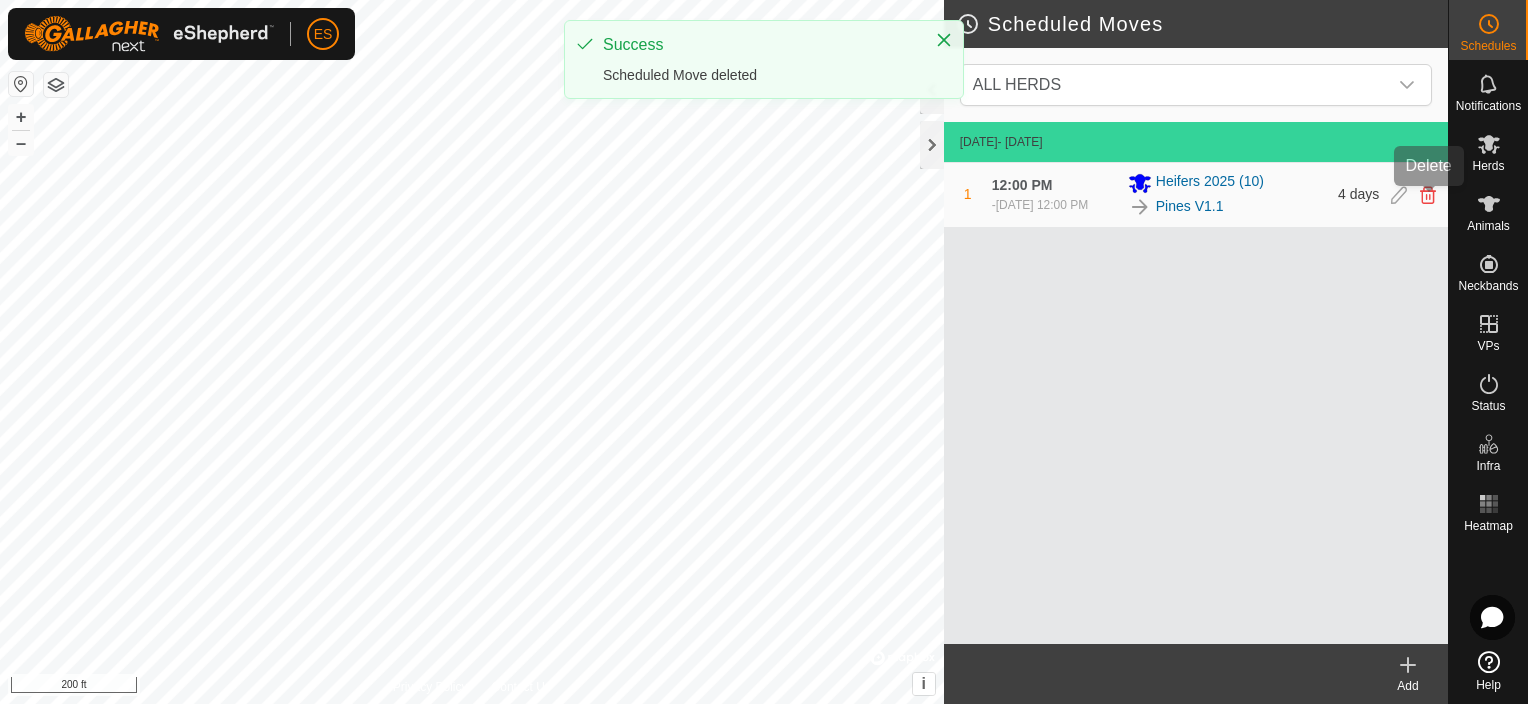 click at bounding box center [1428, 195] 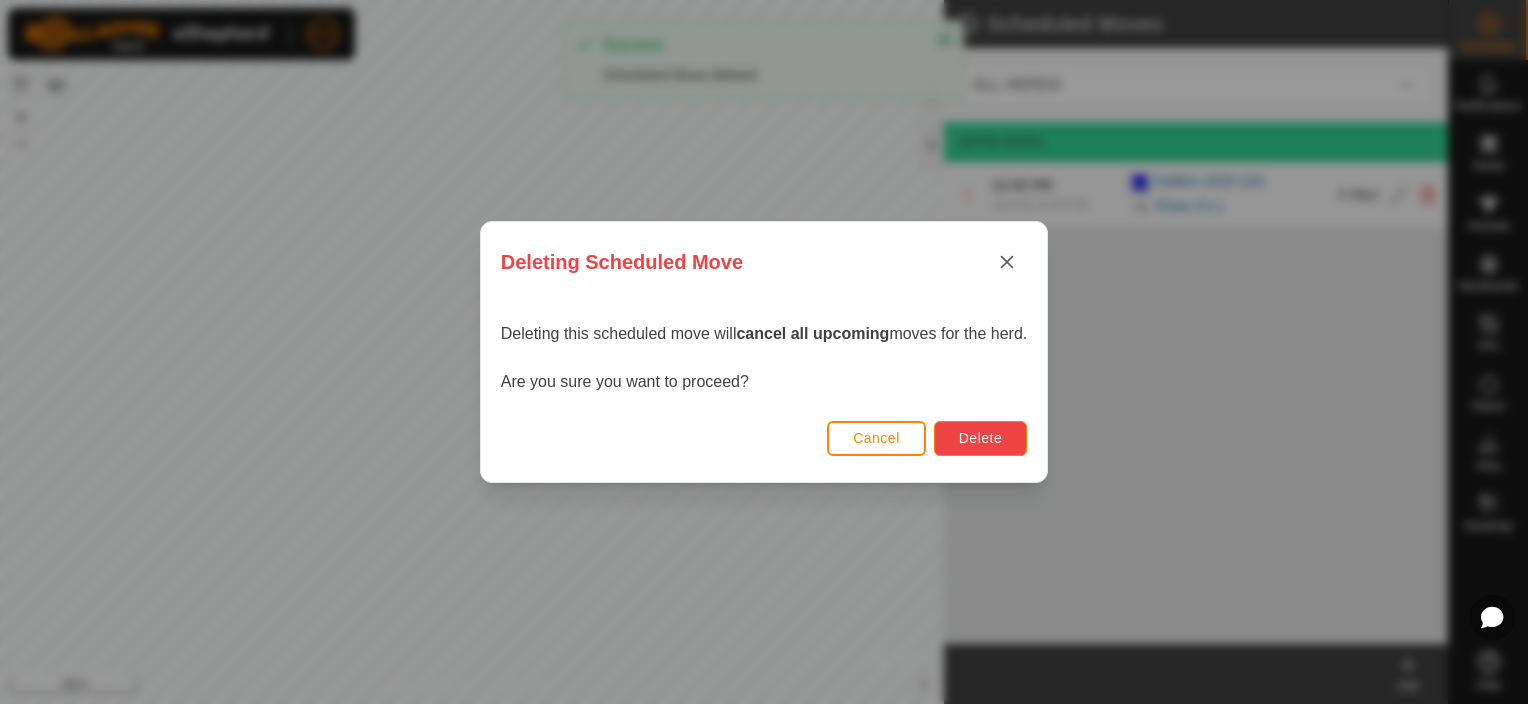click on "Delete" at bounding box center [980, 438] 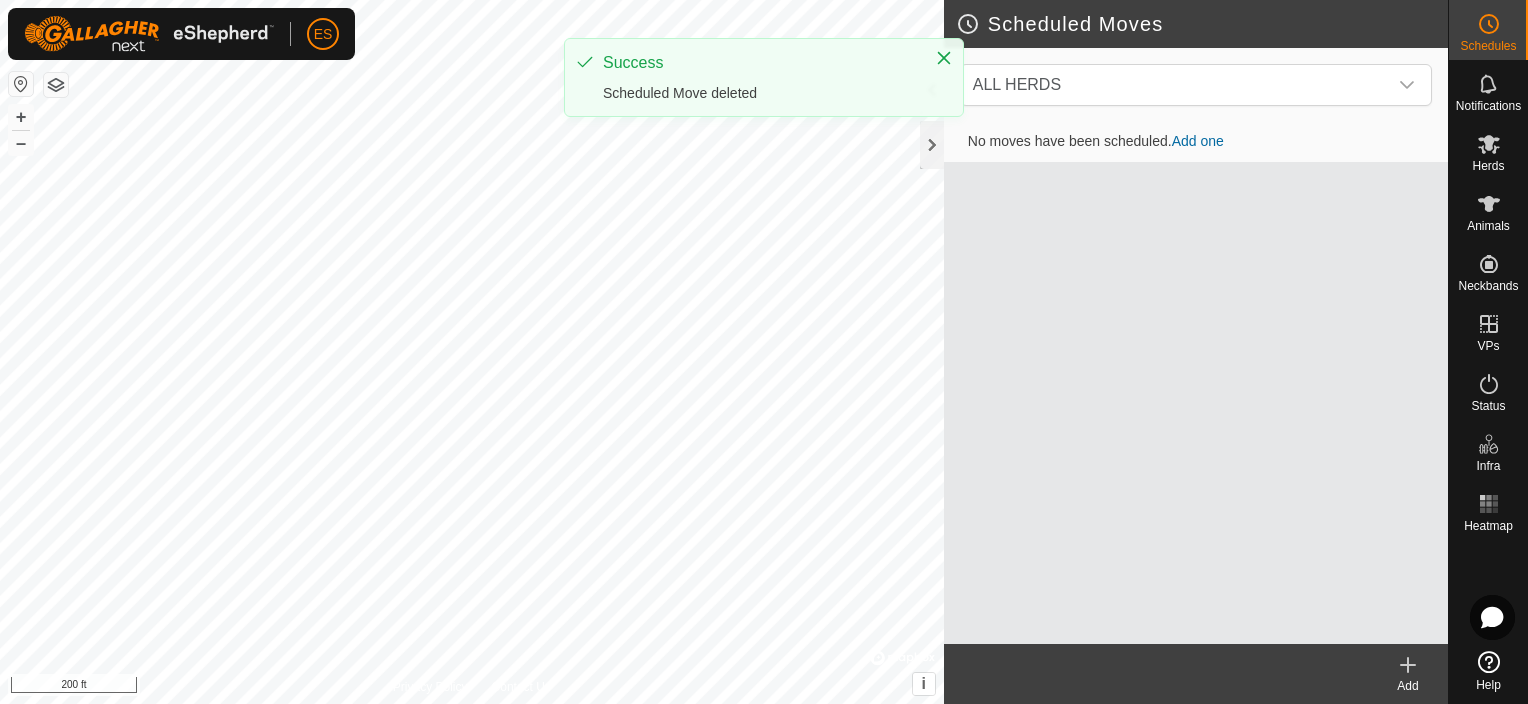 click on "Add one" at bounding box center [1198, 141] 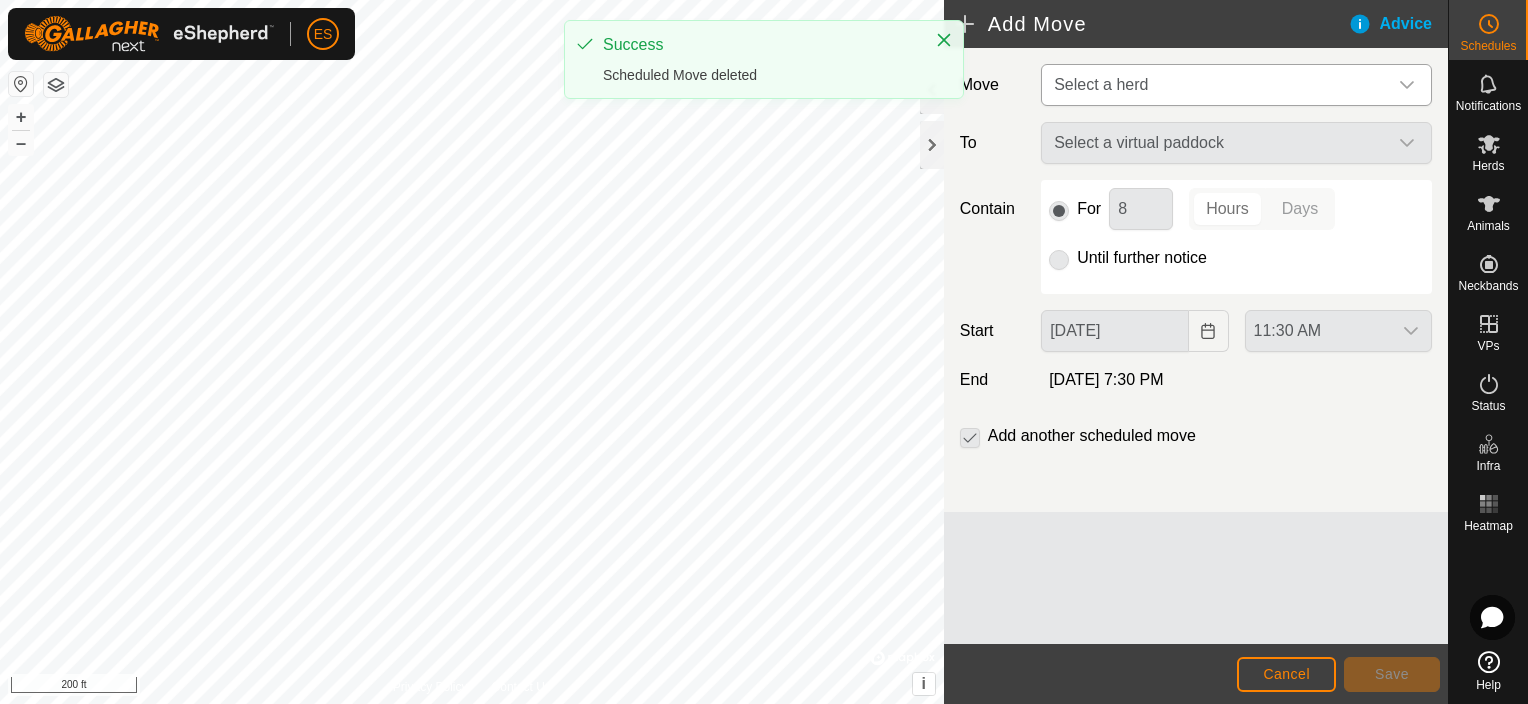 click on "Select a herd" at bounding box center [1216, 85] 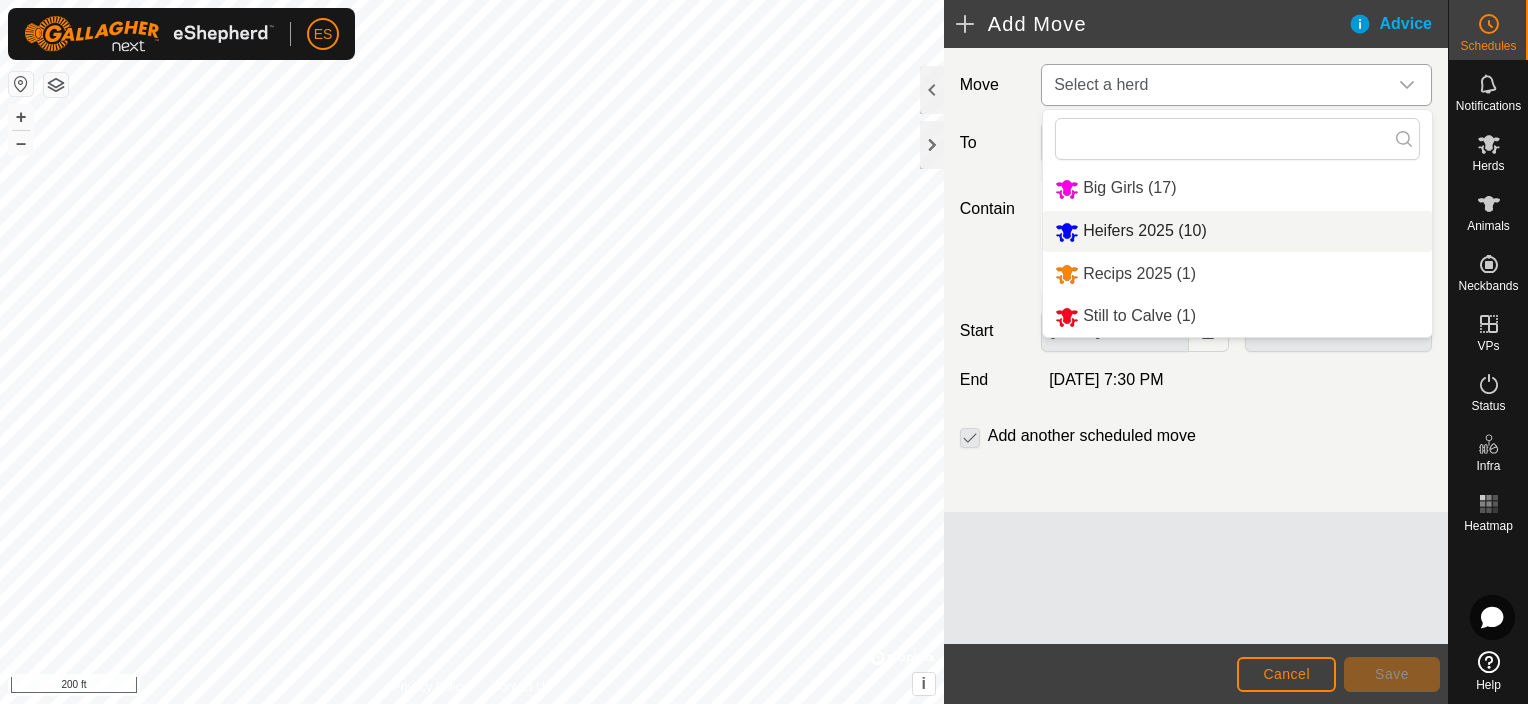 click on "Heifers 2025 (10)" at bounding box center [1237, 231] 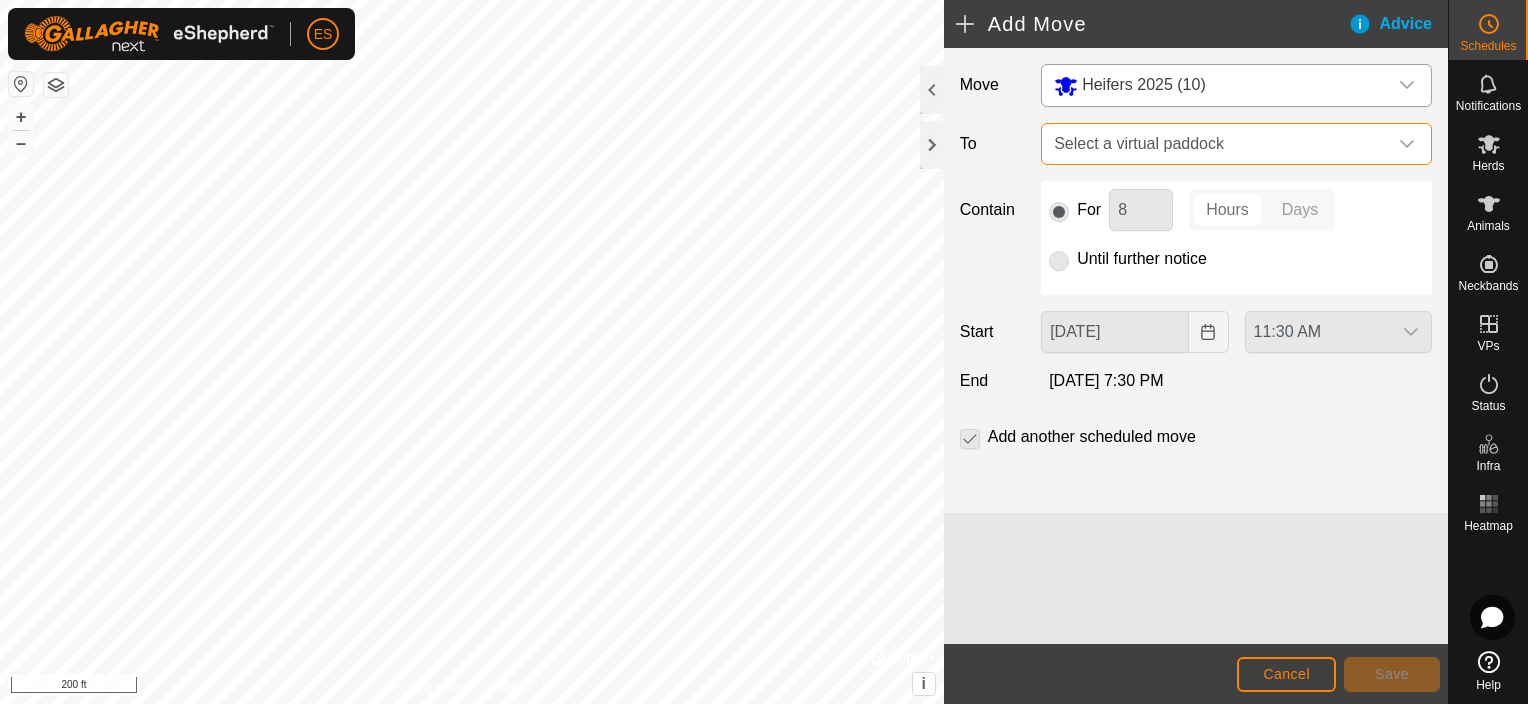 click on "Select a virtual paddock" at bounding box center [1216, 144] 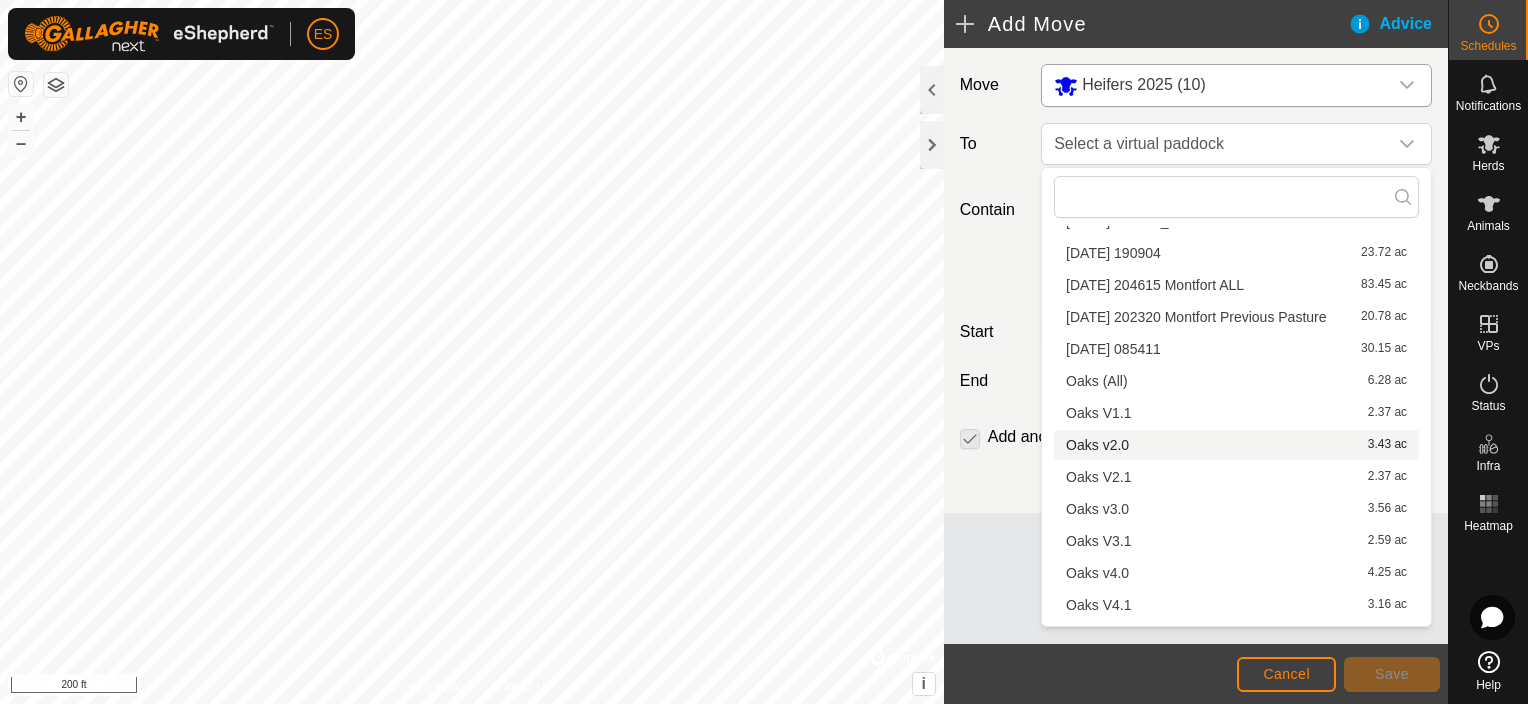scroll, scrollTop: 252, scrollLeft: 0, axis: vertical 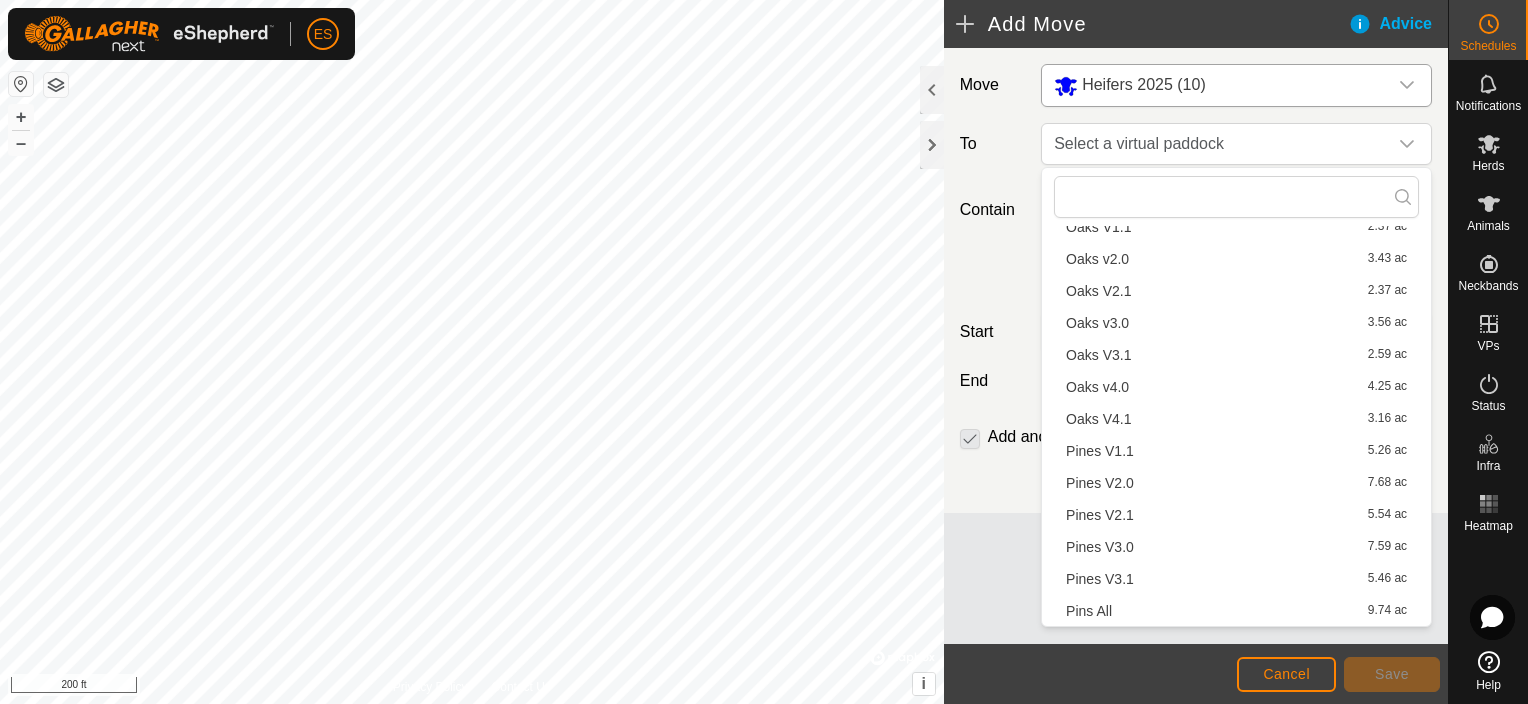 click on "Pines V1.1  5.26 ac" at bounding box center (1236, 451) 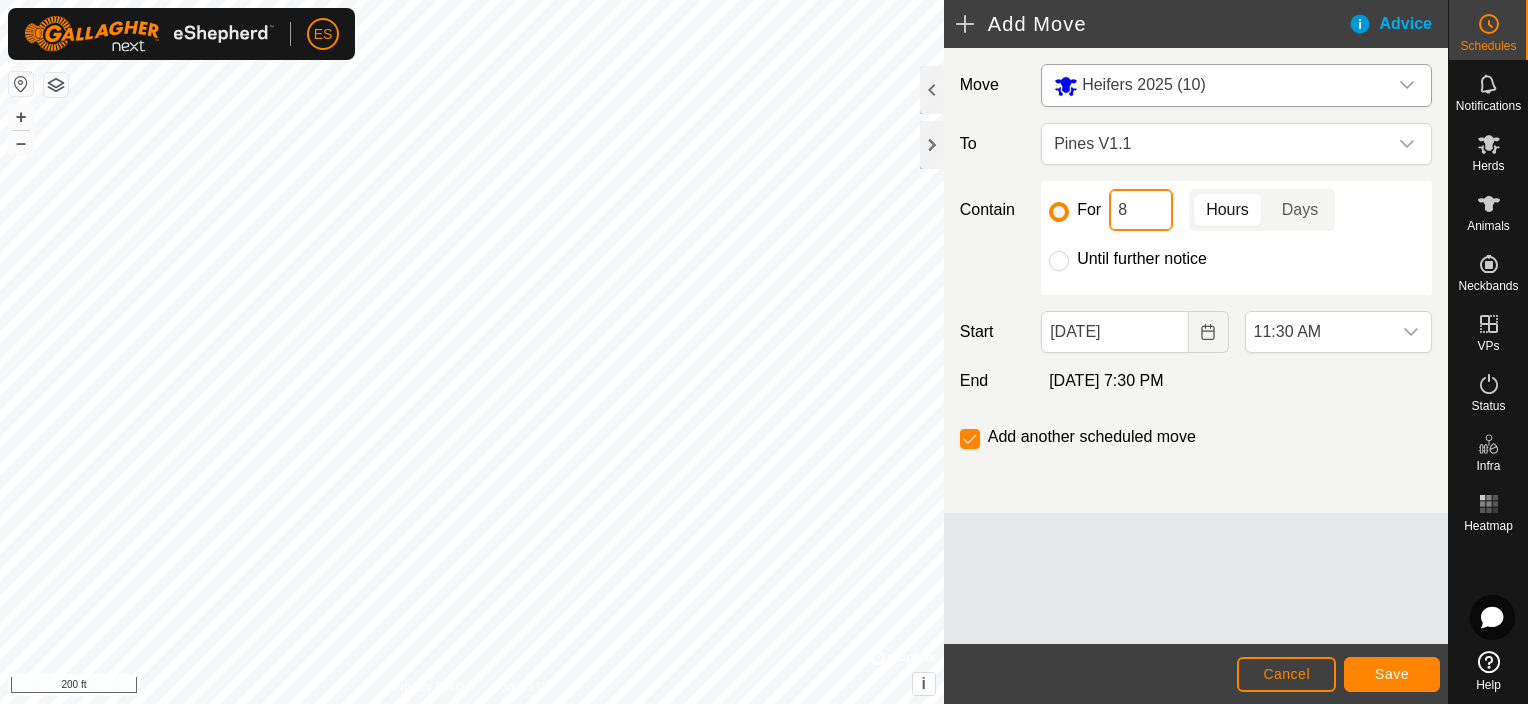 drag, startPoint x: 1131, startPoint y: 207, endPoint x: 1089, endPoint y: 210, distance: 42.107006 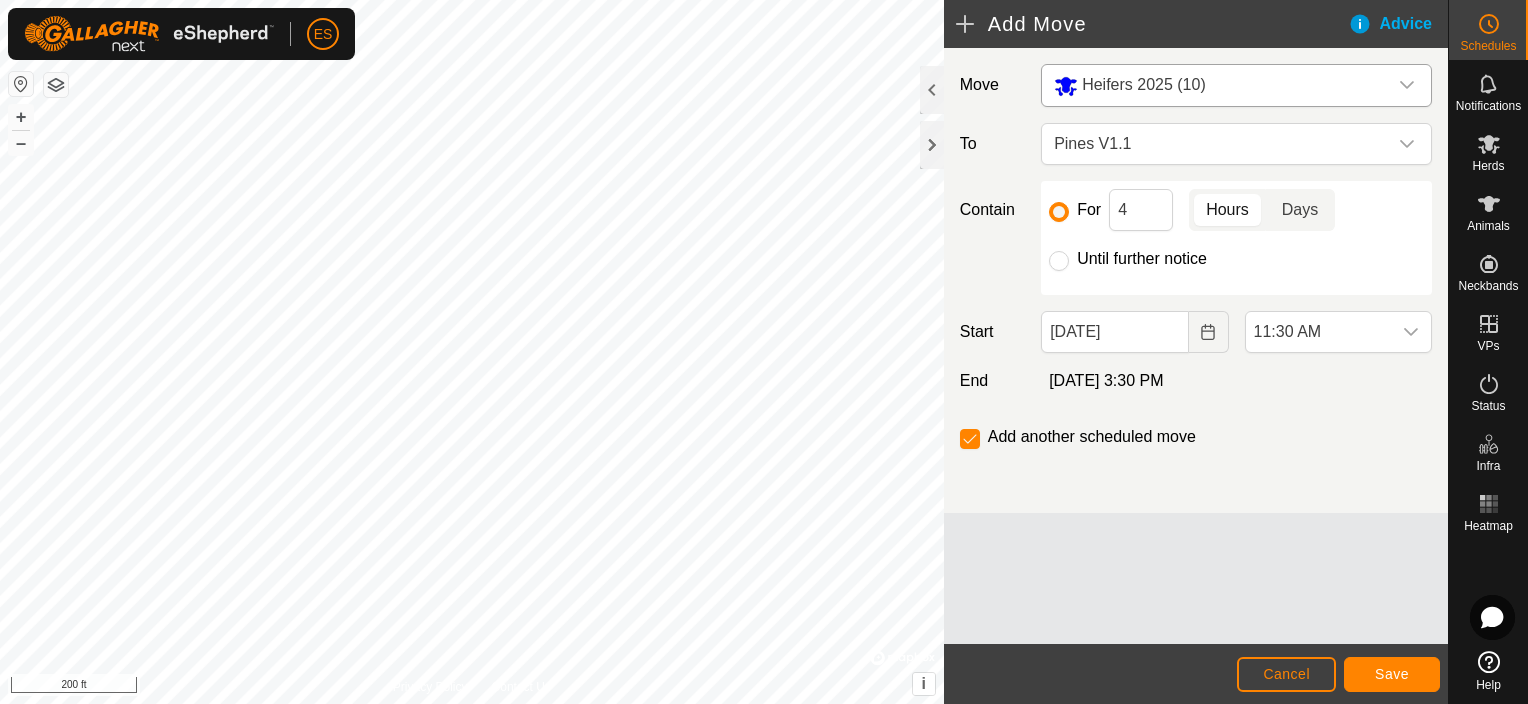 click on "Days" 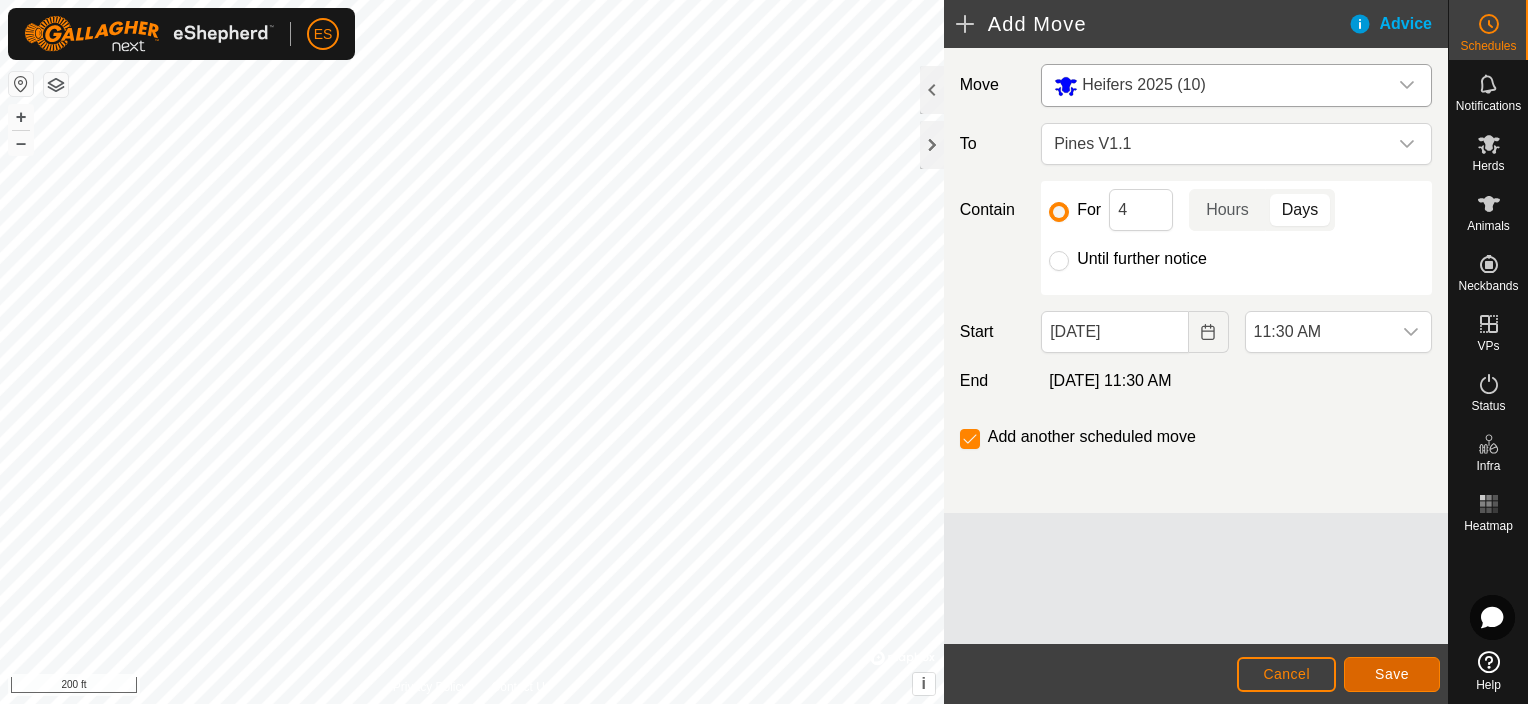 click on "Save" 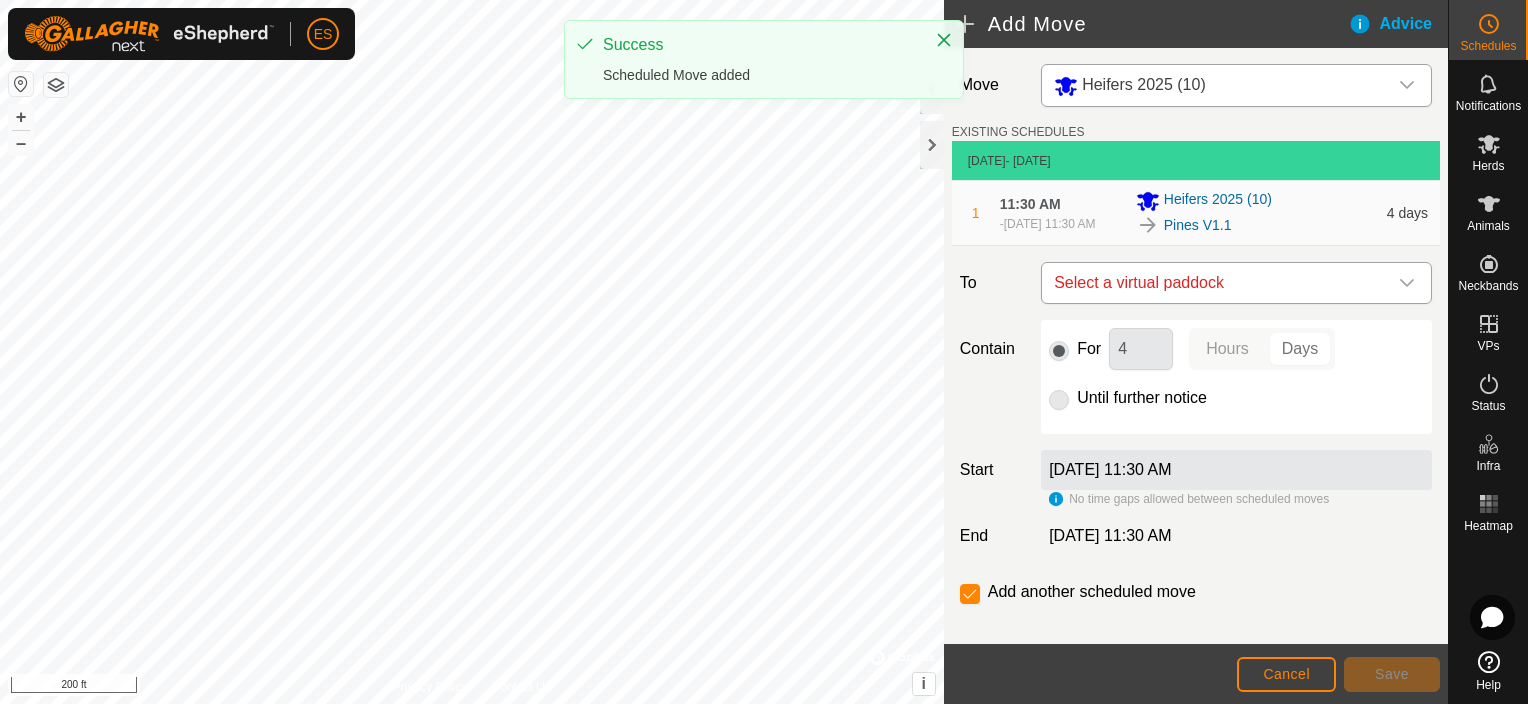 click 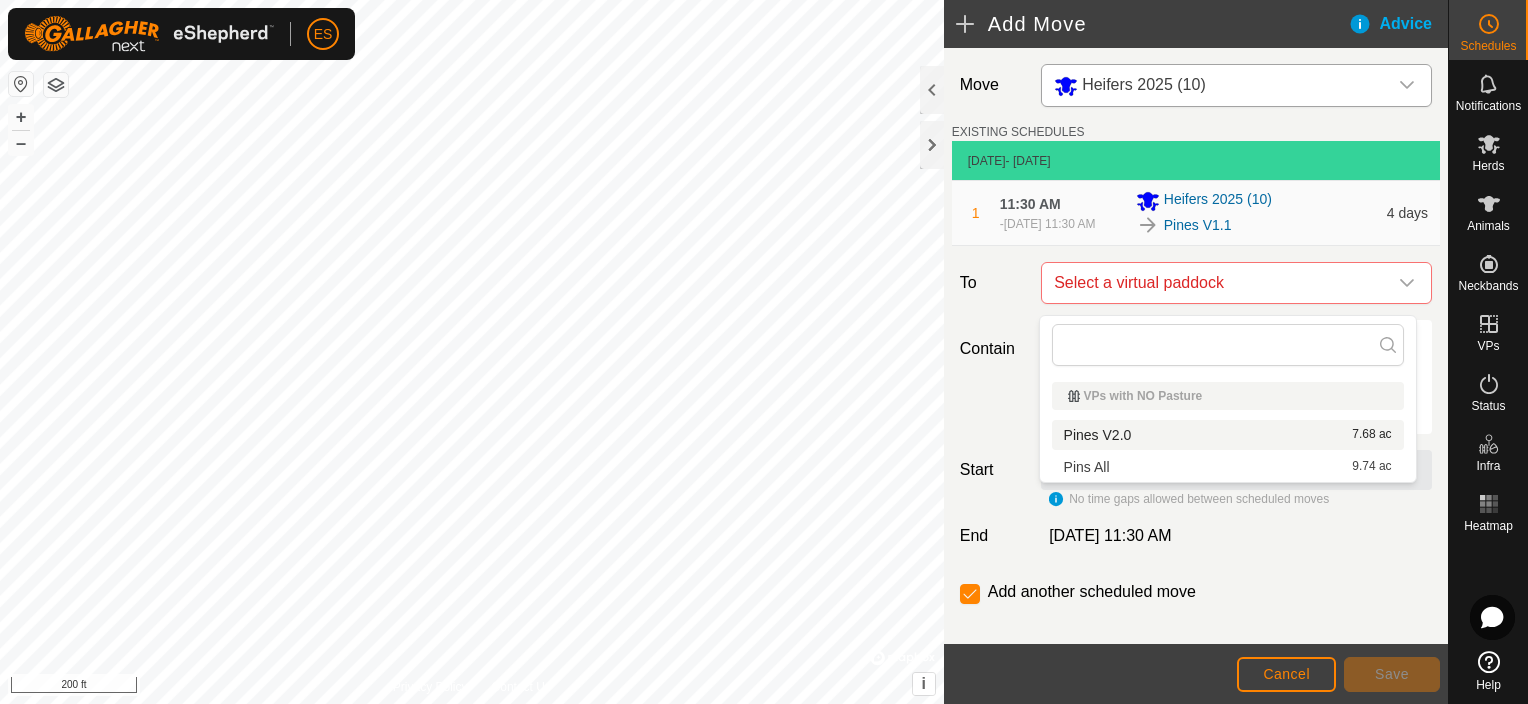 click on "Pines V2.0  7.68 ac" at bounding box center [1228, 435] 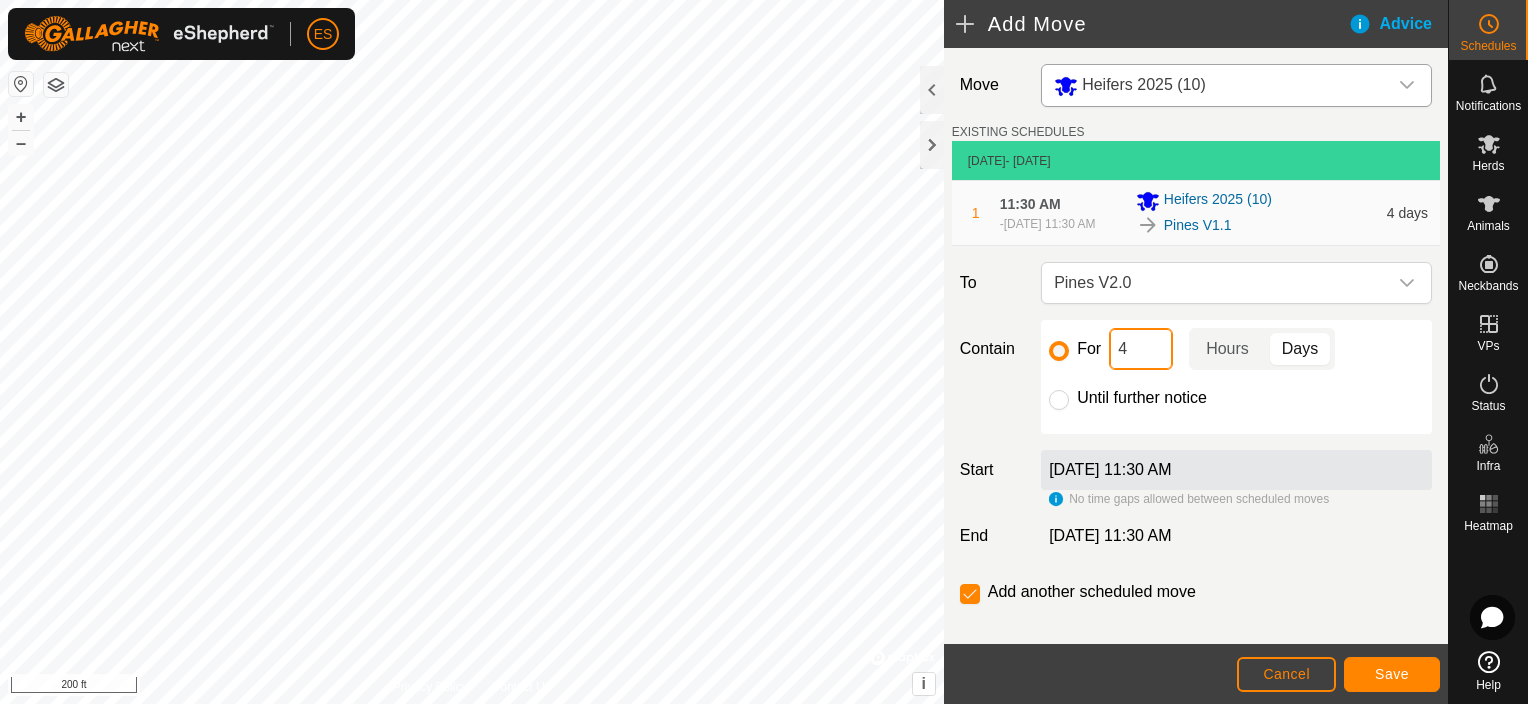 click on "4" 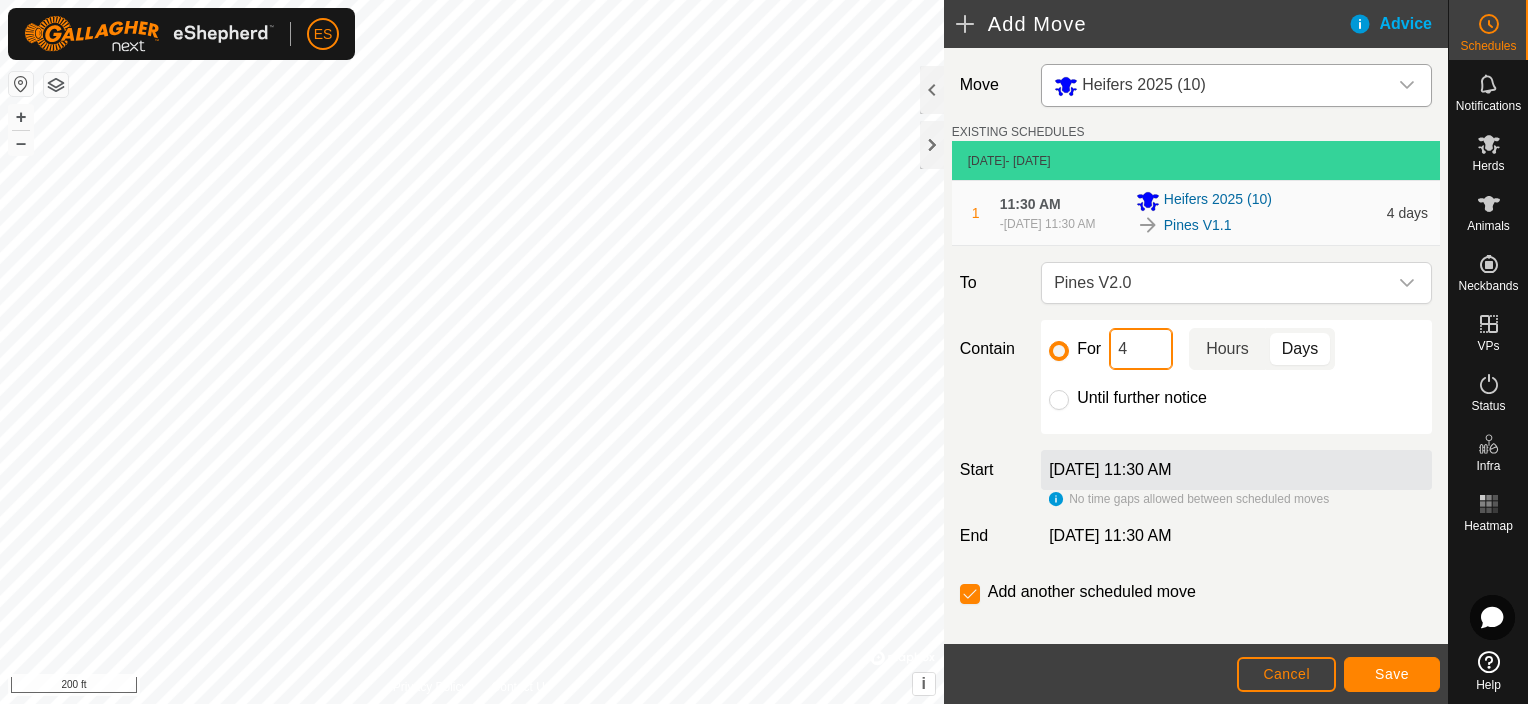 type on "8" 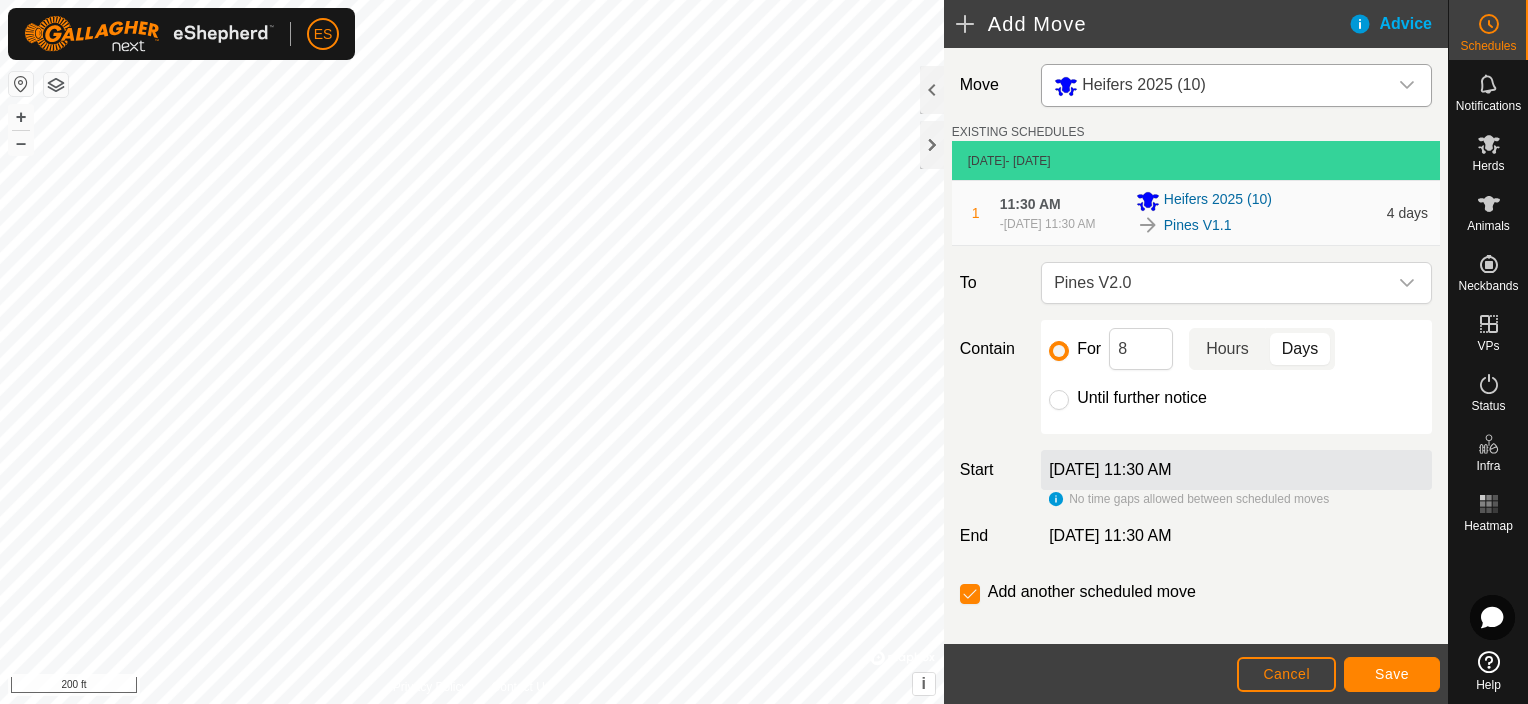 click on "Hours" 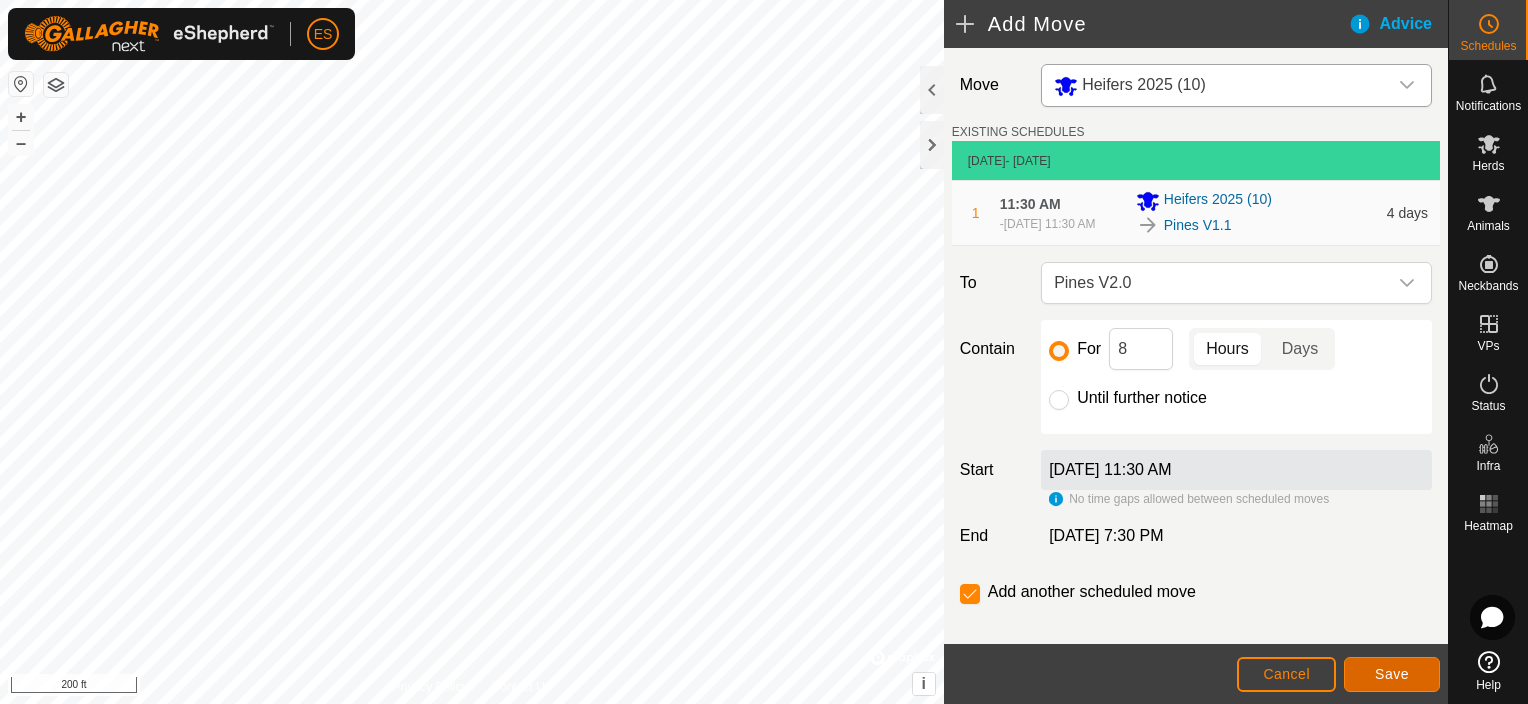 click on "Save" 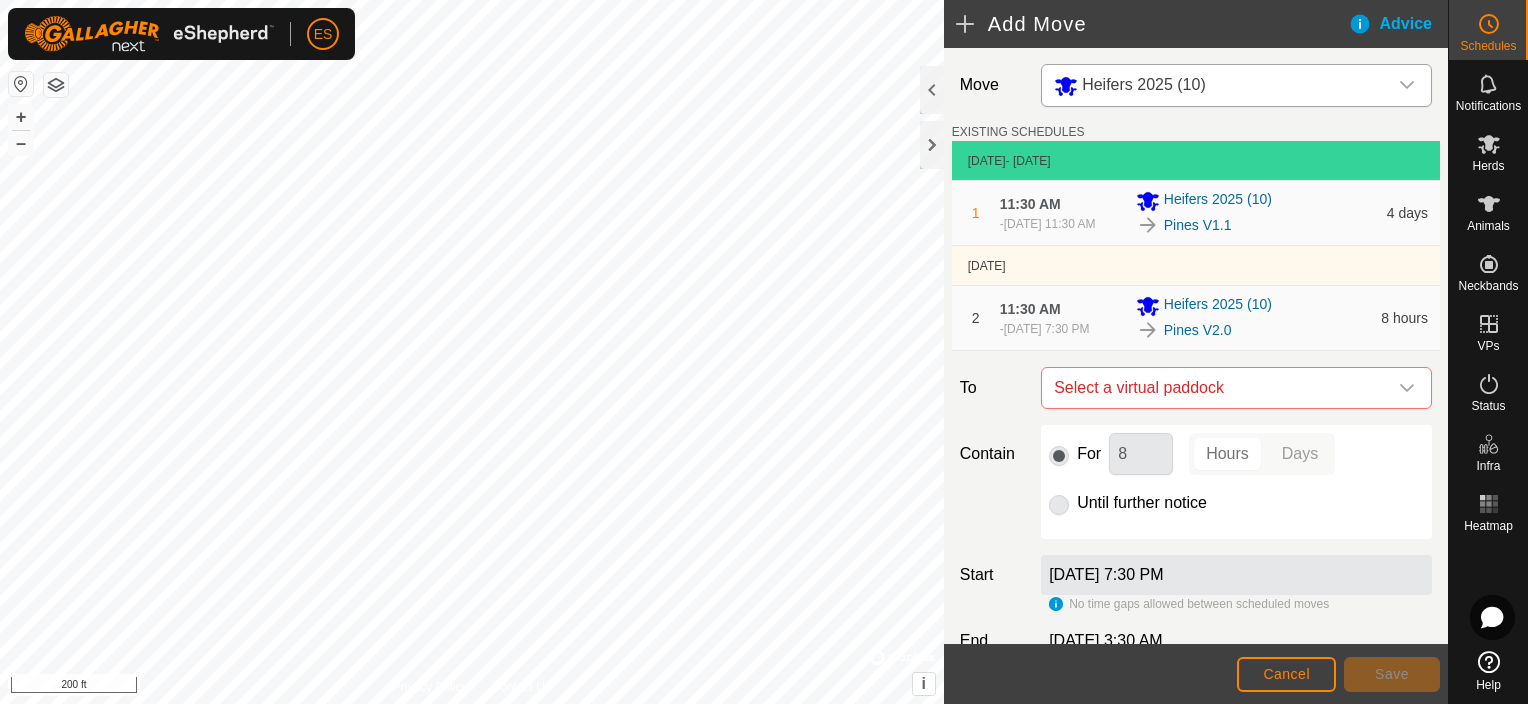 click on "Add Move" 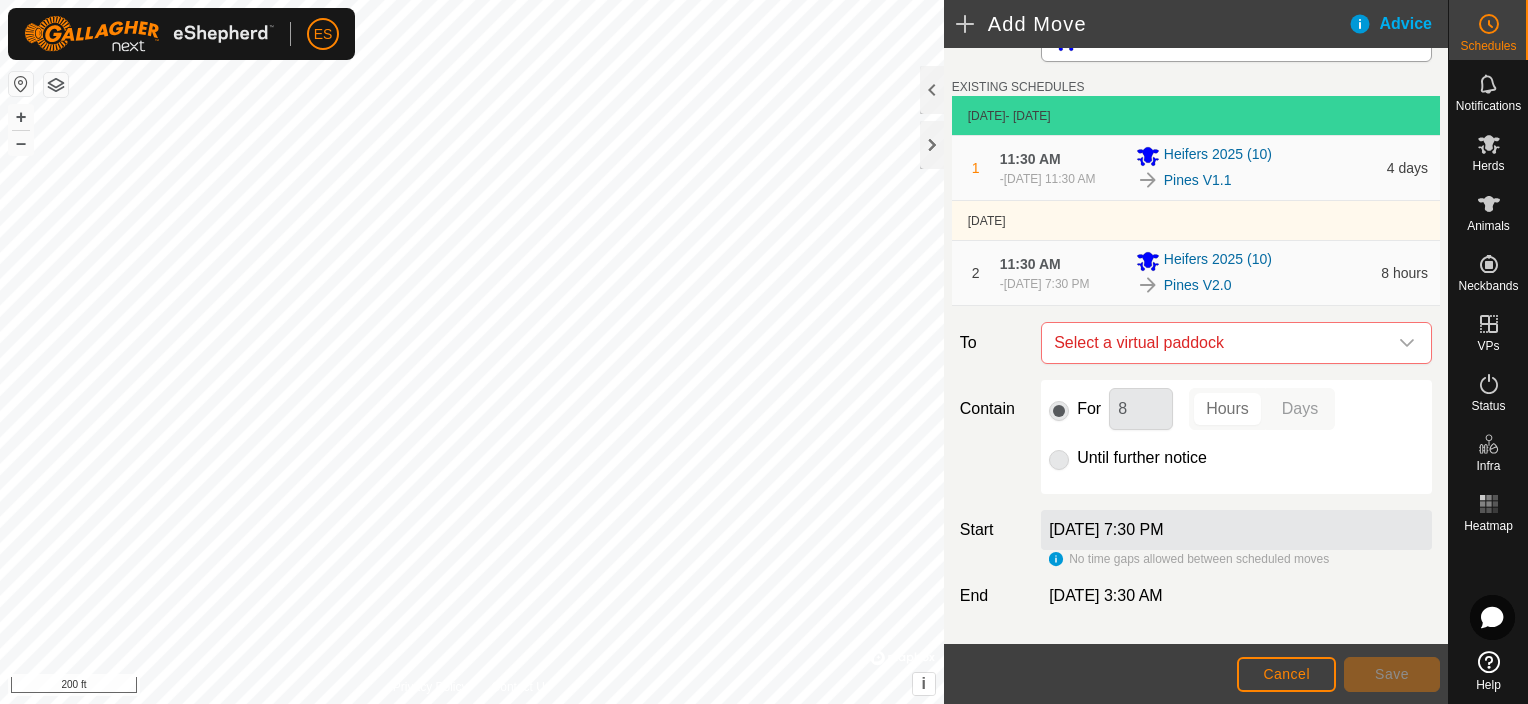 scroll, scrollTop: 136, scrollLeft: 0, axis: vertical 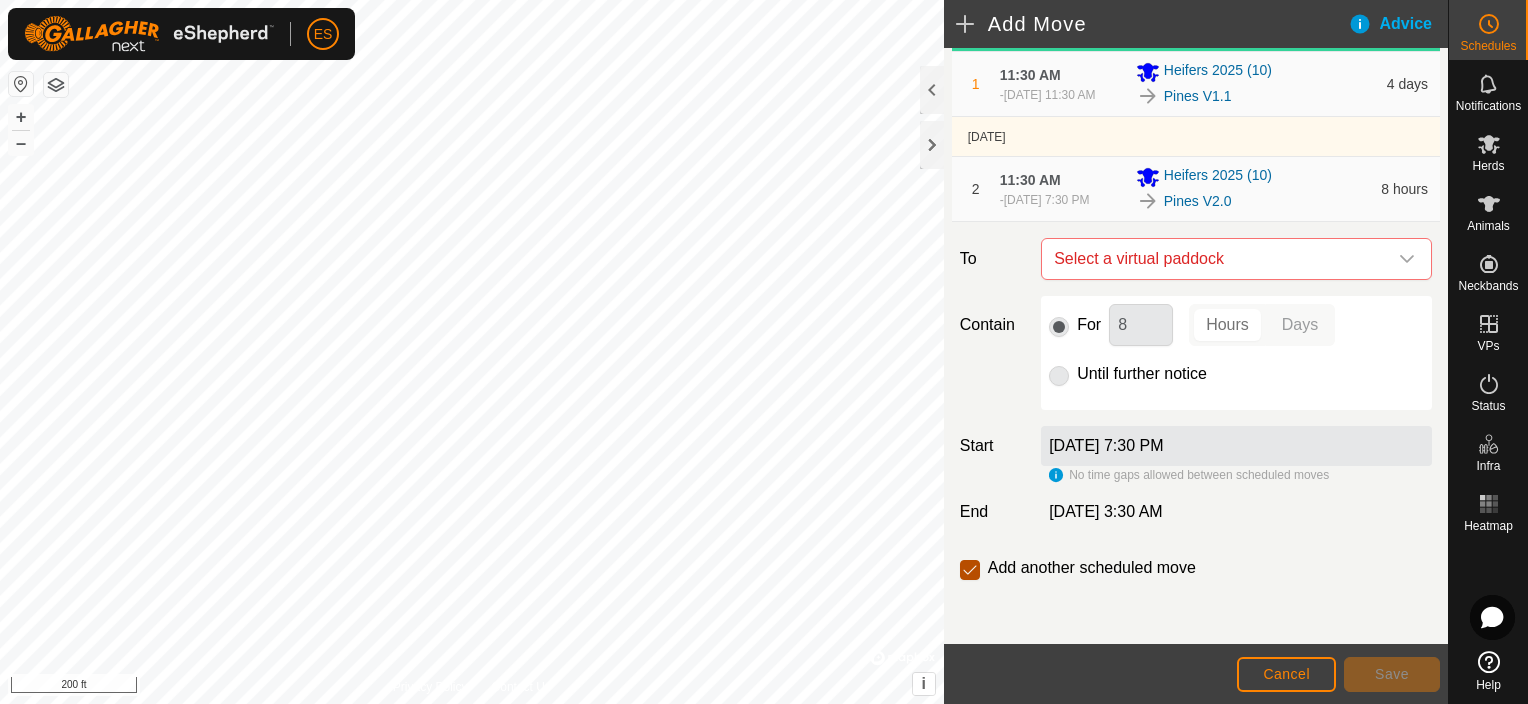 click at bounding box center [970, 570] 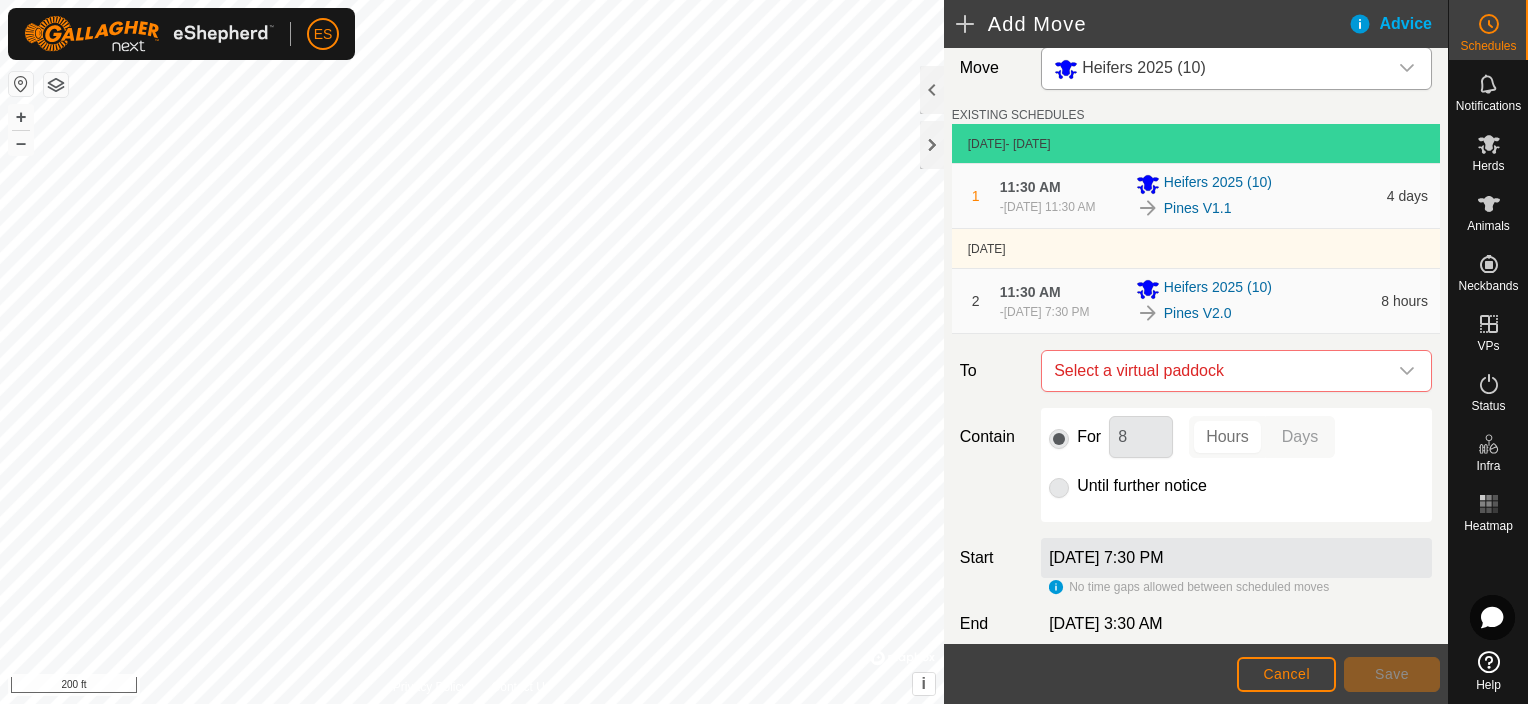 scroll, scrollTop: 0, scrollLeft: 0, axis: both 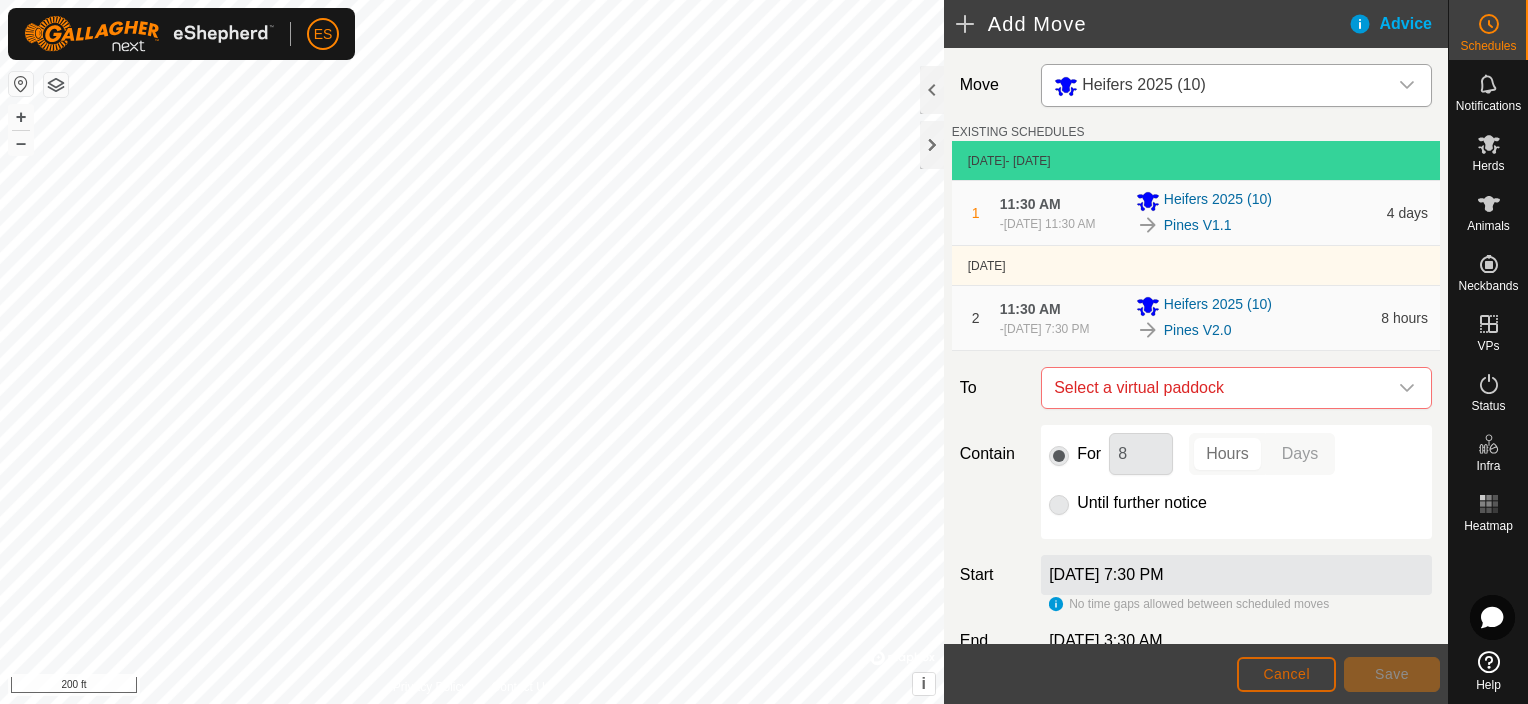 click on "Cancel" 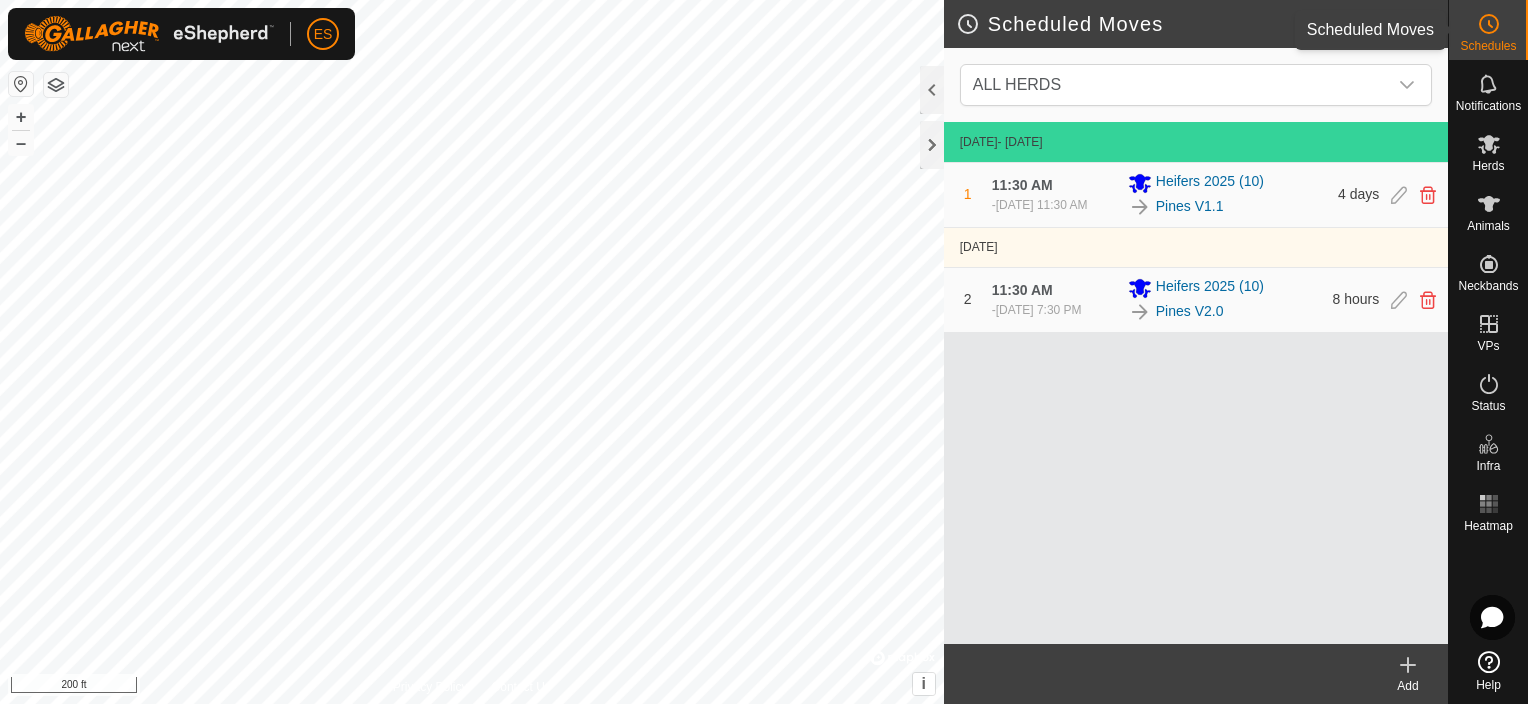 click 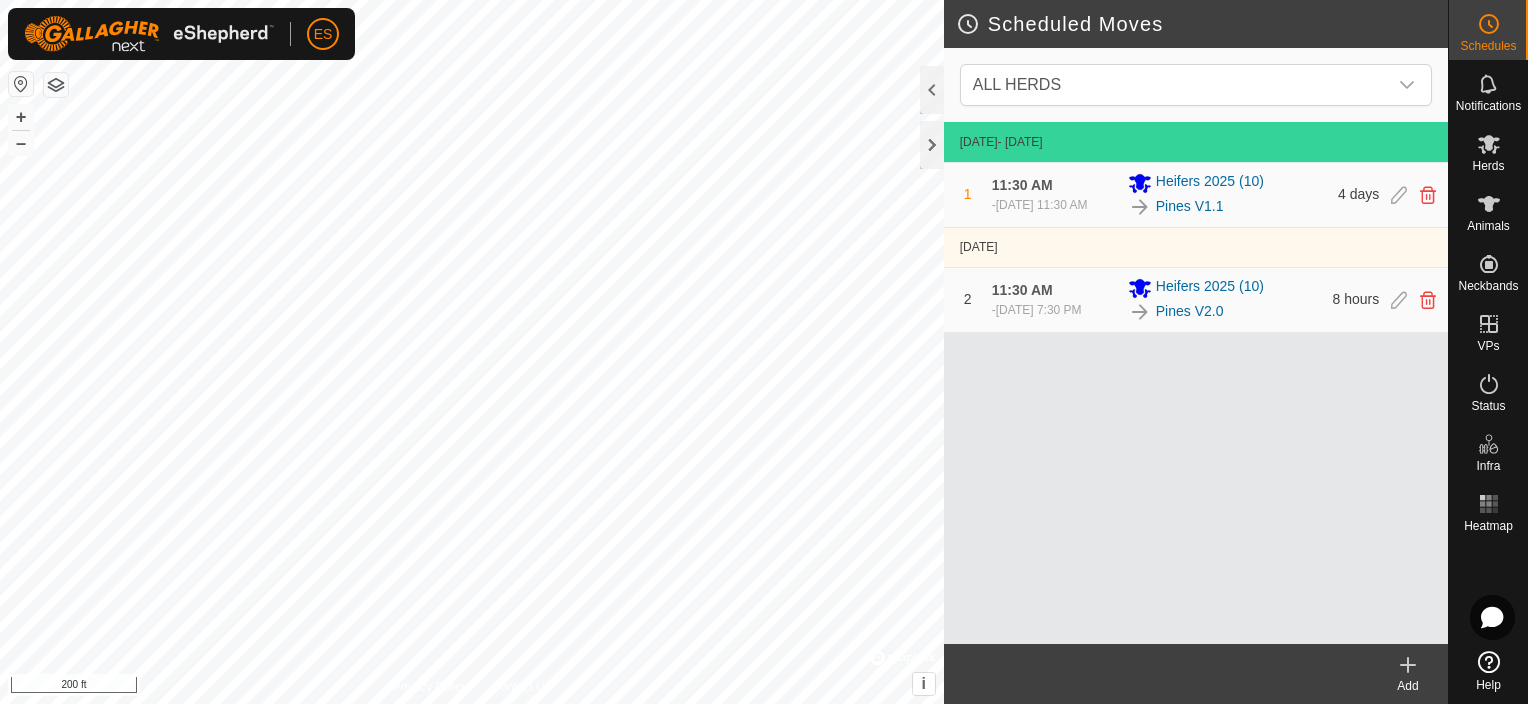 click 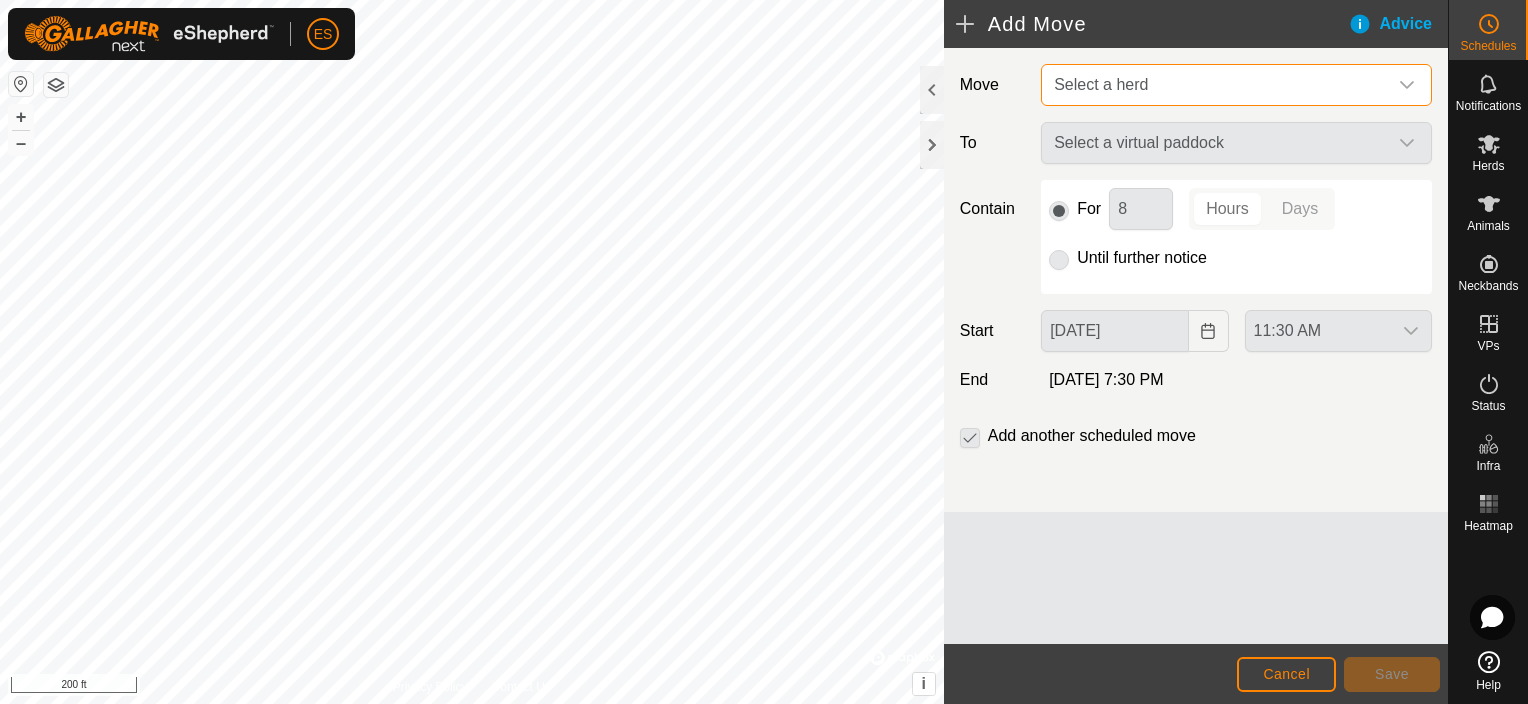 click on "Select a herd" at bounding box center [1216, 85] 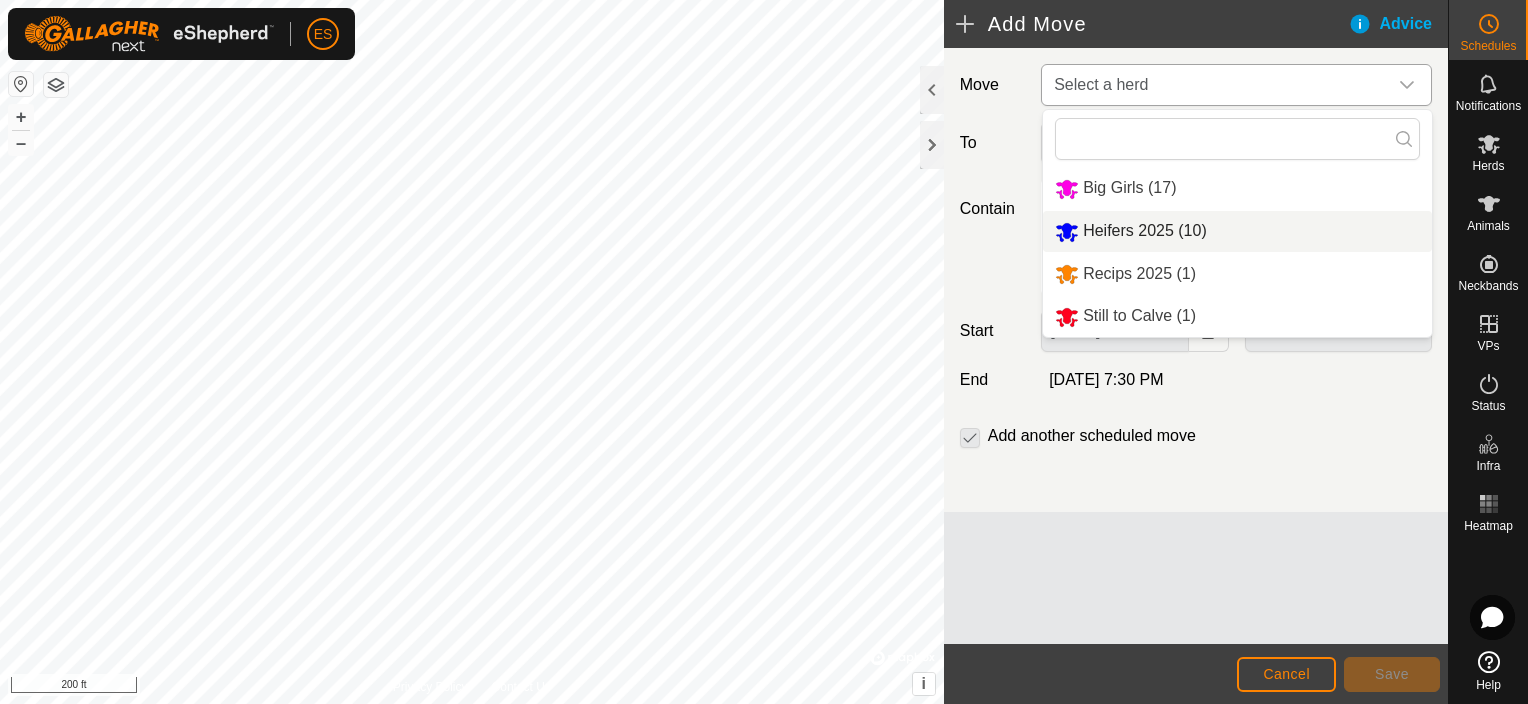 click on "Heifers 2025 (10)" at bounding box center [1237, 231] 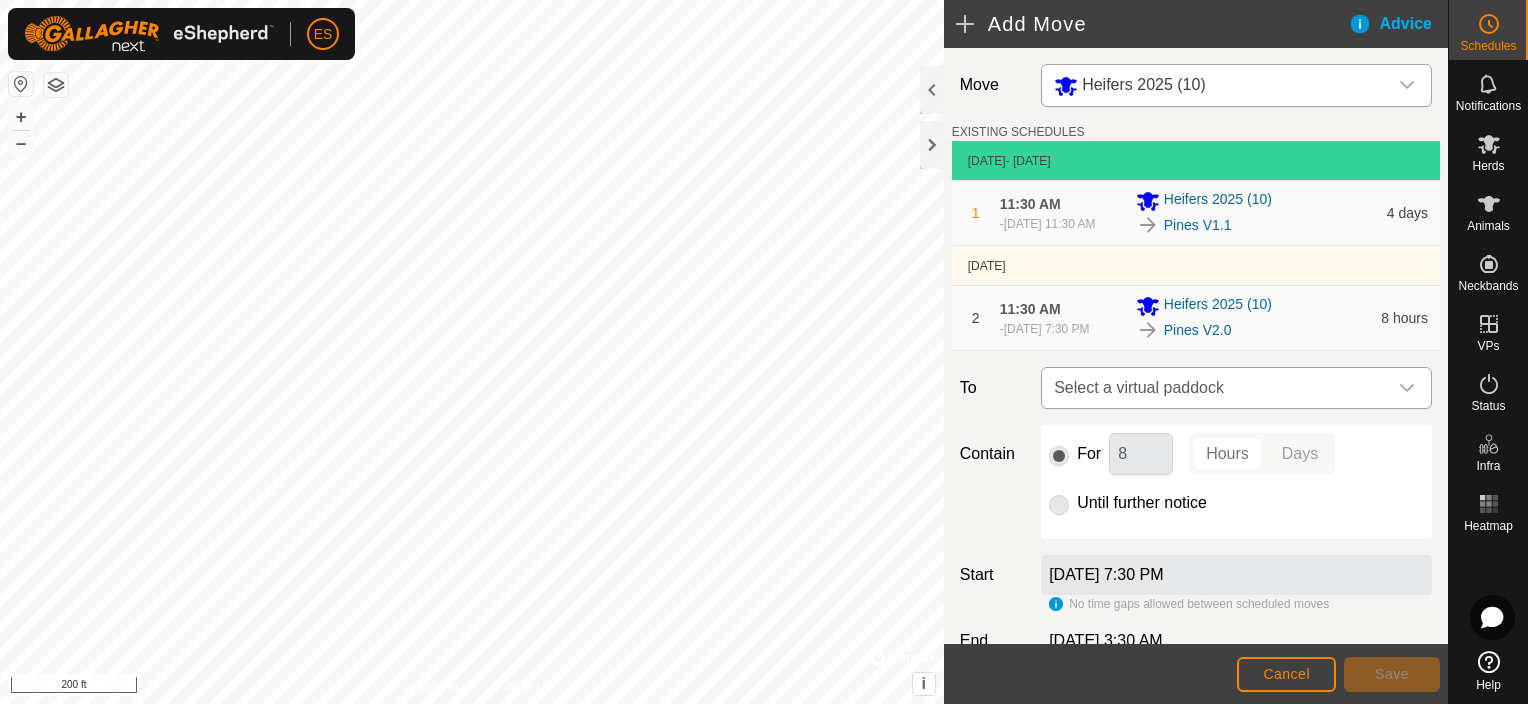 click 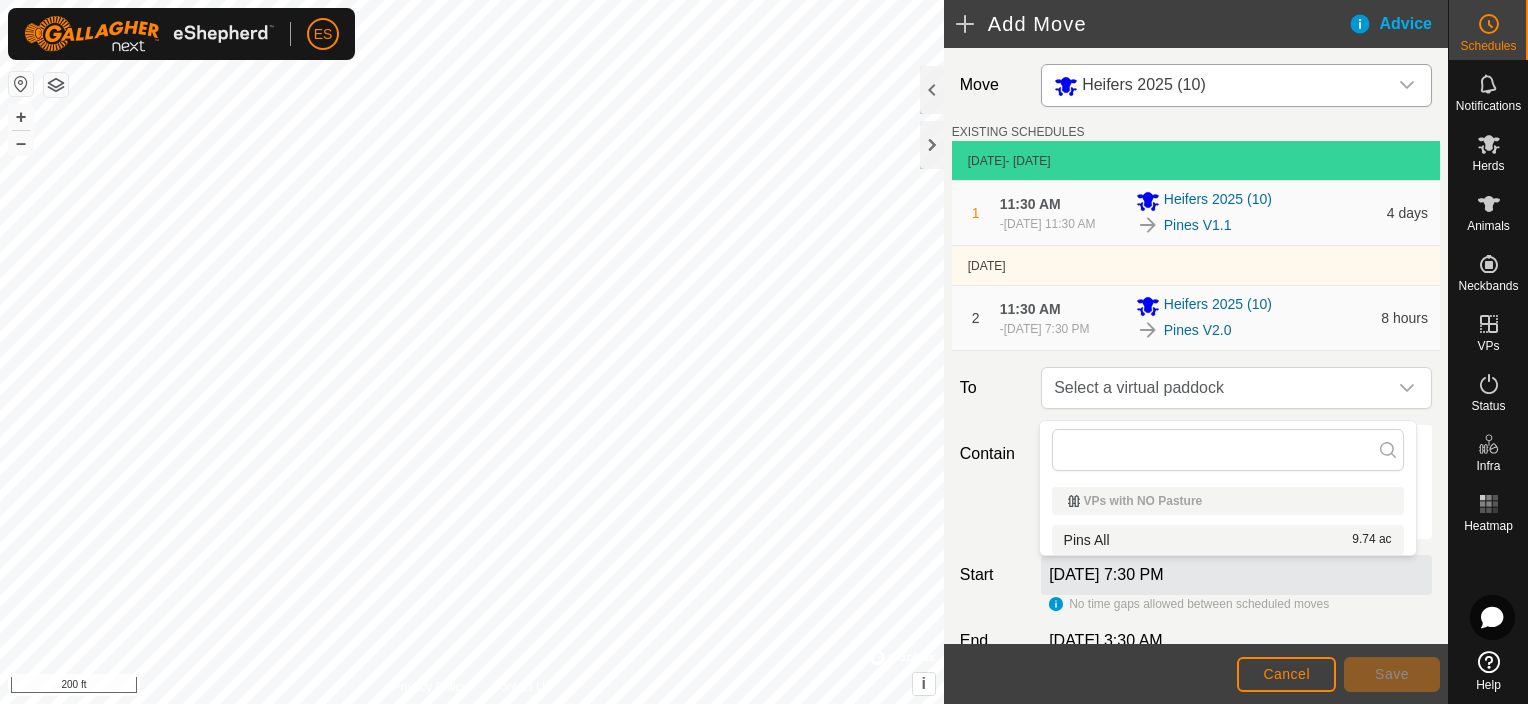click on "VPs with NO Pasture" at bounding box center (1228, 501) 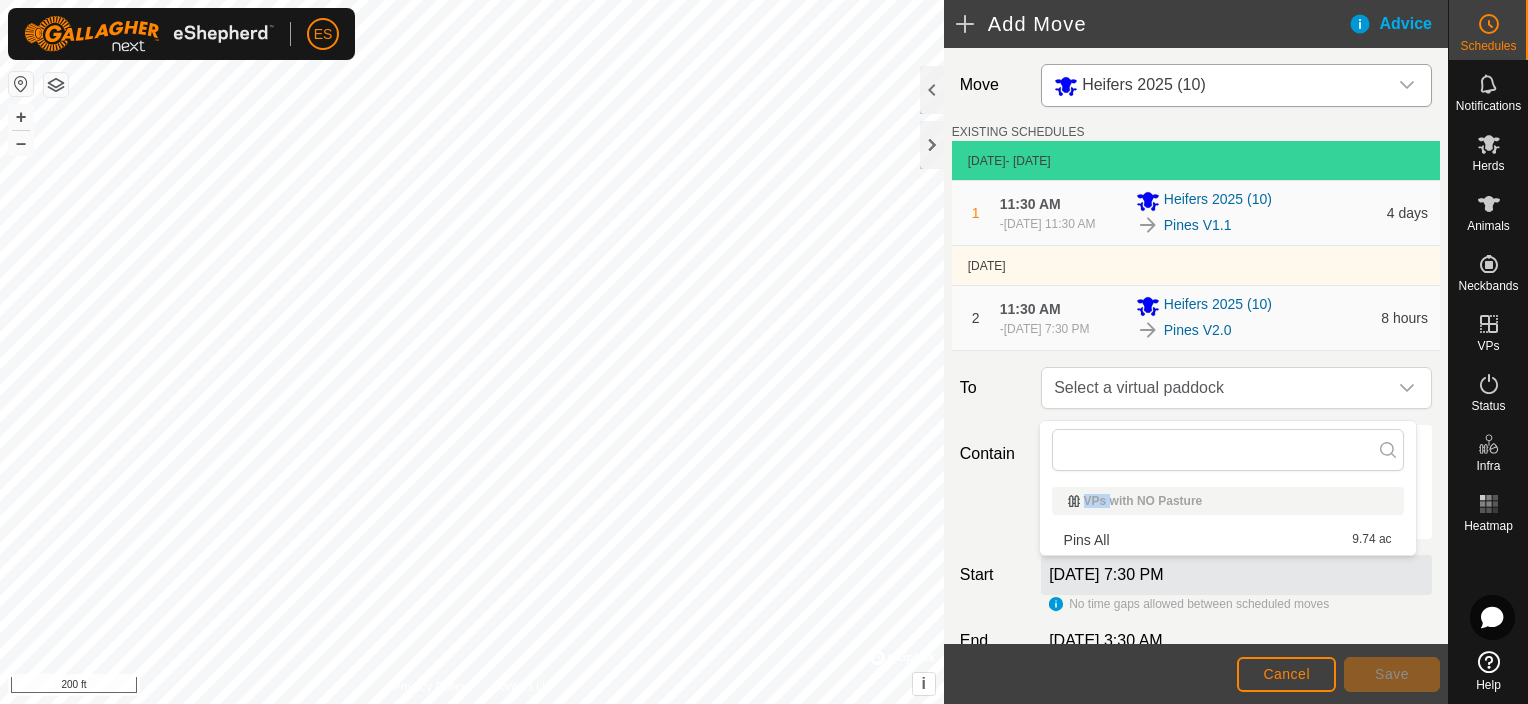 click on "VPs with NO Pasture" at bounding box center [1228, 501] 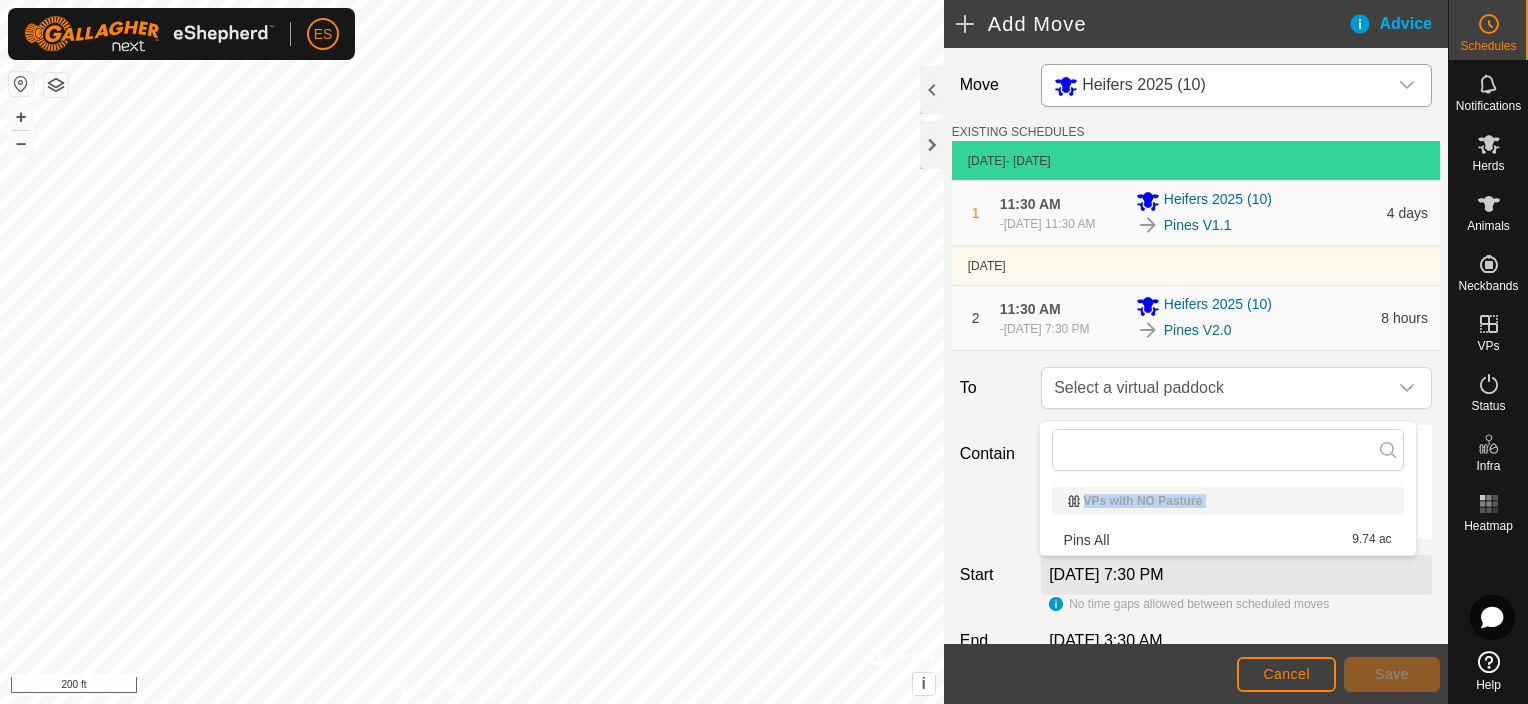 click on "VPs with NO Pasture" at bounding box center (1228, 501) 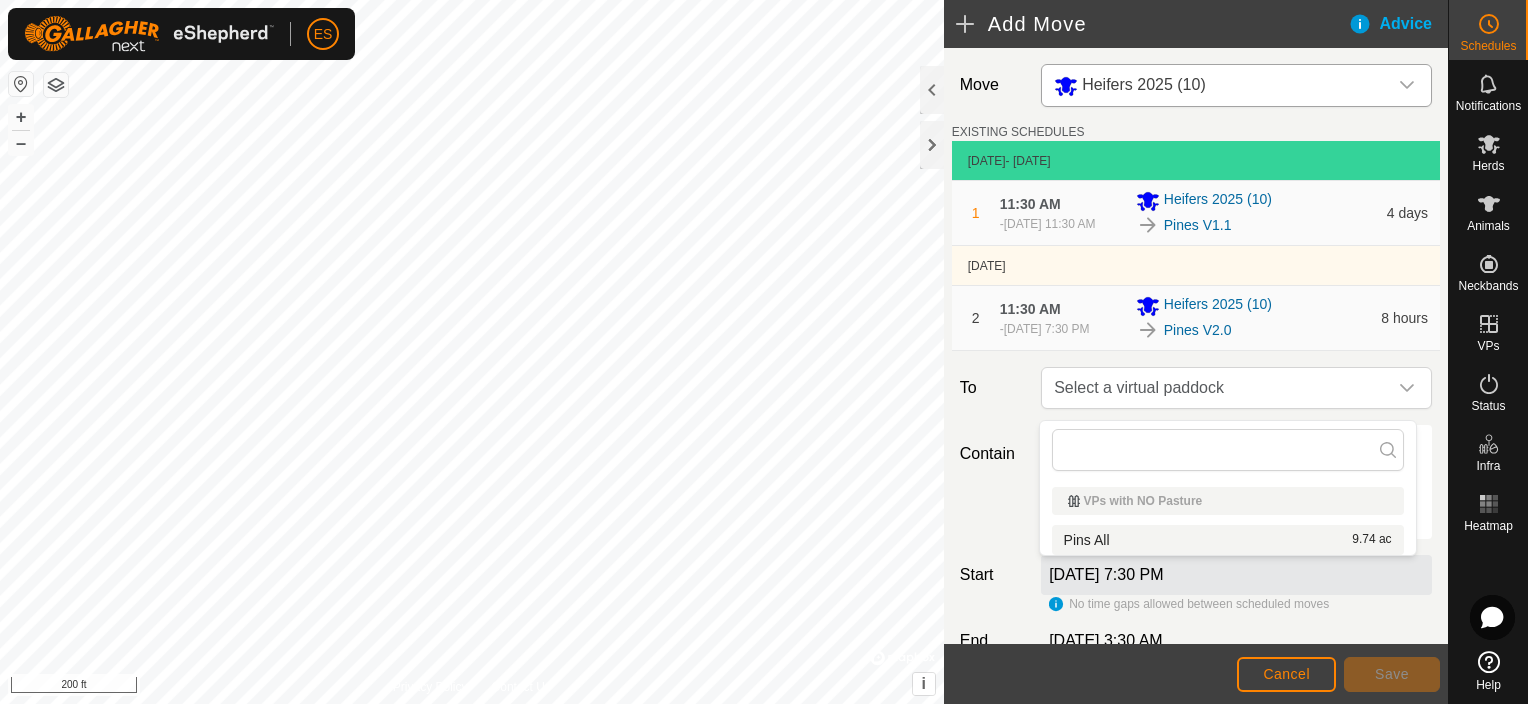 click on "Pins All  9.74 ac" at bounding box center [1228, 540] 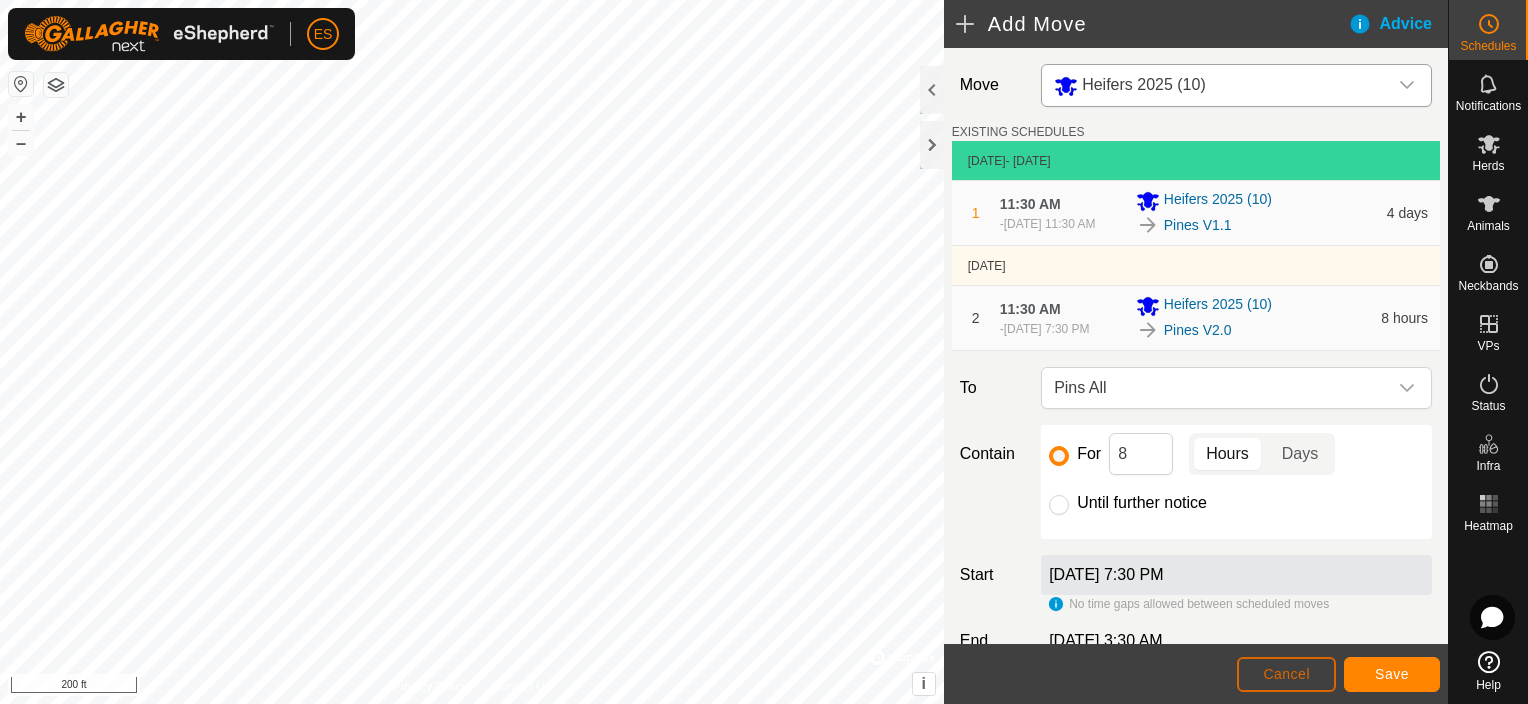 click on "Cancel" 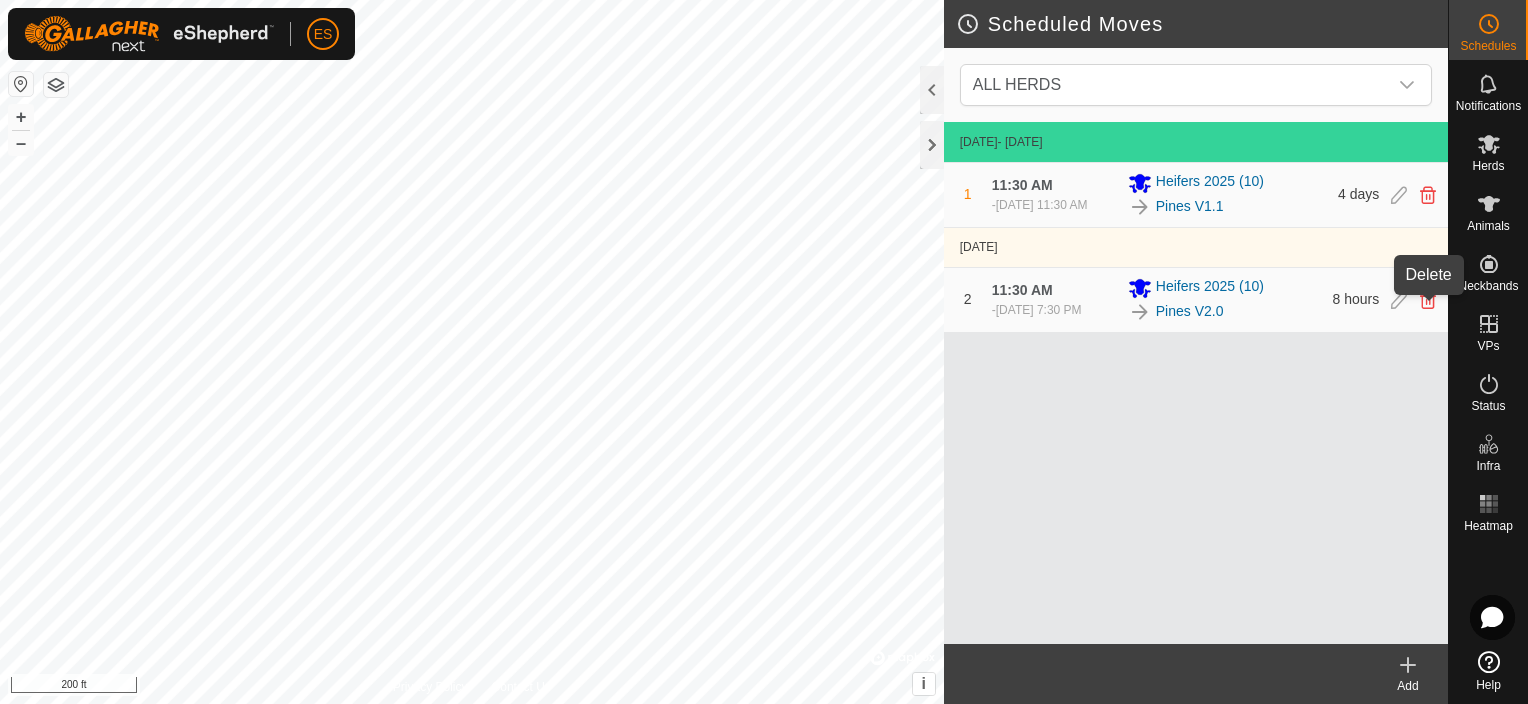 click at bounding box center (1428, 300) 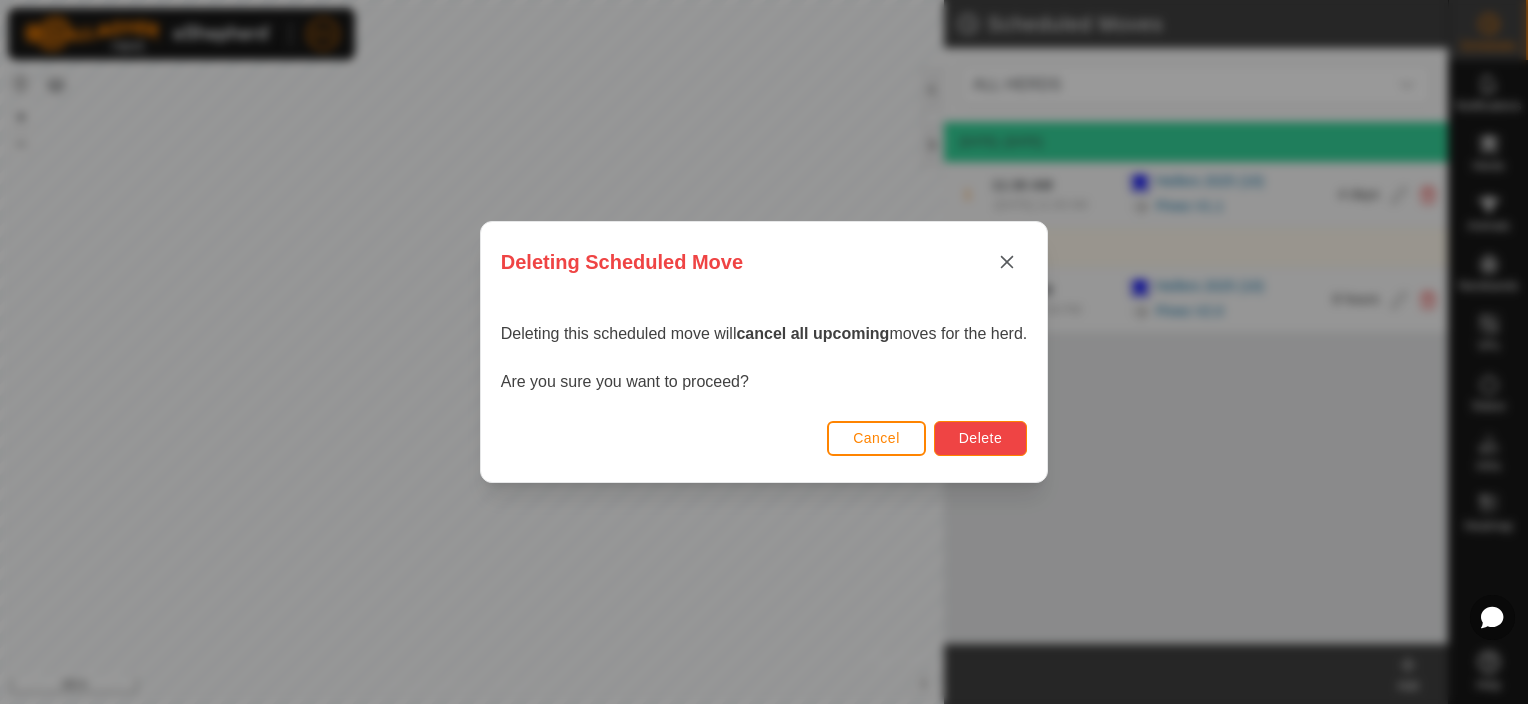 click on "Delete" at bounding box center [980, 438] 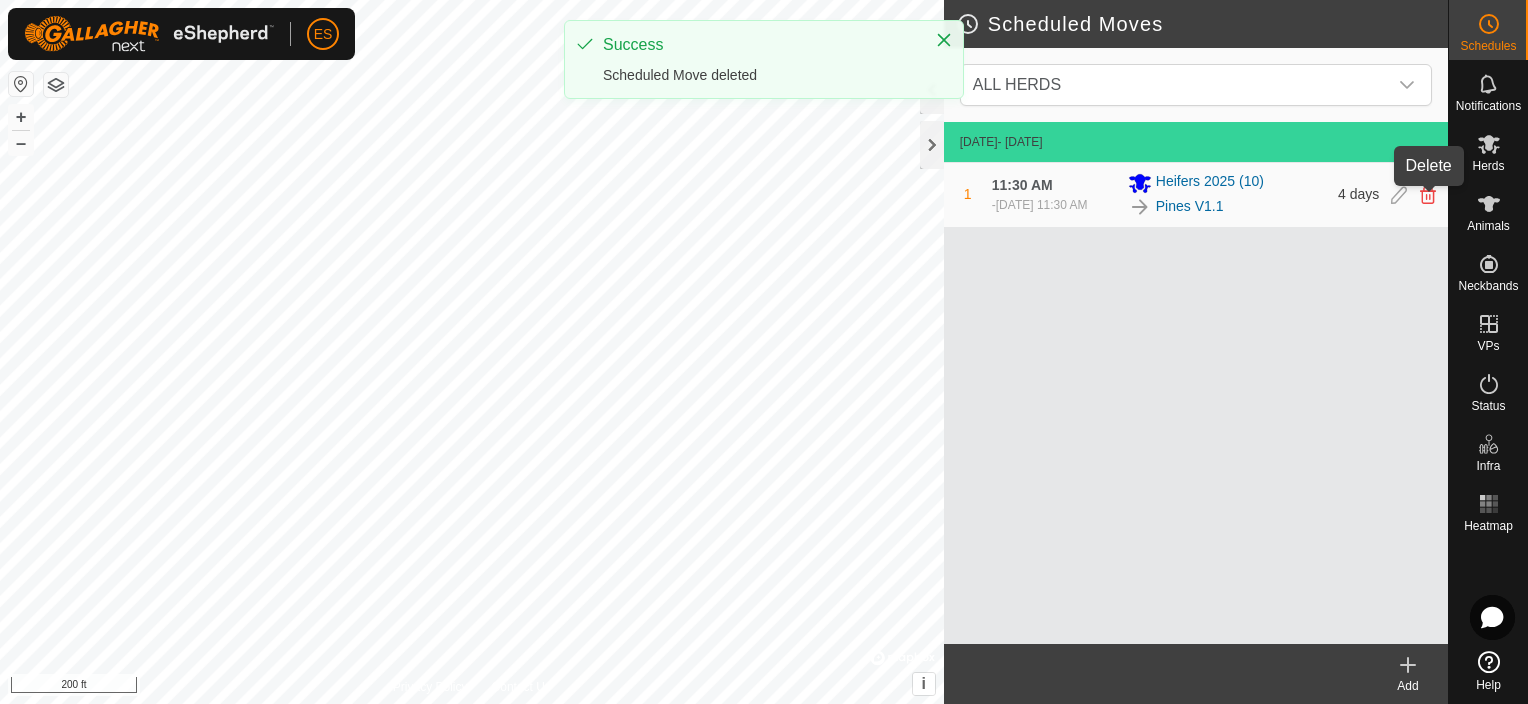 click at bounding box center [1428, 195] 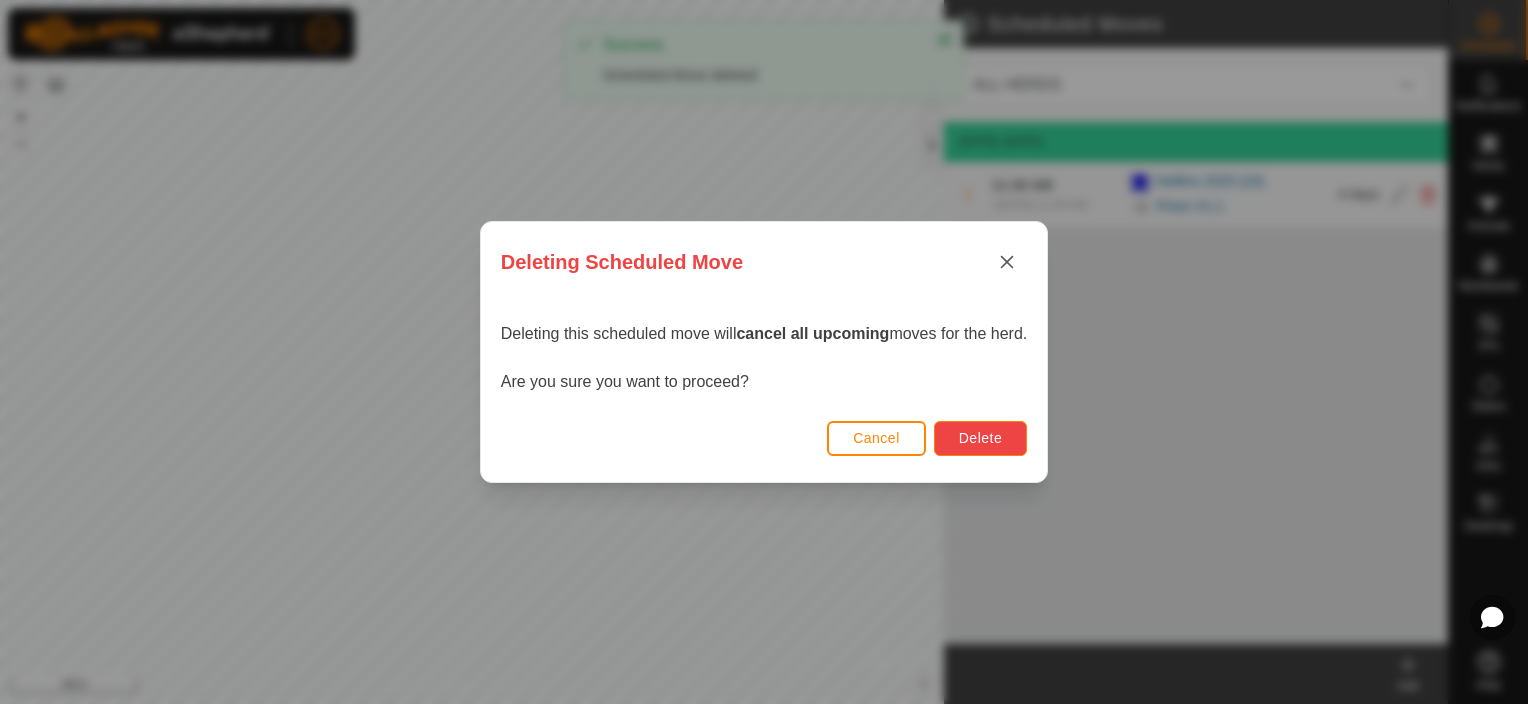 click on "Delete" at bounding box center [980, 438] 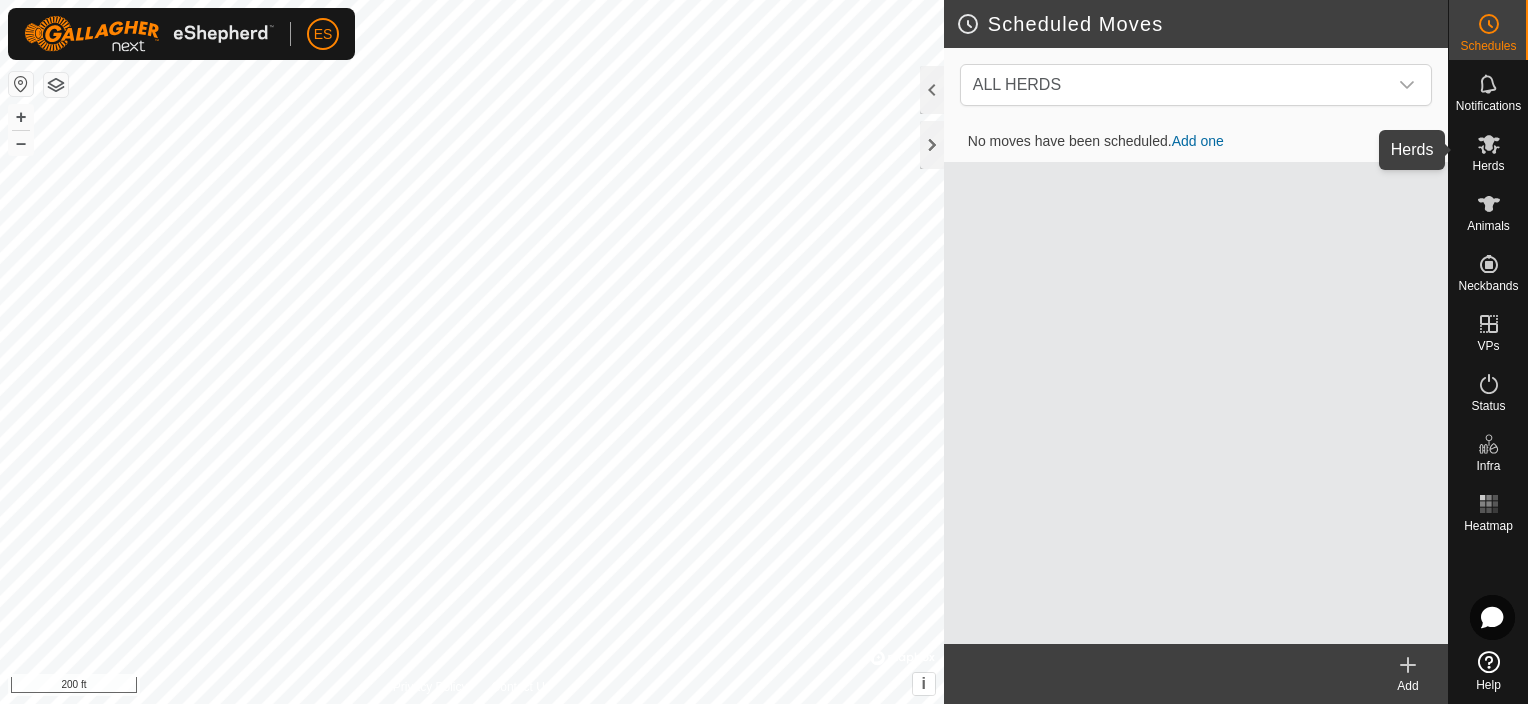 click 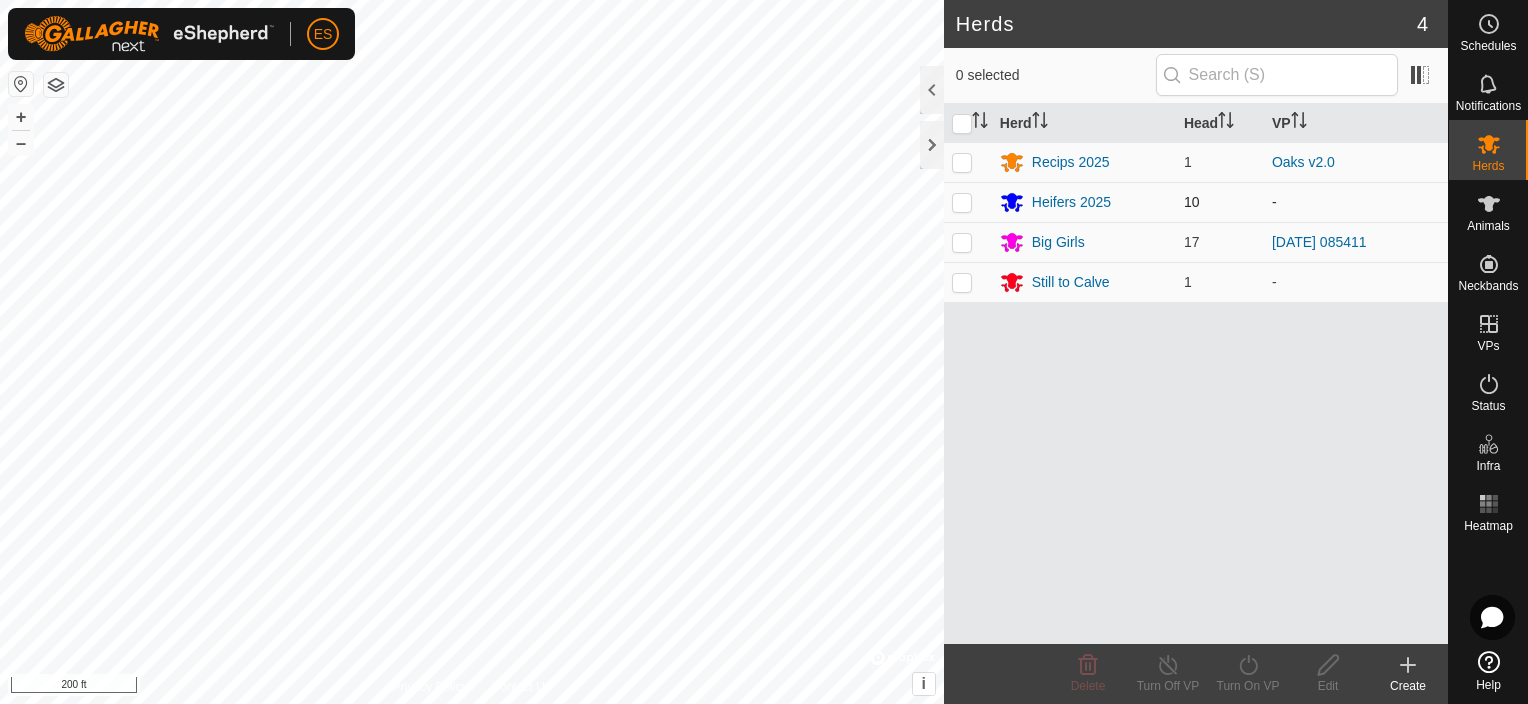 click at bounding box center [962, 202] 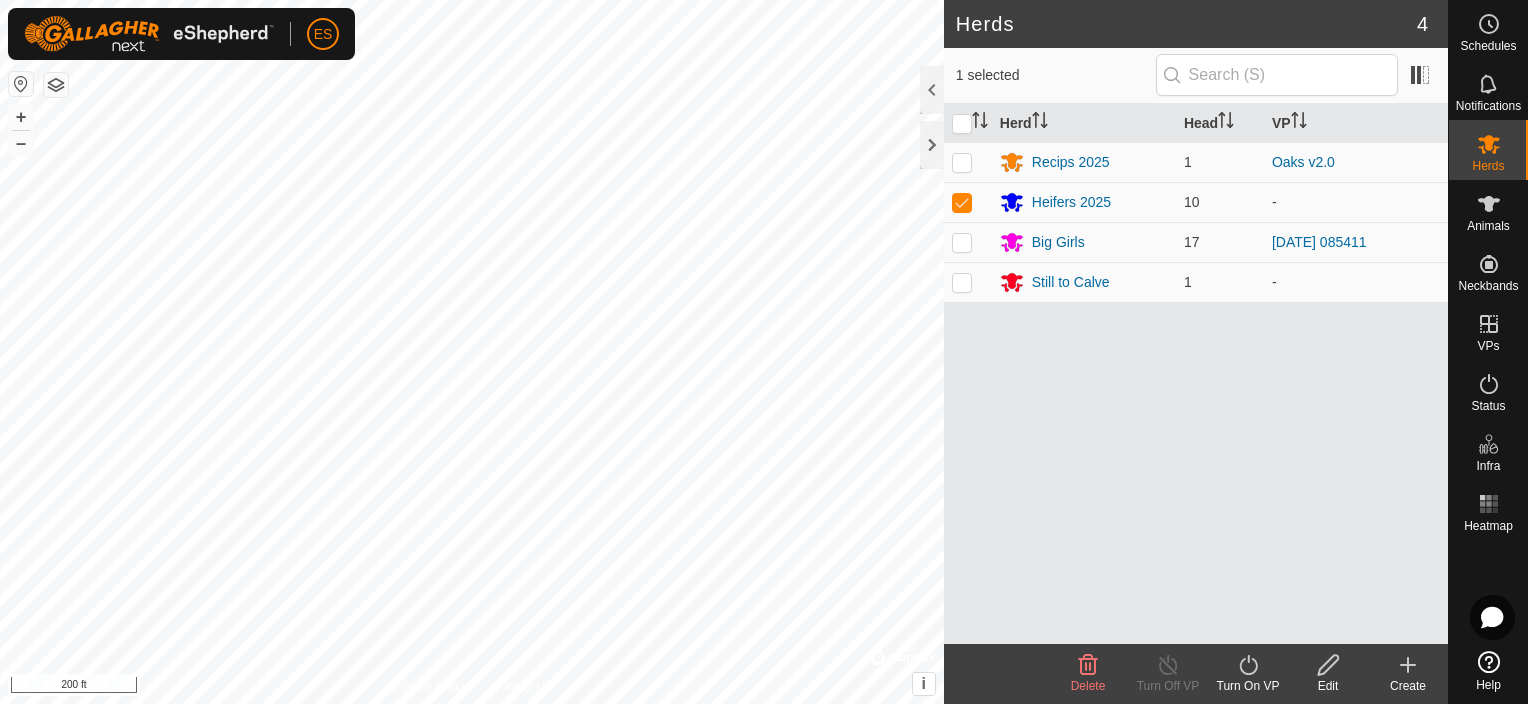 click 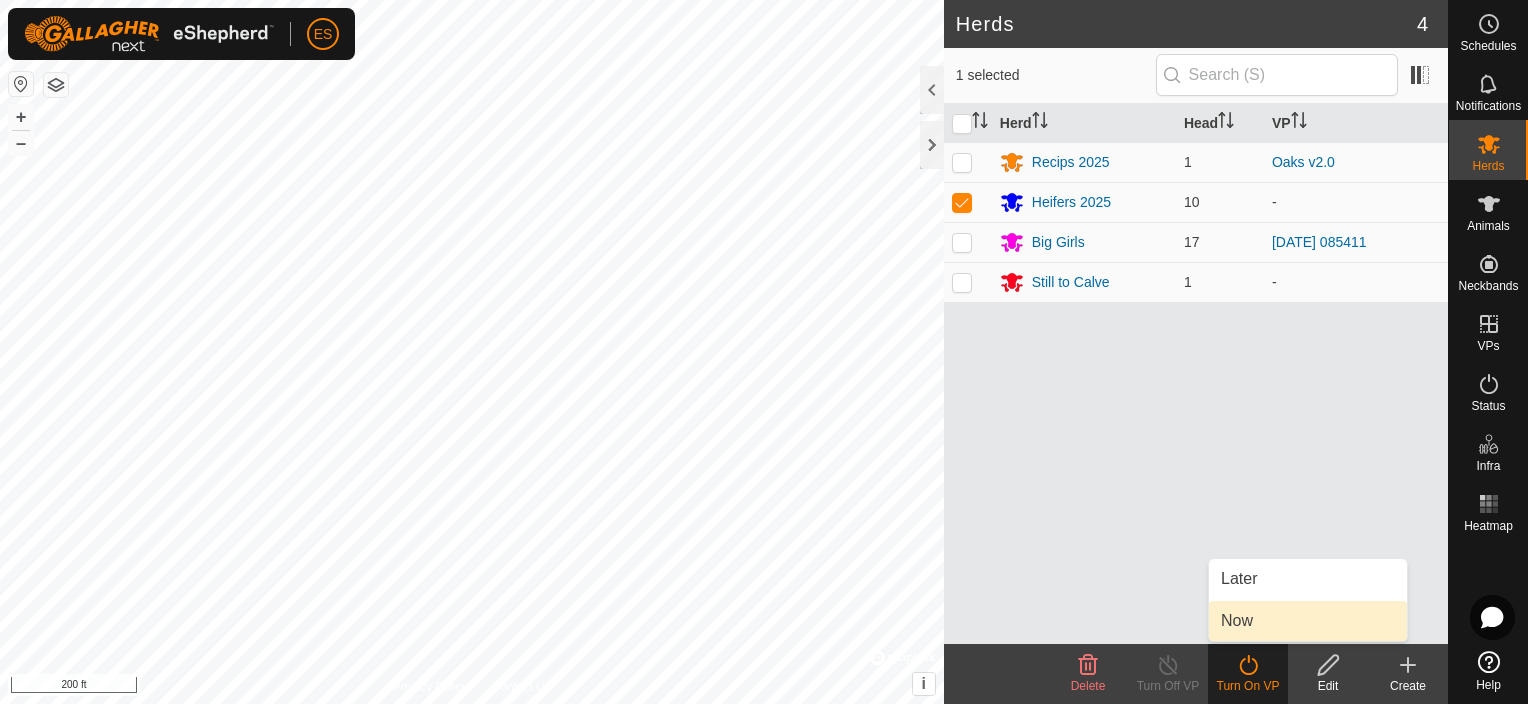 click on "Now" at bounding box center [1308, 621] 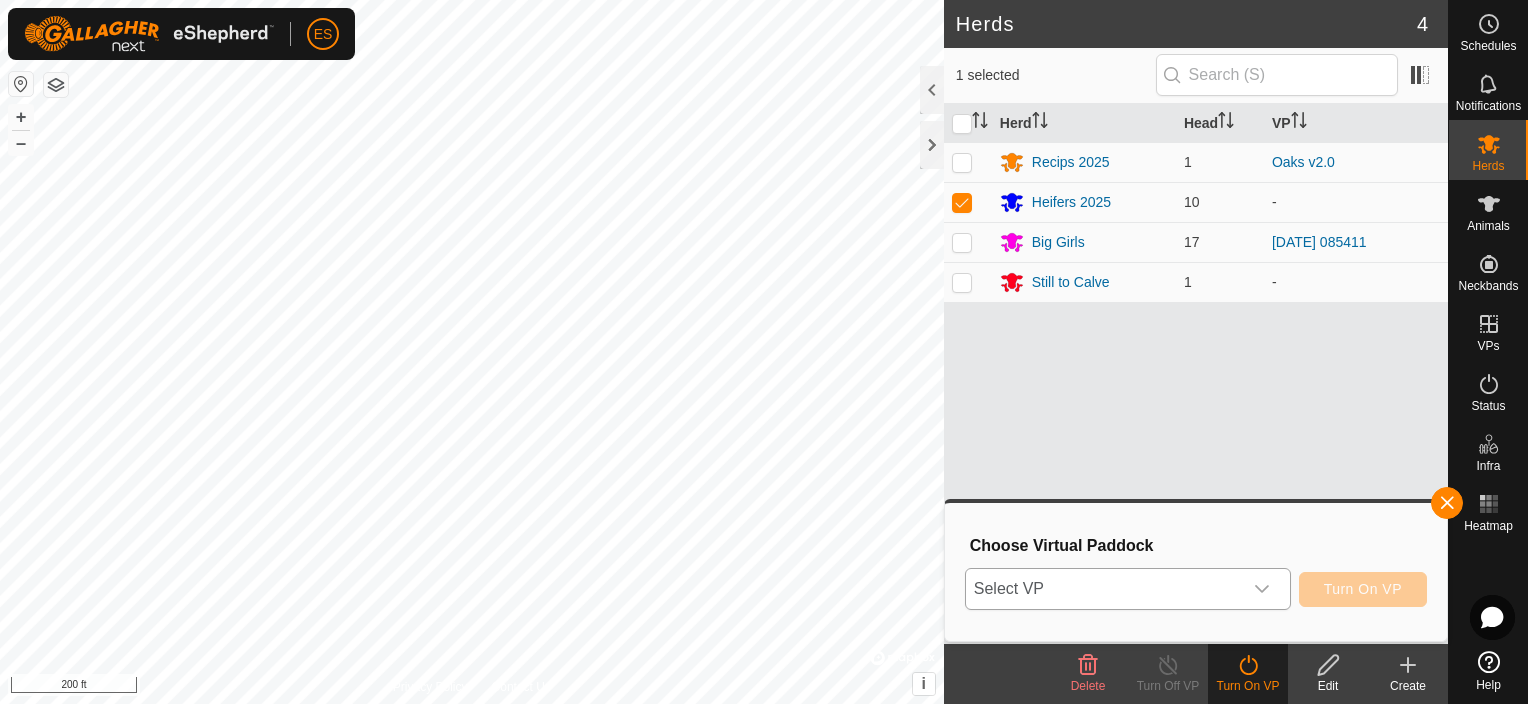 click 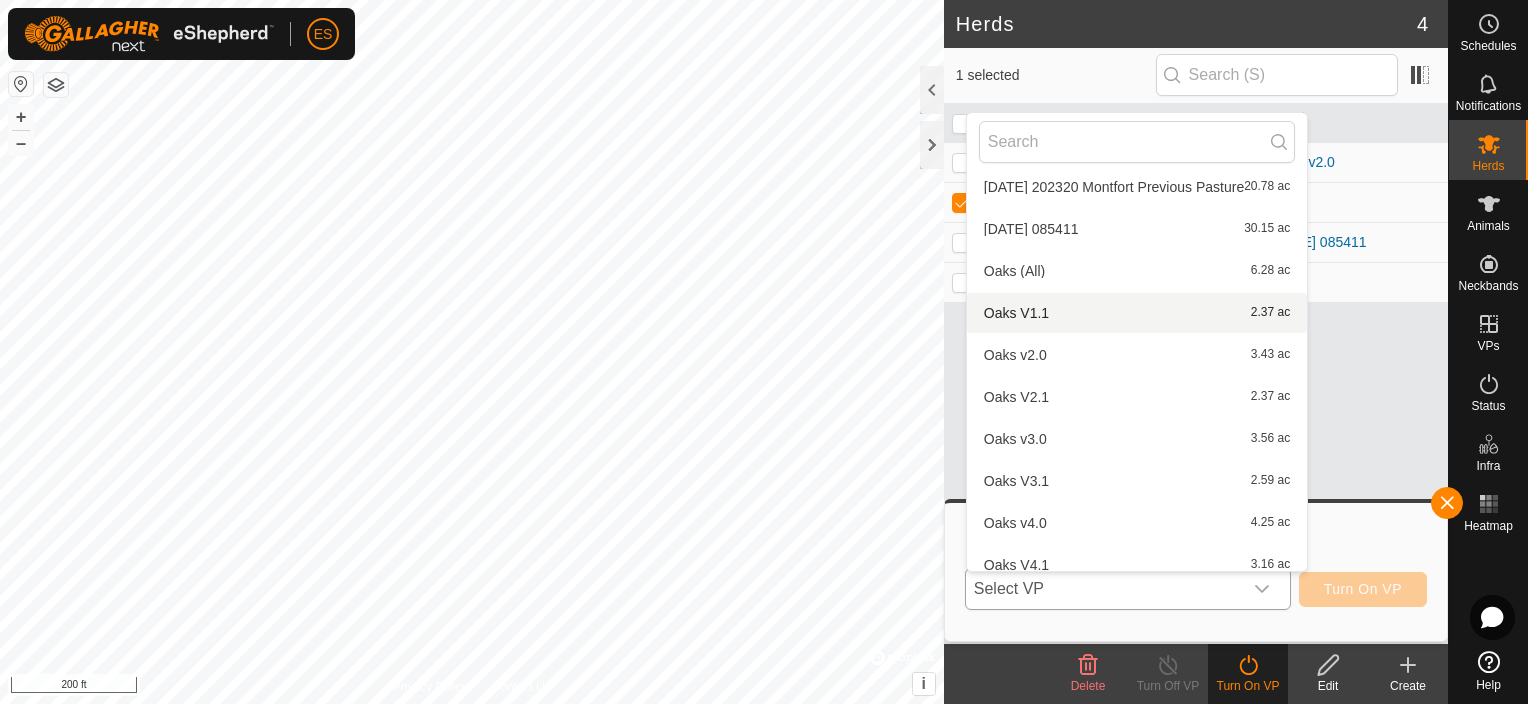 scroll, scrollTop: 442, scrollLeft: 0, axis: vertical 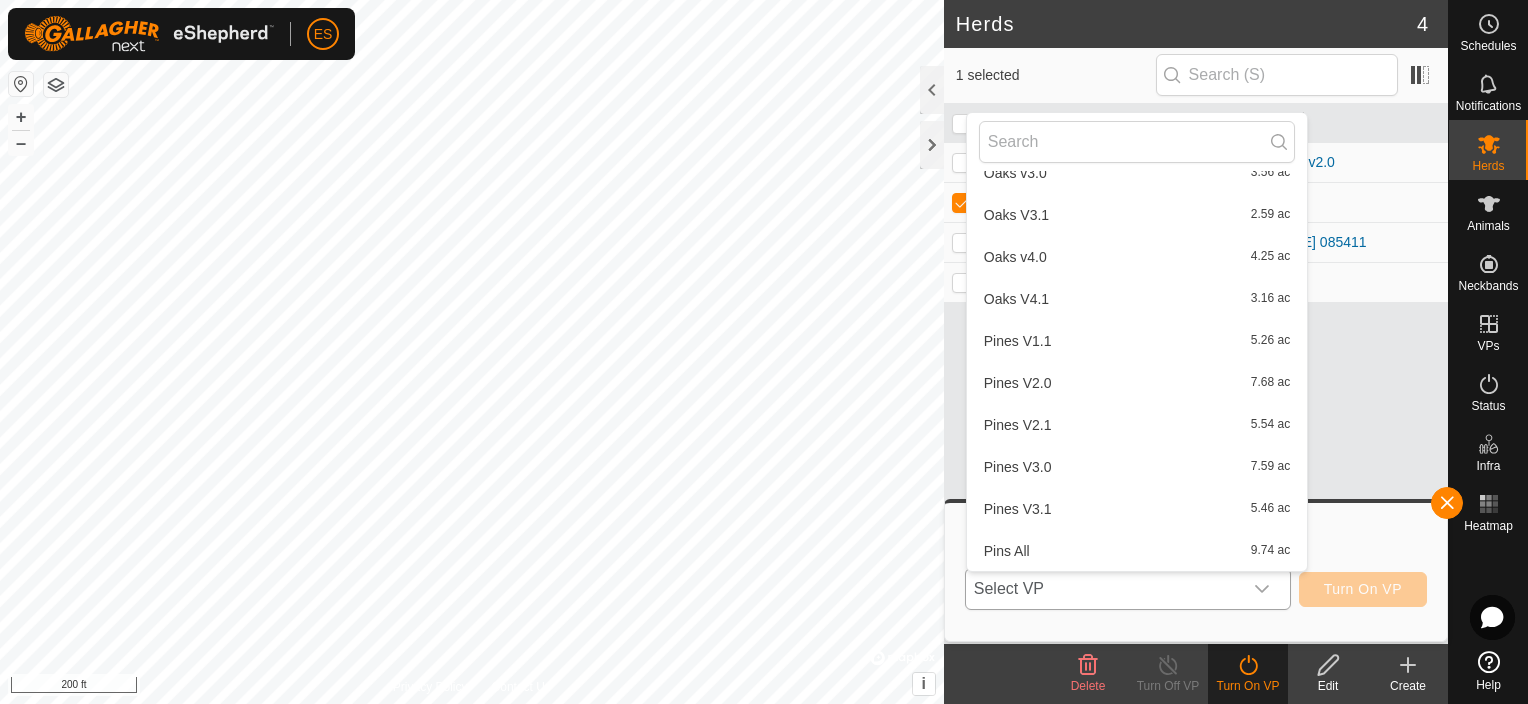 click on "Pins All  9.74 ac" at bounding box center [1137, 551] 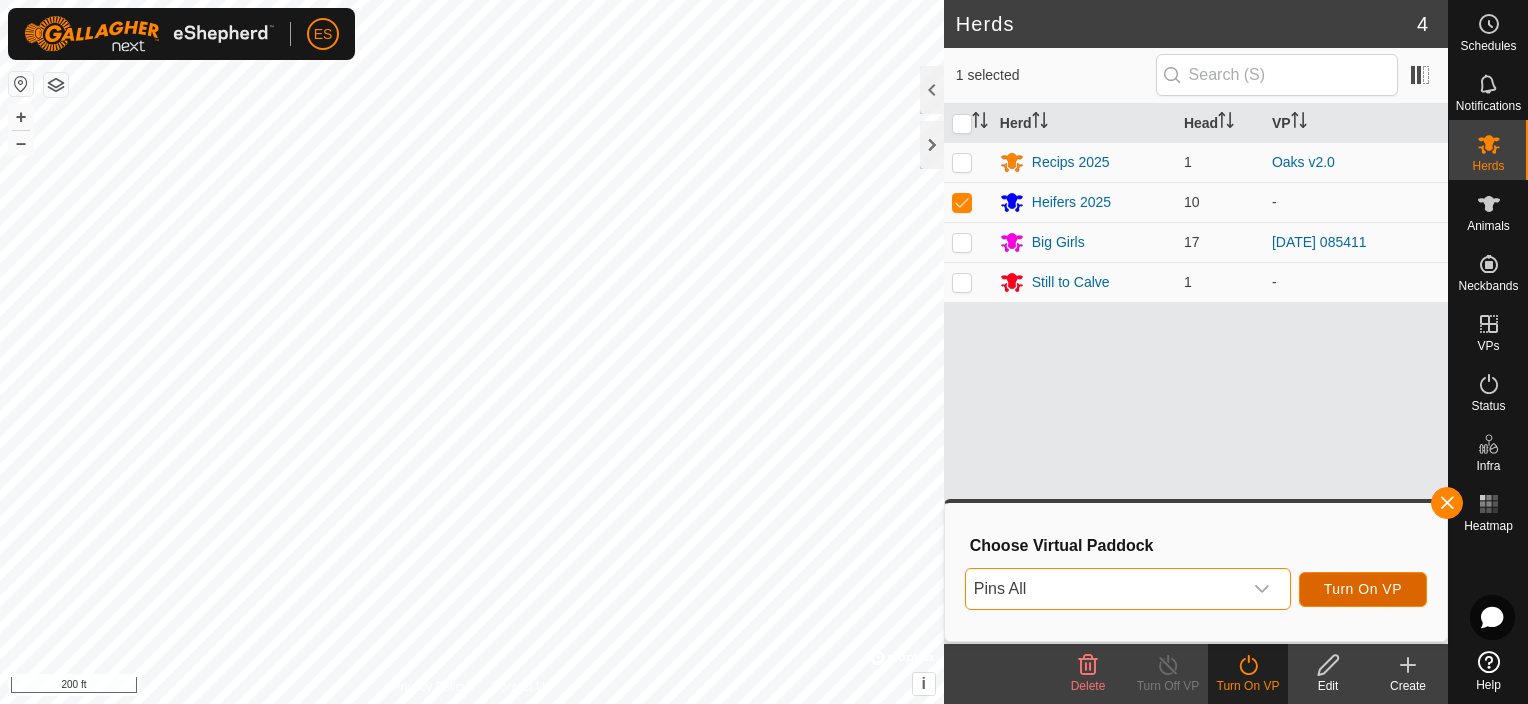 click on "Turn On VP" at bounding box center (1363, 589) 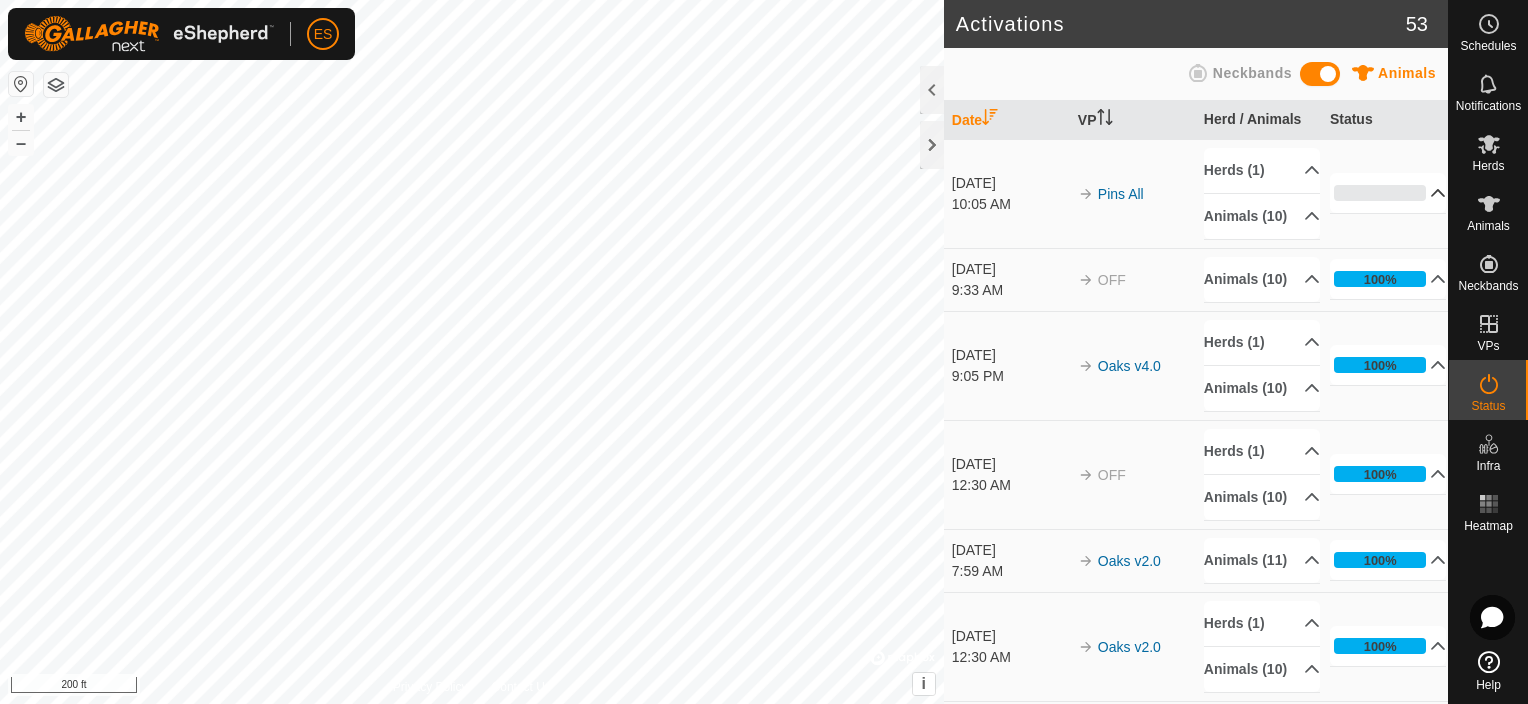 click on "0%" at bounding box center (1388, 193) 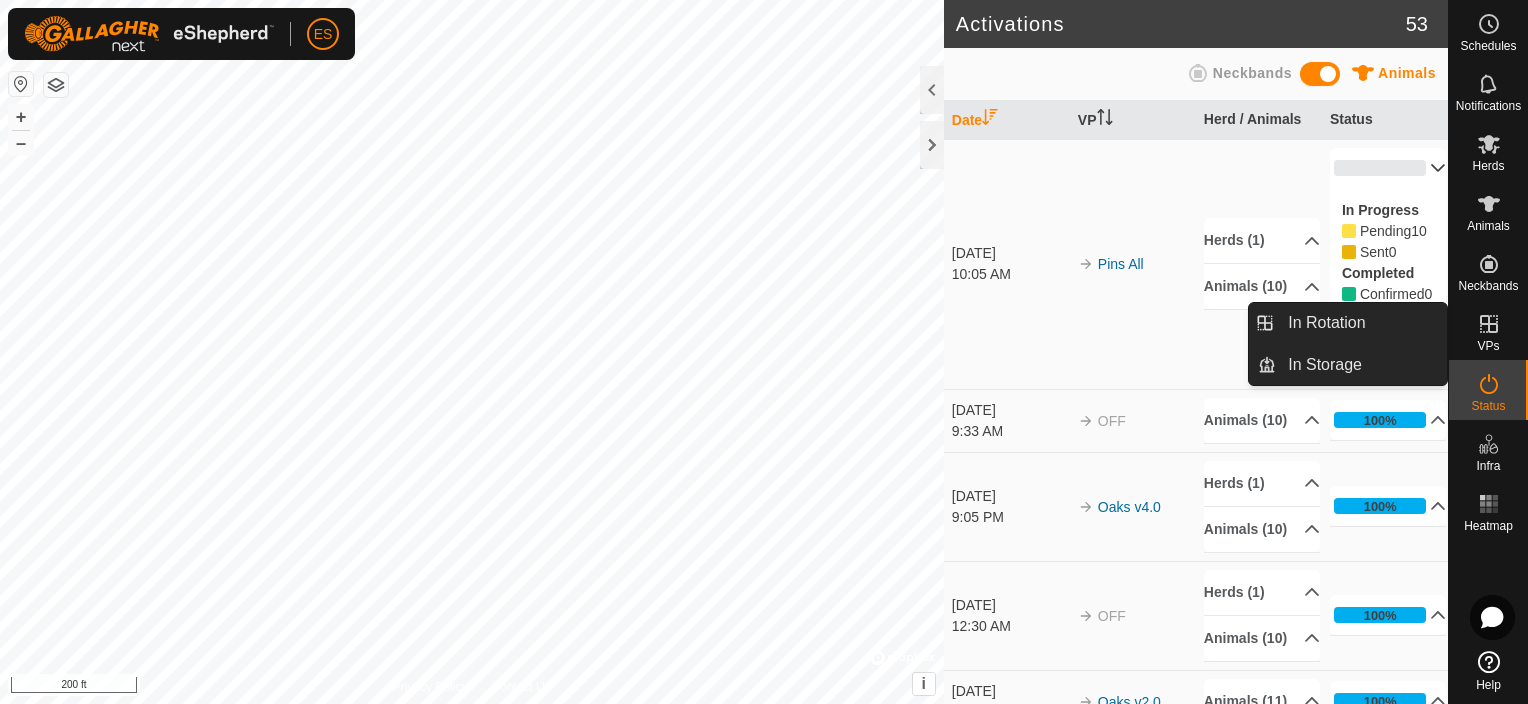 click 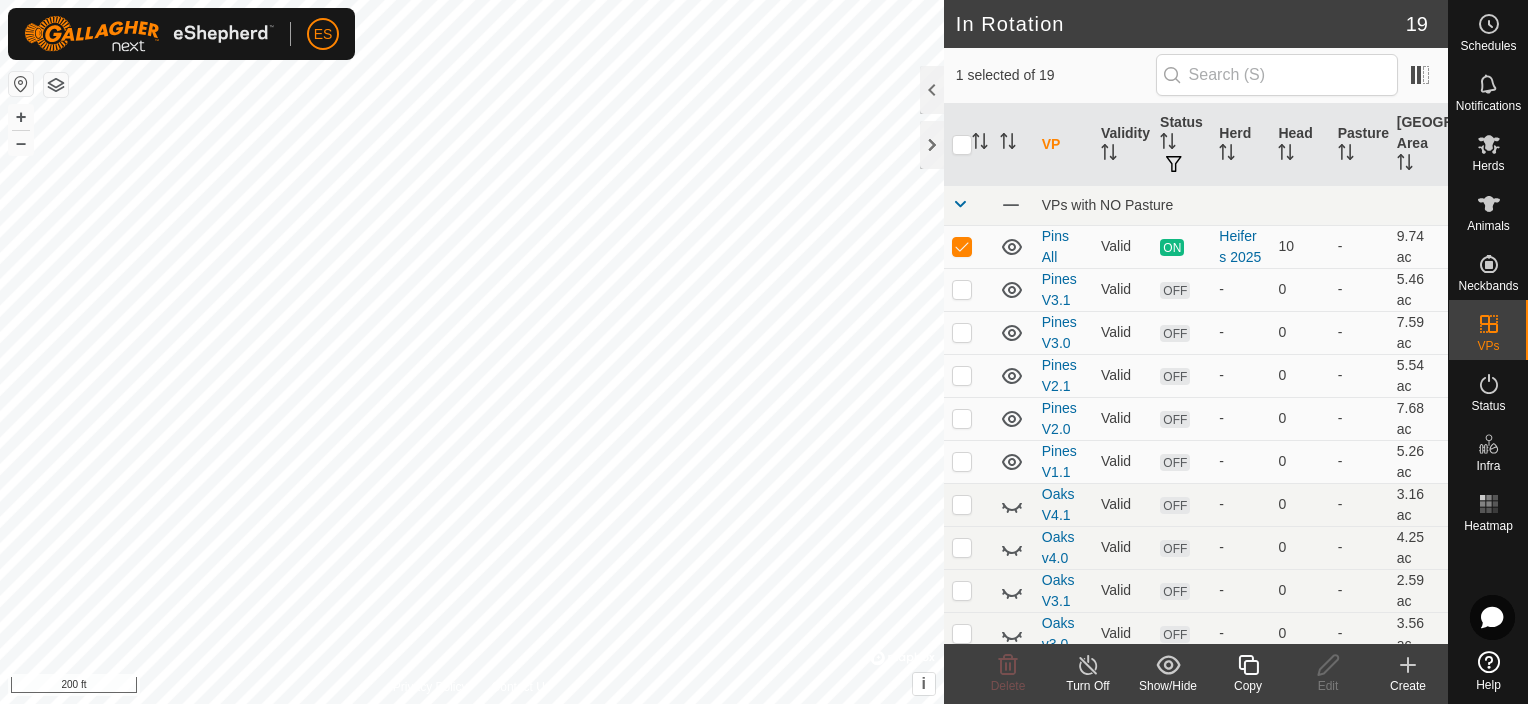 click 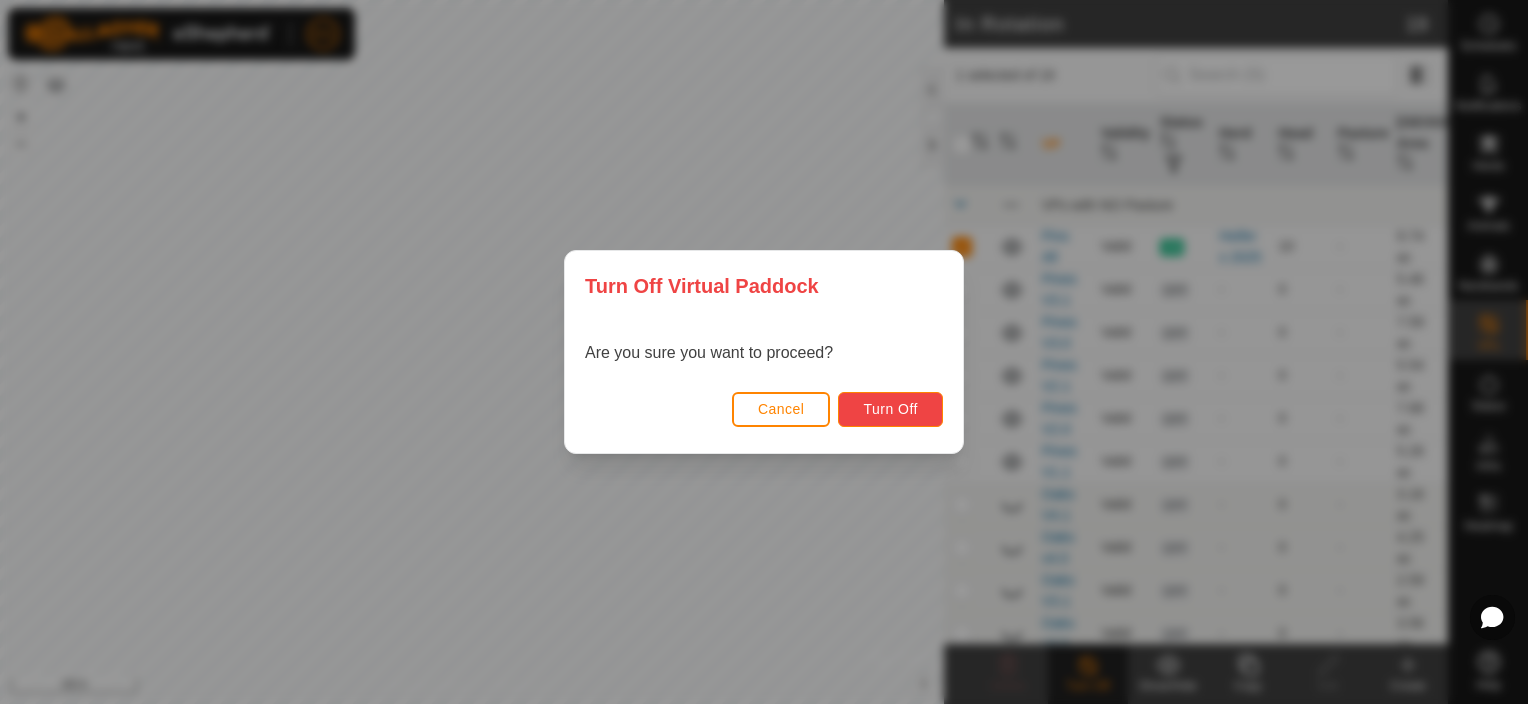 click on "Turn Off" at bounding box center (890, 409) 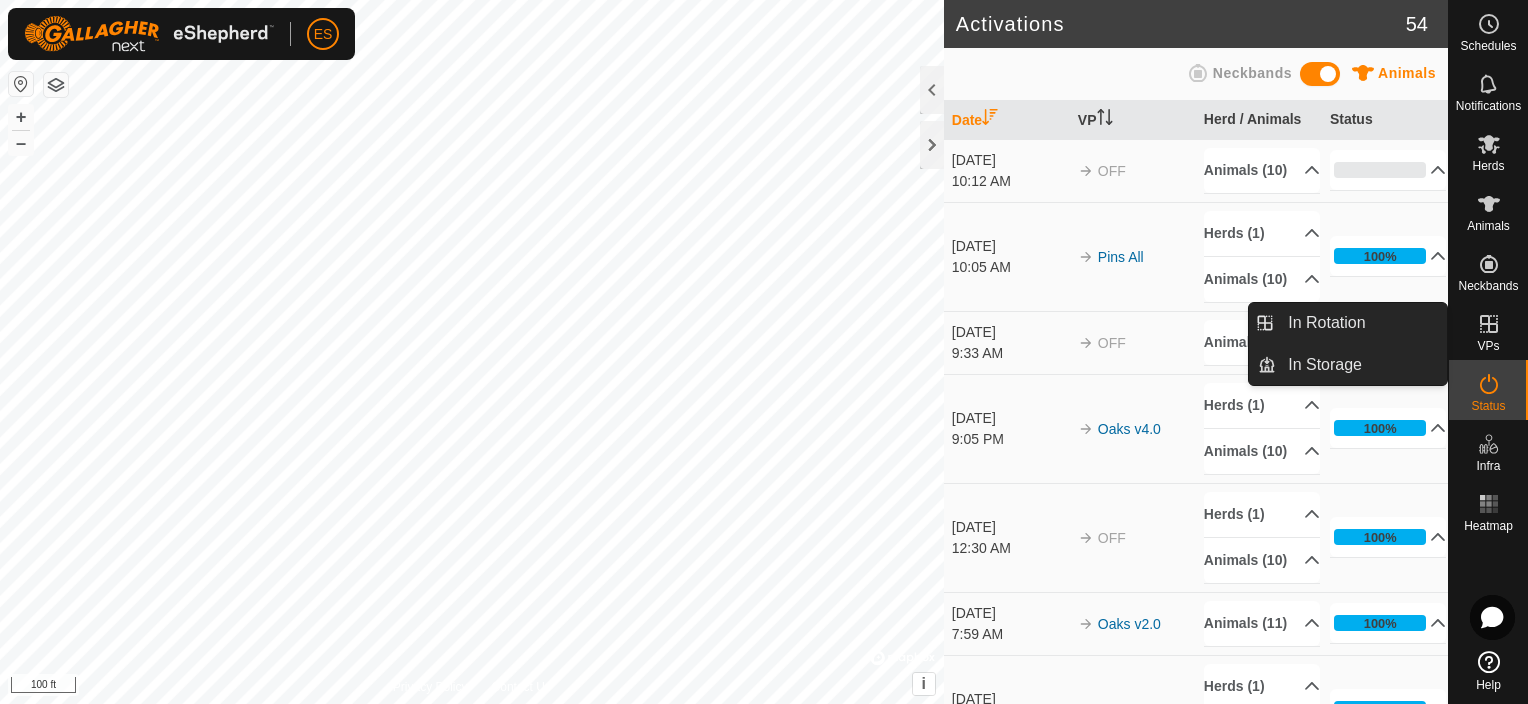 click on "VPs" at bounding box center (1488, 346) 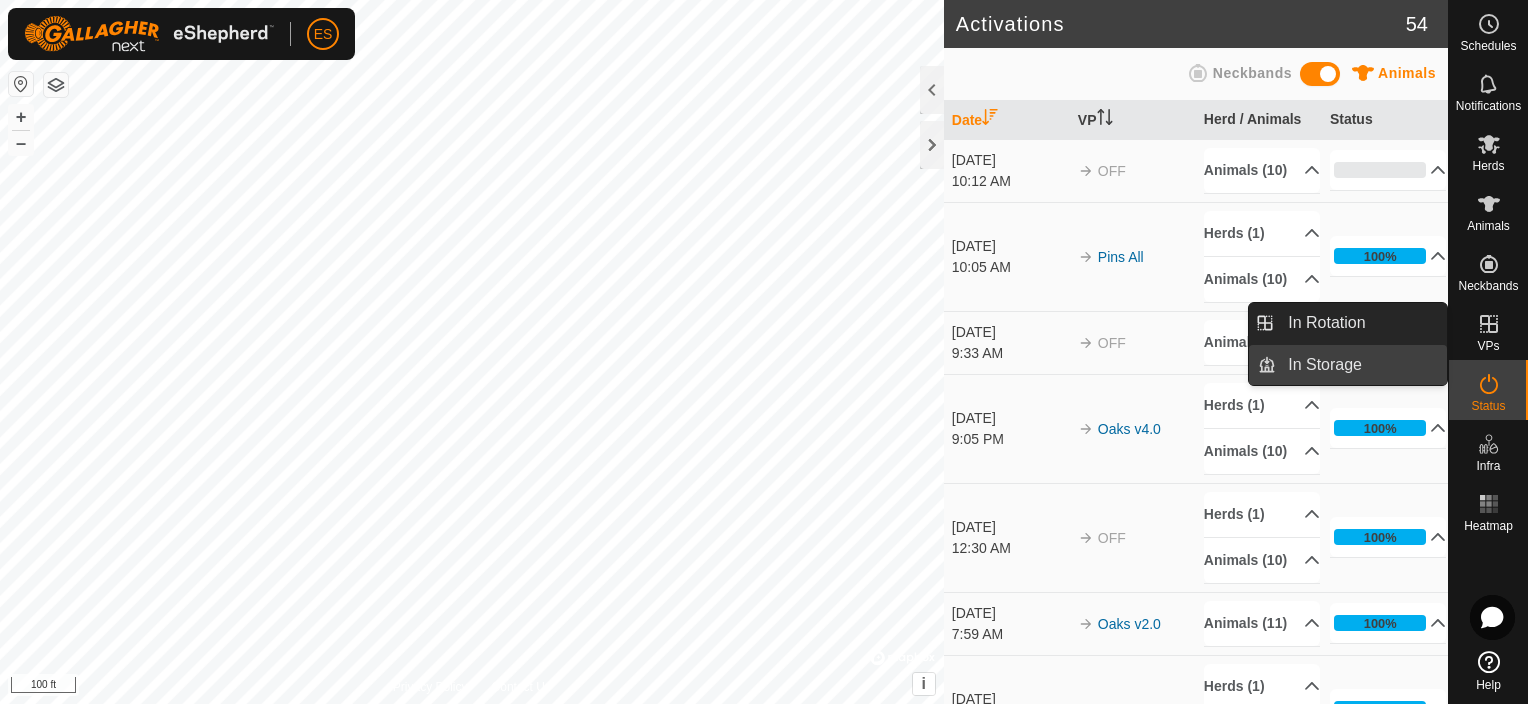 click on "In Storage" at bounding box center (1361, 365) 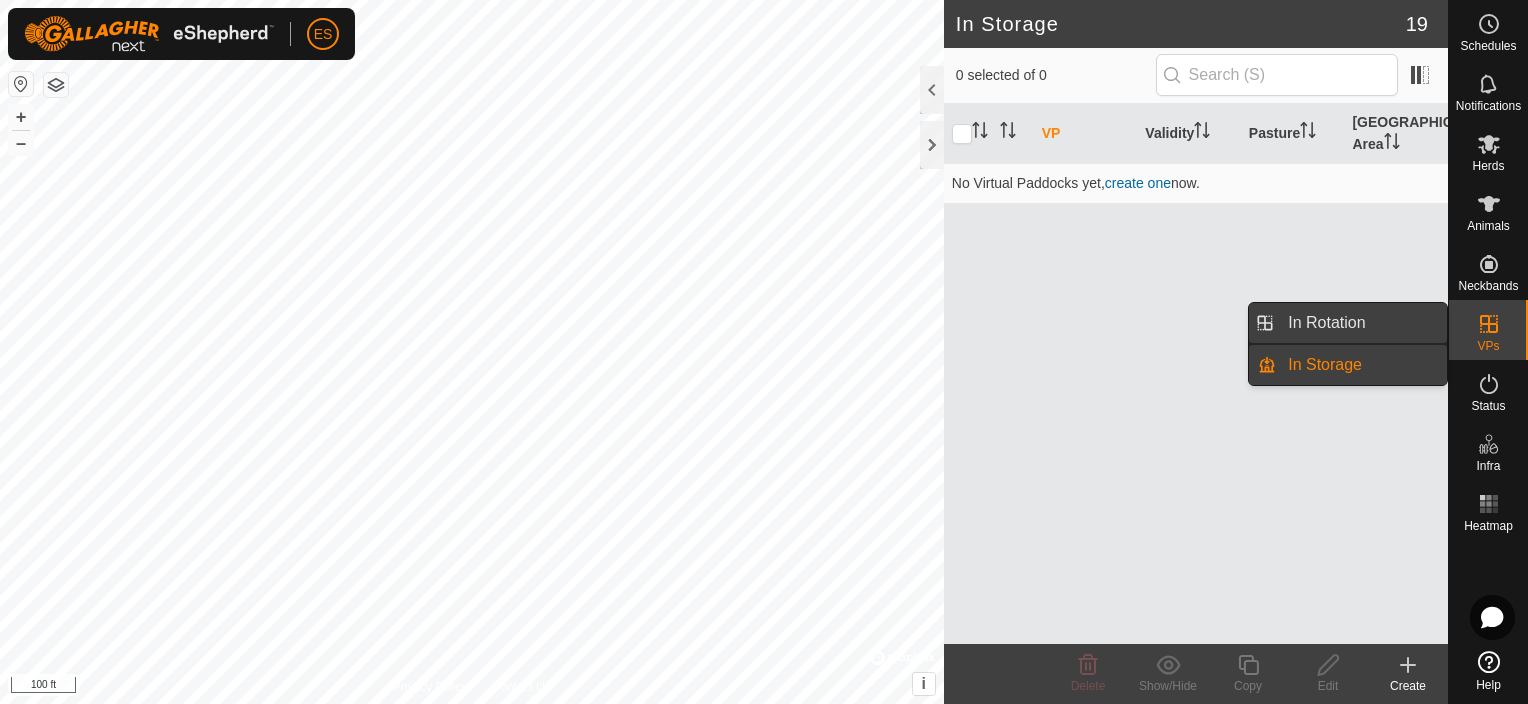 click on "In Rotation" at bounding box center [1361, 323] 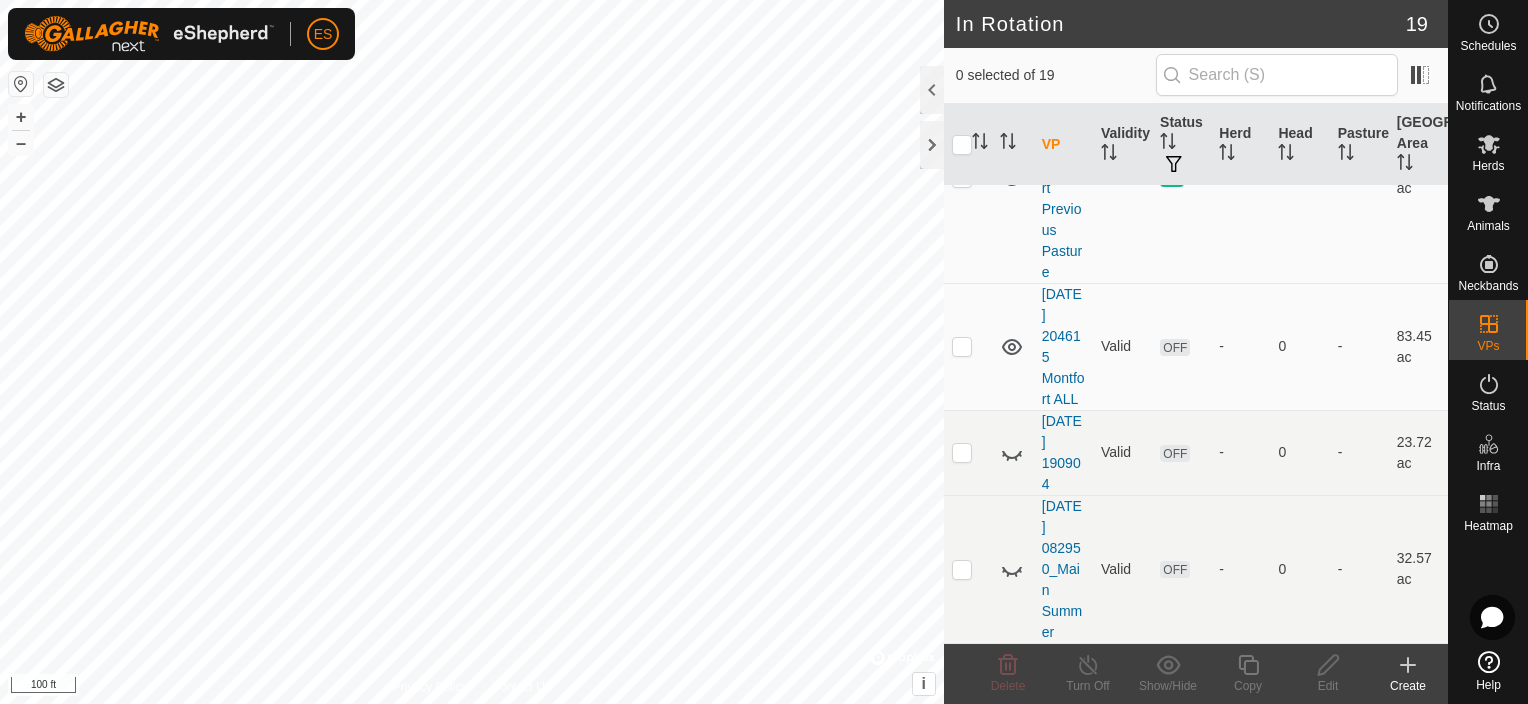 scroll, scrollTop: 898, scrollLeft: 0, axis: vertical 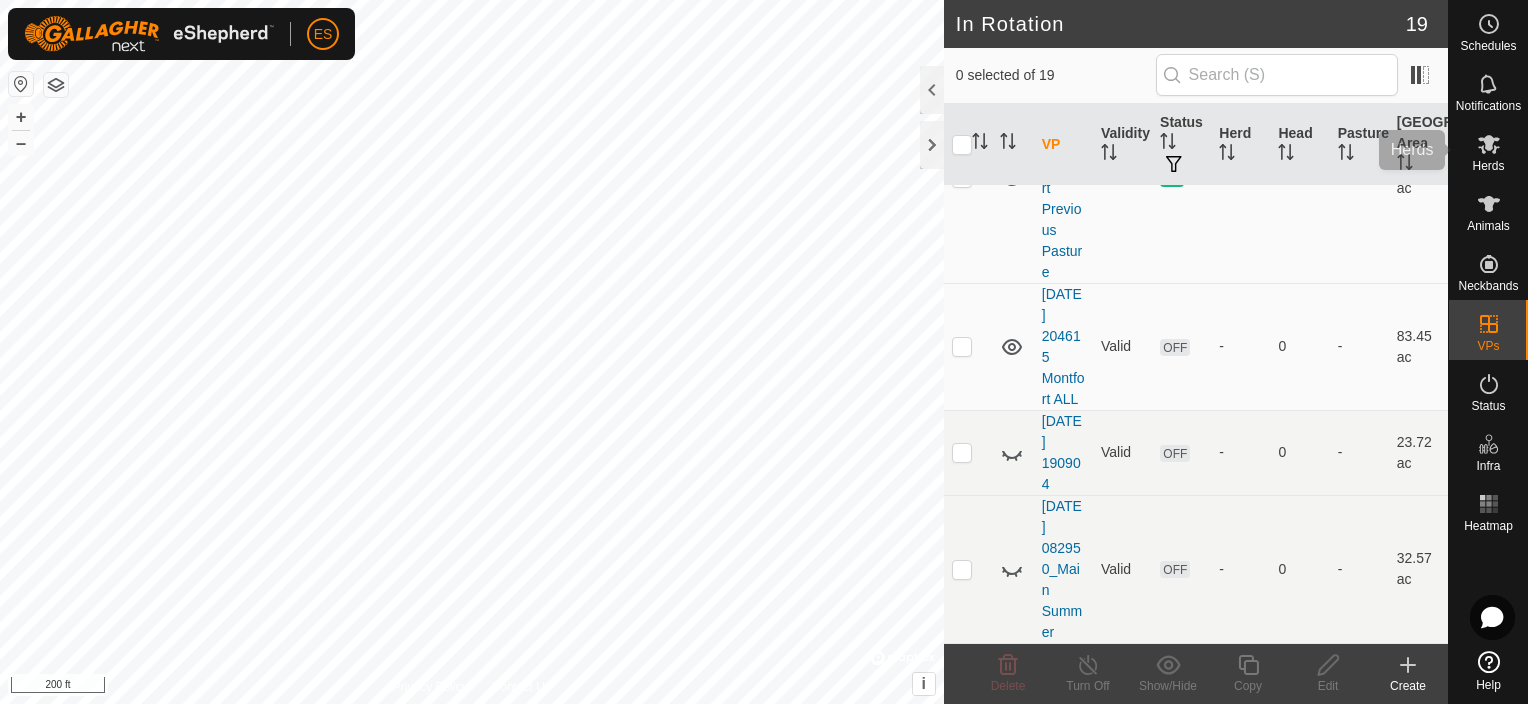 click 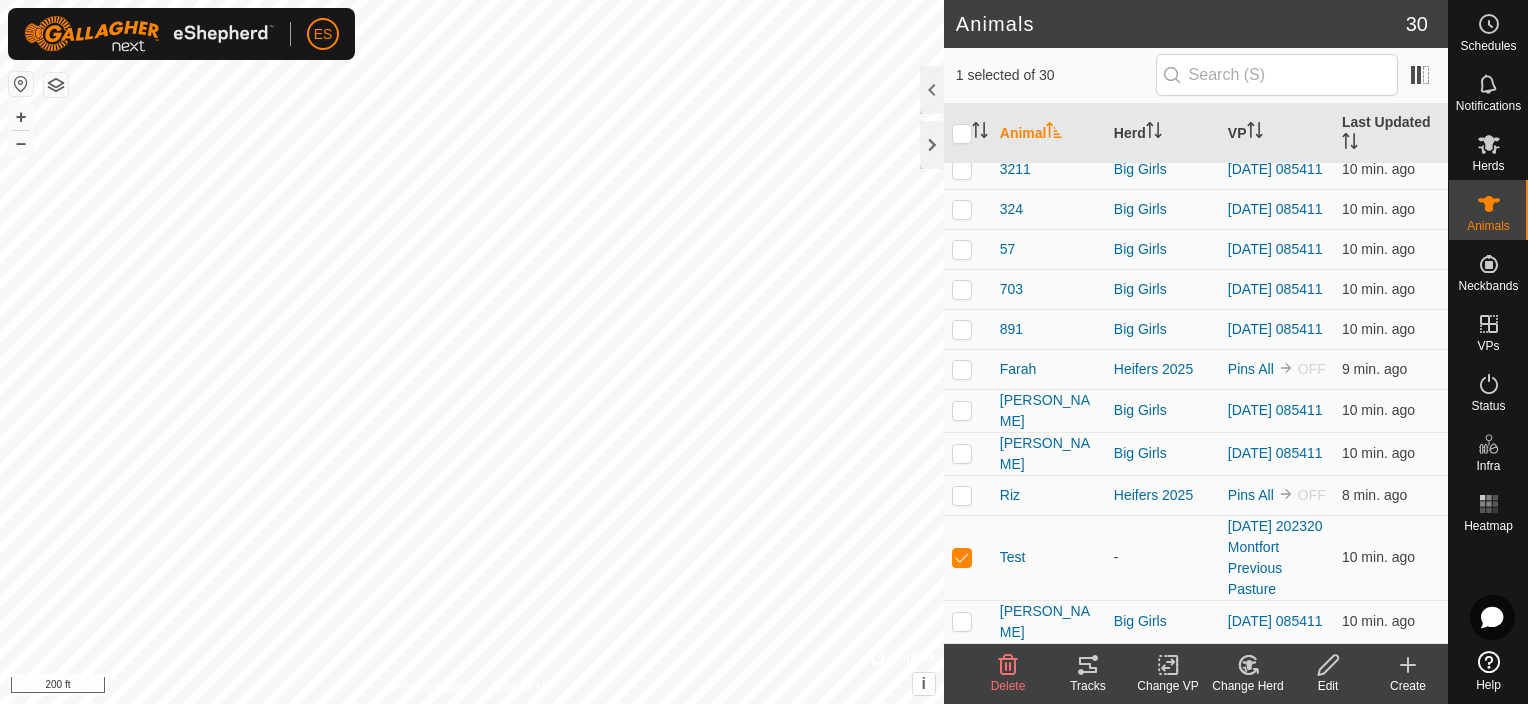 scroll, scrollTop: 868, scrollLeft: 0, axis: vertical 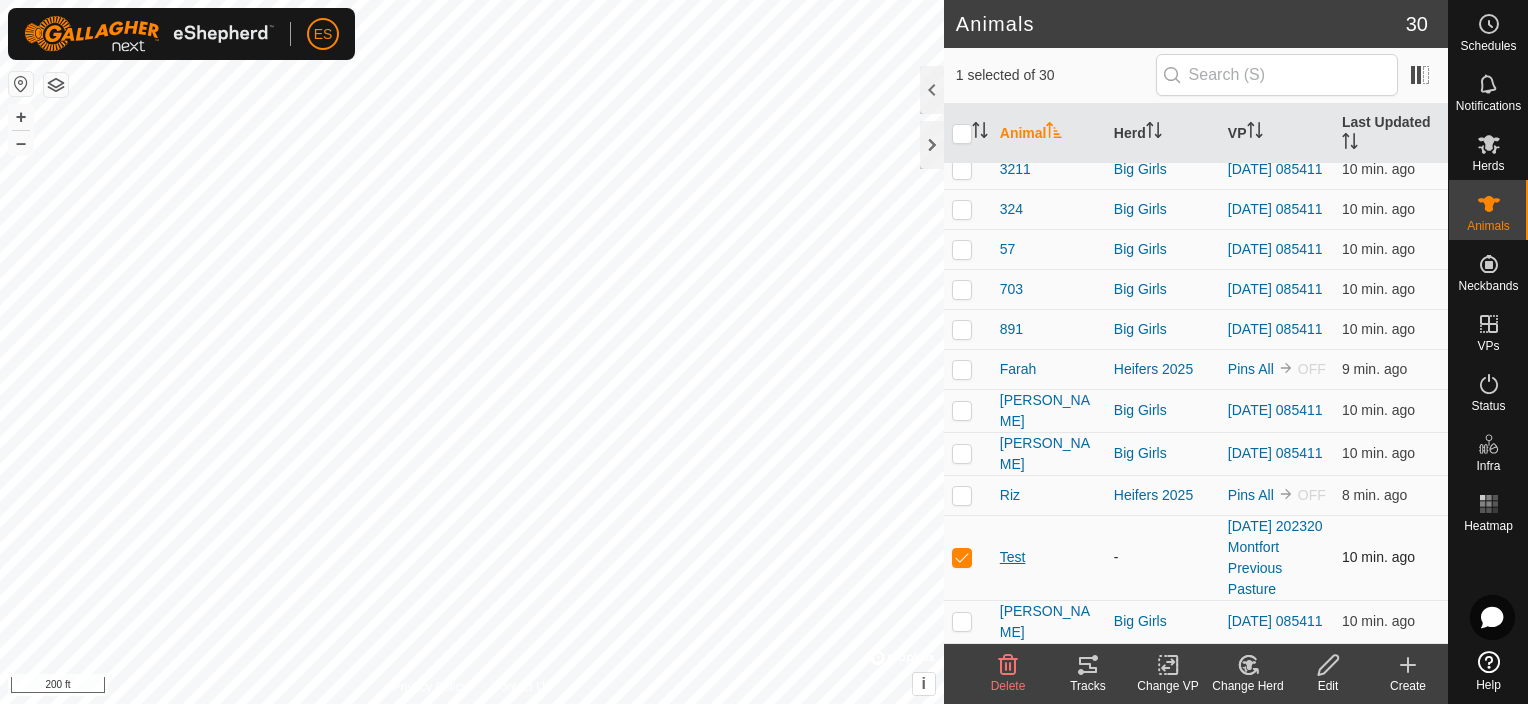 click on "Test" at bounding box center (1013, 557) 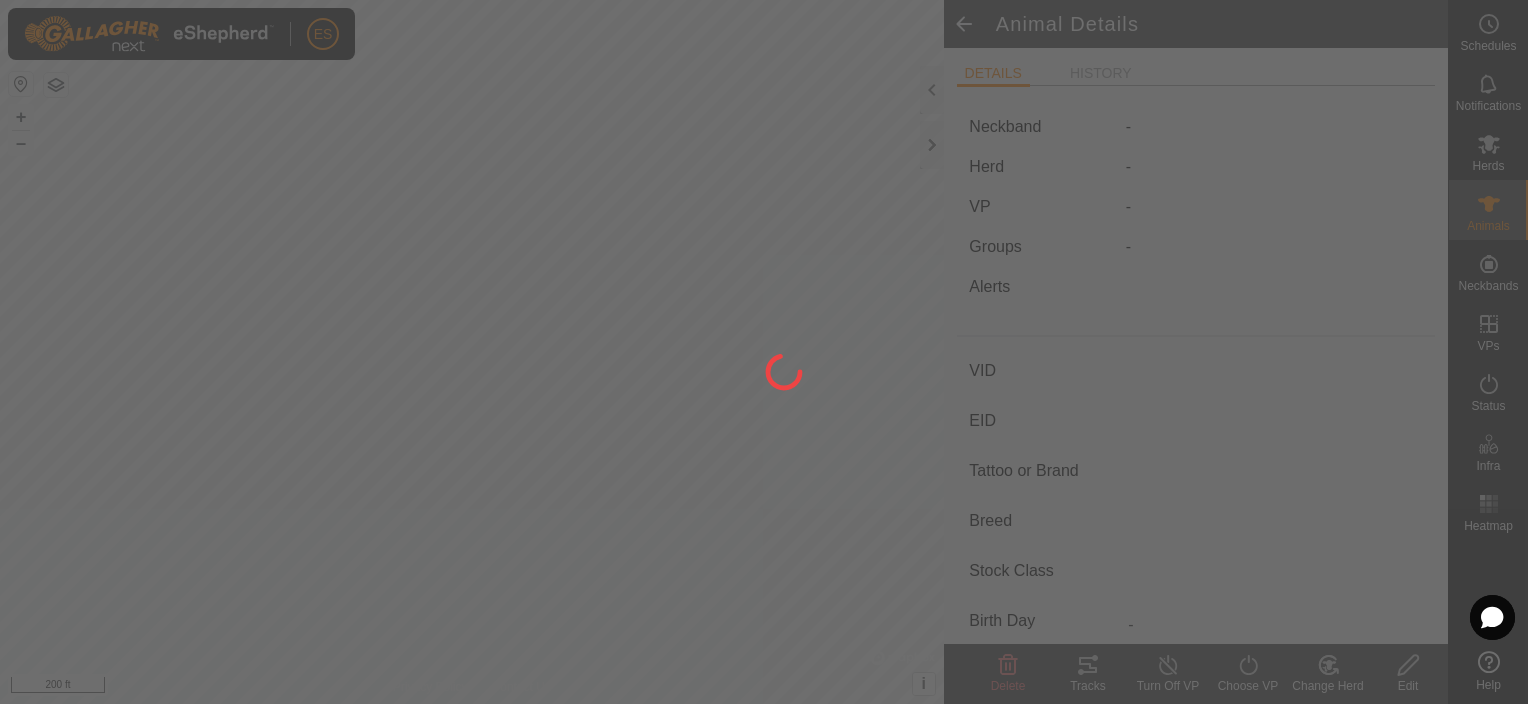 type on "Test" 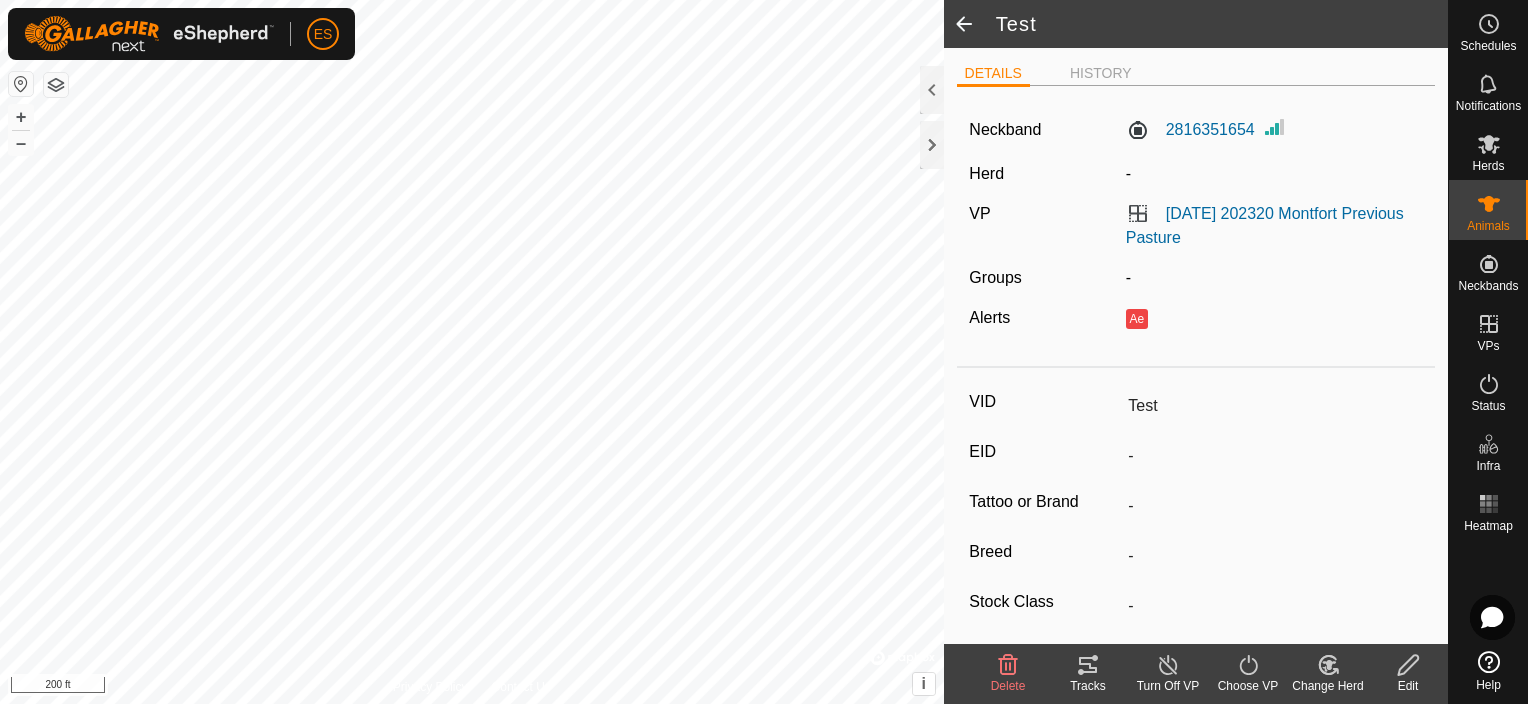 click 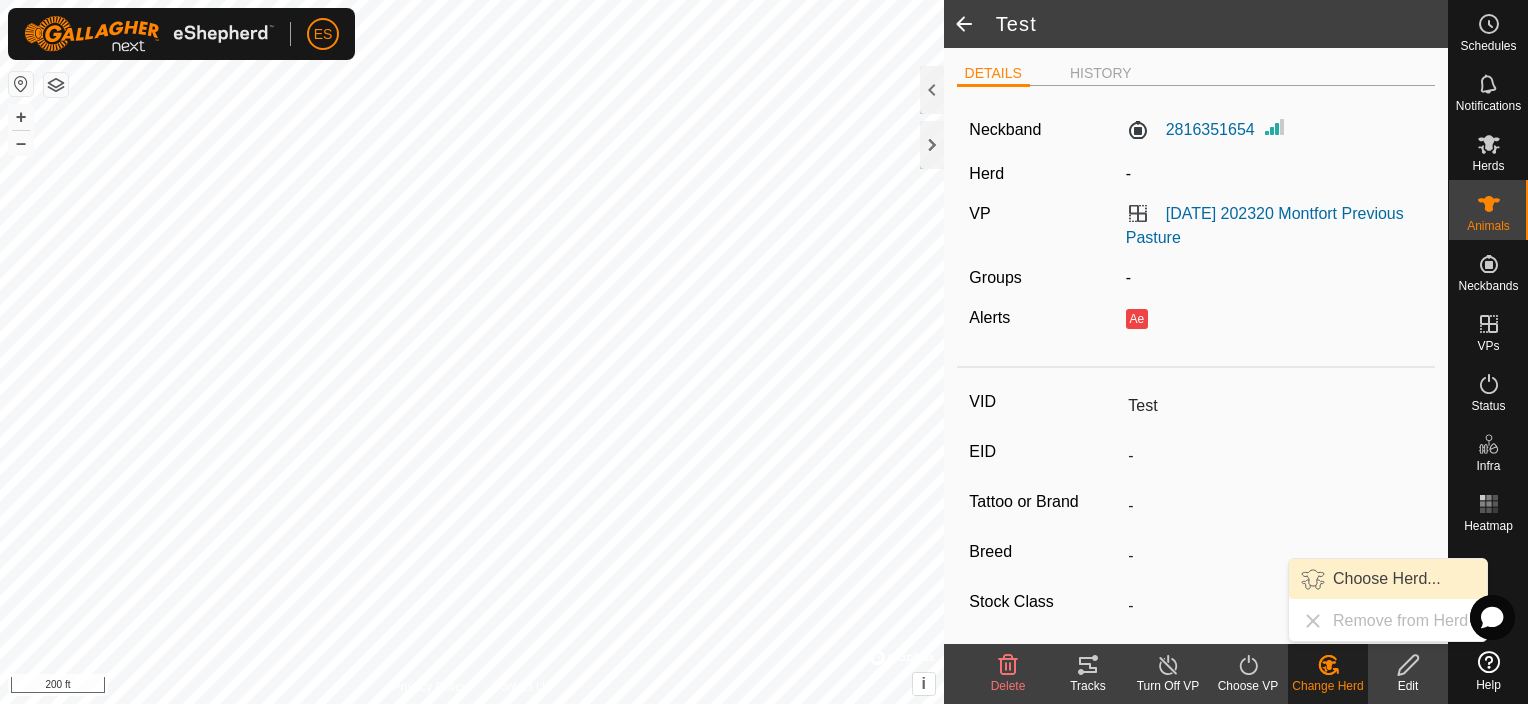 click on "Choose Herd..." at bounding box center (1388, 579) 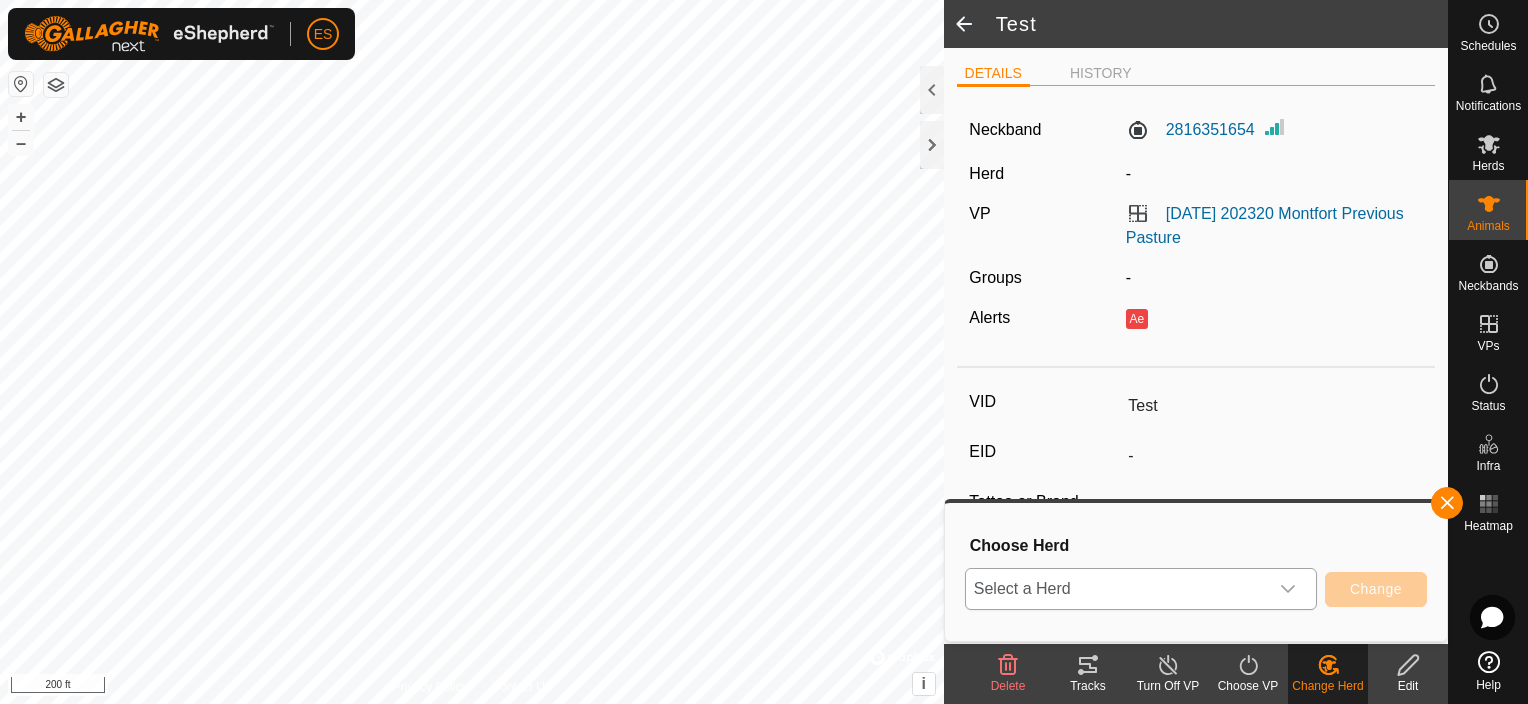 click 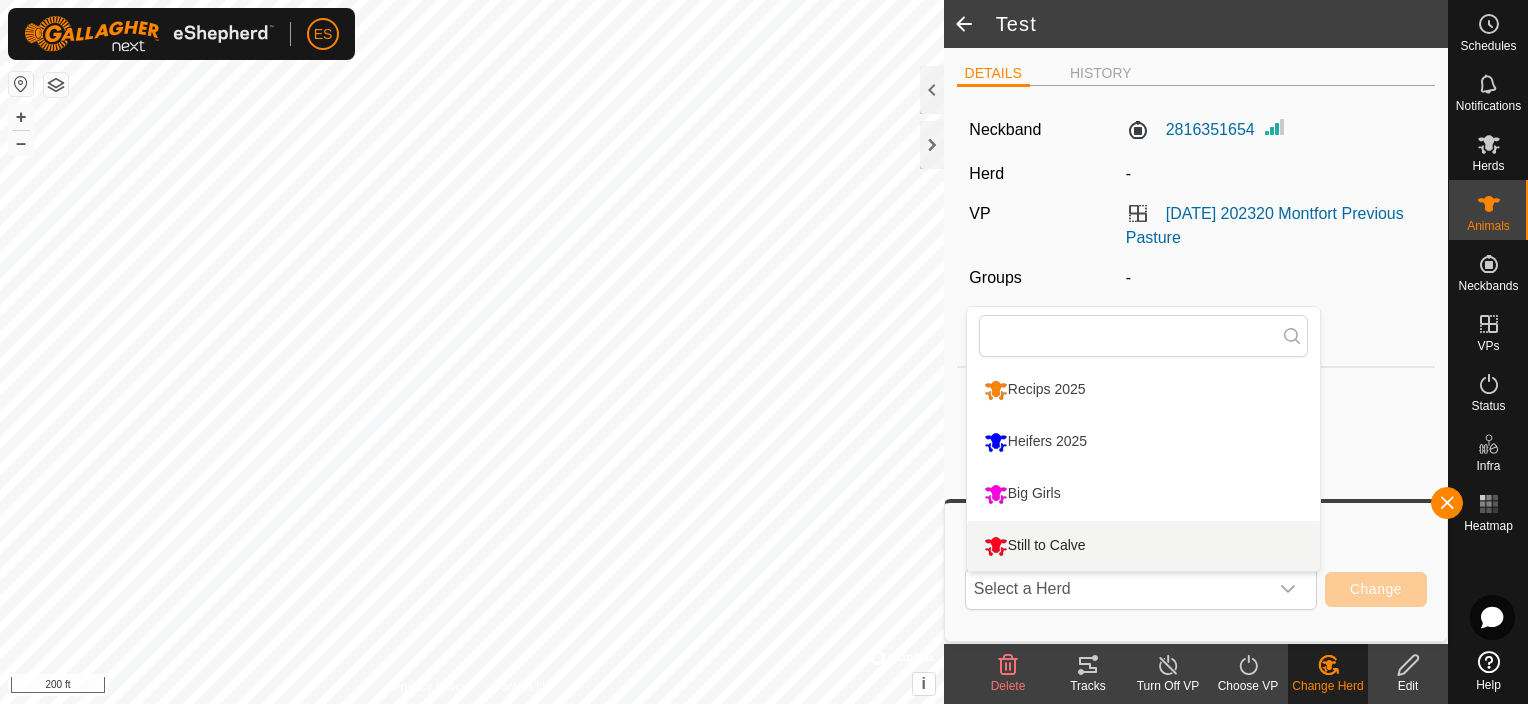 click on "Choose Herd Select a Herd  Recips 2025   Heifers 2025   Big Girls   Still to Calve  Change" at bounding box center [1196, 572] 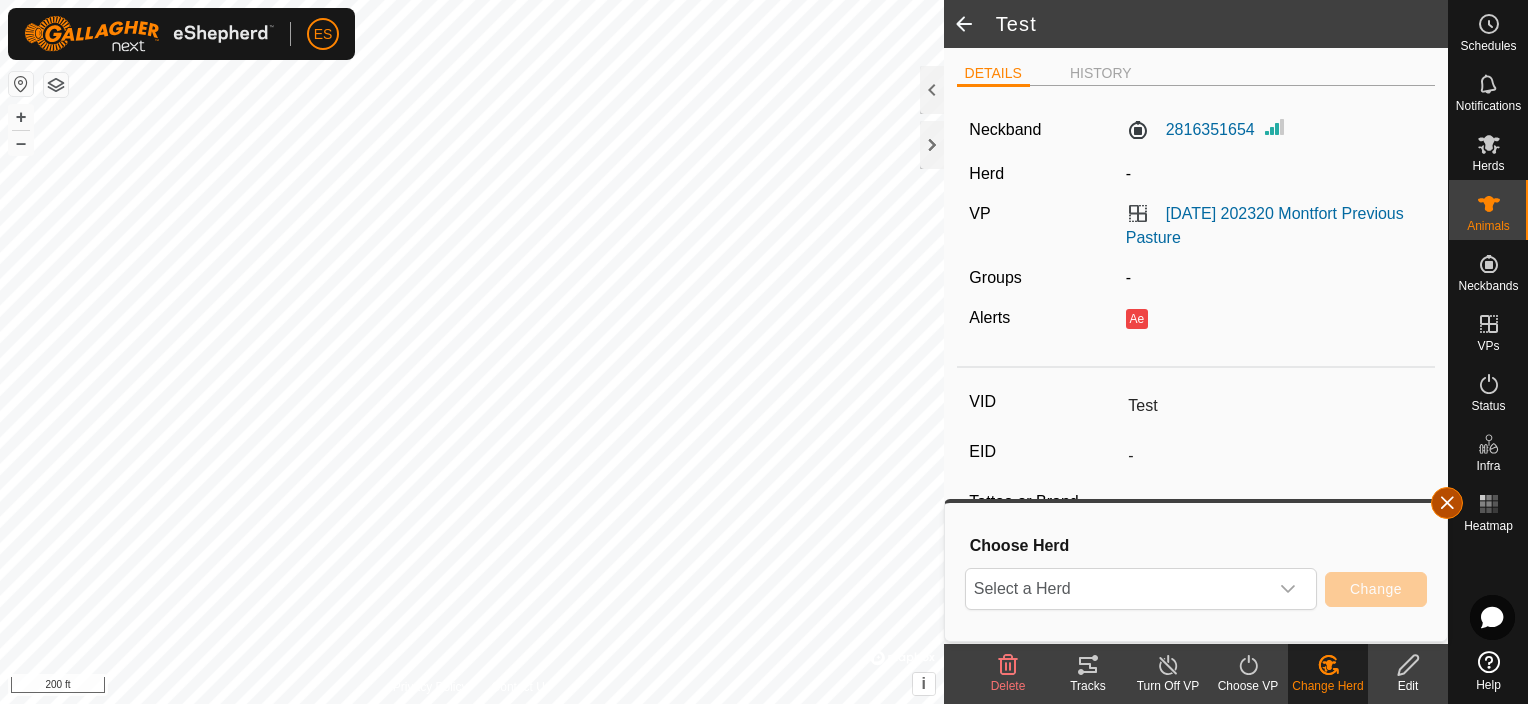 click at bounding box center [1447, 503] 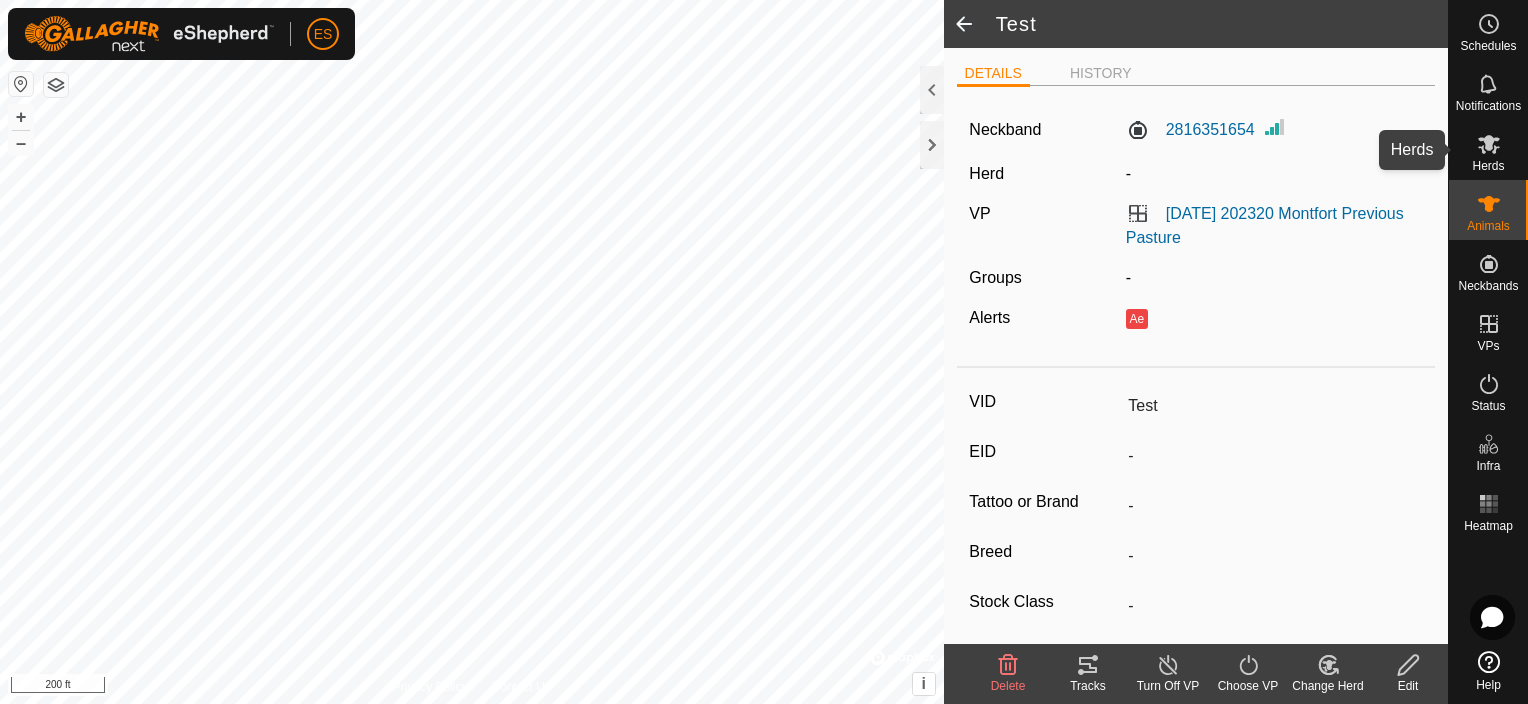 click on "Herds" at bounding box center [1488, 166] 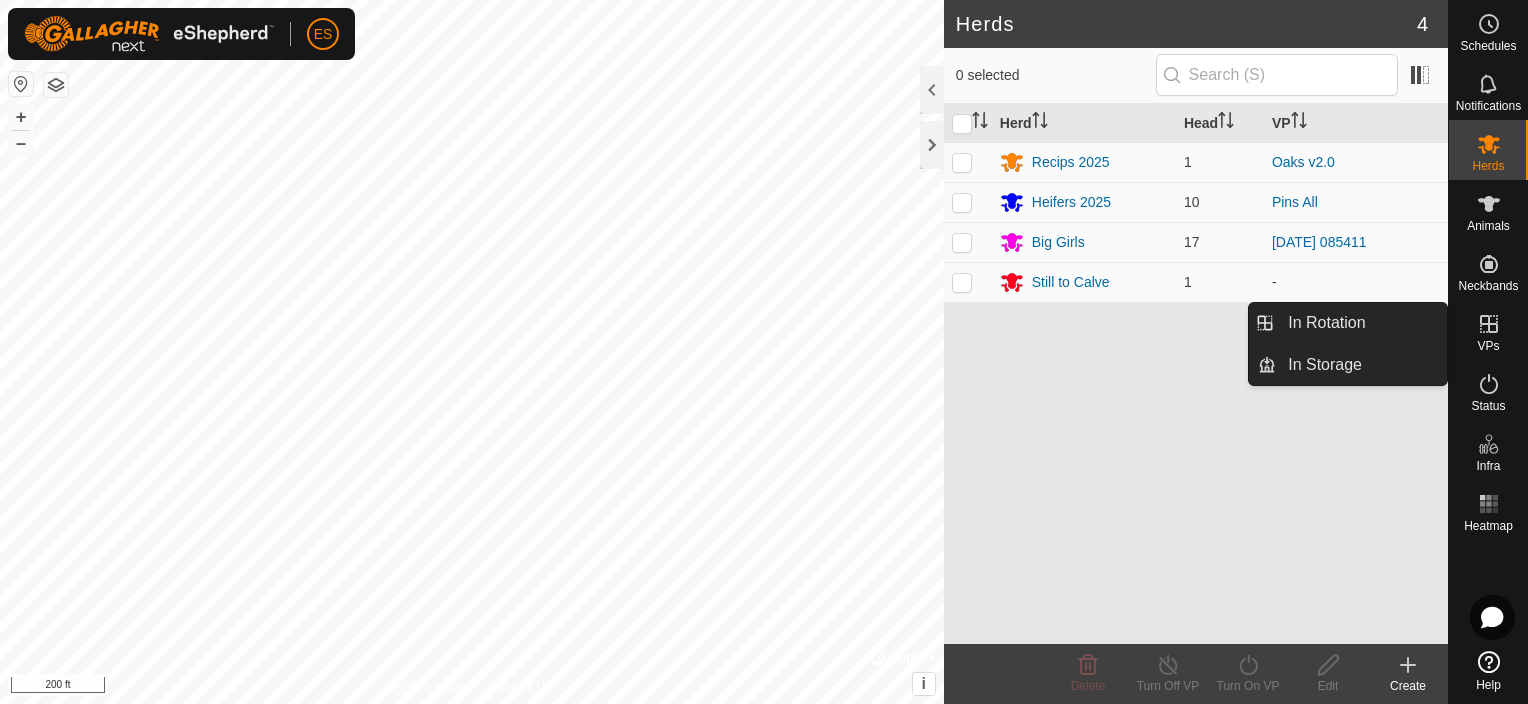 click 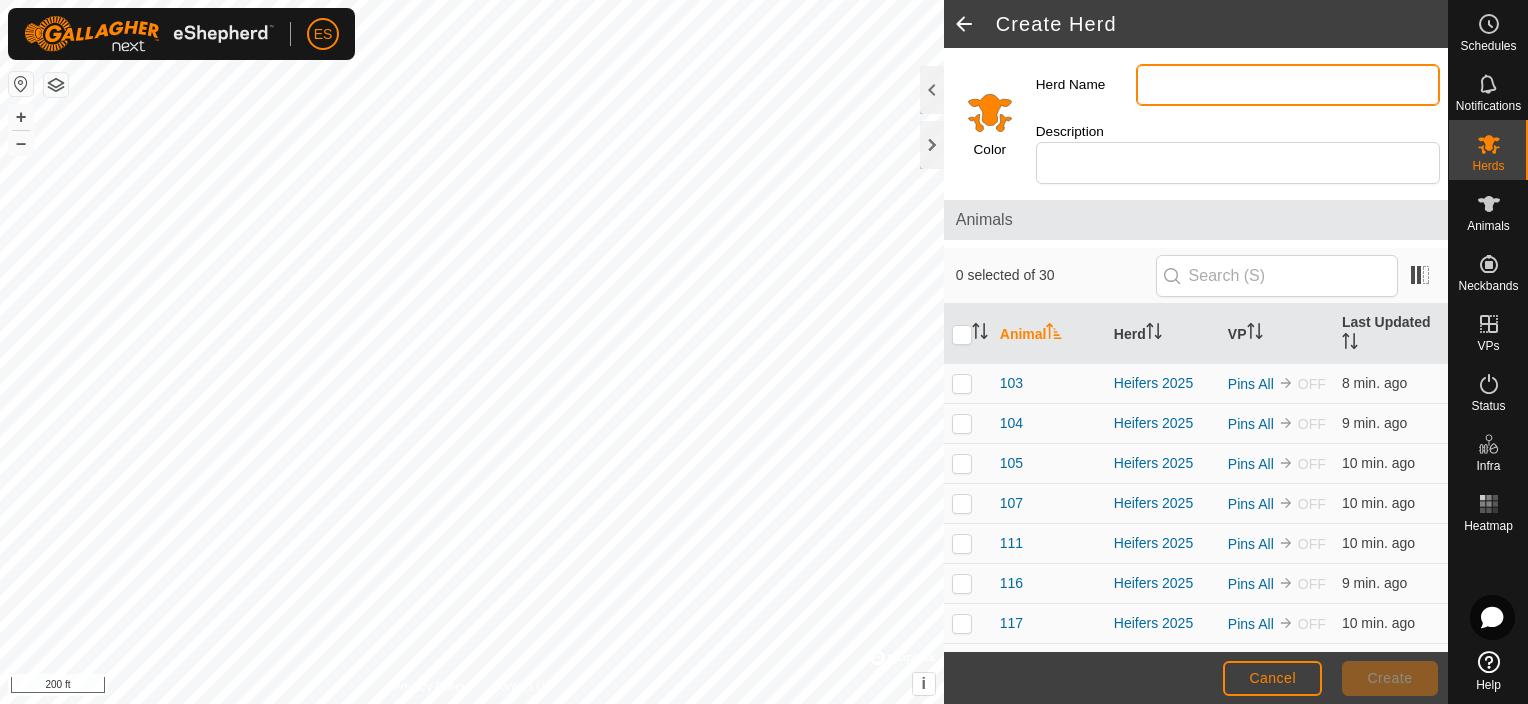 click on "Herd Name" at bounding box center (1288, 85) 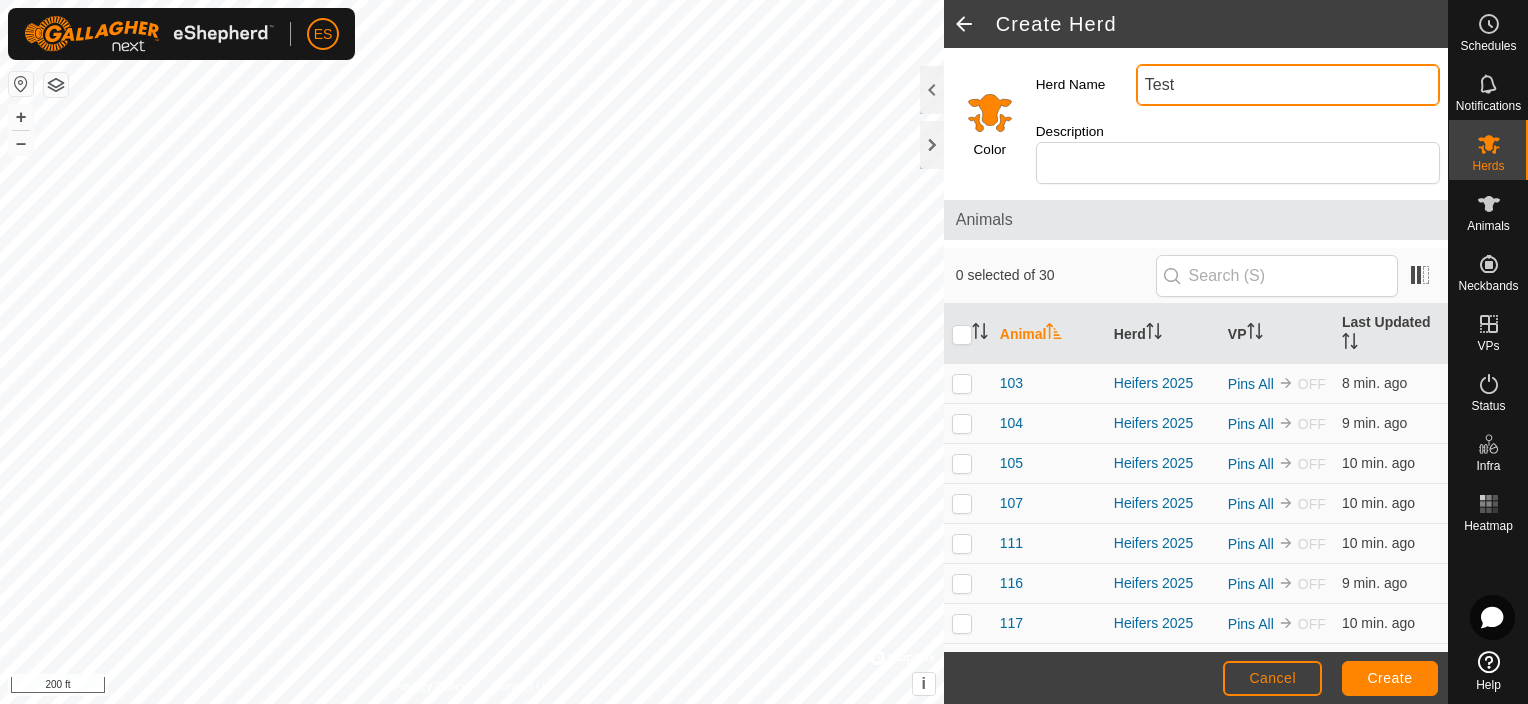 type on "Test" 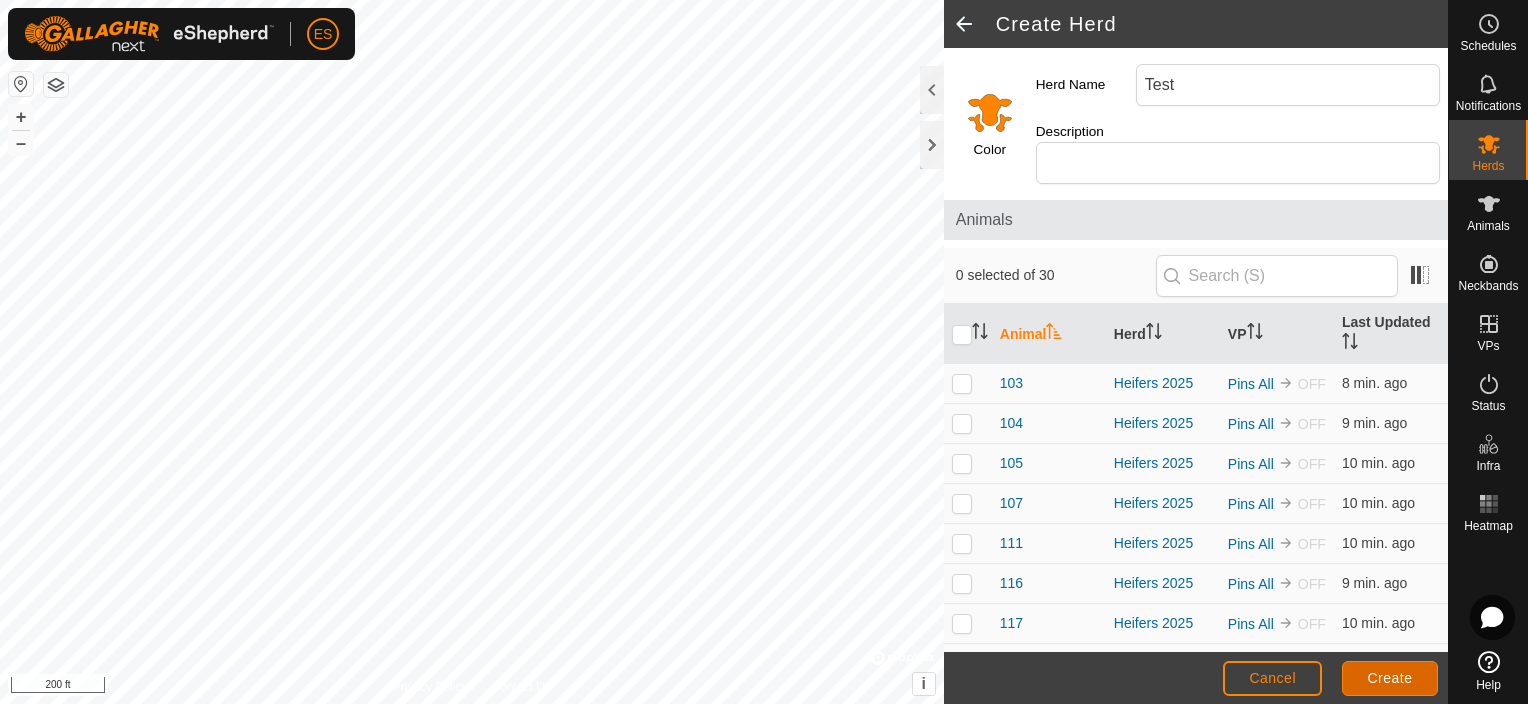 click on "Create" at bounding box center [1390, 678] 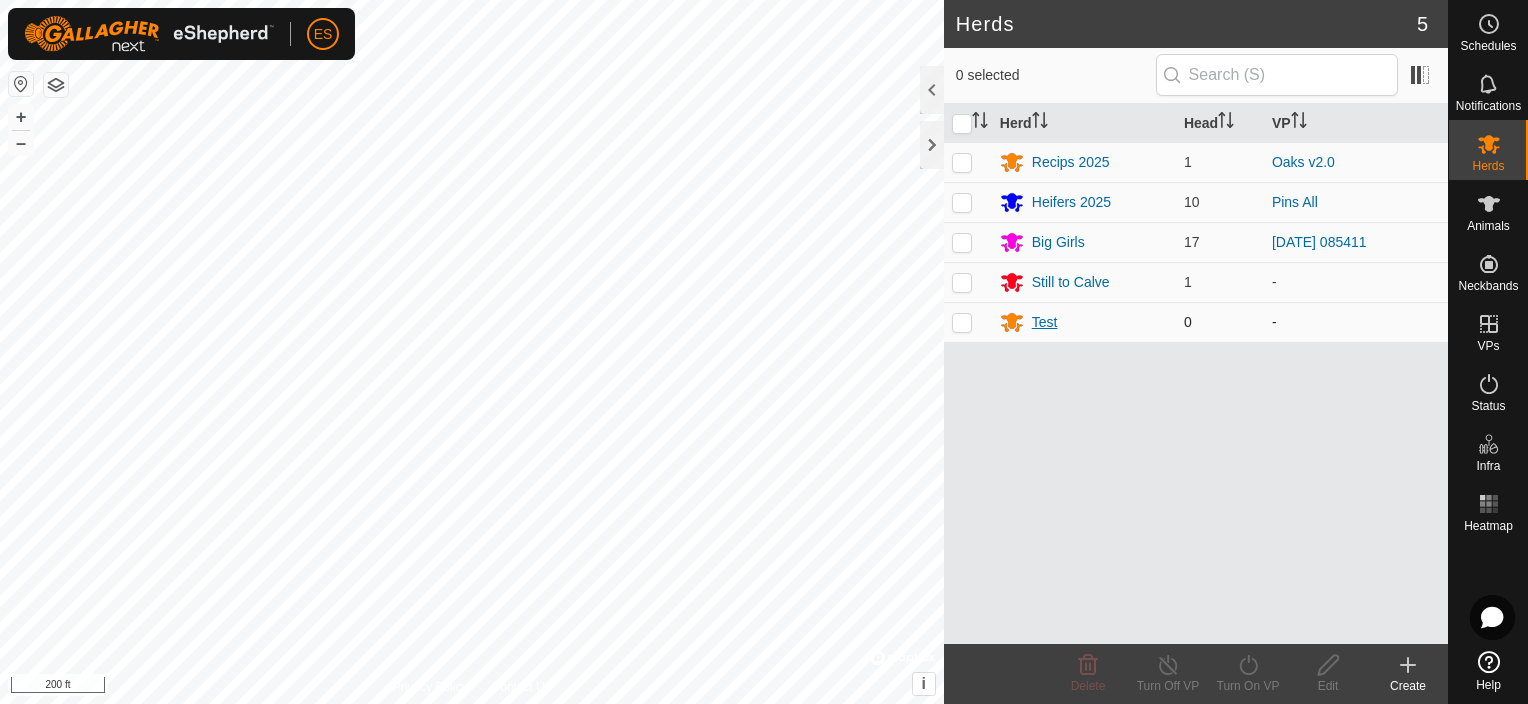 click on "Test" at bounding box center [1045, 322] 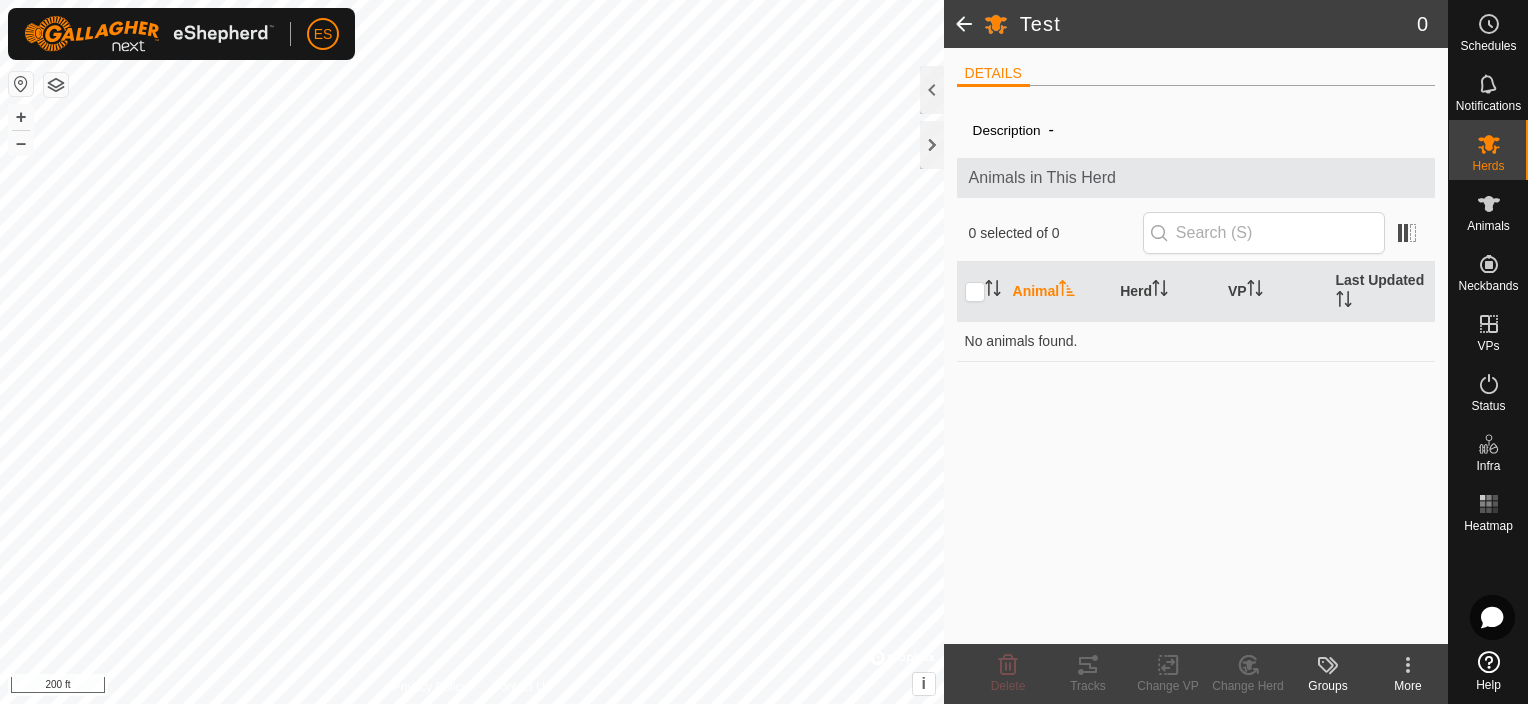 click 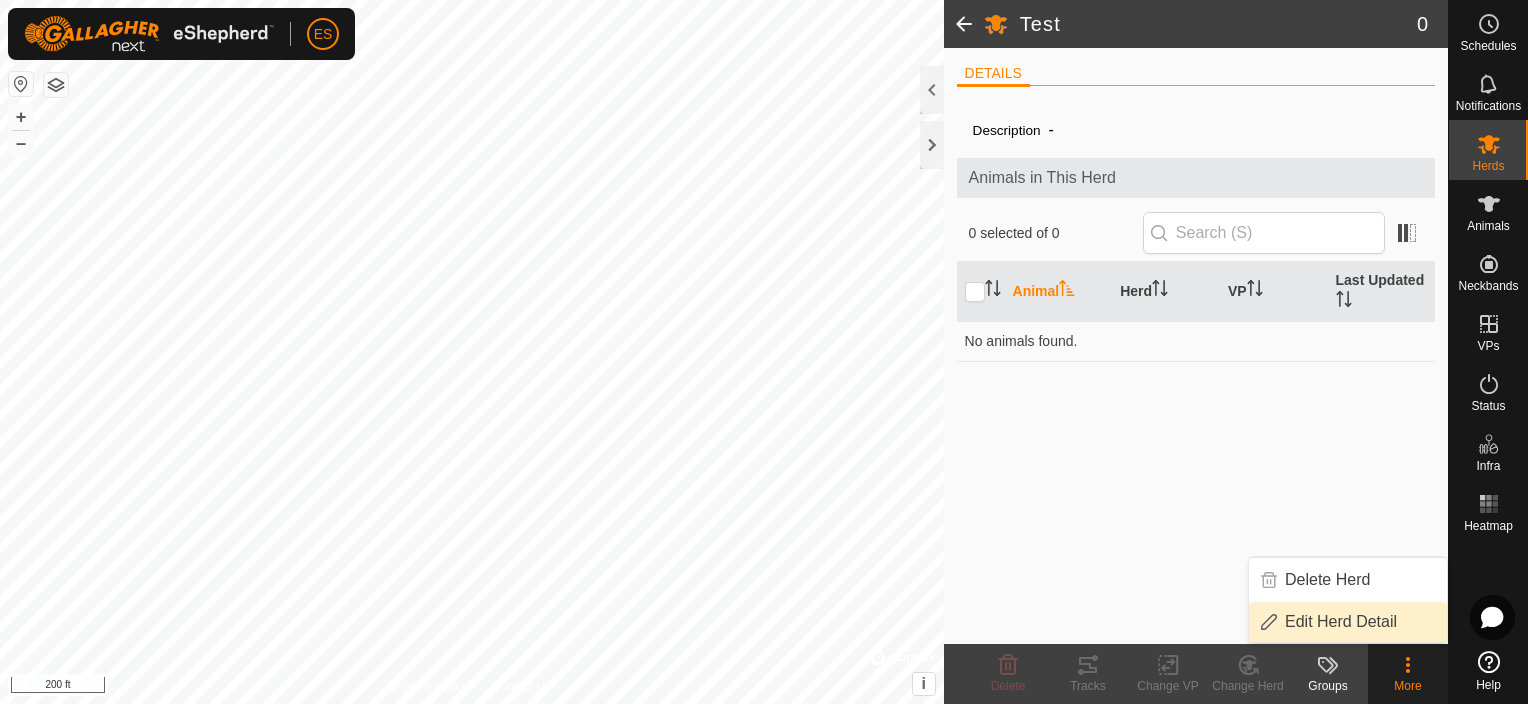 click on "Edit Herd Detail" at bounding box center [1348, 622] 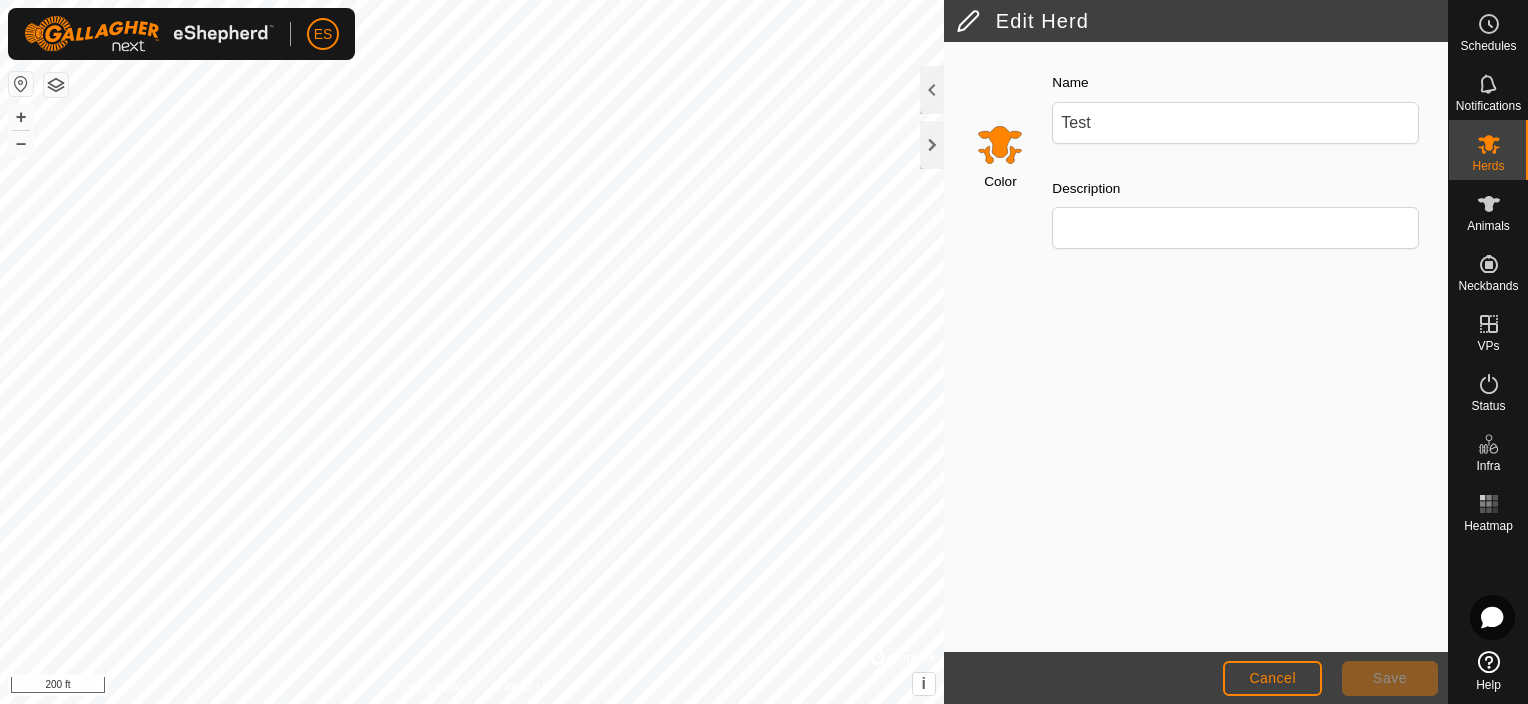 click 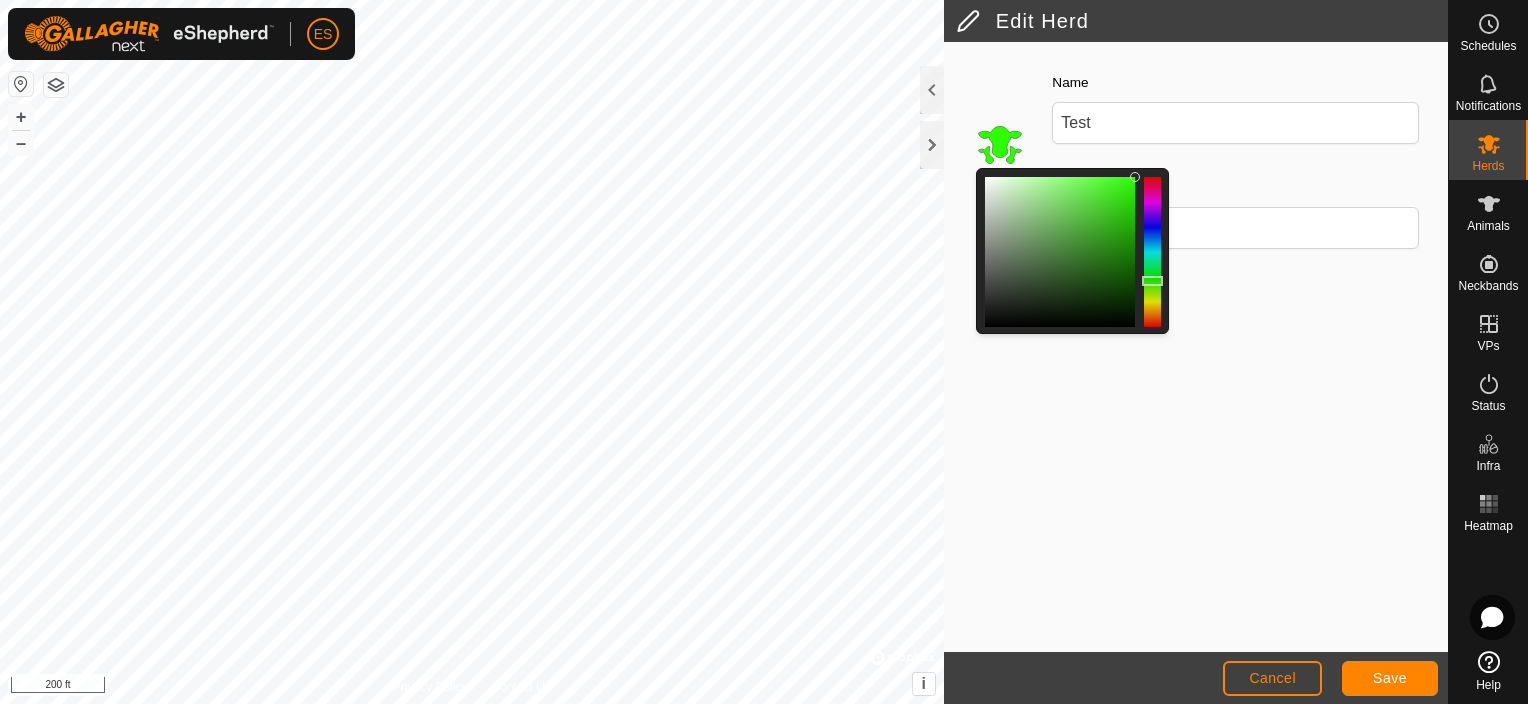 drag, startPoint x: 1158, startPoint y: 312, endPoint x: 1157, endPoint y: 280, distance: 32.01562 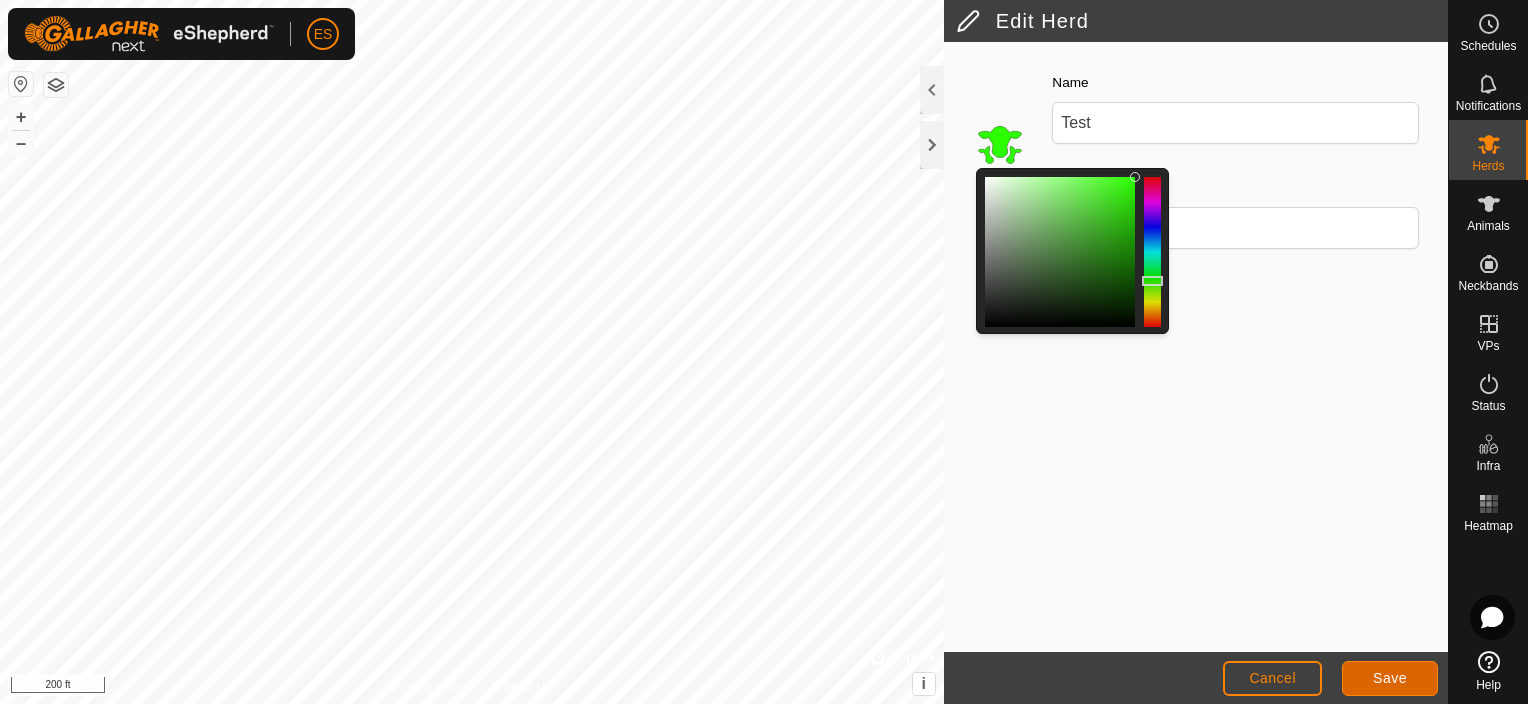 click on "Save" 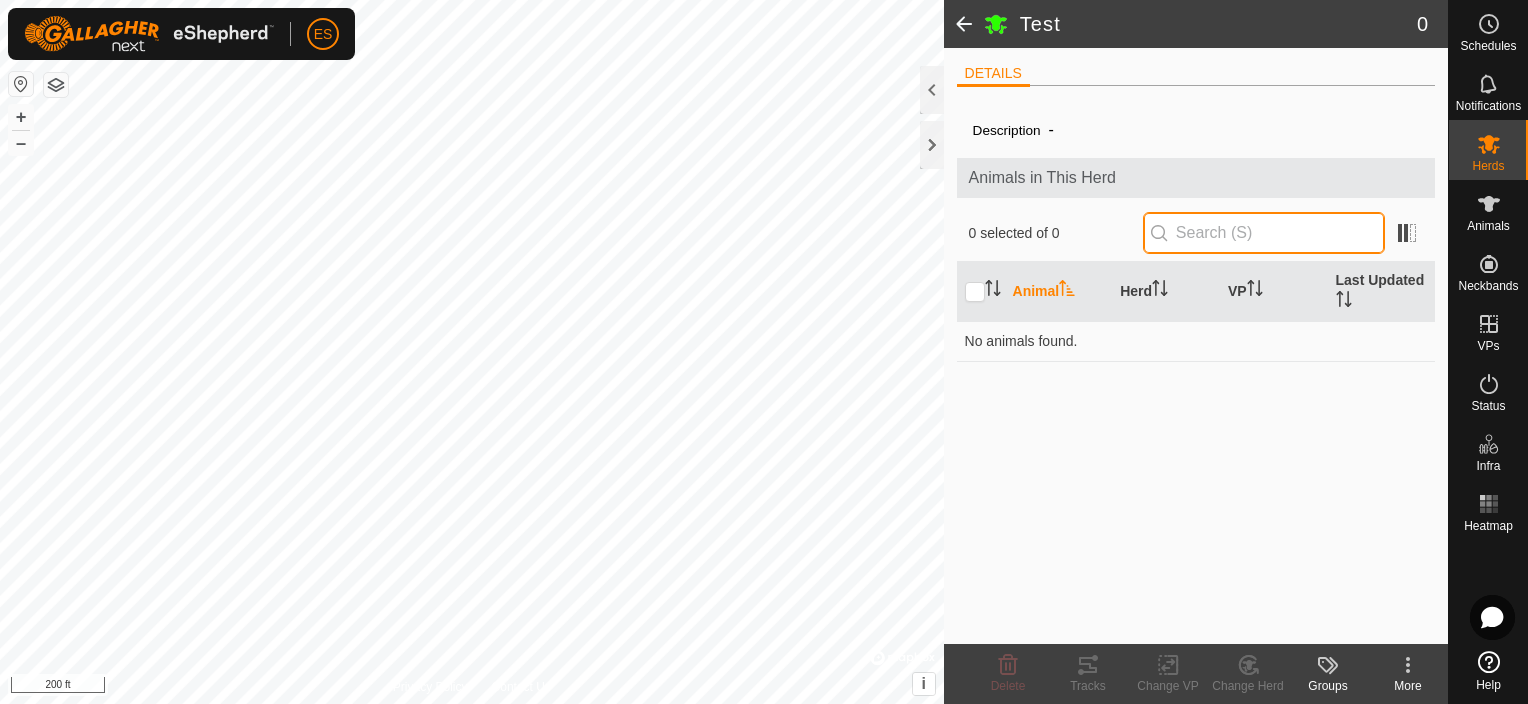 click at bounding box center (1264, 233) 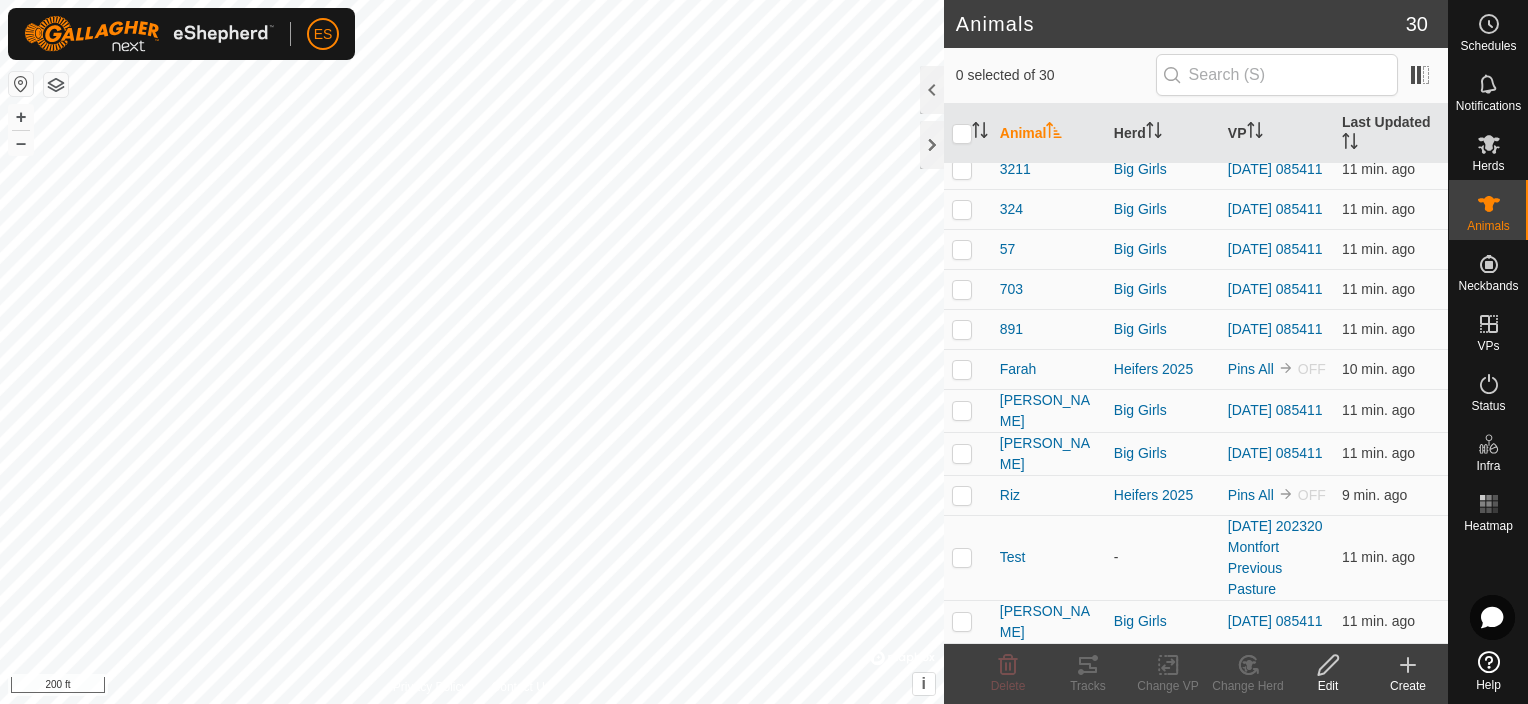 scroll, scrollTop: 868, scrollLeft: 0, axis: vertical 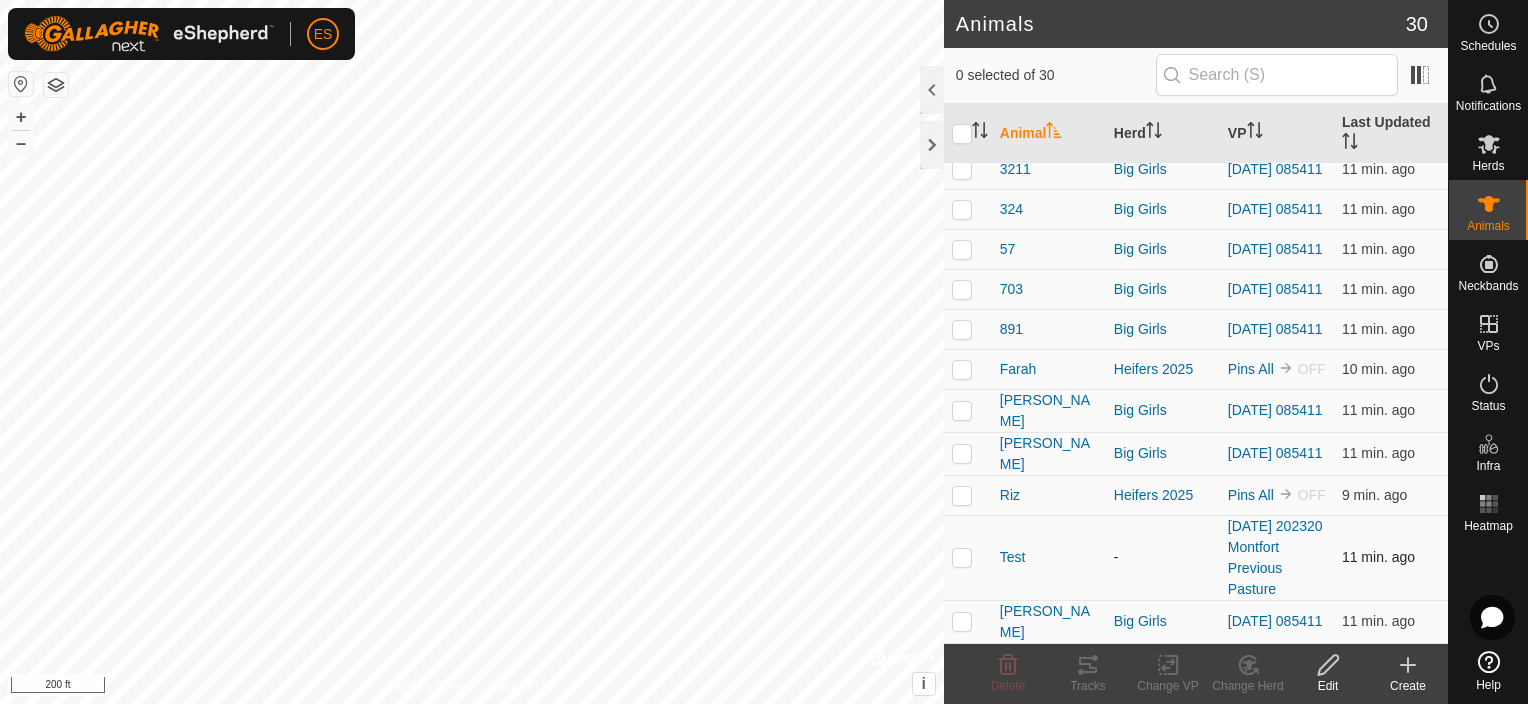 click at bounding box center (962, 557) 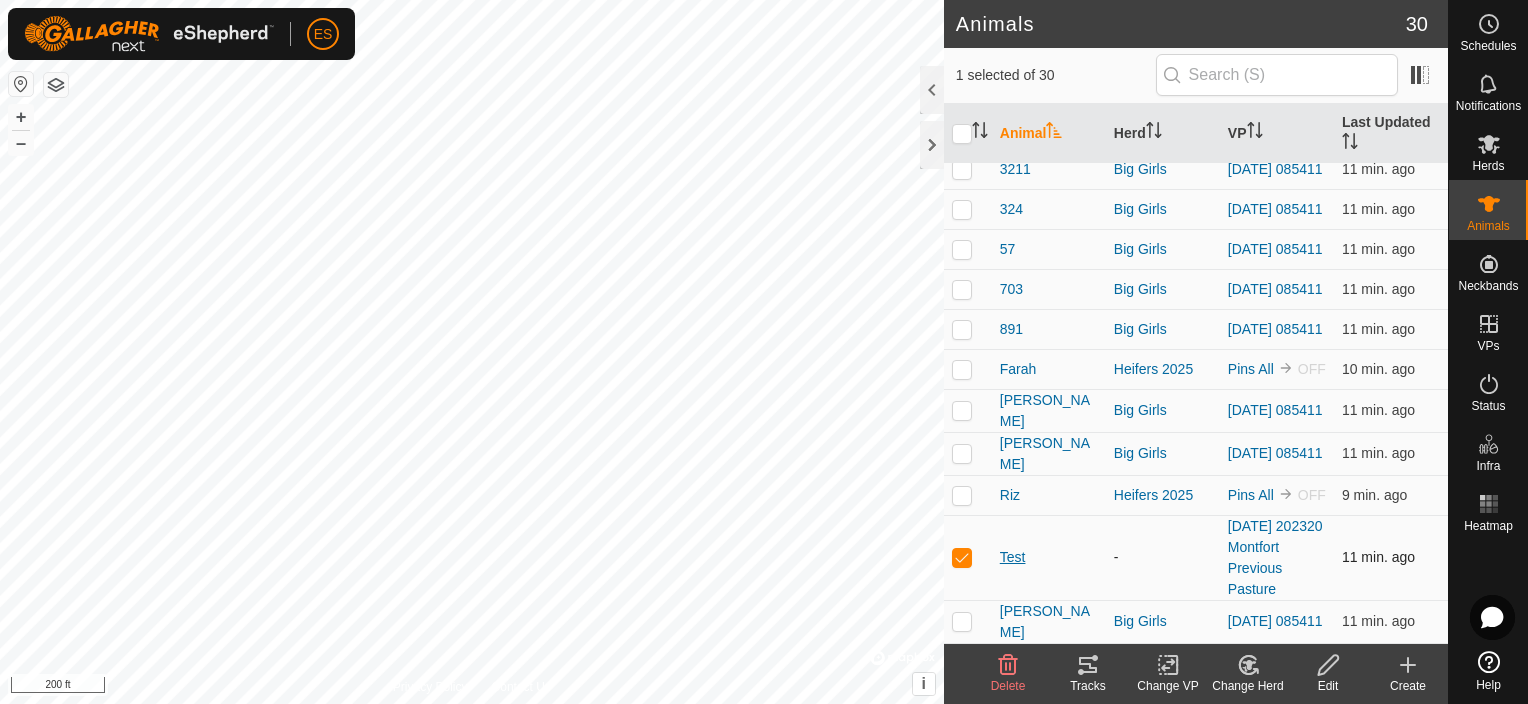 click on "Test" at bounding box center (1013, 557) 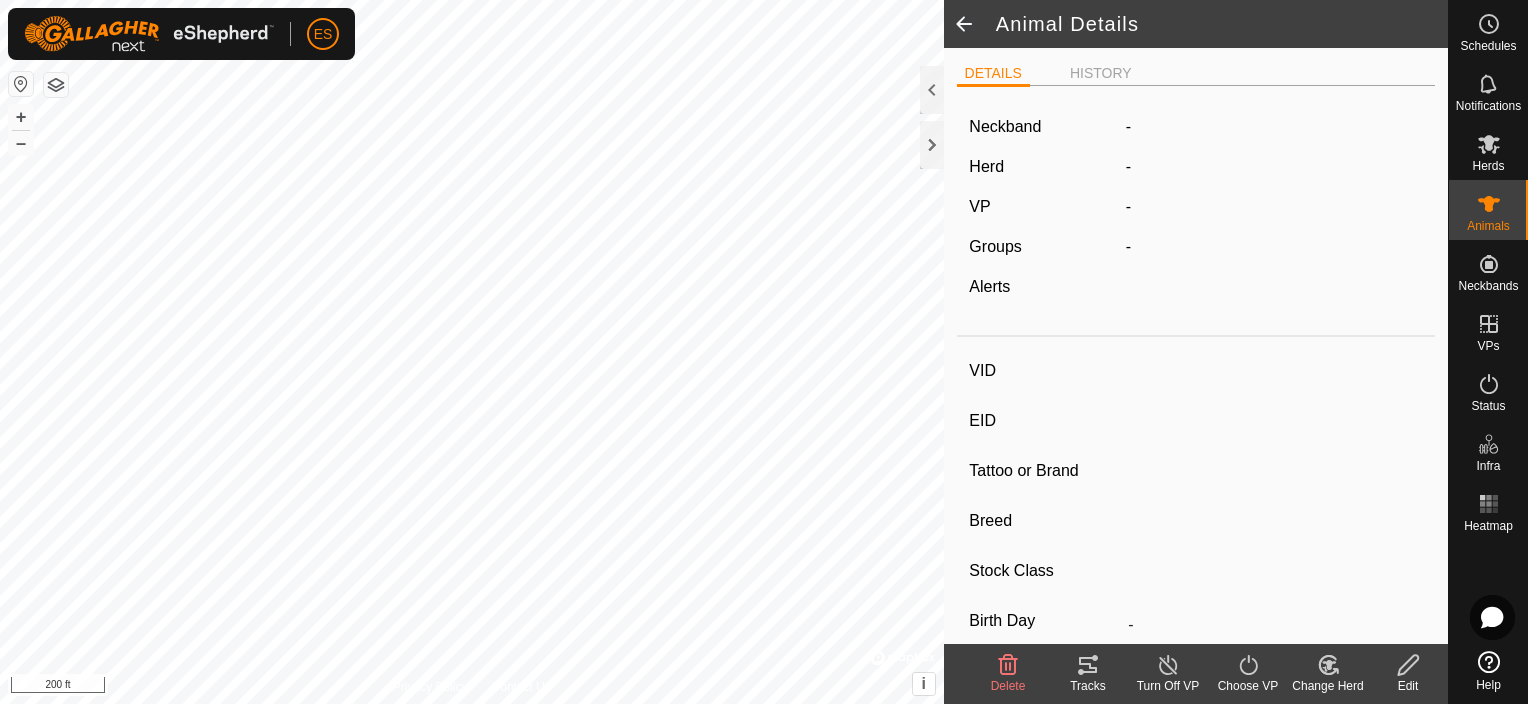 type on "Test" 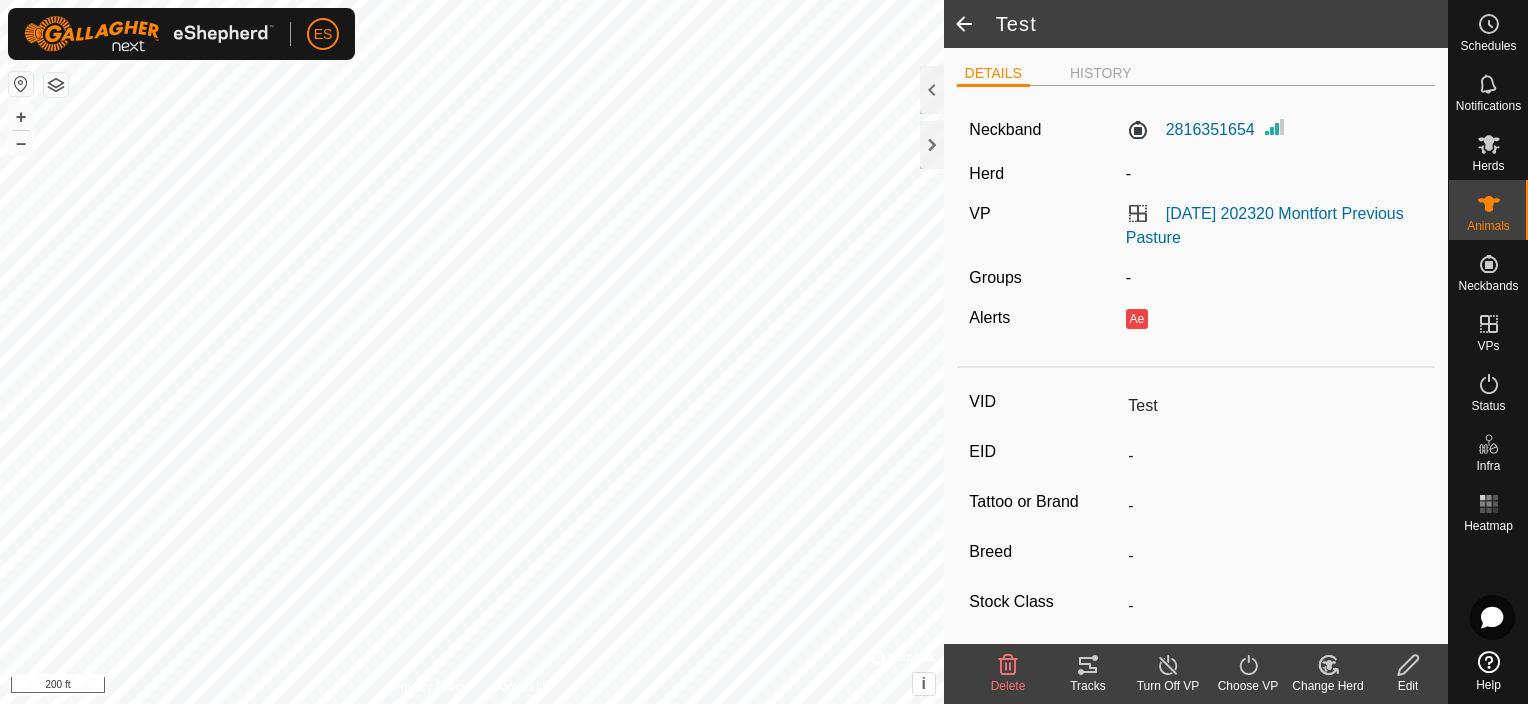 click 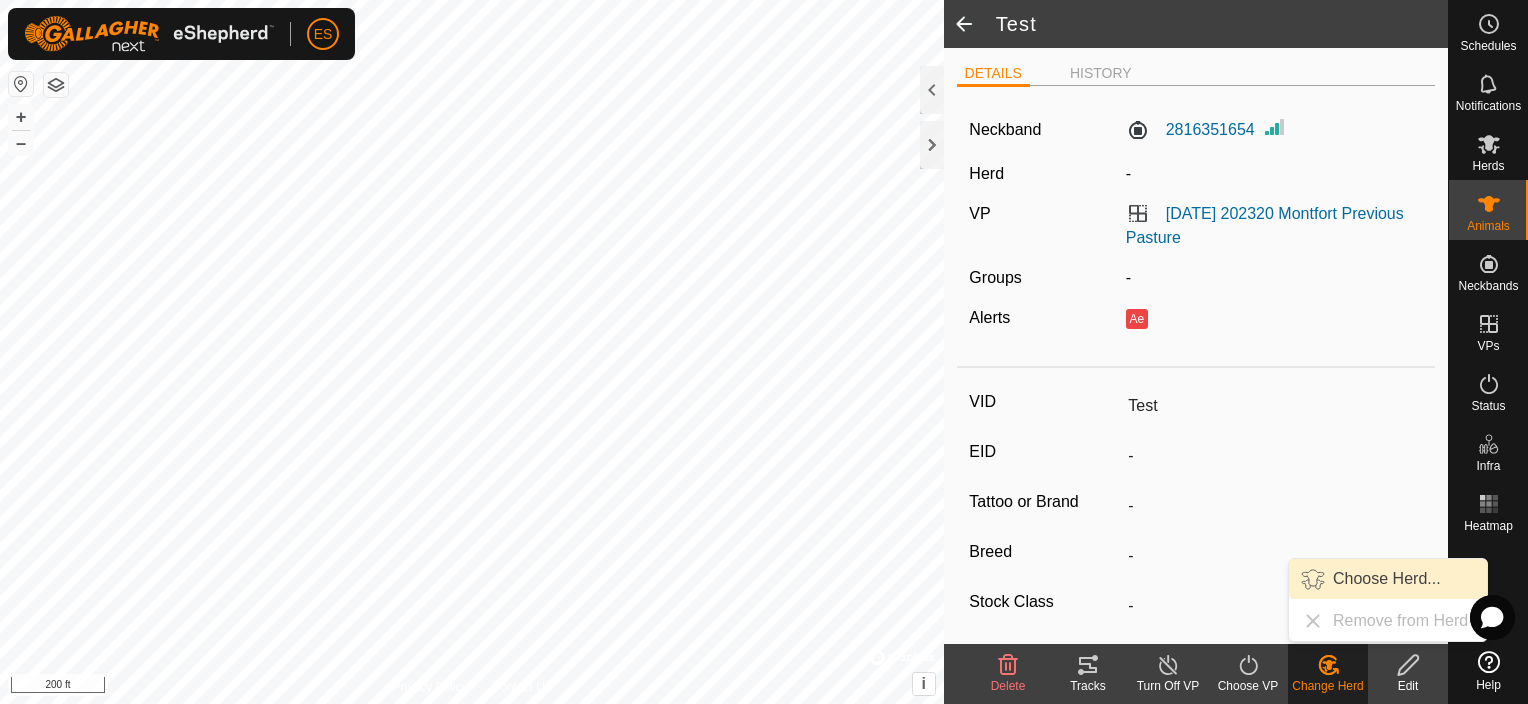 click on "Choose Herd..." at bounding box center [1388, 579] 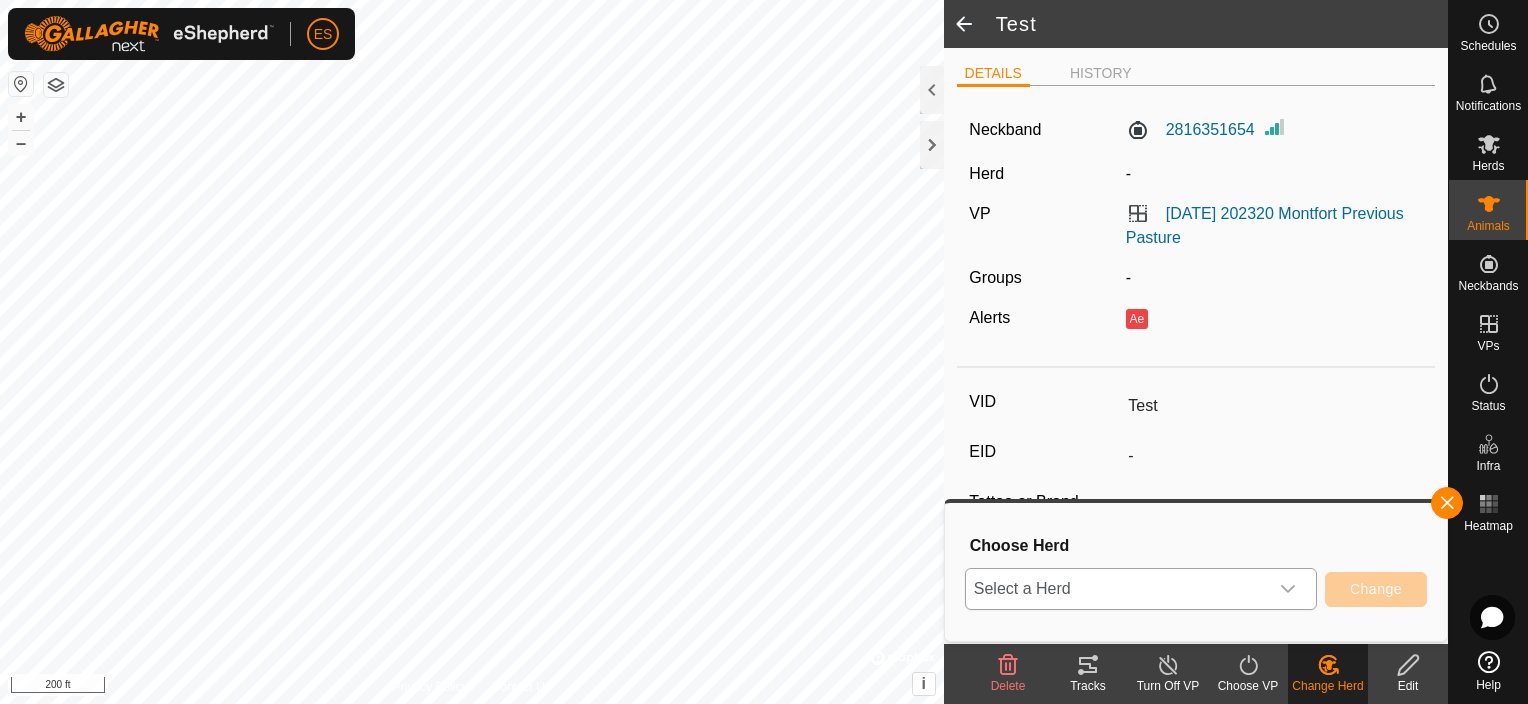 click 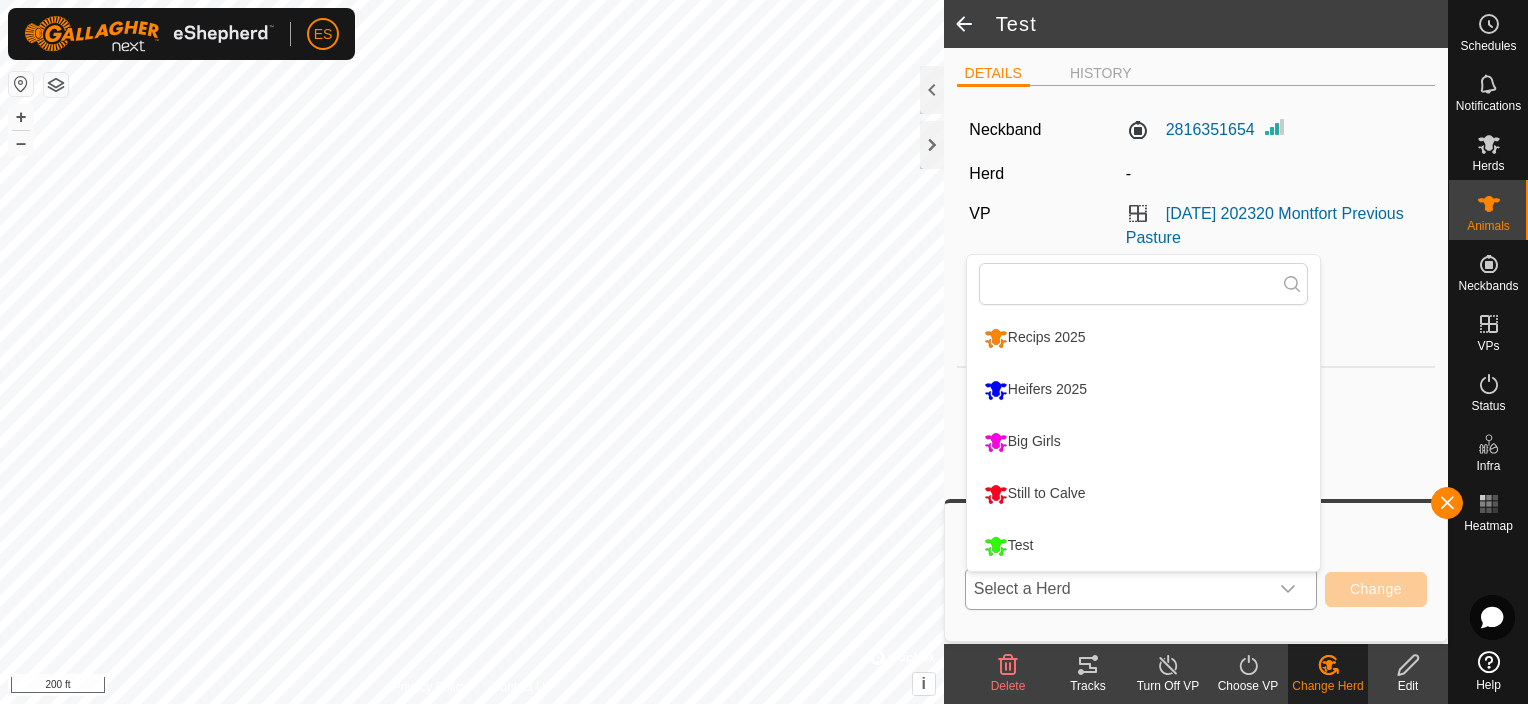 click on "Test" at bounding box center (1143, 546) 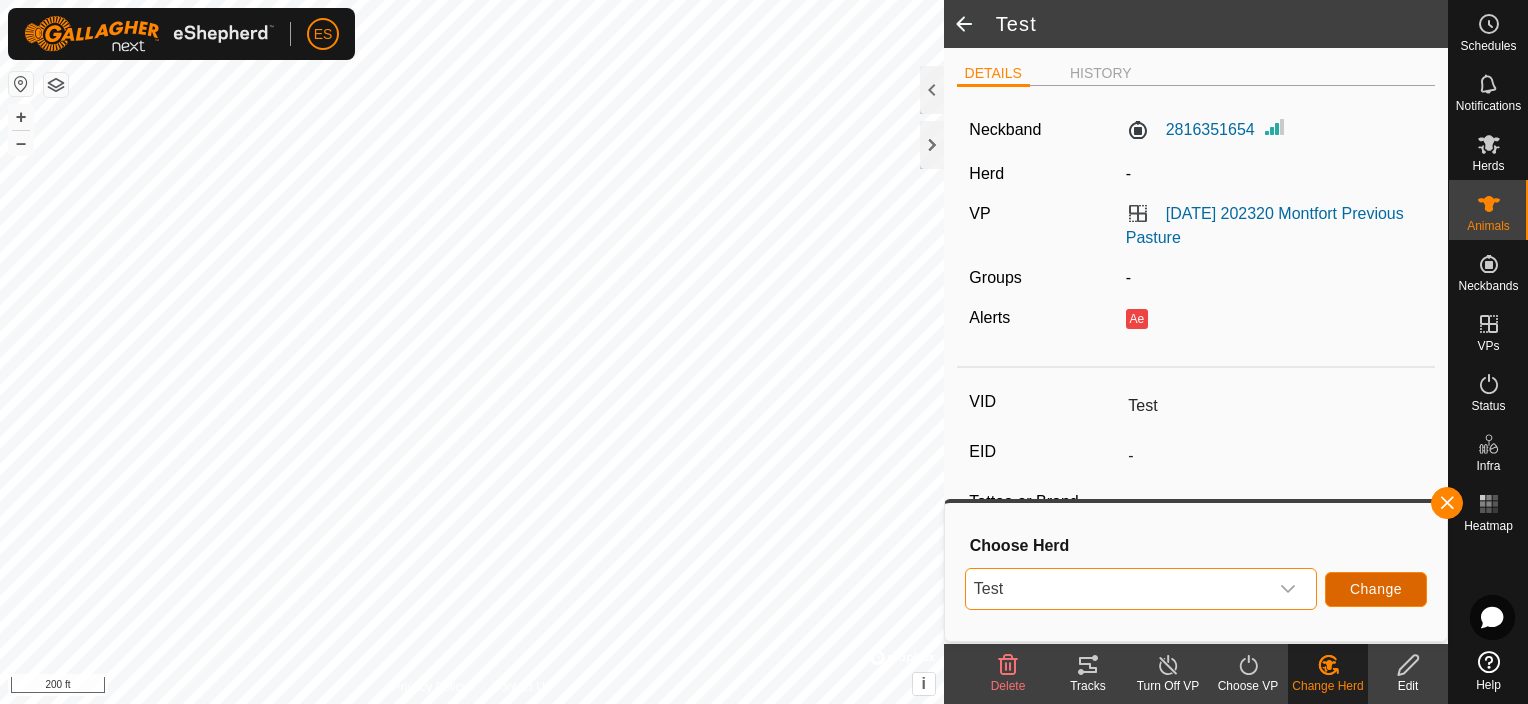 click on "Change" at bounding box center (1376, 589) 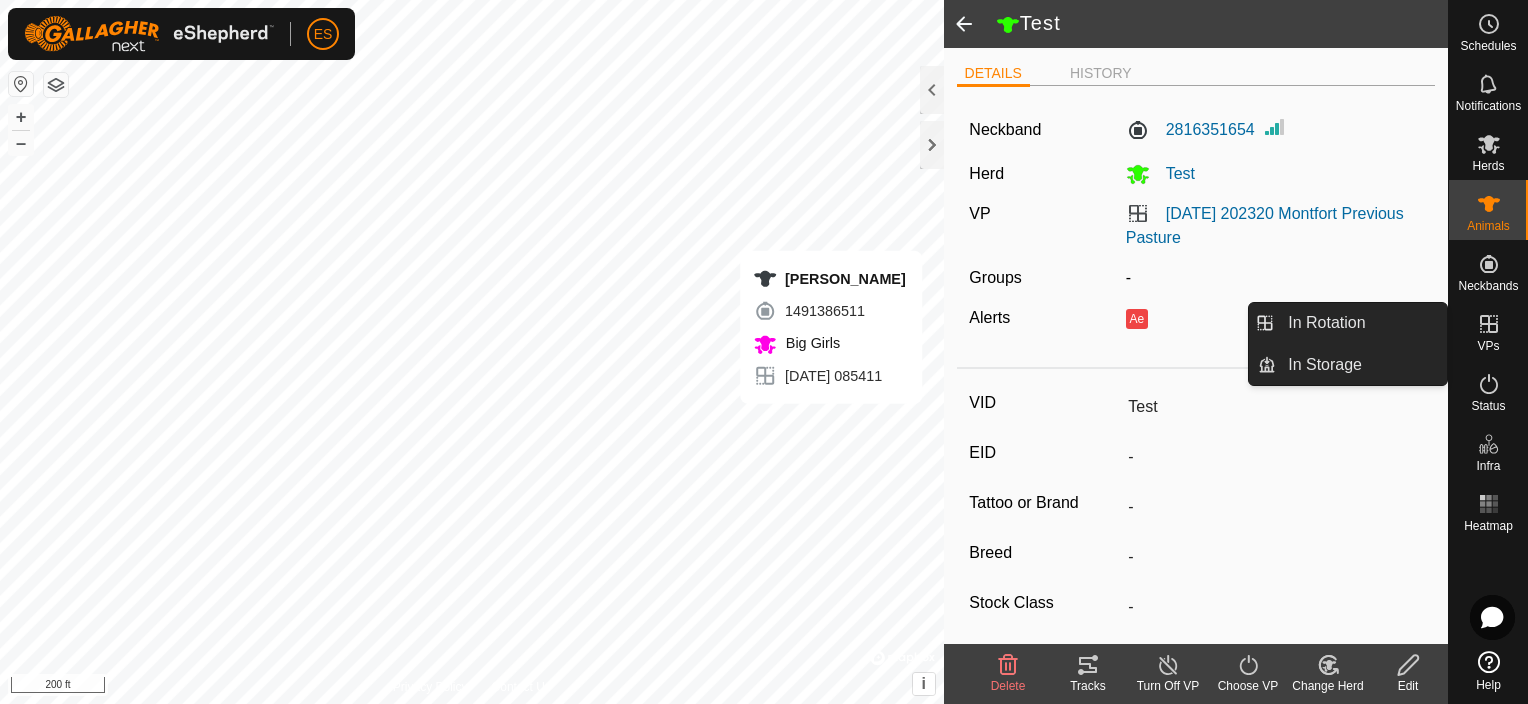 drag, startPoint x: 1497, startPoint y: 304, endPoint x: 1486, endPoint y: 320, distance: 19.416489 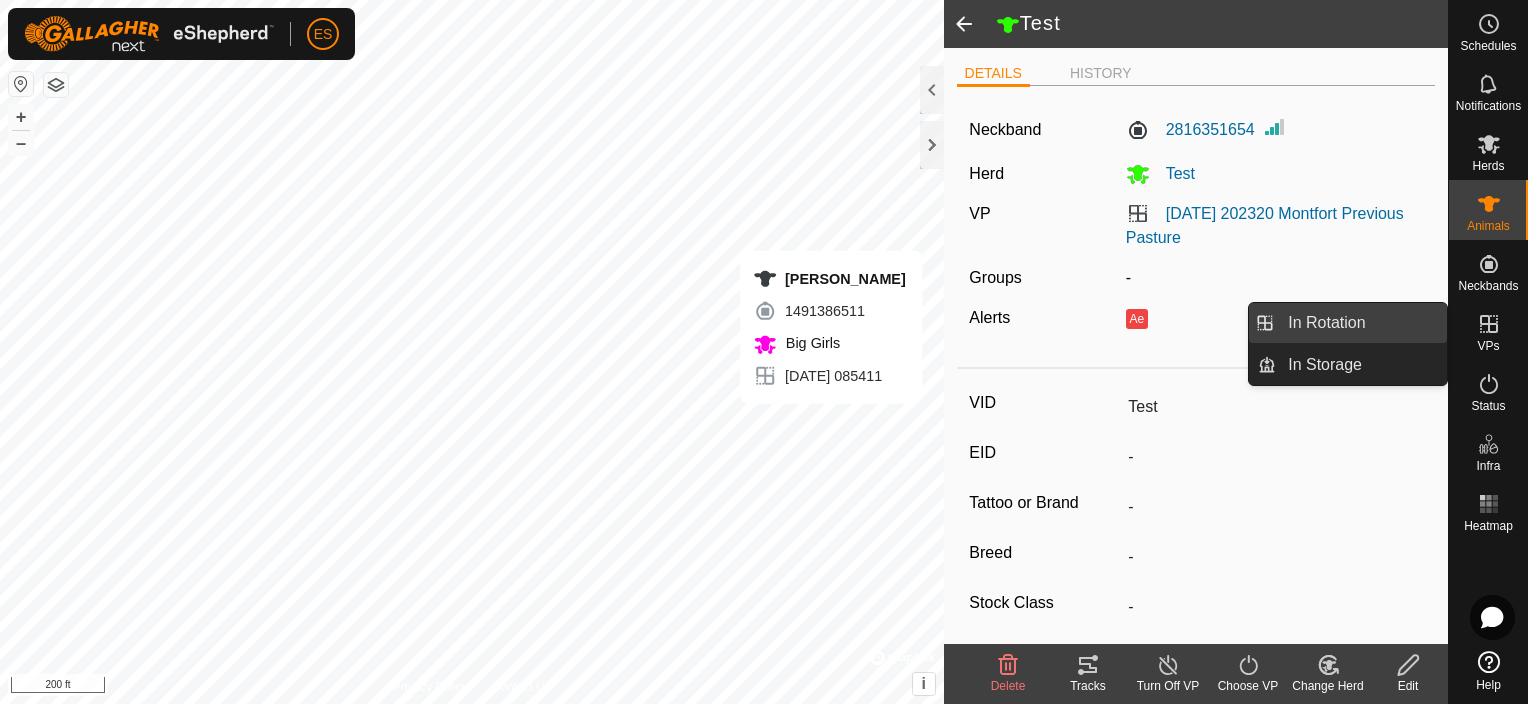 click on "In Rotation" at bounding box center [1361, 323] 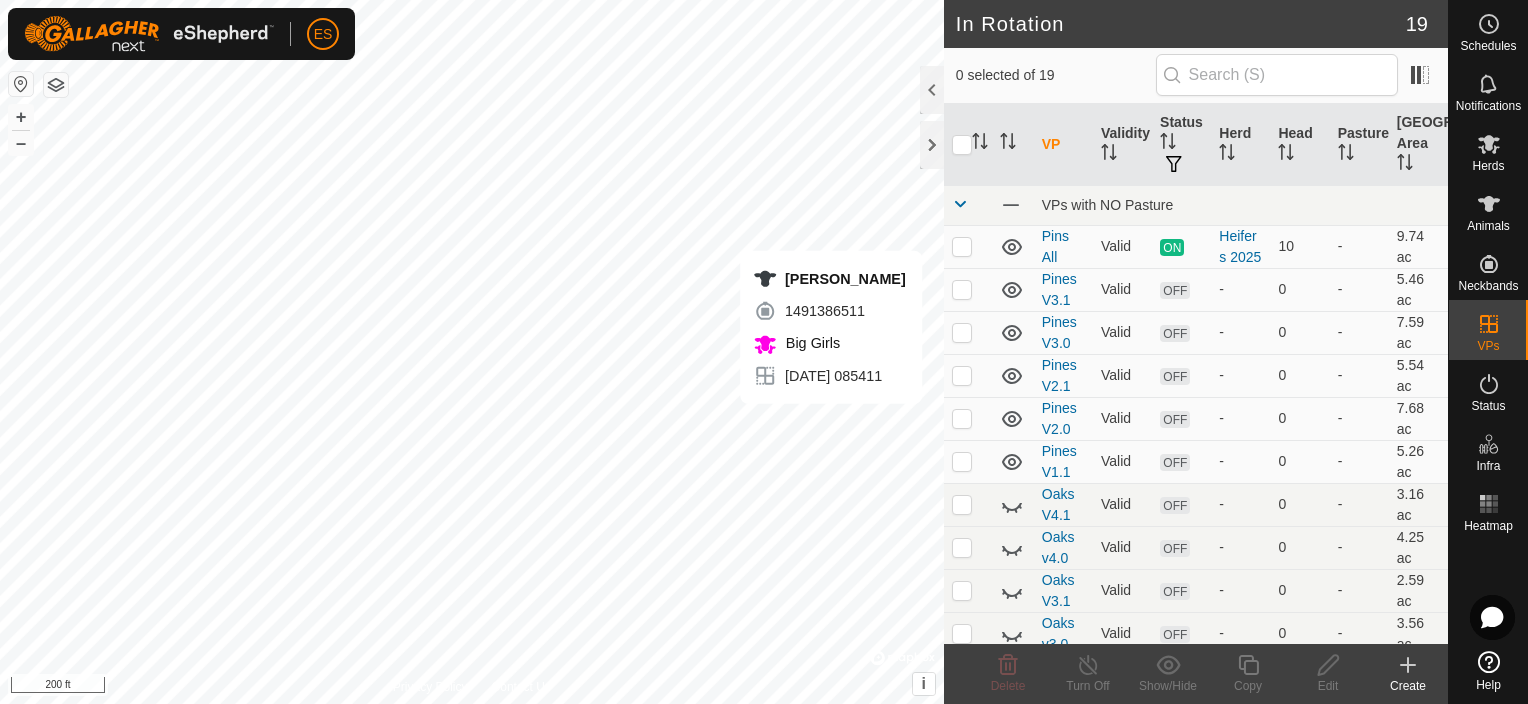click 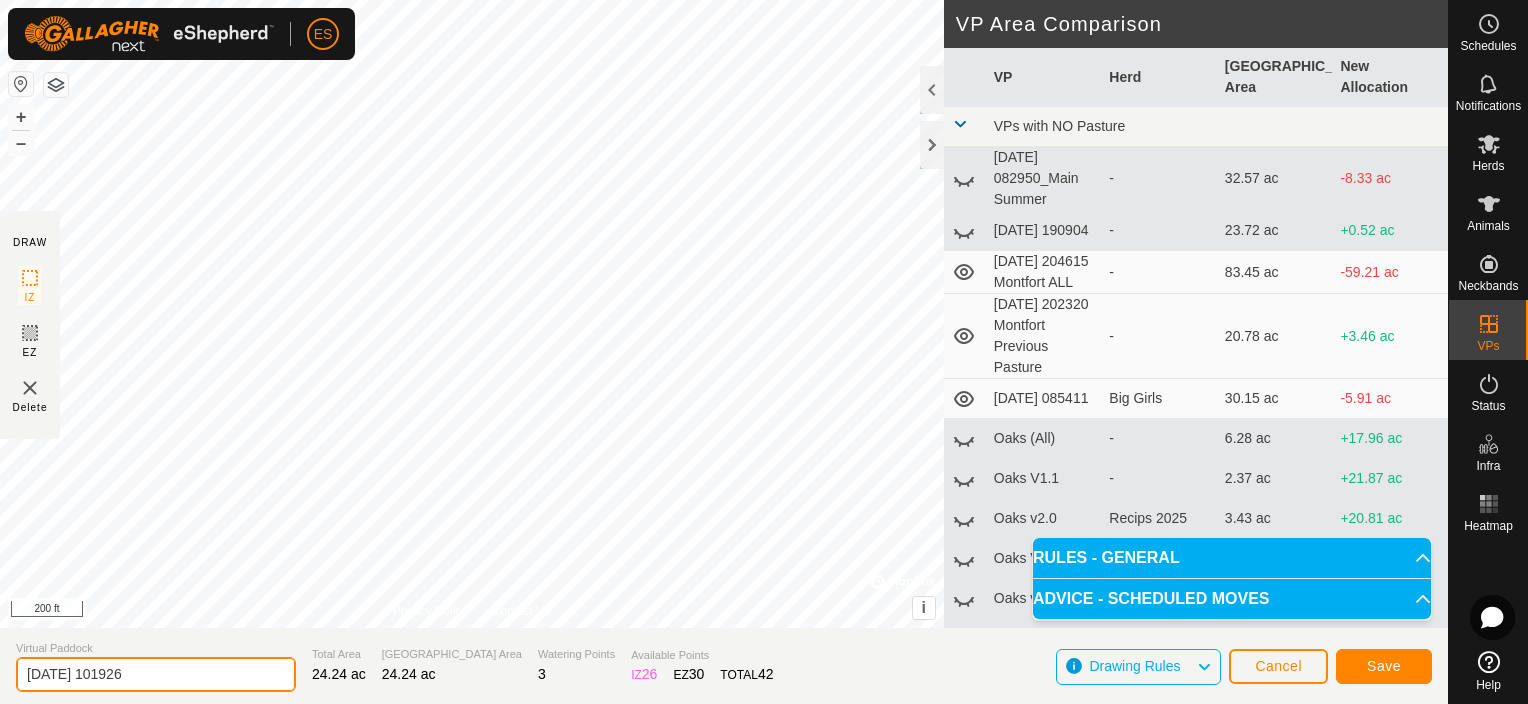drag, startPoint x: 161, startPoint y: 671, endPoint x: 1, endPoint y: 679, distance: 160.19987 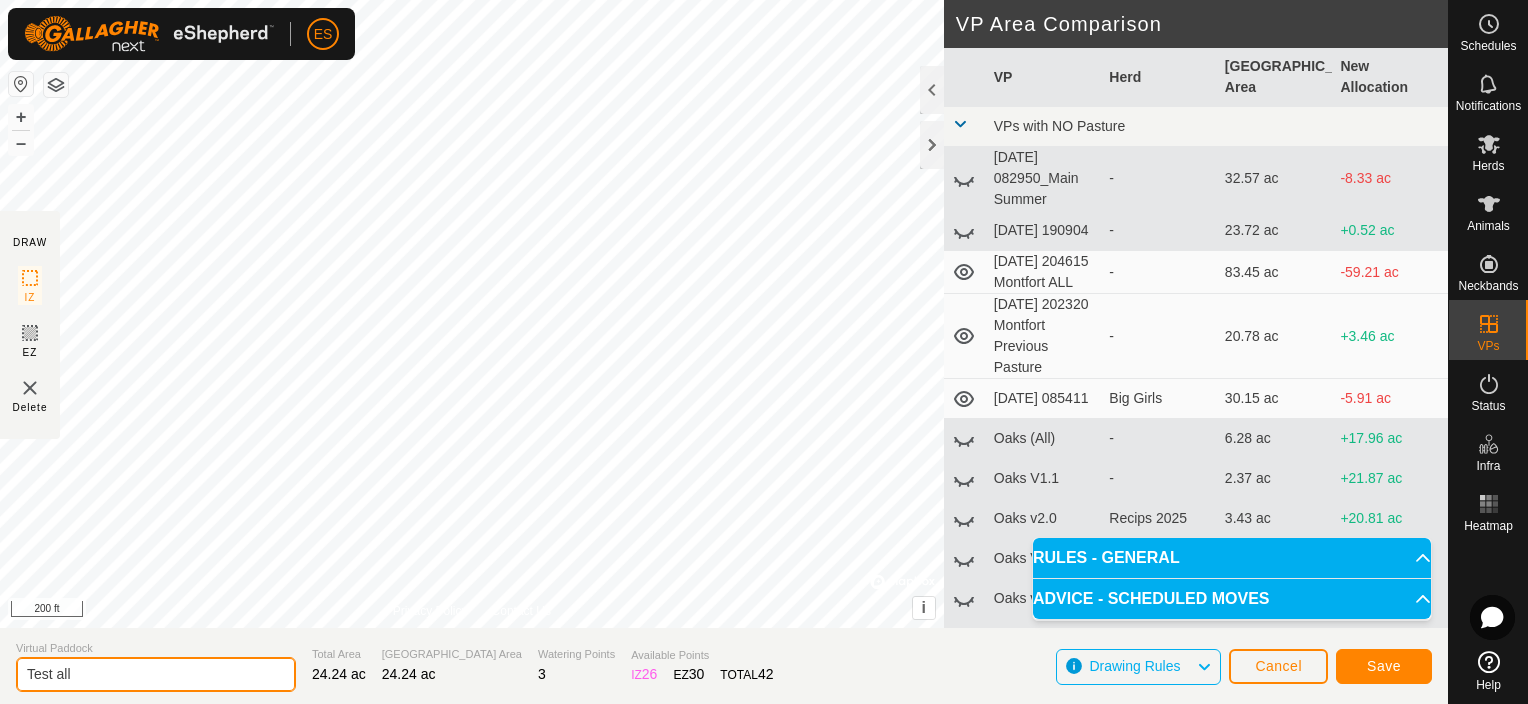 type on "Test all" 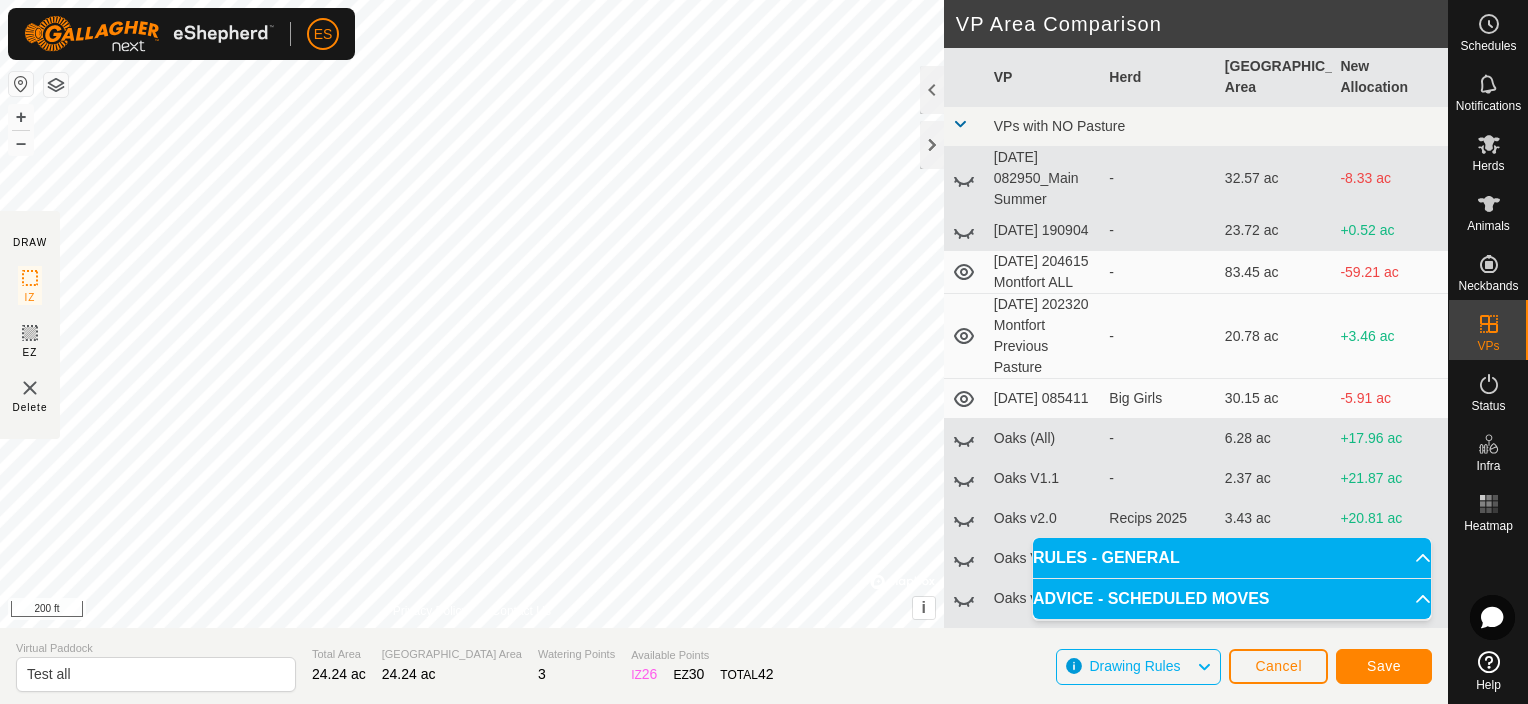 click on "ADVICE - SCHEDULED MOVES" at bounding box center (1232, 599) 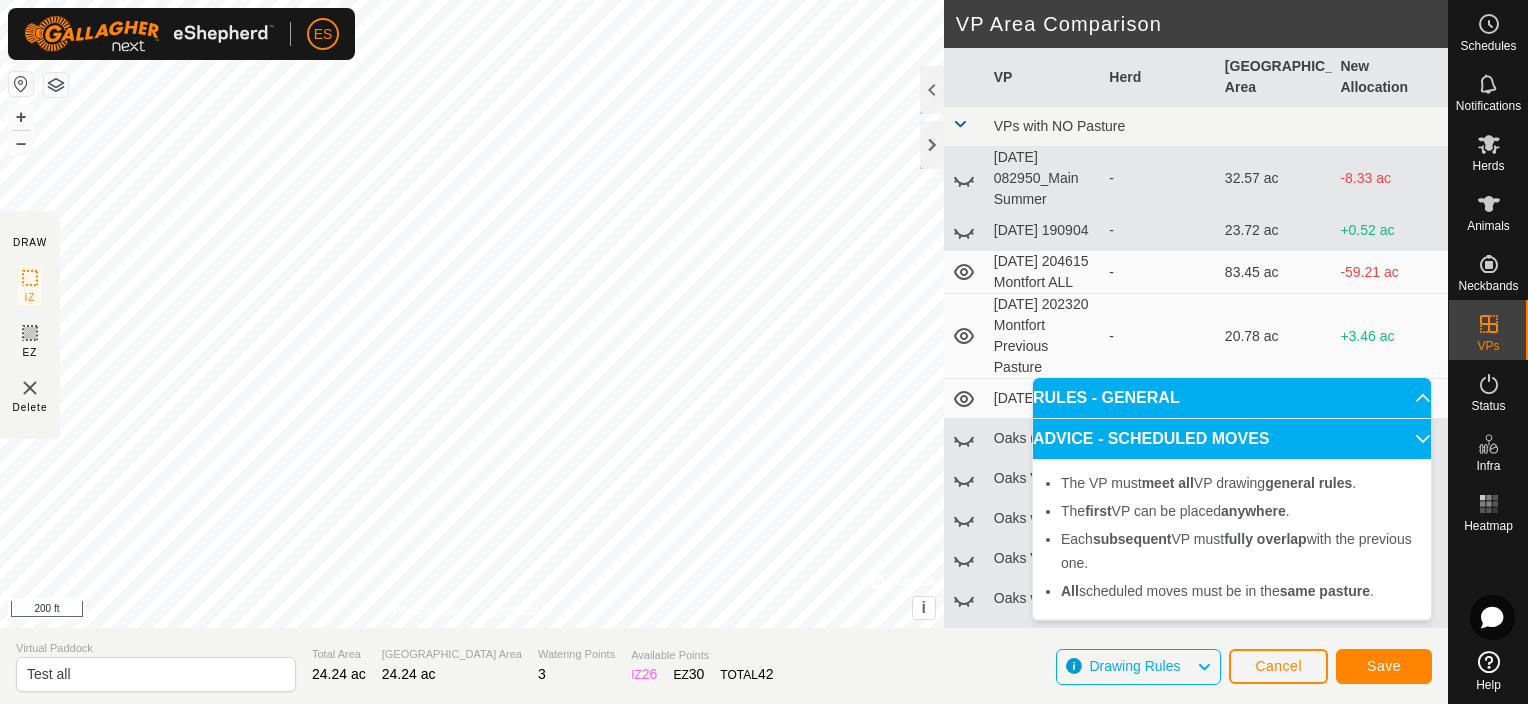 click on "RULES - GENERAL" at bounding box center [1232, 398] 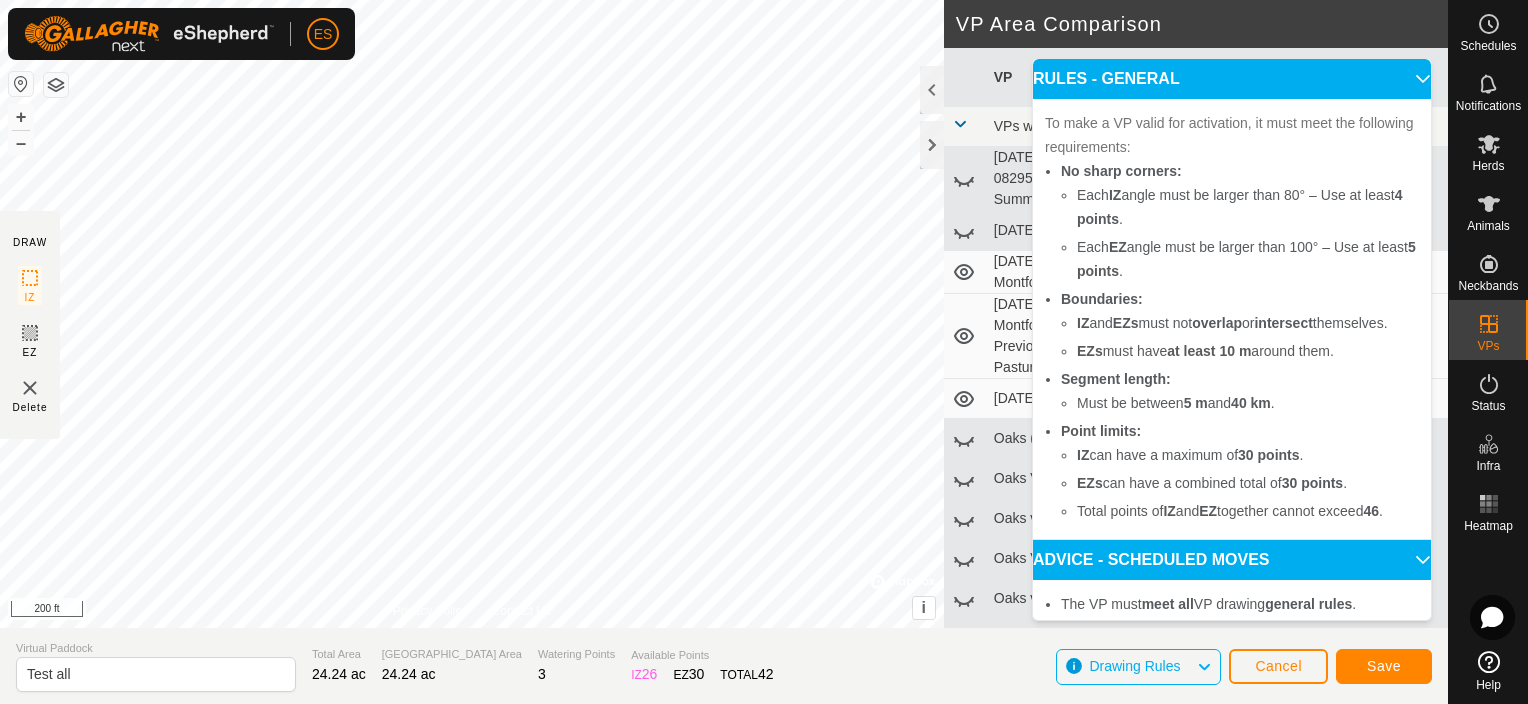 click on "ADVICE - SCHEDULED MOVES" at bounding box center [1232, 560] 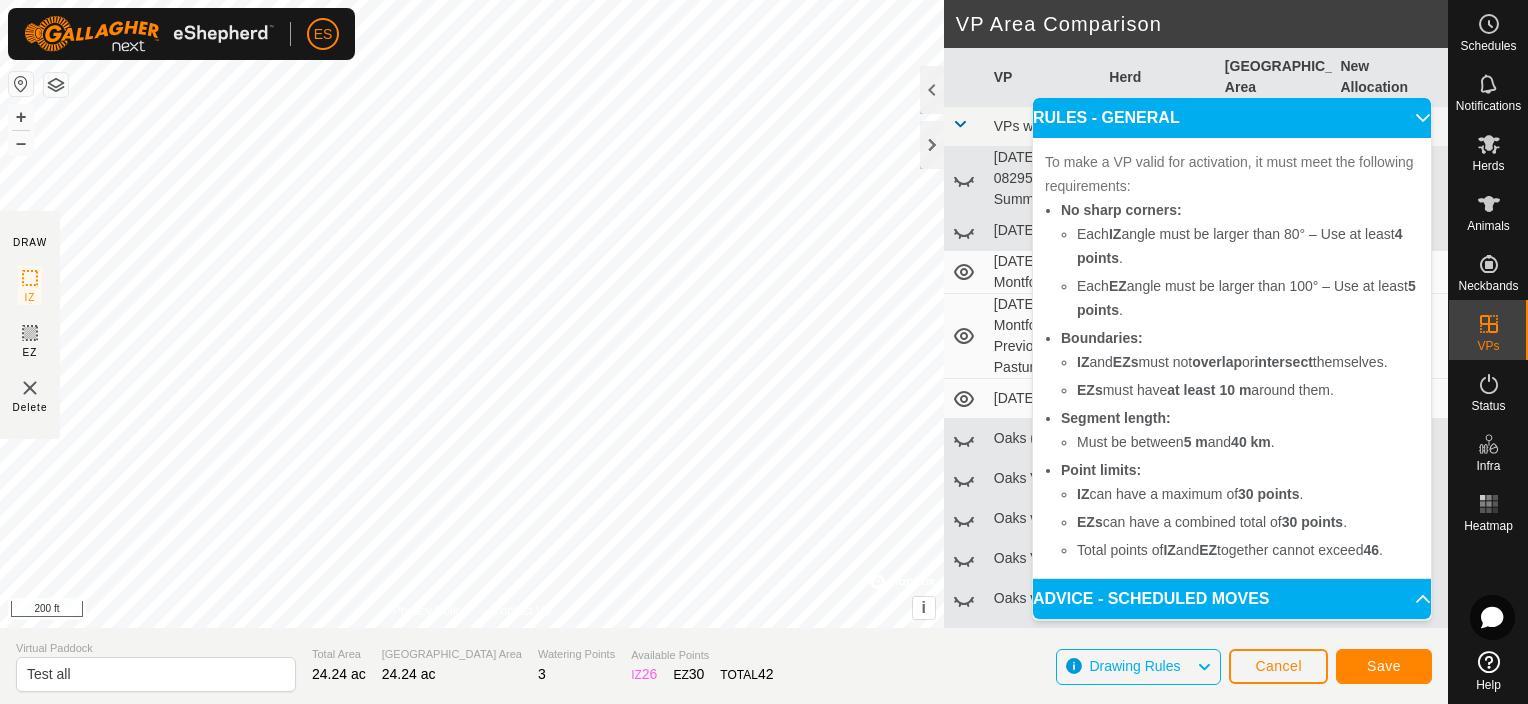 click on "ADVICE - SCHEDULED MOVES" at bounding box center (1232, 599) 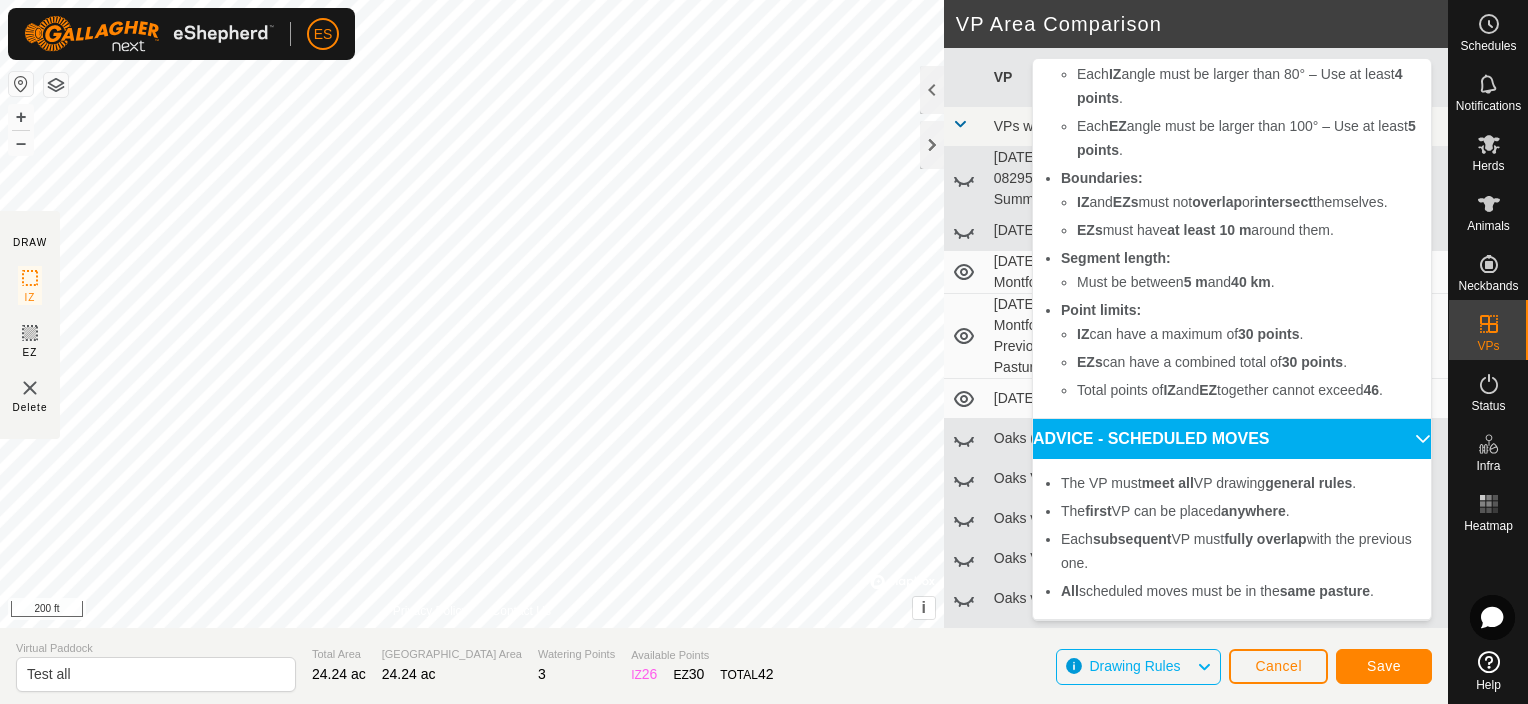 scroll, scrollTop: 144, scrollLeft: 0, axis: vertical 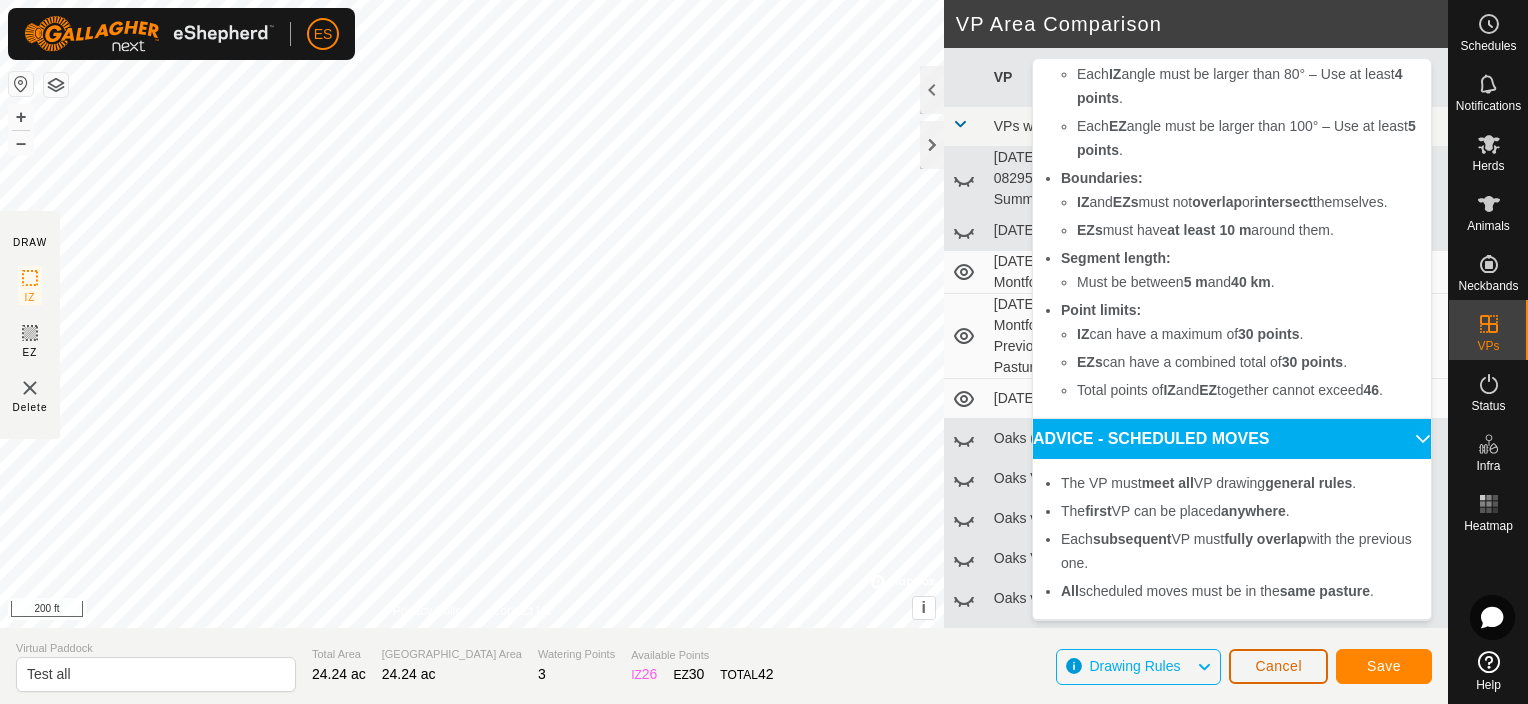 click on "Cancel" 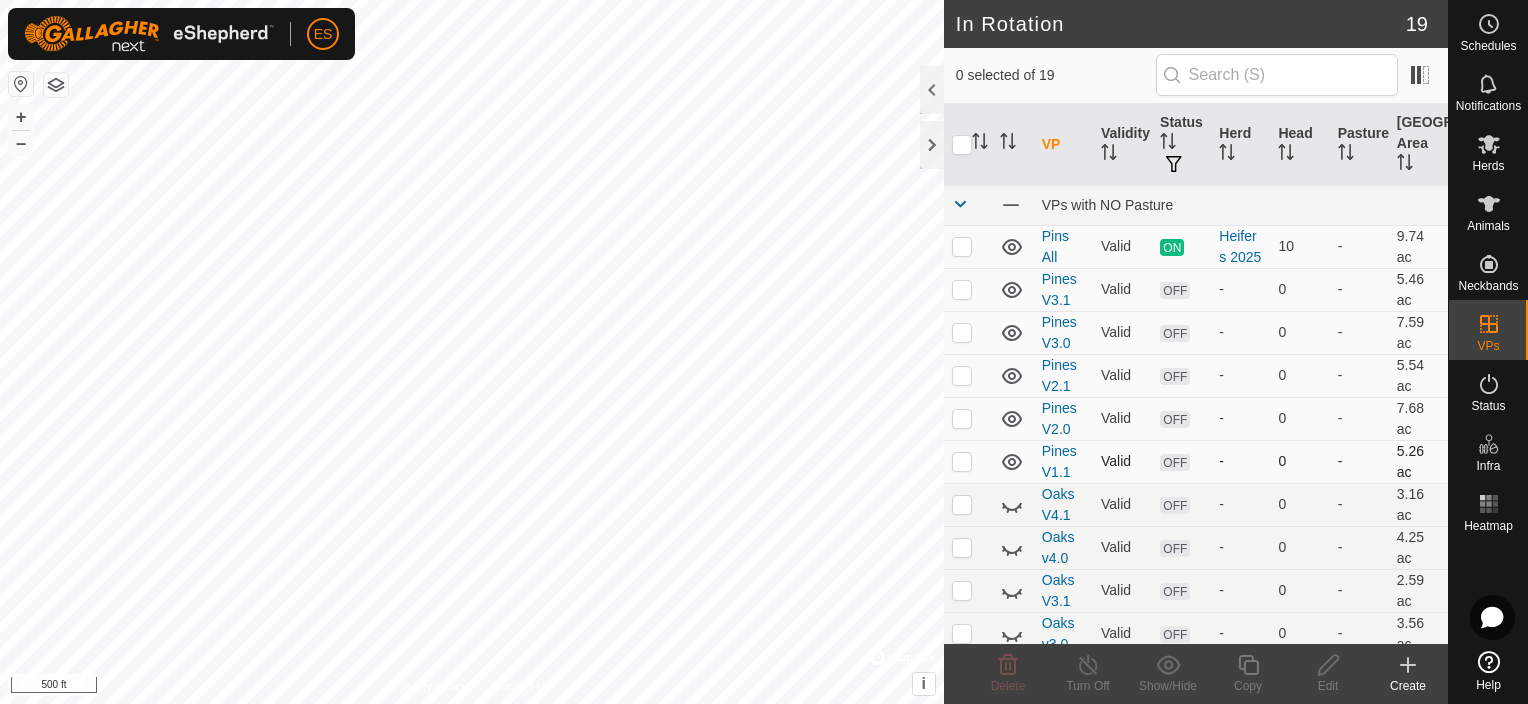 click at bounding box center [962, 461] 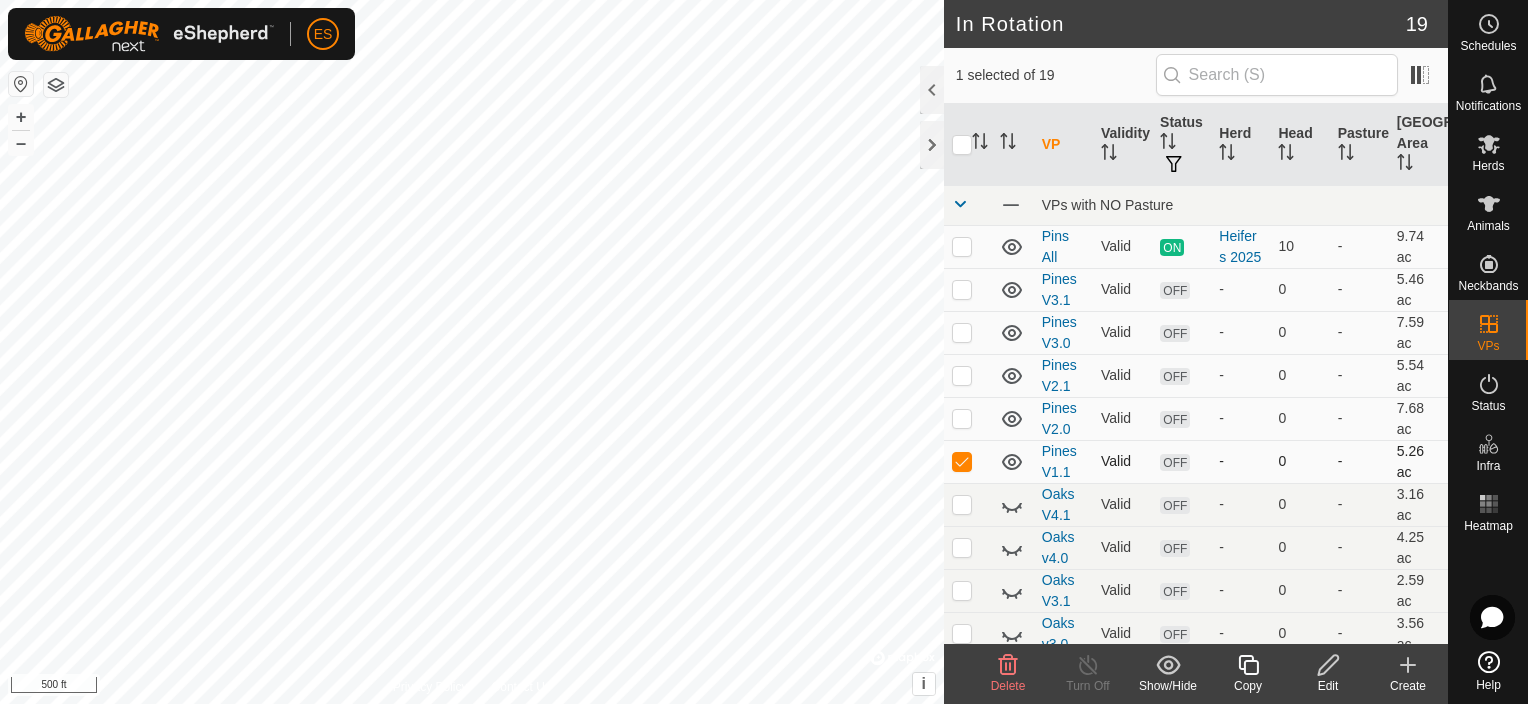 click at bounding box center [962, 461] 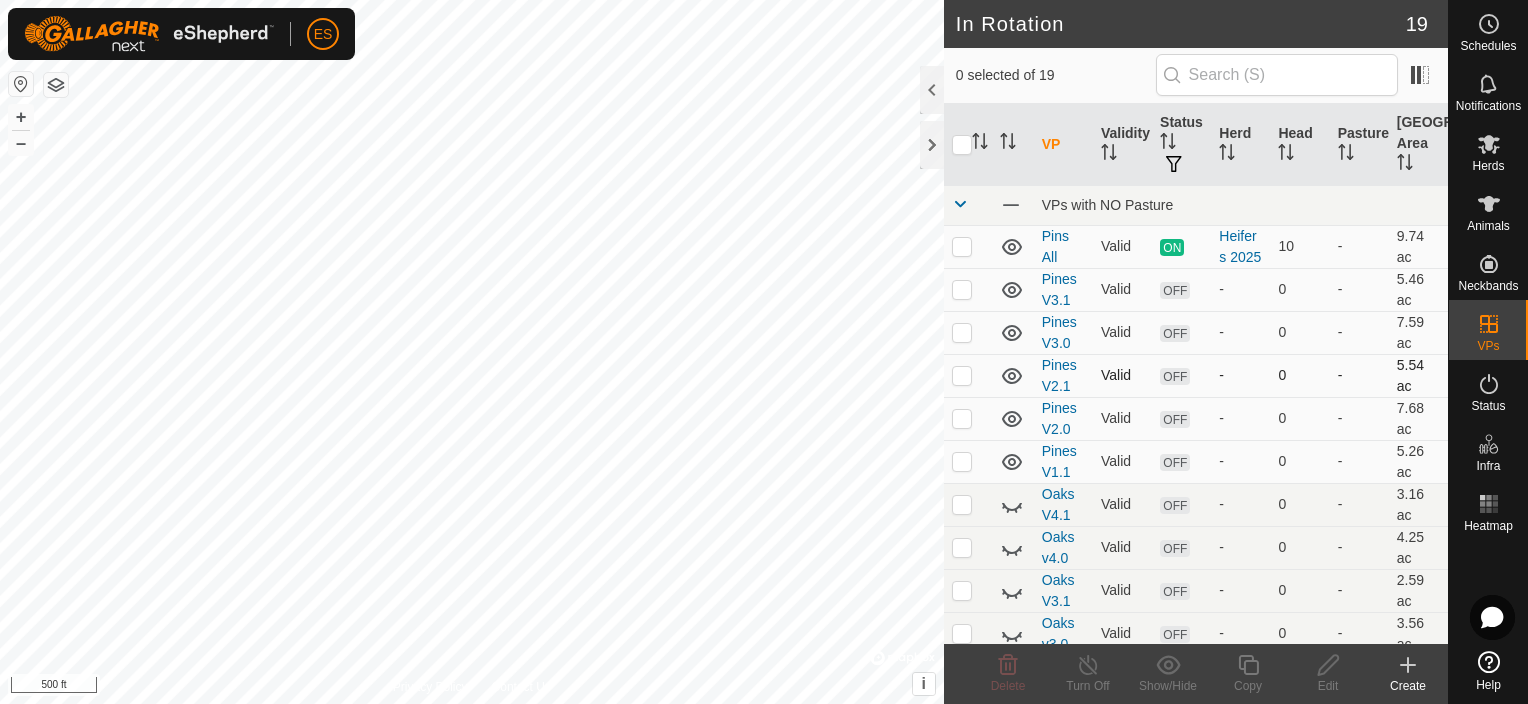 click at bounding box center [962, 375] 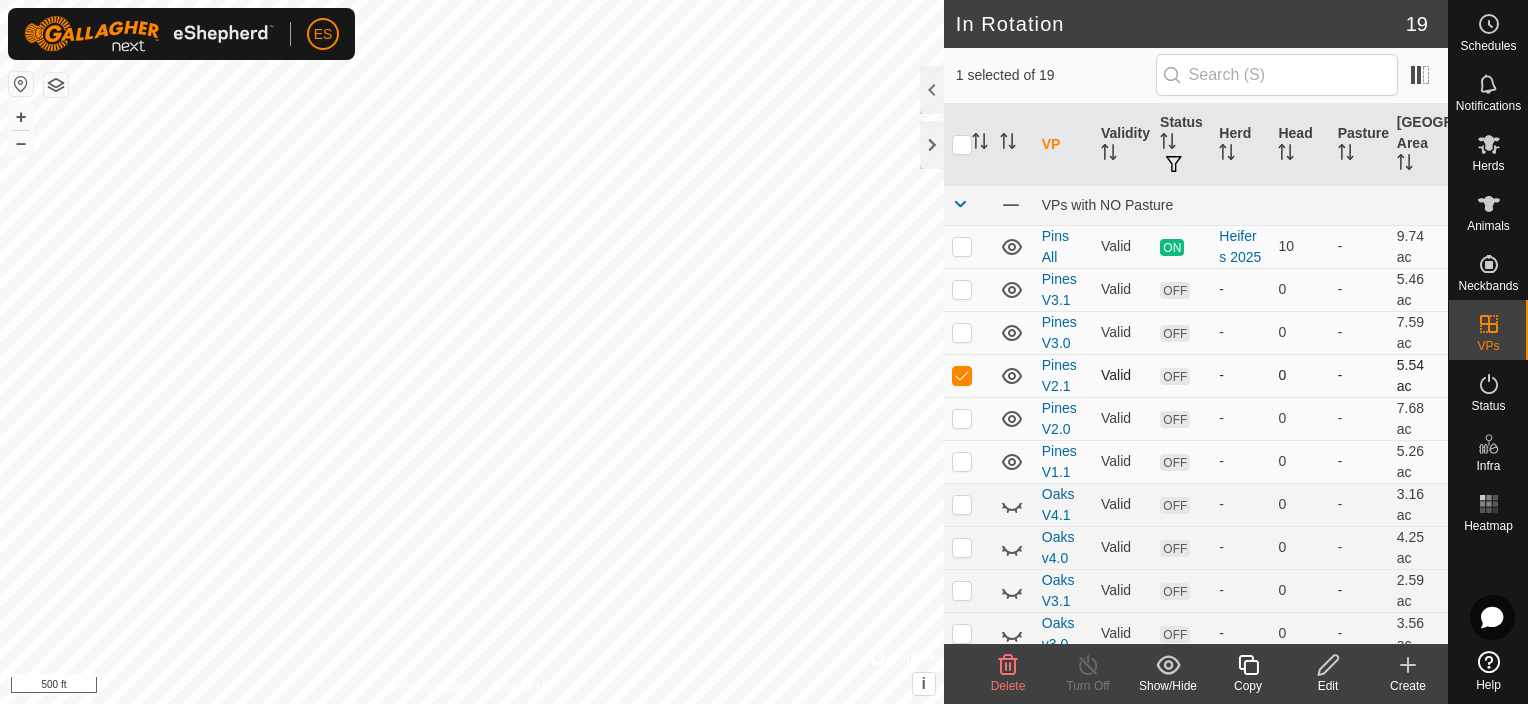 click at bounding box center [962, 375] 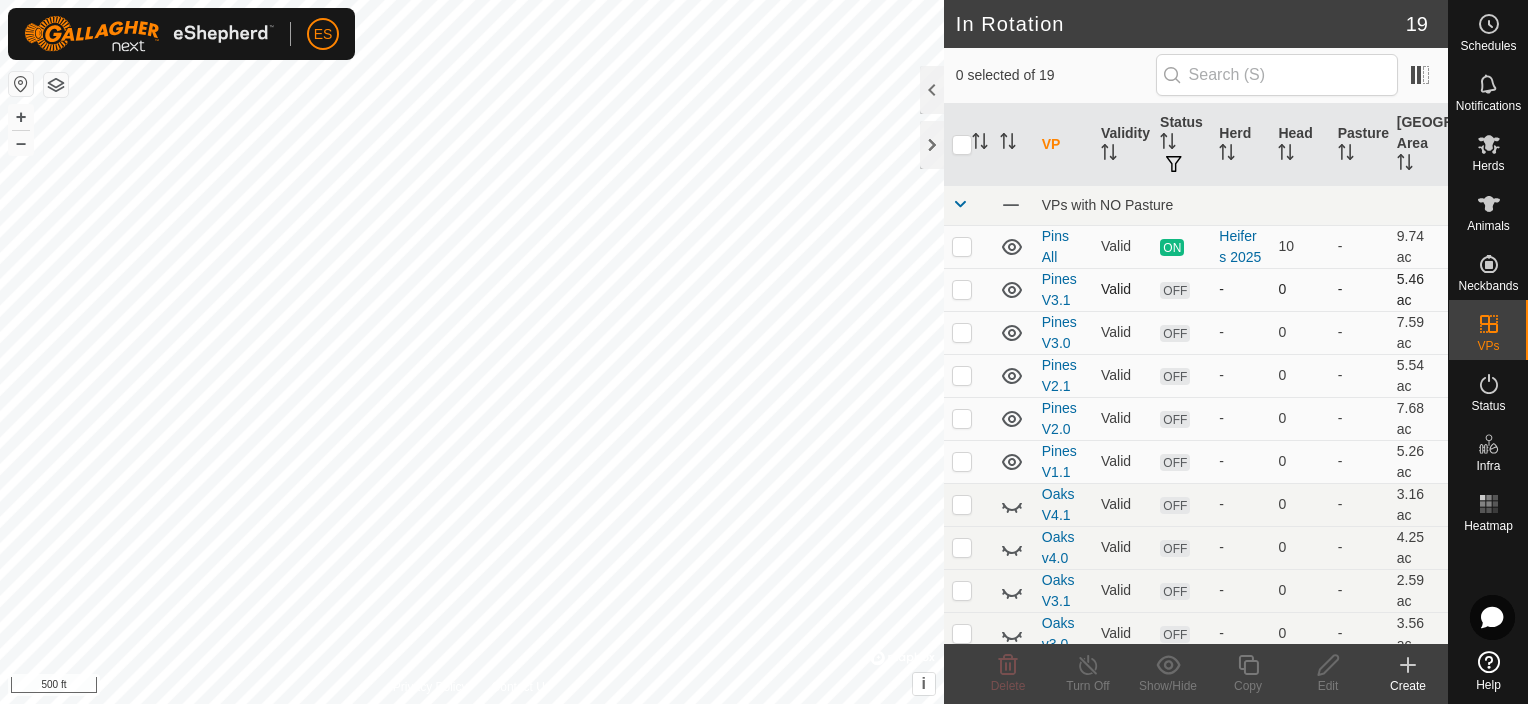 click at bounding box center (962, 289) 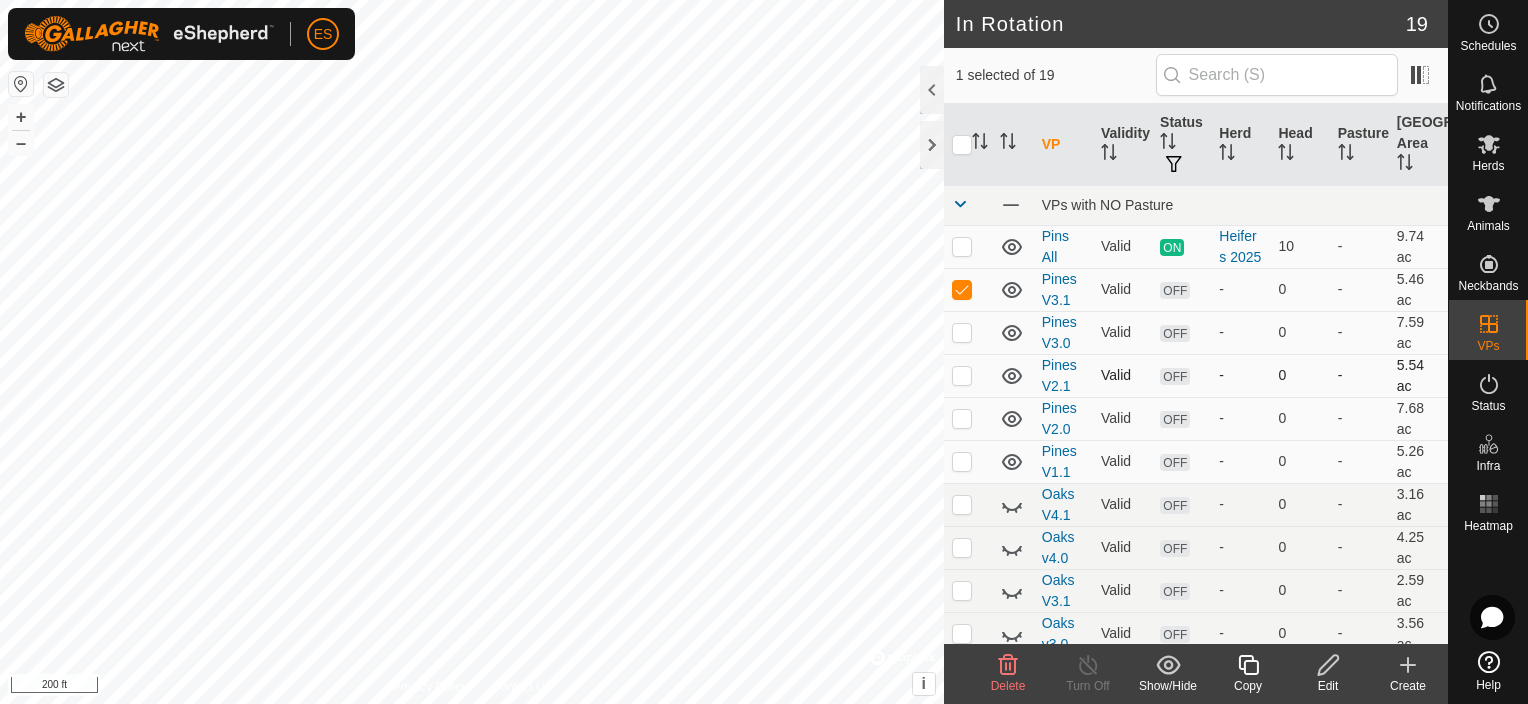 click at bounding box center [962, 375] 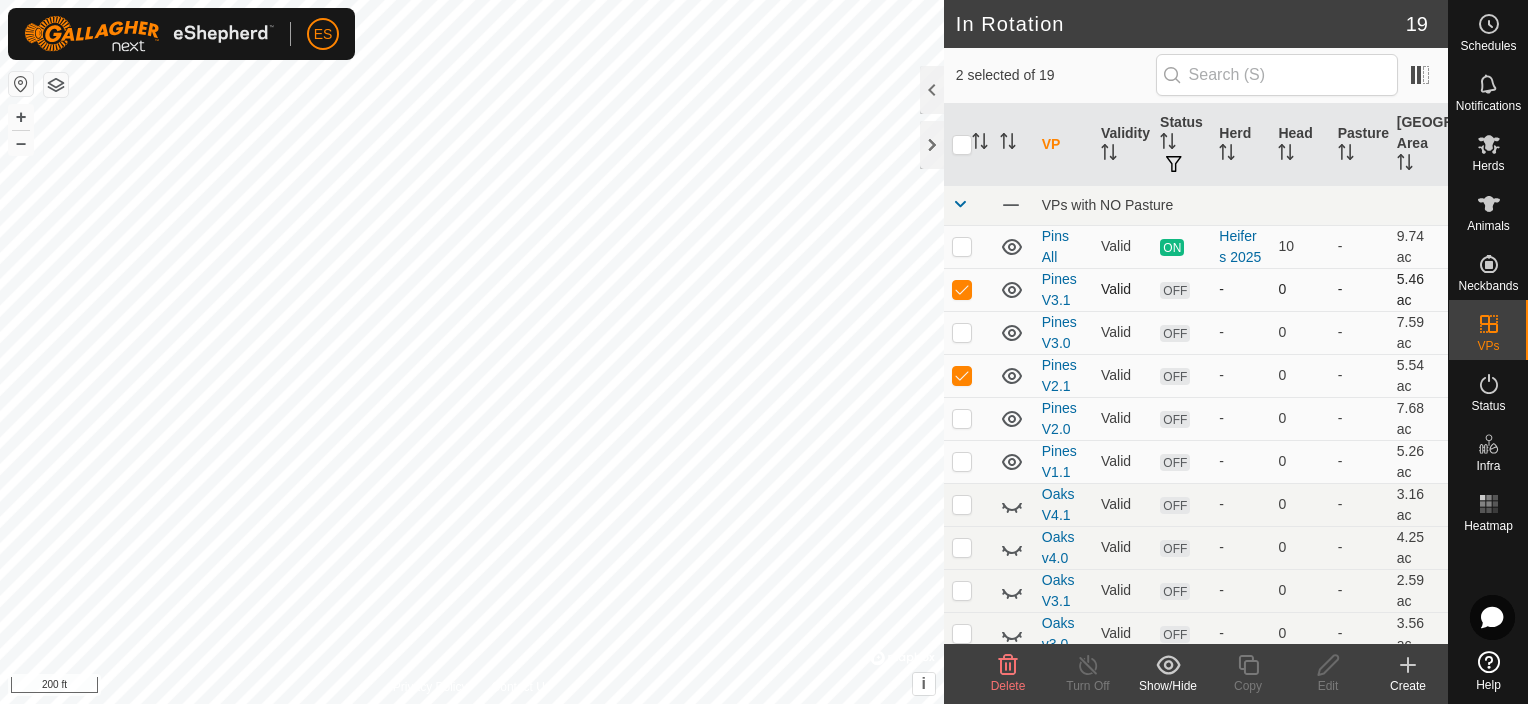 click at bounding box center (962, 289) 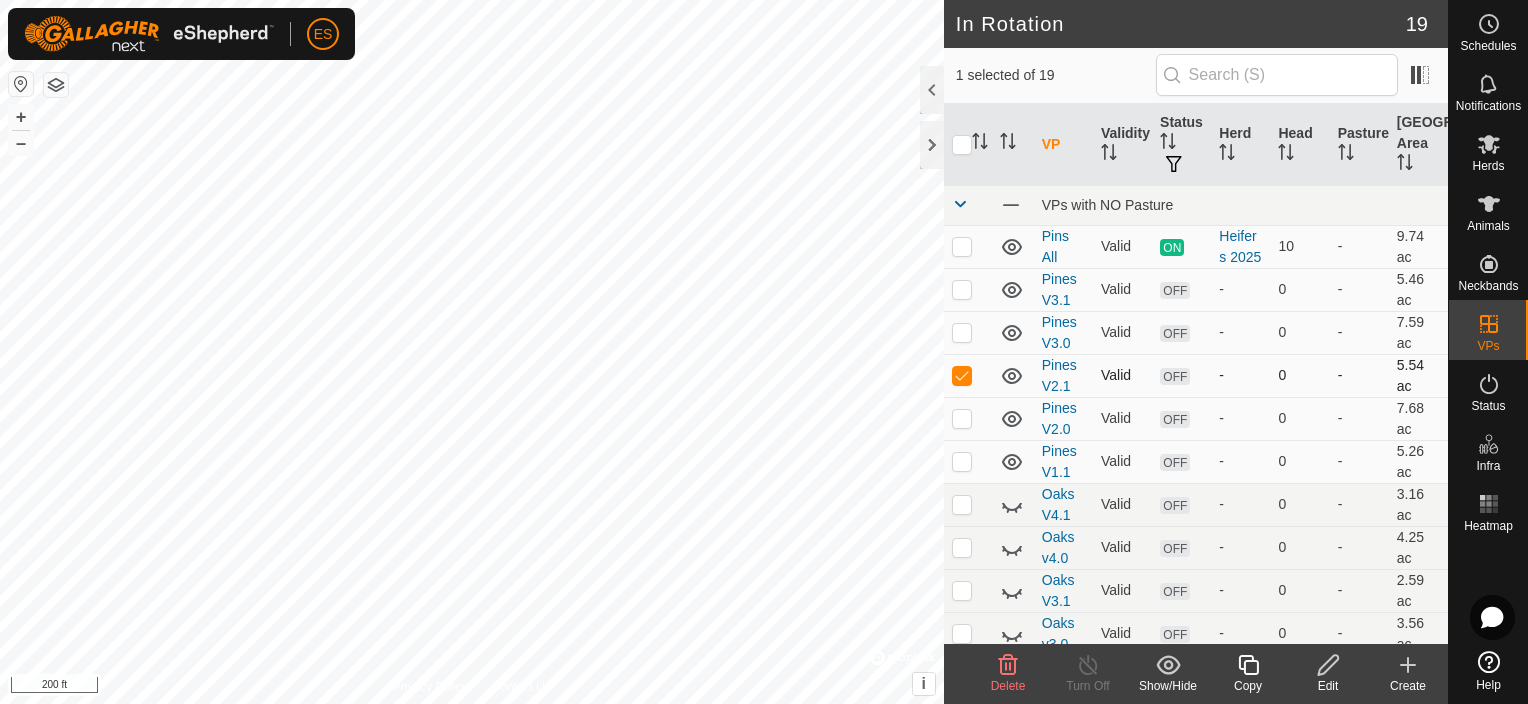 click at bounding box center (962, 375) 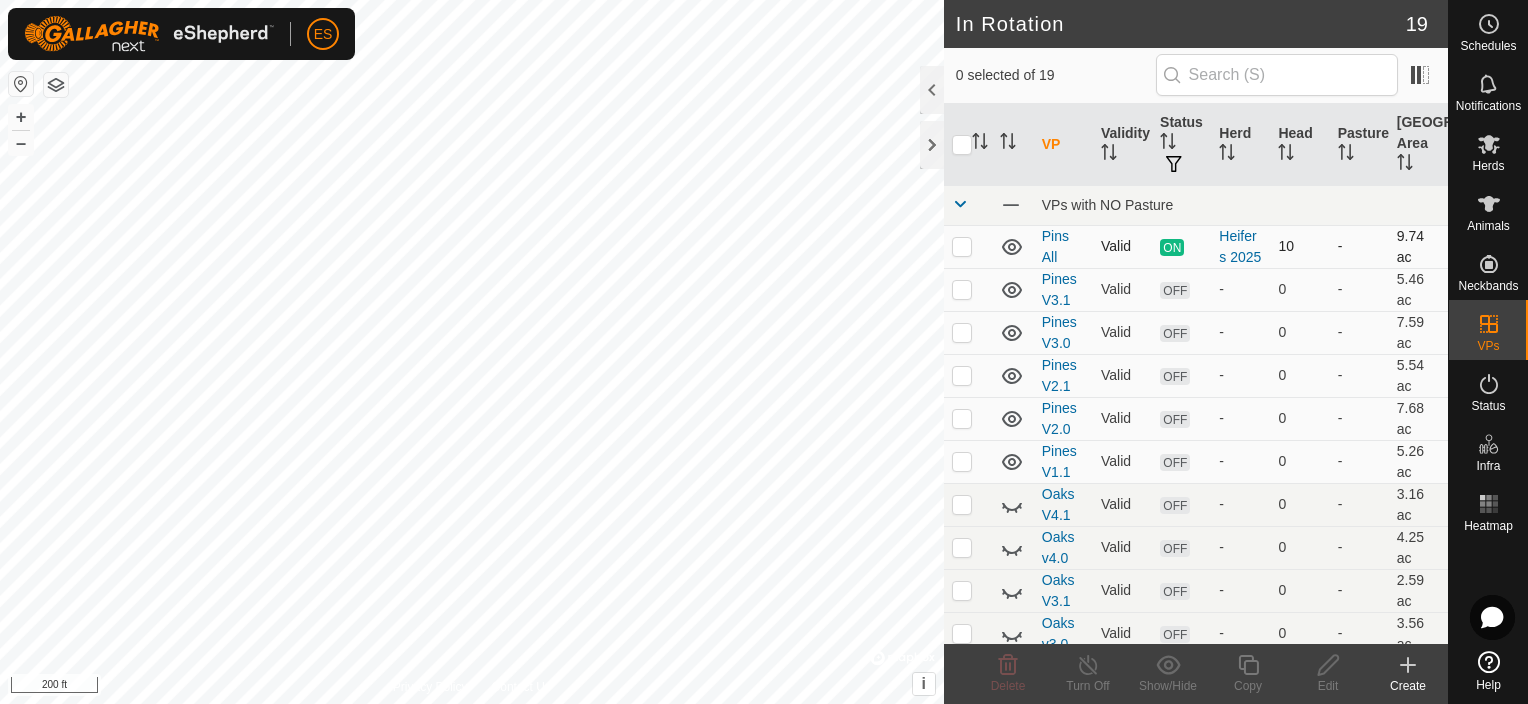 click at bounding box center (962, 246) 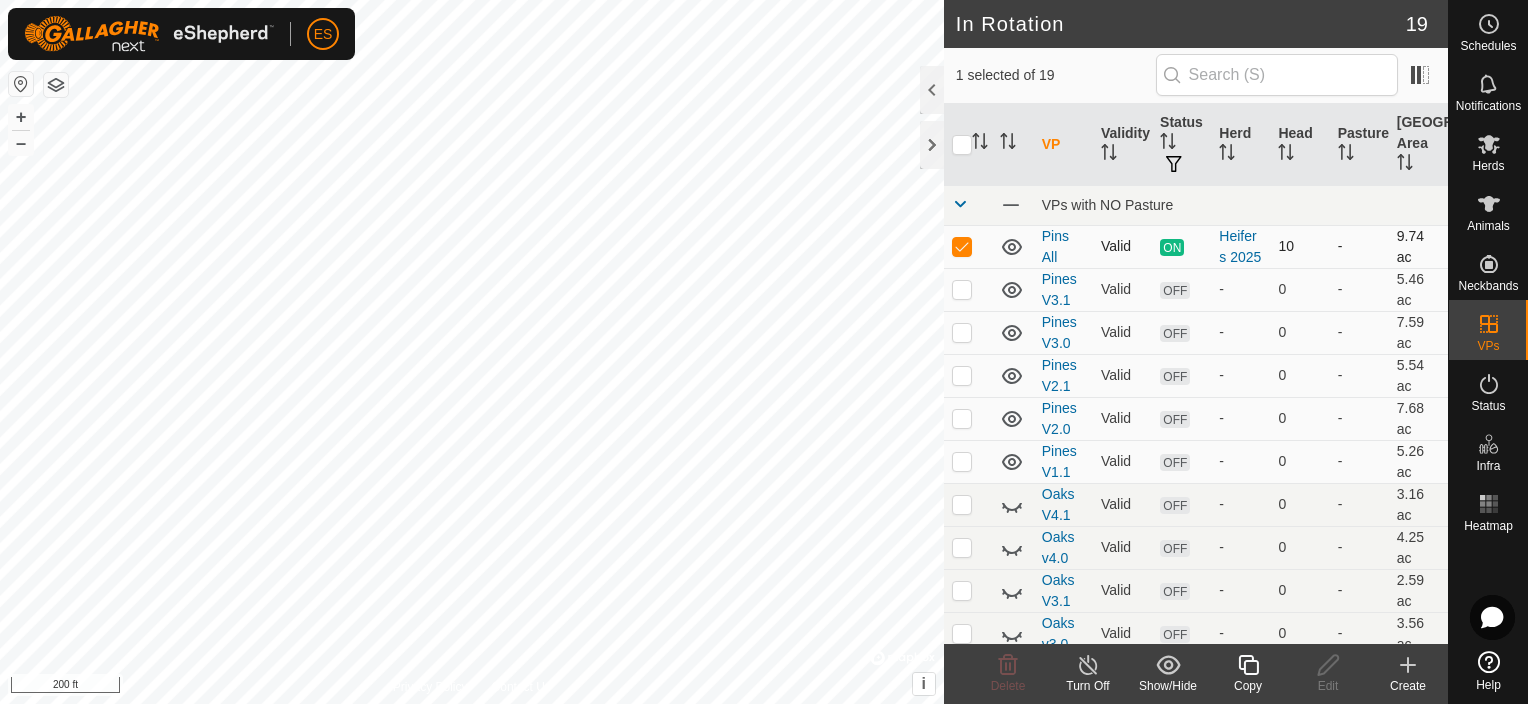 click at bounding box center (962, 246) 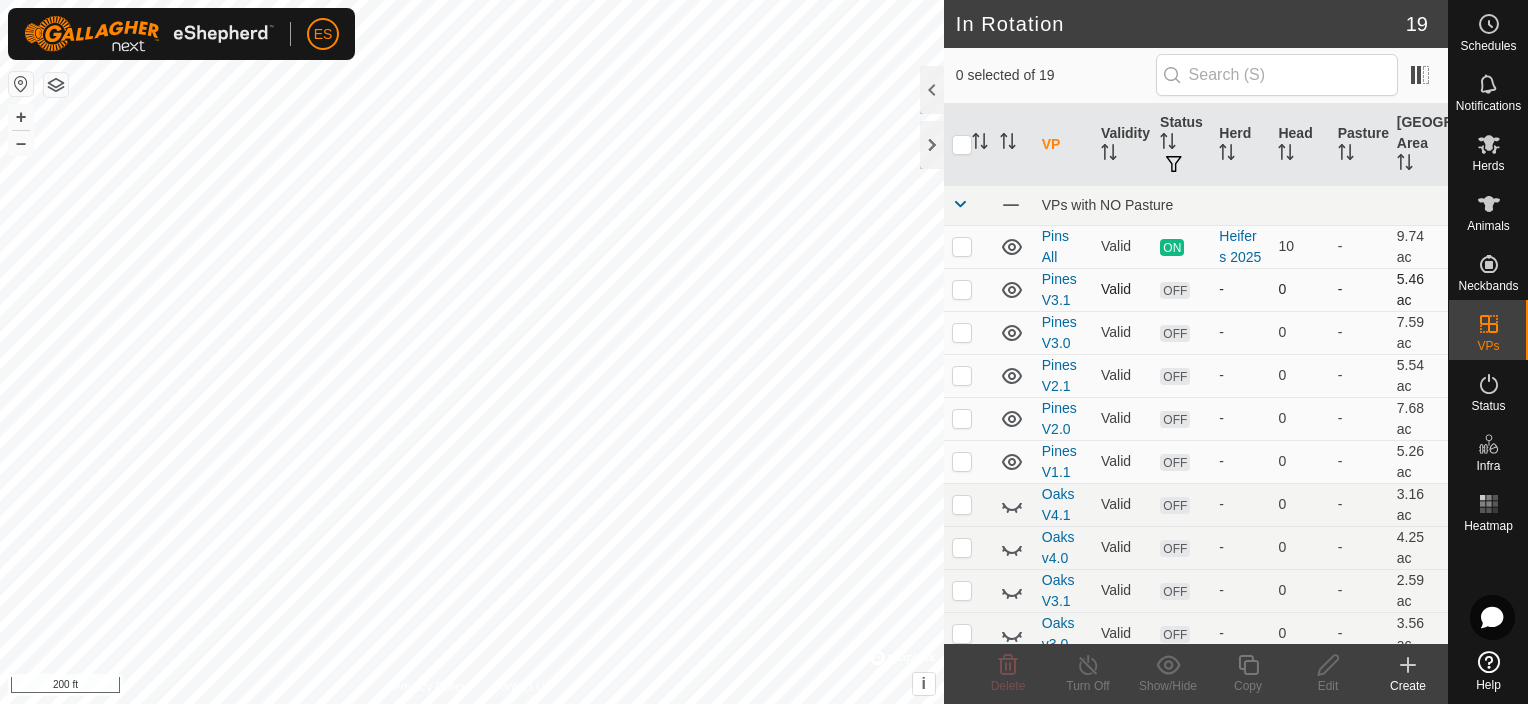 click at bounding box center (962, 289) 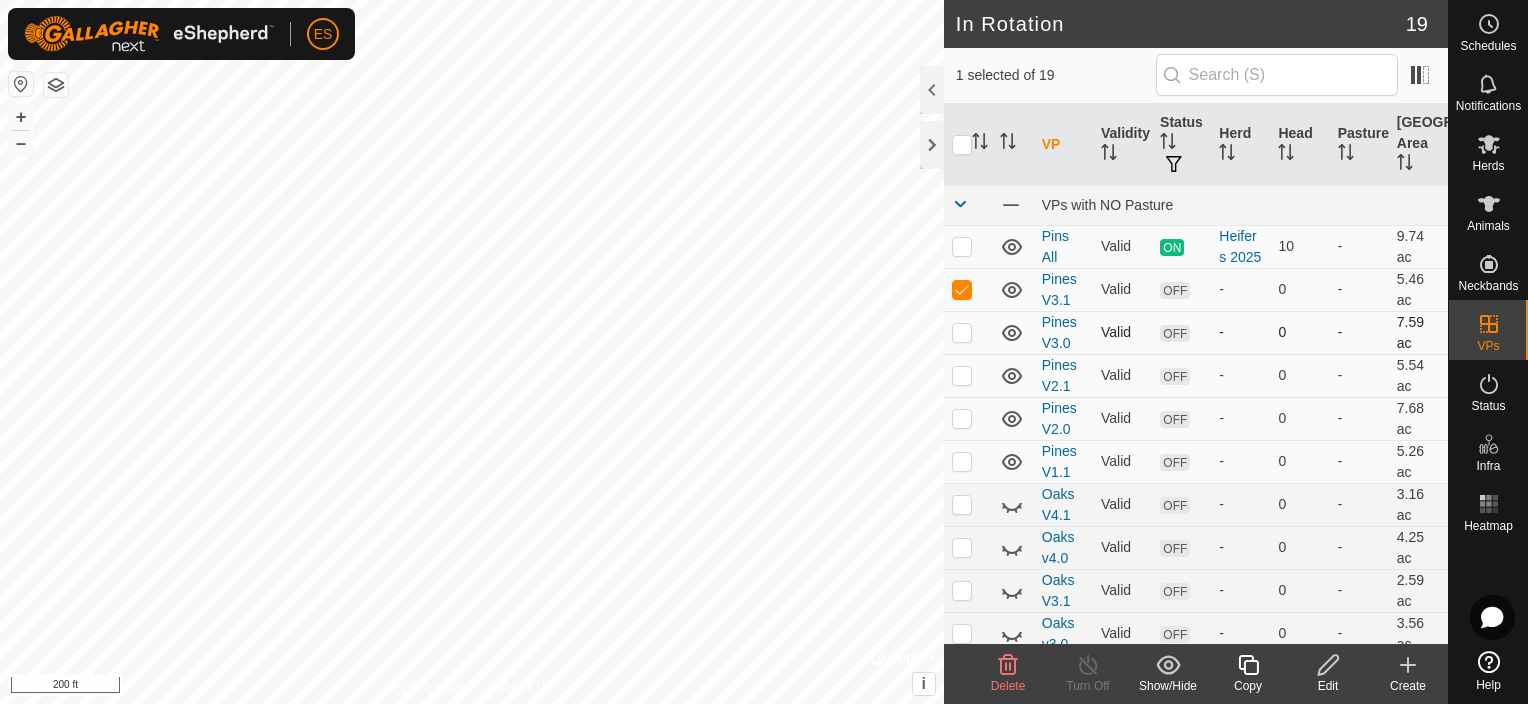 click at bounding box center [962, 332] 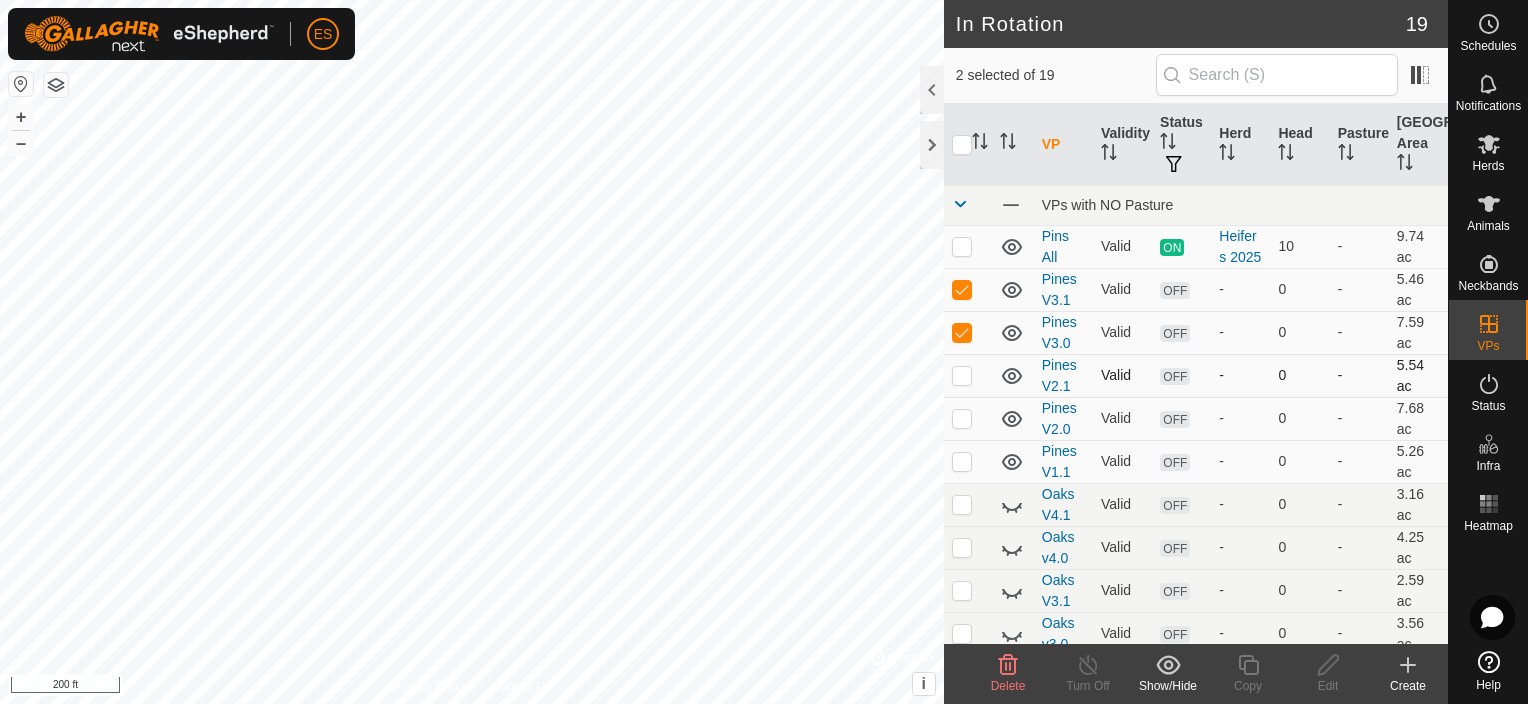 click at bounding box center [962, 375] 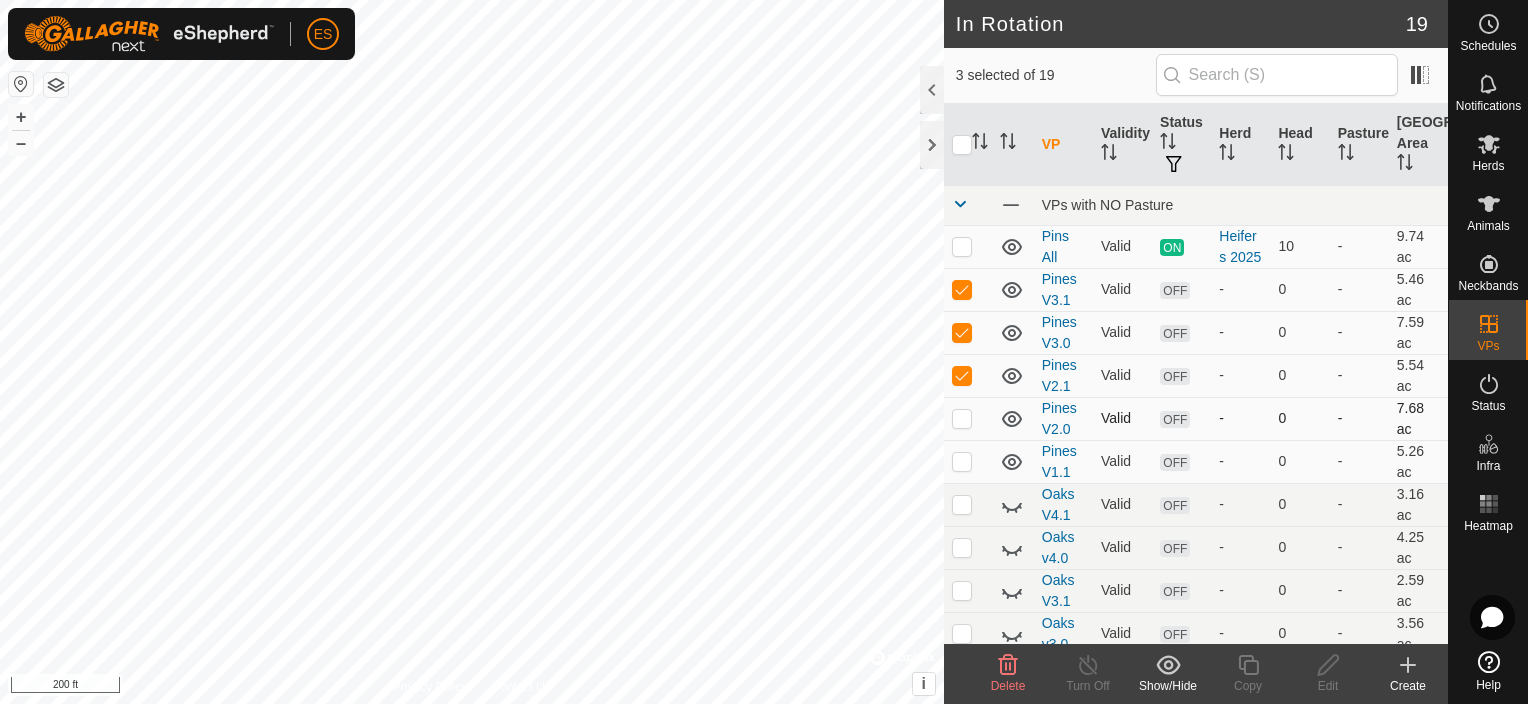 click at bounding box center [962, 418] 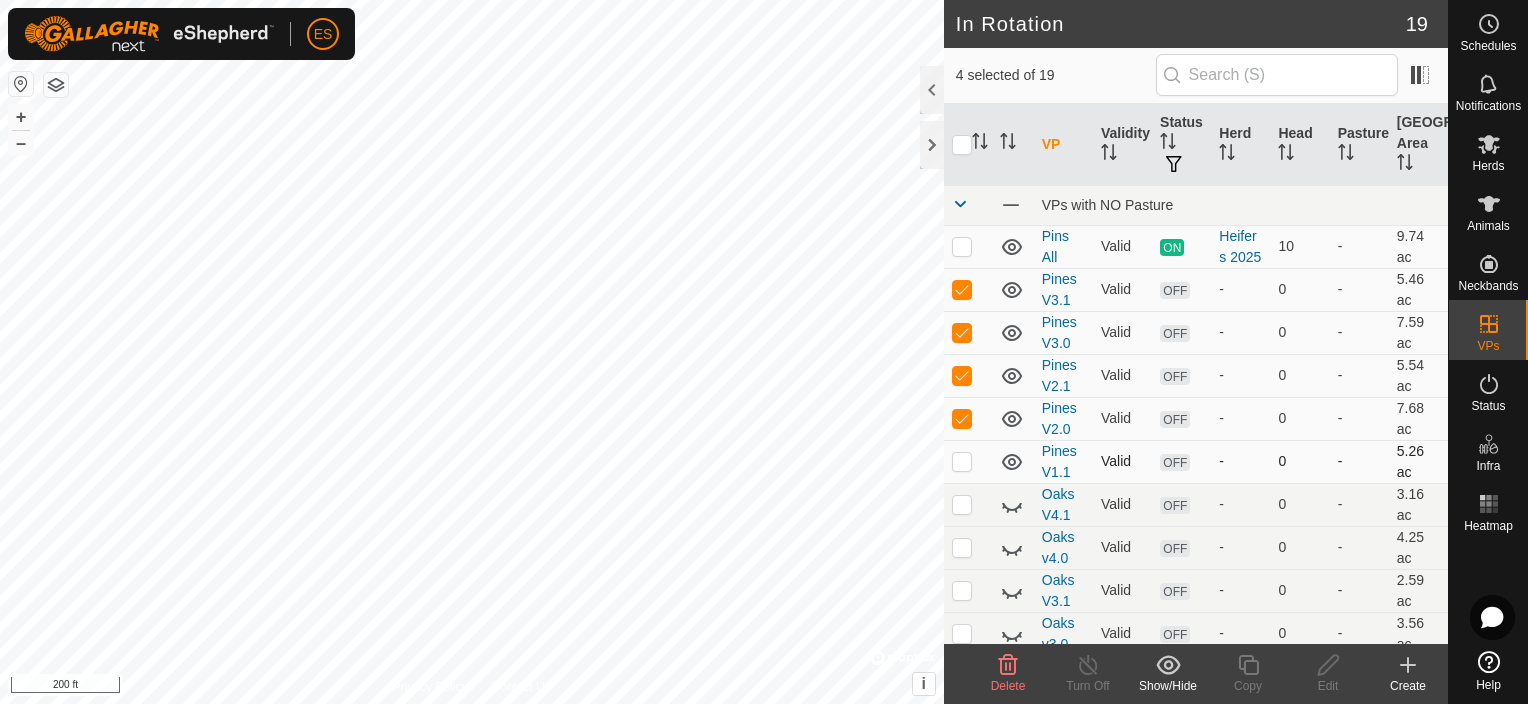 click at bounding box center (962, 461) 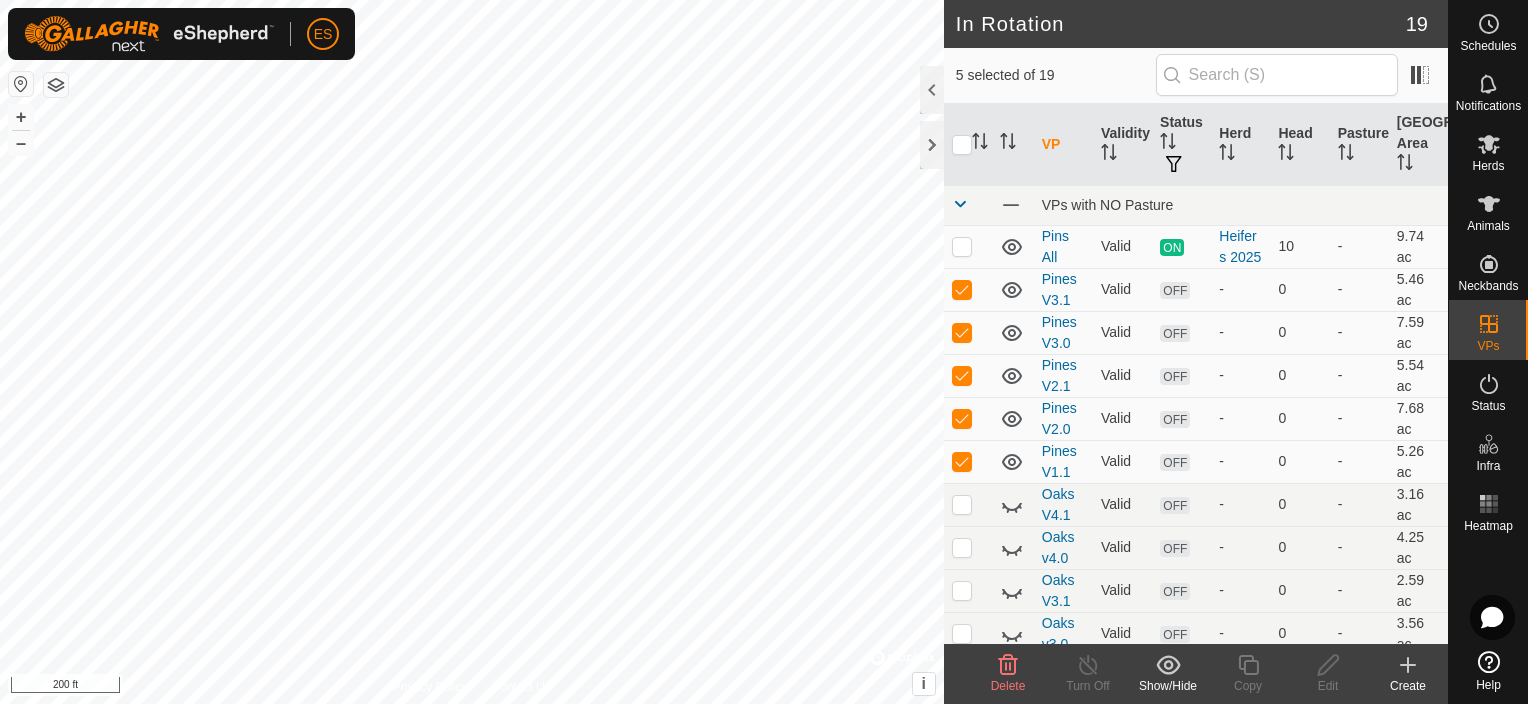 click 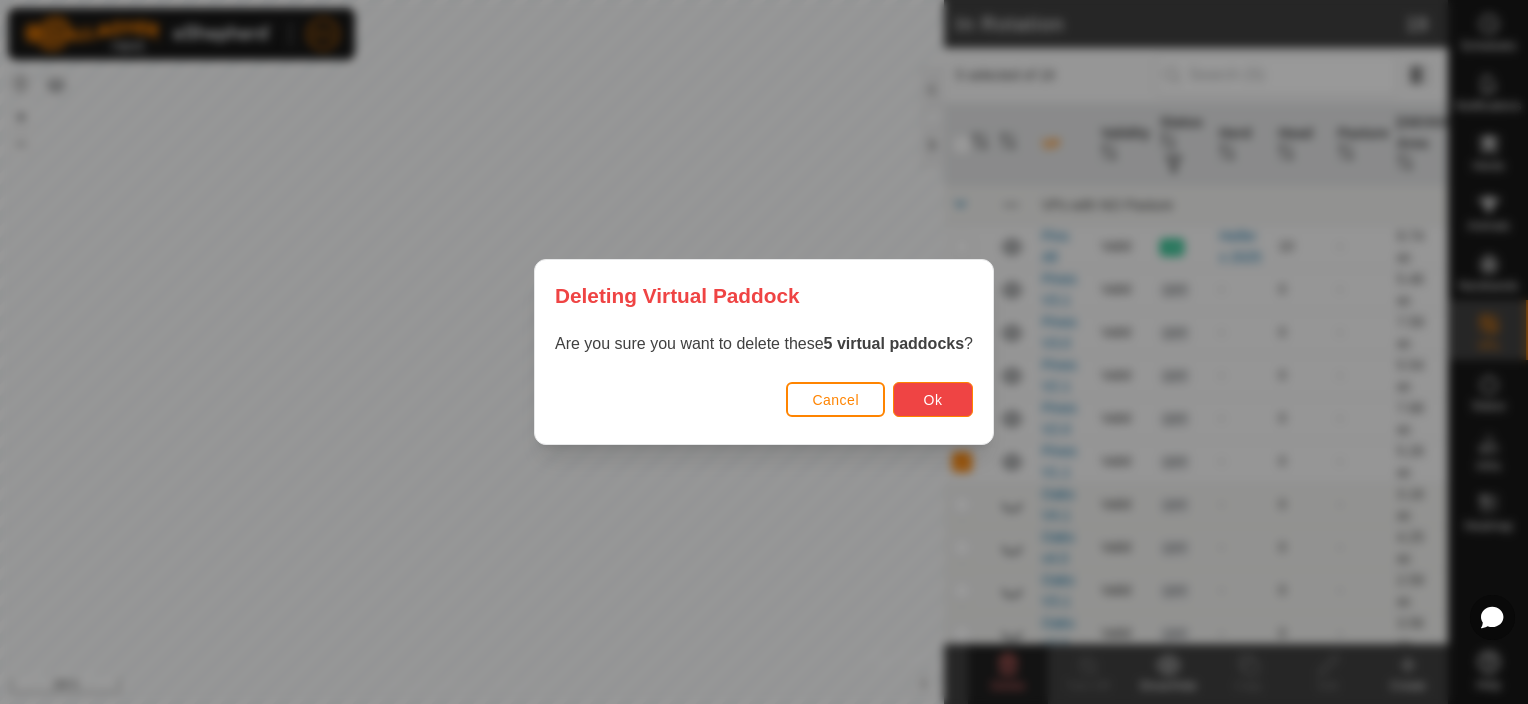 click on "Ok" at bounding box center (933, 400) 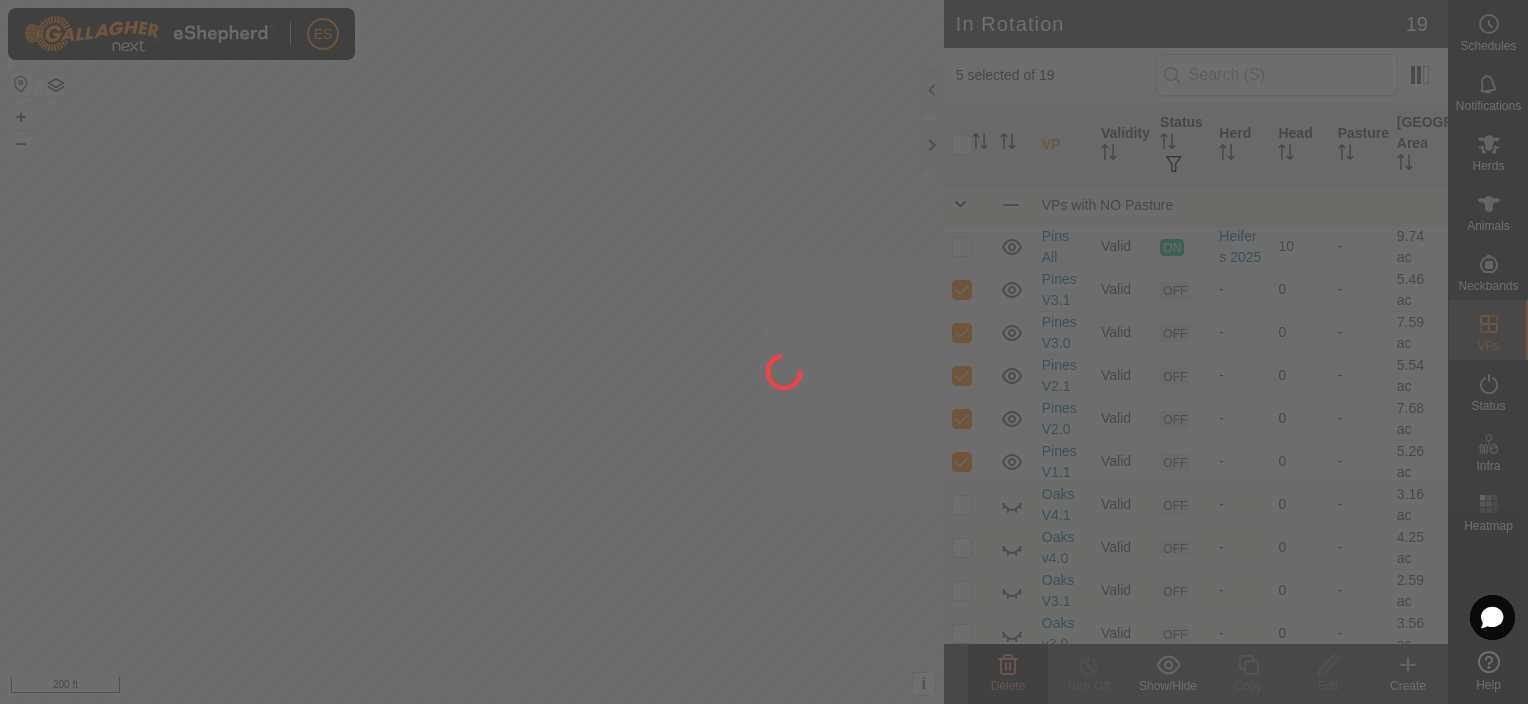 checkbox on "false" 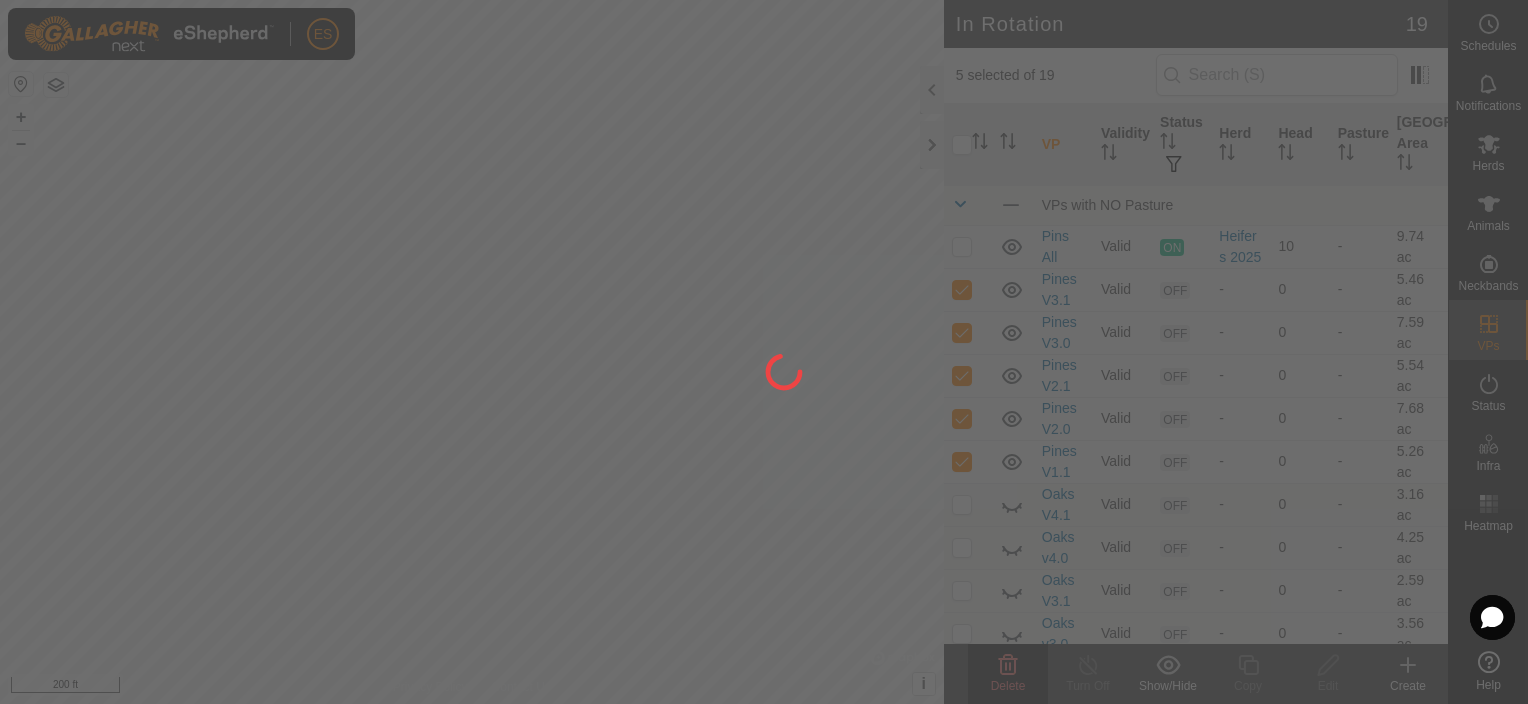 checkbox on "false" 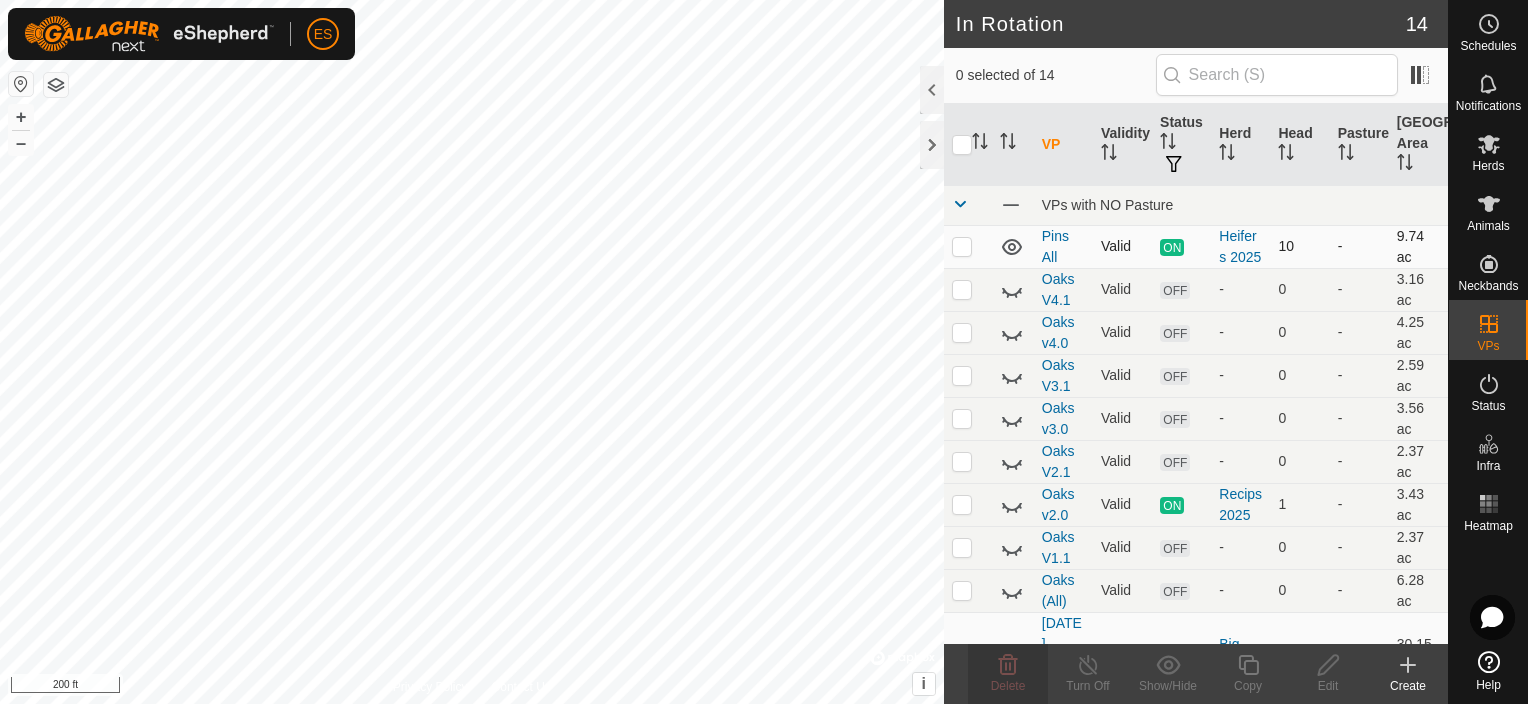 click at bounding box center (968, 246) 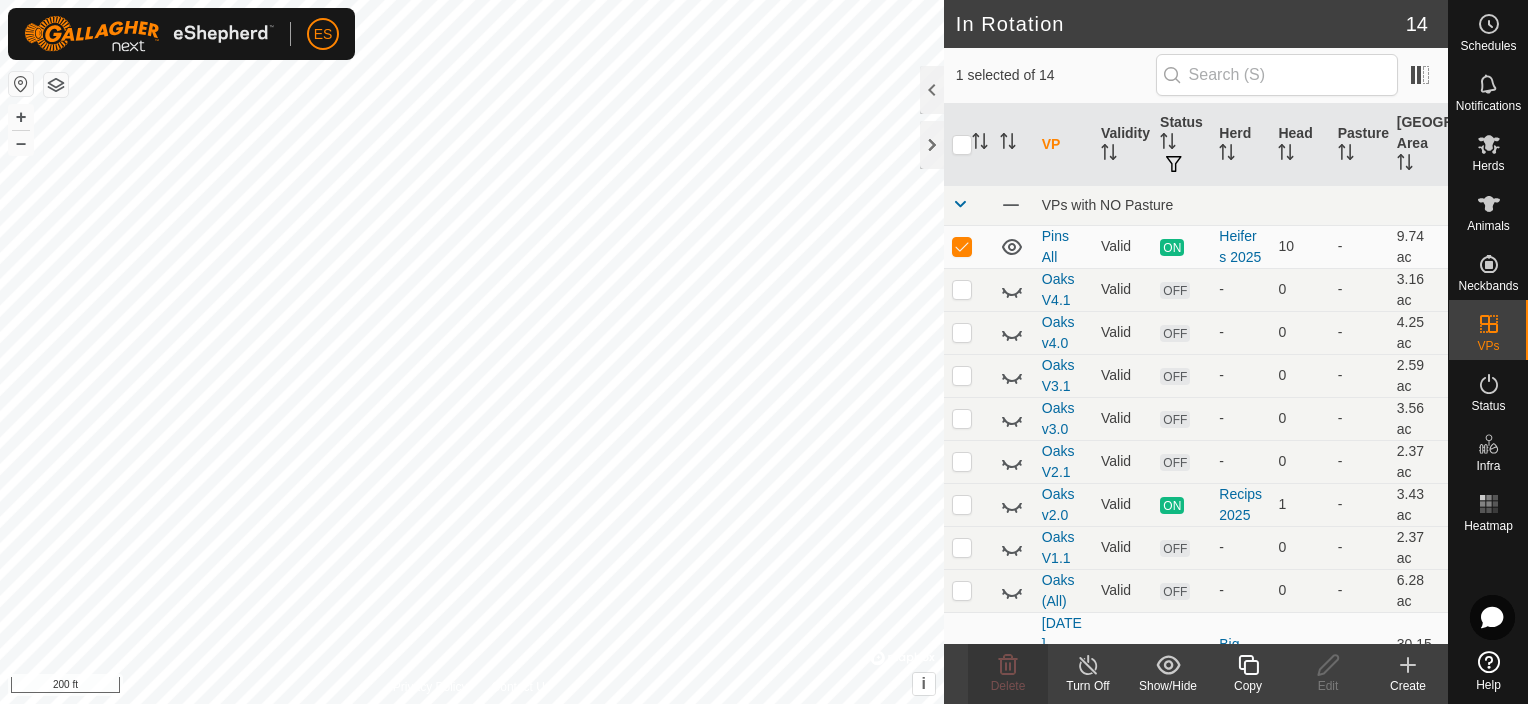 click 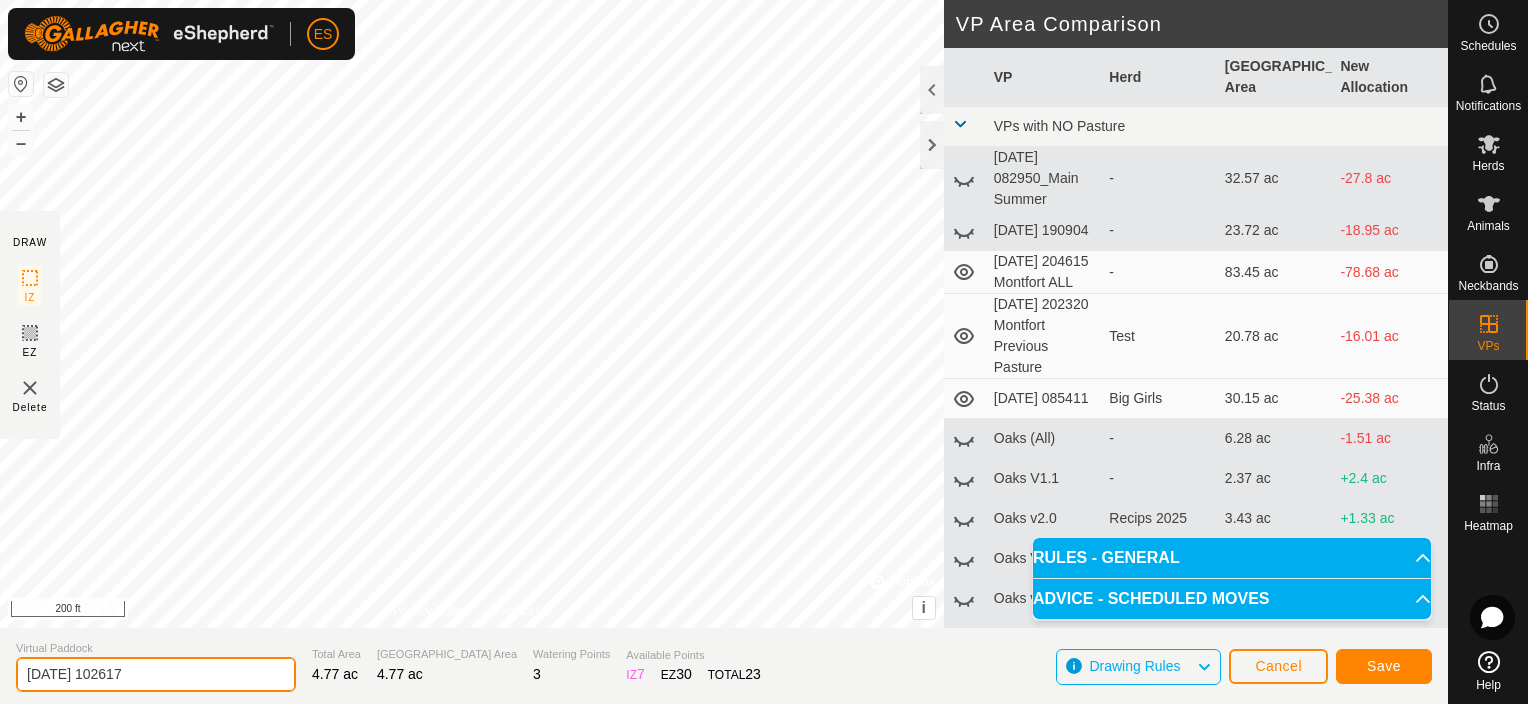 drag, startPoint x: 158, startPoint y: 675, endPoint x: -4, endPoint y: 656, distance: 163.1104 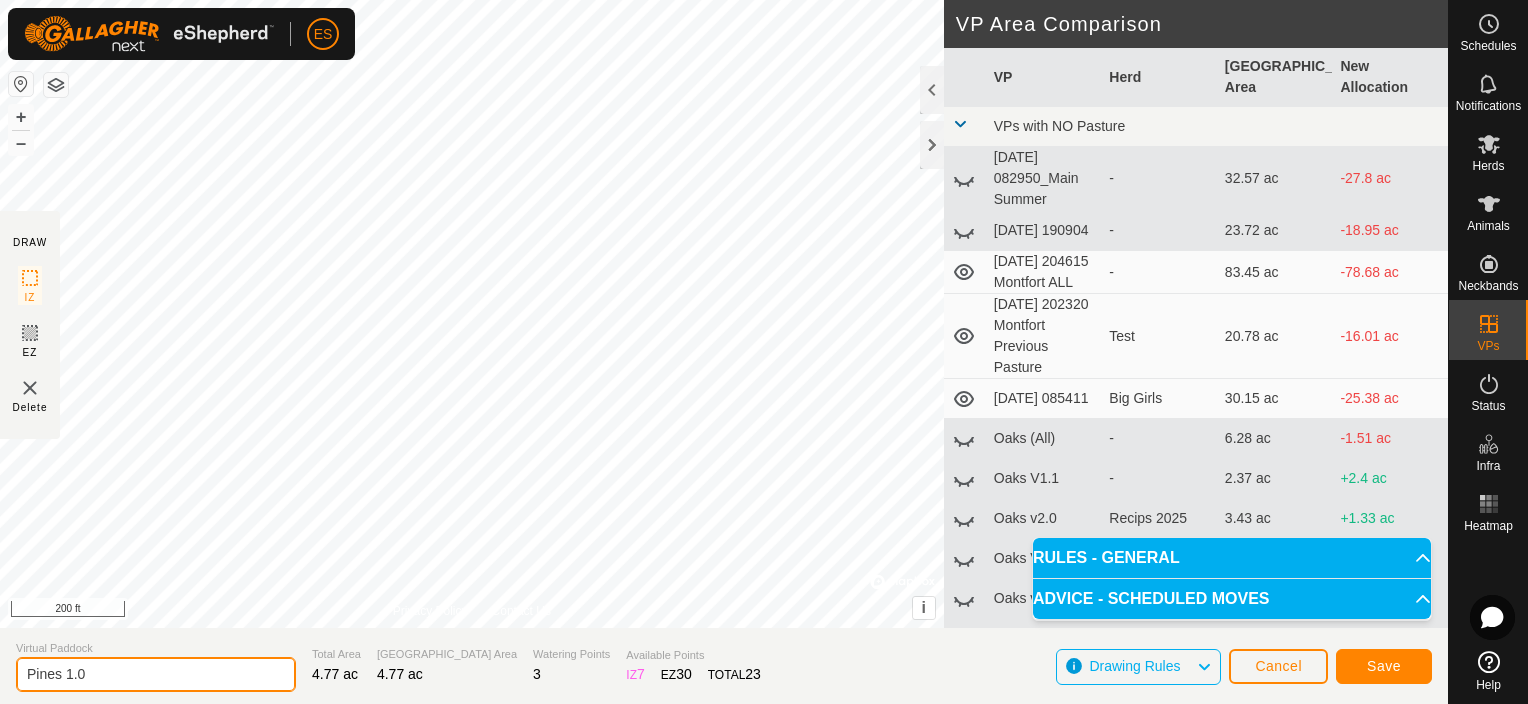 type on "Pines 1.0" 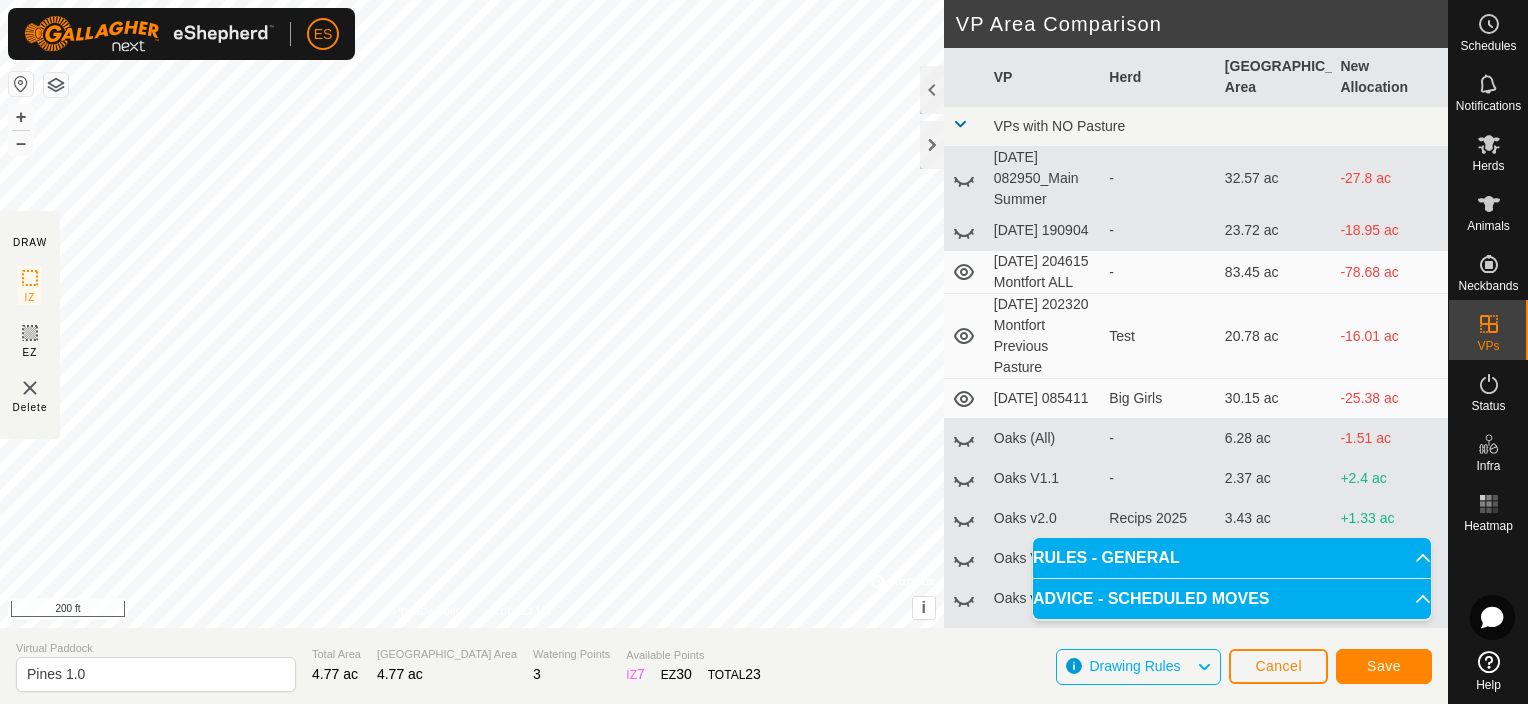 click 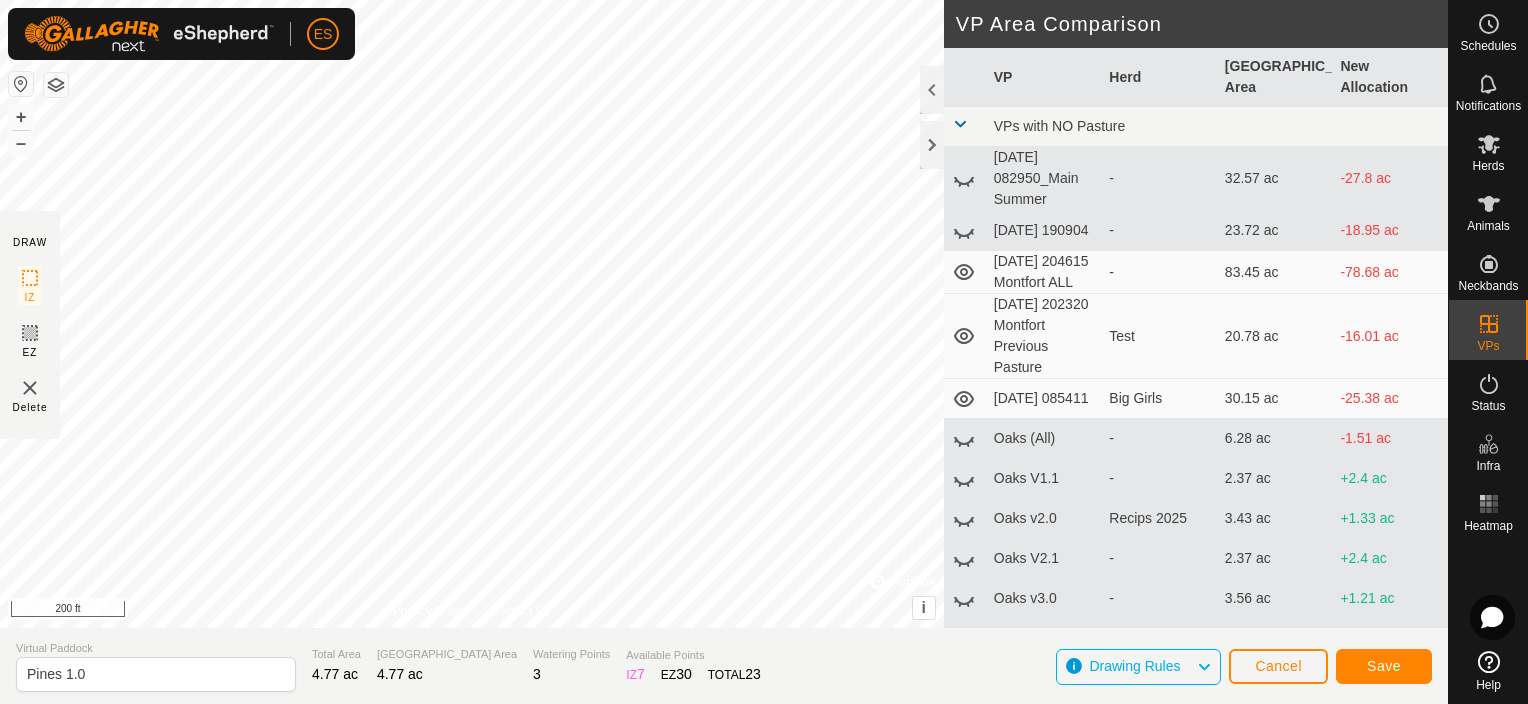 click on "Drawing Rules" 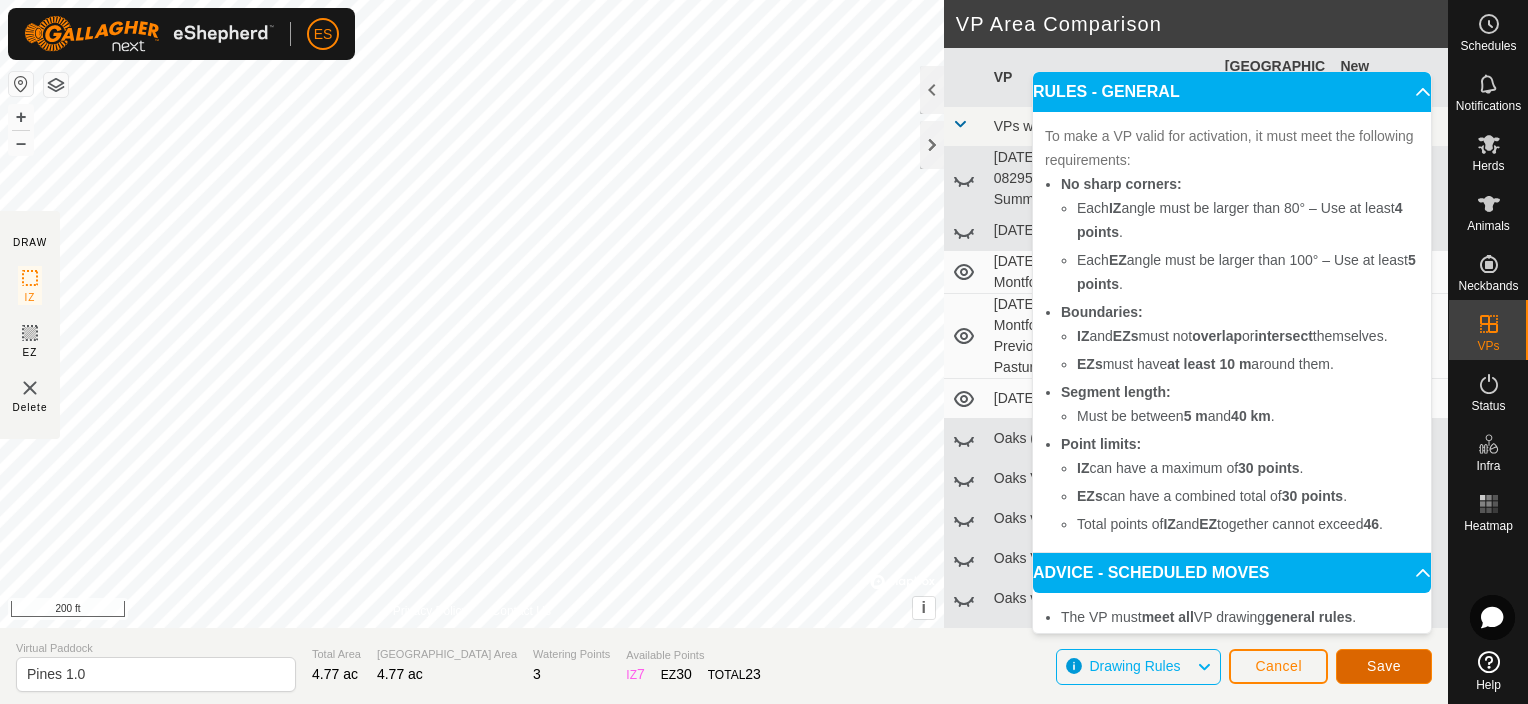 click on "Save" 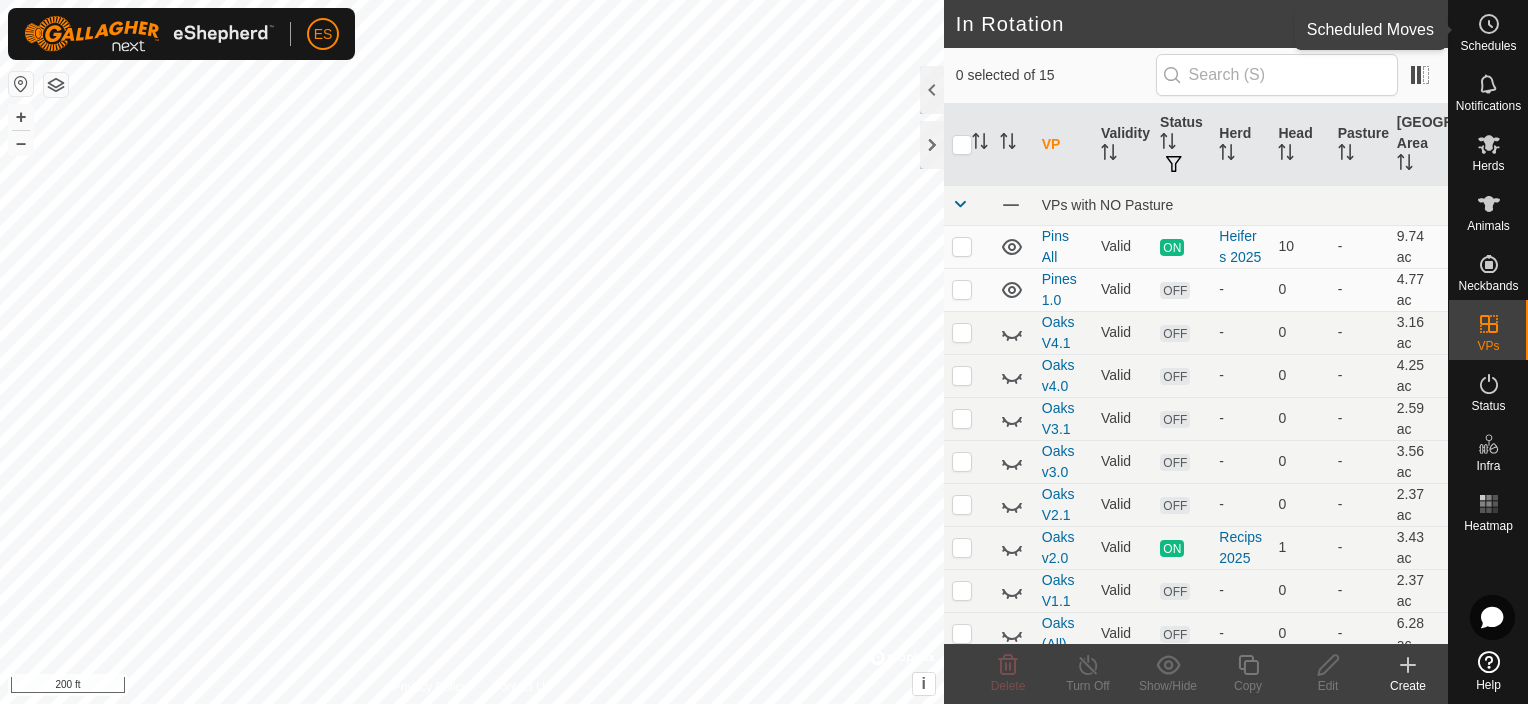 click 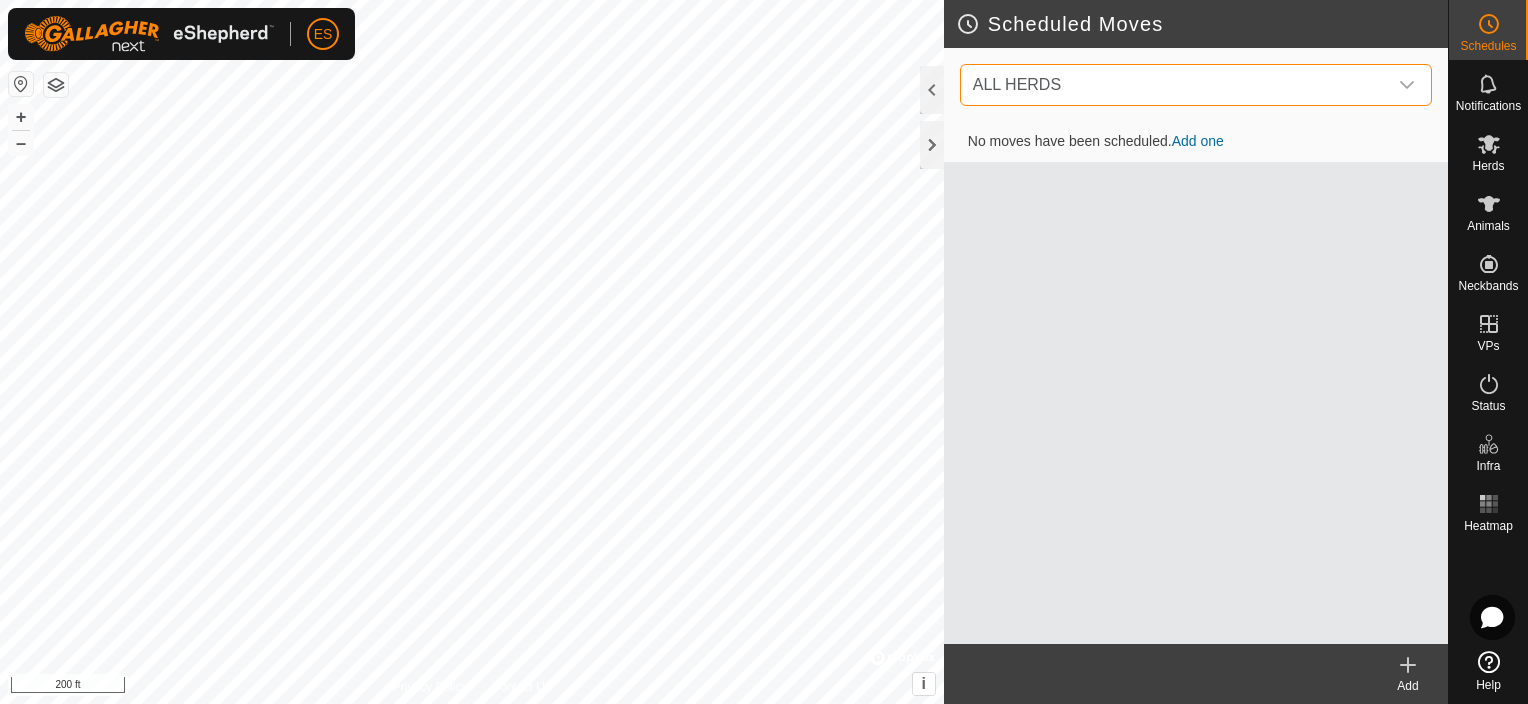 click on "ALL HERDS" at bounding box center (1176, 85) 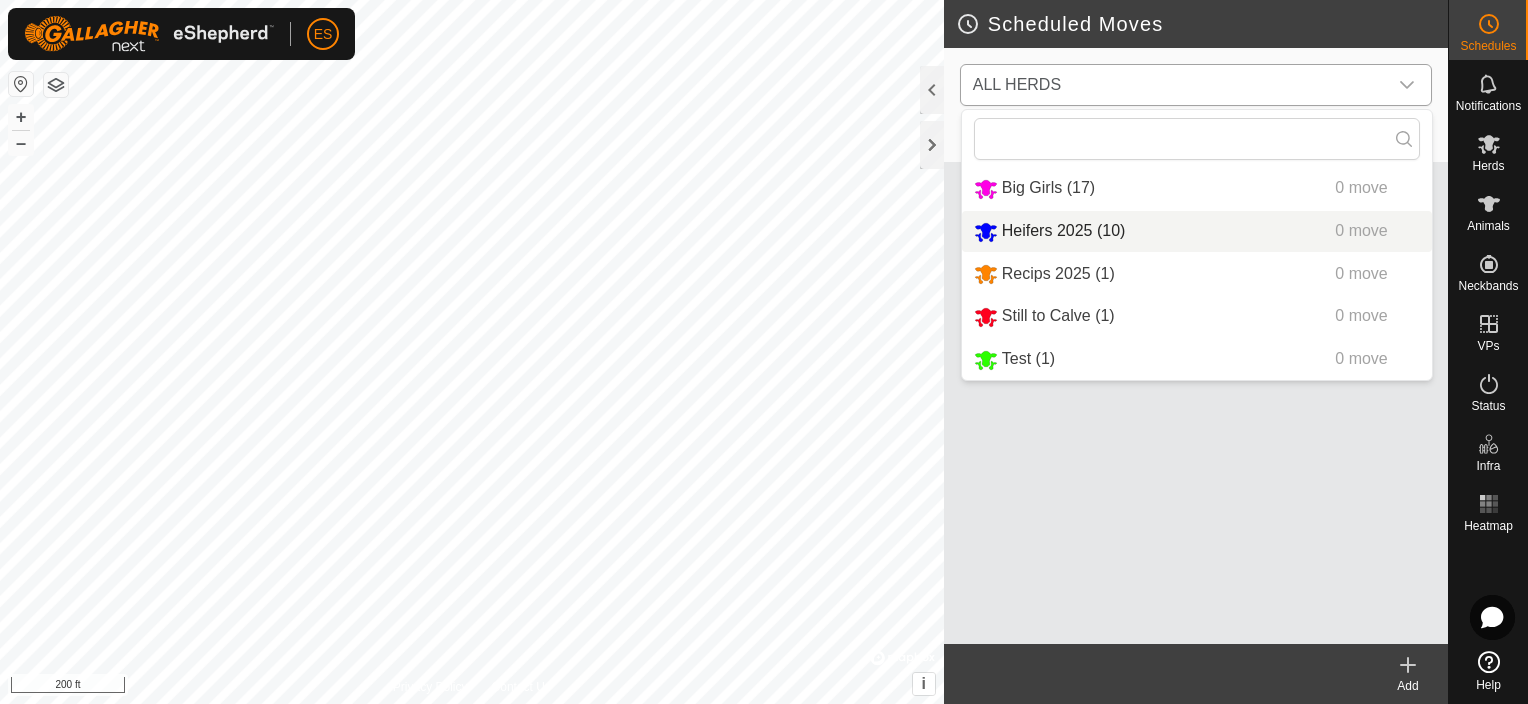 click on "Heifers 2025 (10) 0 move" at bounding box center (1197, 231) 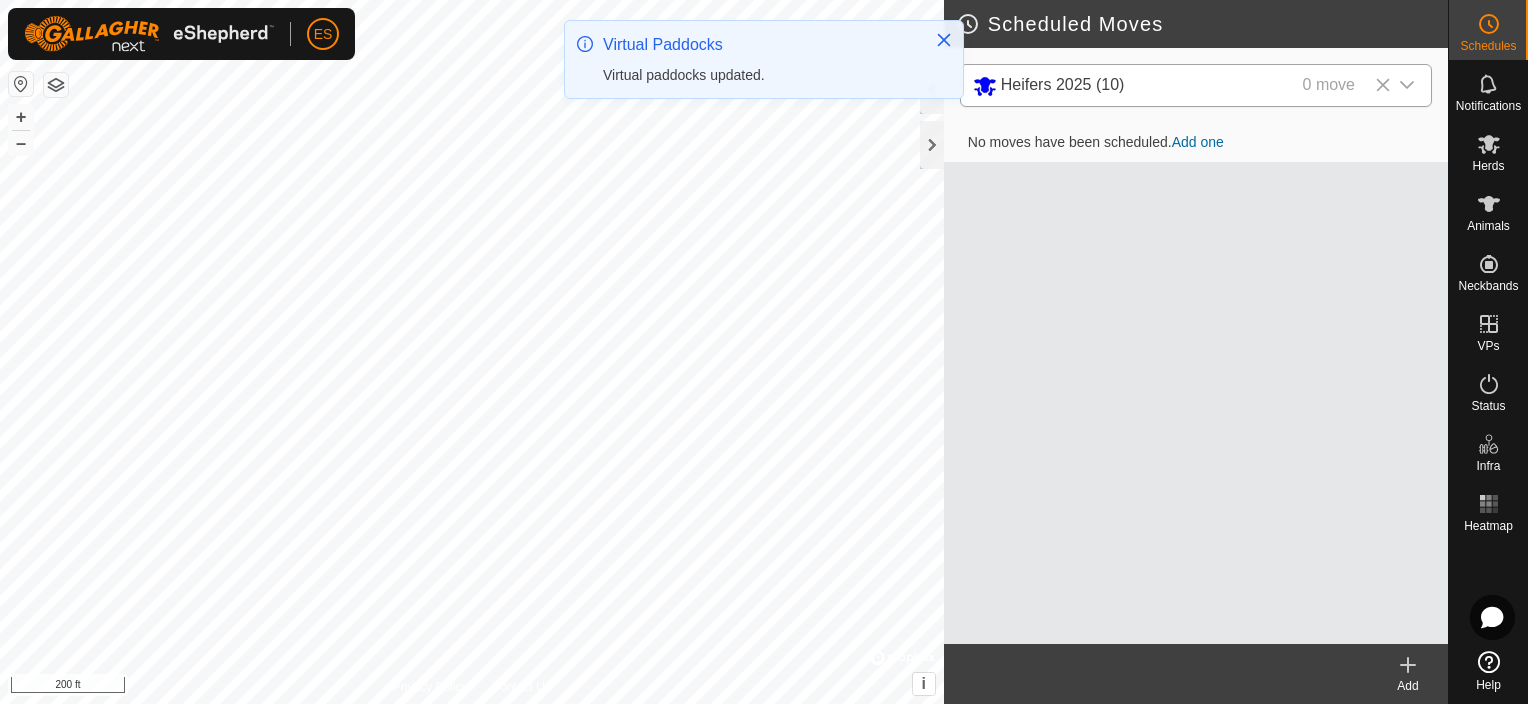 click on "Add one" at bounding box center [1198, 142] 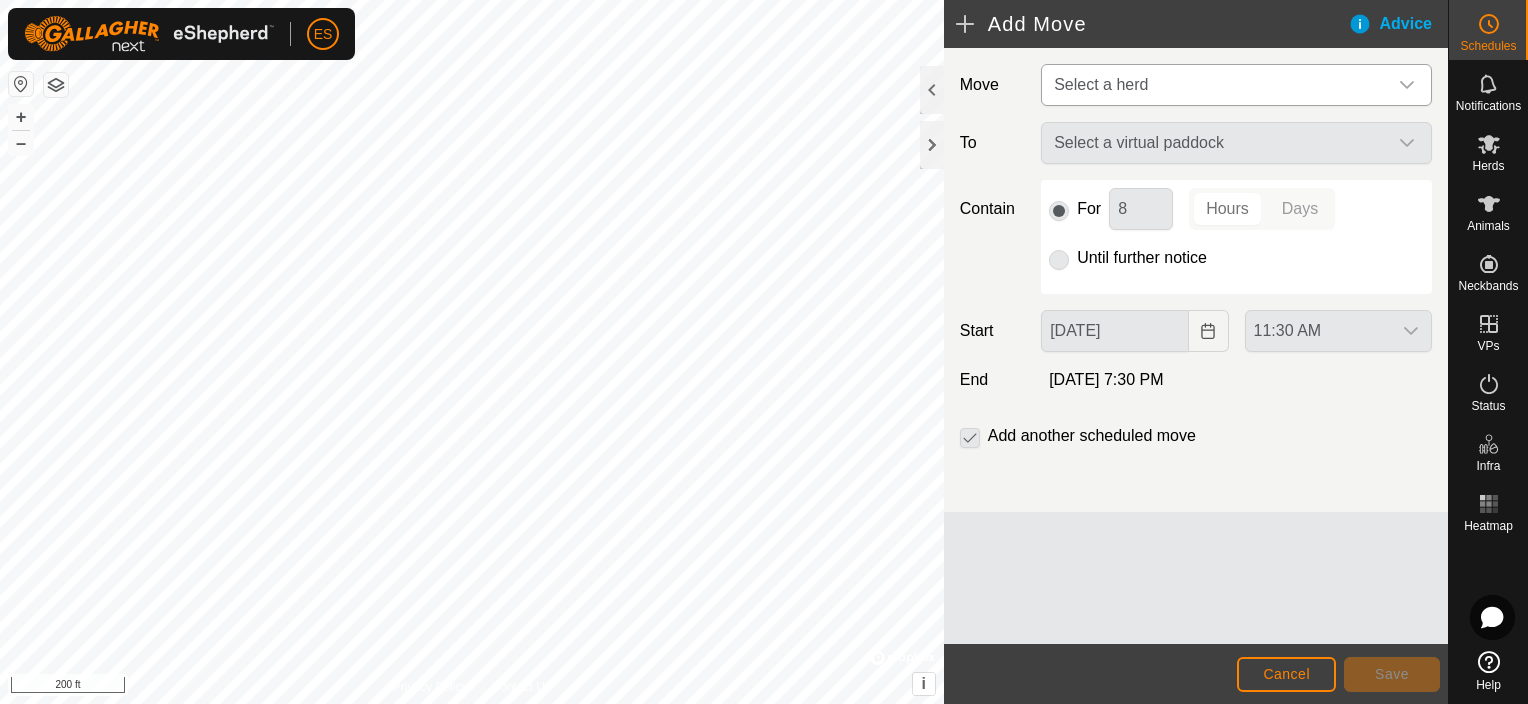 click 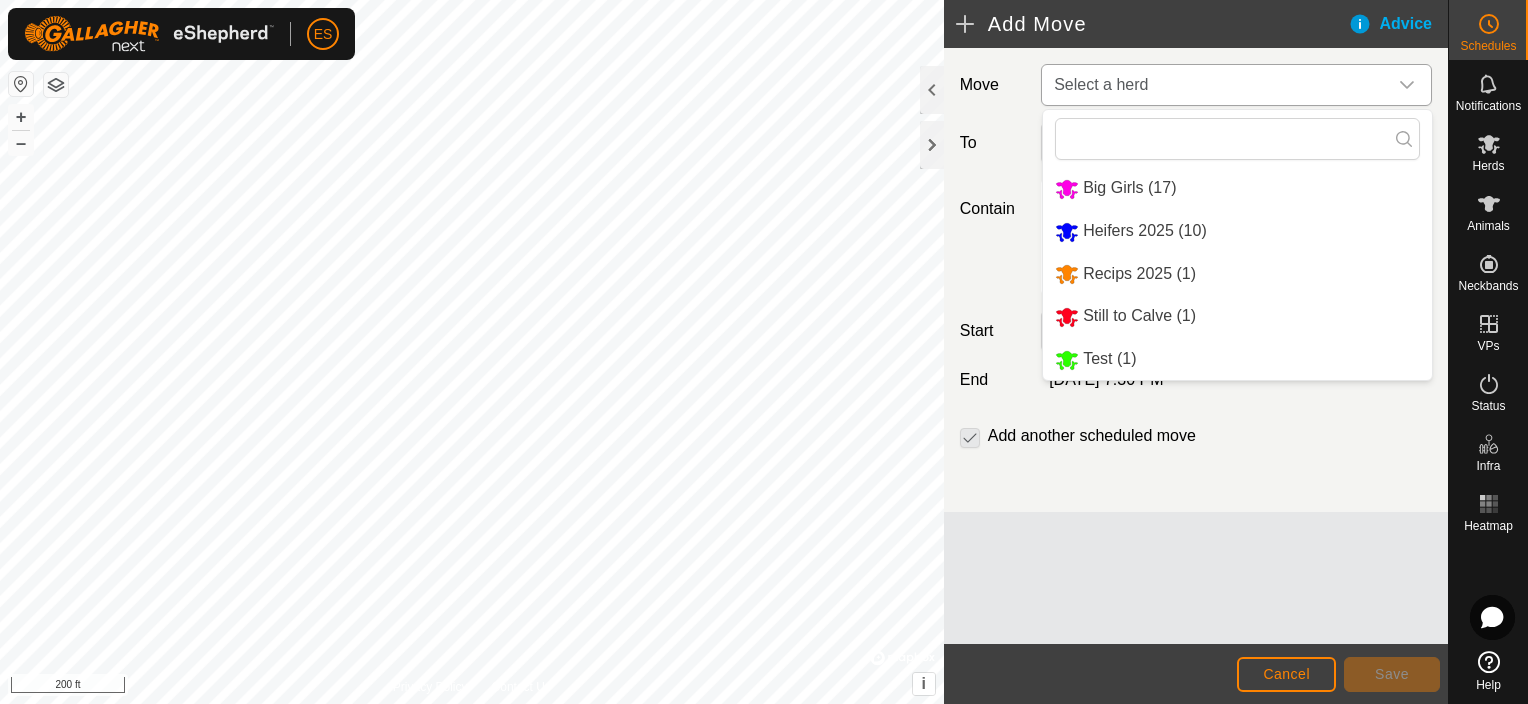 click on "Heifers 2025 (10)" at bounding box center [1237, 231] 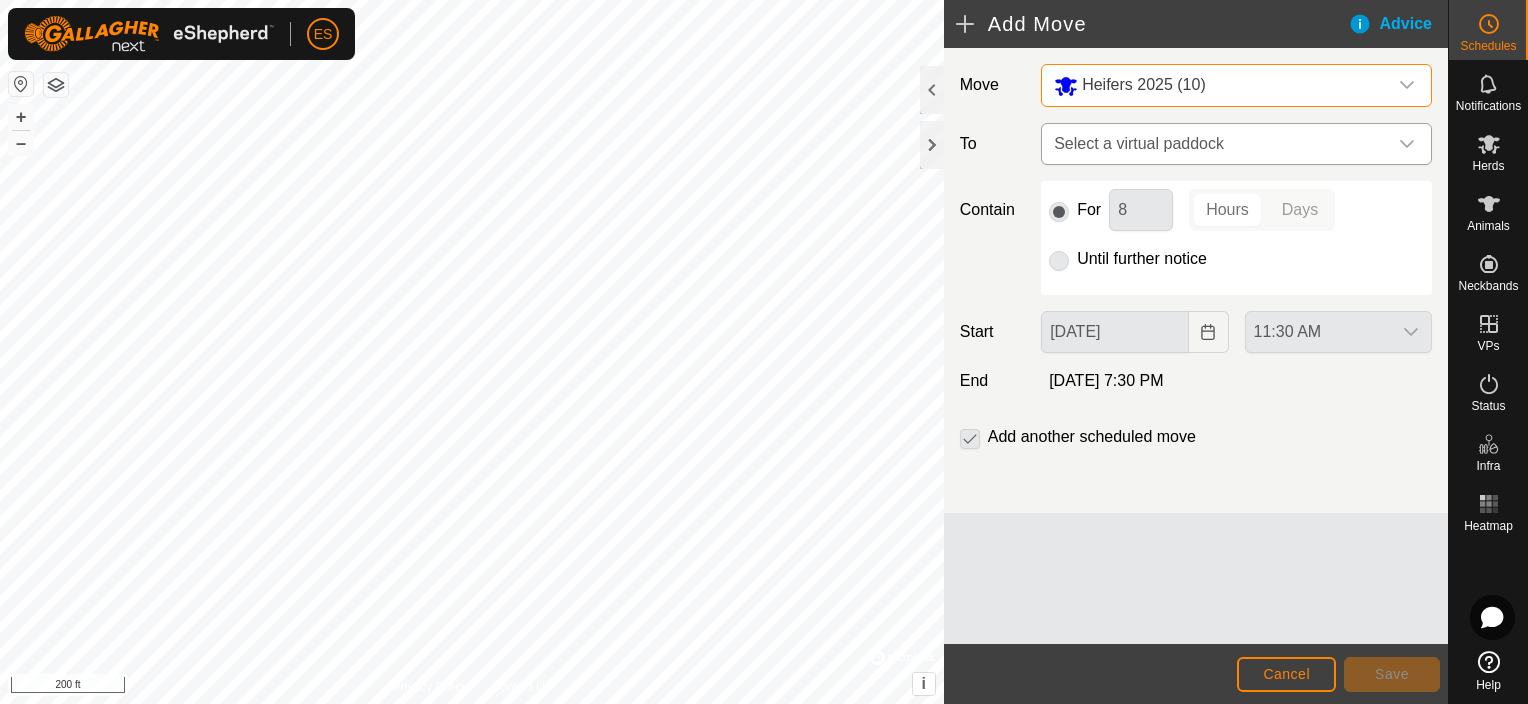 click at bounding box center [1407, 144] 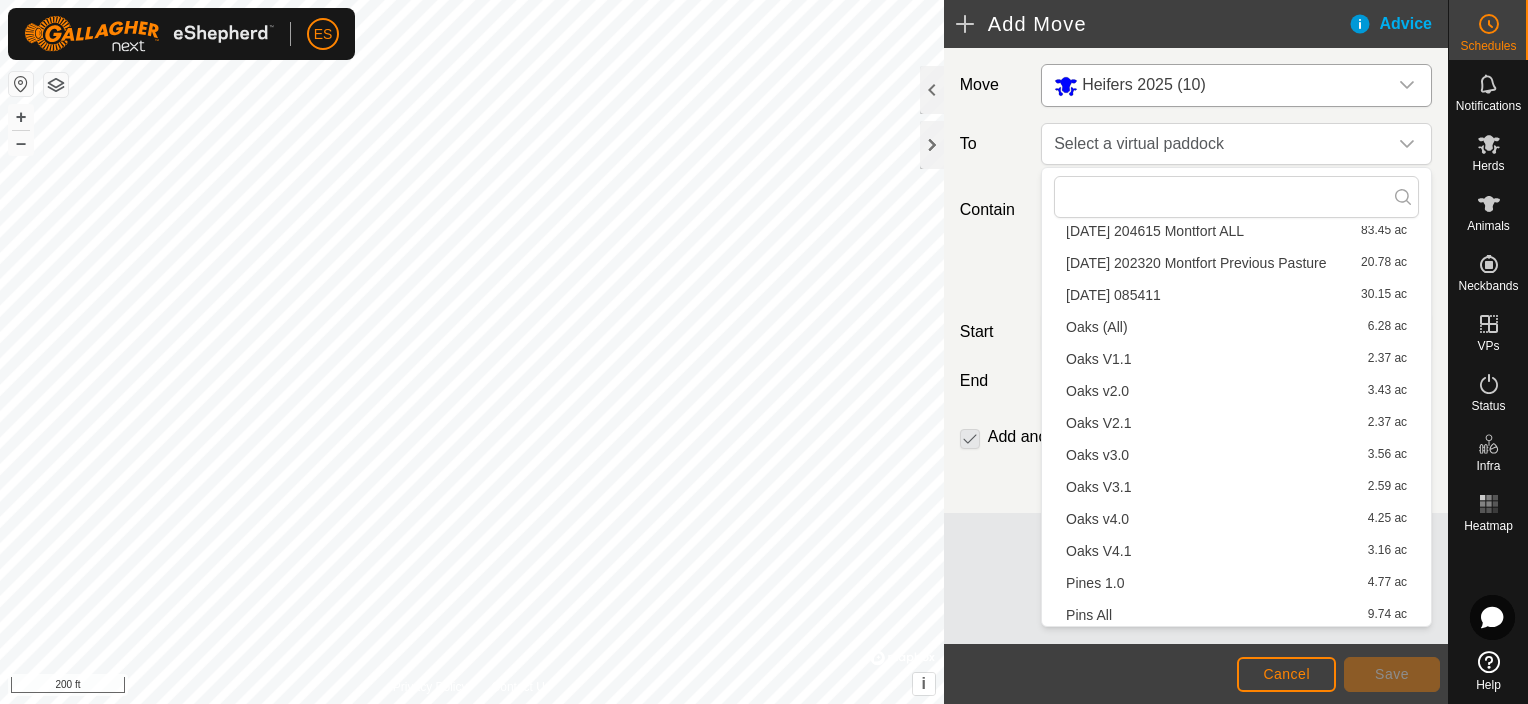 scroll, scrollTop: 124, scrollLeft: 0, axis: vertical 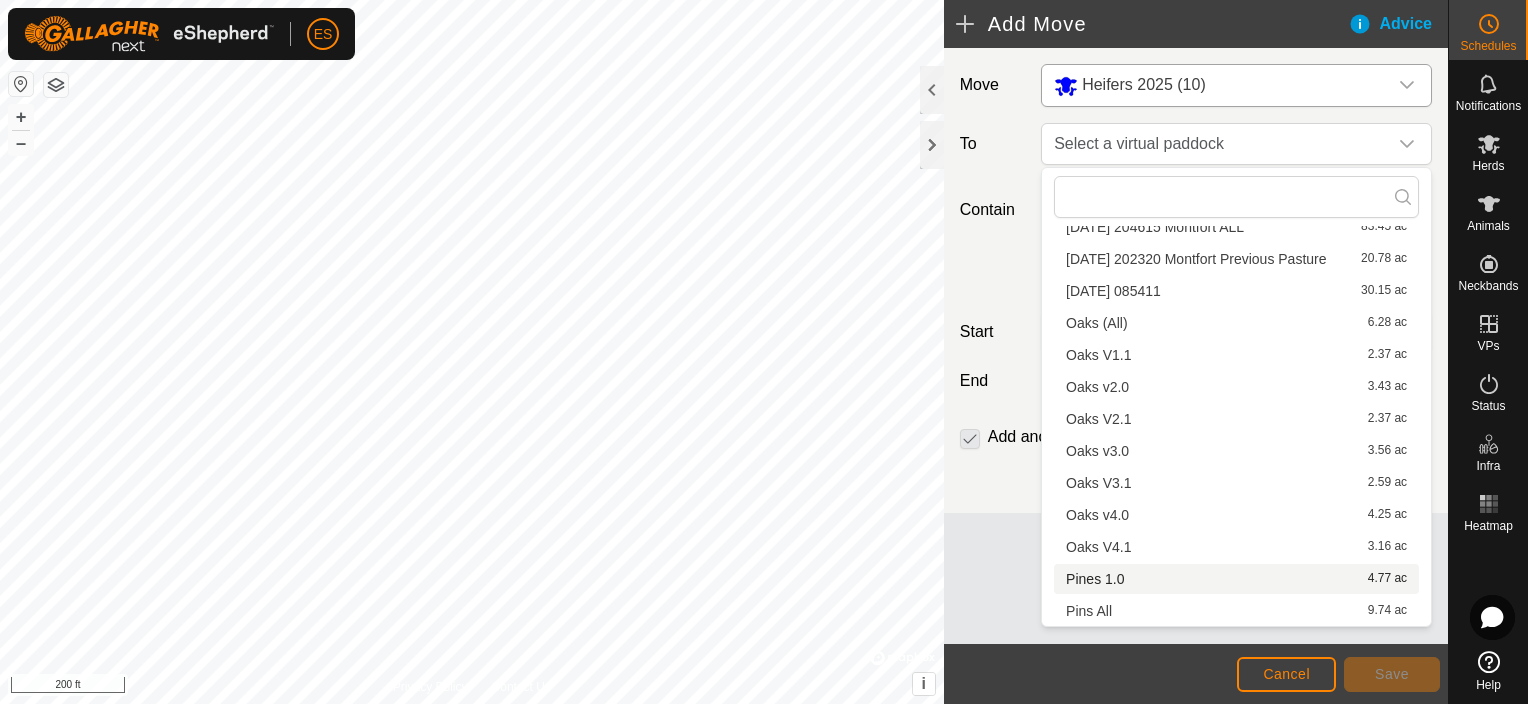 click on "Pines 1.0  4.77 ac" at bounding box center (1236, 579) 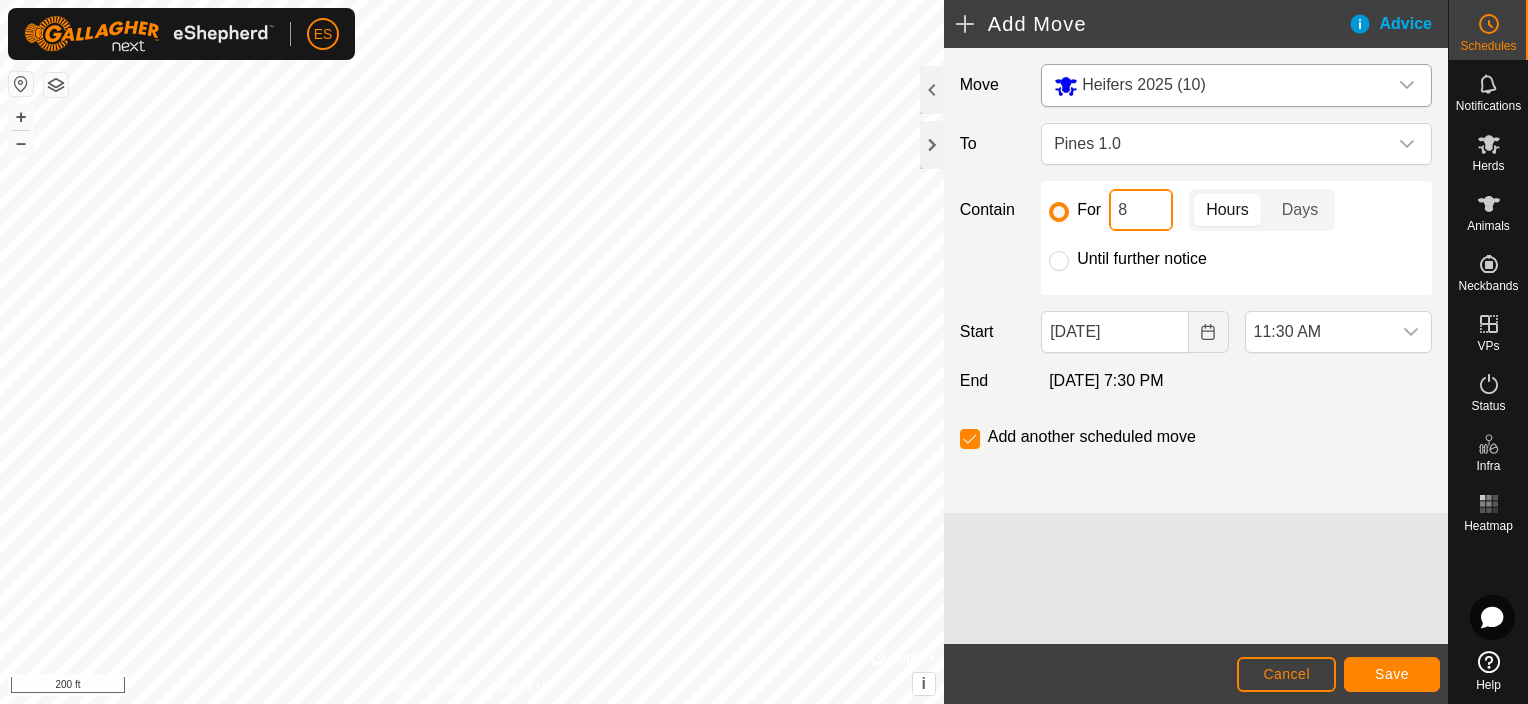 drag, startPoint x: 1138, startPoint y: 210, endPoint x: 1112, endPoint y: 196, distance: 29.529646 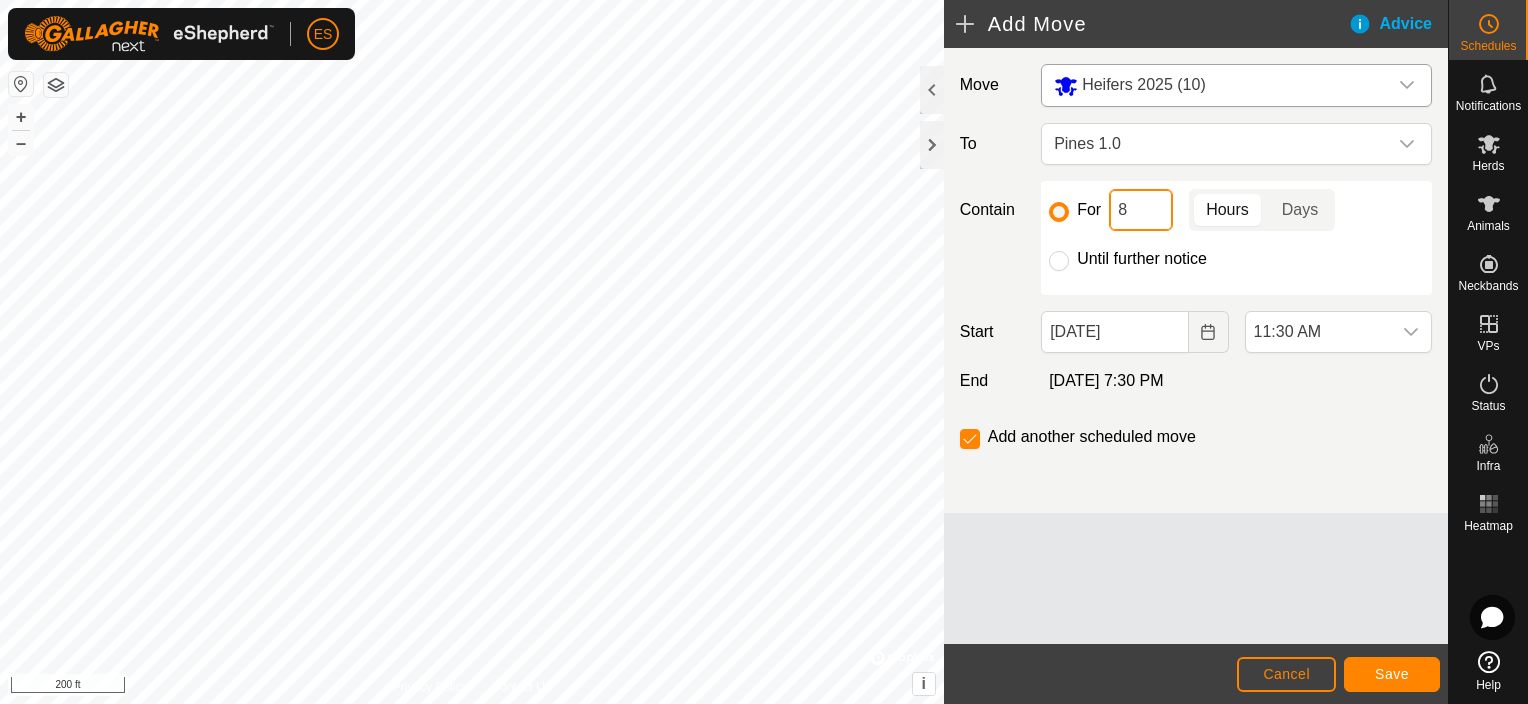 type on "4" 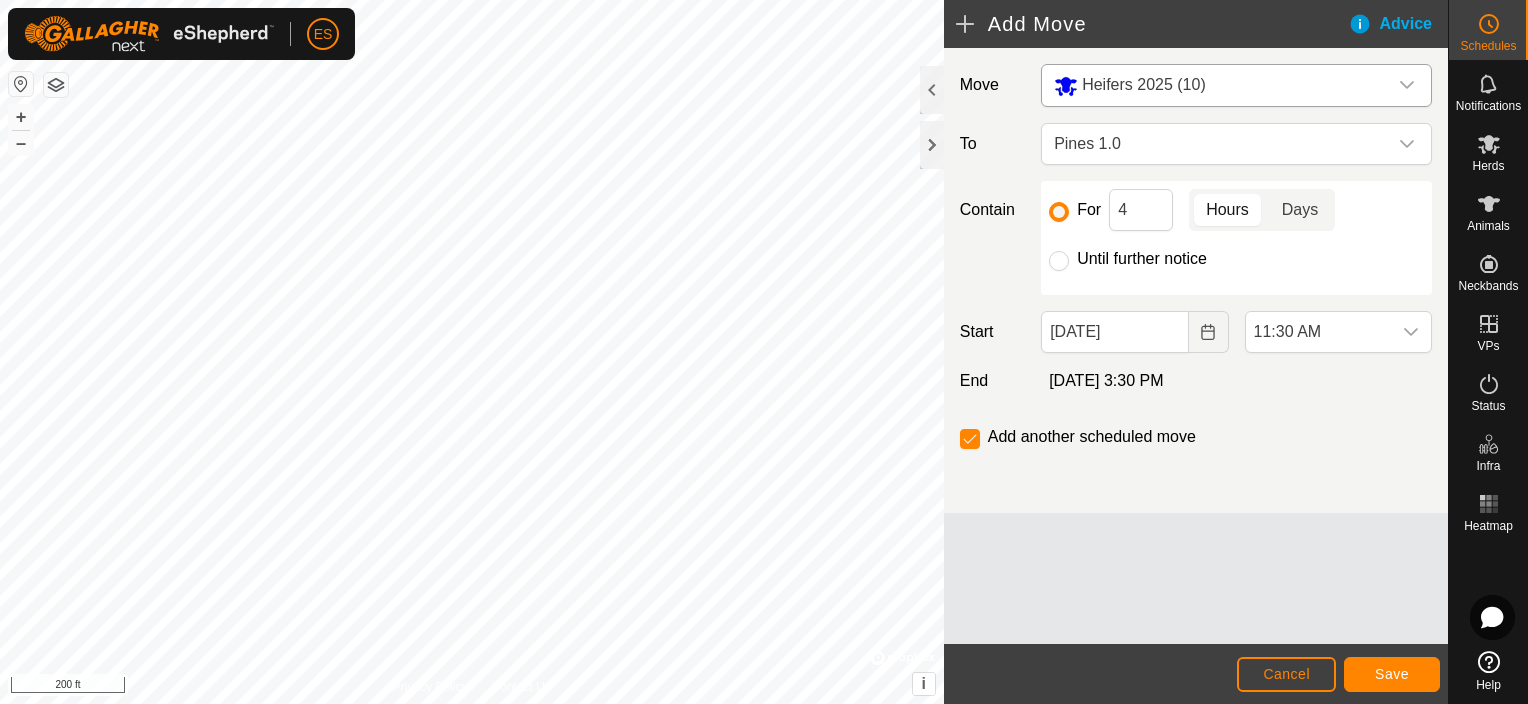 click on "Days" 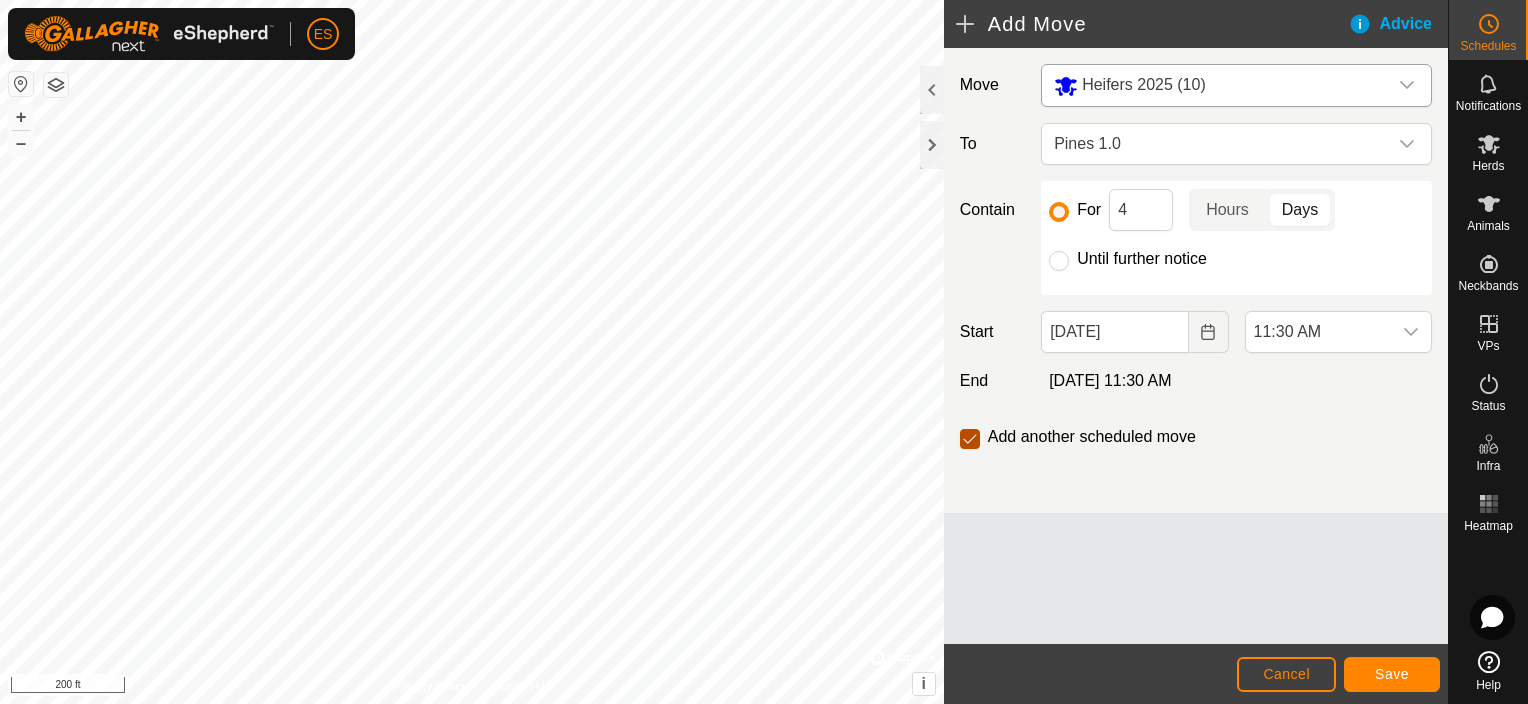 click at bounding box center (970, 439) 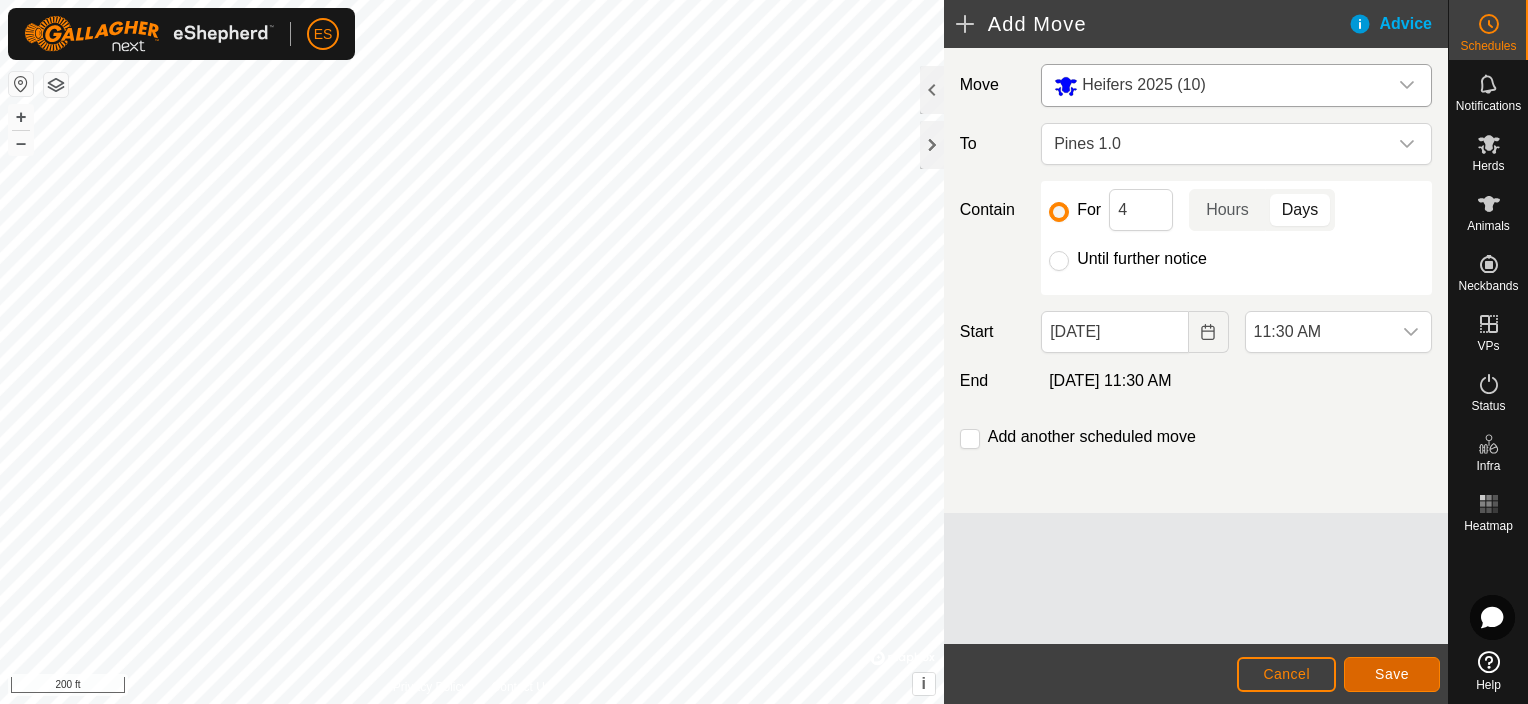 click on "Save" 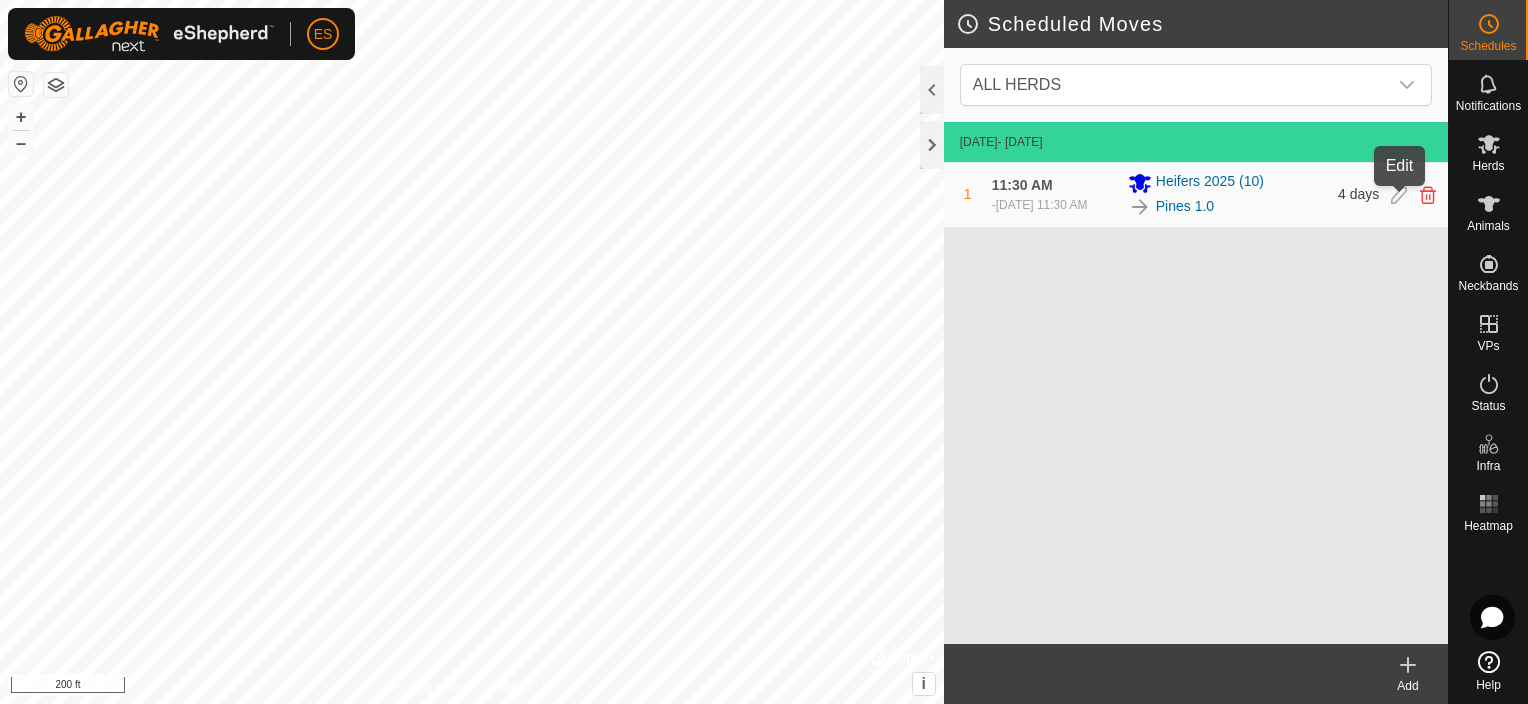 click at bounding box center (1399, 195) 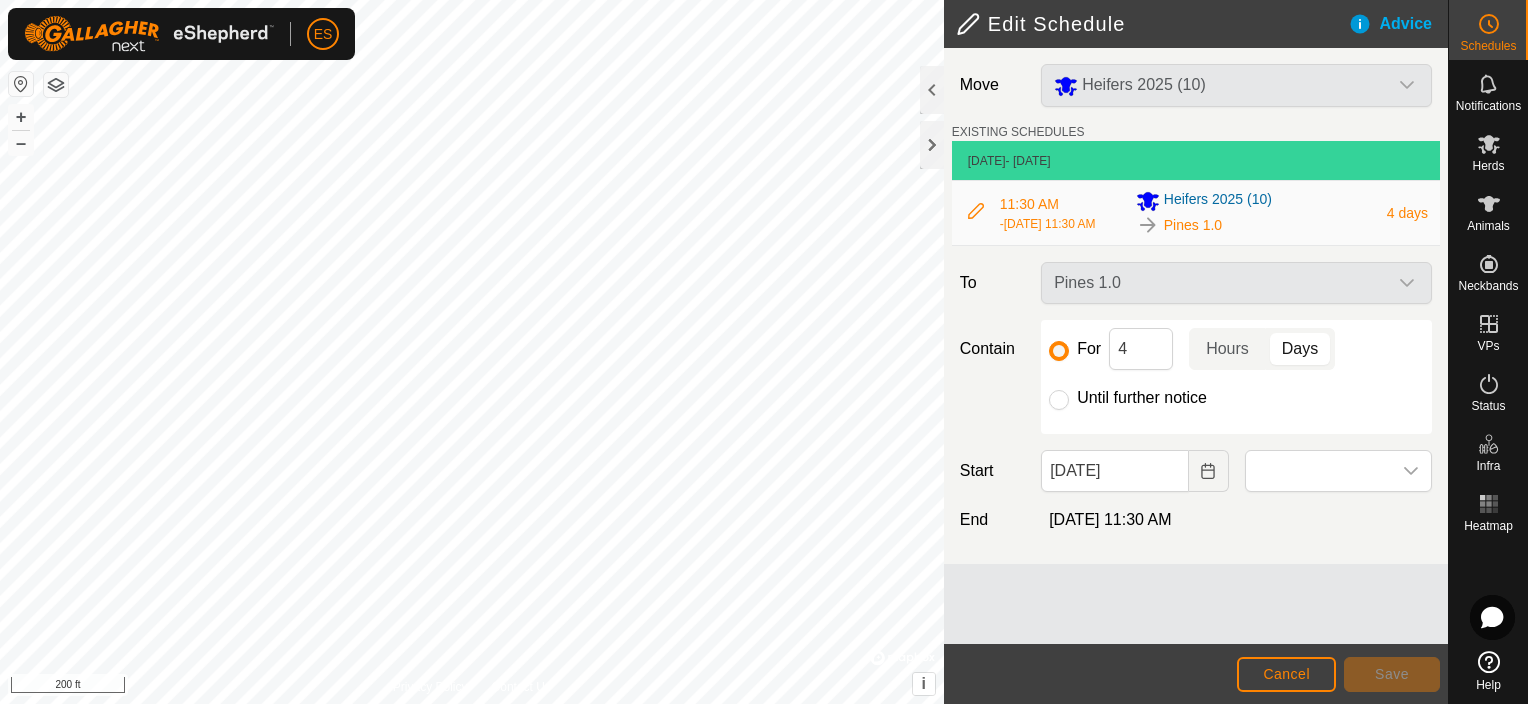 click on "Pines 1.0" 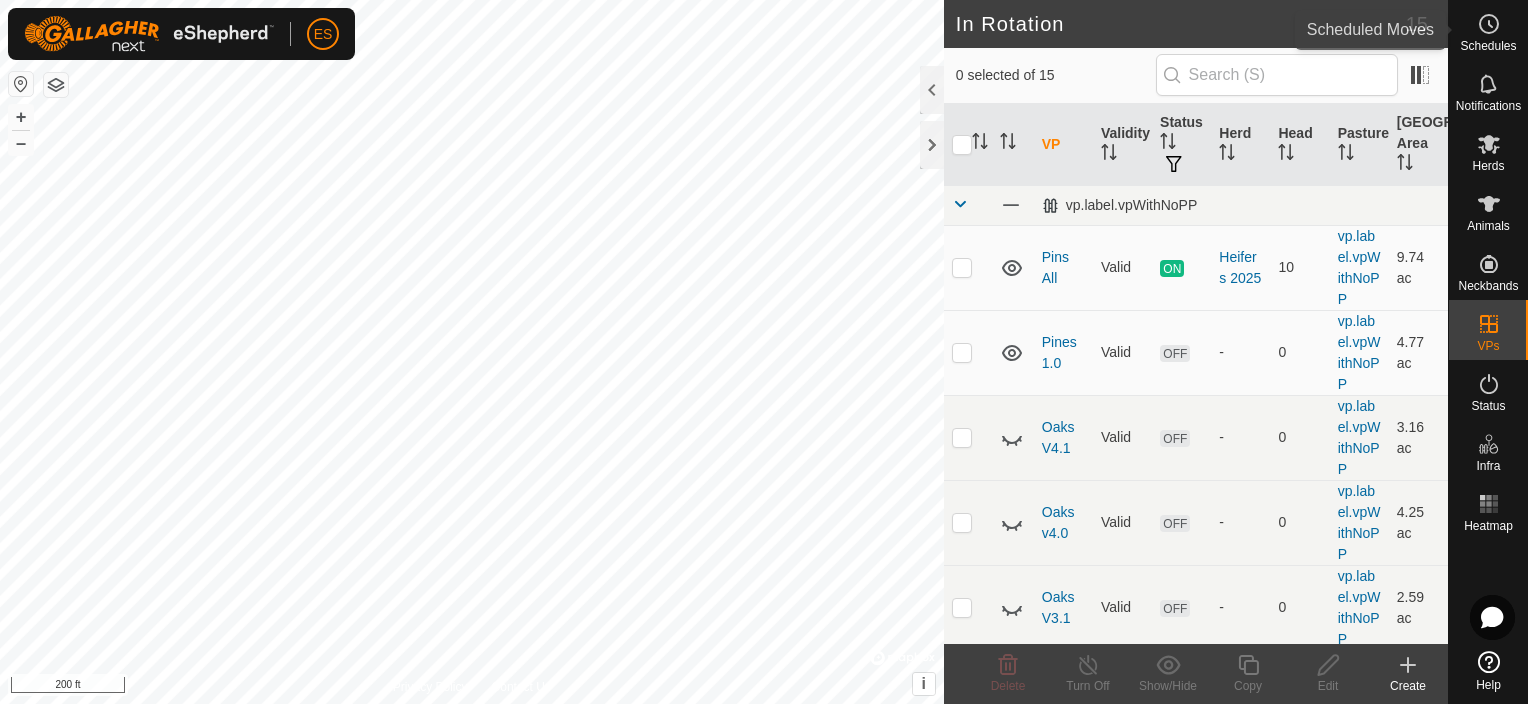 click 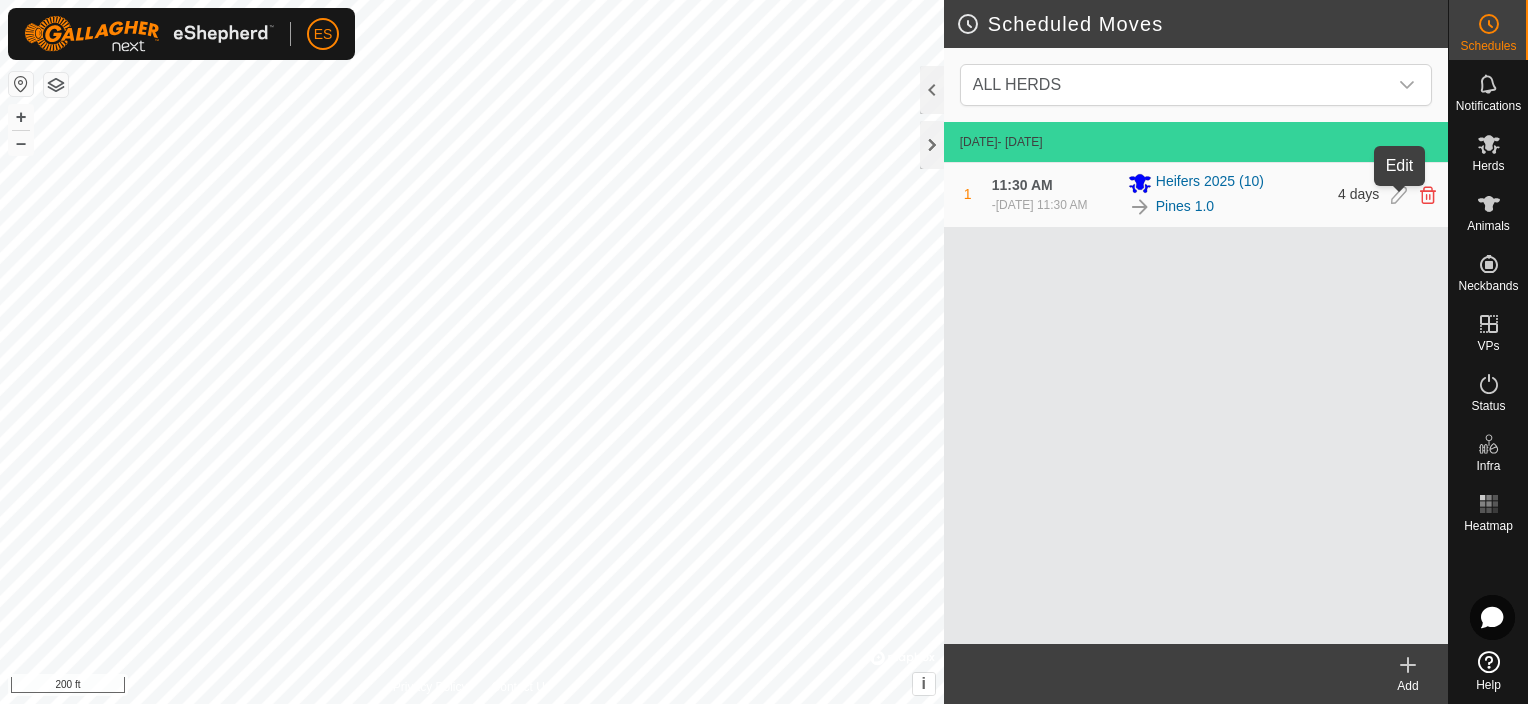 click at bounding box center [1399, 195] 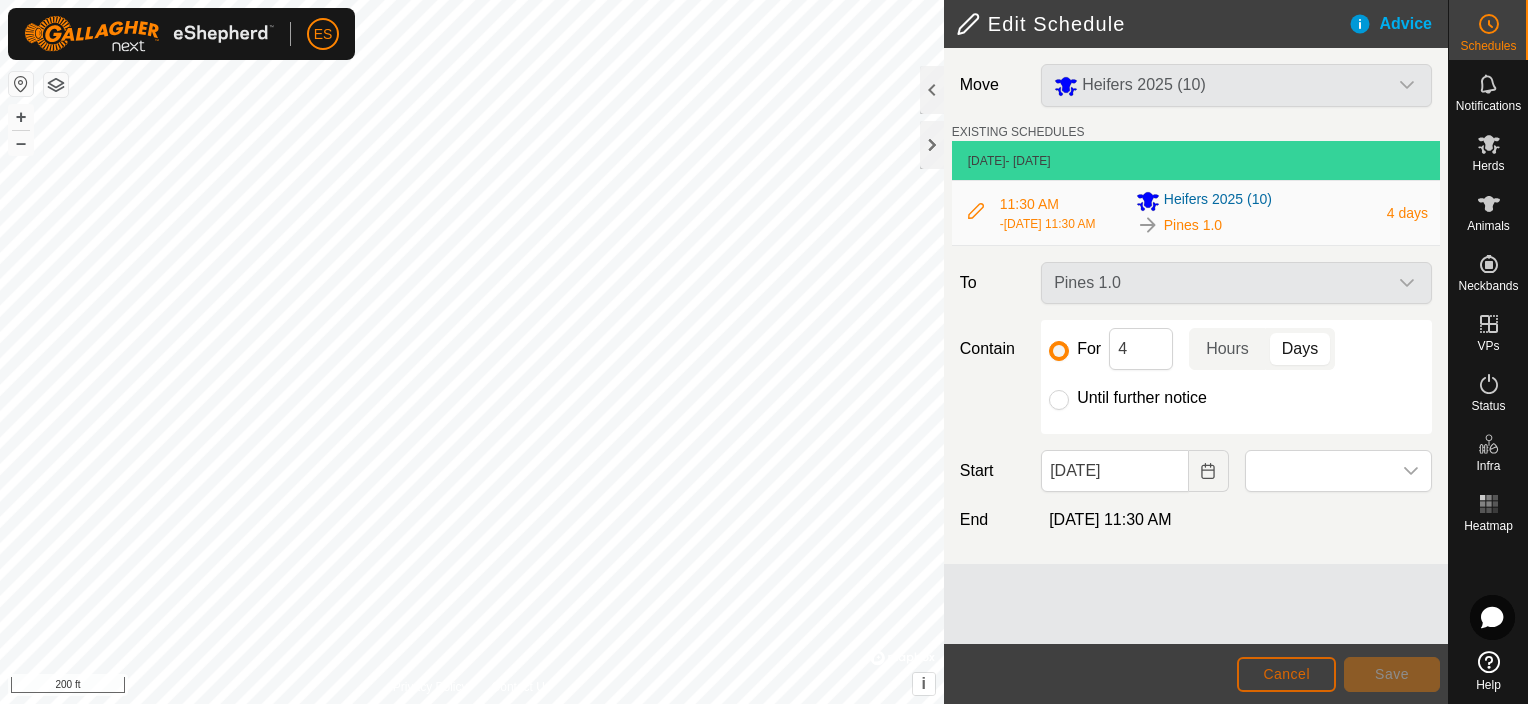 click on "Cancel" 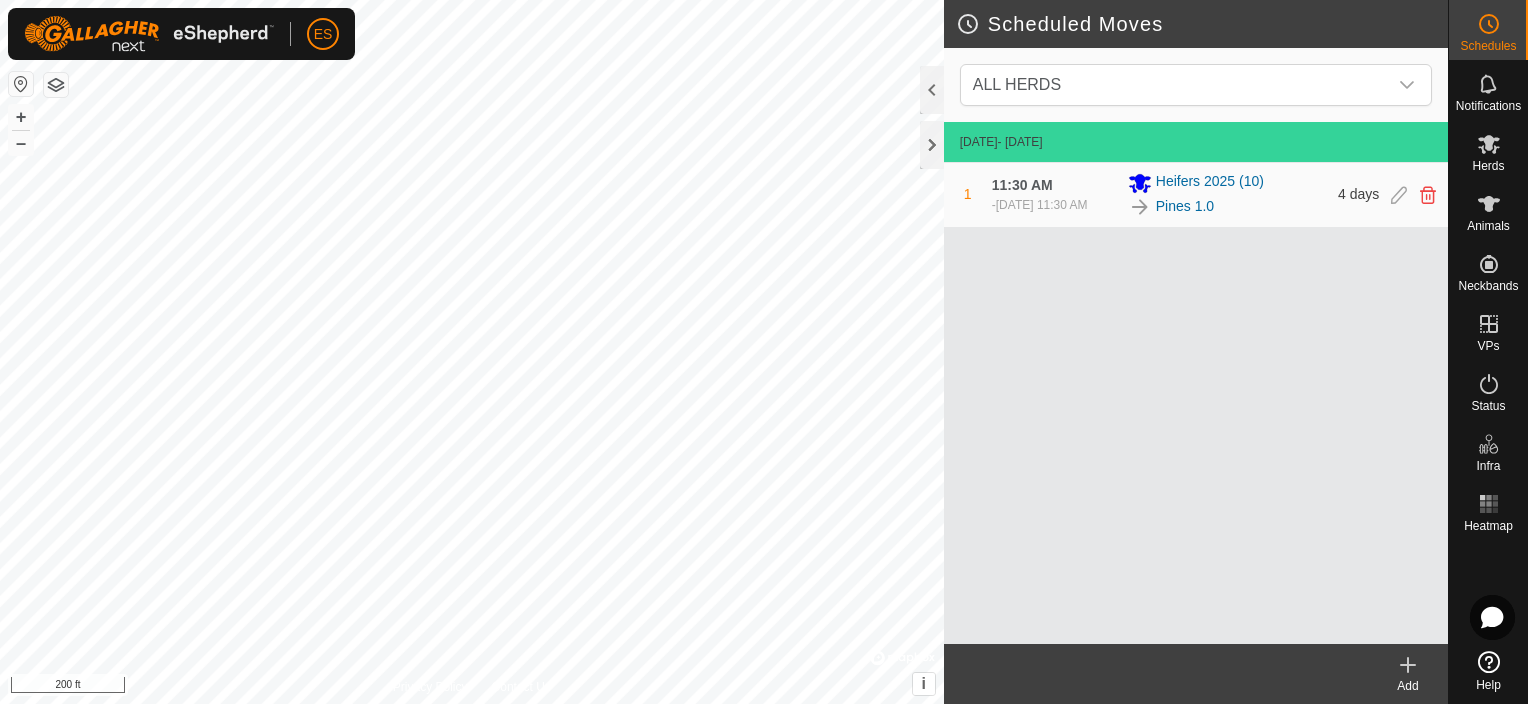 click 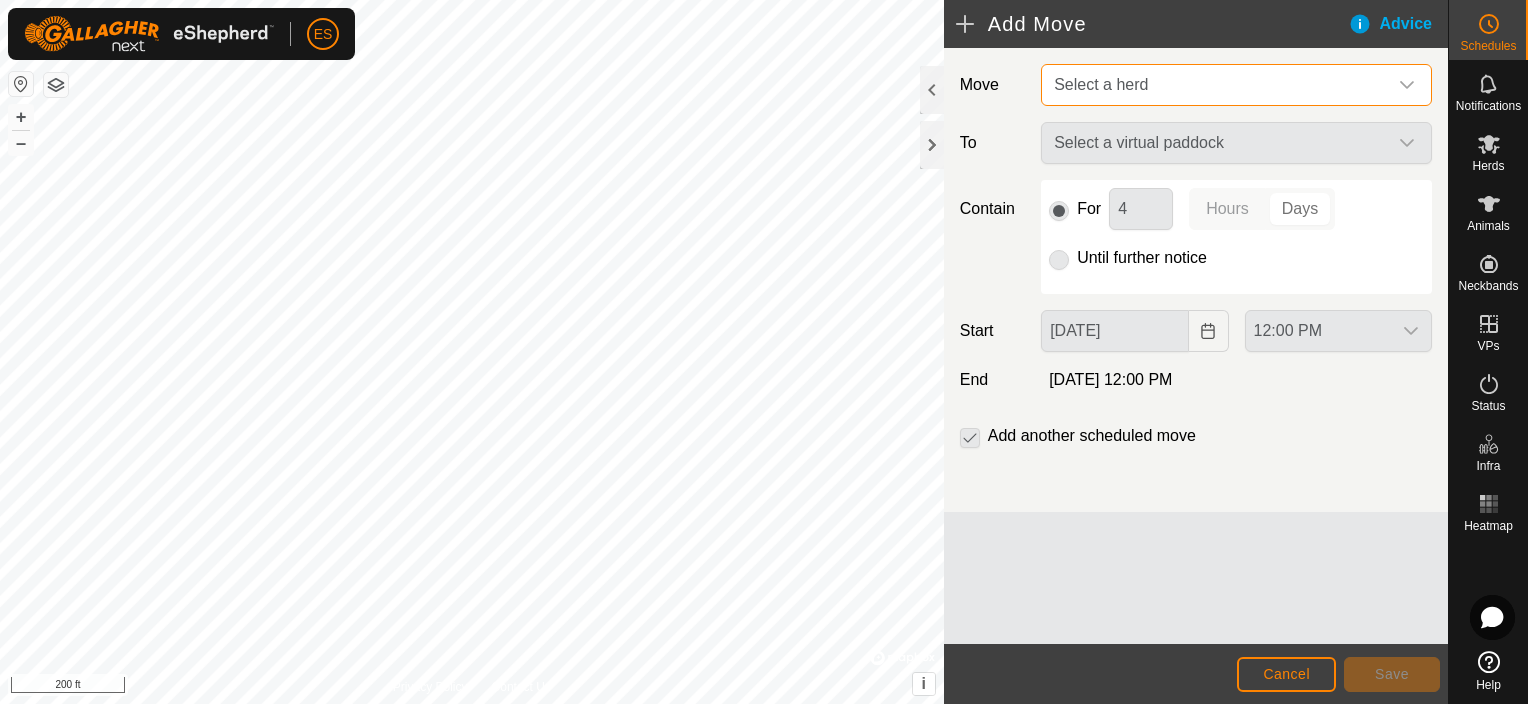 click on "Select a herd" at bounding box center [1216, 85] 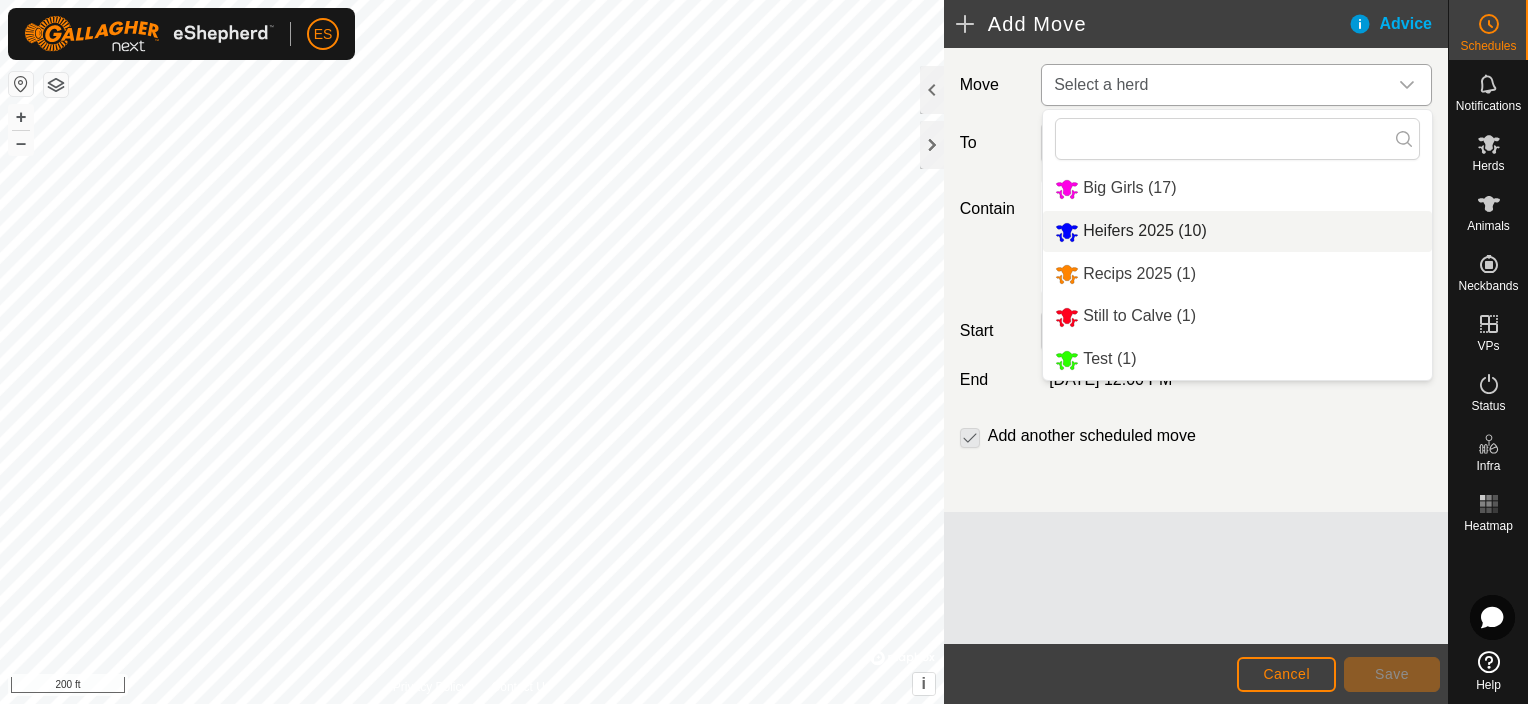 click on "Heifers 2025 (10)" at bounding box center [1237, 231] 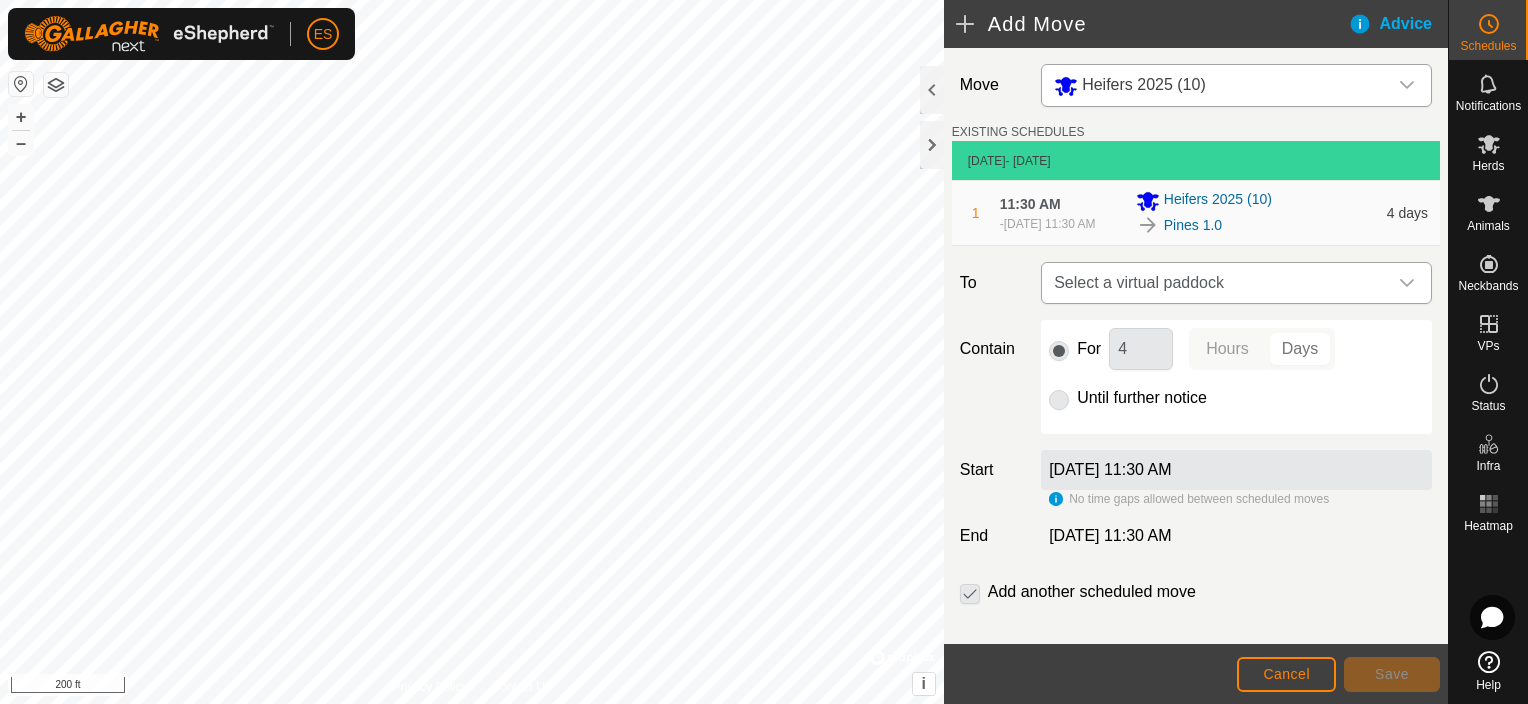 click 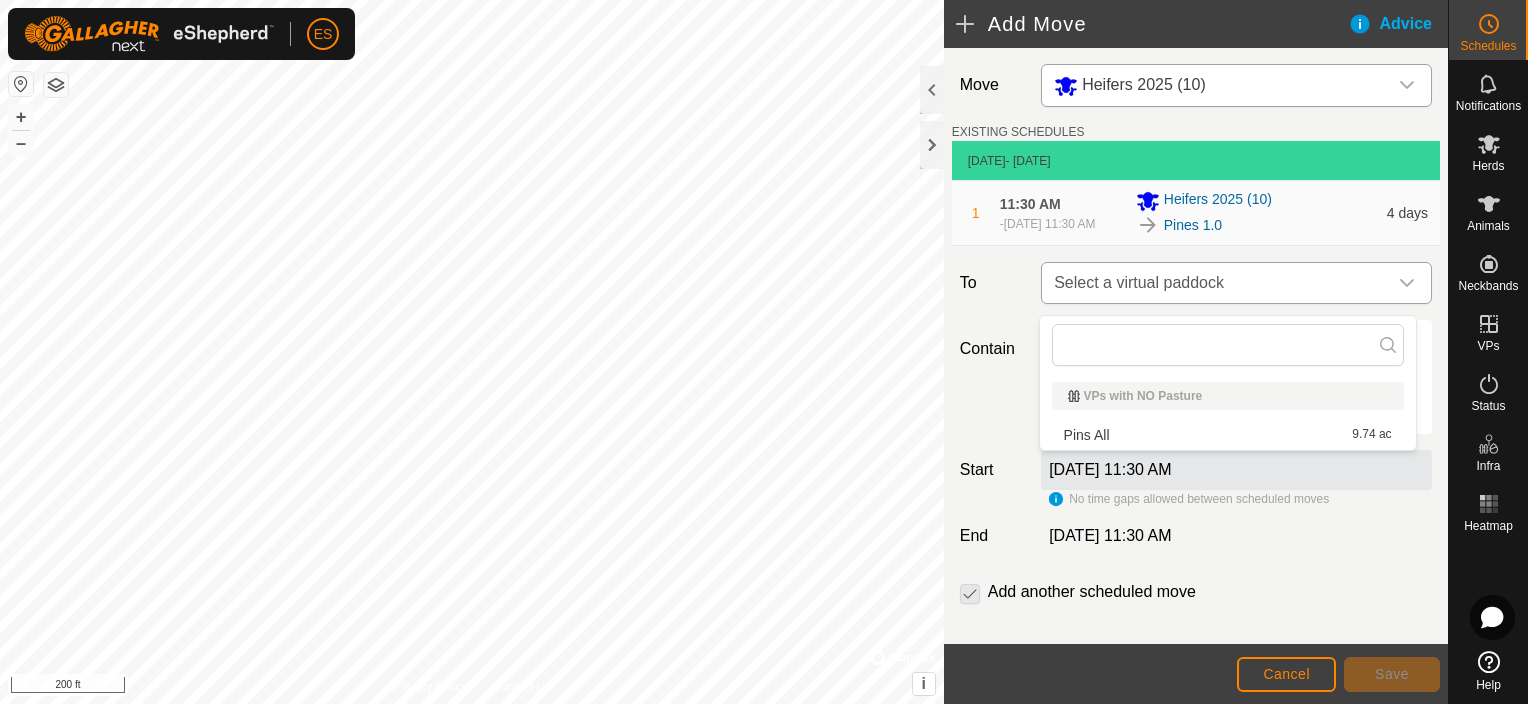 click at bounding box center (1407, 283) 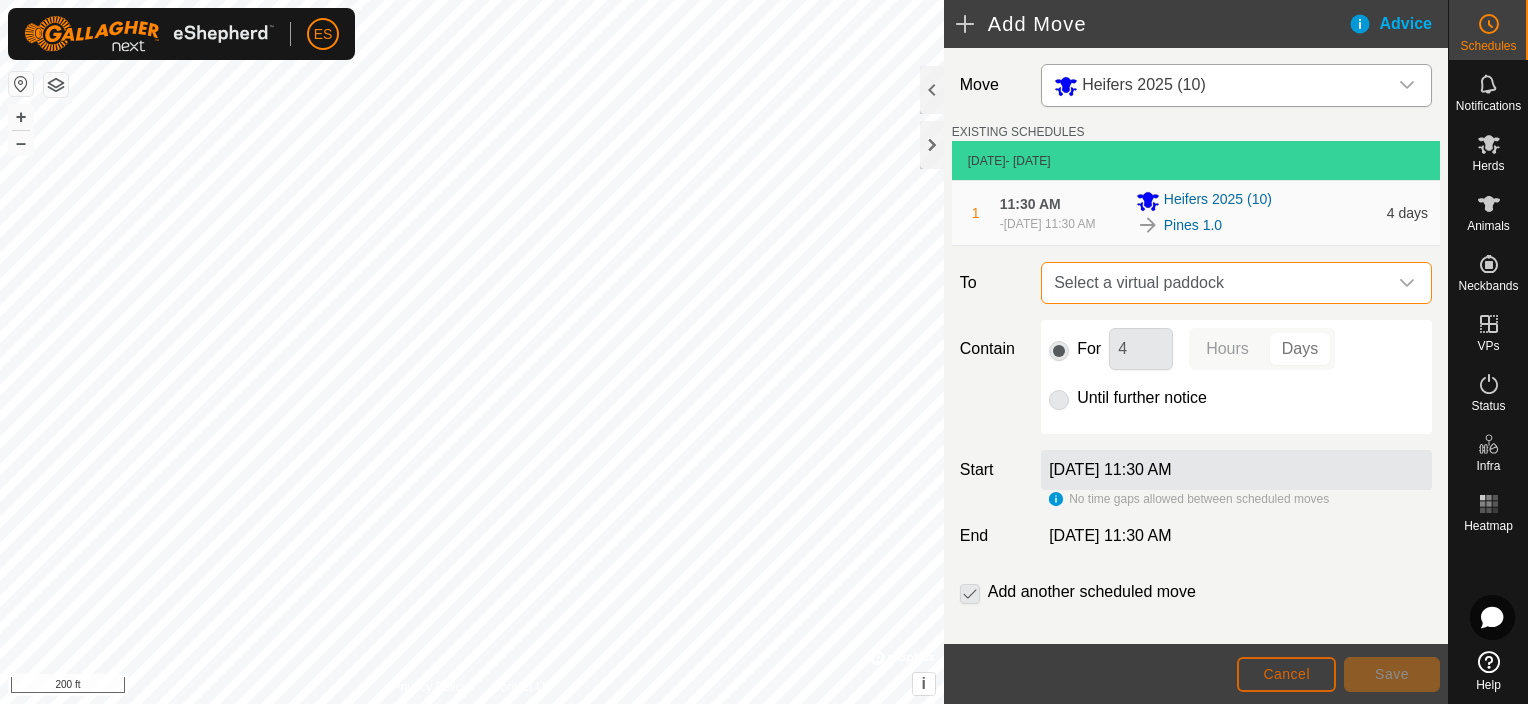click on "Cancel" 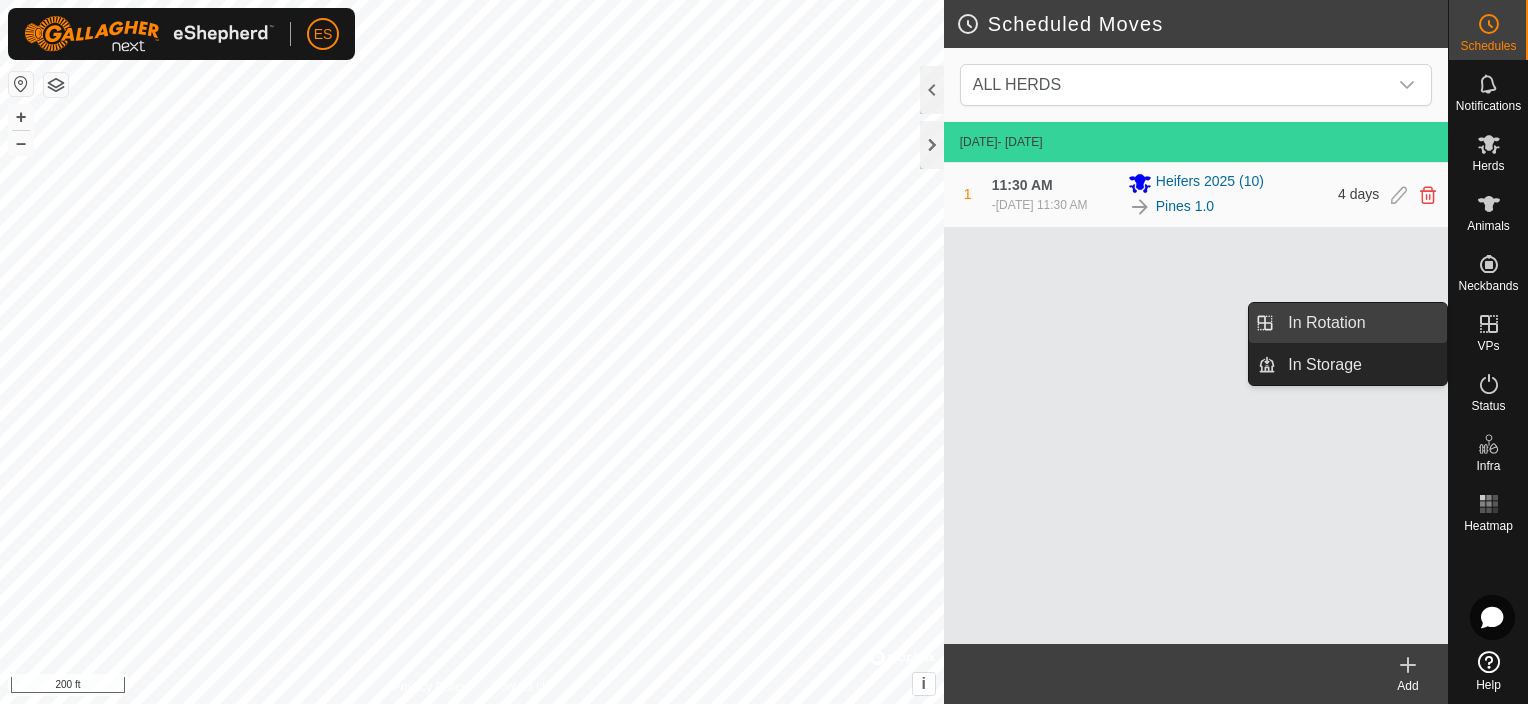 click on "In Rotation" at bounding box center [1361, 323] 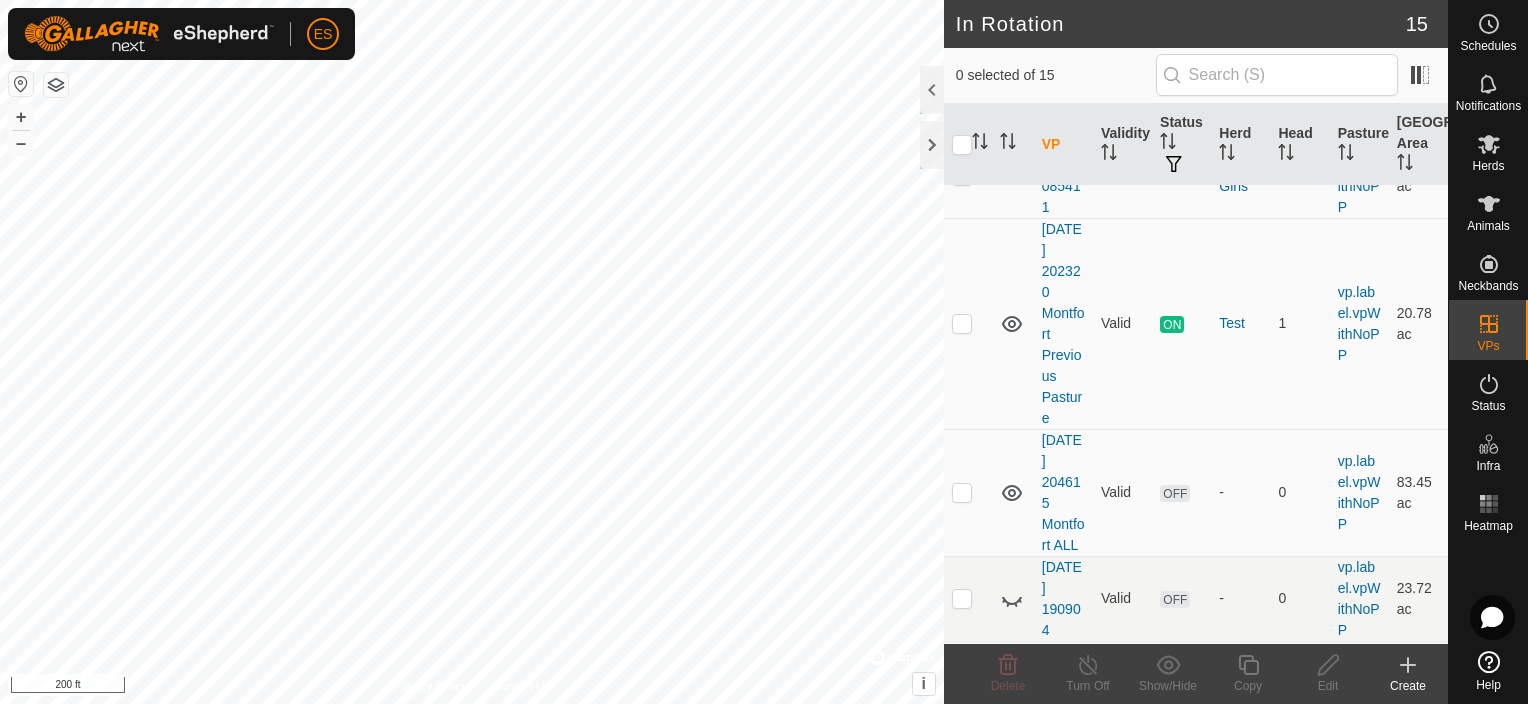 scroll, scrollTop: 950, scrollLeft: 0, axis: vertical 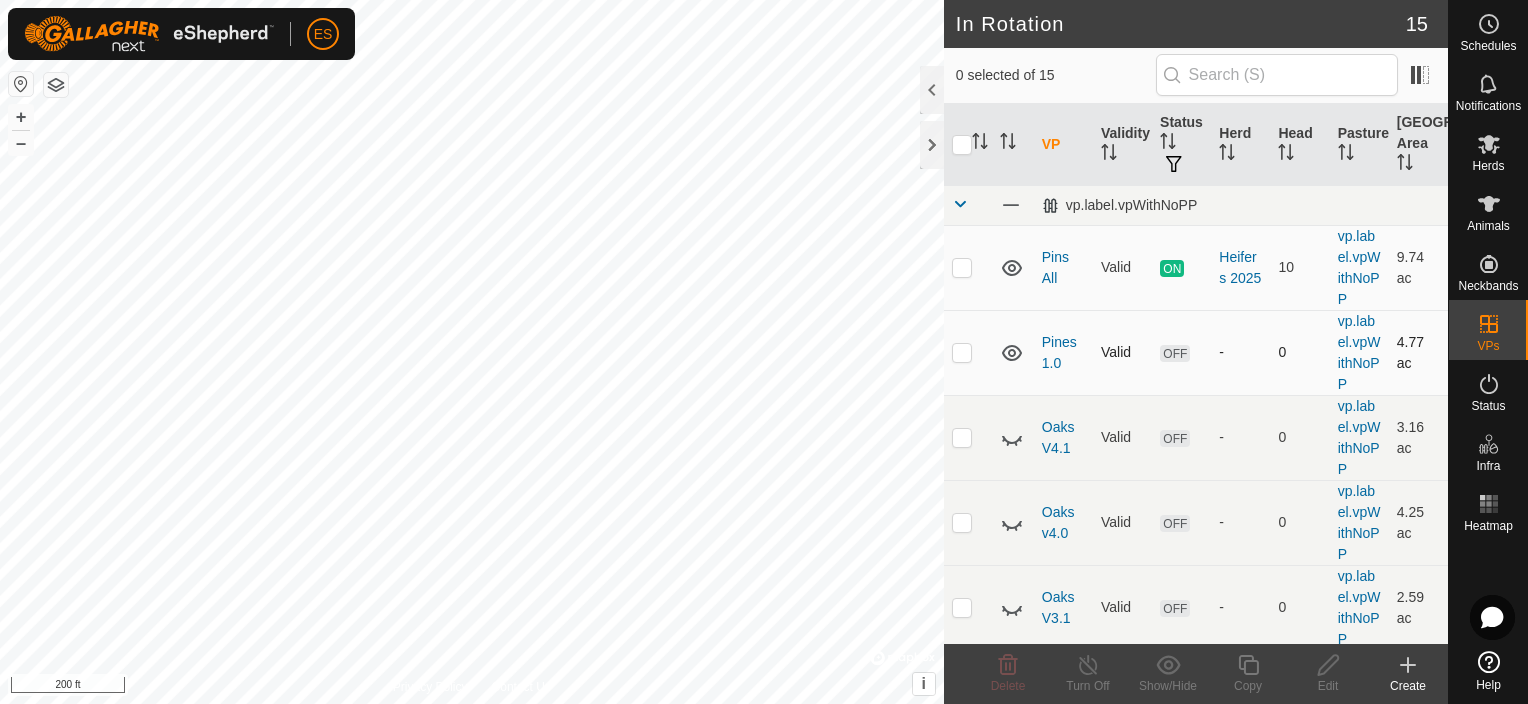 click at bounding box center (962, 352) 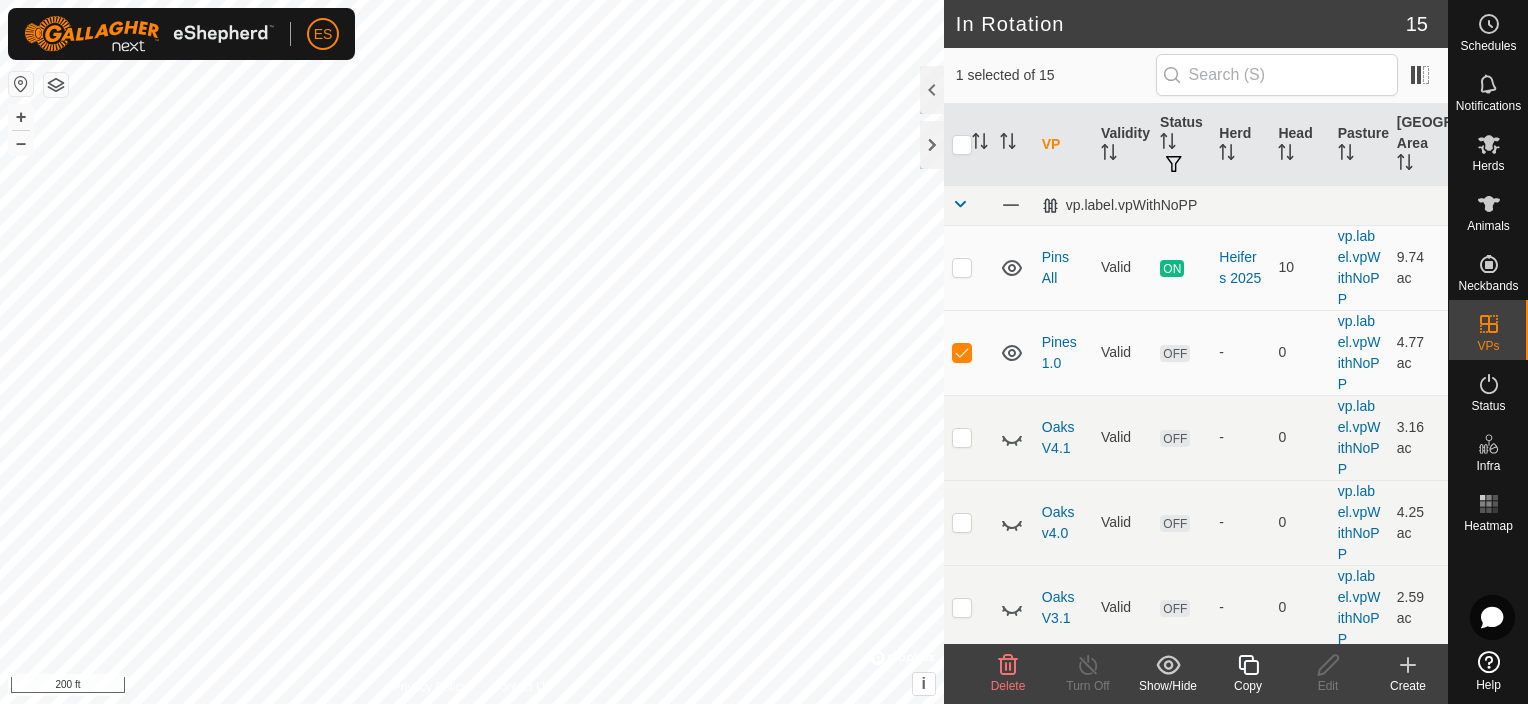 click 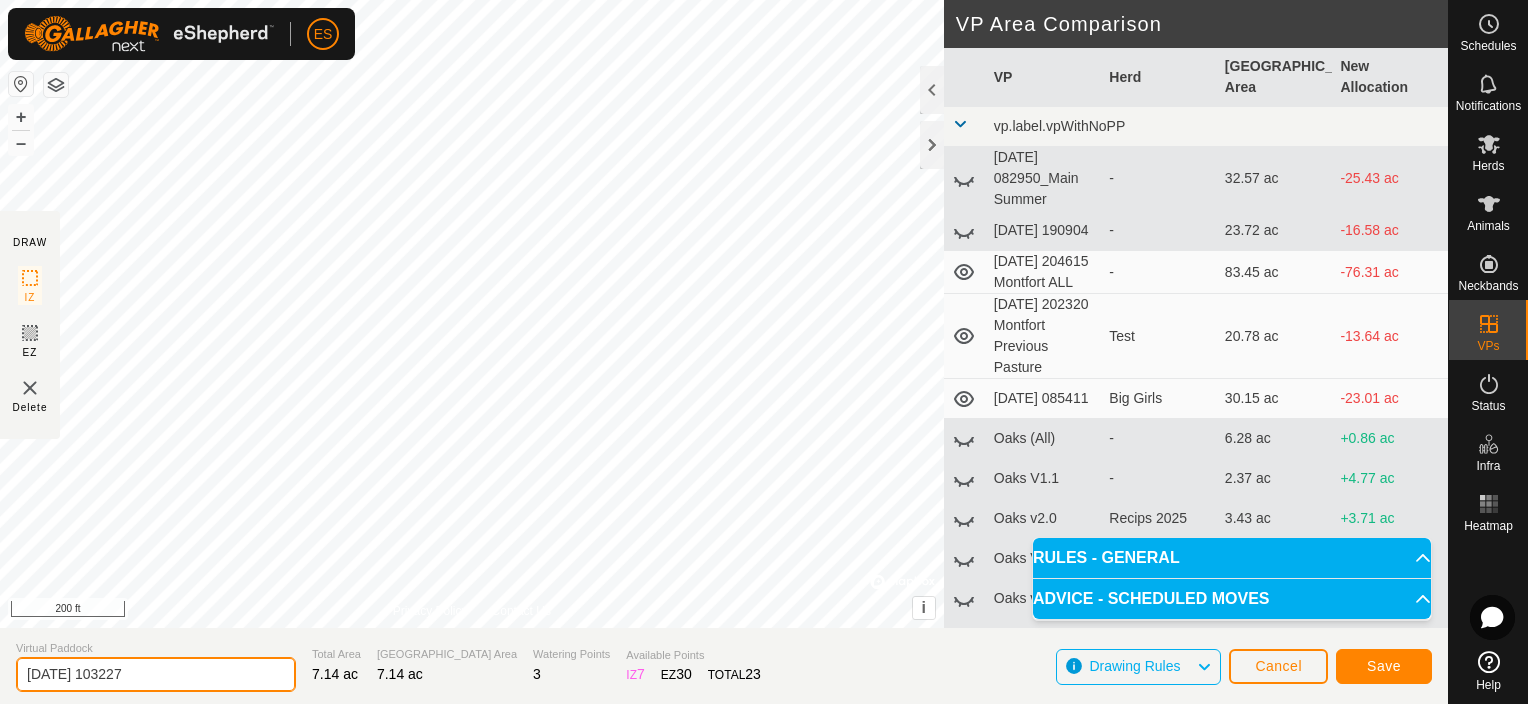 drag, startPoint x: 195, startPoint y: 673, endPoint x: -4, endPoint y: 547, distance: 235.53555 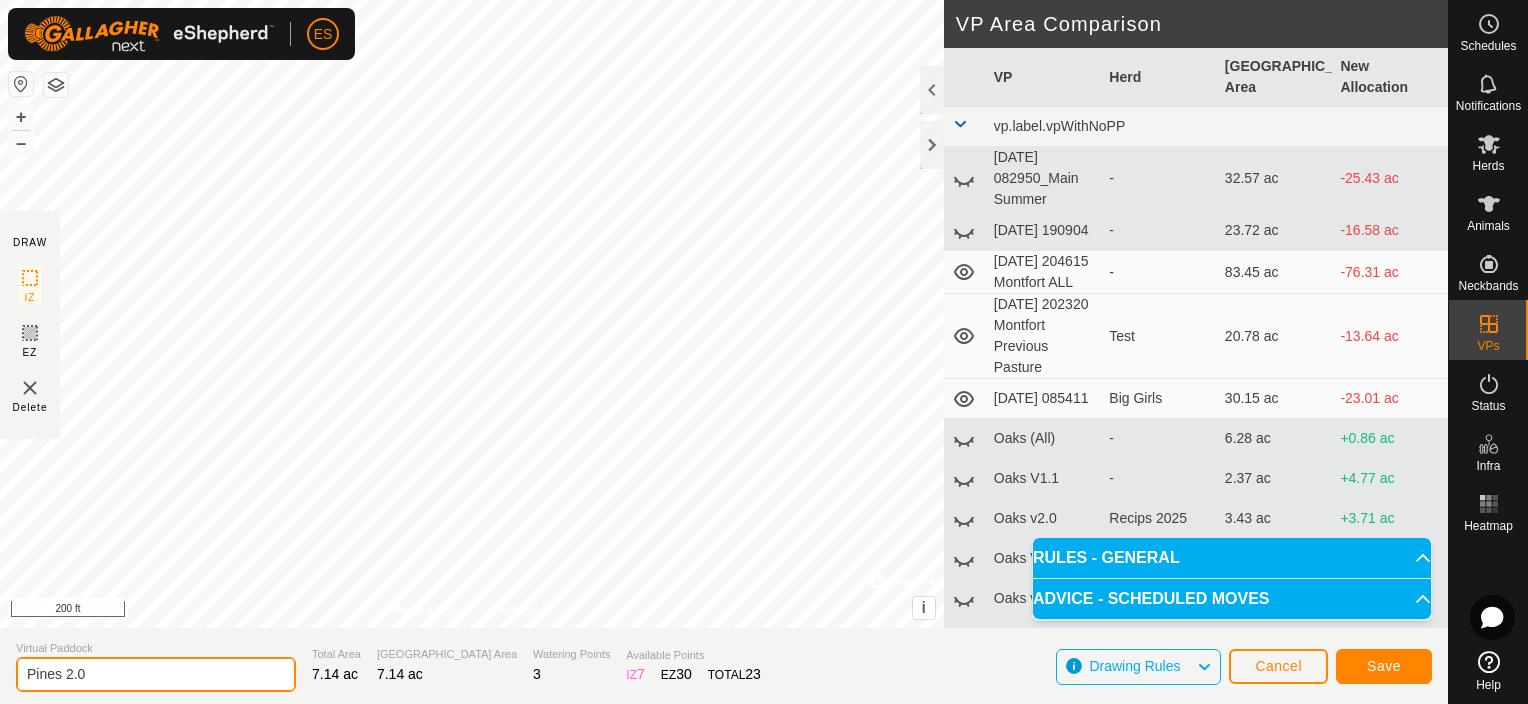 type on "Pines 2.0" 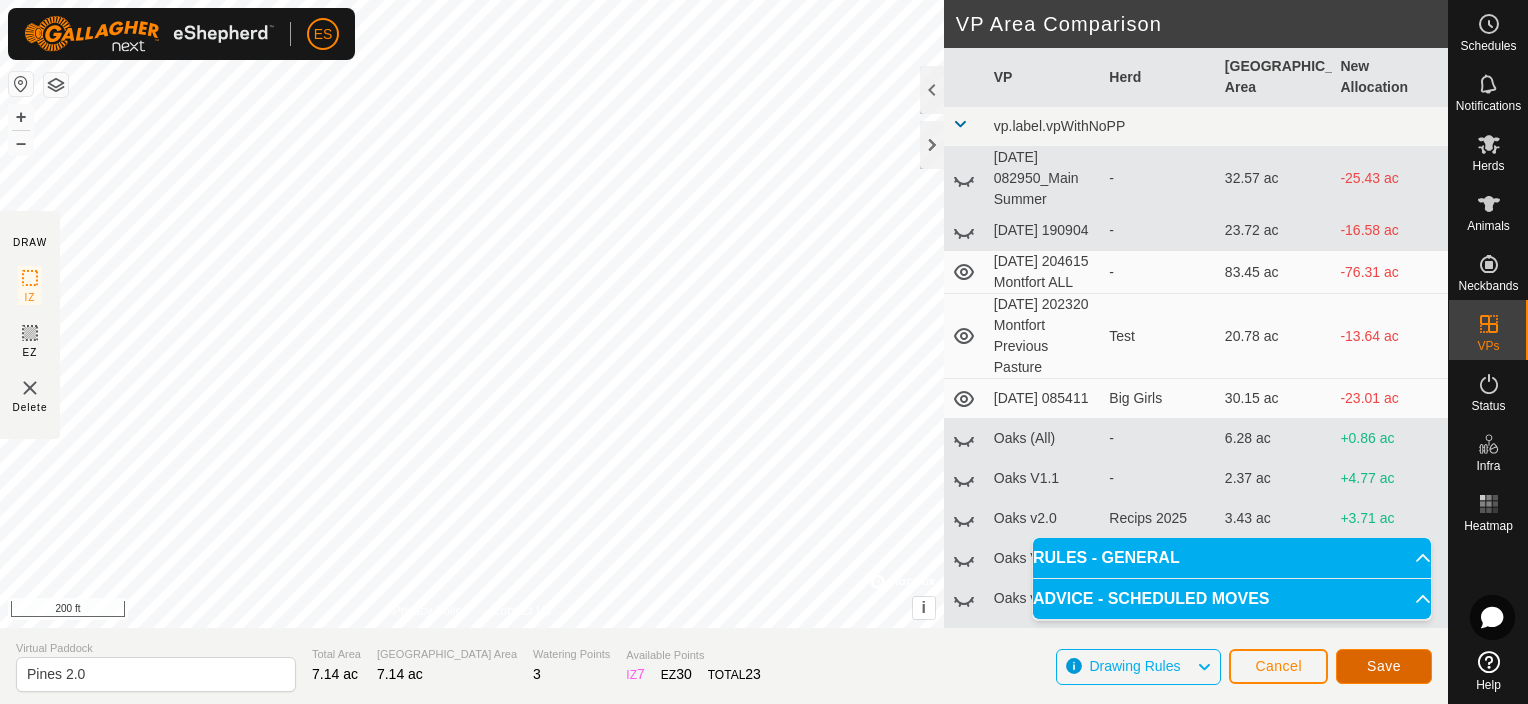 click on "Save" 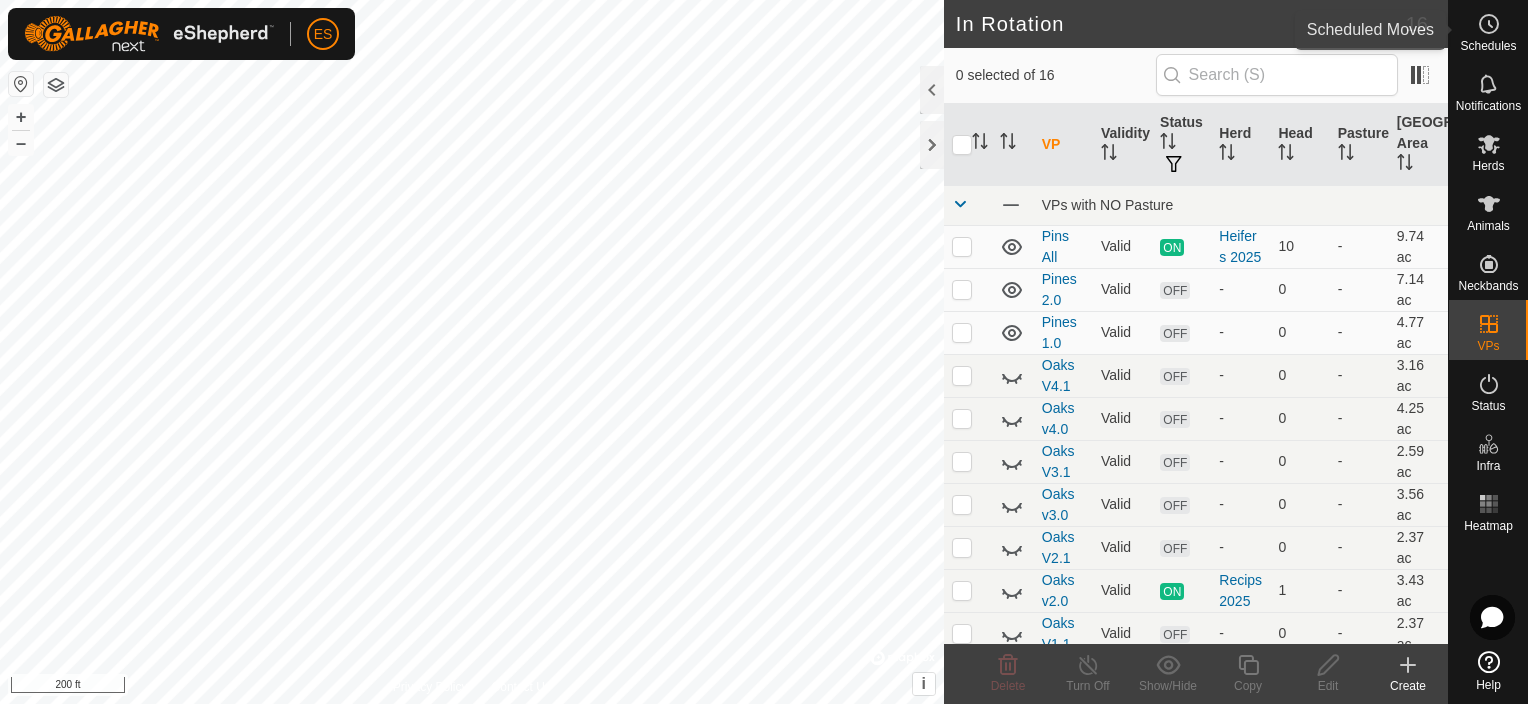 click 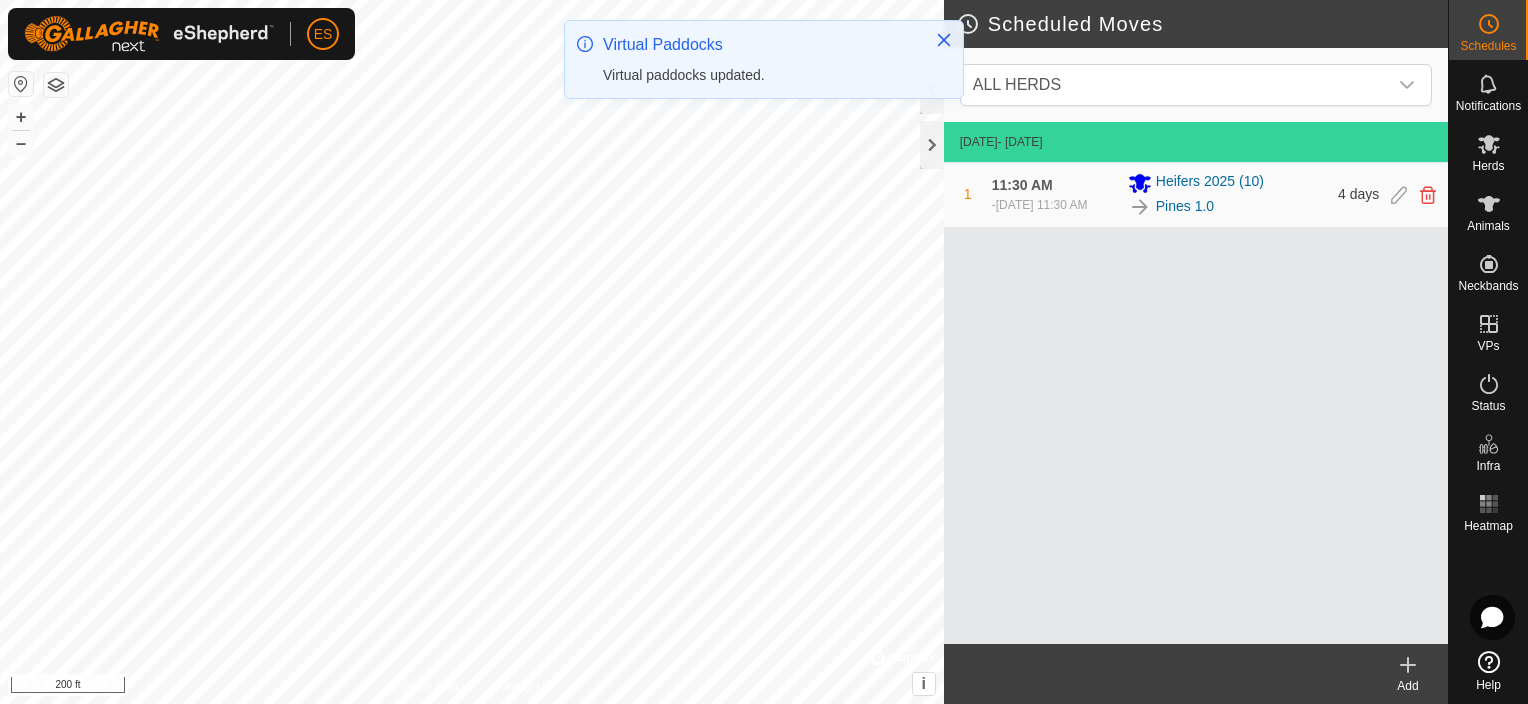 click 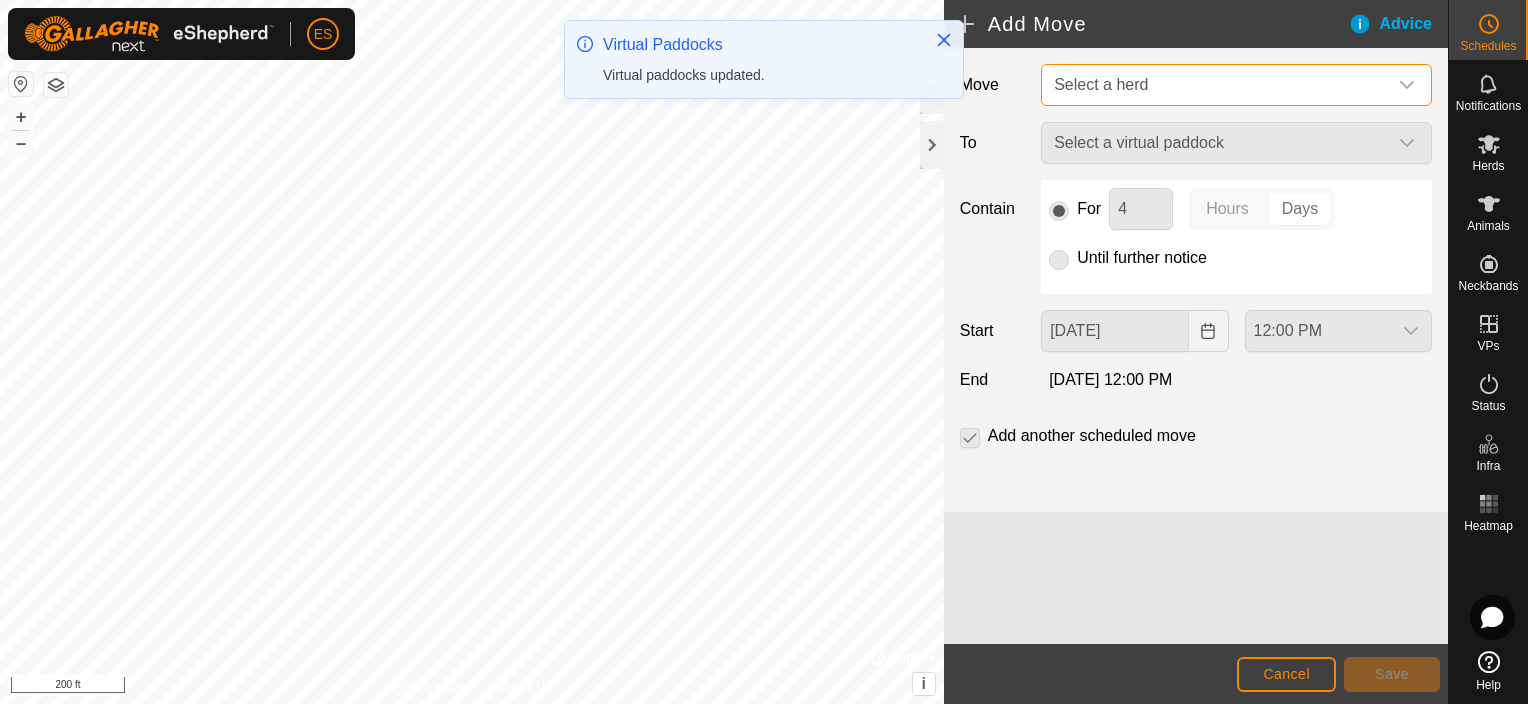 click on "Select a herd" at bounding box center (1216, 85) 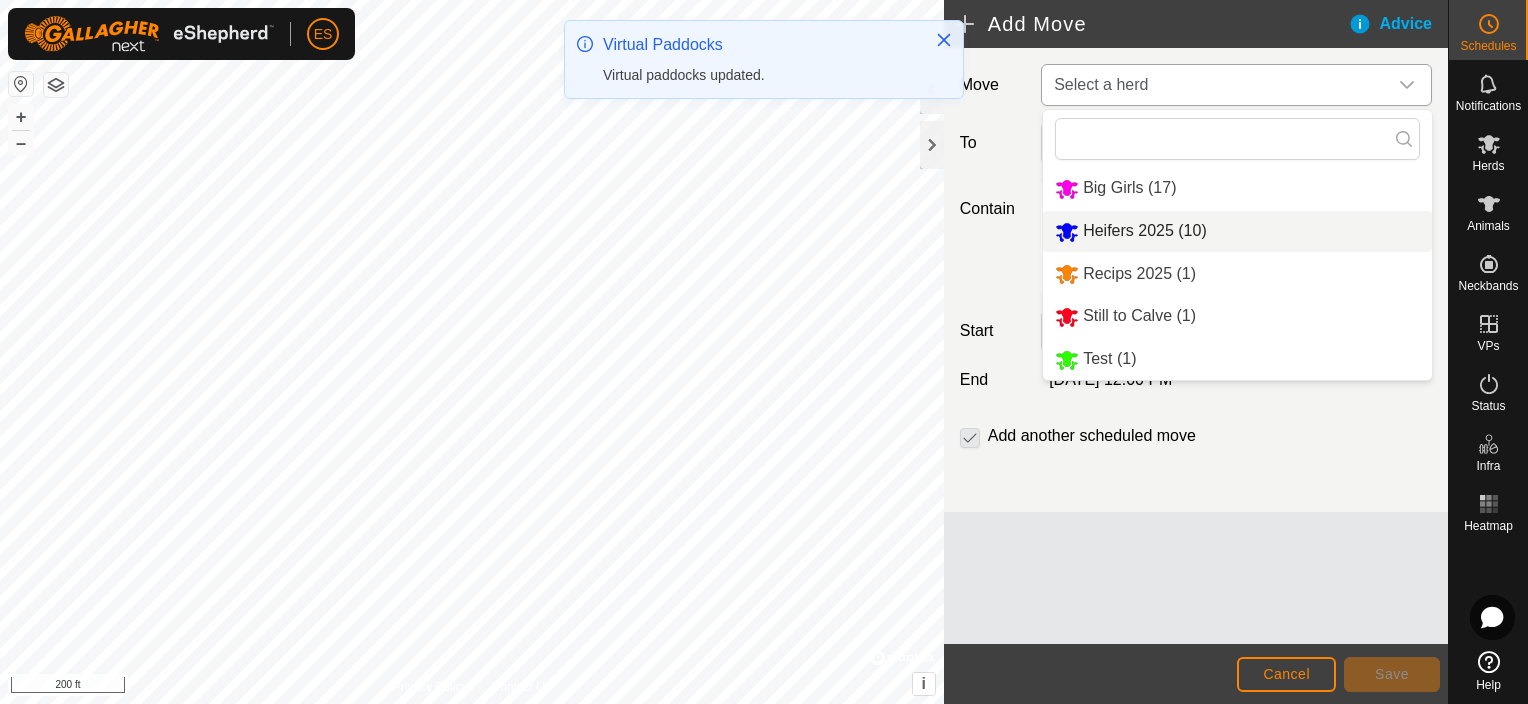 click on "Heifers 2025 (10)" at bounding box center (1237, 231) 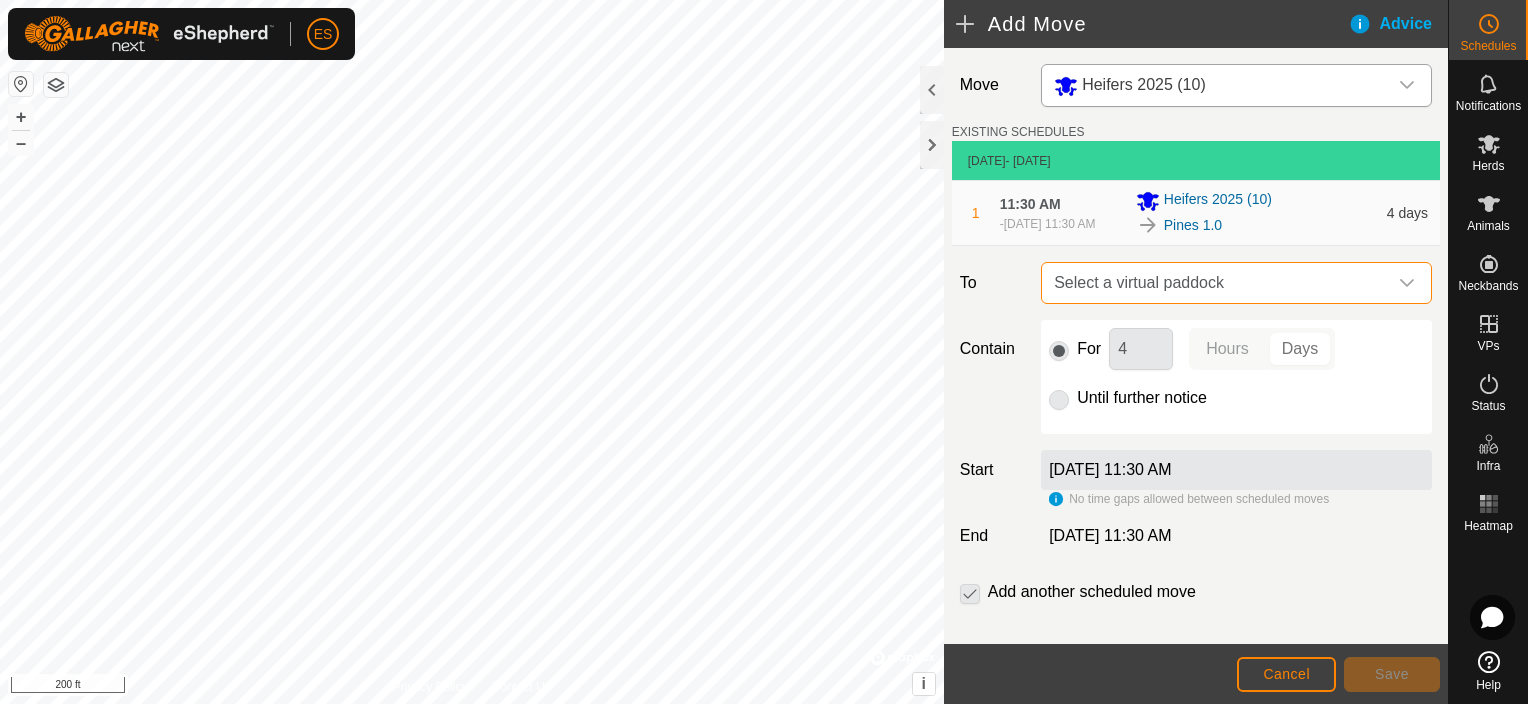 click on "Select a virtual paddock" at bounding box center (1216, 283) 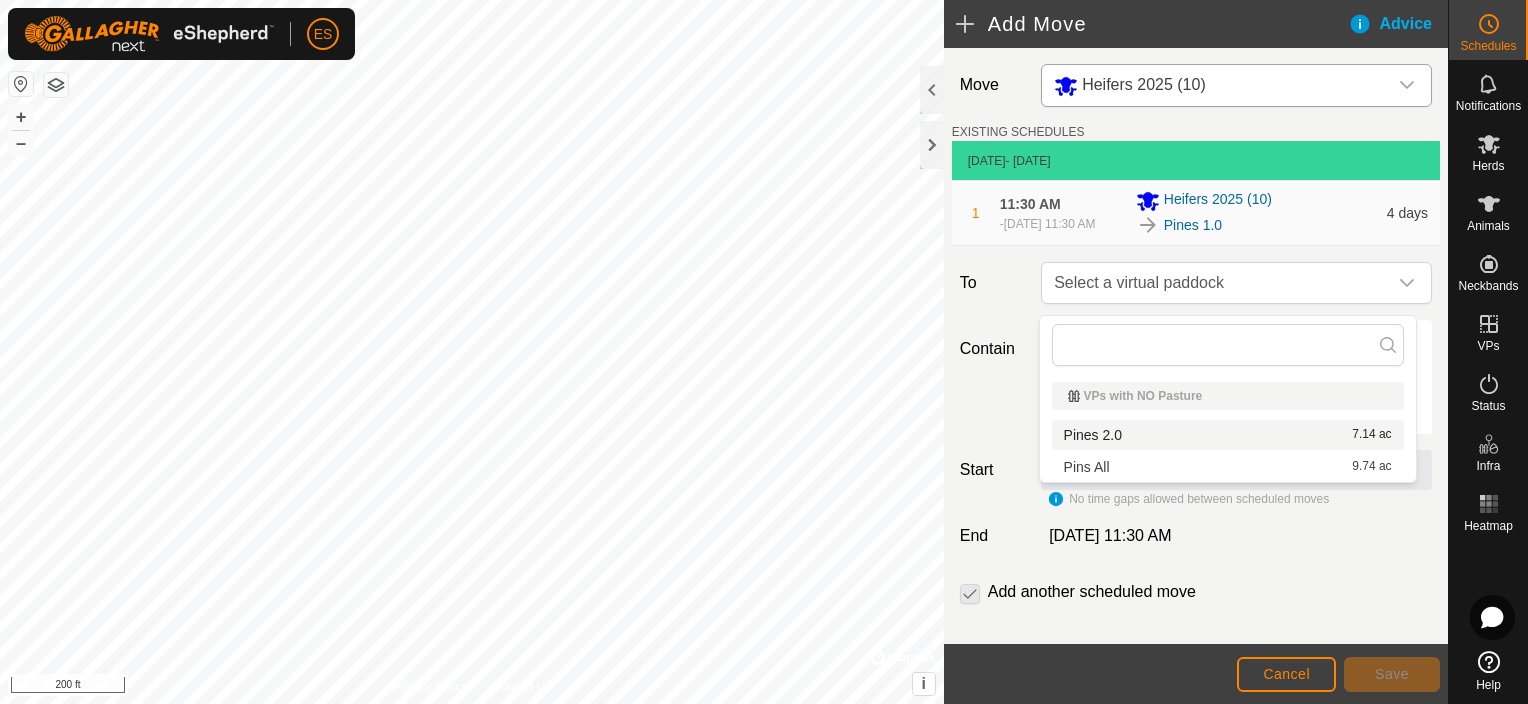 click on "Pines 2.0  7.14 ac" at bounding box center (1228, 435) 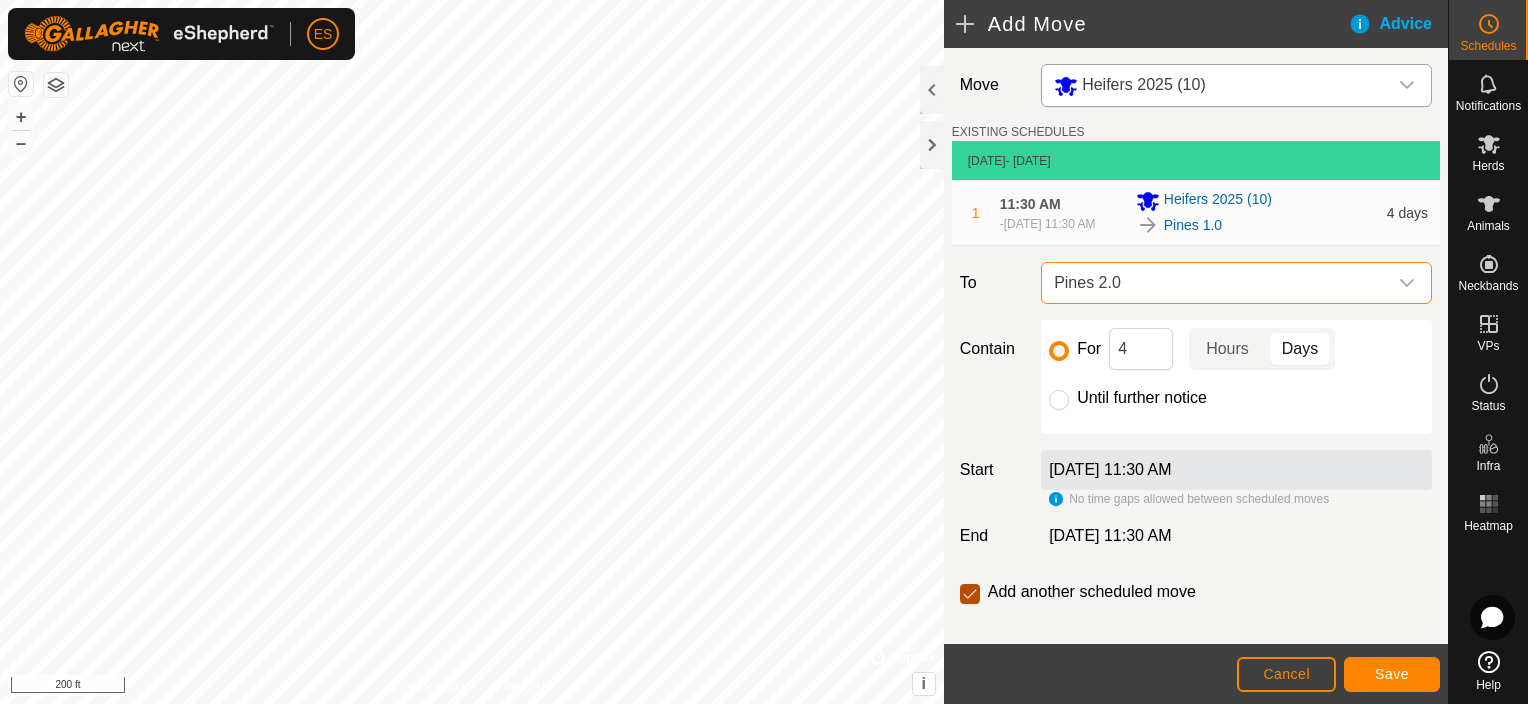 click at bounding box center [970, 594] 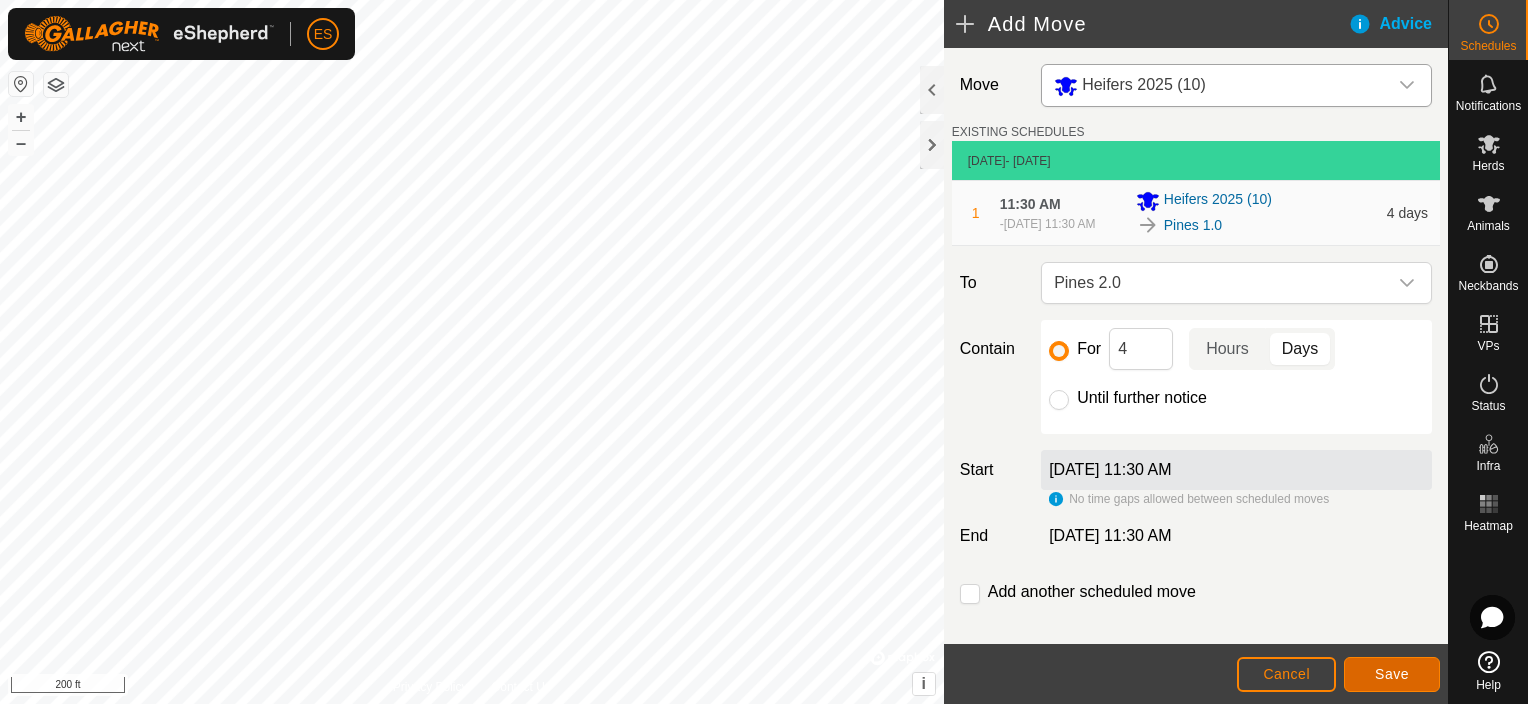 click on "Save" 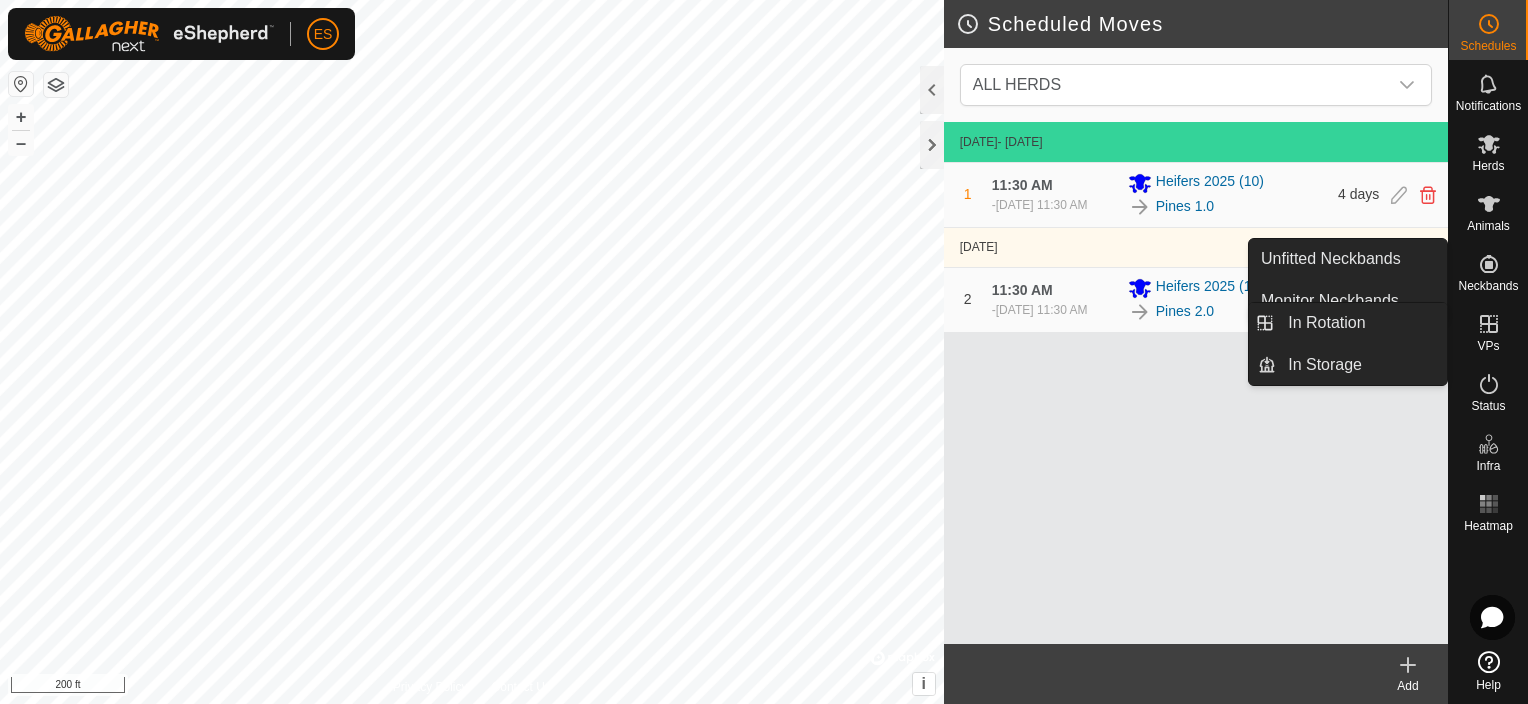 click 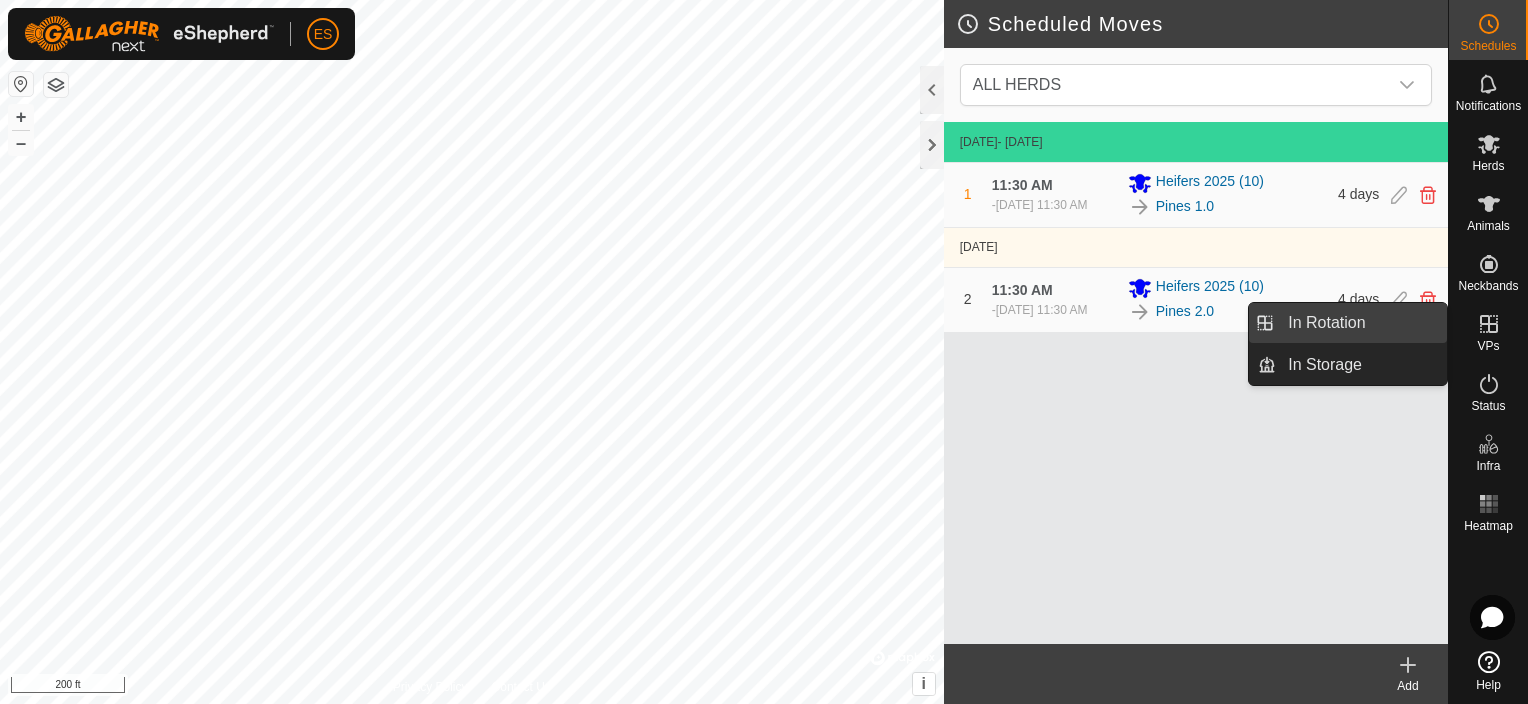 click on "In Rotation" at bounding box center (1361, 323) 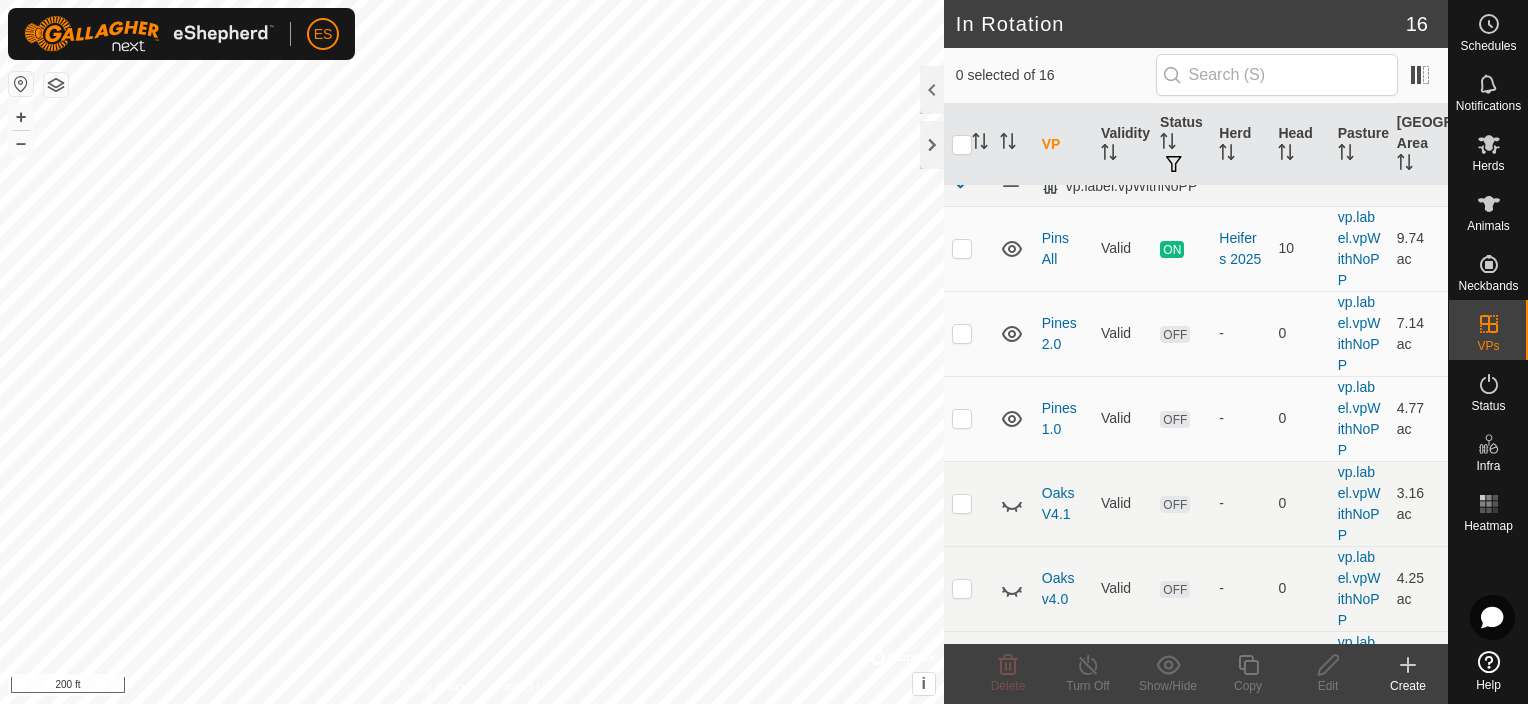 scroll, scrollTop: 5, scrollLeft: 0, axis: vertical 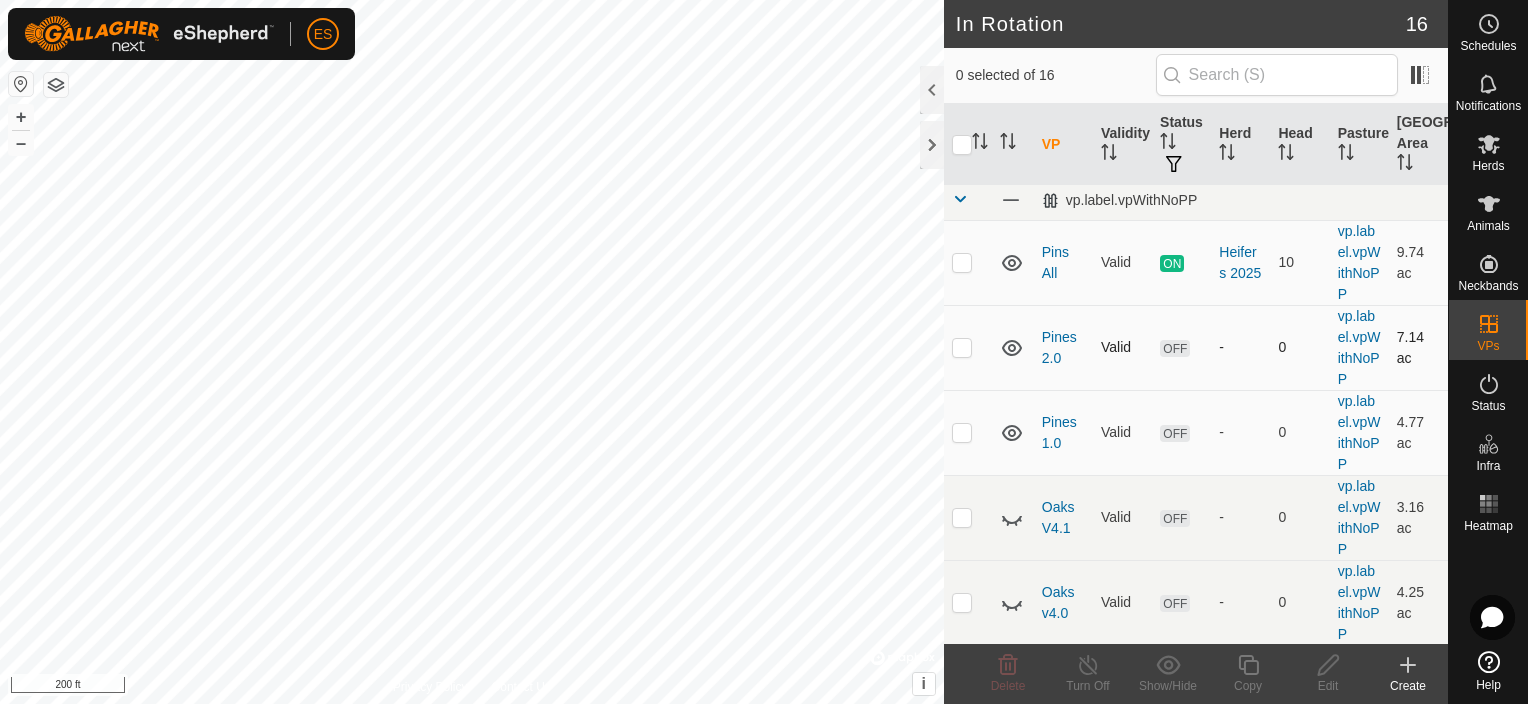 click at bounding box center [962, 347] 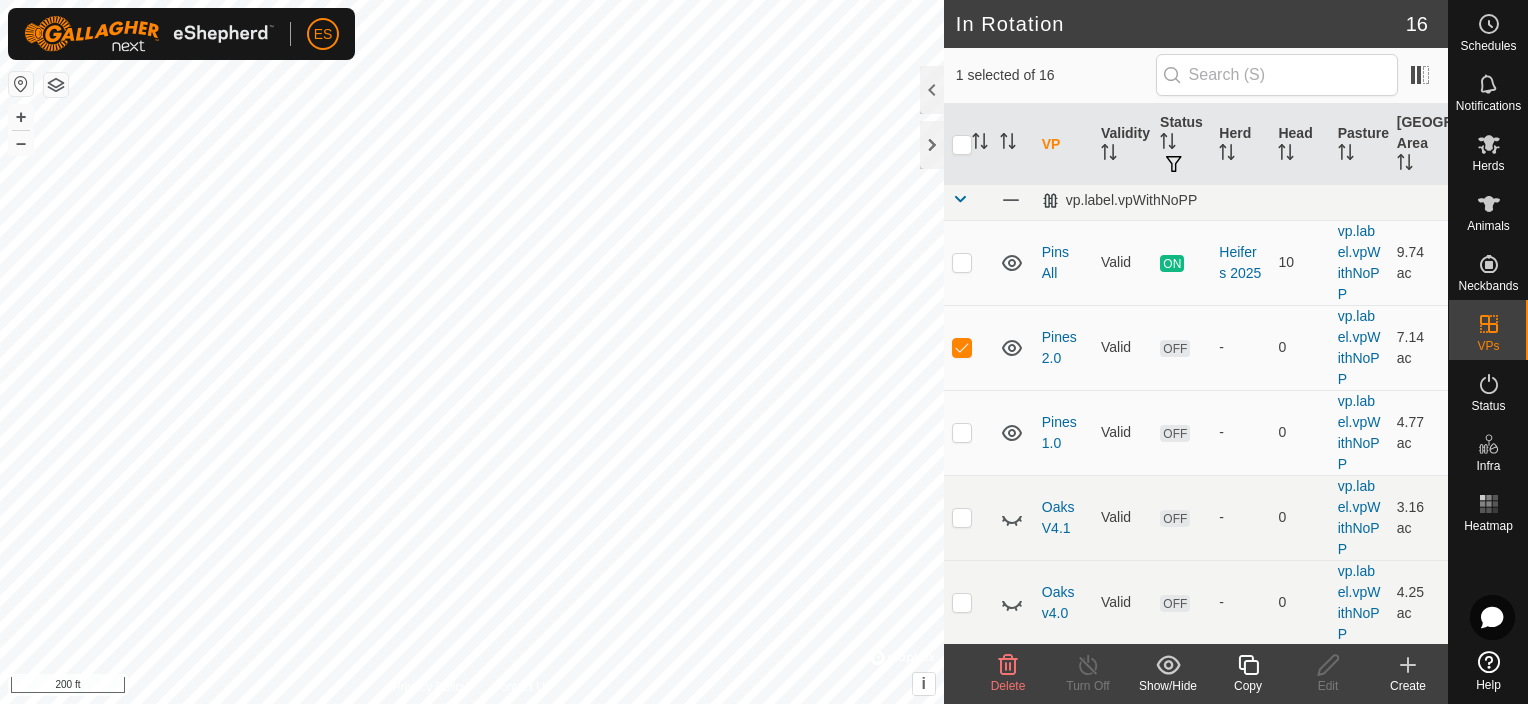 click 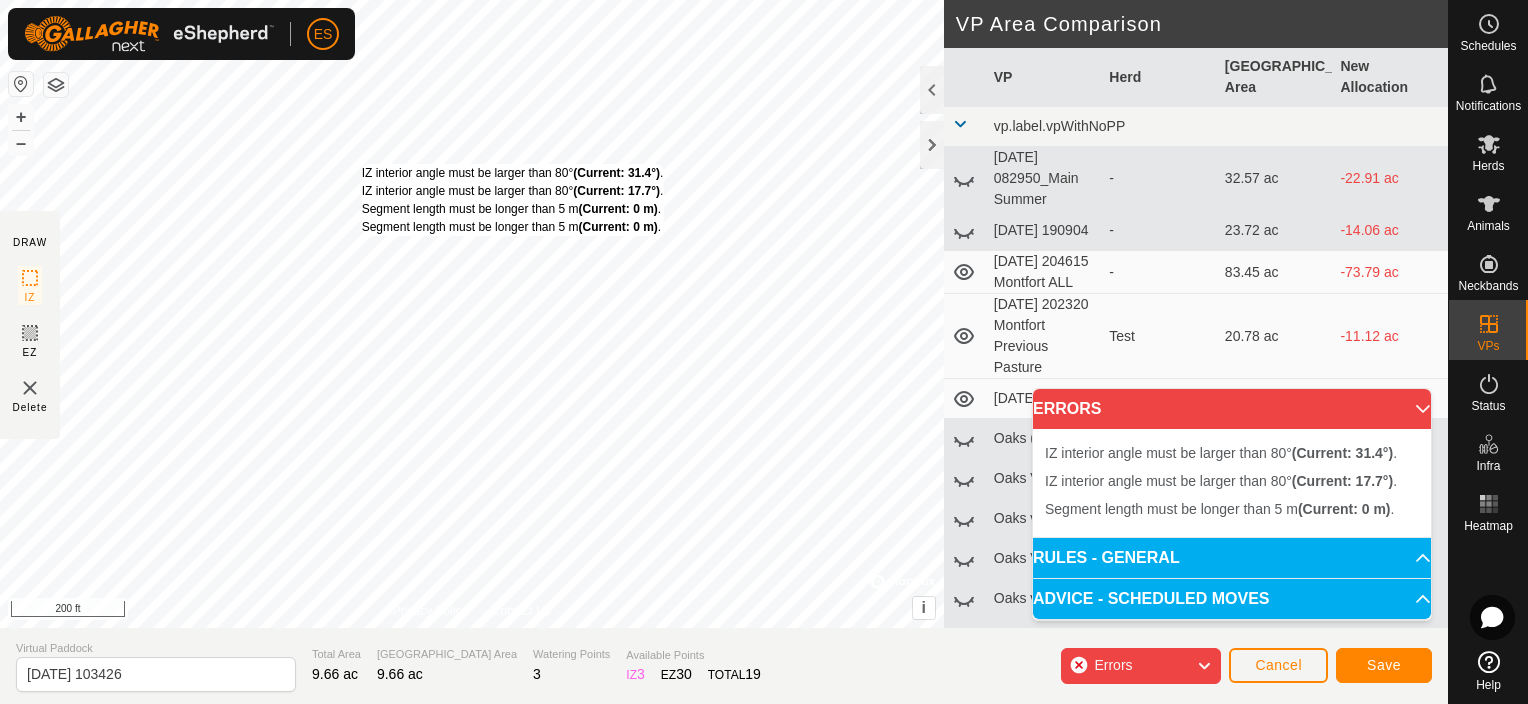 click on "IZ interior angle must be larger than 80°  (Current: 31.4°) . IZ interior angle must be larger than 80°  (Current: 17.7°) . Segment length must be longer than 5 m  (Current: 0 m) . Segment length must be longer than 5 m  (Current: 0 m) ." at bounding box center (513, 200) 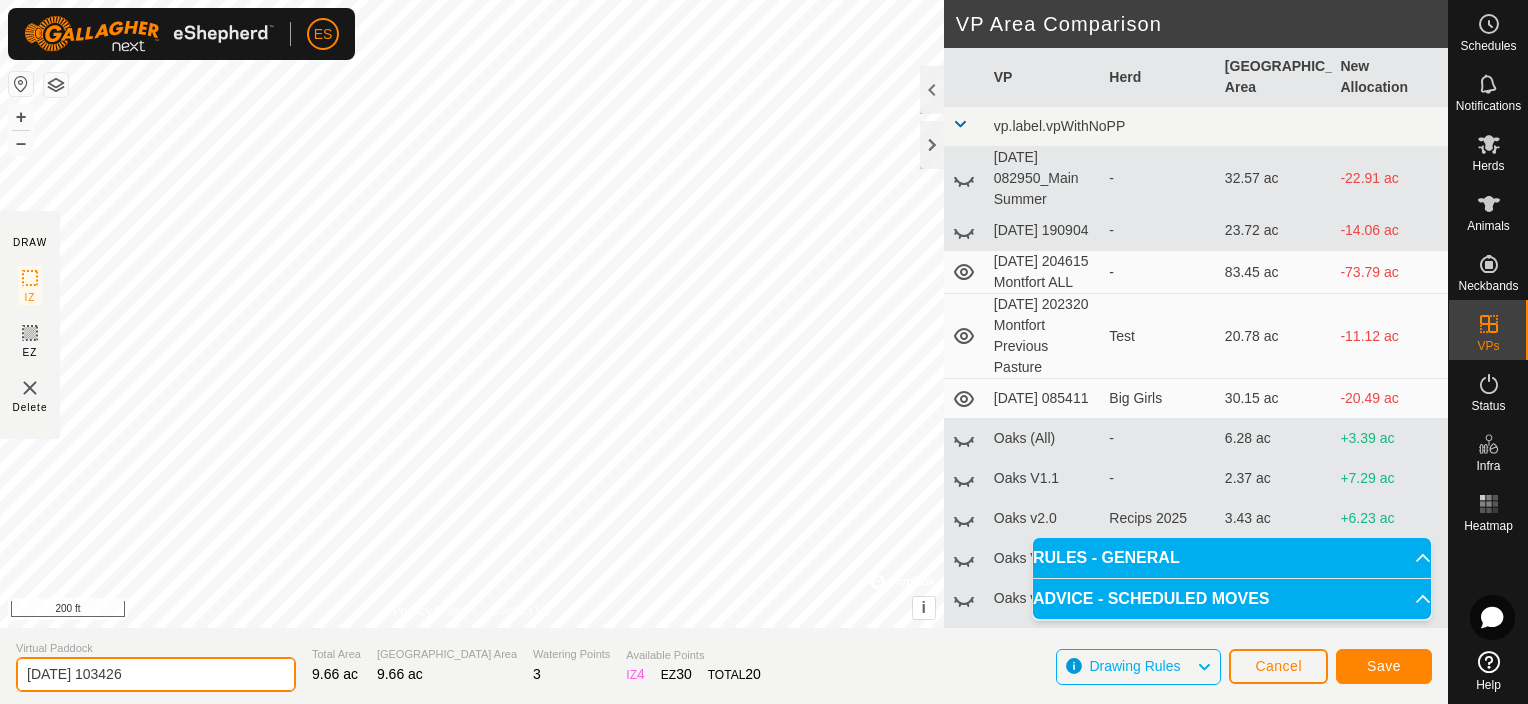 drag, startPoint x: 136, startPoint y: 657, endPoint x: -4, endPoint y: 592, distance: 154.35349 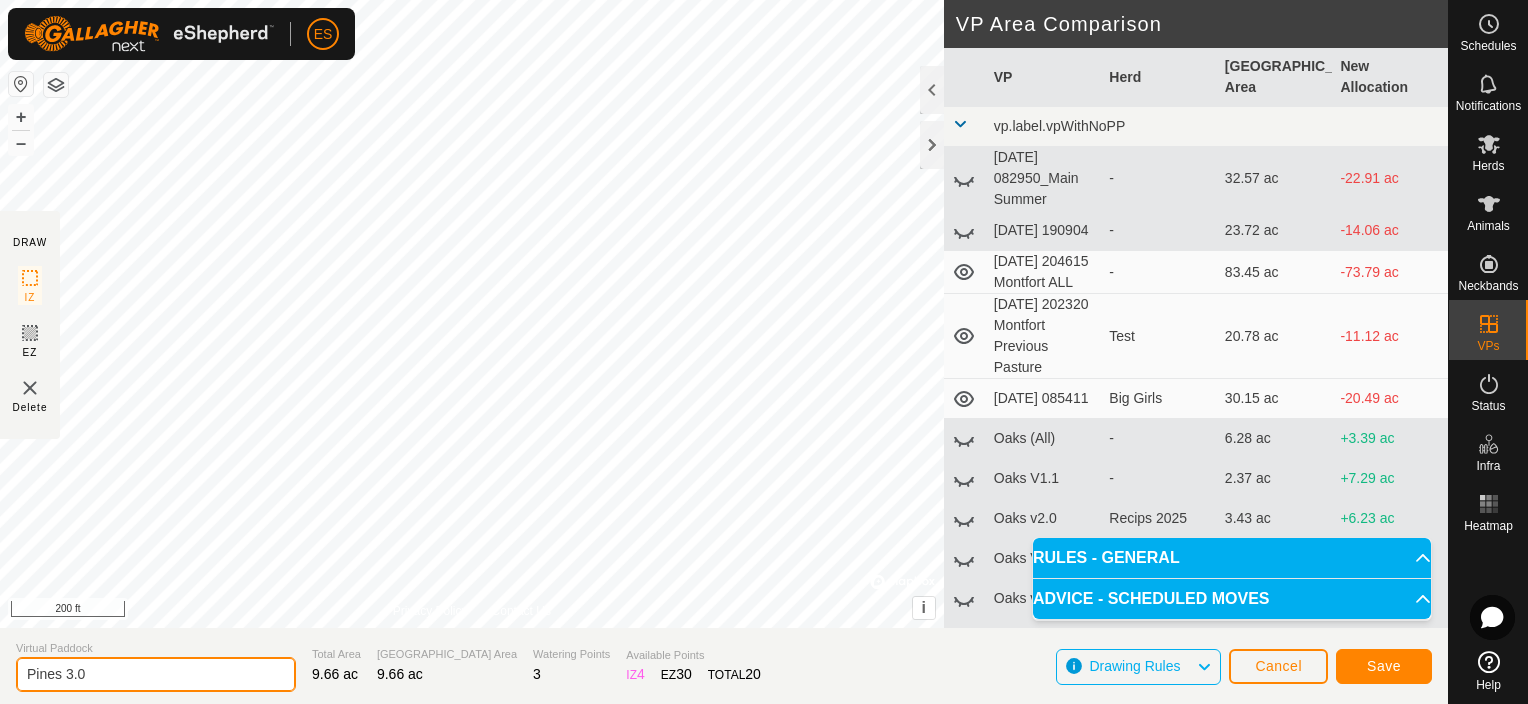 type on "Pines 3.0" 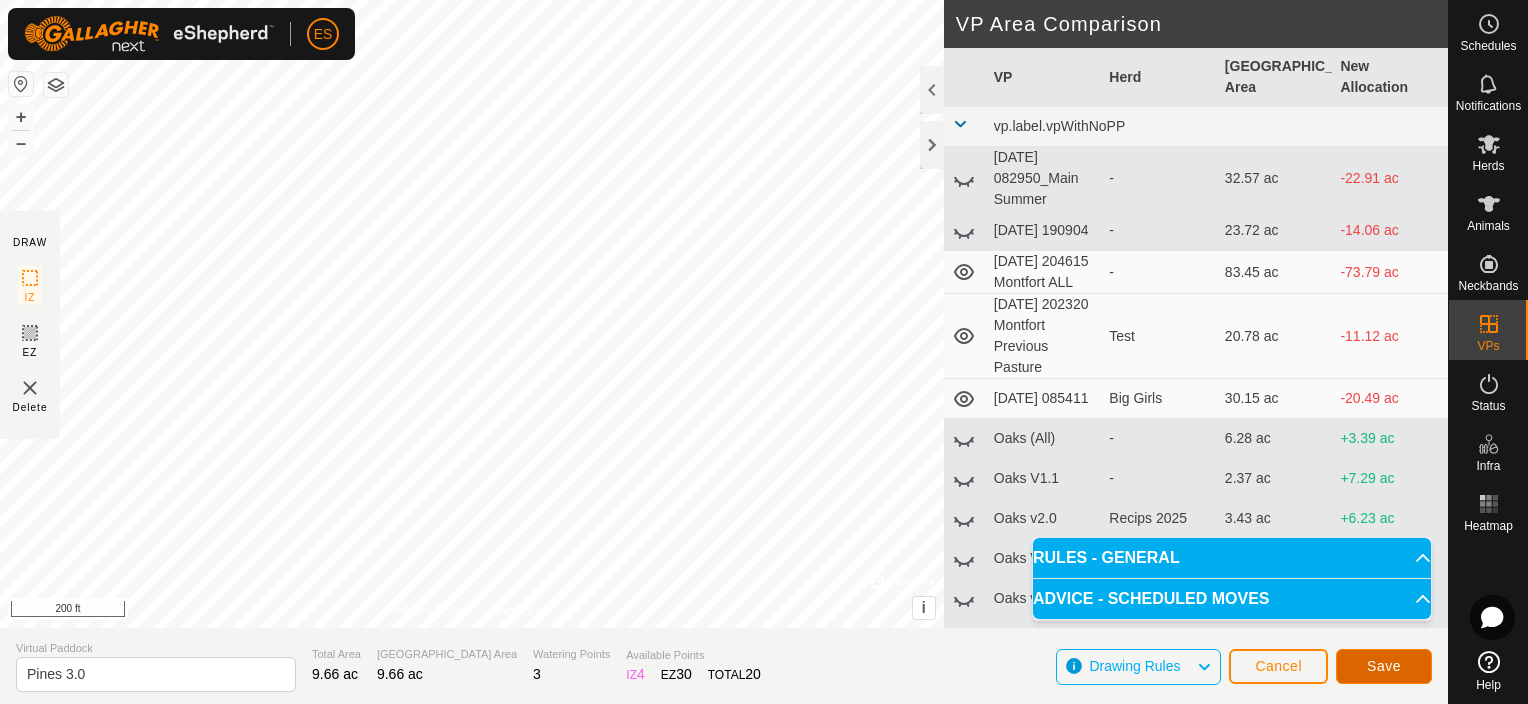click on "Save" 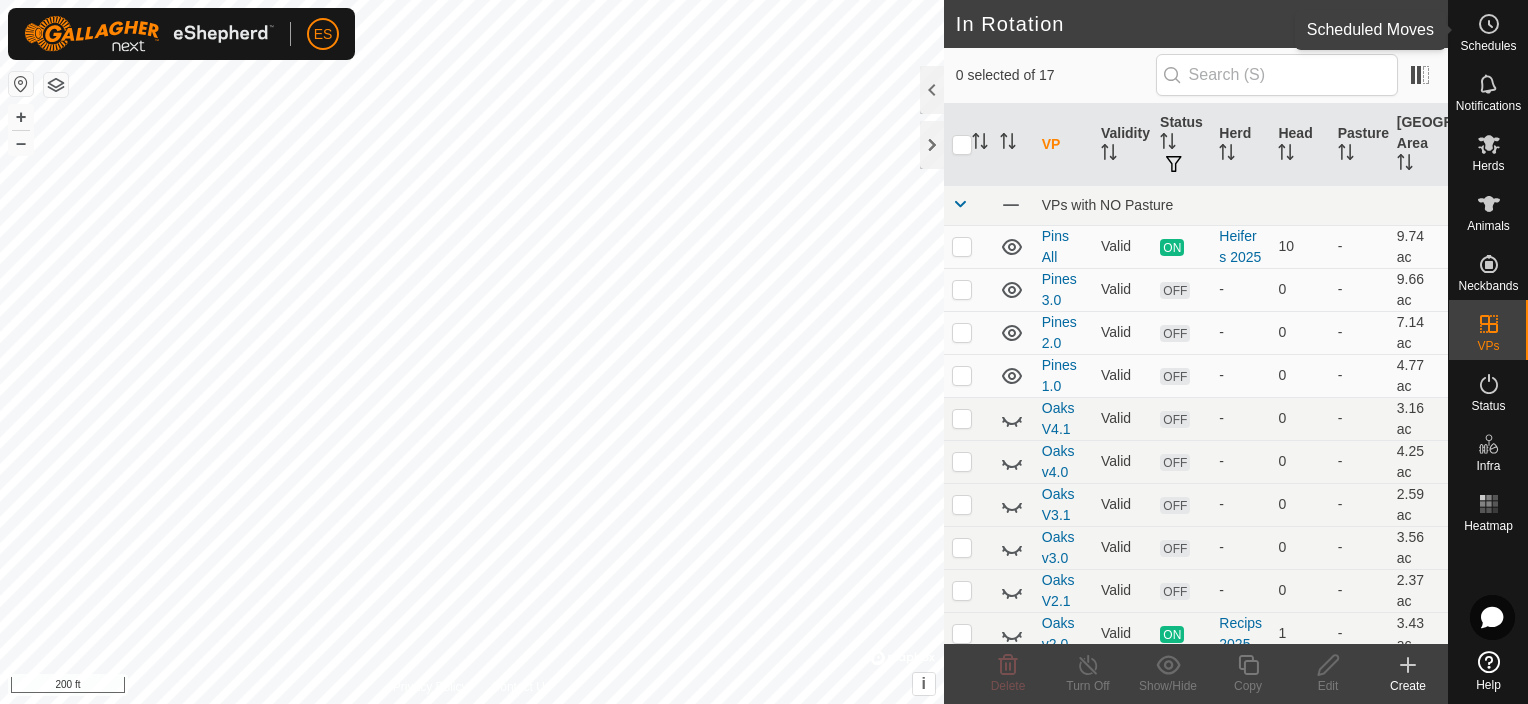 click 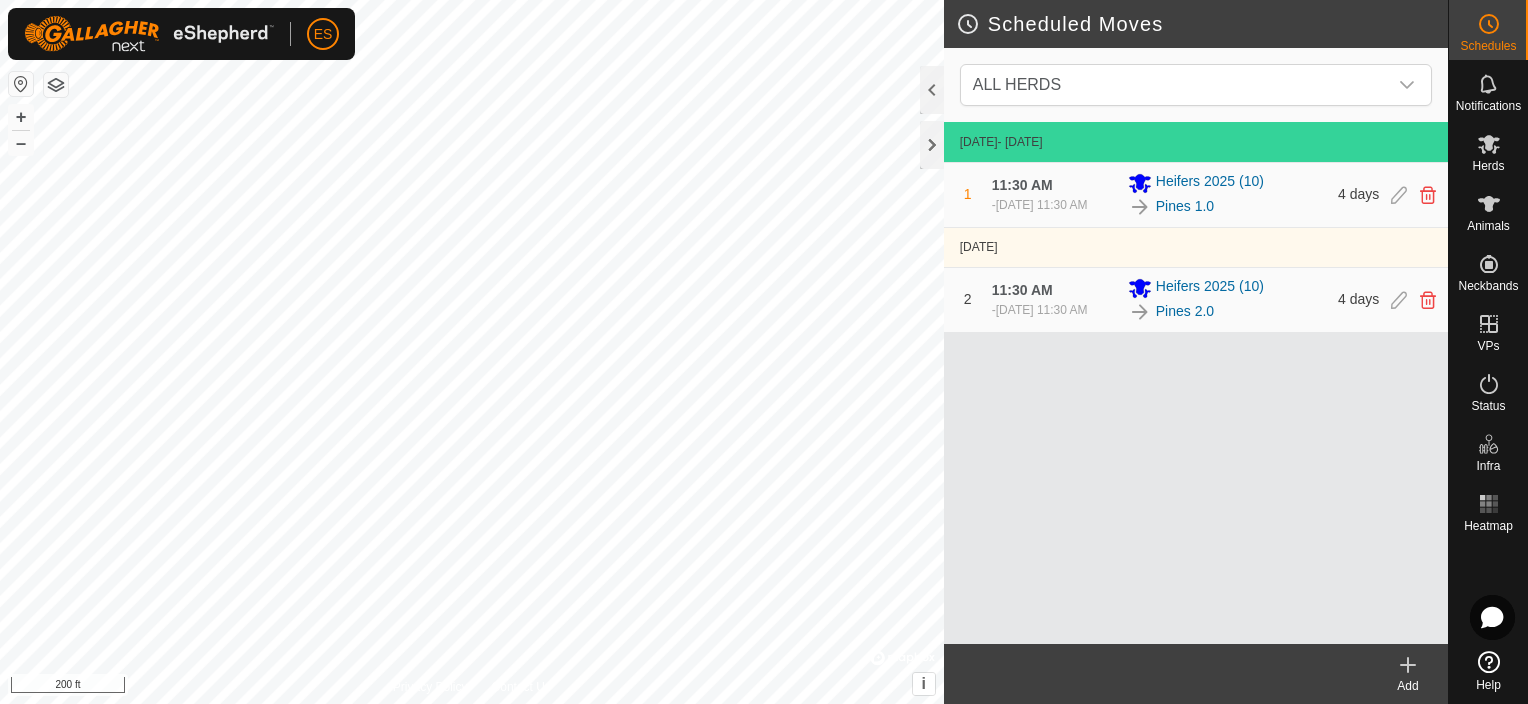 click 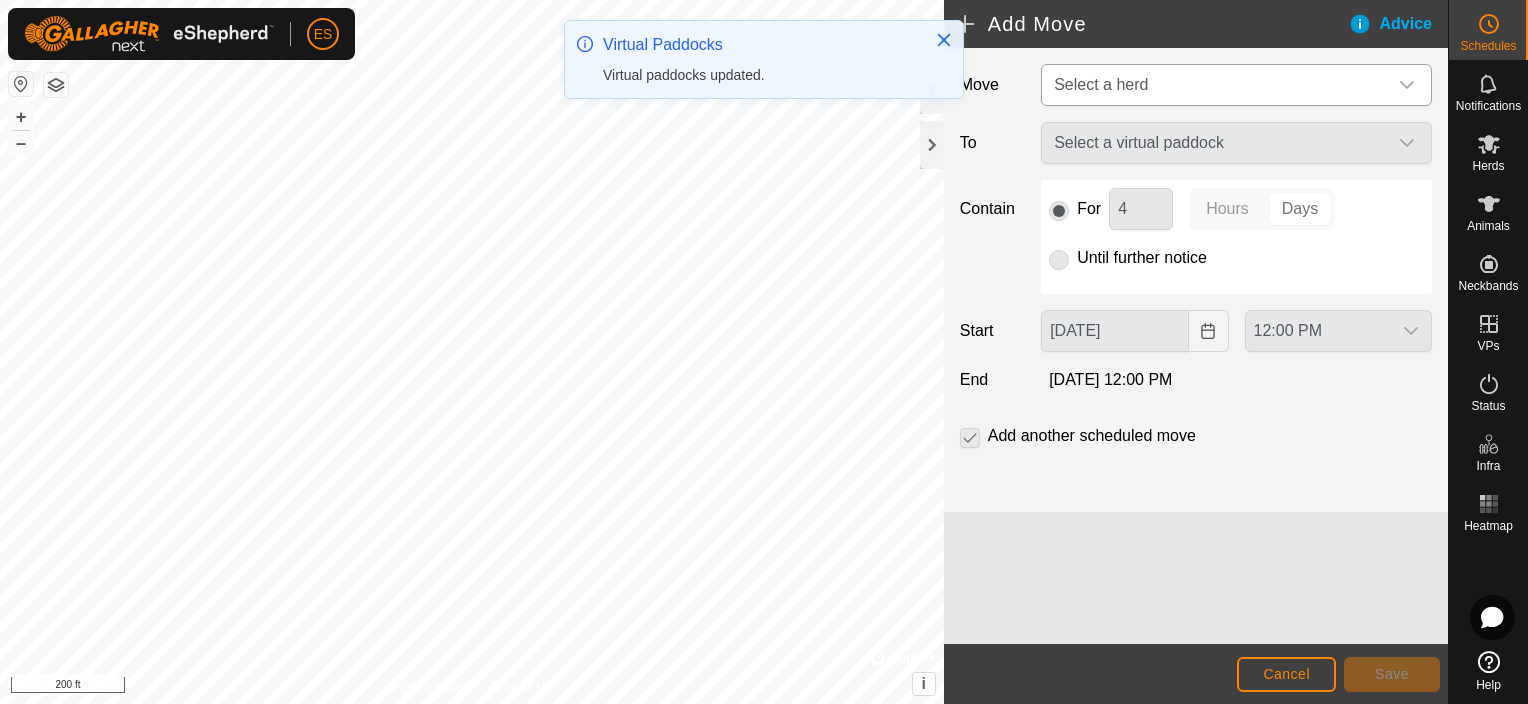 click on "Select a herd" at bounding box center [1216, 85] 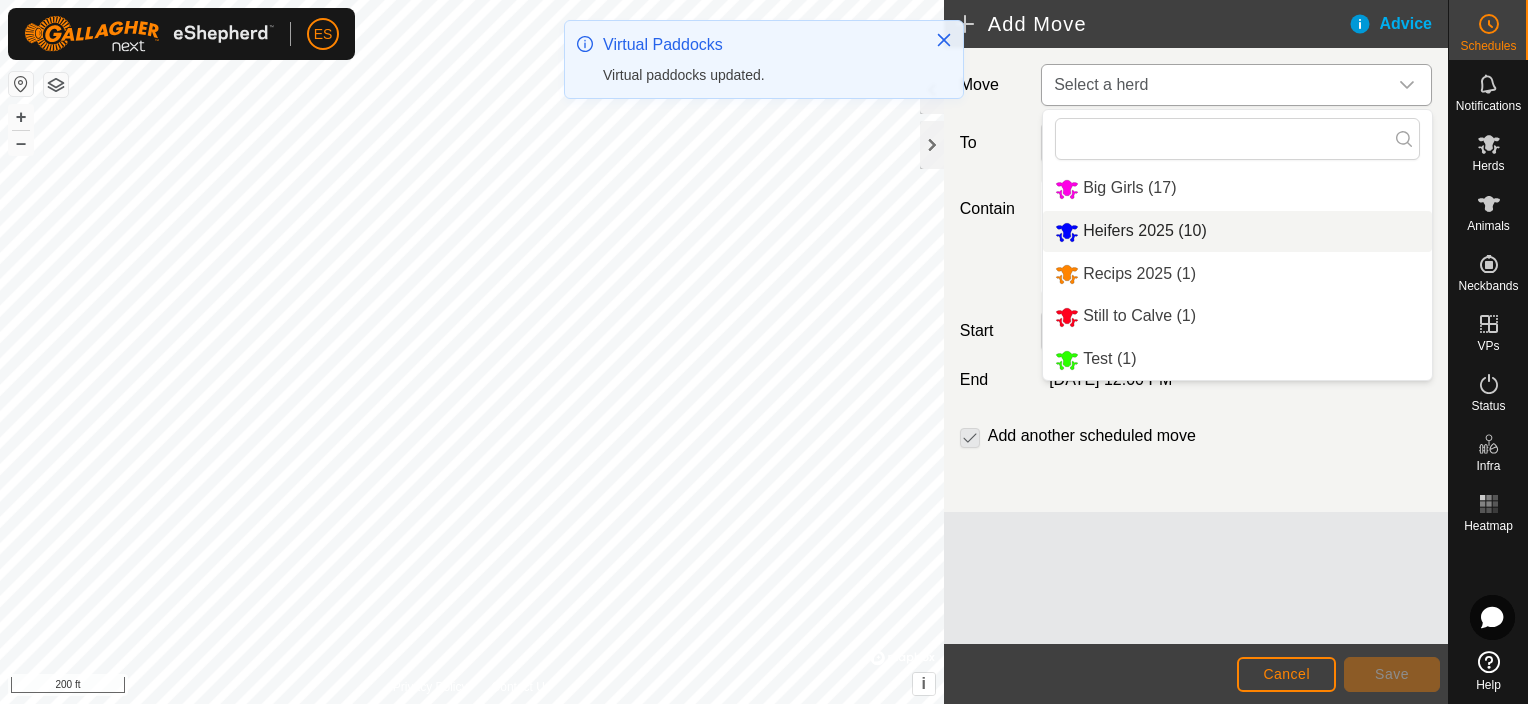 click on "Heifers 2025 (10)" at bounding box center (1237, 231) 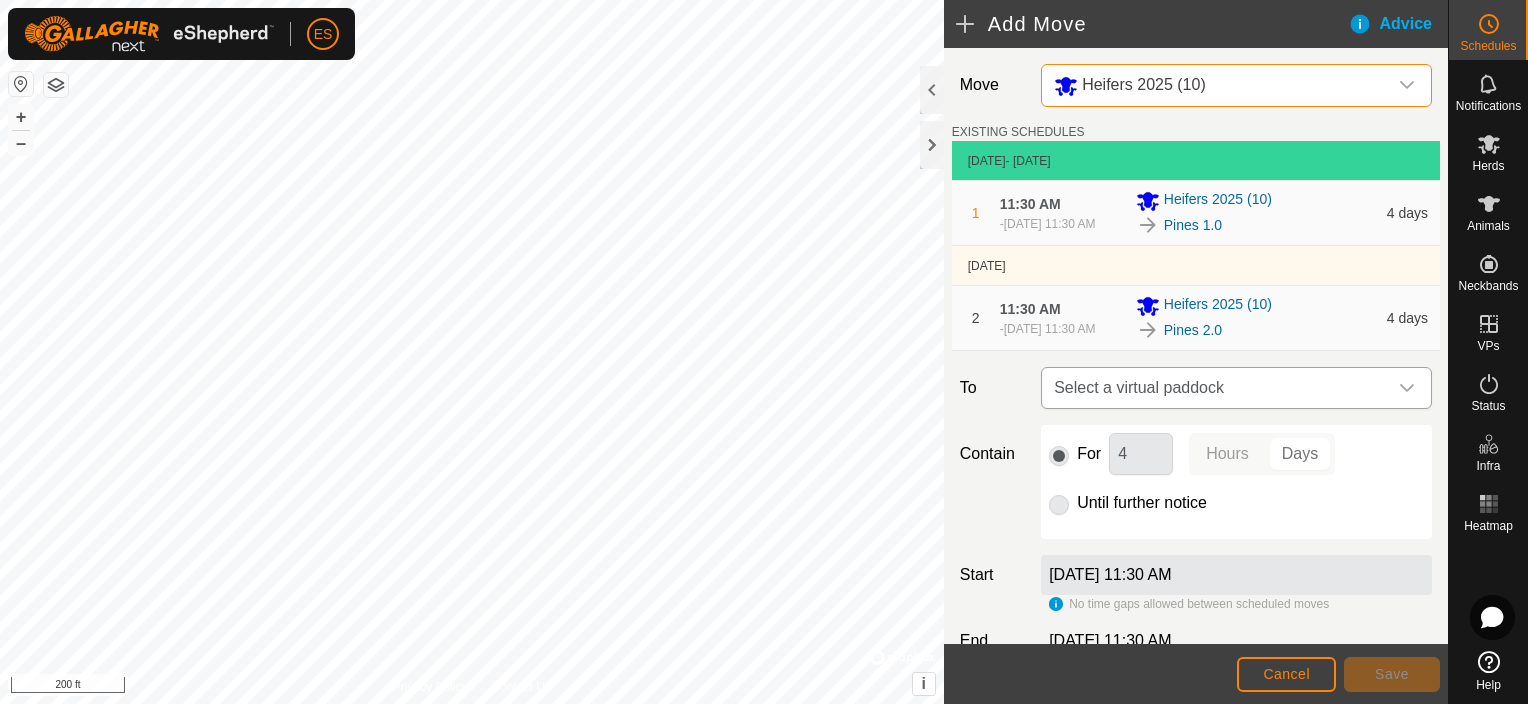 click on "Select a virtual paddock" at bounding box center [1216, 388] 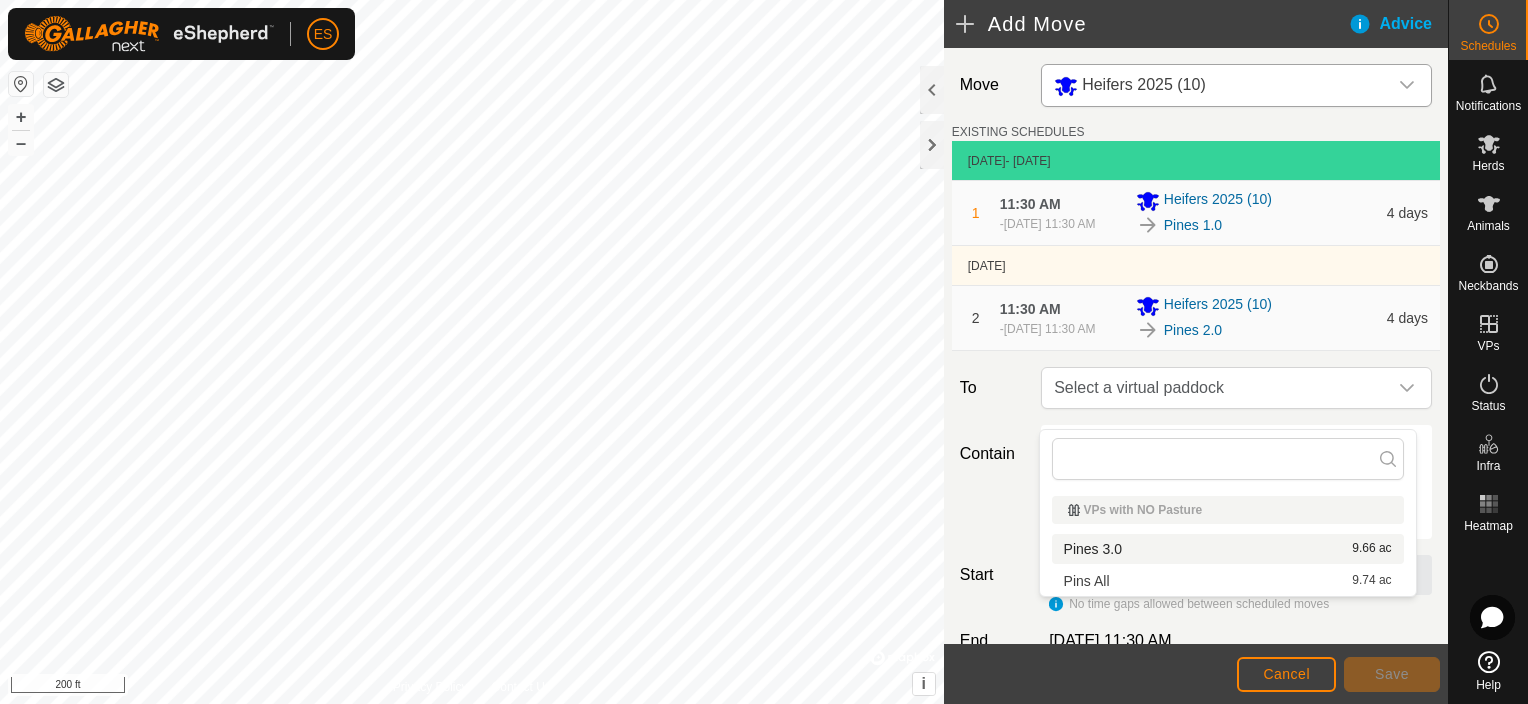 click on "Pines 3.0  9.66 ac" at bounding box center [1228, 549] 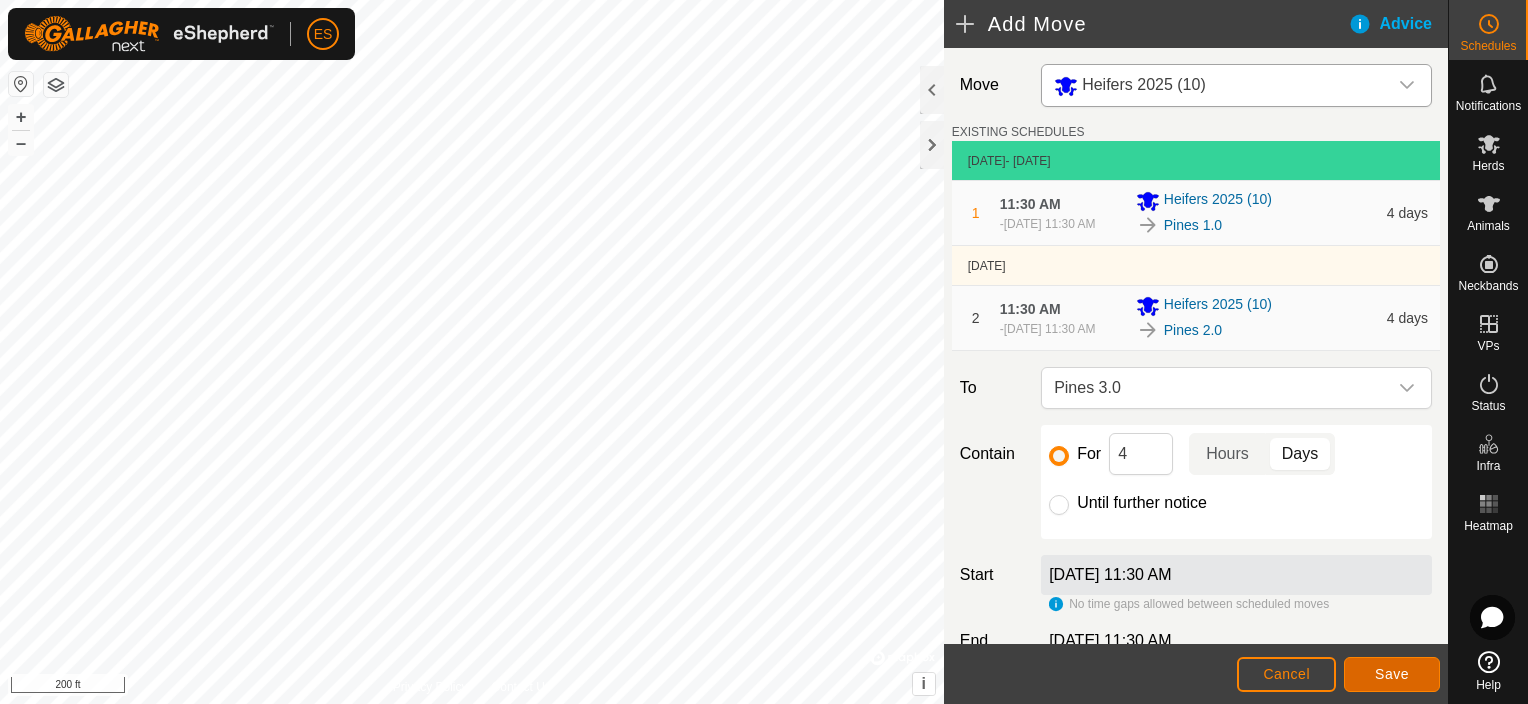 click on "Save" 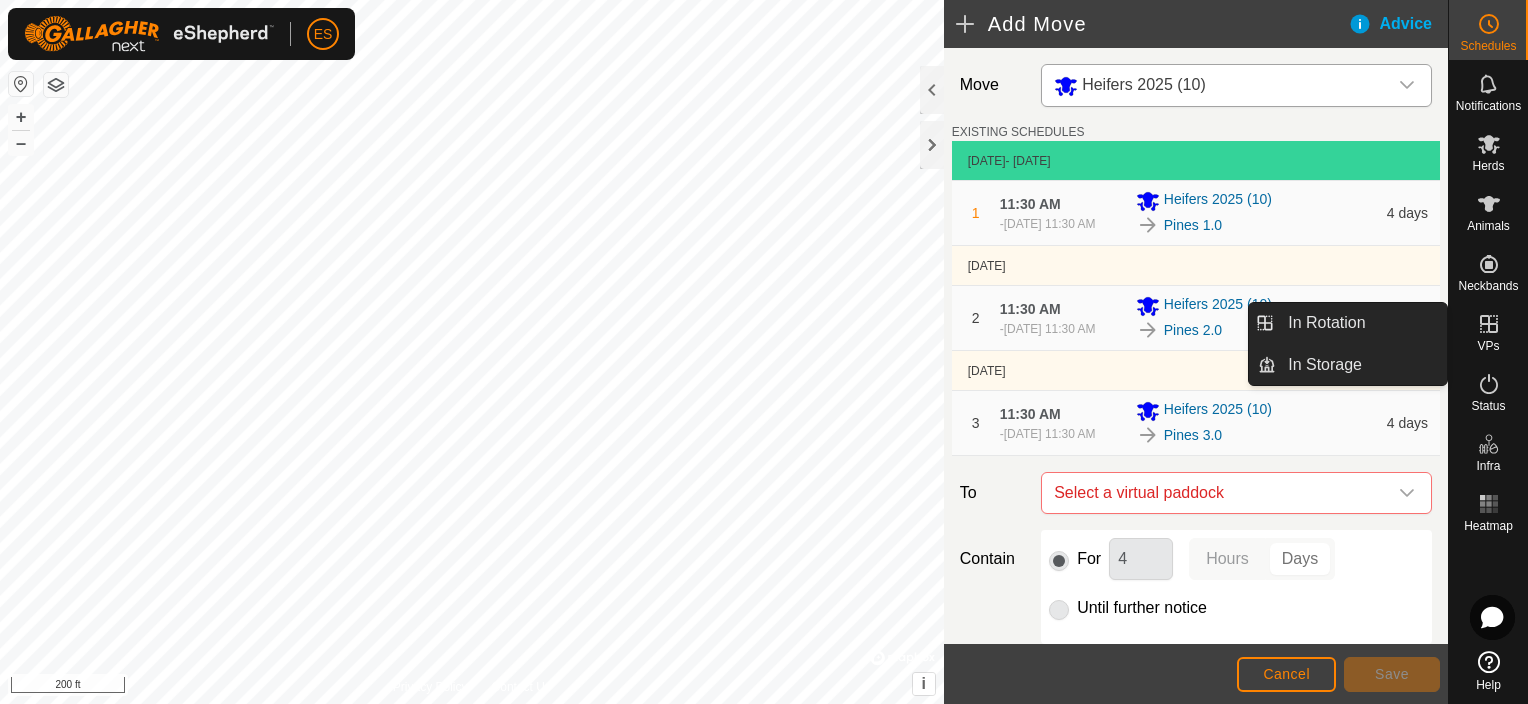 click 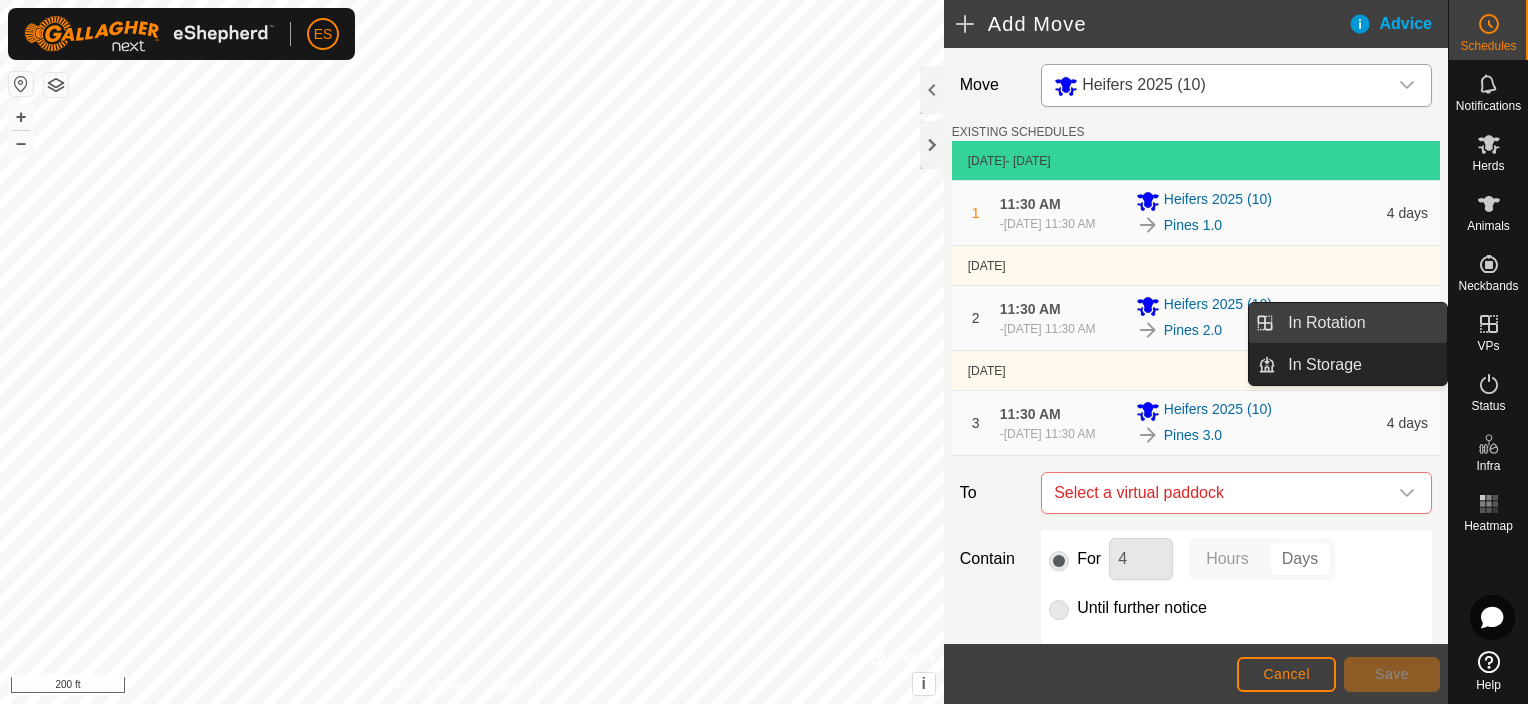 click on "In Rotation" at bounding box center [1361, 323] 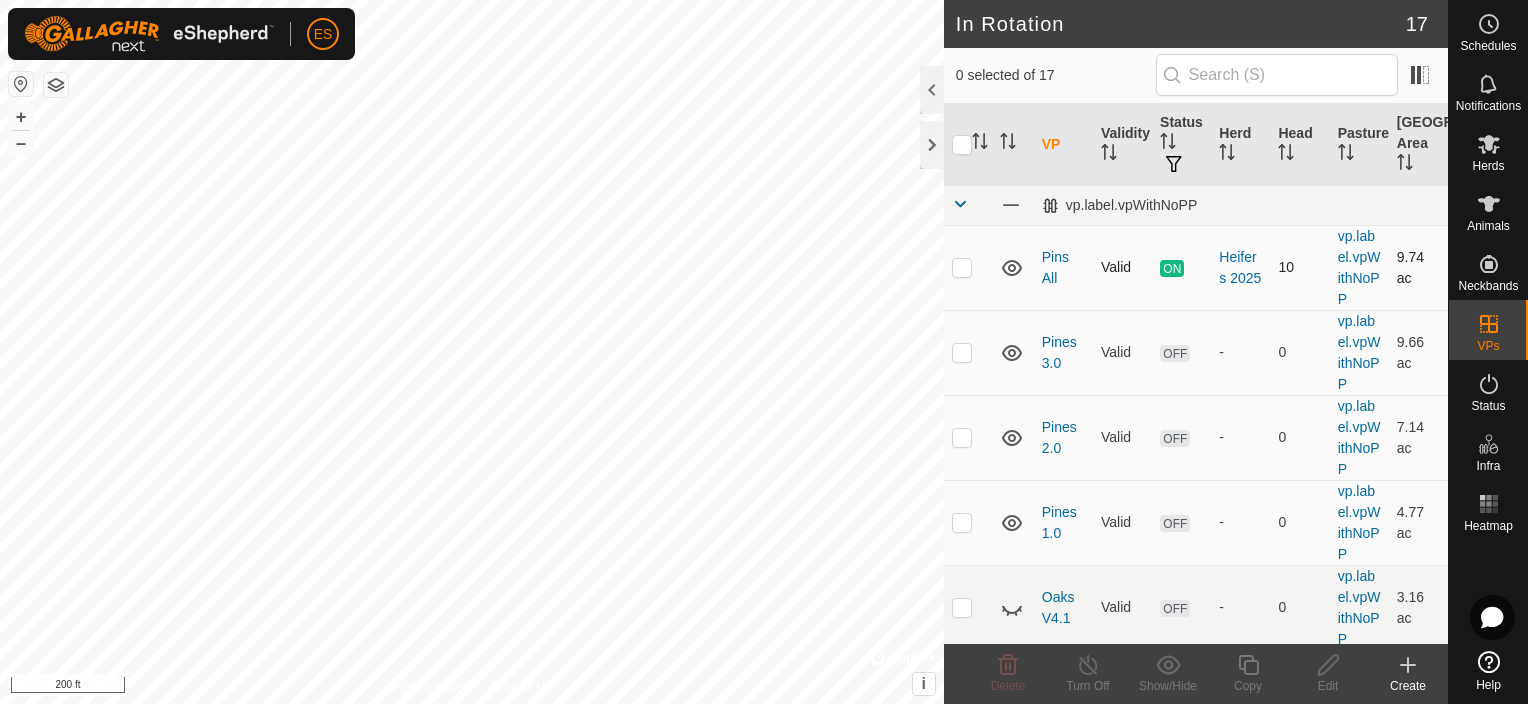 click at bounding box center [962, 267] 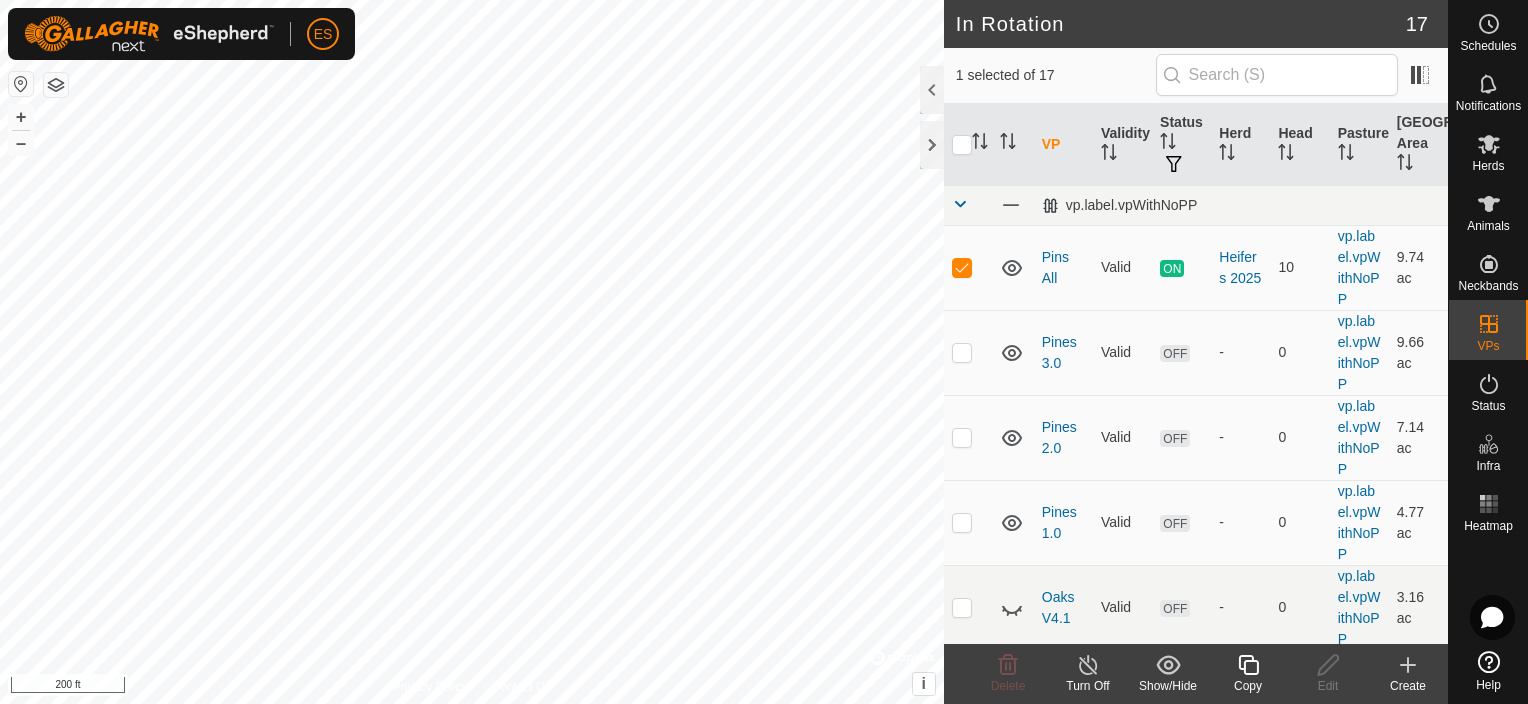 click 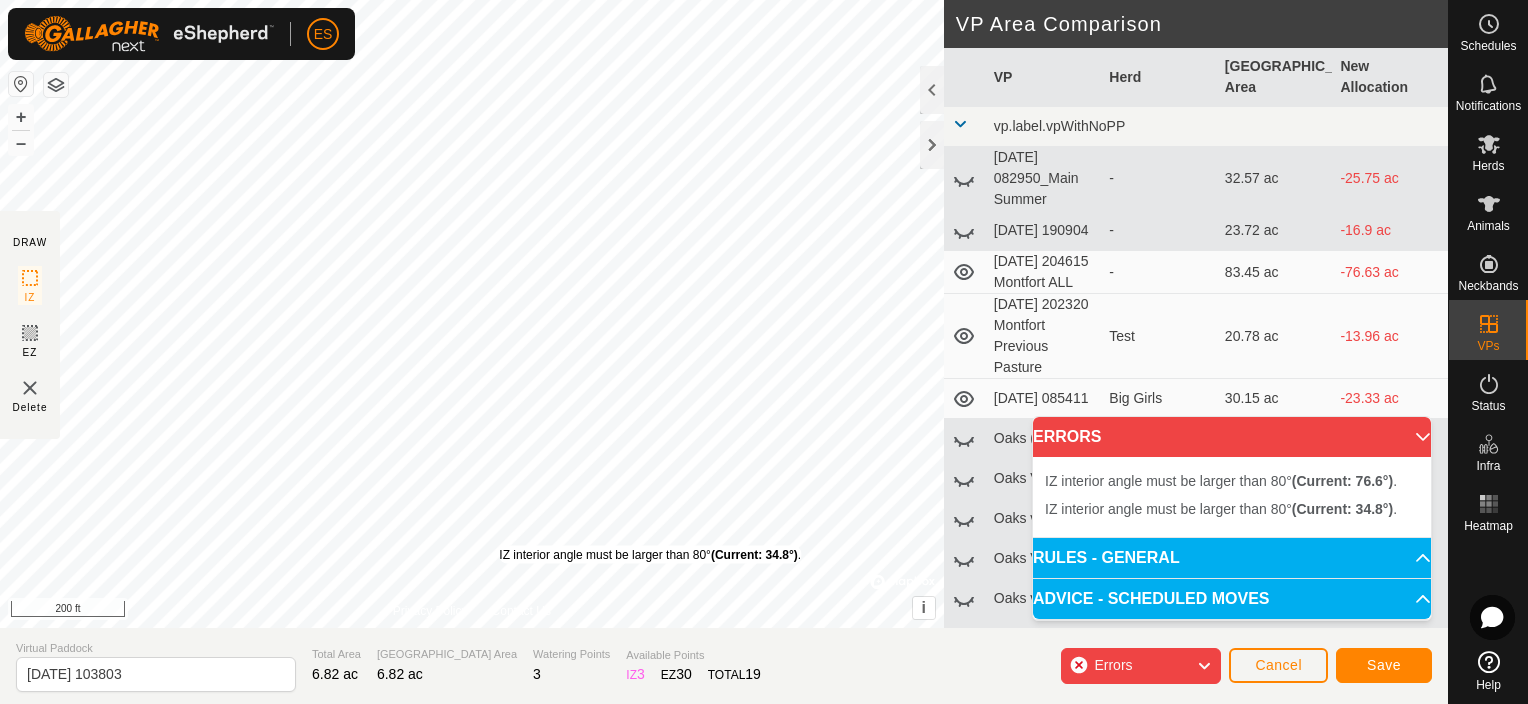 drag, startPoint x: 590, startPoint y: 567, endPoint x: 500, endPoint y: 545, distance: 92.64988 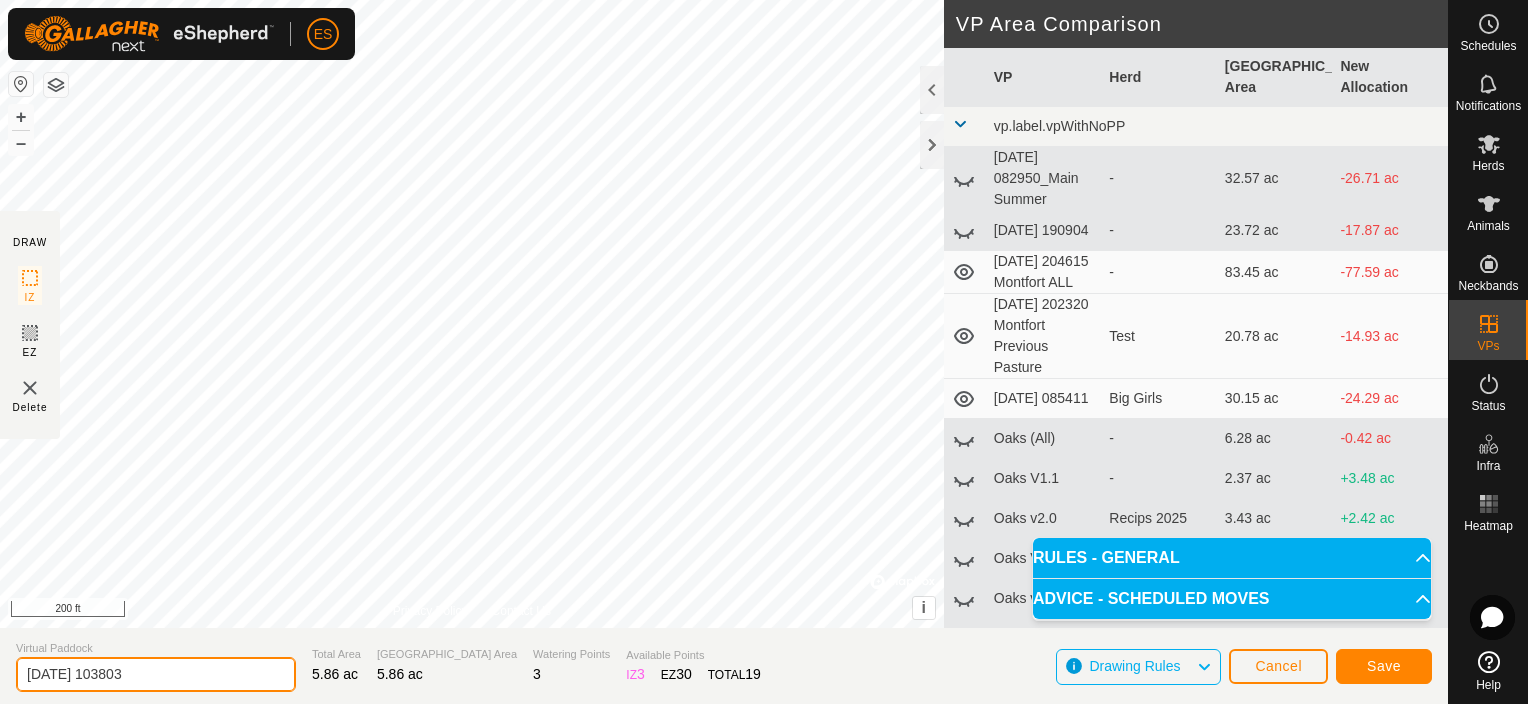 drag, startPoint x: 166, startPoint y: 673, endPoint x: -4, endPoint y: 620, distance: 178.0702 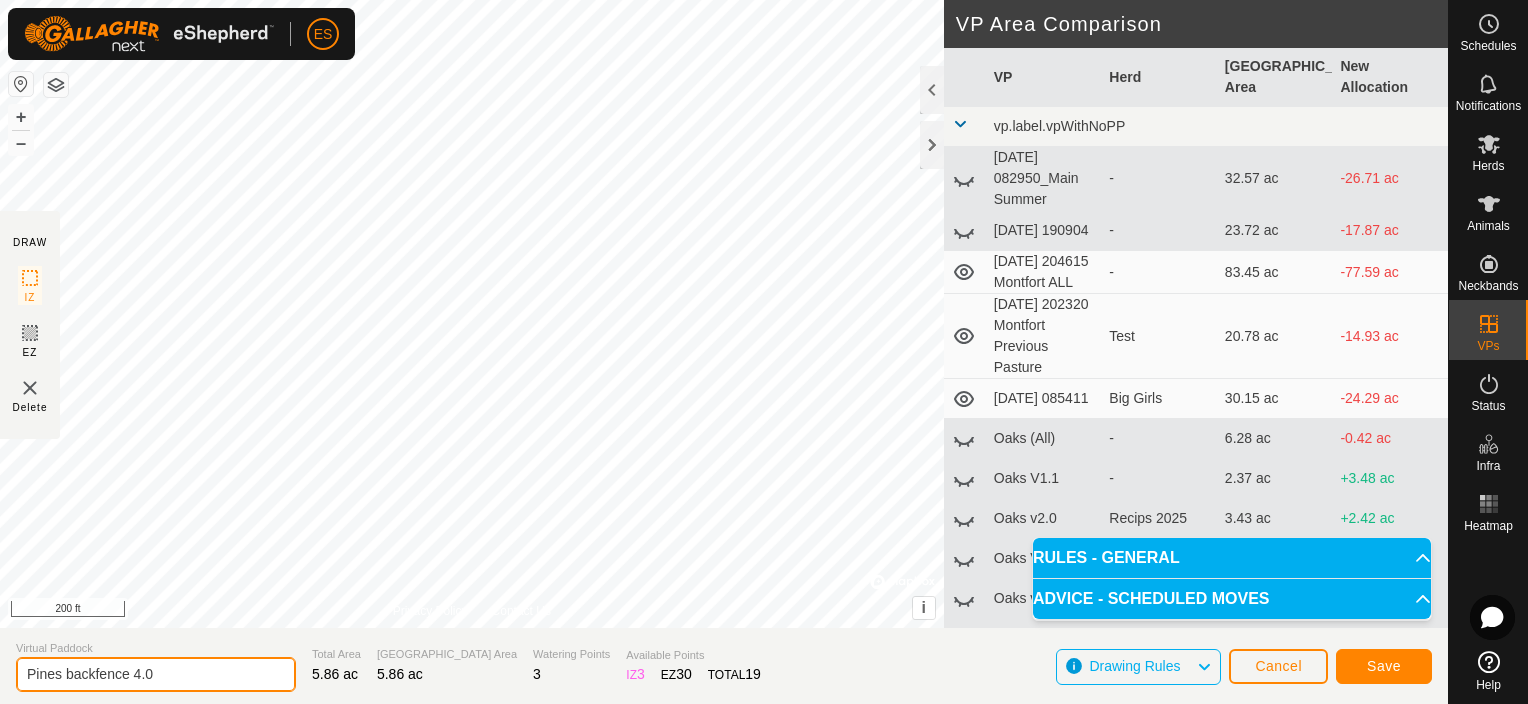 type on "Pines backfence 4.0" 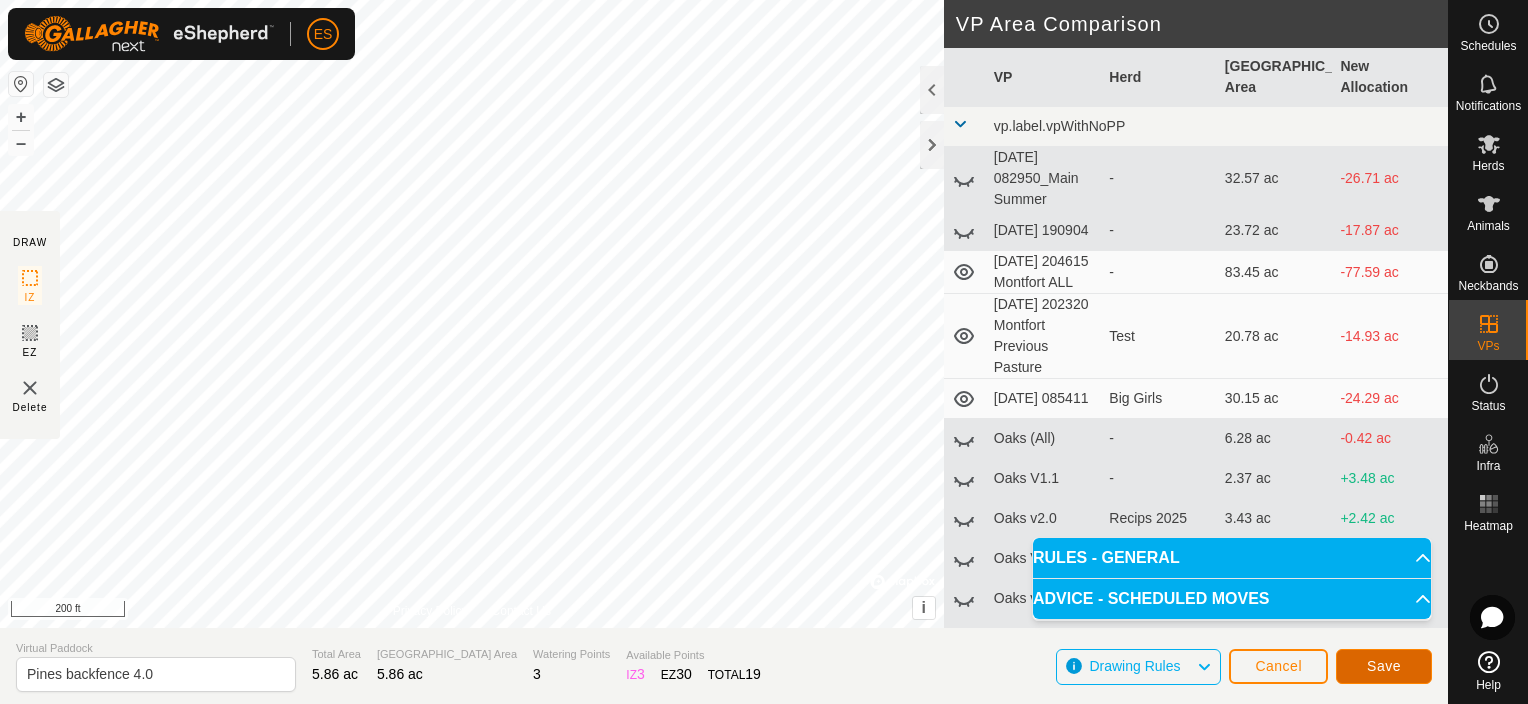 click on "Save" 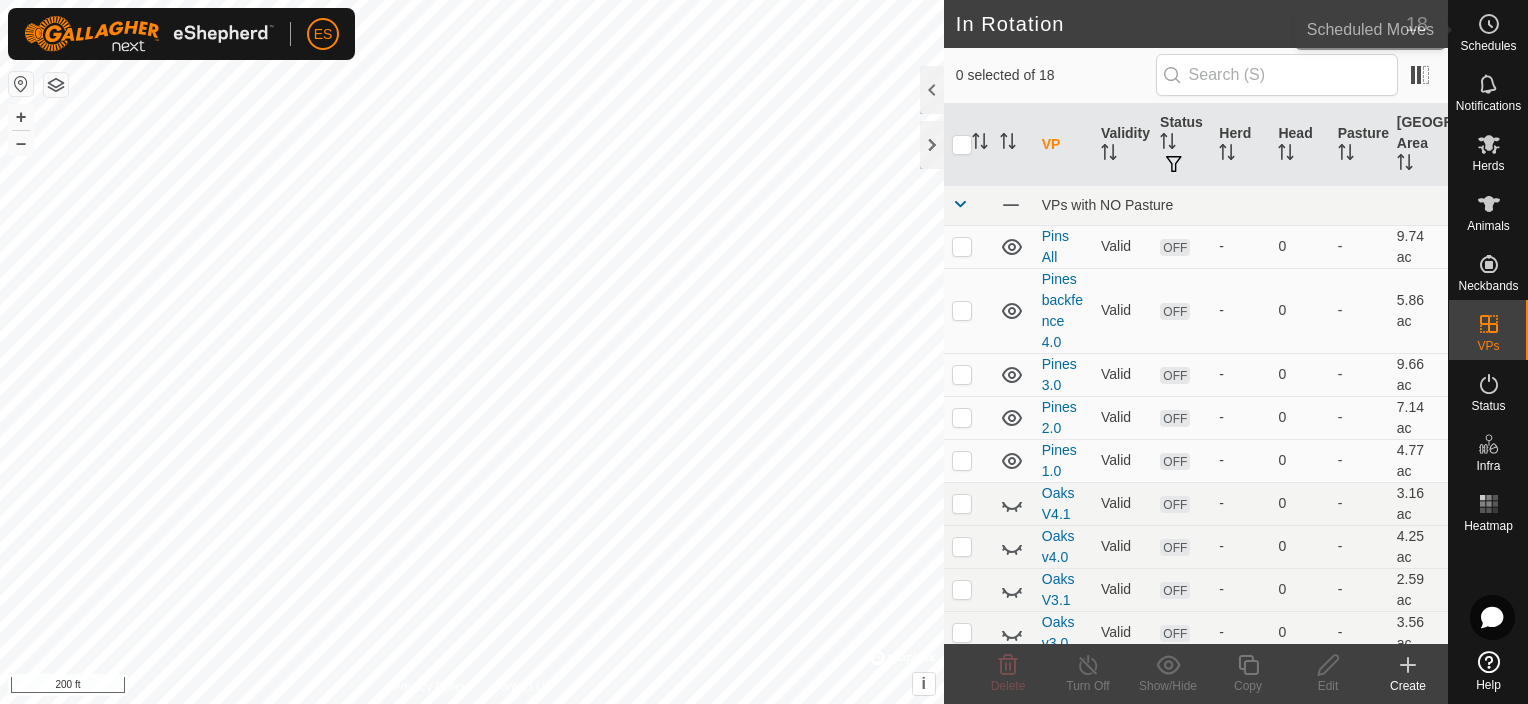 click 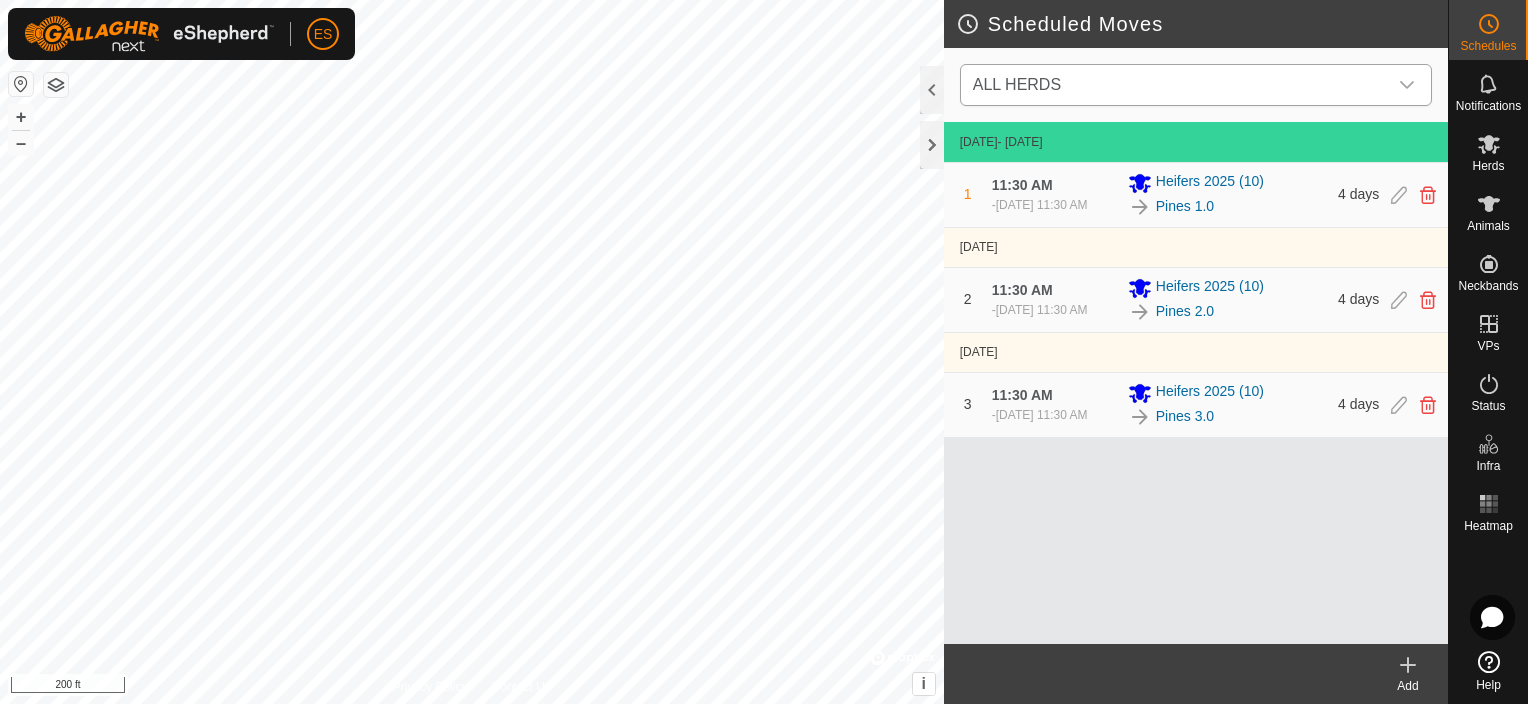click on "ALL HERDS" at bounding box center (1176, 85) 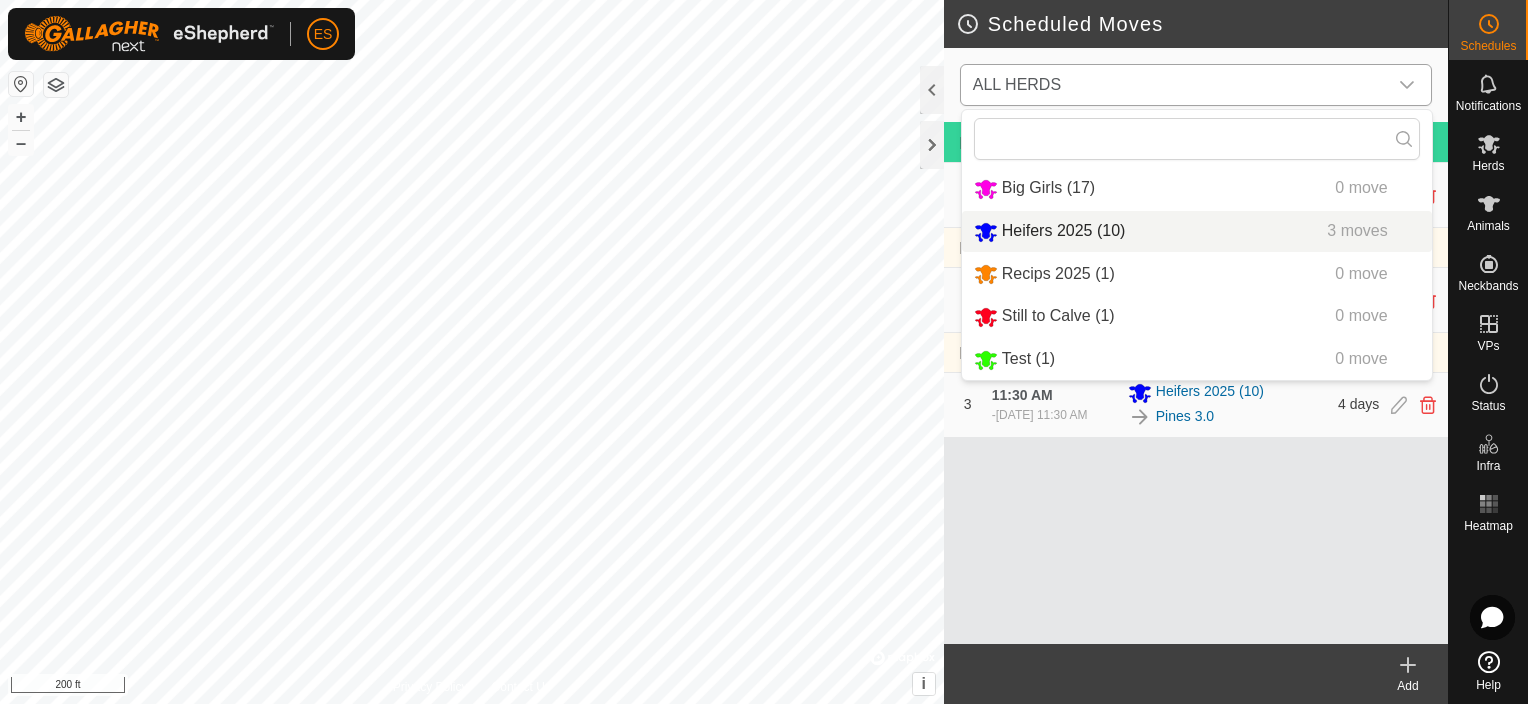 click on "Heifers 2025 (10) 3 moves" at bounding box center [1197, 231] 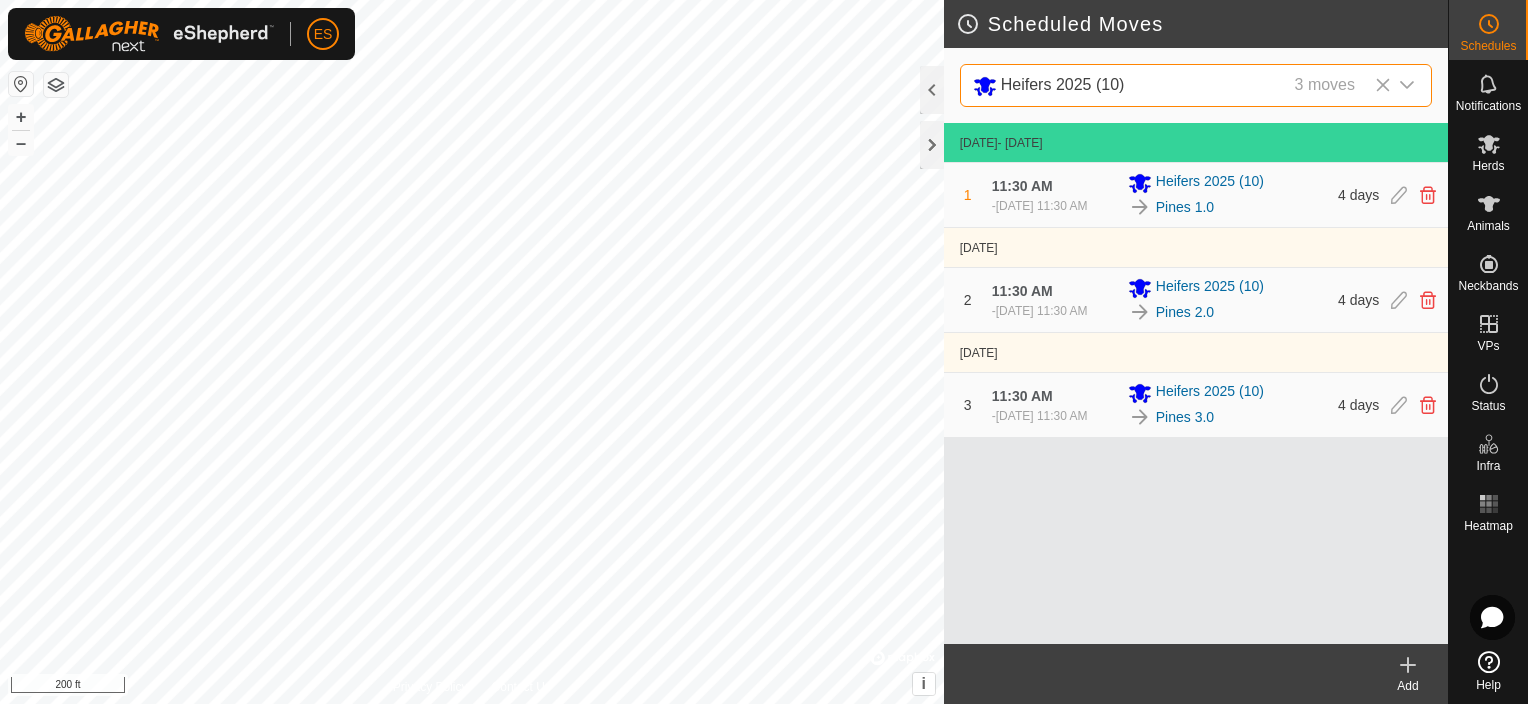 click 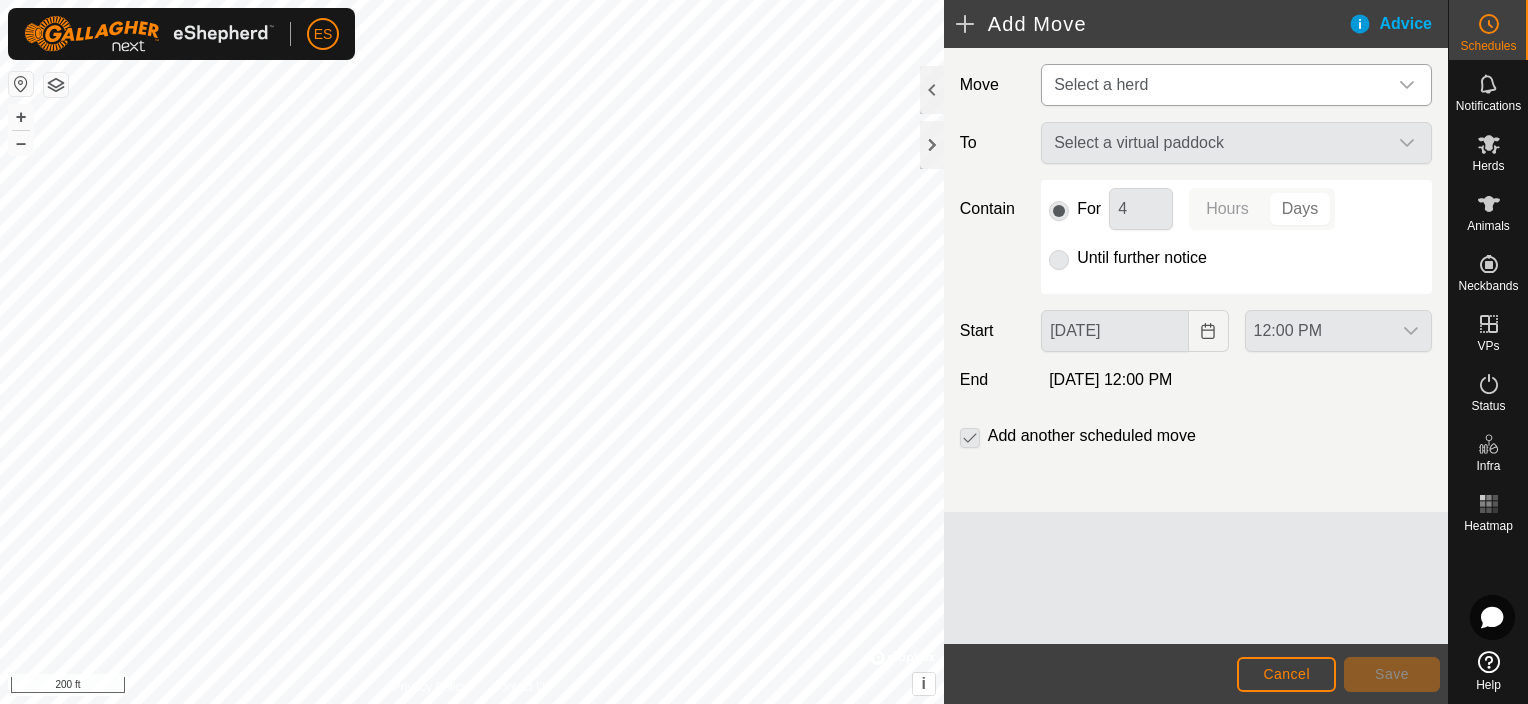 click on "Select a herd" at bounding box center [1101, 84] 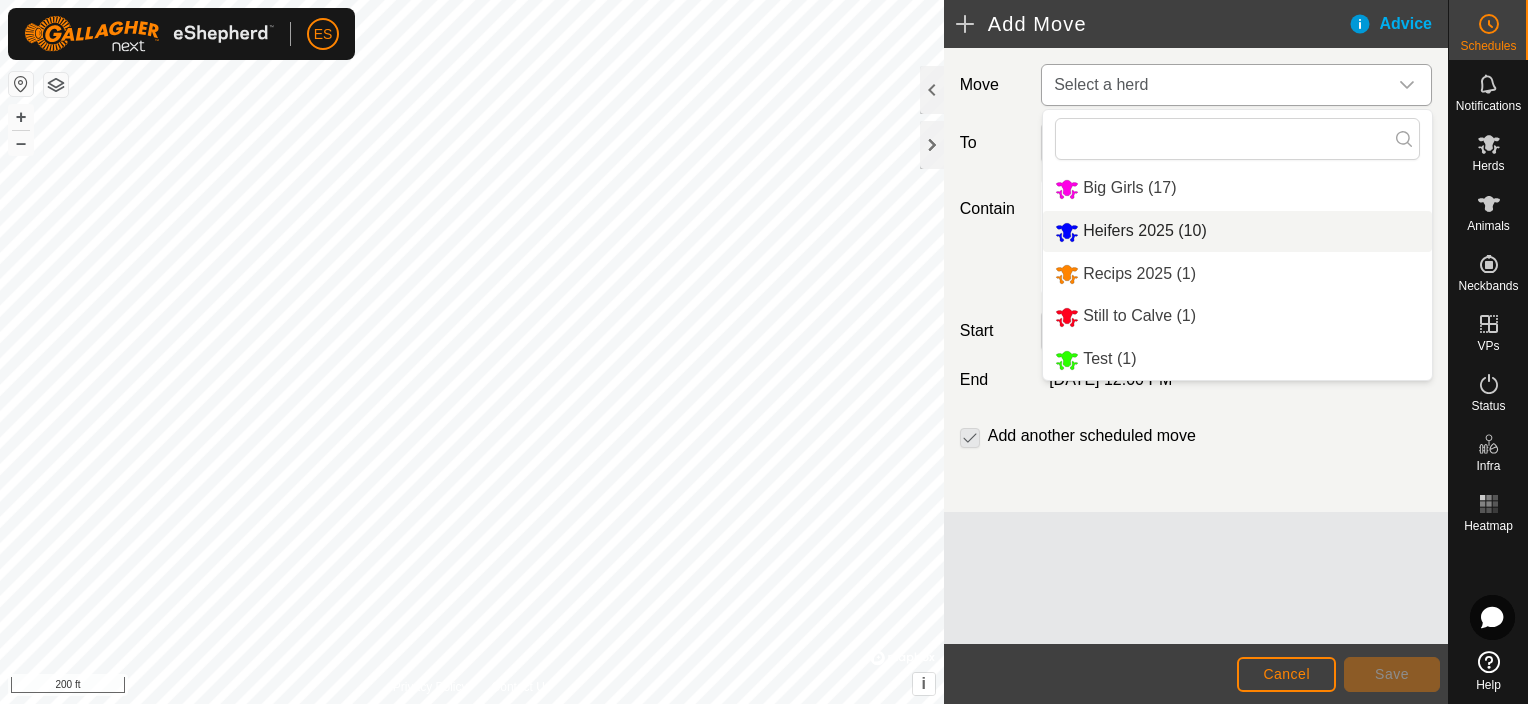 click on "Heifers 2025 (10)" at bounding box center [1237, 231] 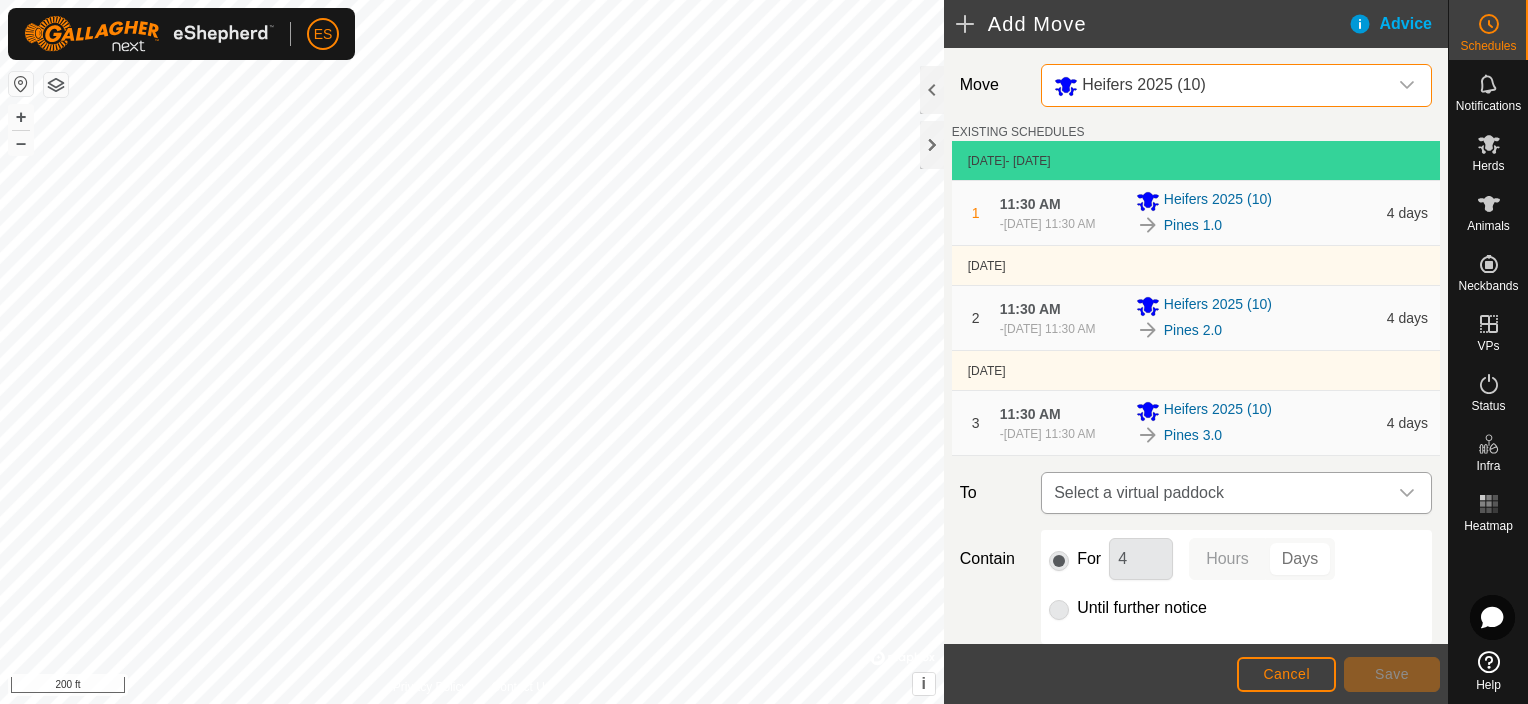 click on "Select a virtual paddock" at bounding box center [1216, 493] 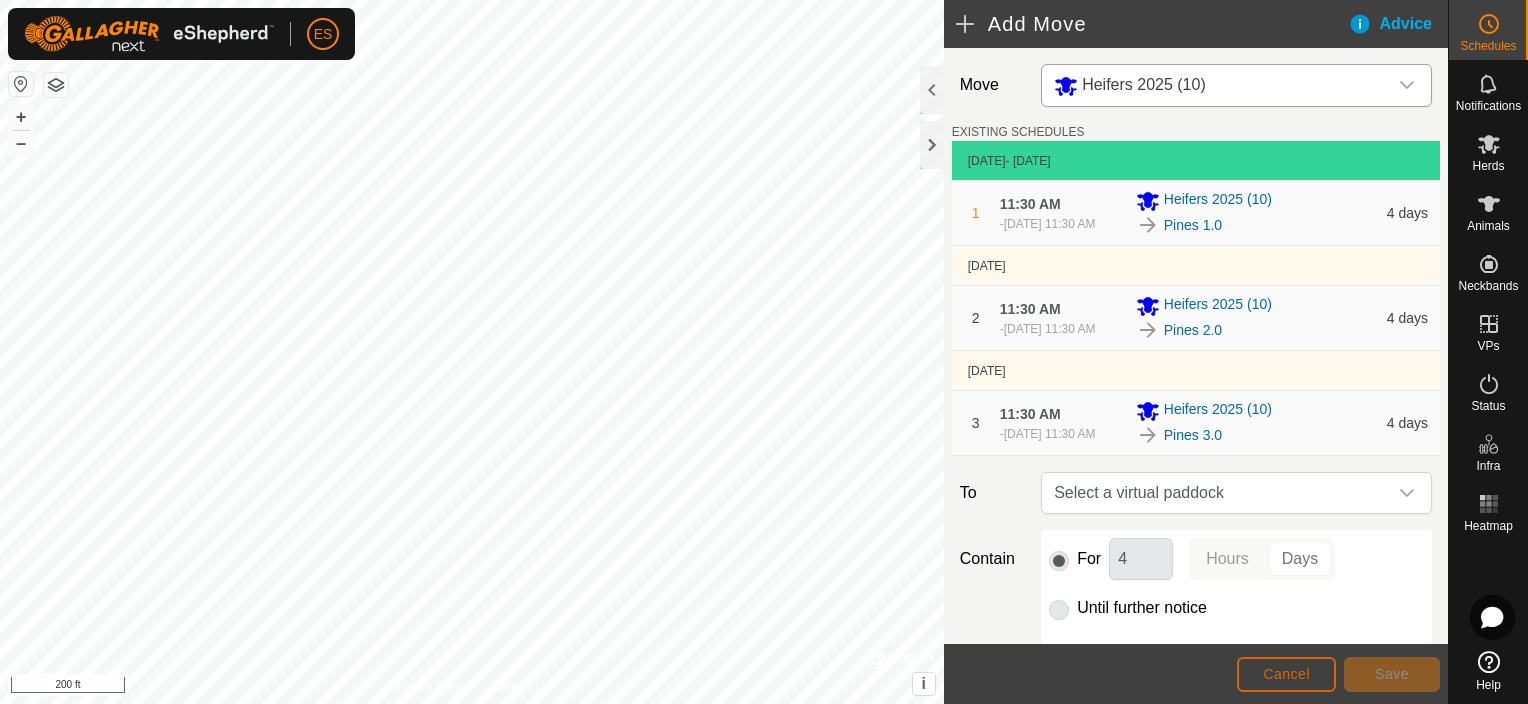 click on "Cancel" 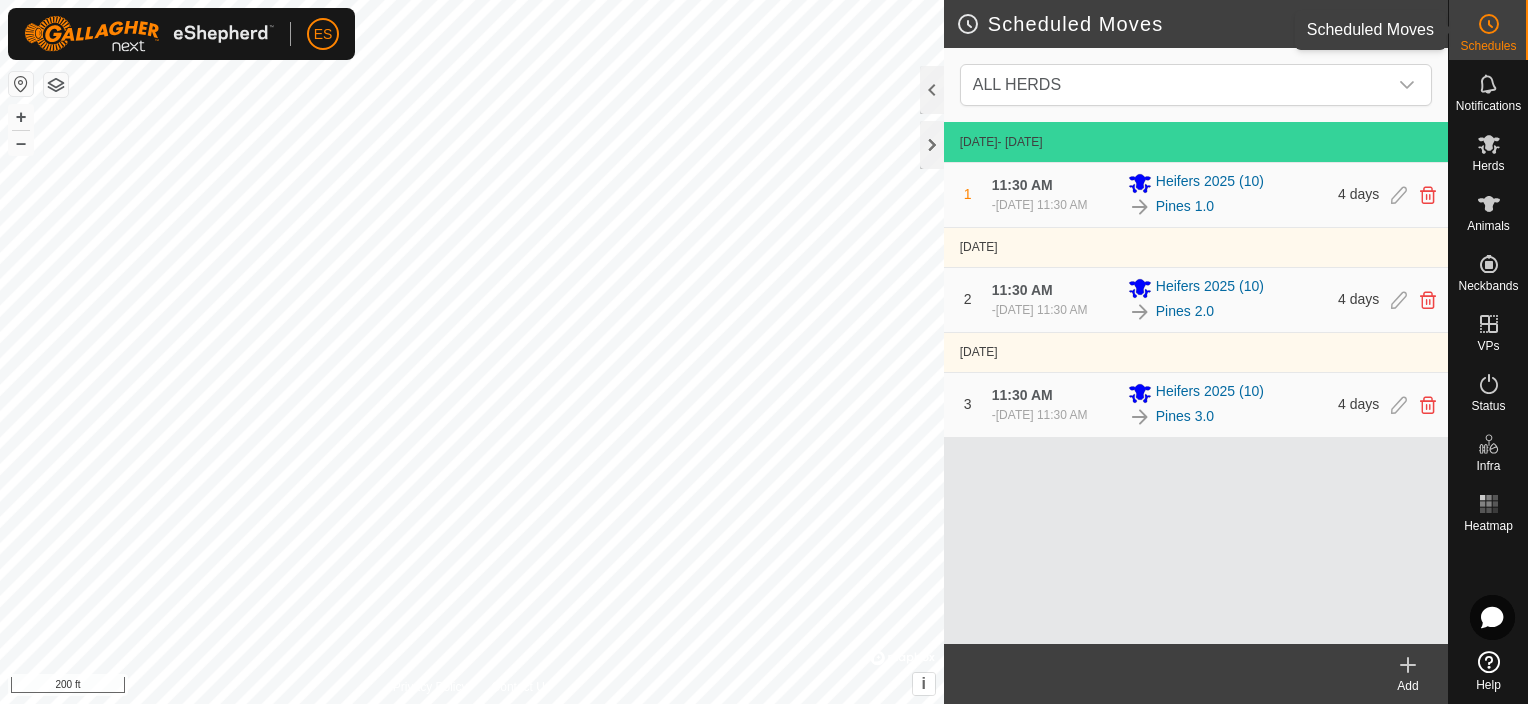 click 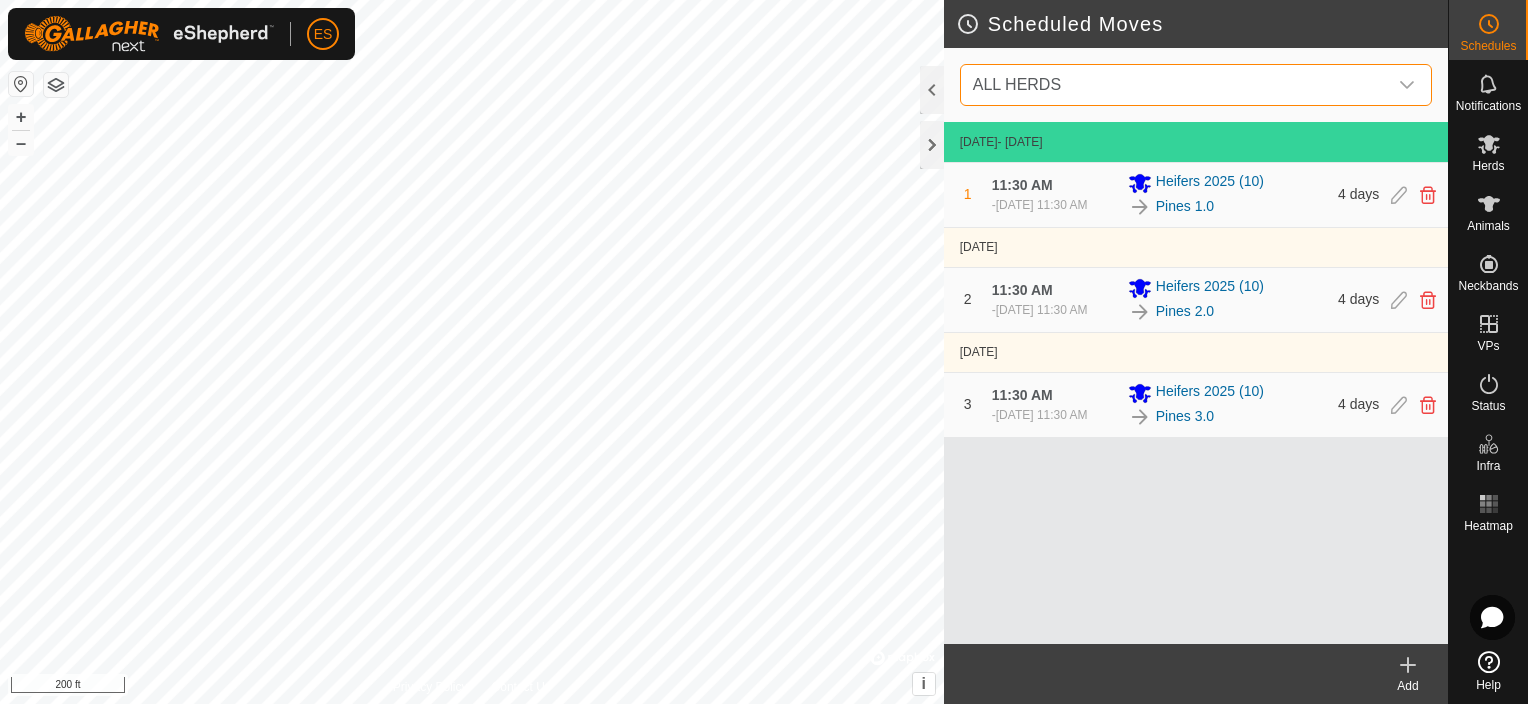 click on "ALL HERDS" at bounding box center [1176, 85] 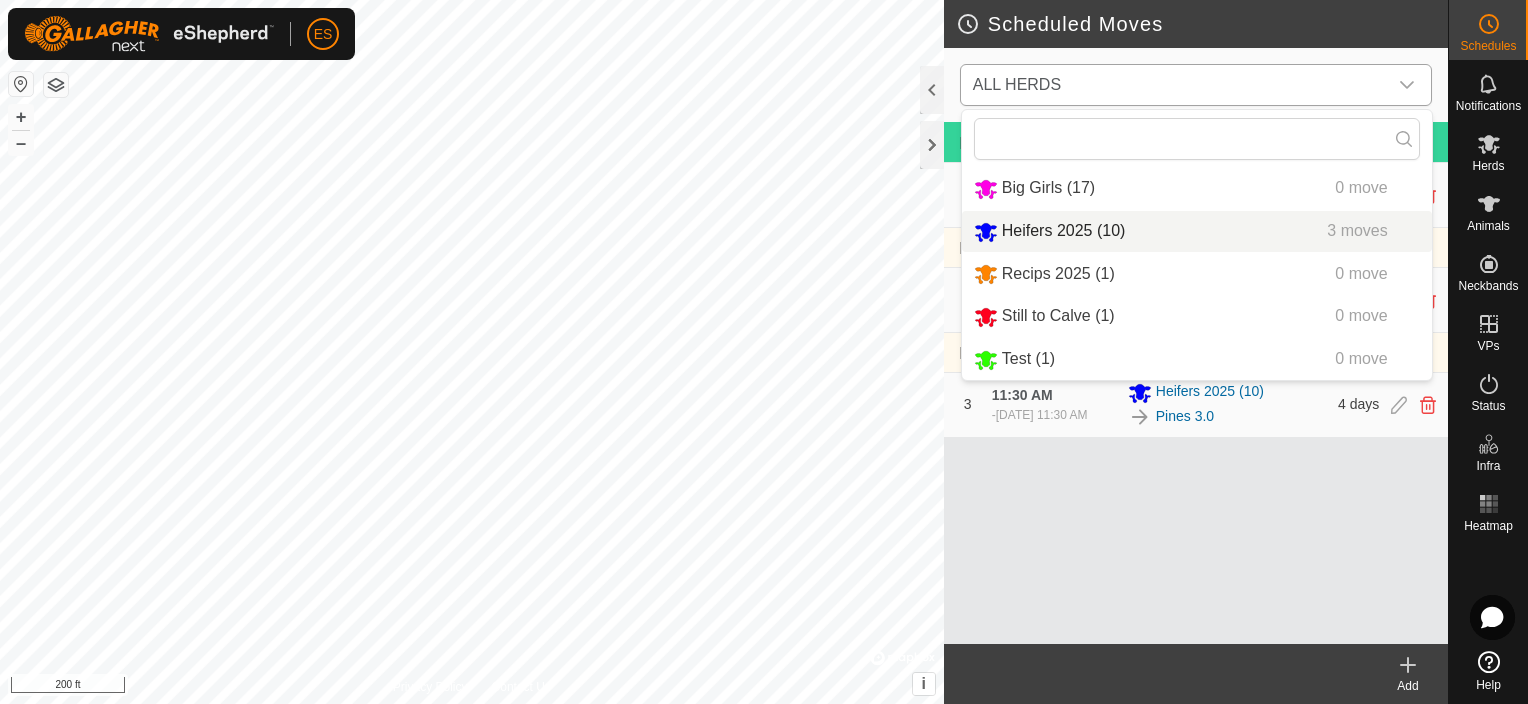 click on "Heifers 2025 (10) 3 moves" at bounding box center [1197, 231] 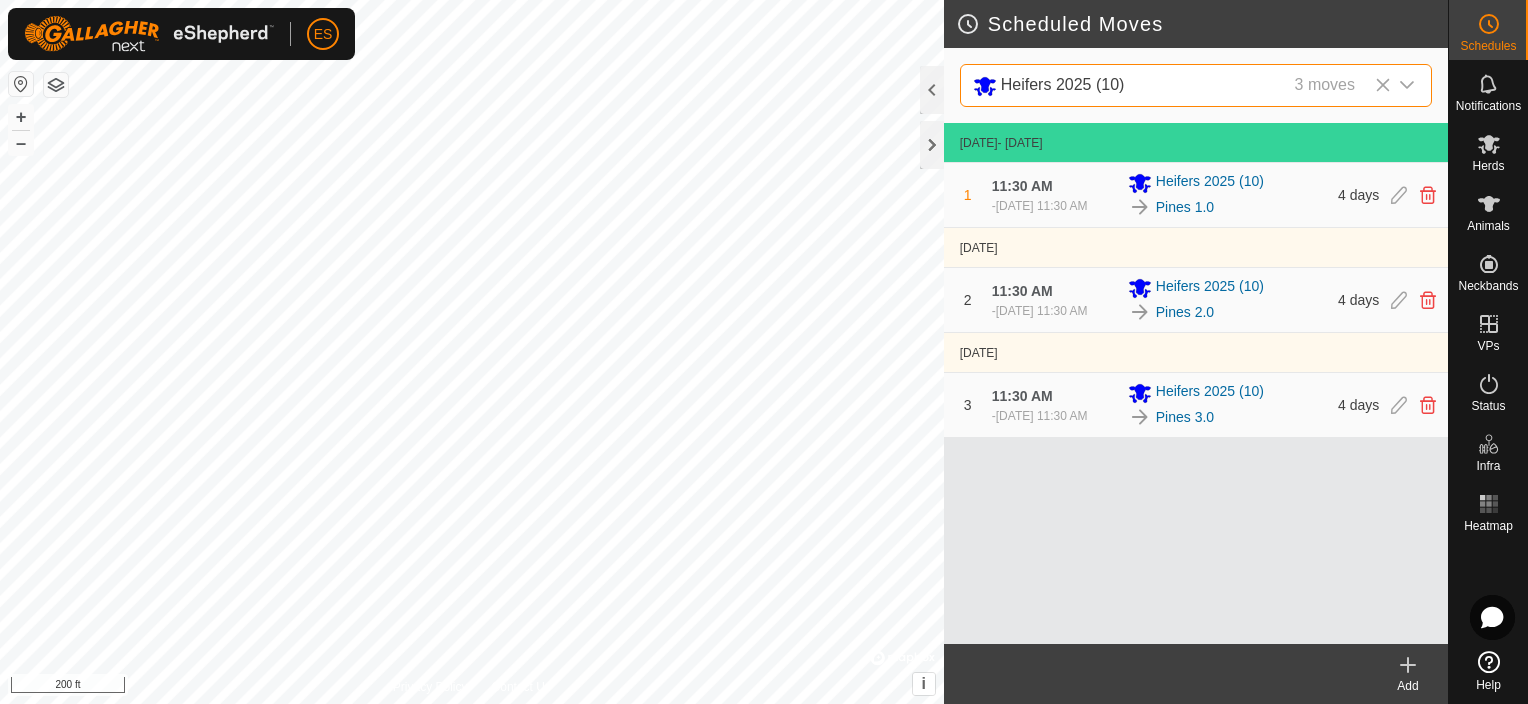 click on "[DATE]  - [DATE] 1 11:30 AM  -  [DATE] 11:30 AM Heifers 2025 (10) Pines 1.0 4 days  [DATE] 2 11:30 AM  -  [DATE] 11:30 AM Heifers 2025 (10) Pines 2.0 4 days  [DATE] 3 11:30 AM  -  [DATE] 11:30 AM Heifers 2025 (10) Pines 3.0 4 days" at bounding box center (1196, 383) 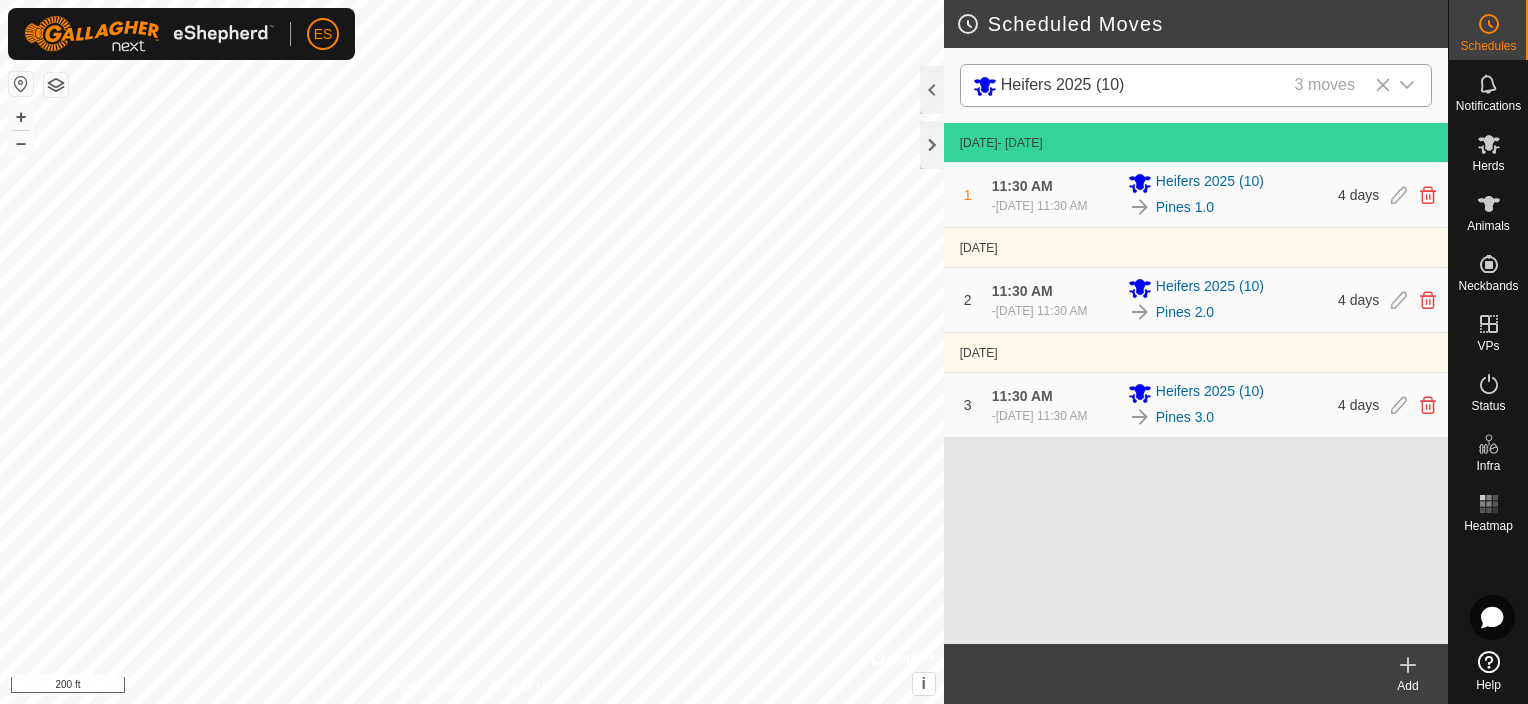 click on "Heifers 2025 (10)  3 moves" at bounding box center [1168, 85] 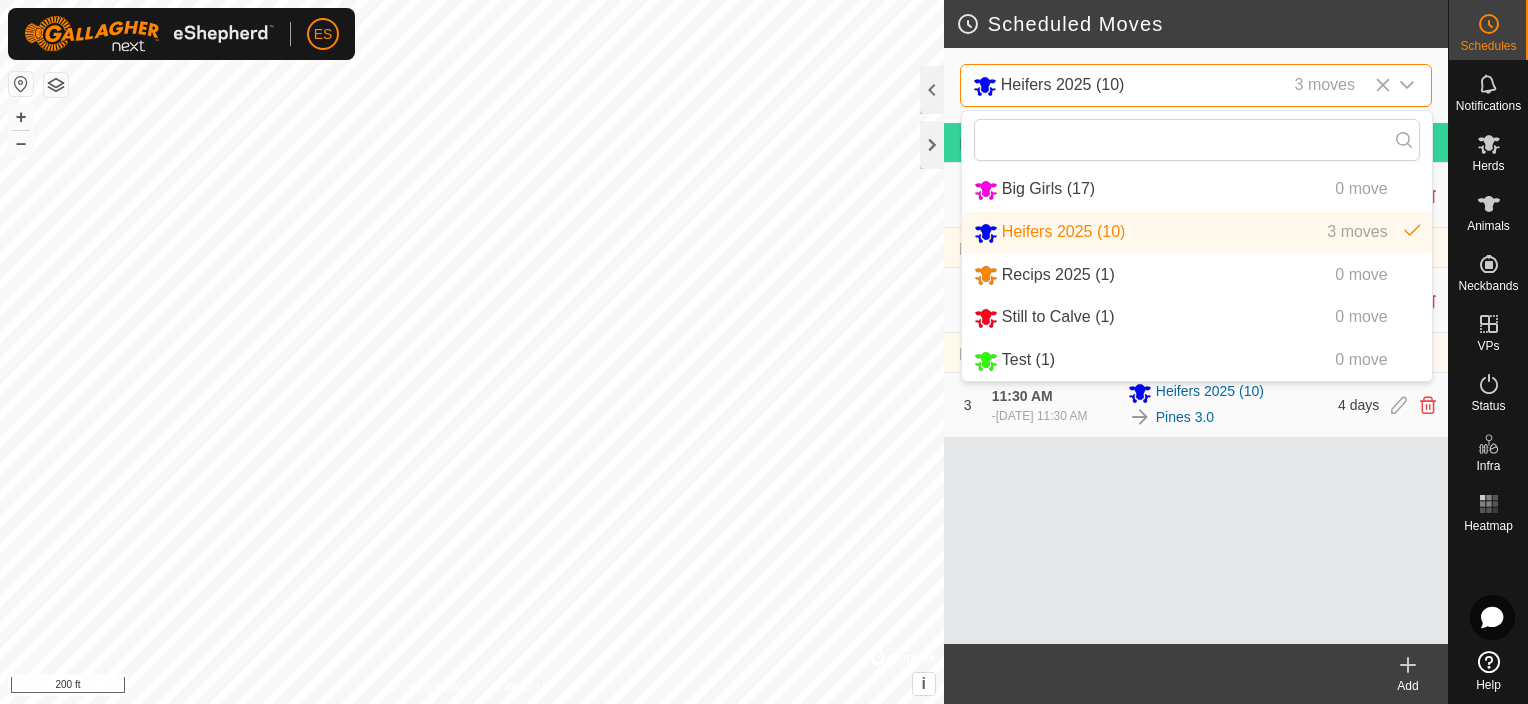click on "Heifers 2025 (10)  3 moves" at bounding box center [1168, 85] 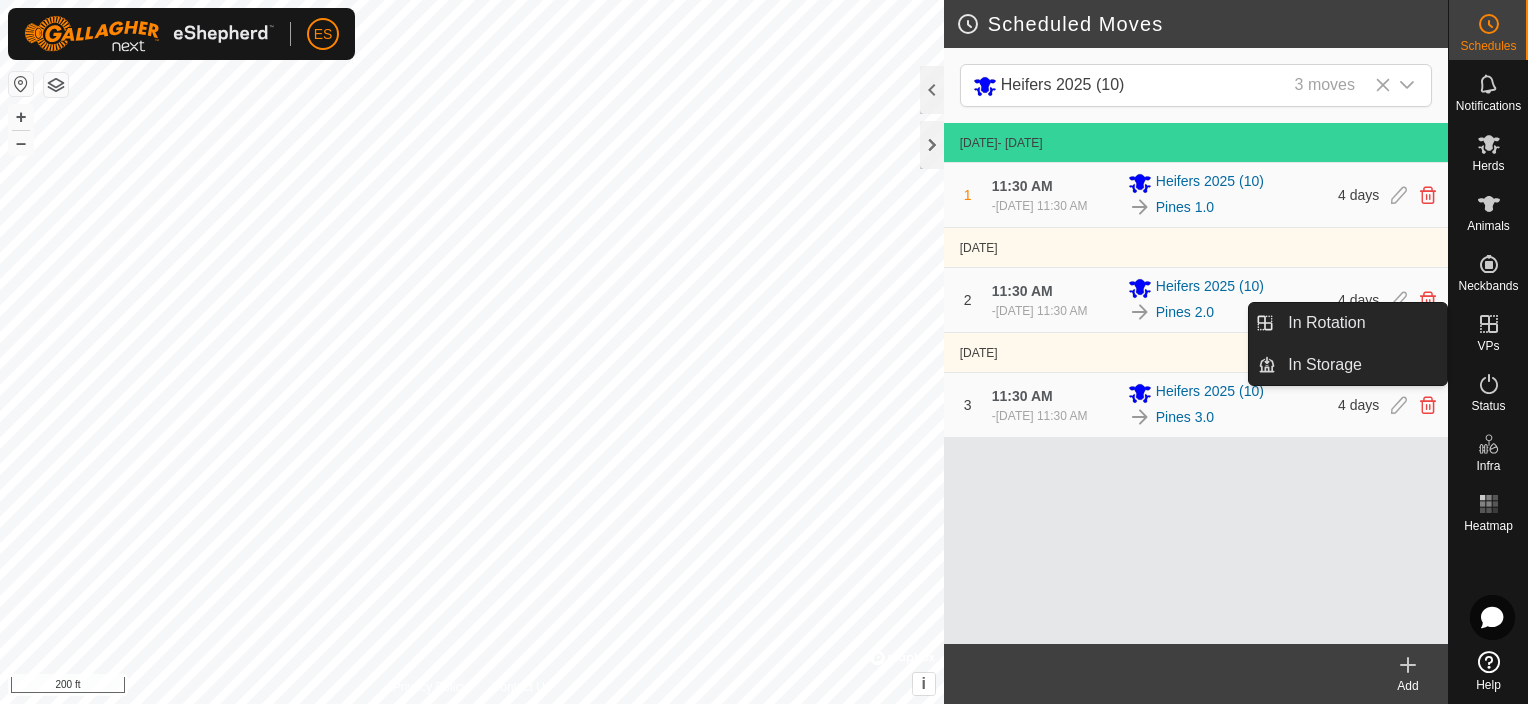 click 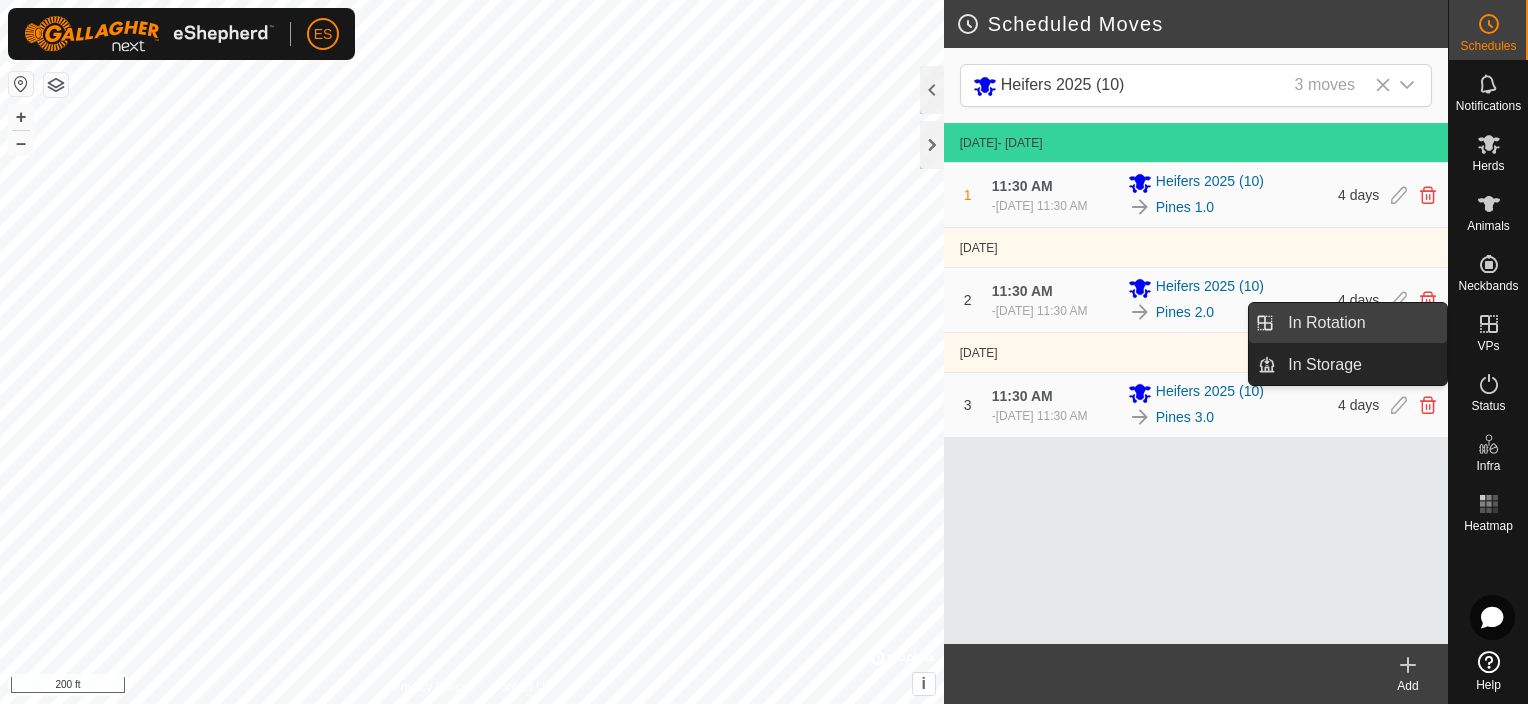 click on "In Rotation" at bounding box center (1361, 323) 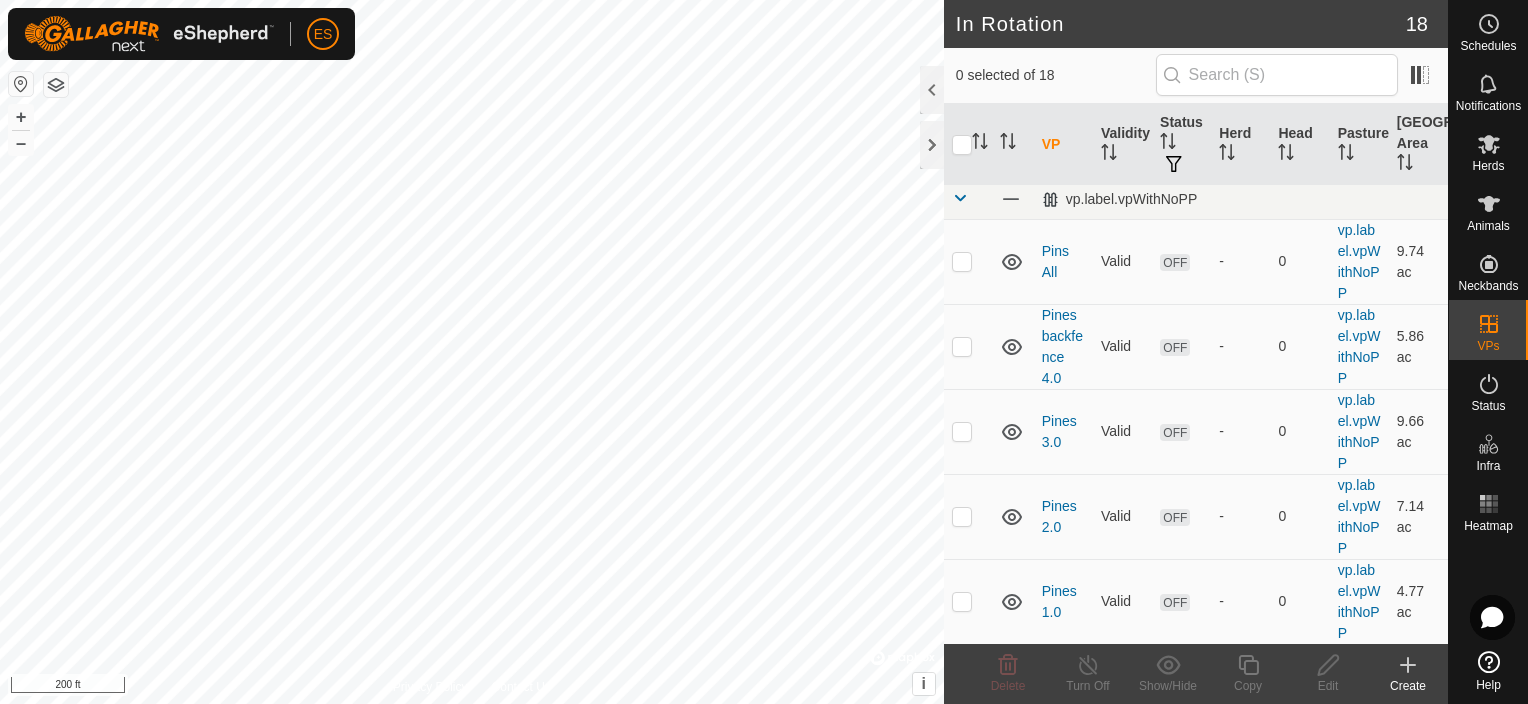scroll, scrollTop: 0, scrollLeft: 0, axis: both 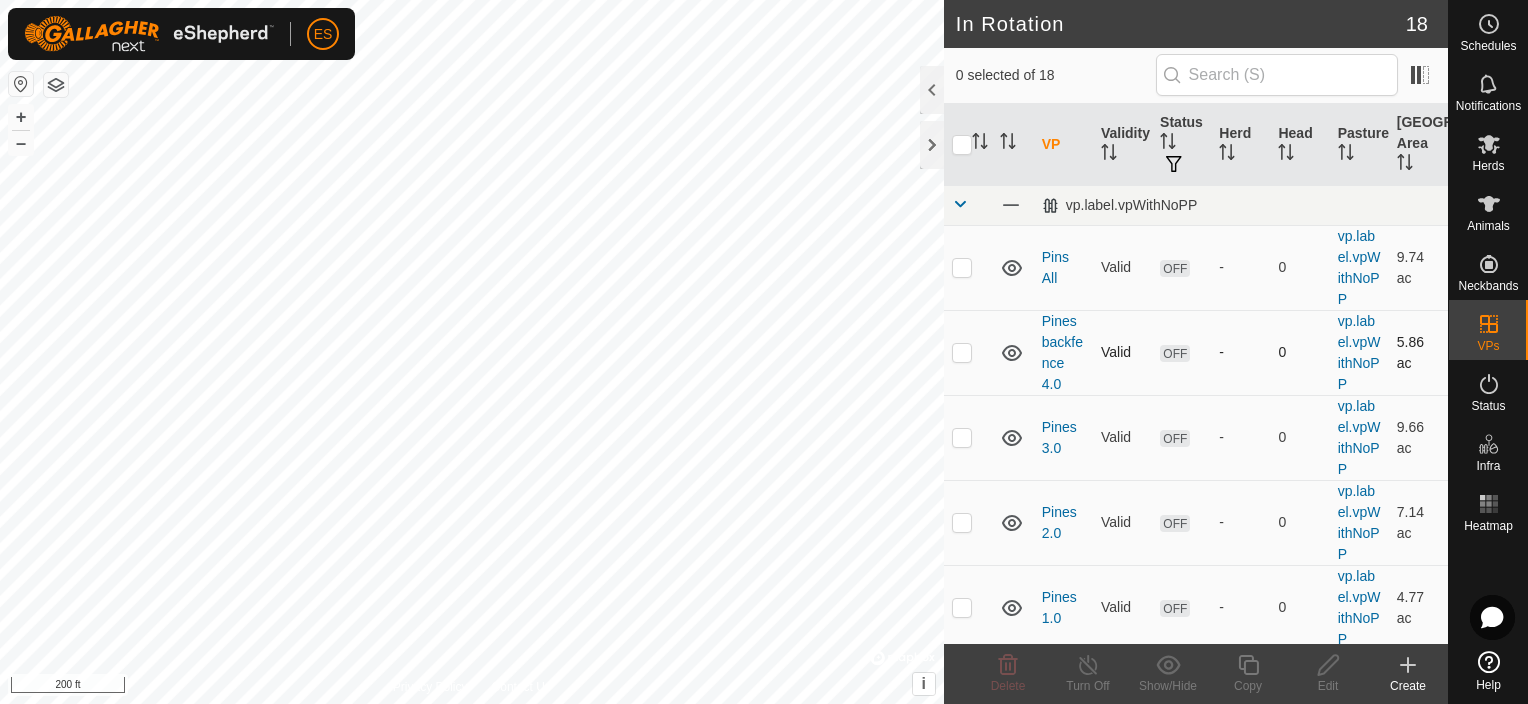 click at bounding box center (962, 352) 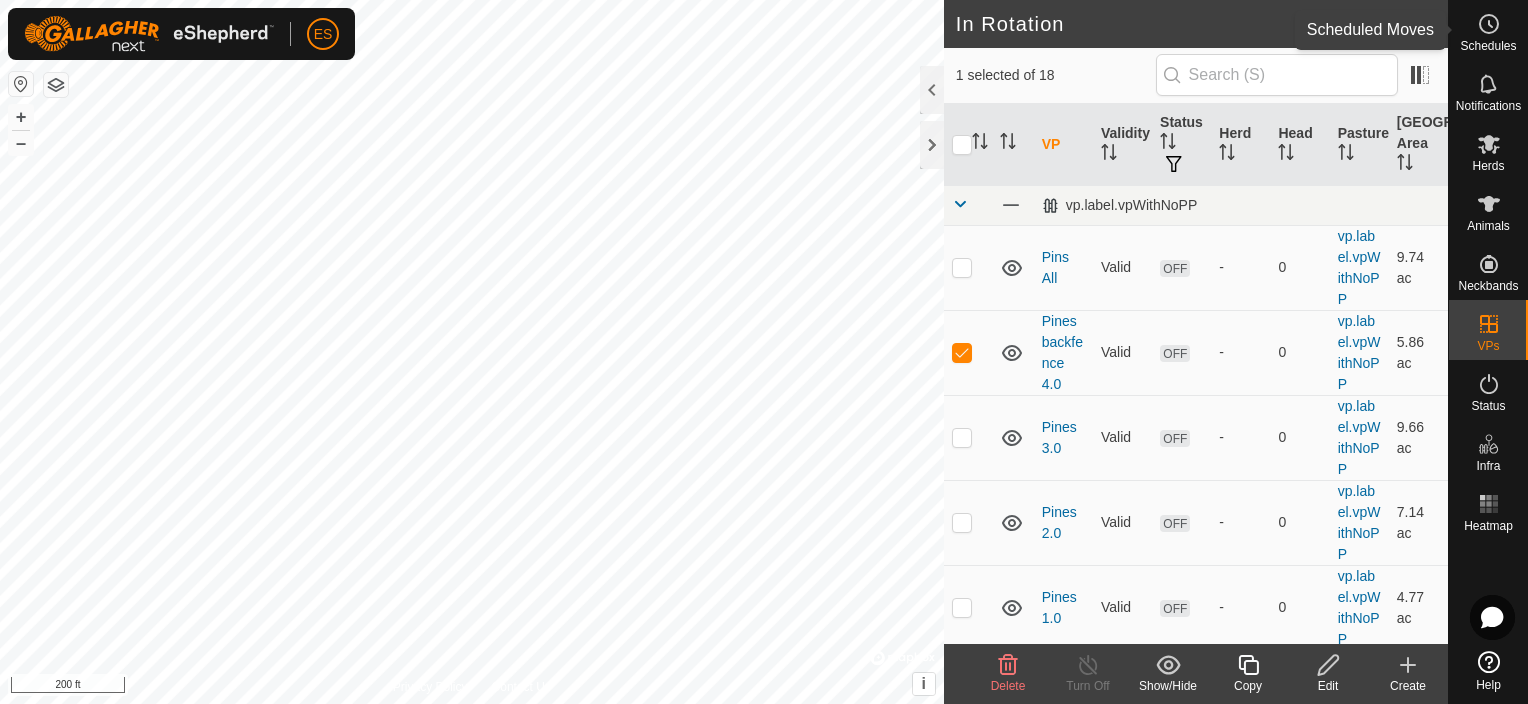 click 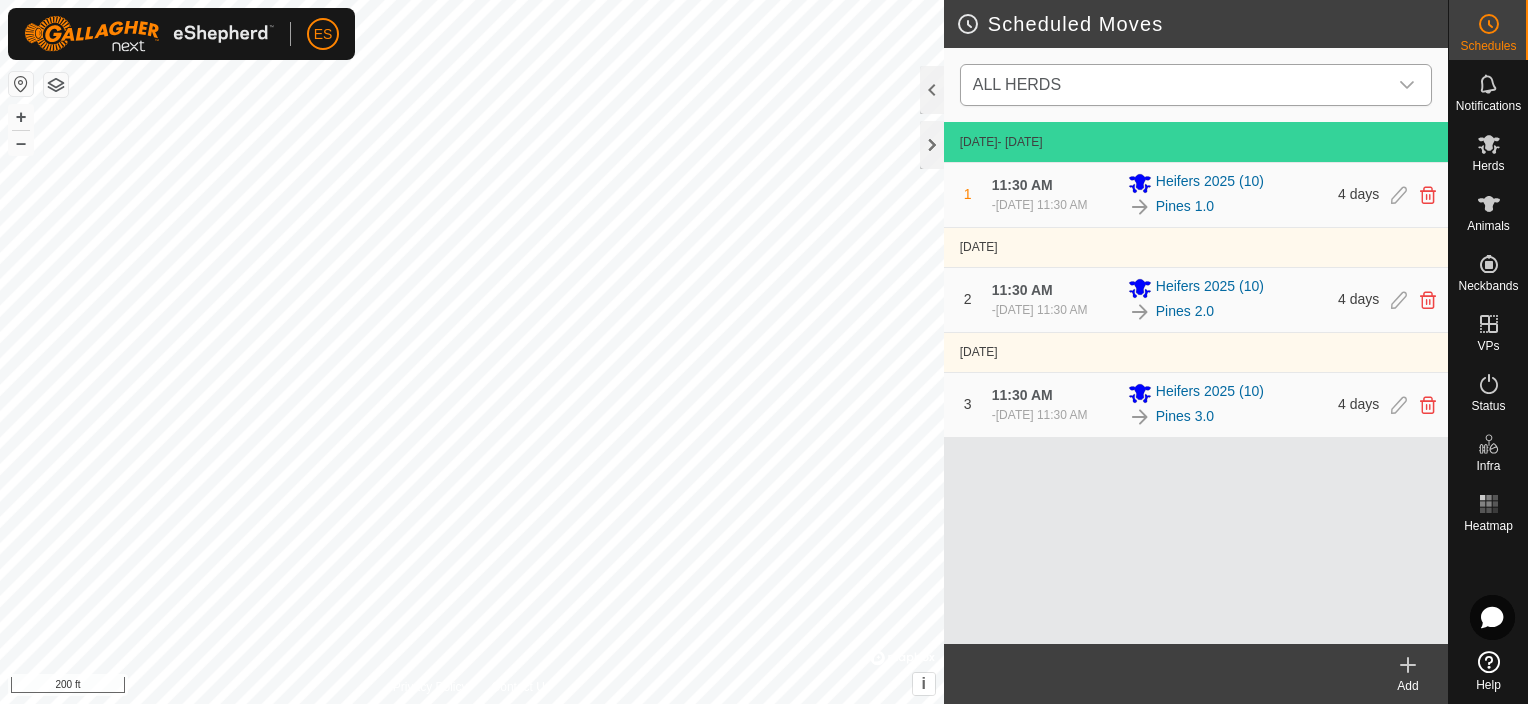 click on "ALL HERDS" at bounding box center (1176, 85) 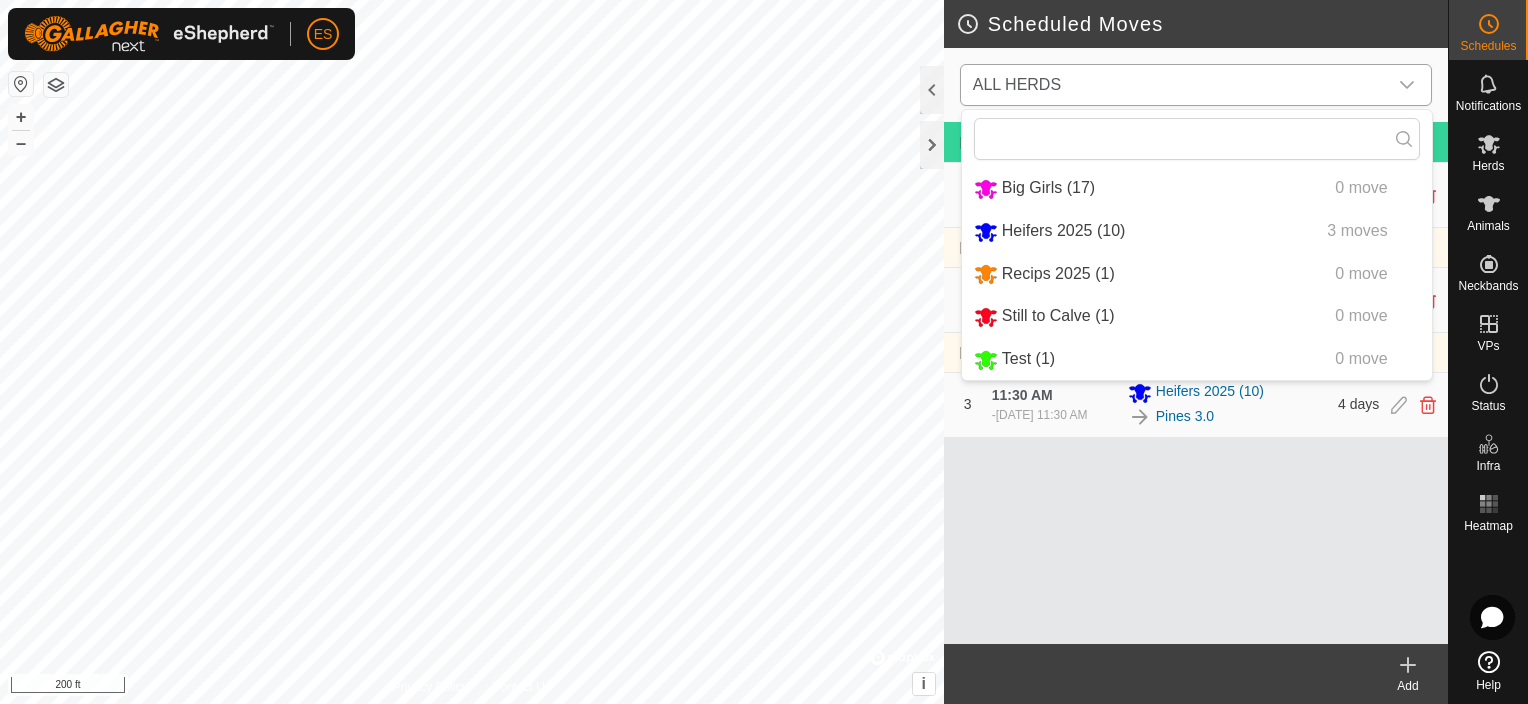 click on "Heifers 2025 (10) 3 moves" at bounding box center (1197, 231) 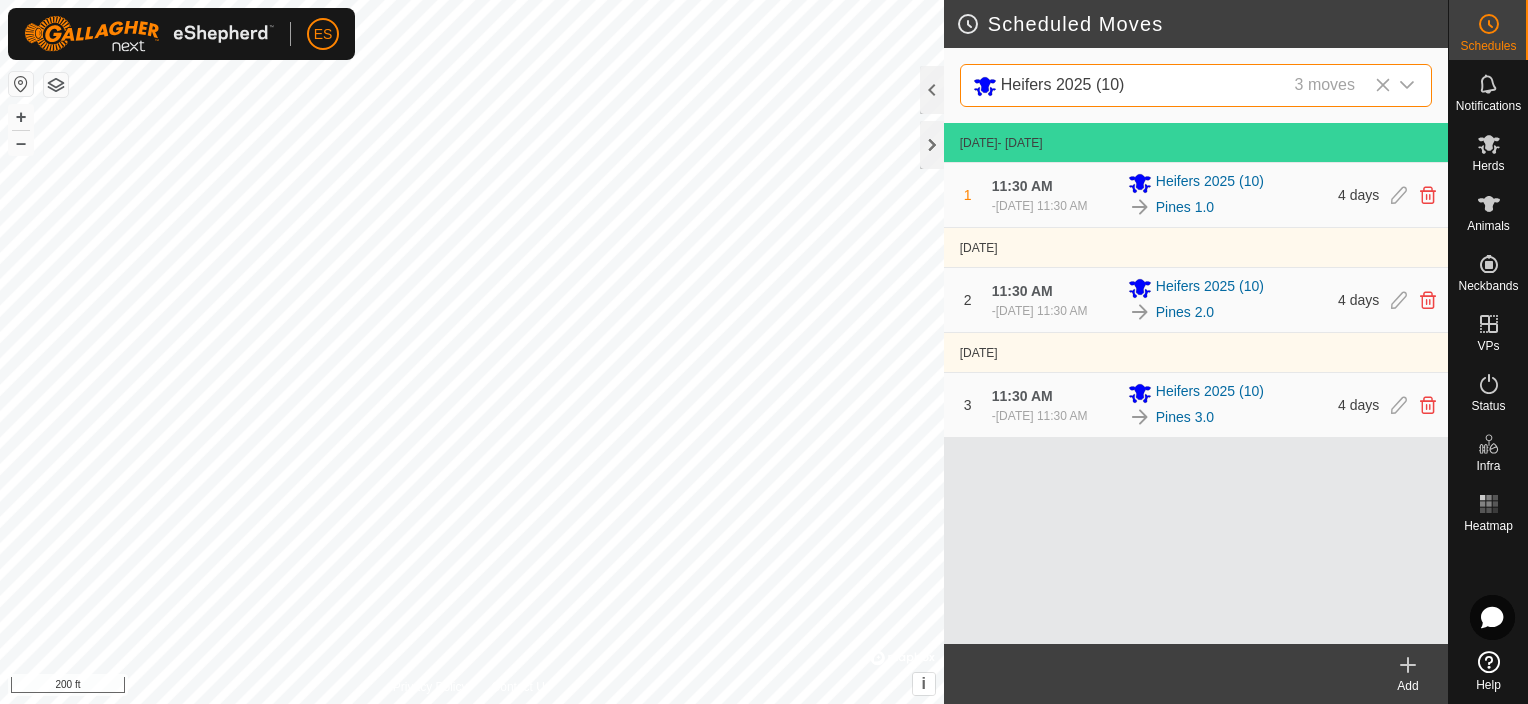 click 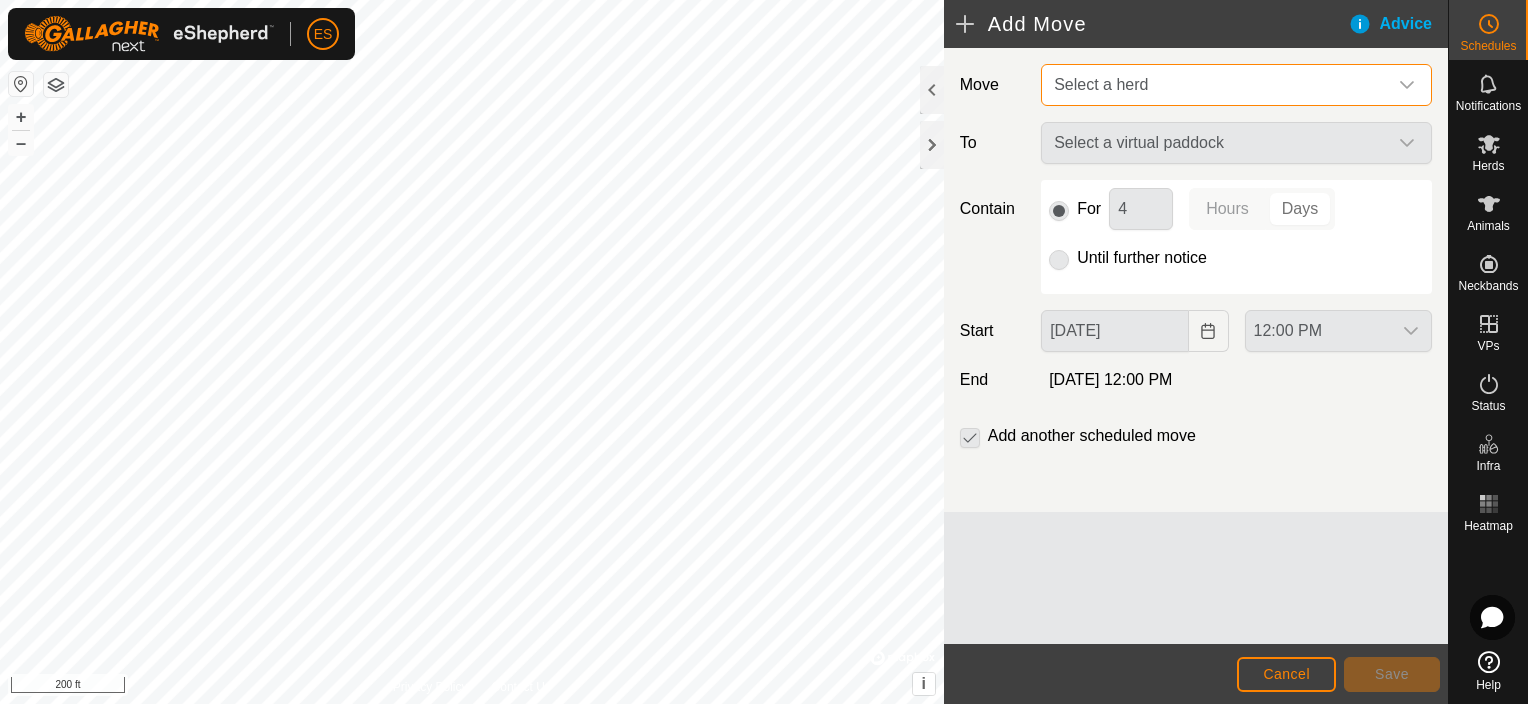 click on "Select a herd" at bounding box center (1216, 85) 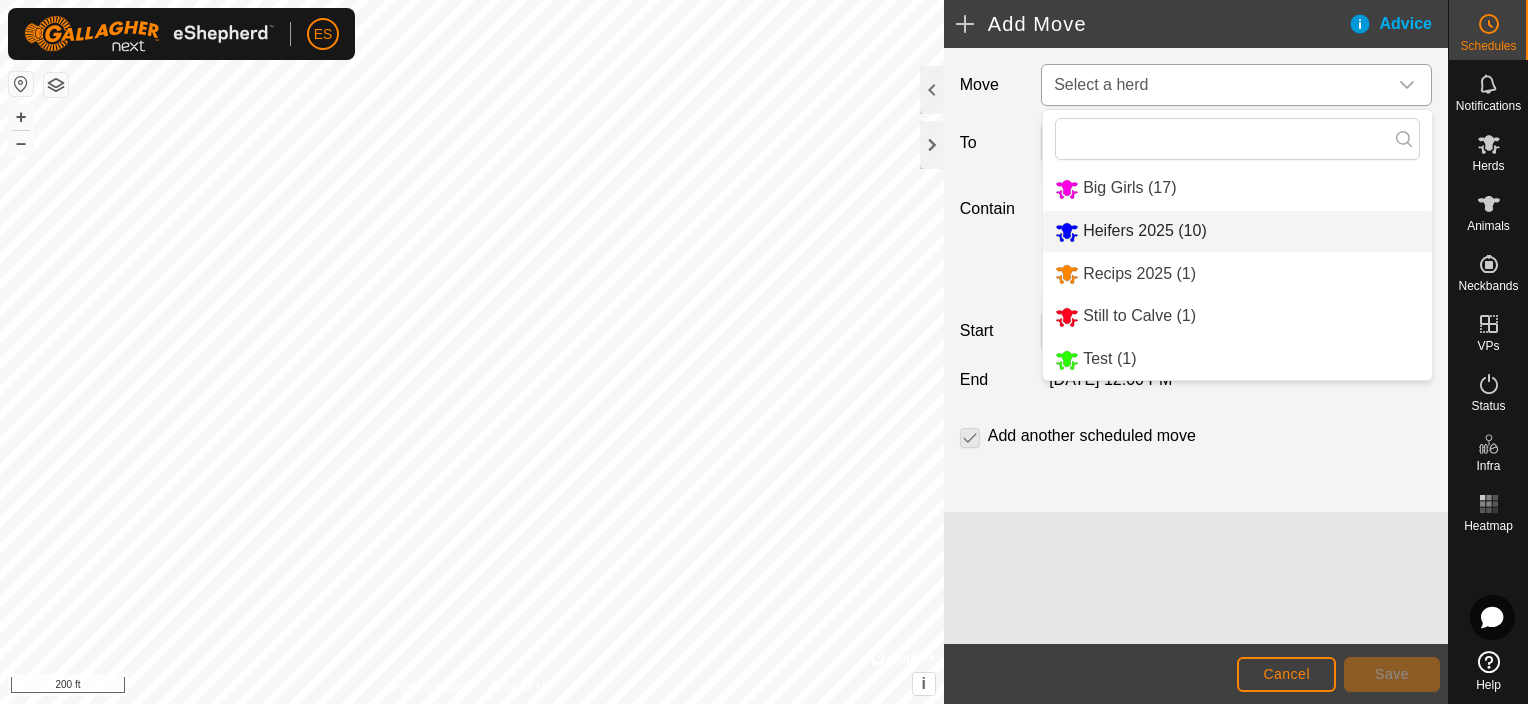 click on "Heifers 2025 (10)" at bounding box center (1237, 231) 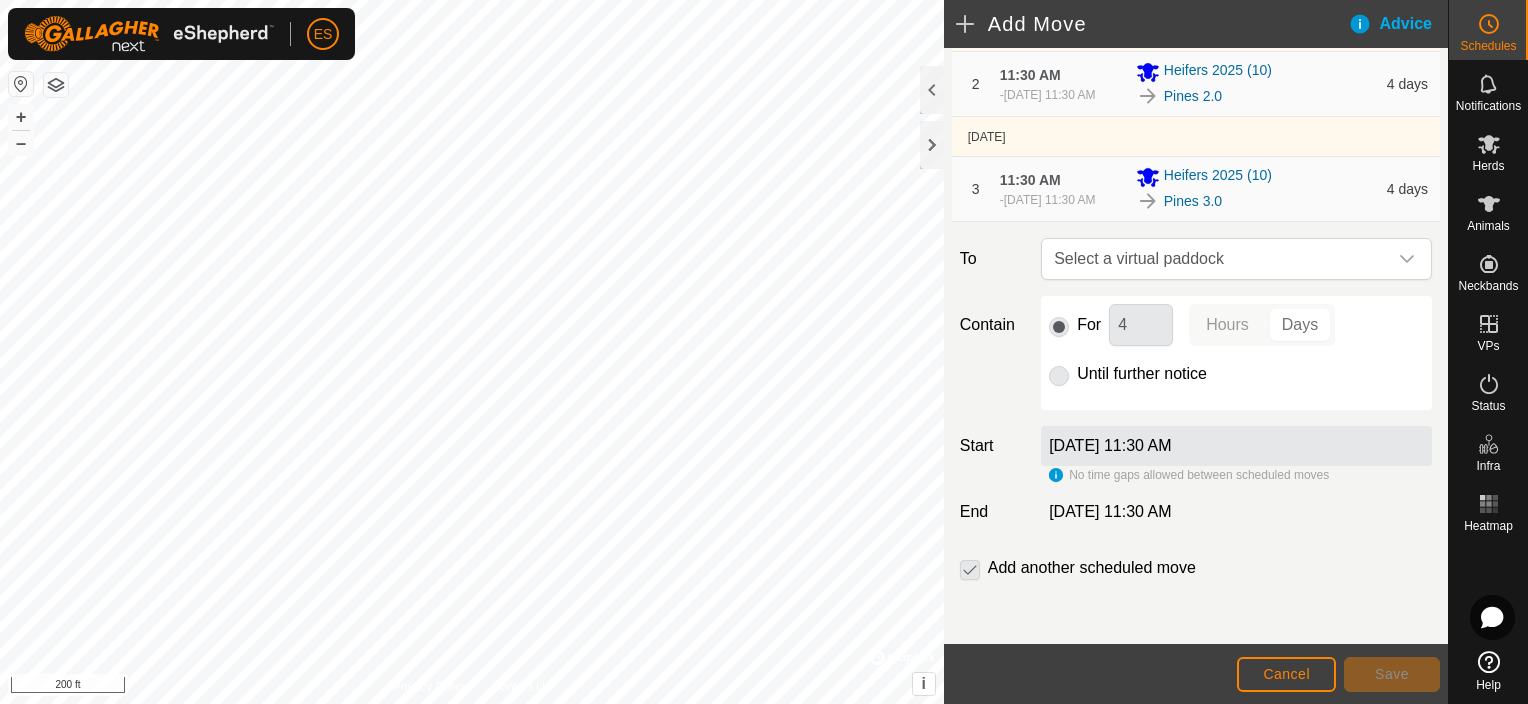 scroll, scrollTop: 260, scrollLeft: 0, axis: vertical 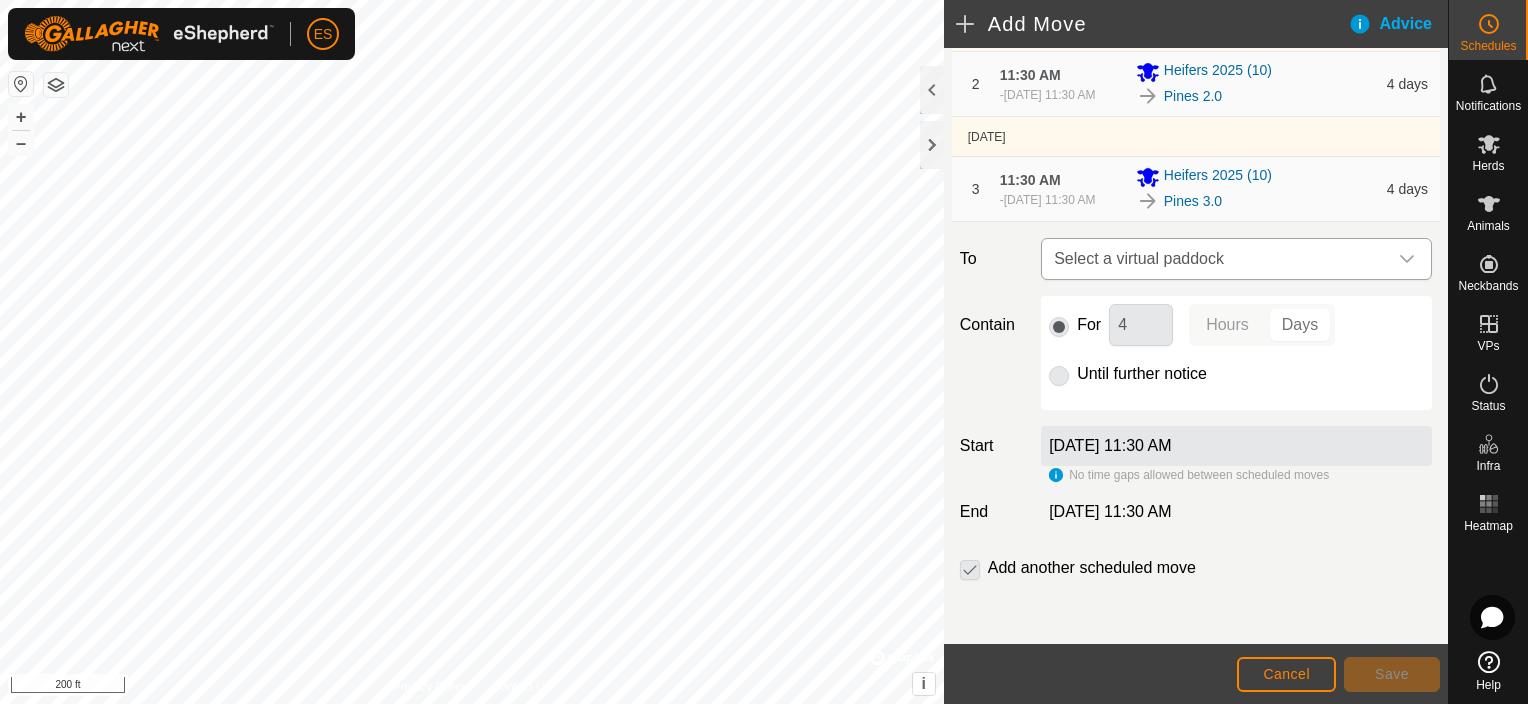 click on "Select a virtual paddock" at bounding box center [1216, 259] 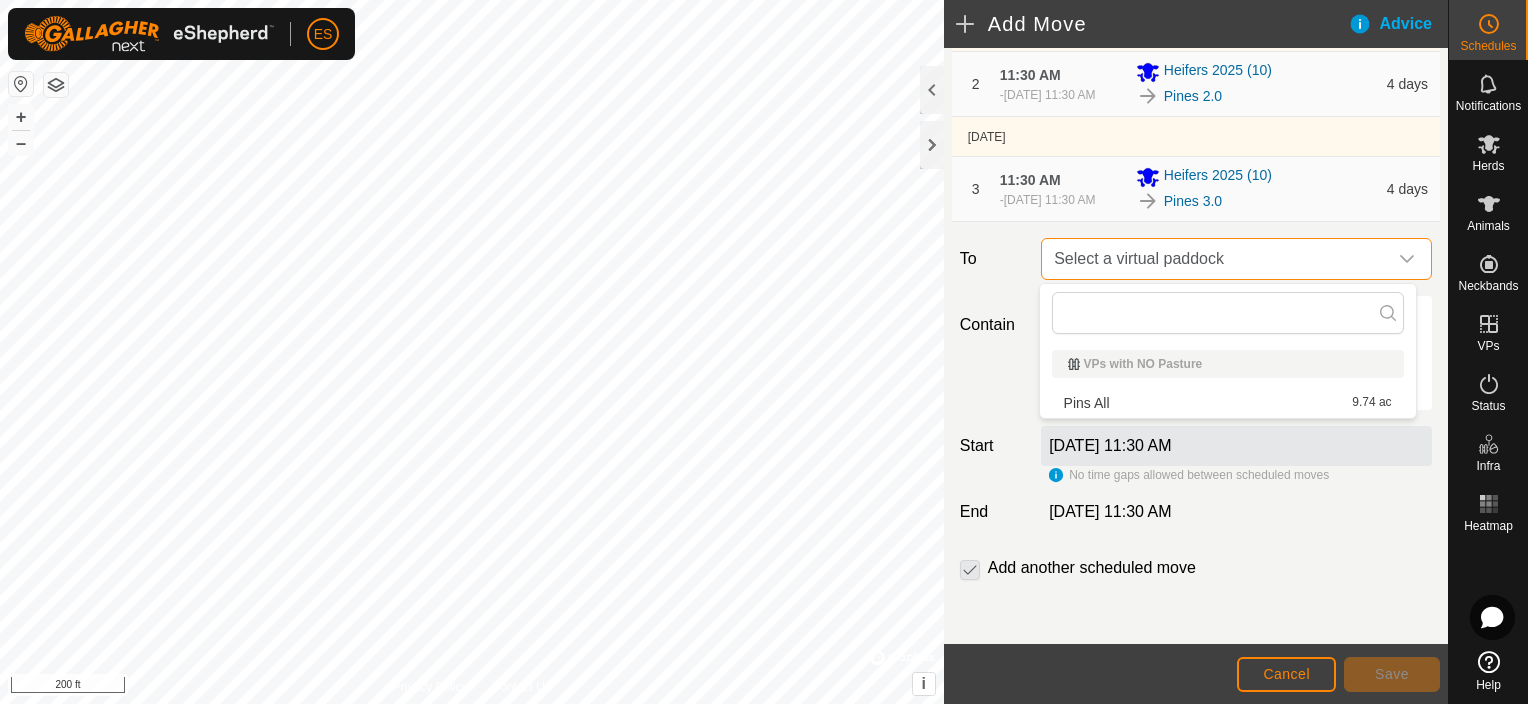 click on "Select a virtual paddock" at bounding box center [1216, 259] 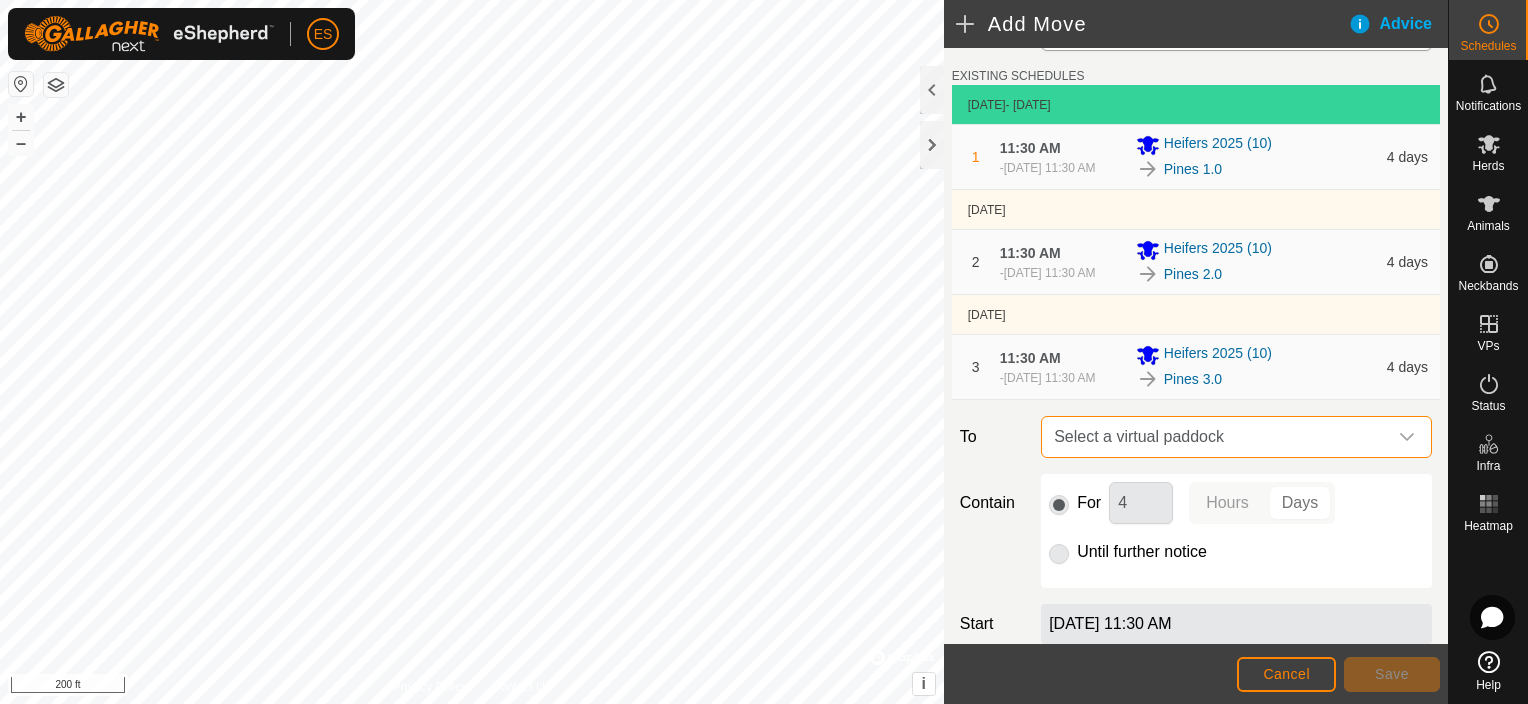 scroll, scrollTop: 47, scrollLeft: 0, axis: vertical 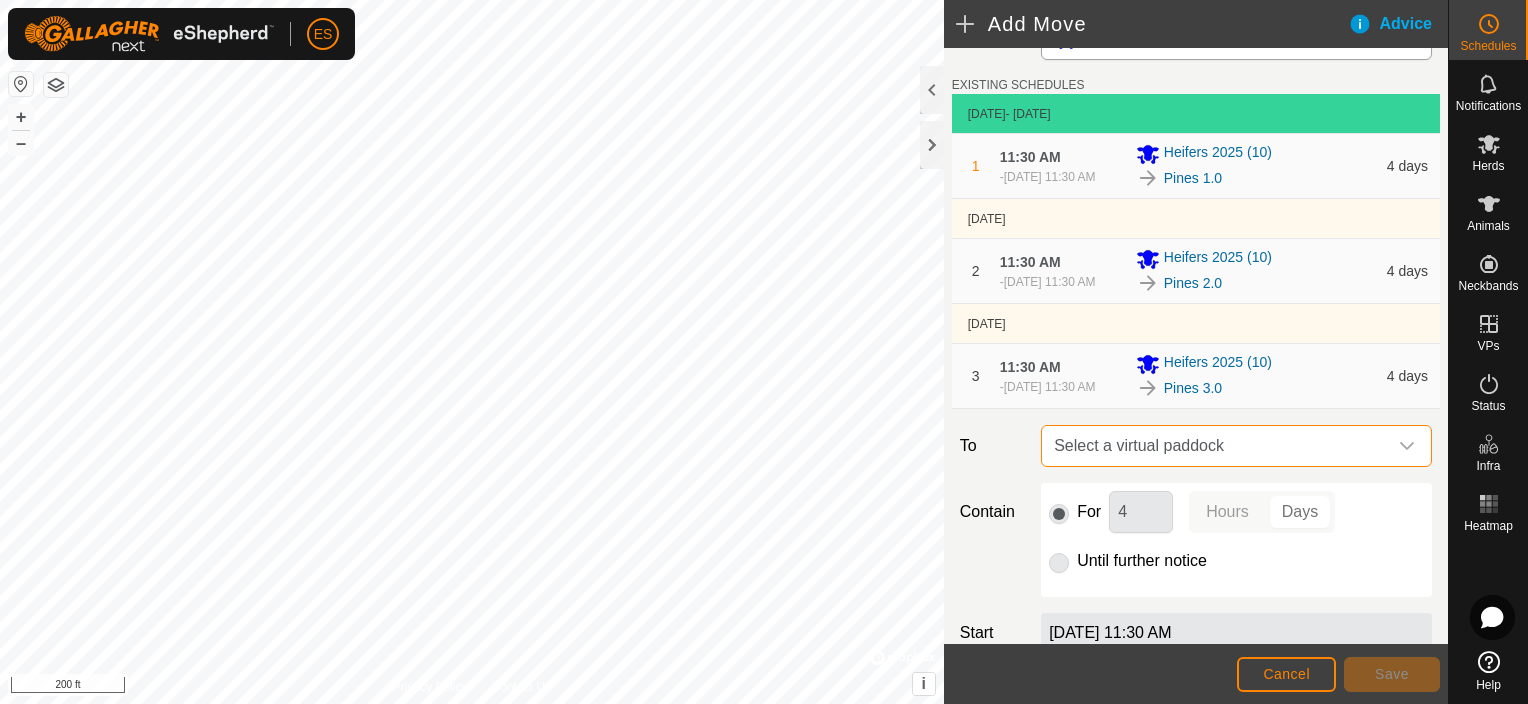 click on "Select a virtual paddock" at bounding box center [1216, 446] 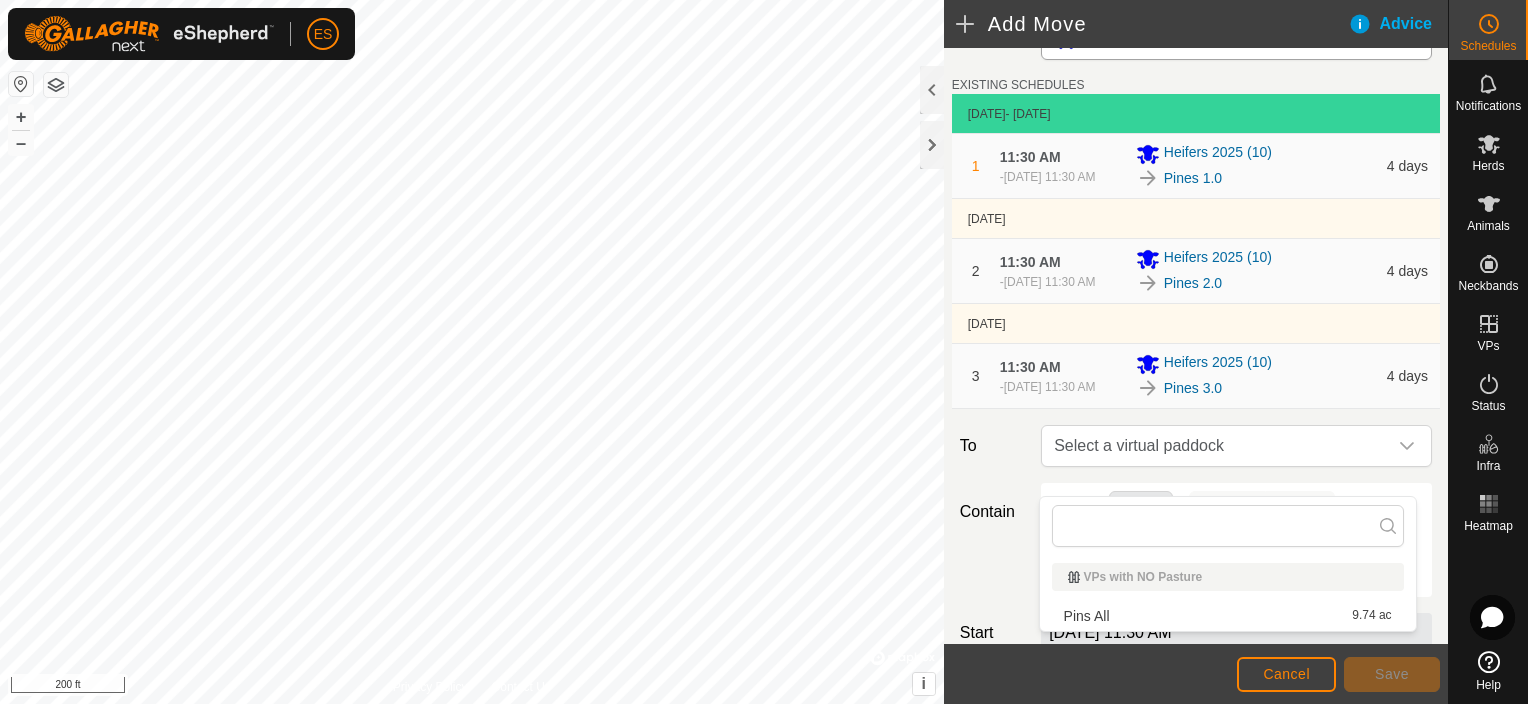 click 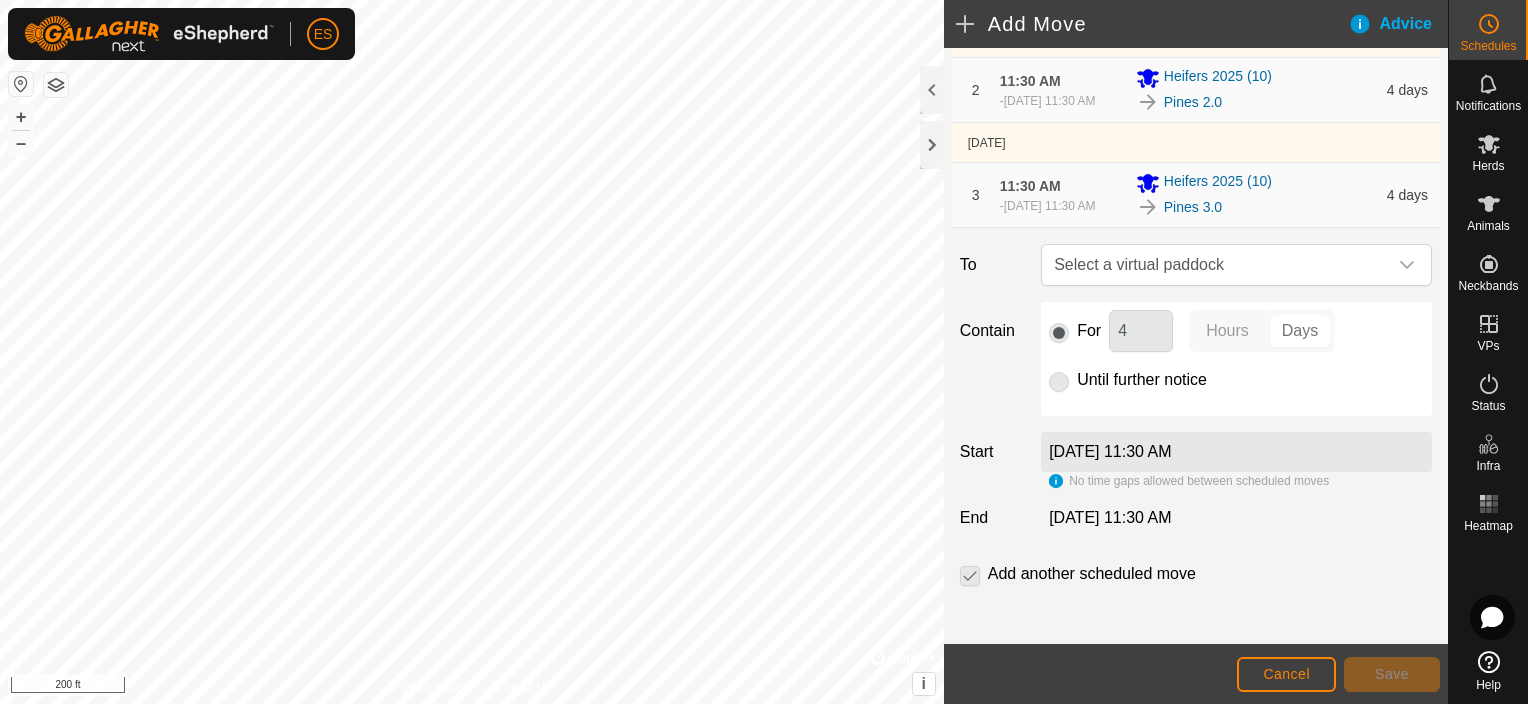 scroll, scrollTop: 260, scrollLeft: 0, axis: vertical 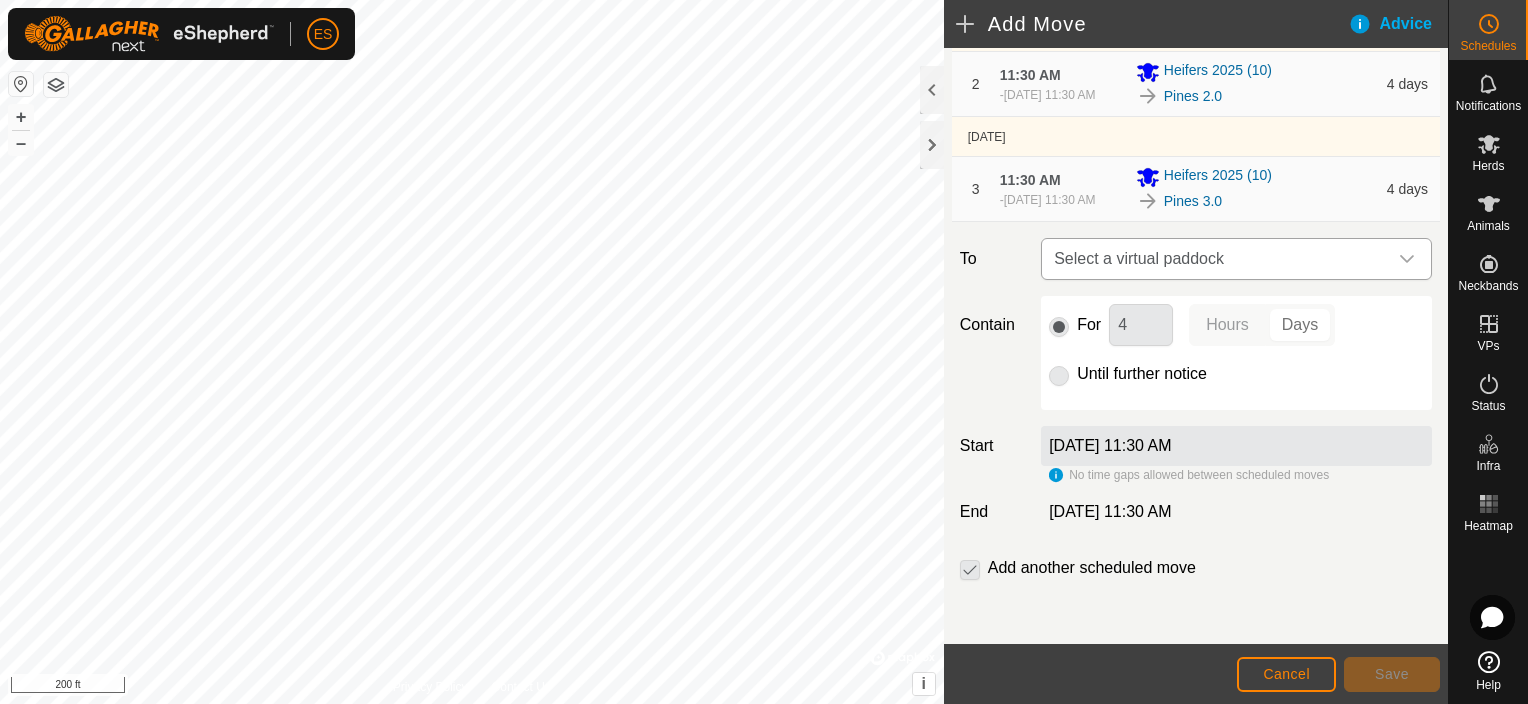 click on "Select a virtual paddock" at bounding box center [1216, 259] 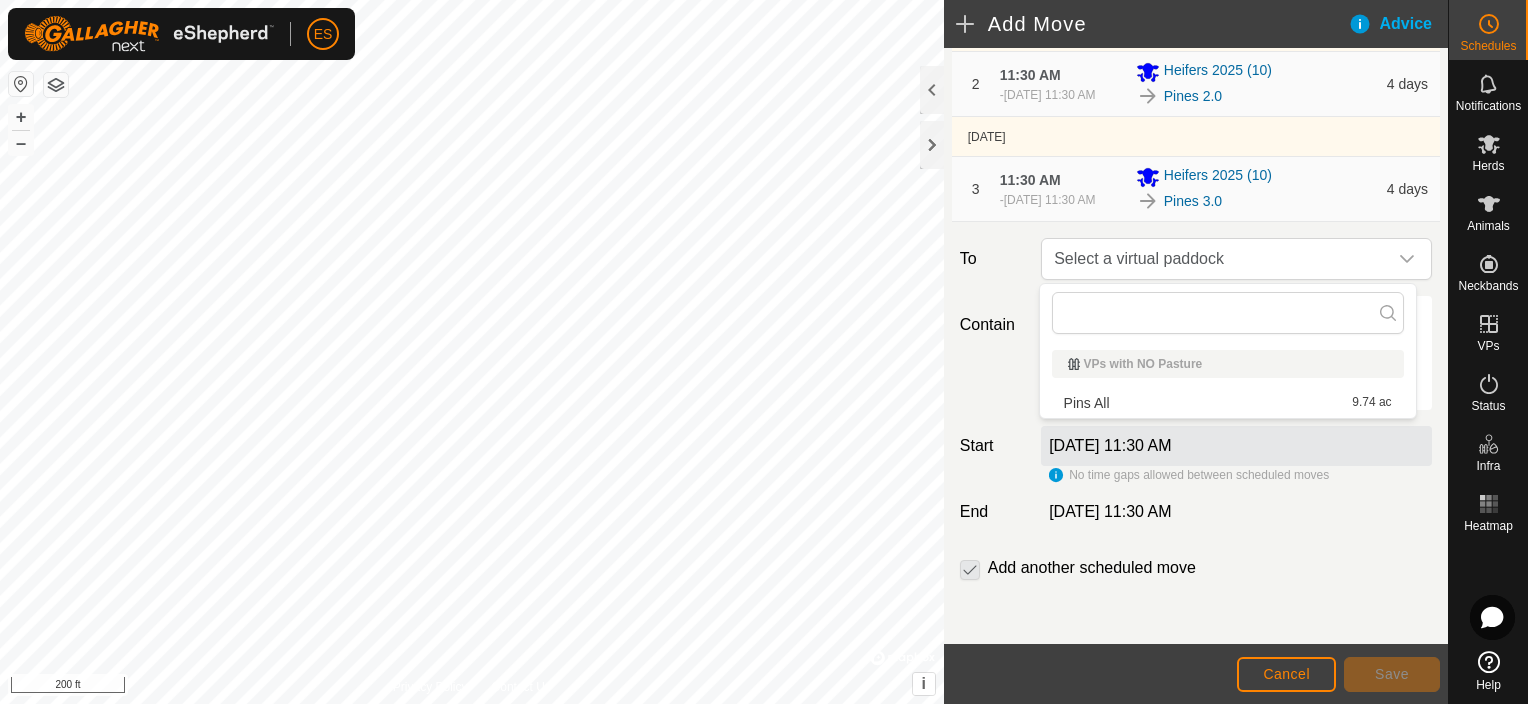 click on "Add another scheduled move" 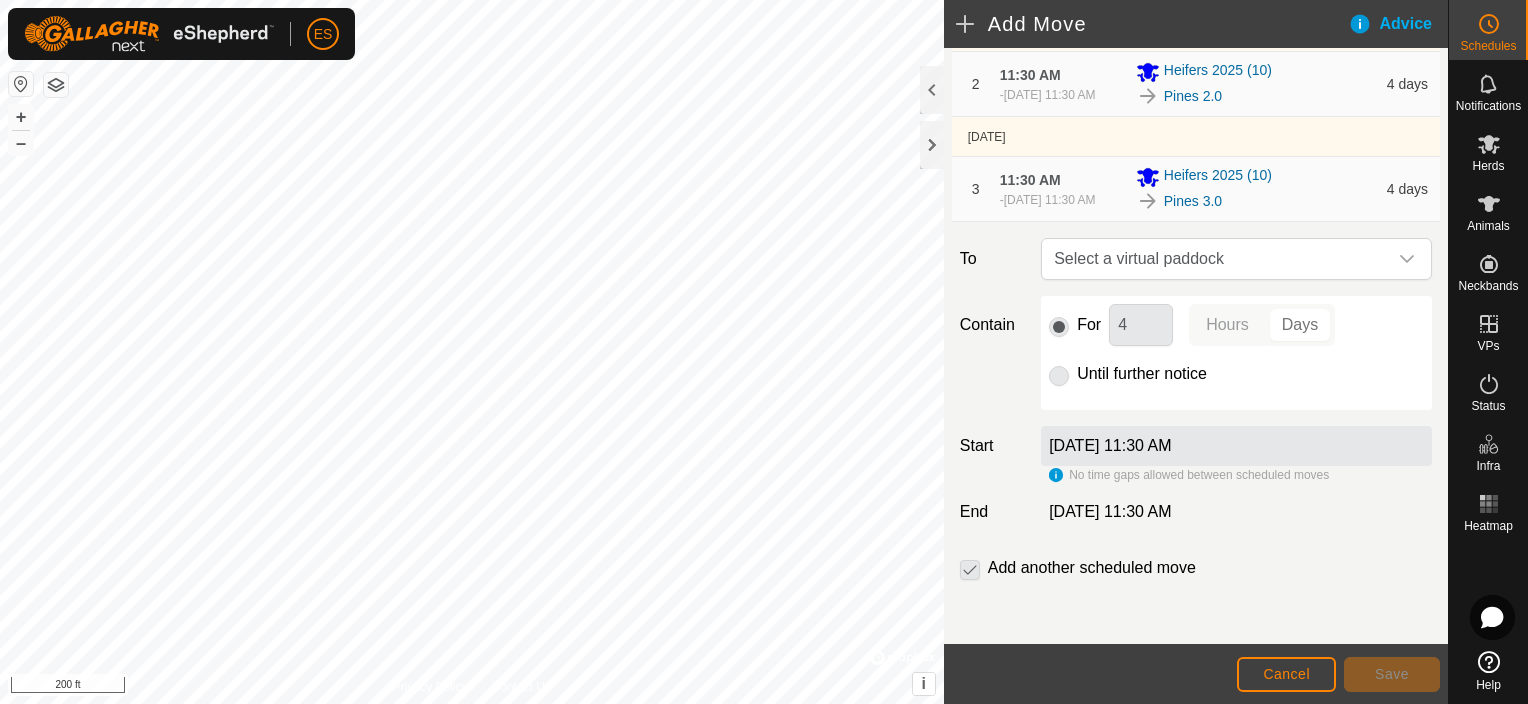 click 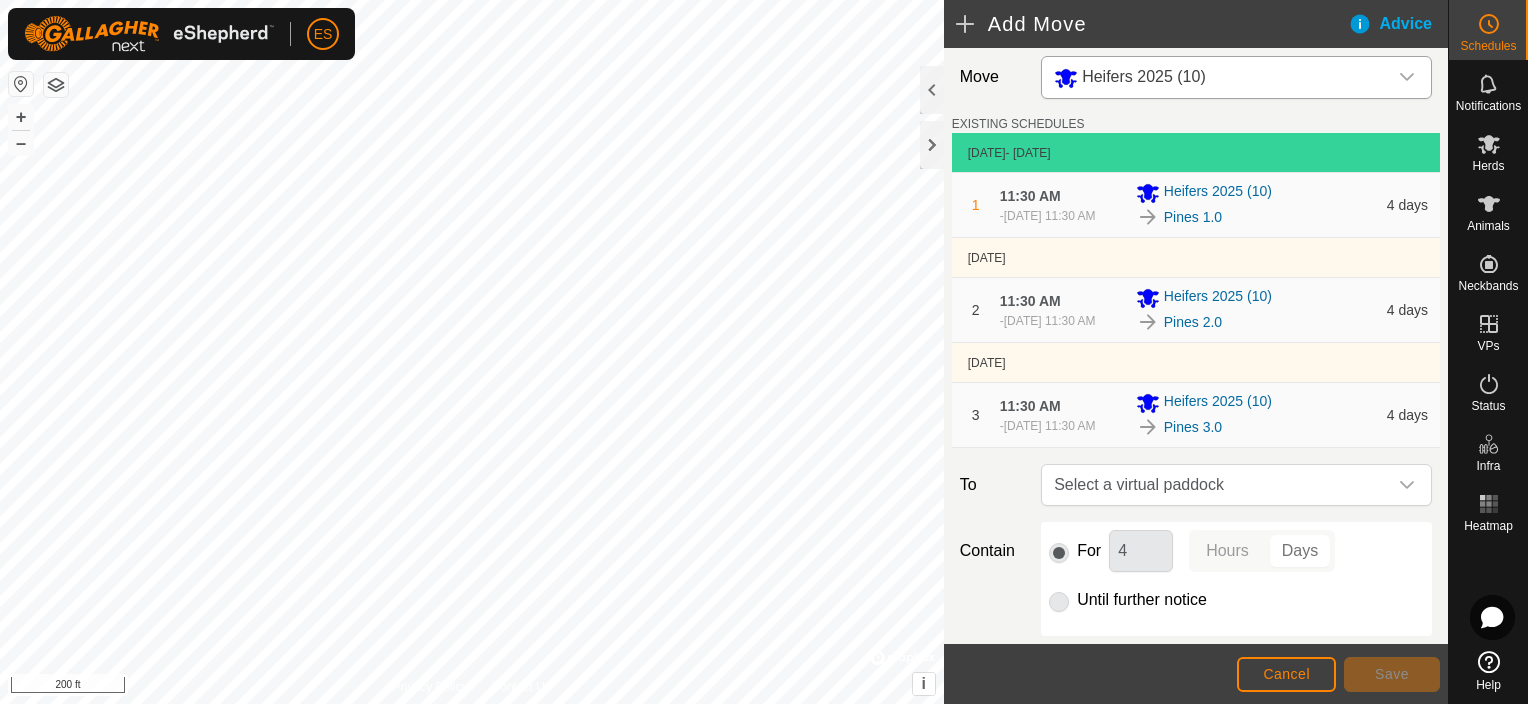 scroll, scrollTop: 0, scrollLeft: 0, axis: both 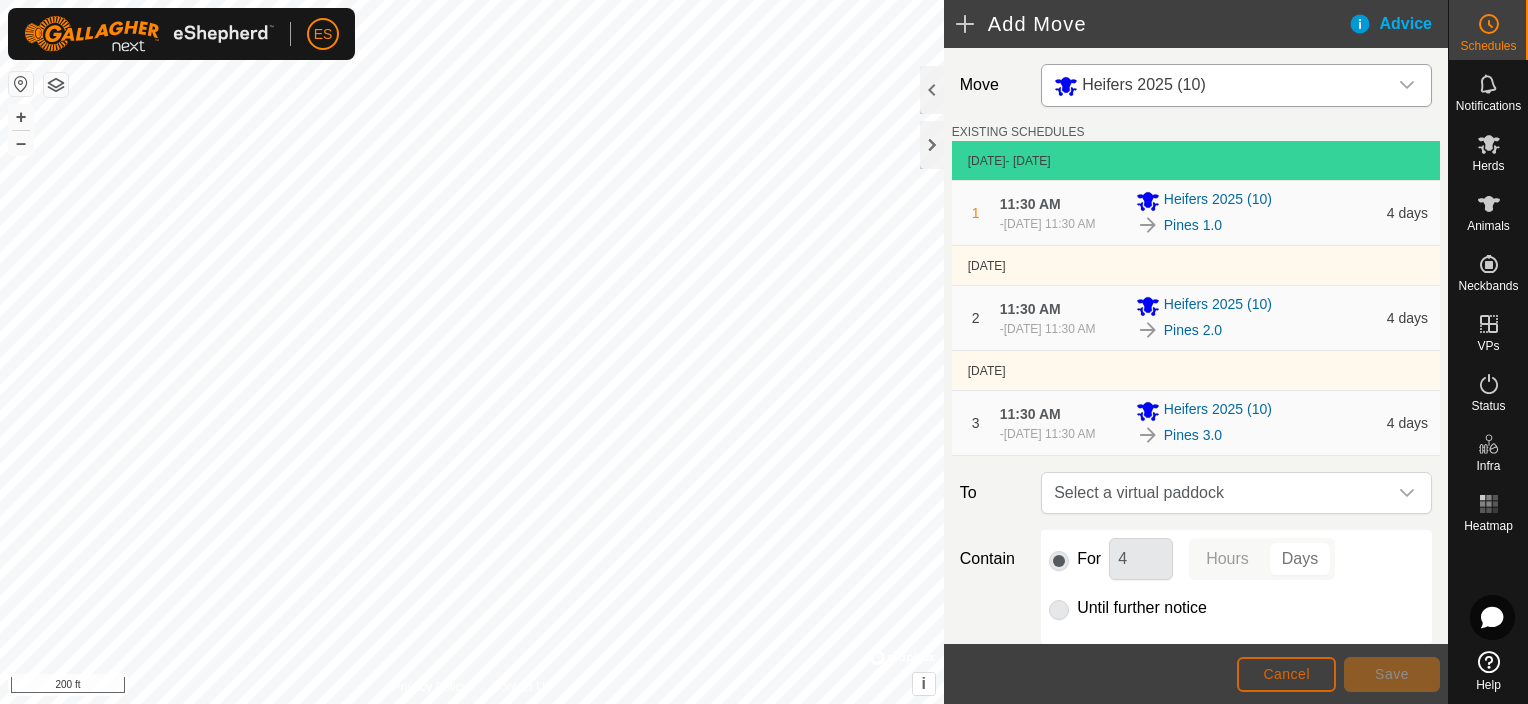click on "Cancel" 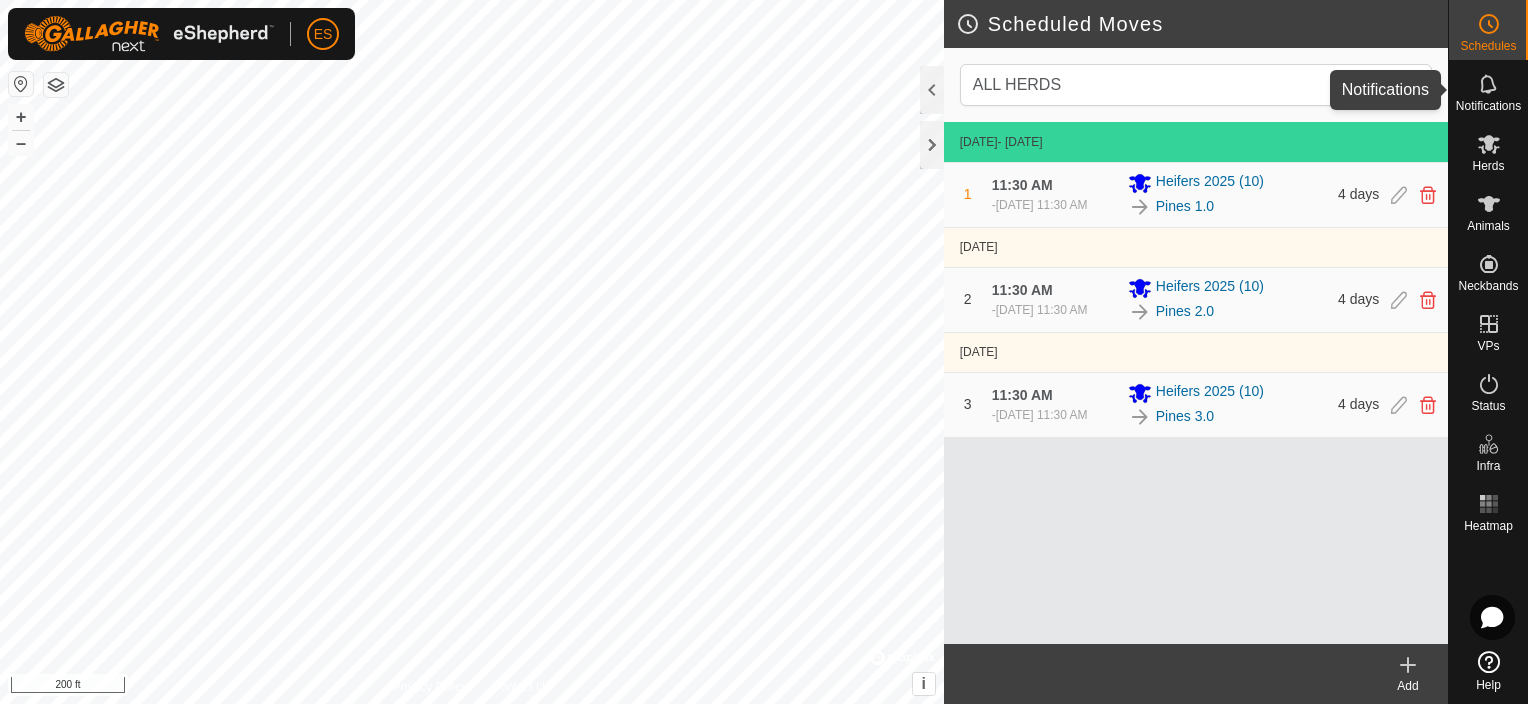 click 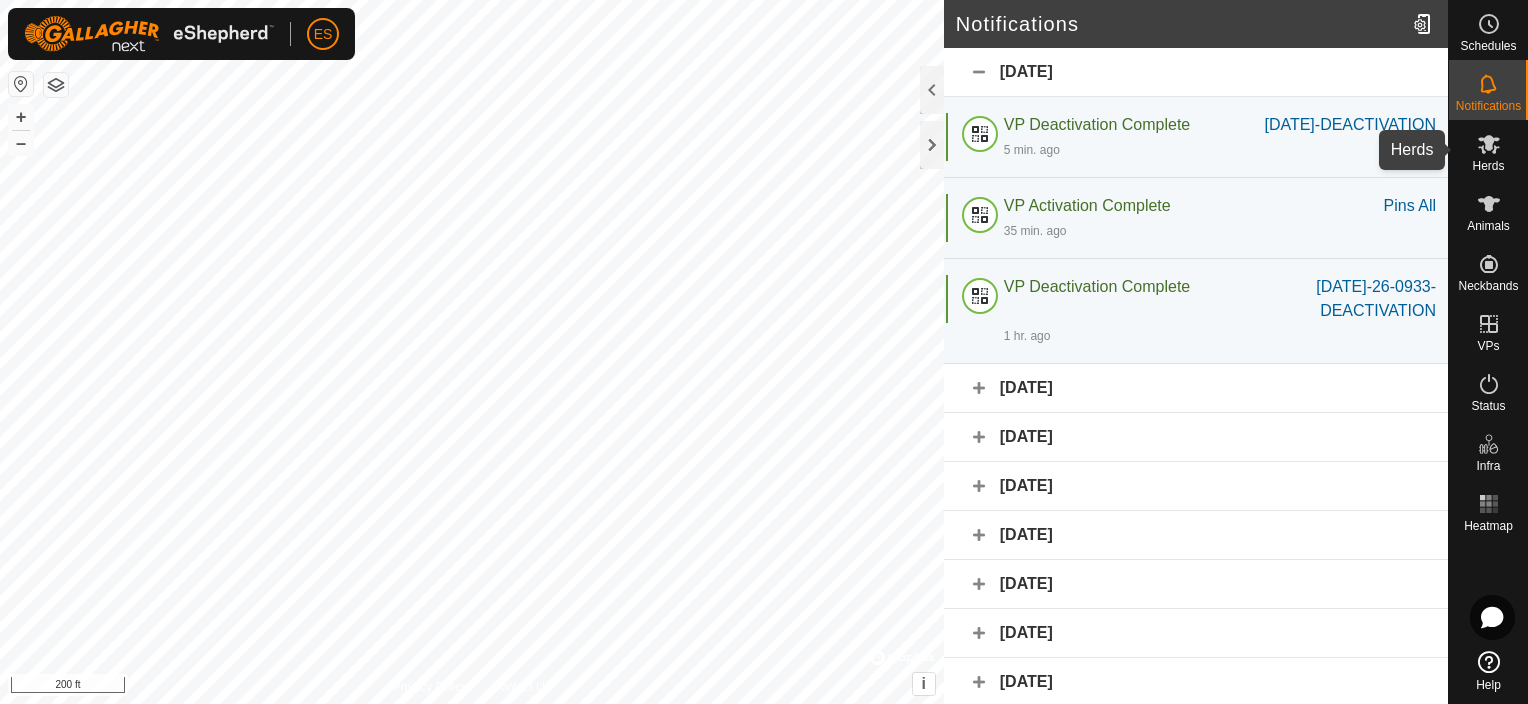 click 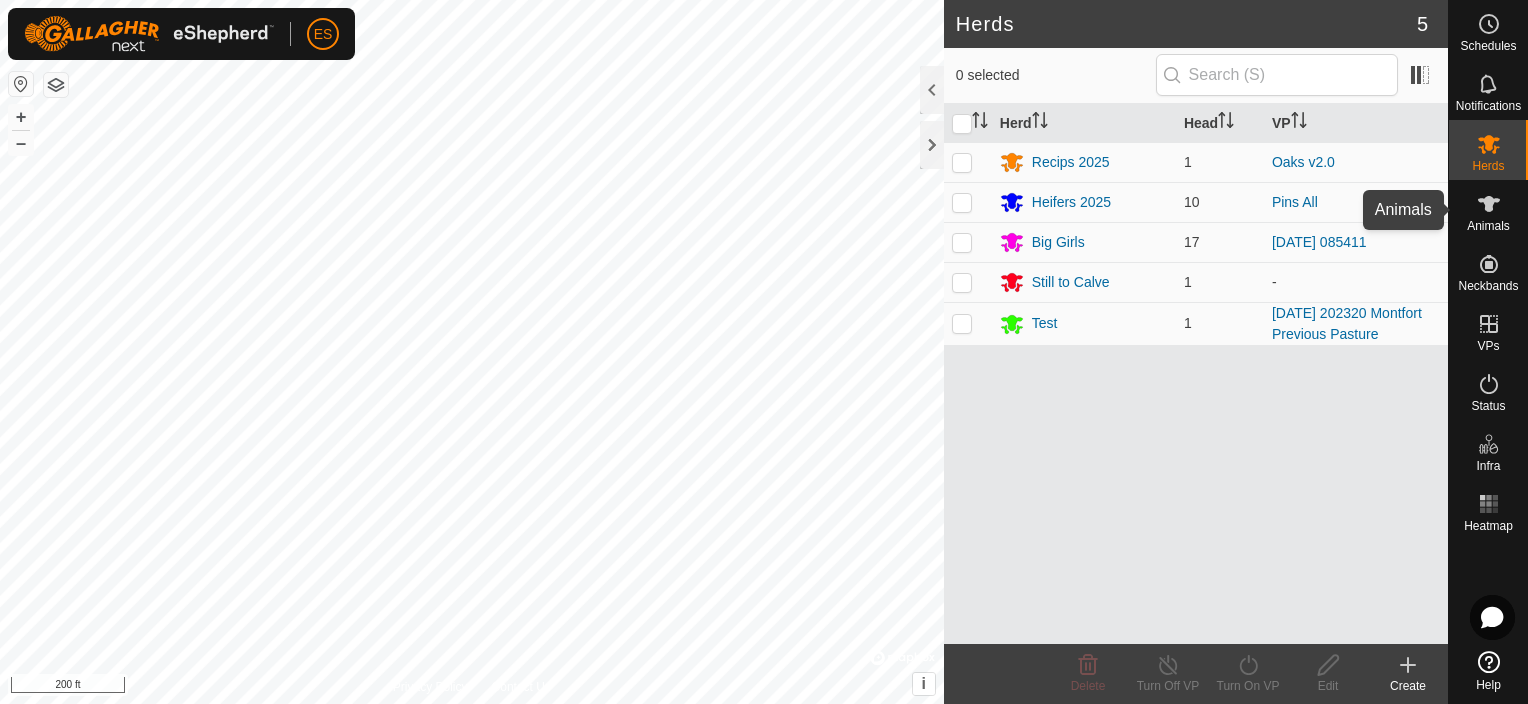 click at bounding box center [1489, 204] 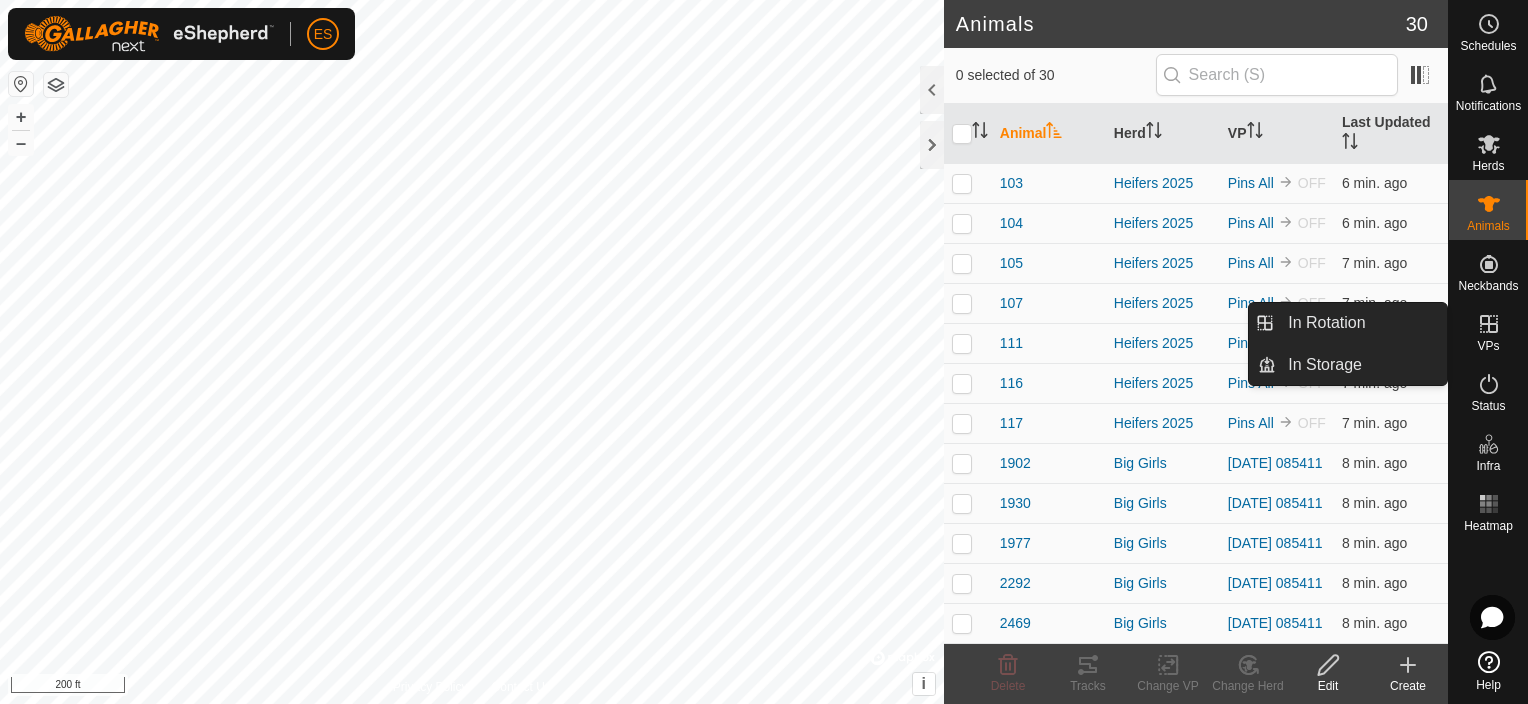 click at bounding box center (1489, 324) 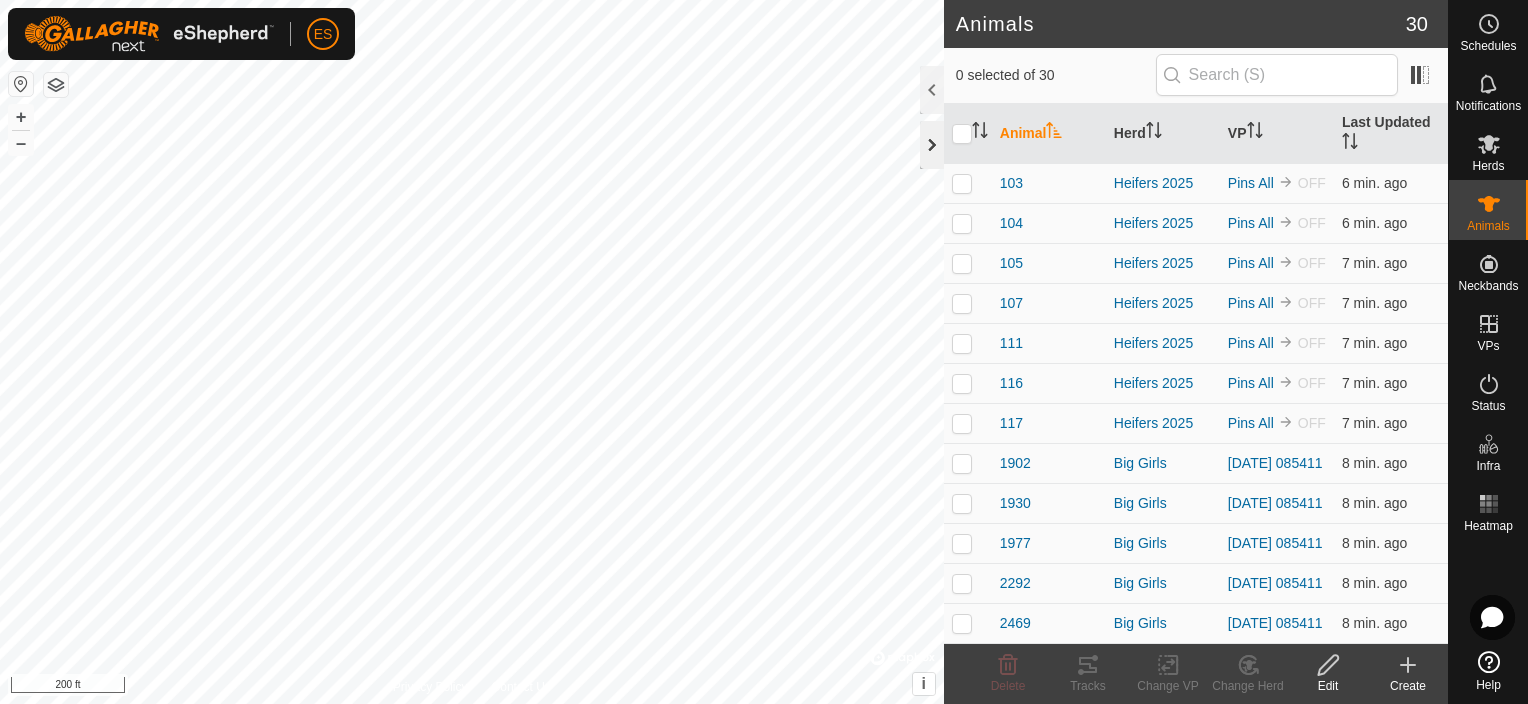 click 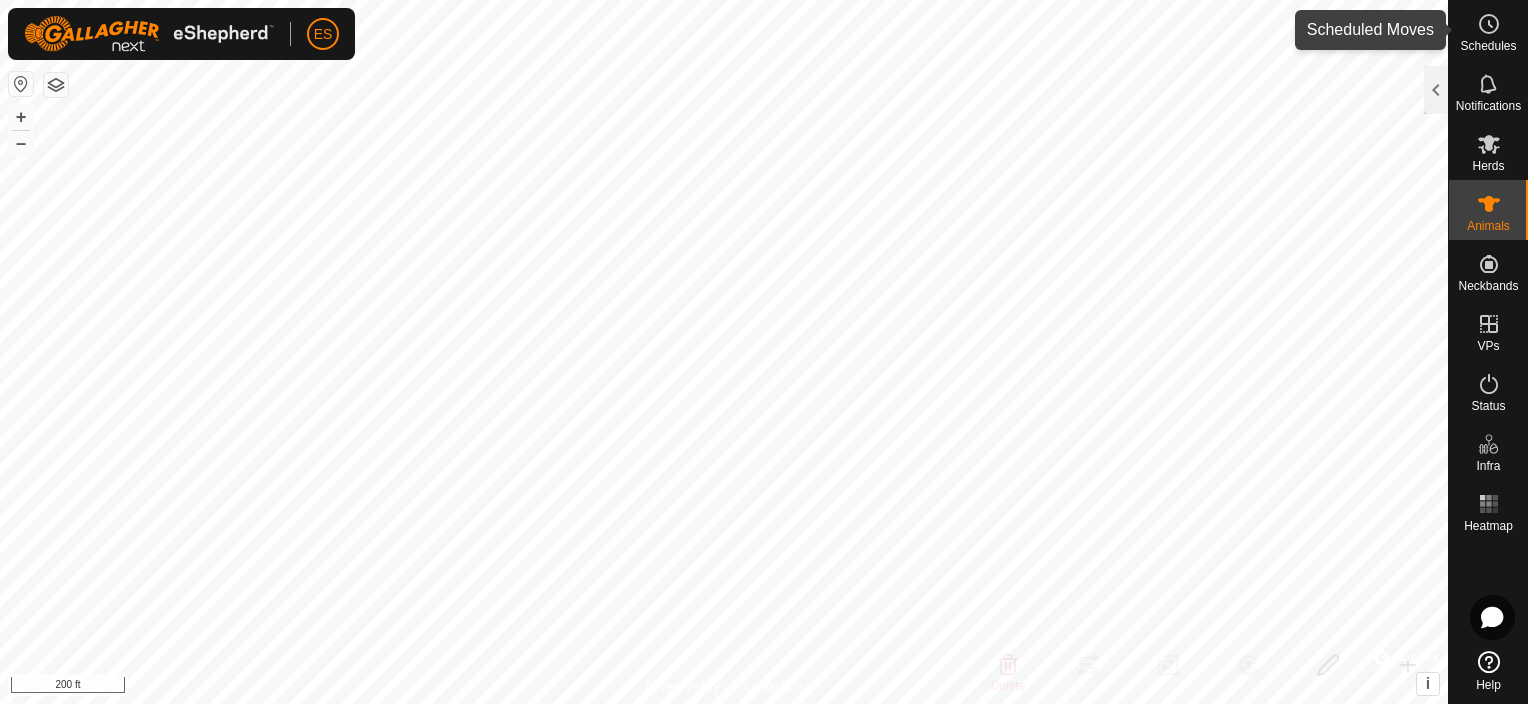 click 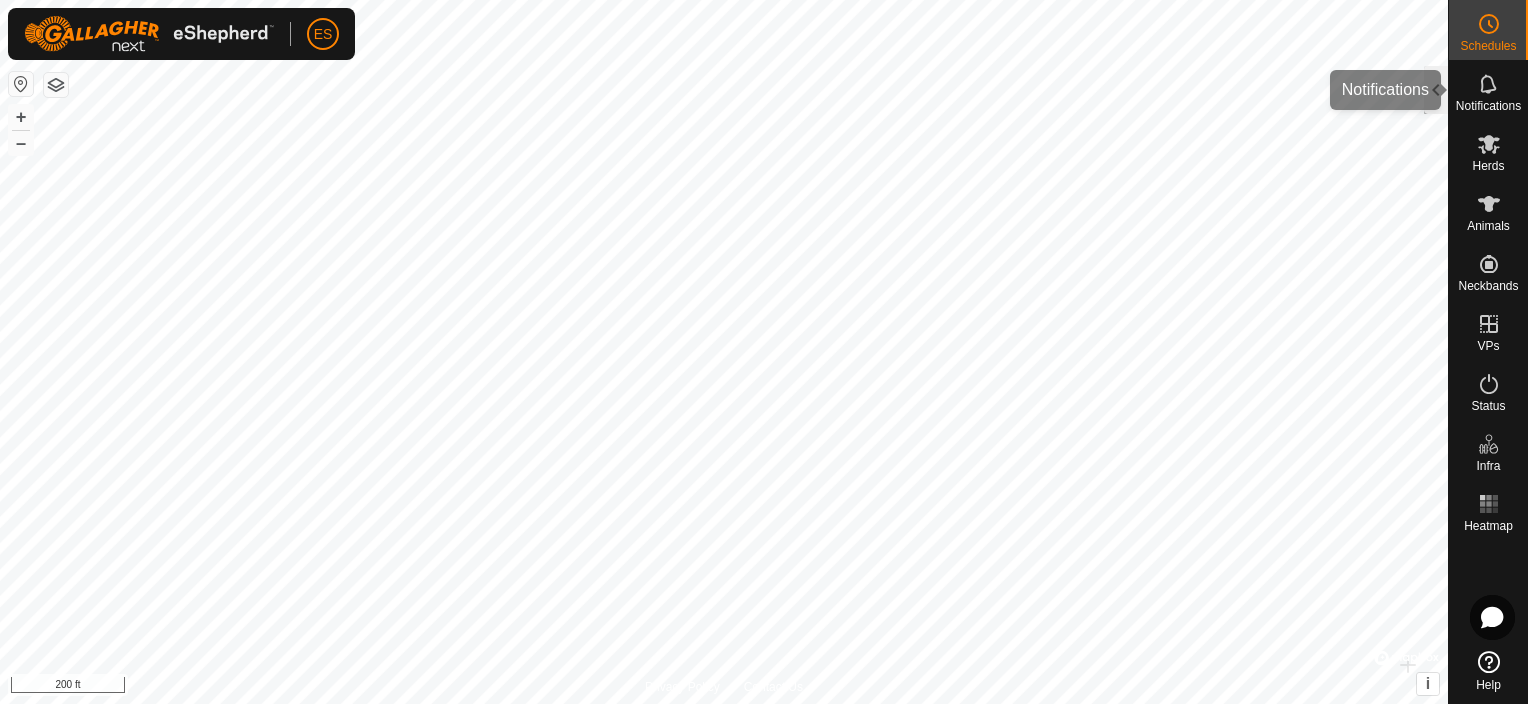 click 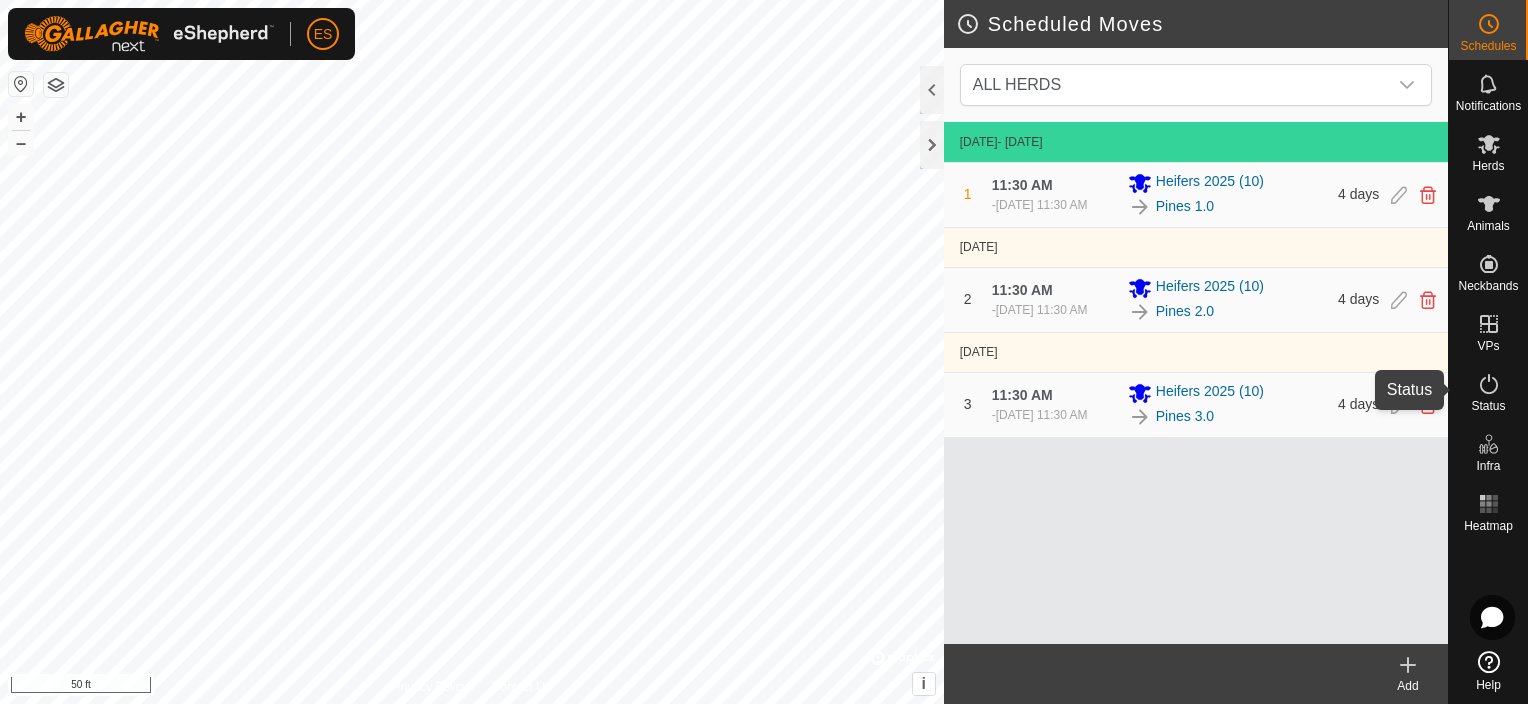 click 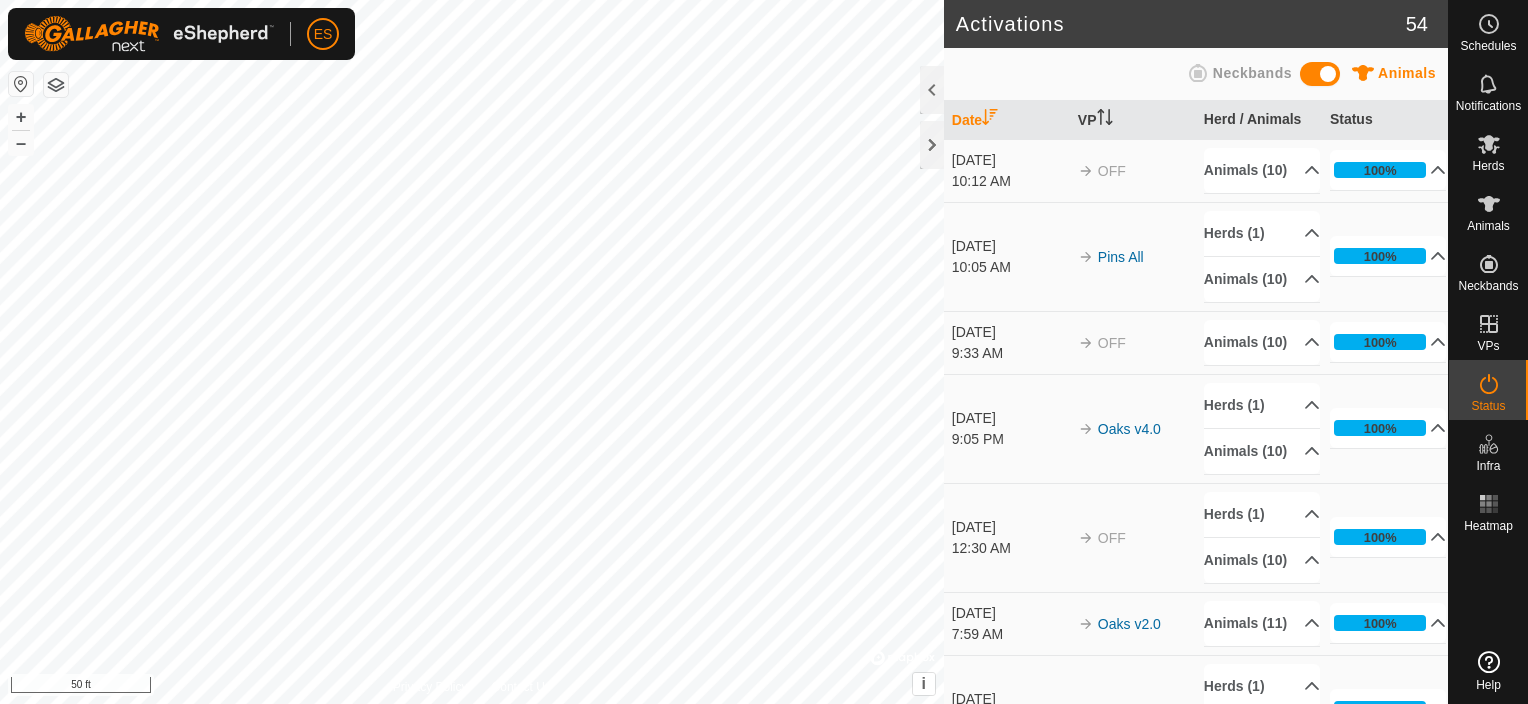 scroll, scrollTop: 0, scrollLeft: 0, axis: both 